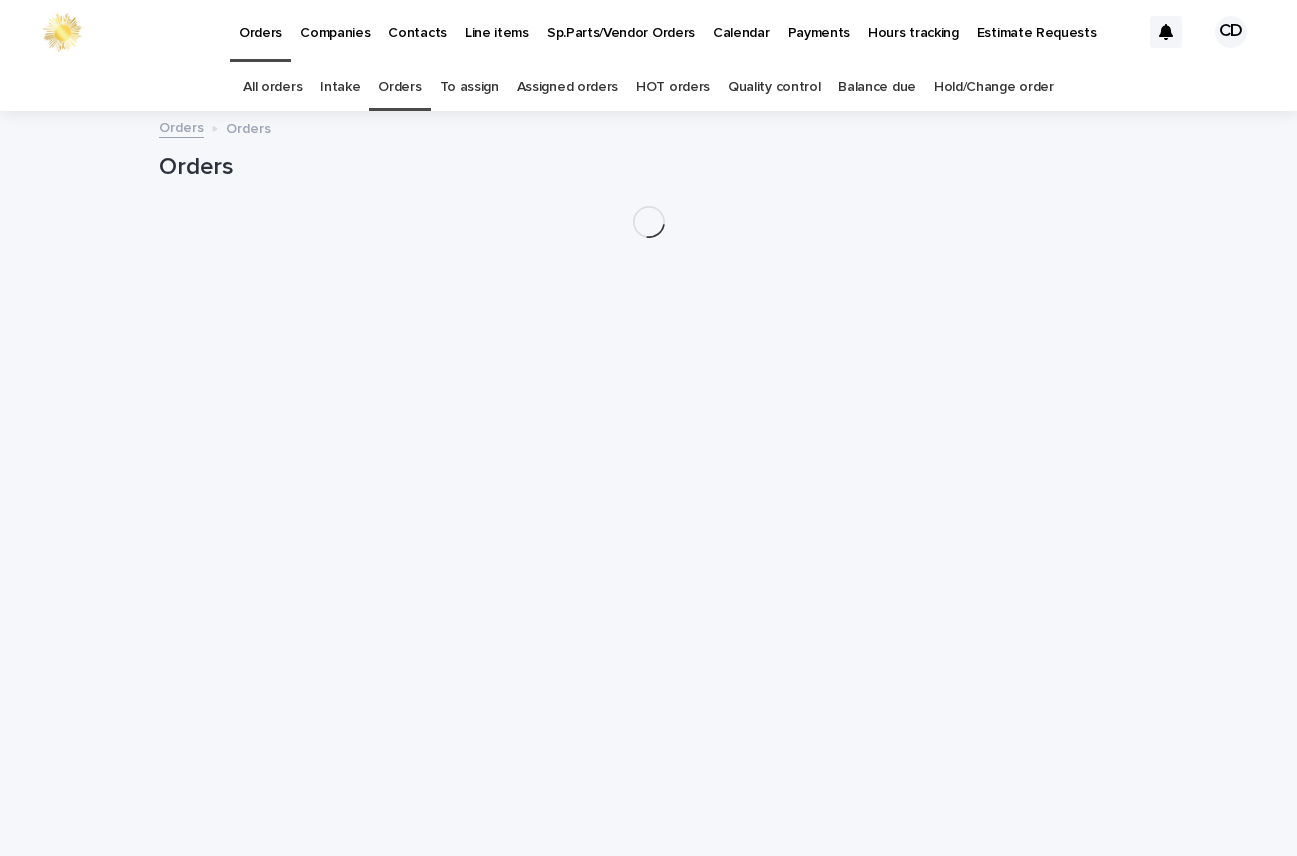 scroll, scrollTop: 0, scrollLeft: 0, axis: both 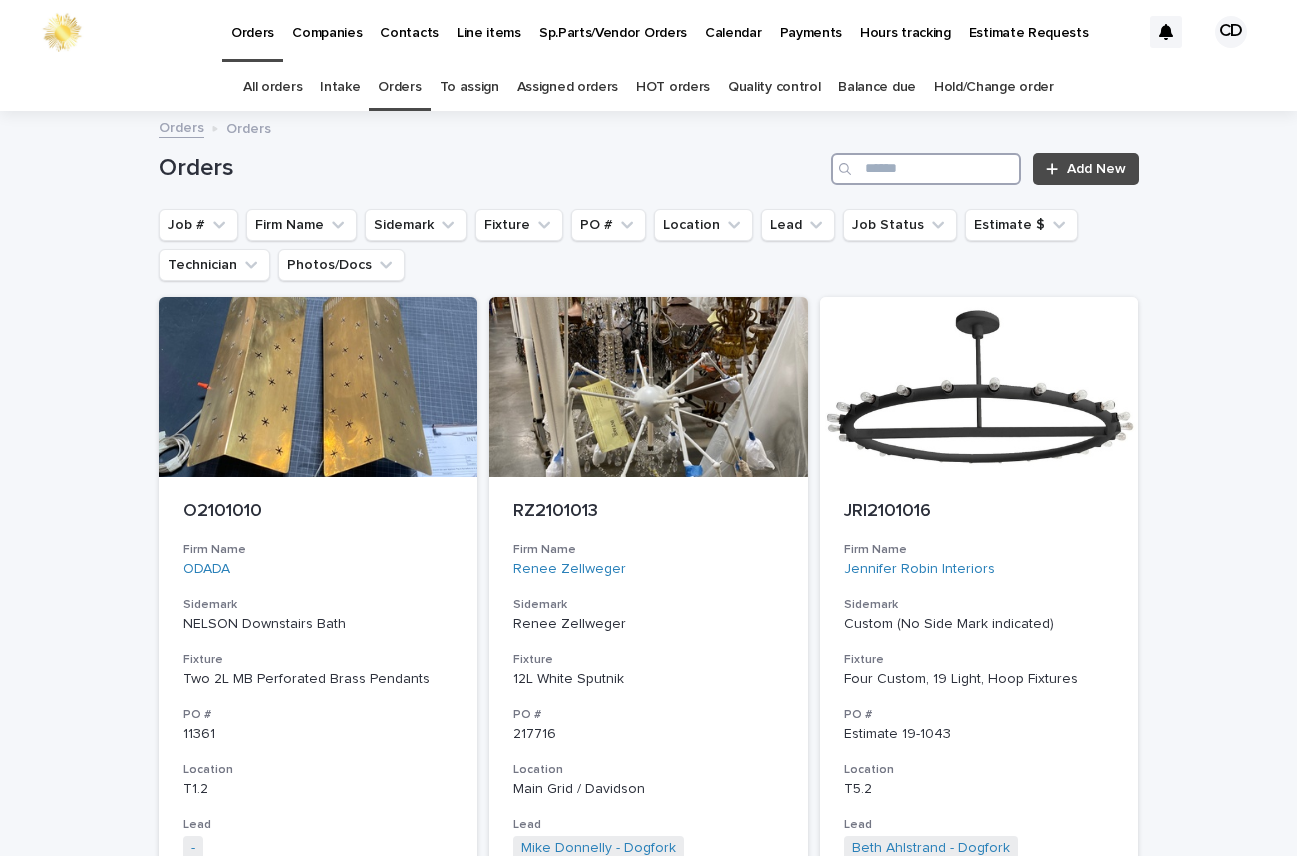click at bounding box center (926, 169) 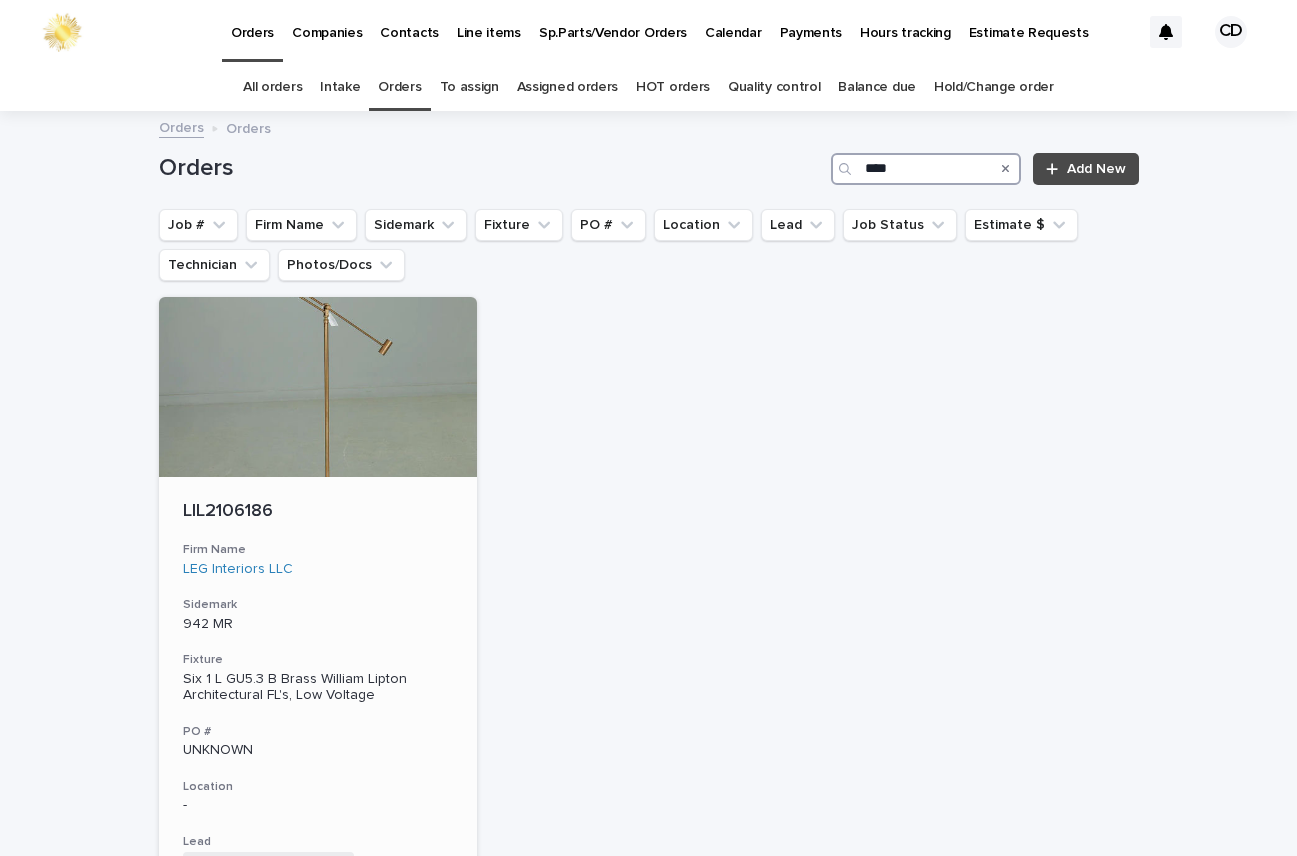type on "****" 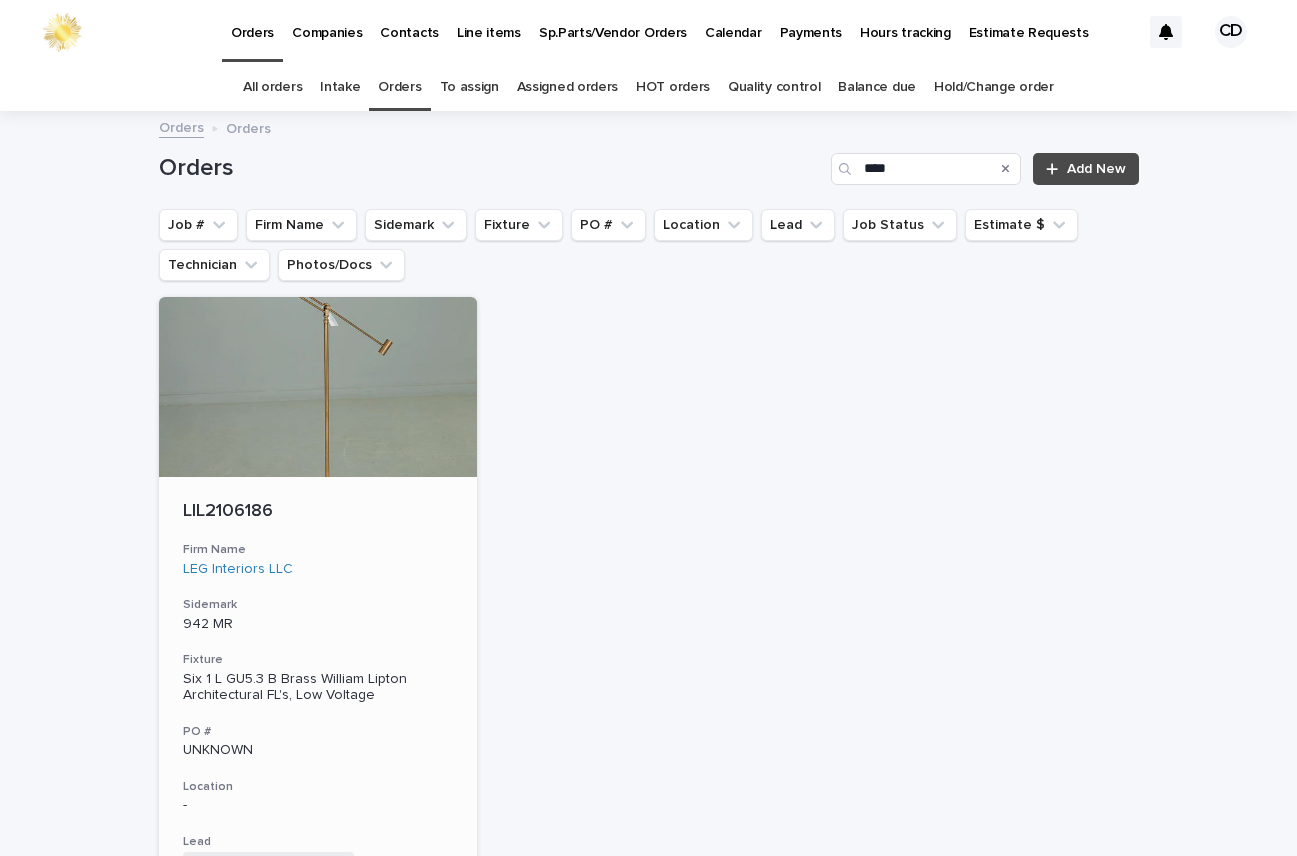 click on "LIL2106186 Firm Name LEG Interiors LLC Sidemark 942 MR Fixture Six 1 L GU5.3 B Brass William Lipton Architectural FL's, Low Voltage
PO # UNKNOWN Location - Lead Mike Donnelly - Dogfork + 0 Job Status Pending Estimate Estimate $ $ 2,056.50 Technician -" at bounding box center (318, 771) 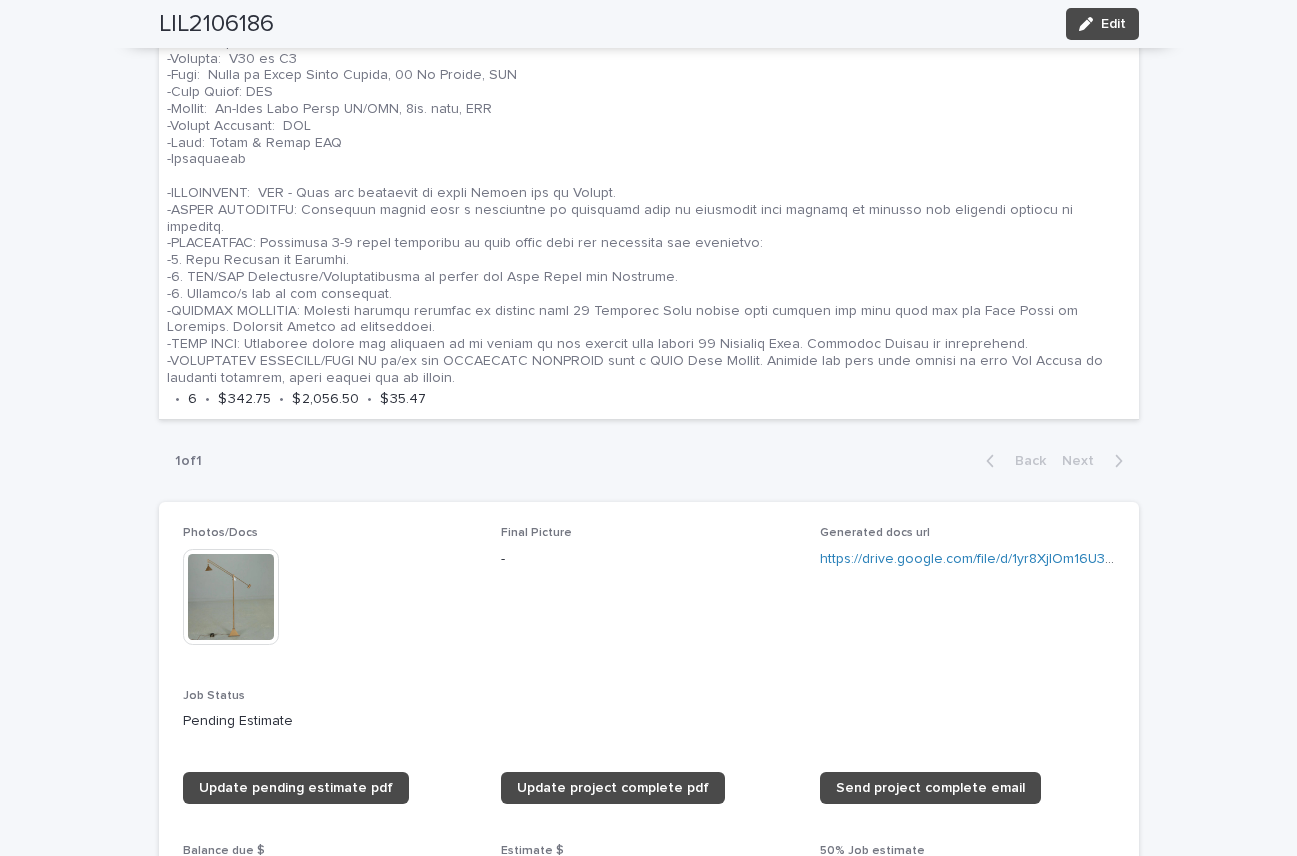 scroll, scrollTop: 1347, scrollLeft: 0, axis: vertical 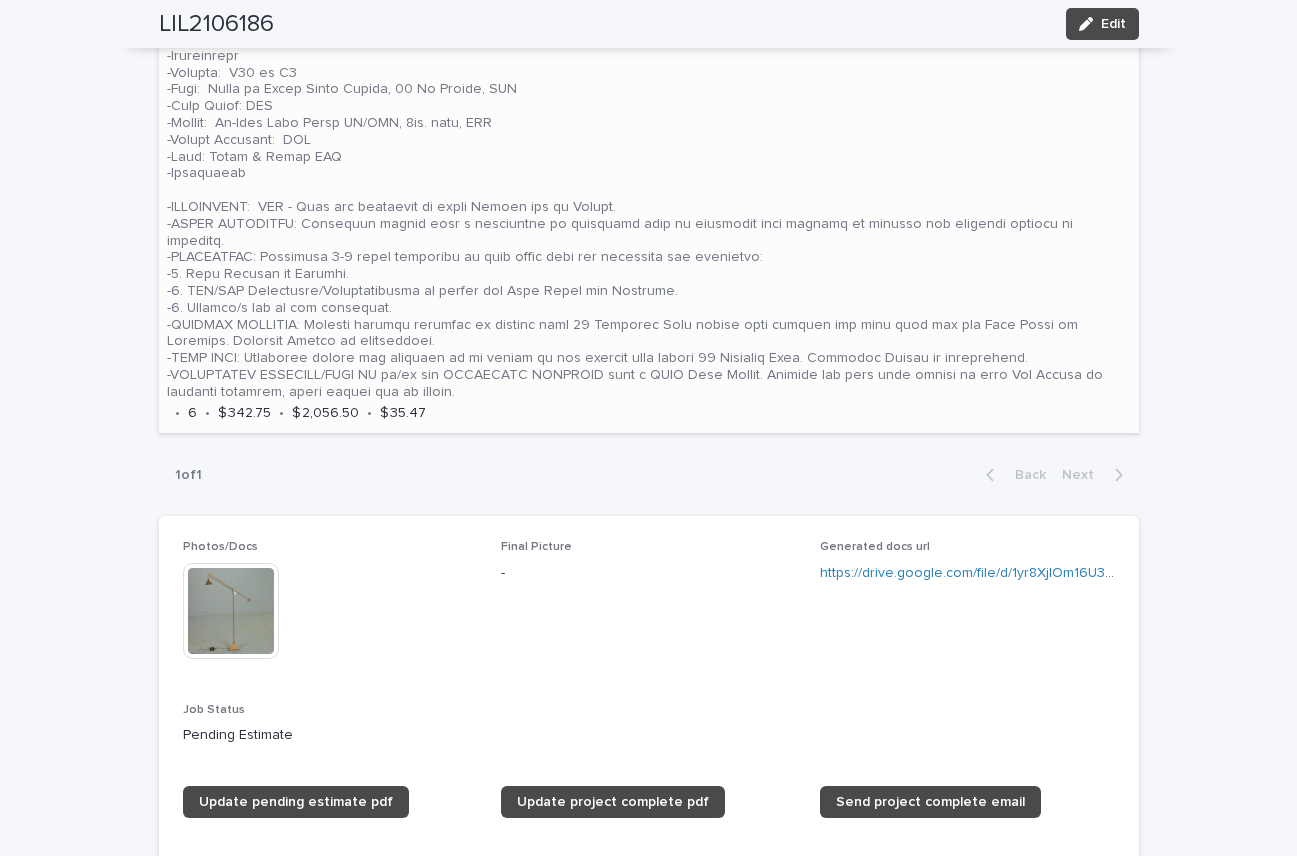 click at bounding box center (649, 198) 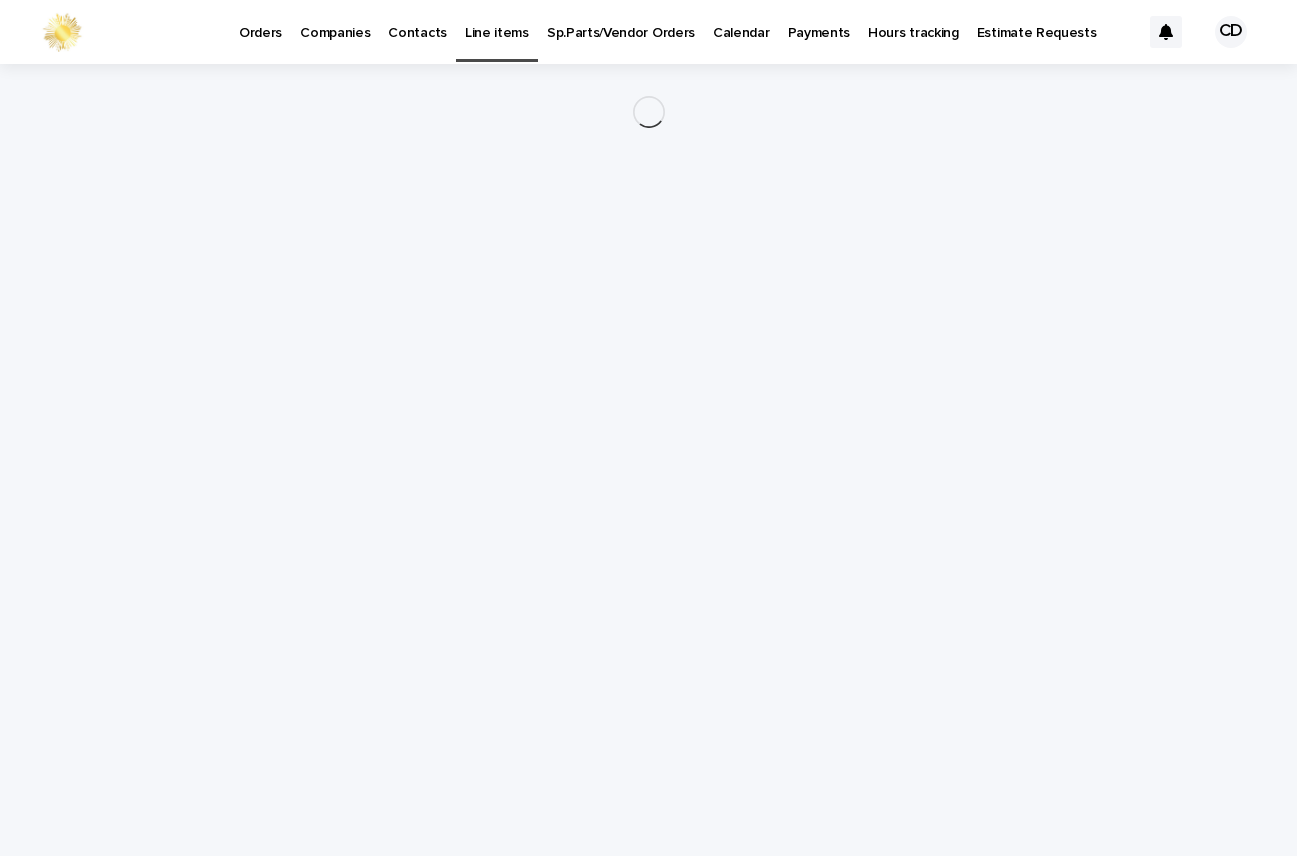 scroll, scrollTop: 0, scrollLeft: 0, axis: both 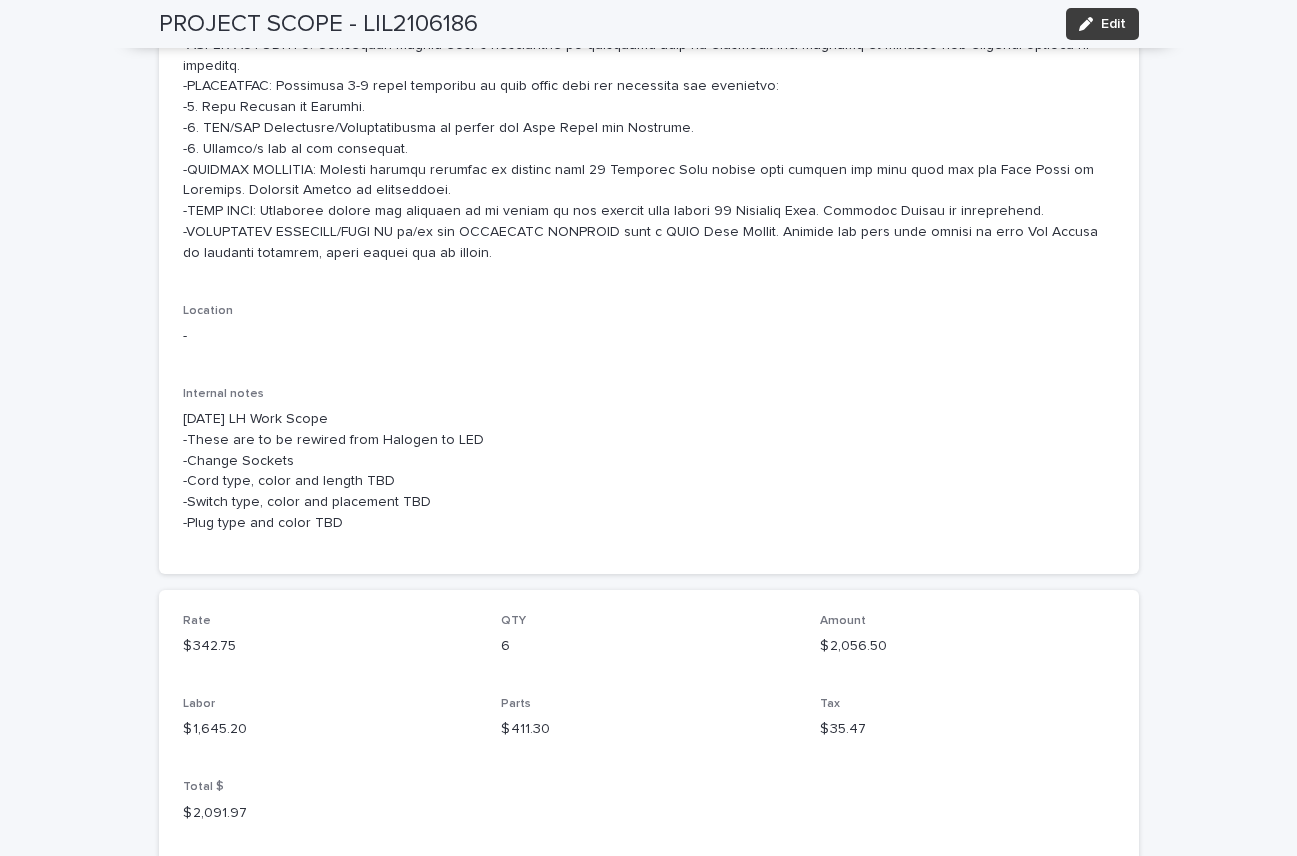 click on "Edit" at bounding box center (1113, 24) 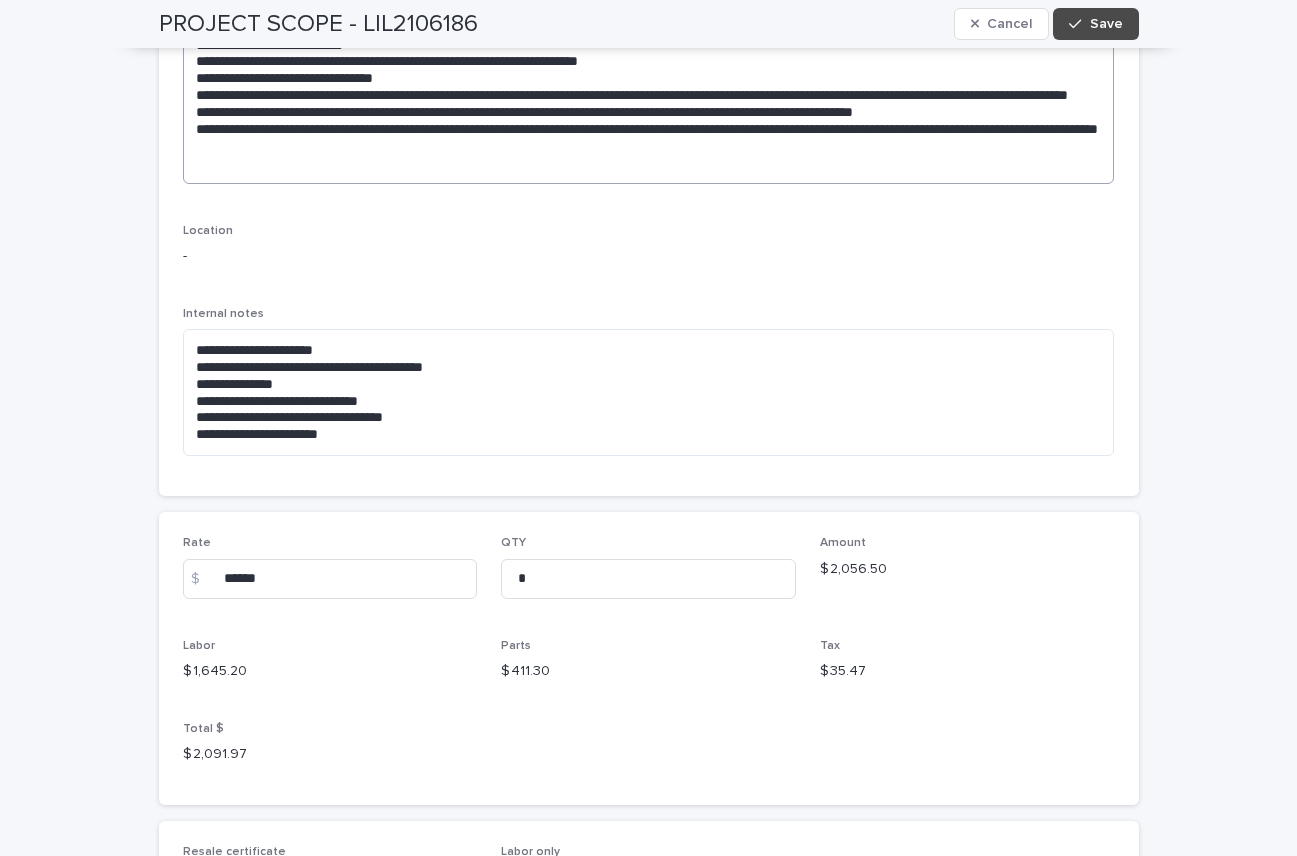 scroll, scrollTop: 317, scrollLeft: 0, axis: vertical 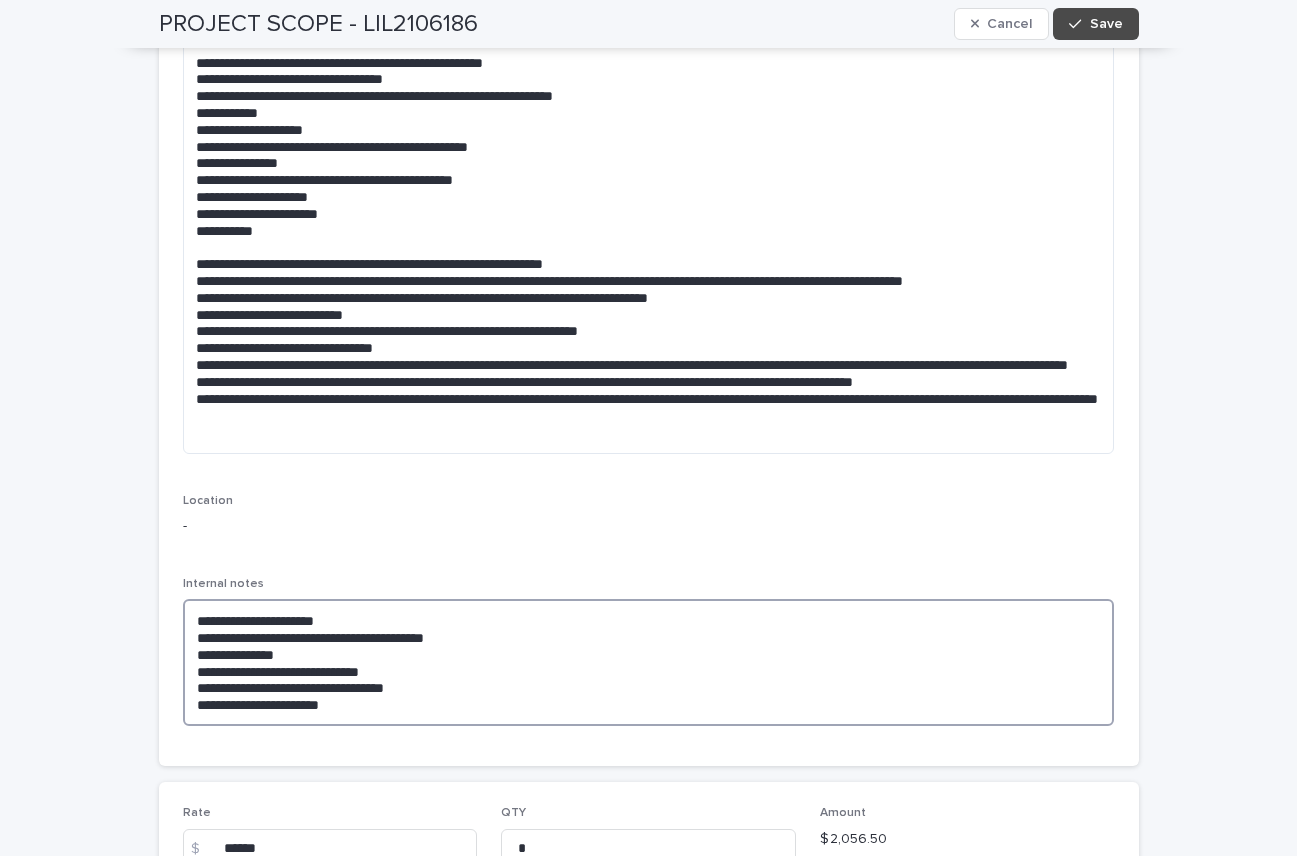 click on "**********" at bounding box center [649, 662] 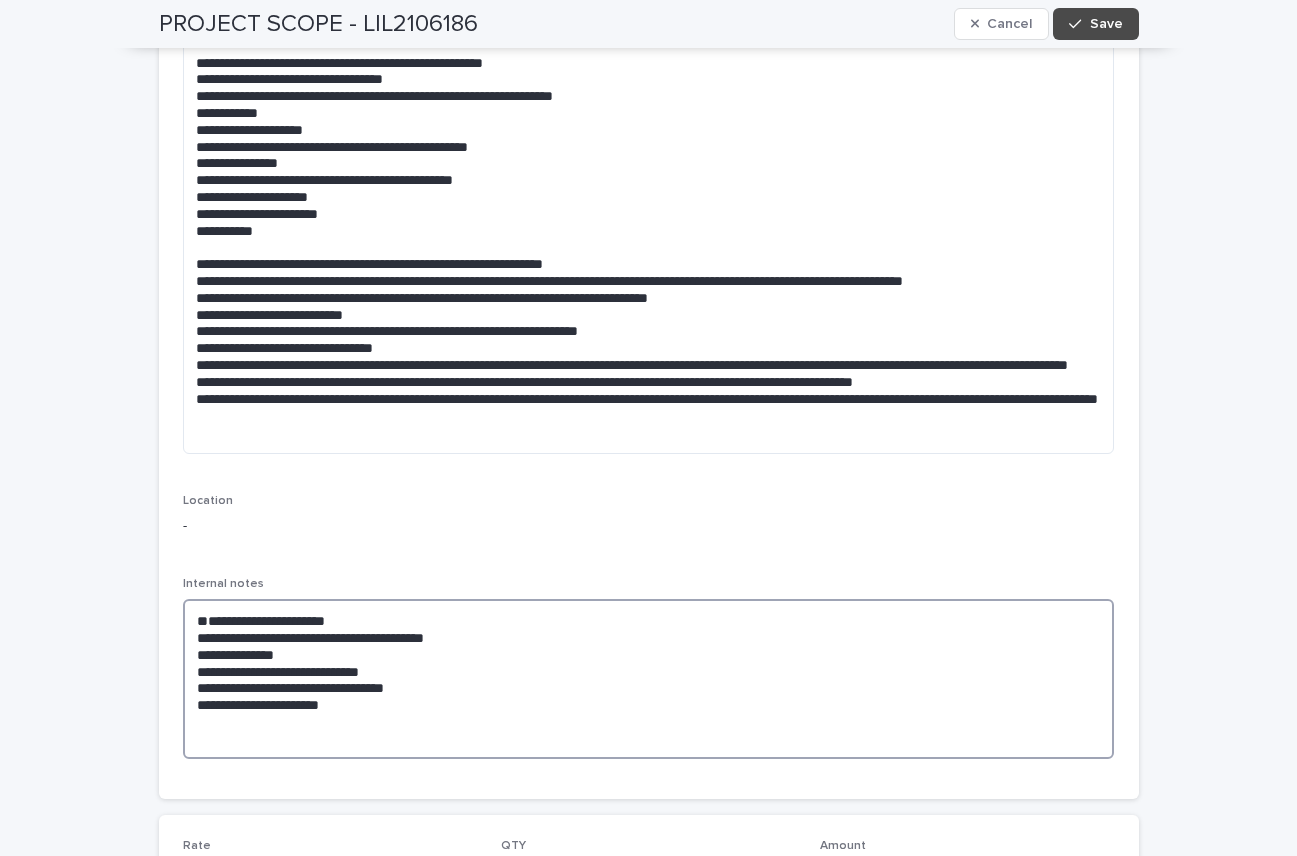 click on "**********" at bounding box center (649, 679) 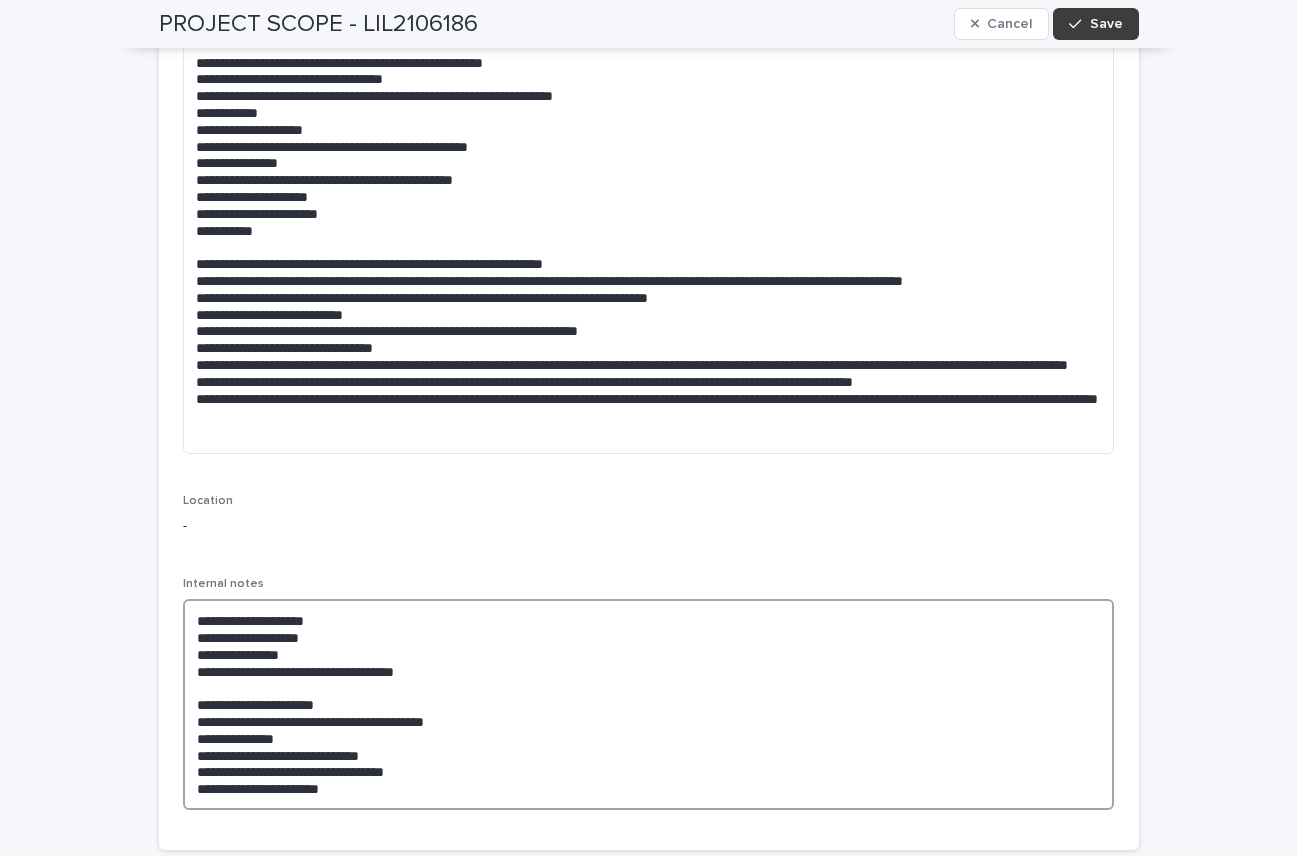 type on "**********" 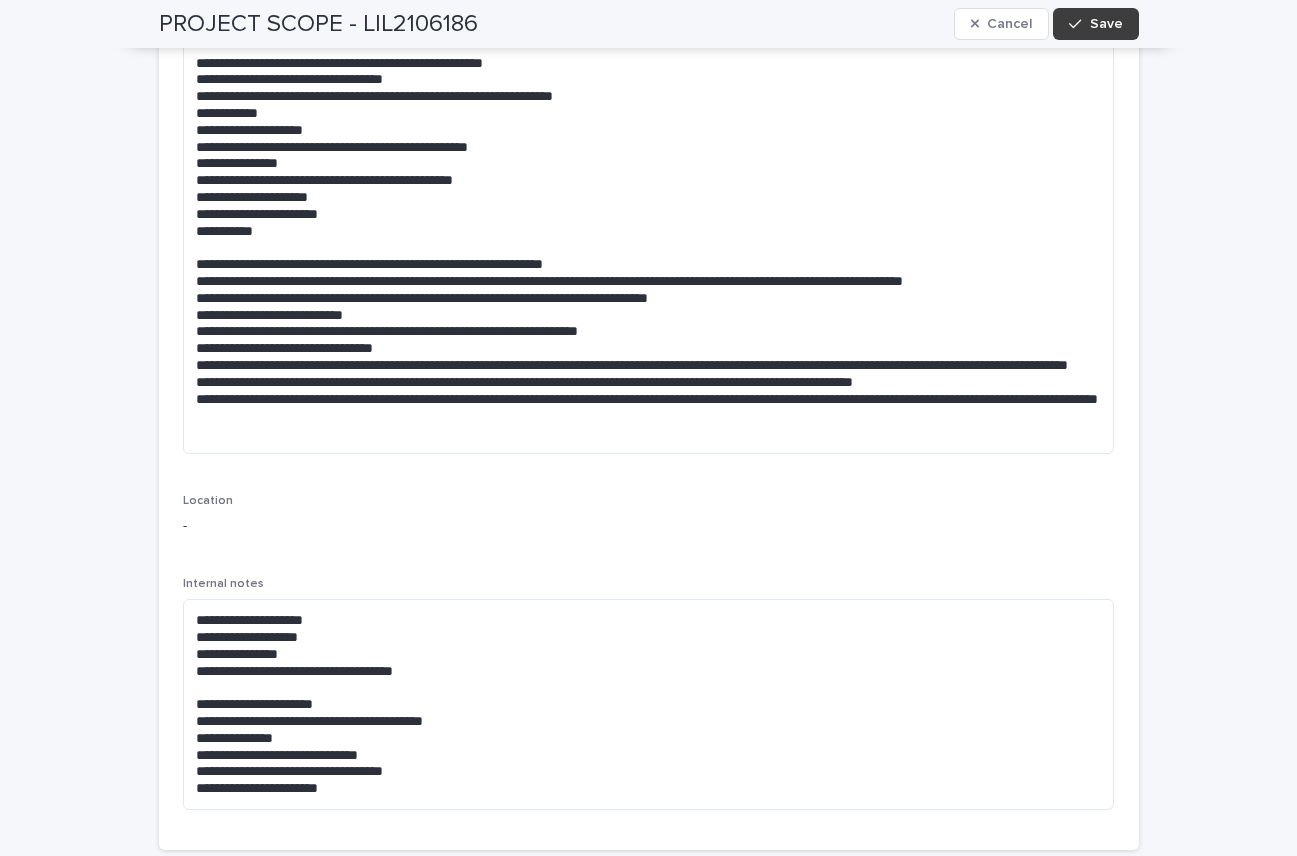 click on "Save" at bounding box center (1095, 24) 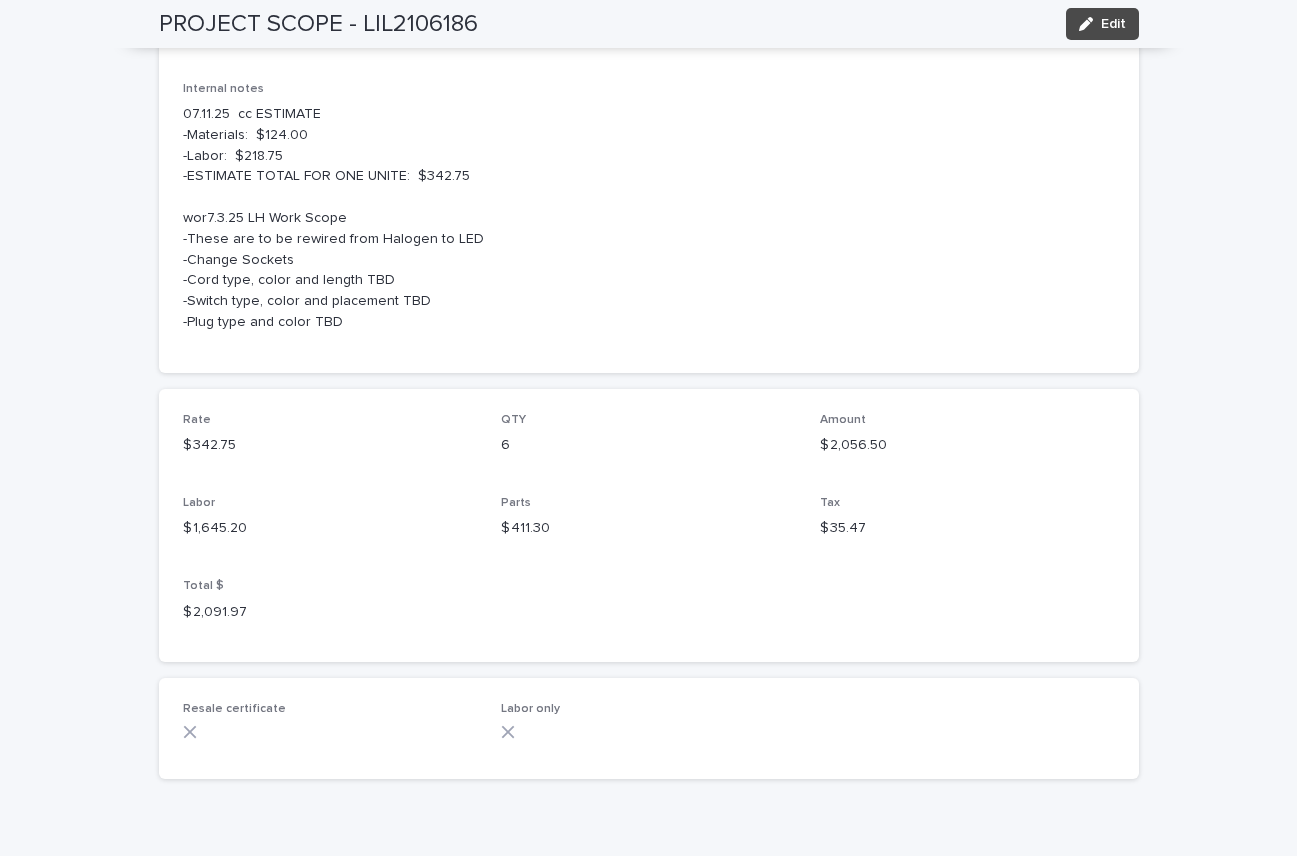 scroll, scrollTop: 910, scrollLeft: 0, axis: vertical 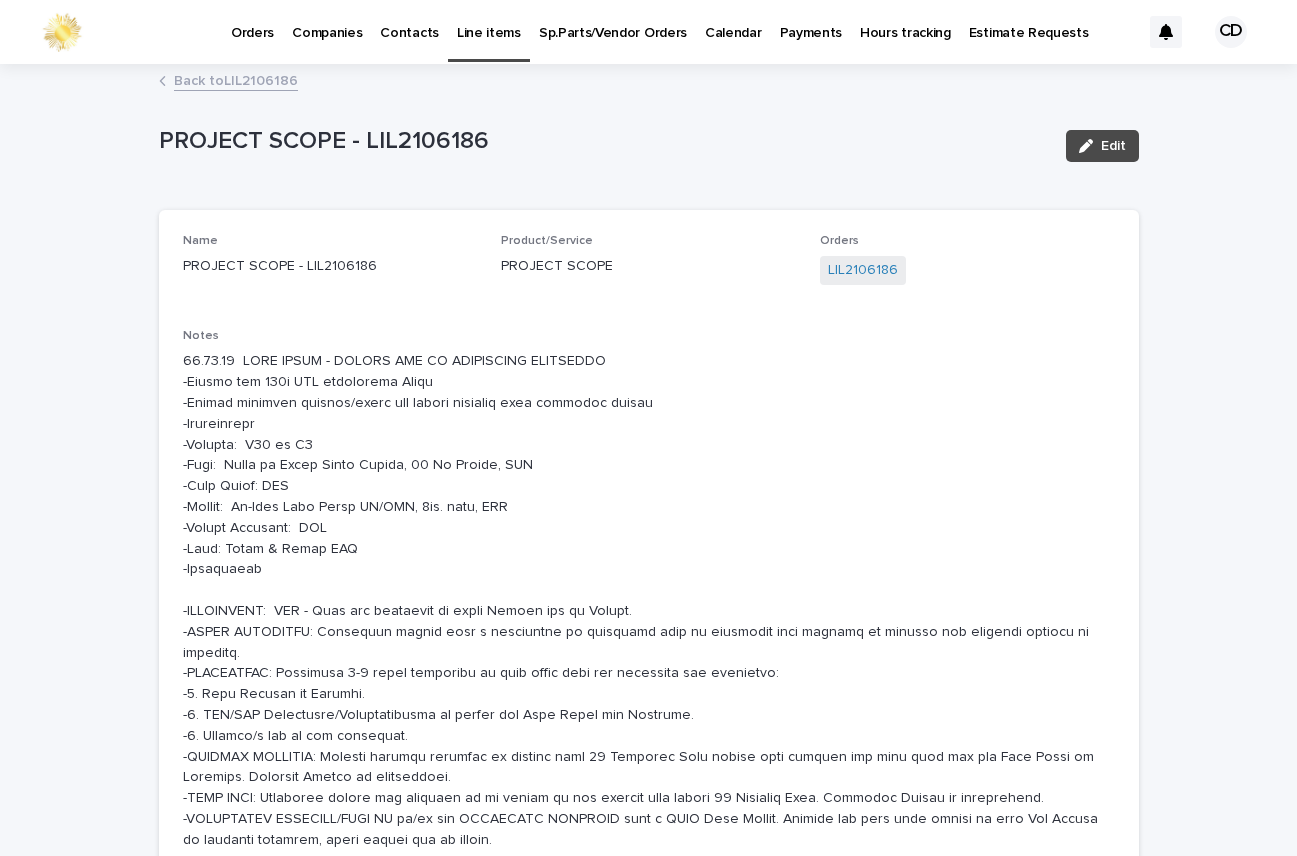 click on "Back to  LIL2106186" at bounding box center (236, 79) 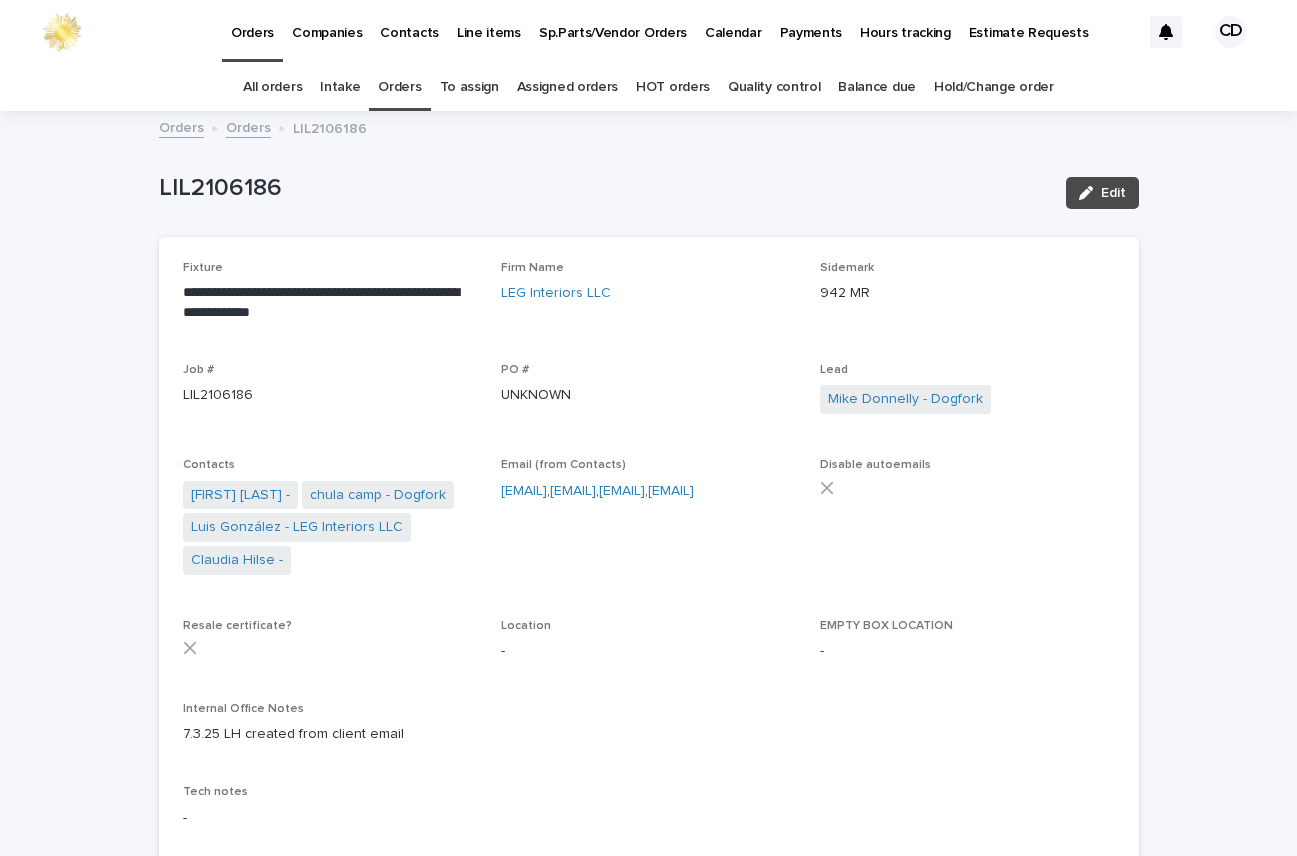 scroll, scrollTop: 64, scrollLeft: 0, axis: vertical 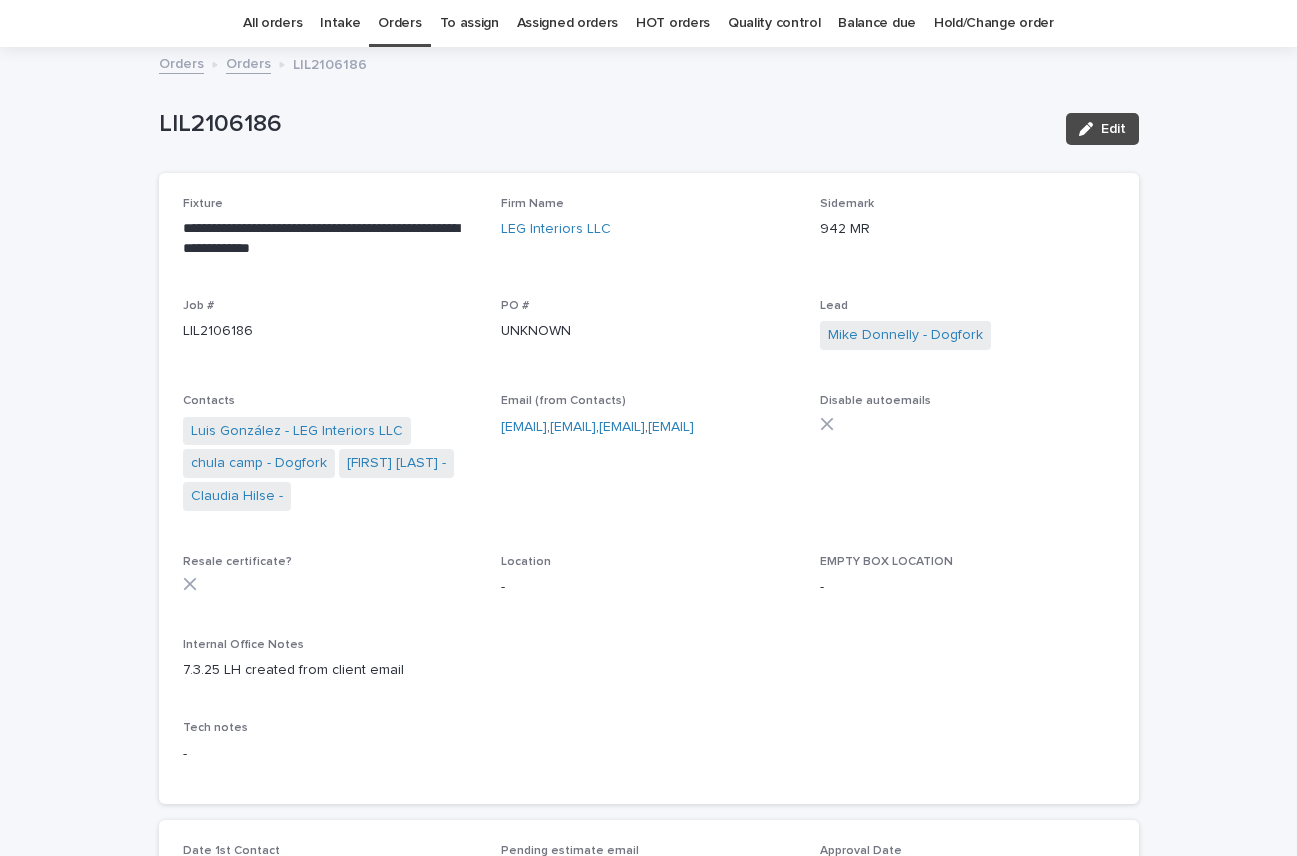 click on "Orders" at bounding box center [399, 23] 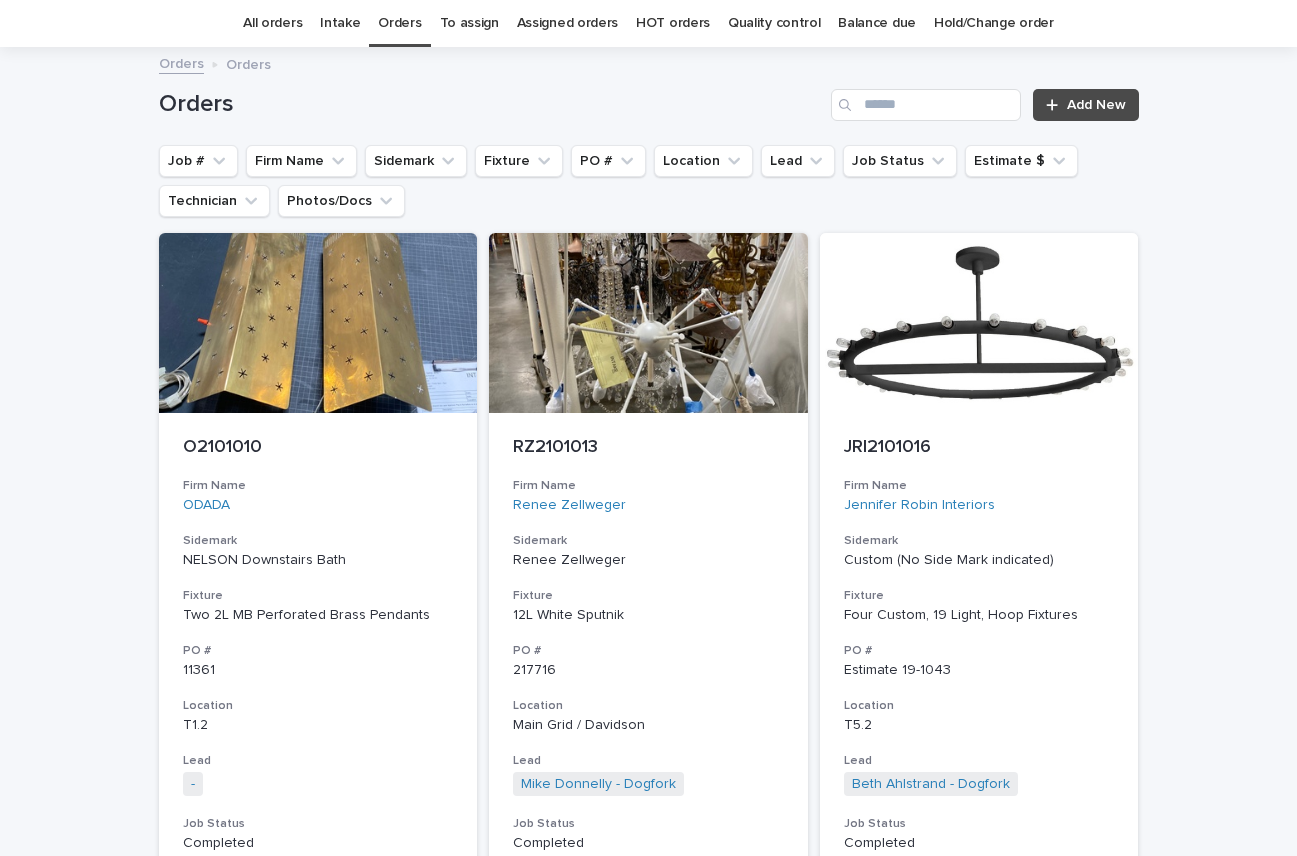 scroll, scrollTop: 0, scrollLeft: 0, axis: both 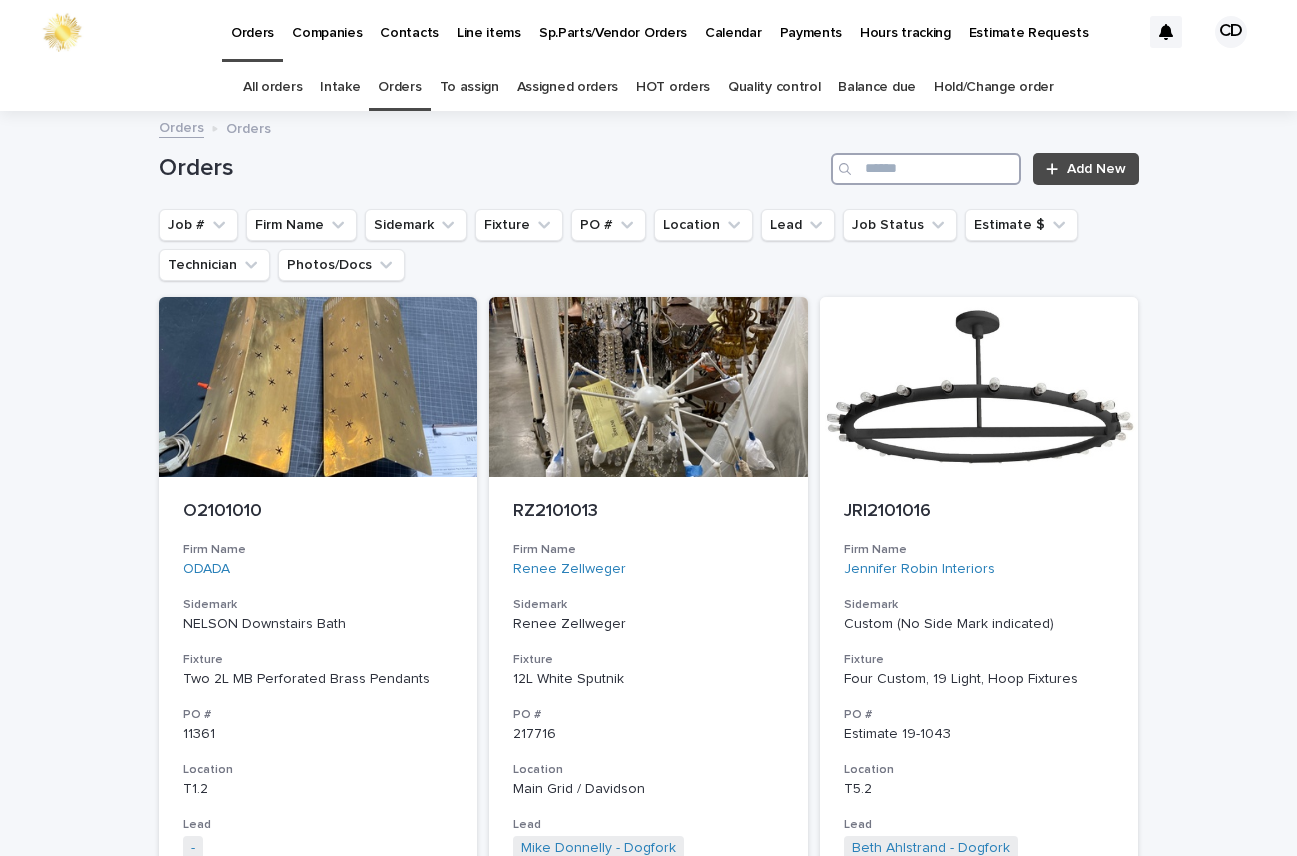 click at bounding box center (926, 169) 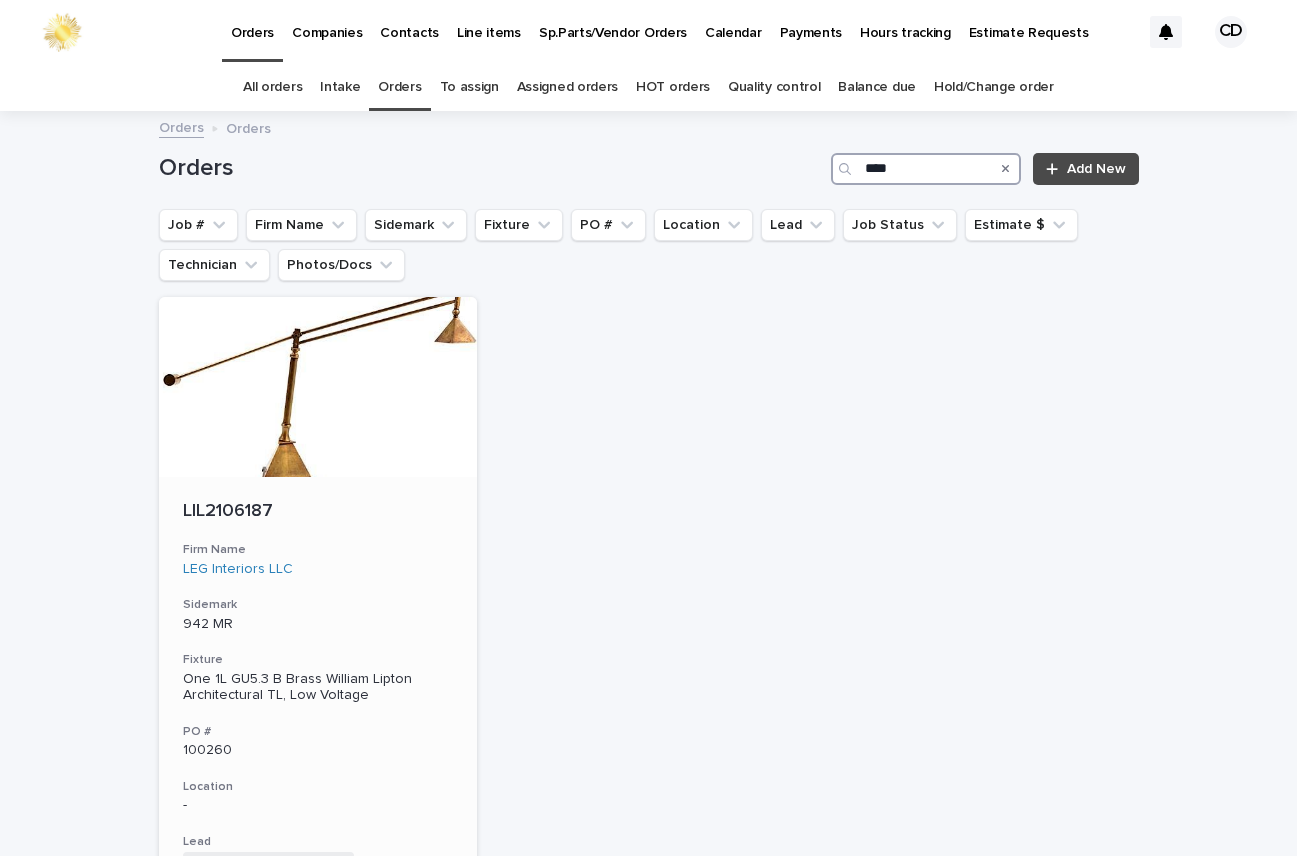 type on "****" 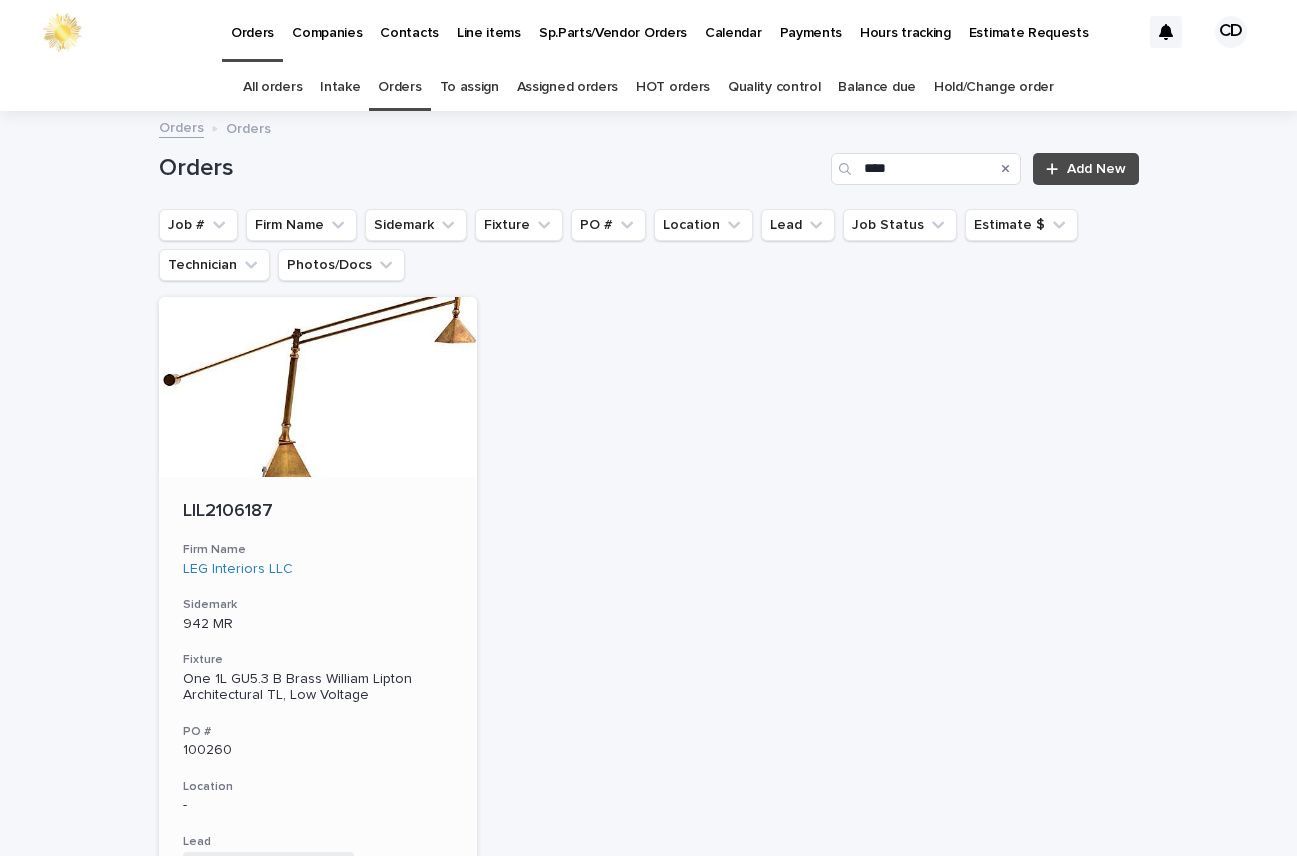 click on "LIL2106187 Firm Name LEG Interiors LLC   Sidemark 942 MR Fixture One 1L GU5.3 B Brass William Lipton Architectural TL, Low Voltage
PO # 100260 Location - Lead Mike Donnelly - Dogfork   + 0 Job Status Pending Estimate Estimate $ $ 305.75 Technician -" at bounding box center [318, 771] 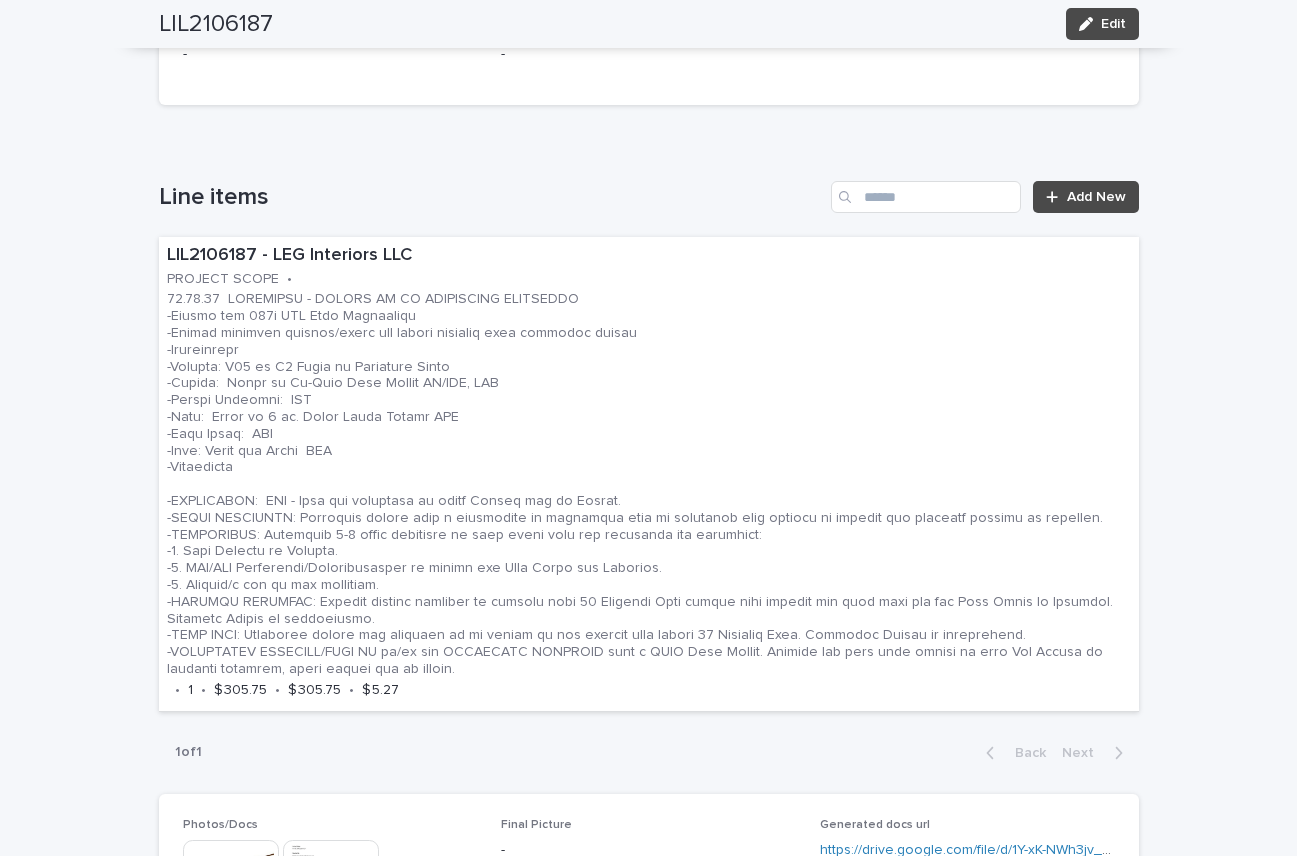 scroll, scrollTop: 1039, scrollLeft: 0, axis: vertical 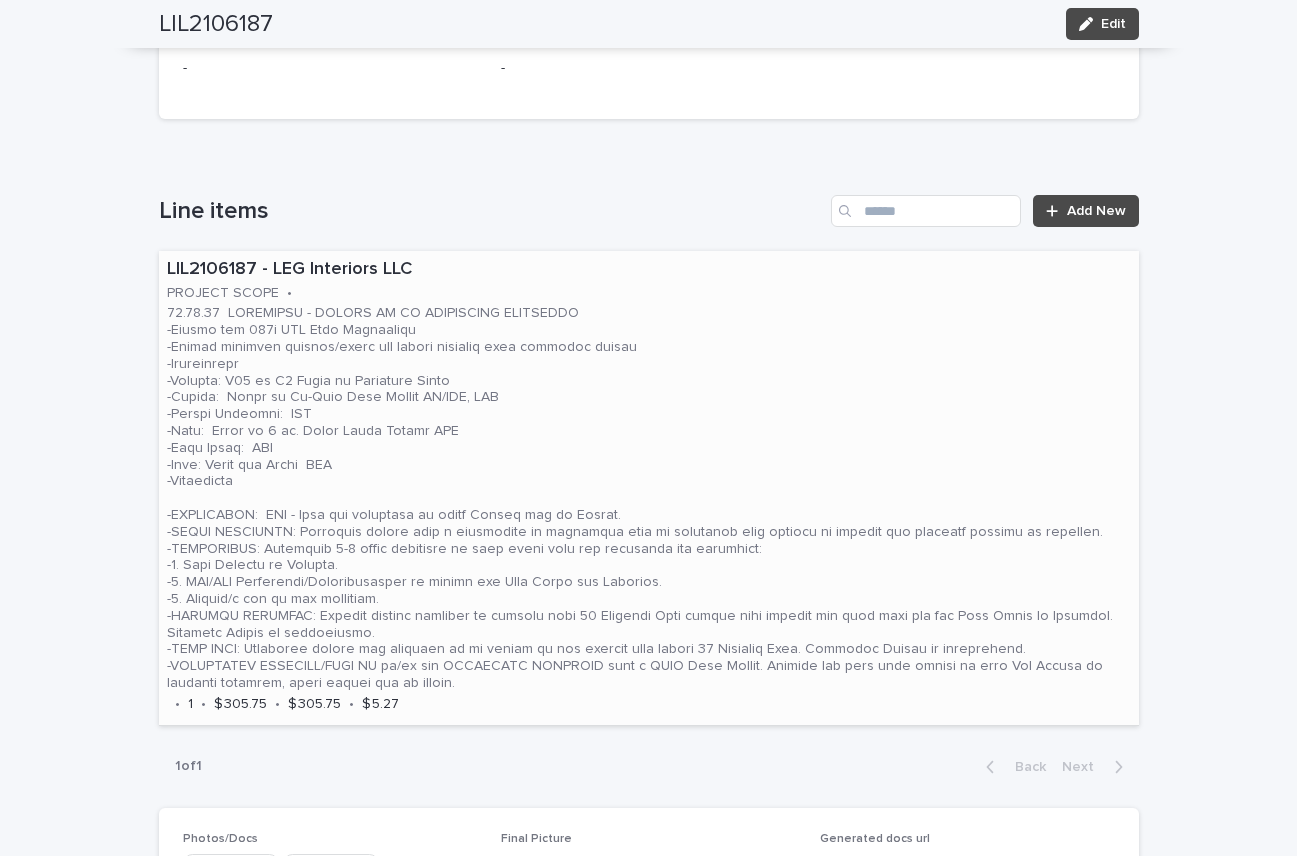click at bounding box center (649, 498) 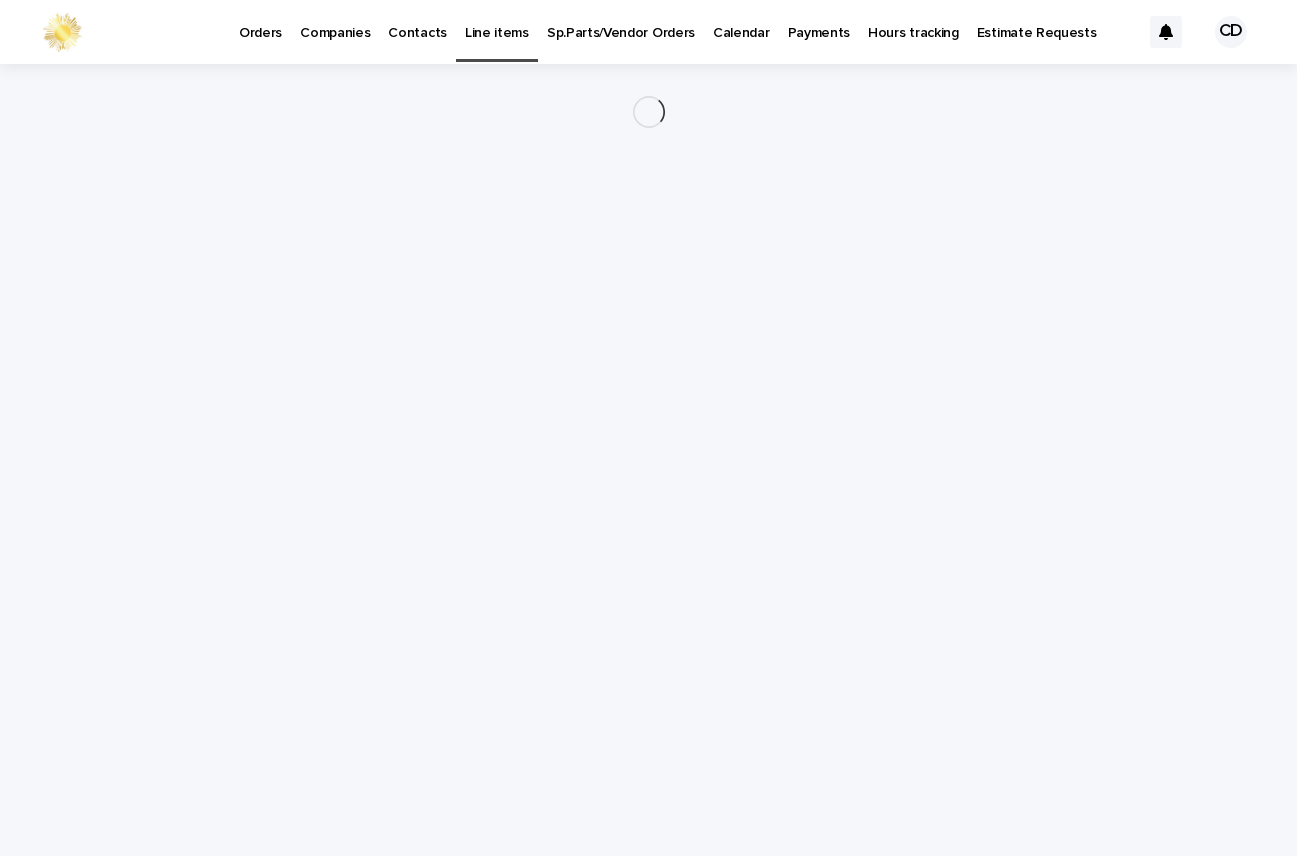 scroll, scrollTop: 0, scrollLeft: 0, axis: both 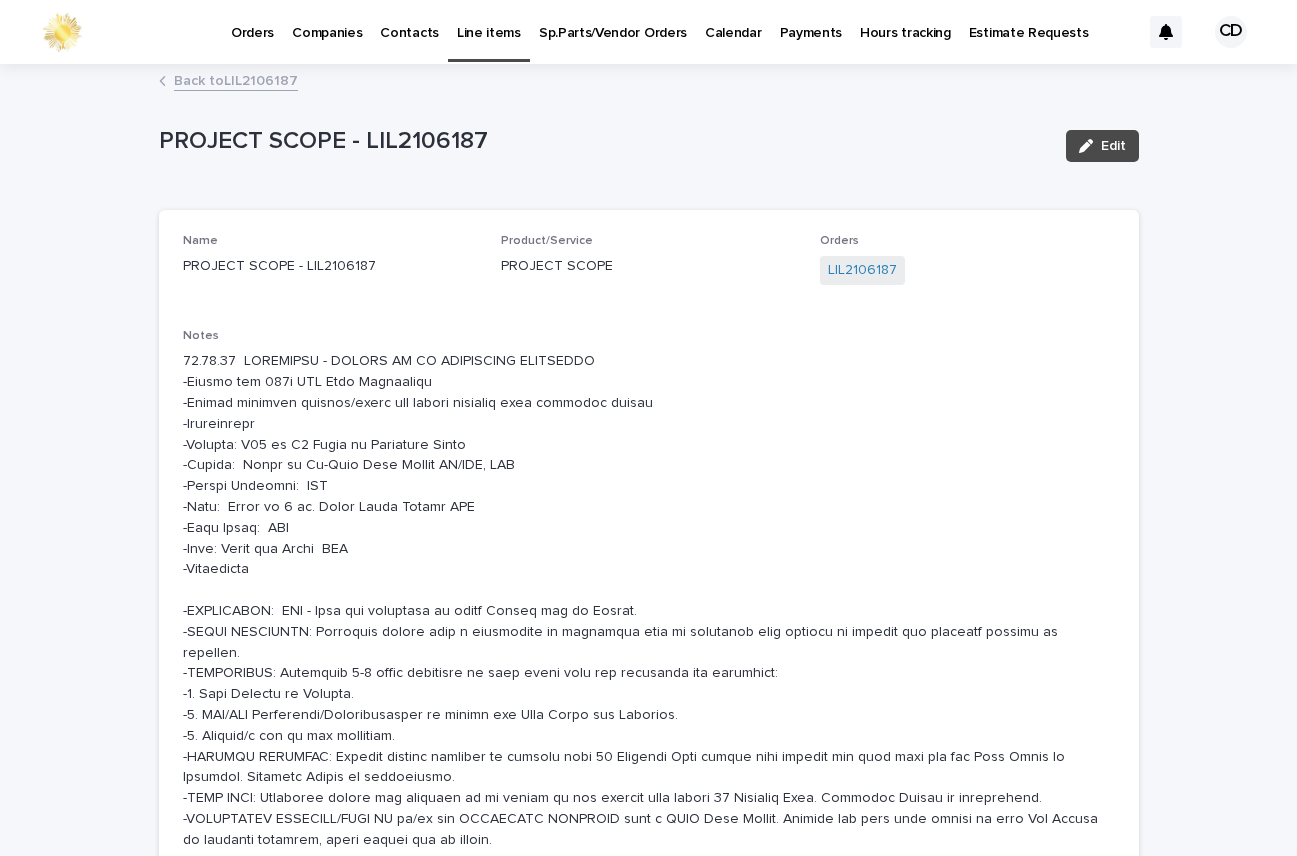 click on "Back to  LIL2106187" at bounding box center (236, 79) 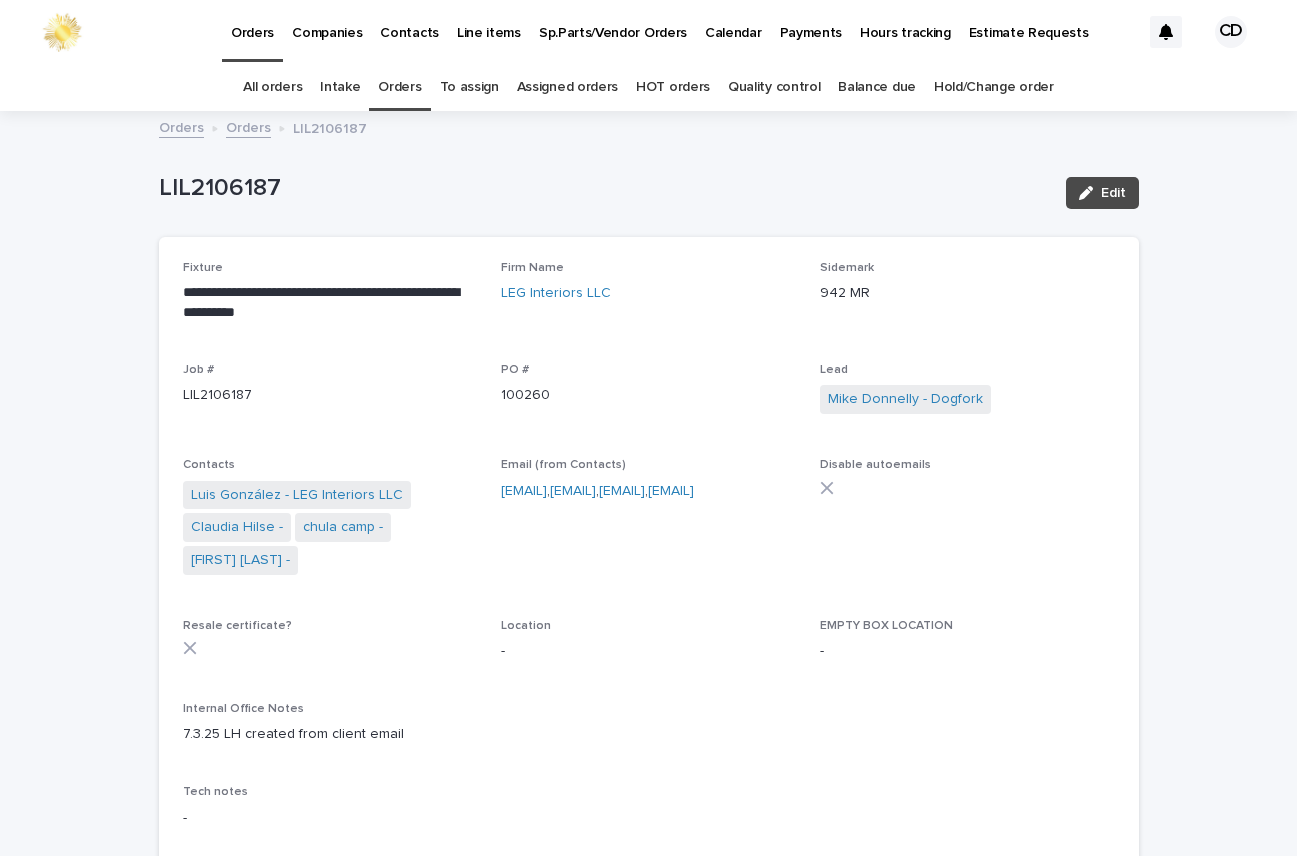 scroll, scrollTop: 64, scrollLeft: 0, axis: vertical 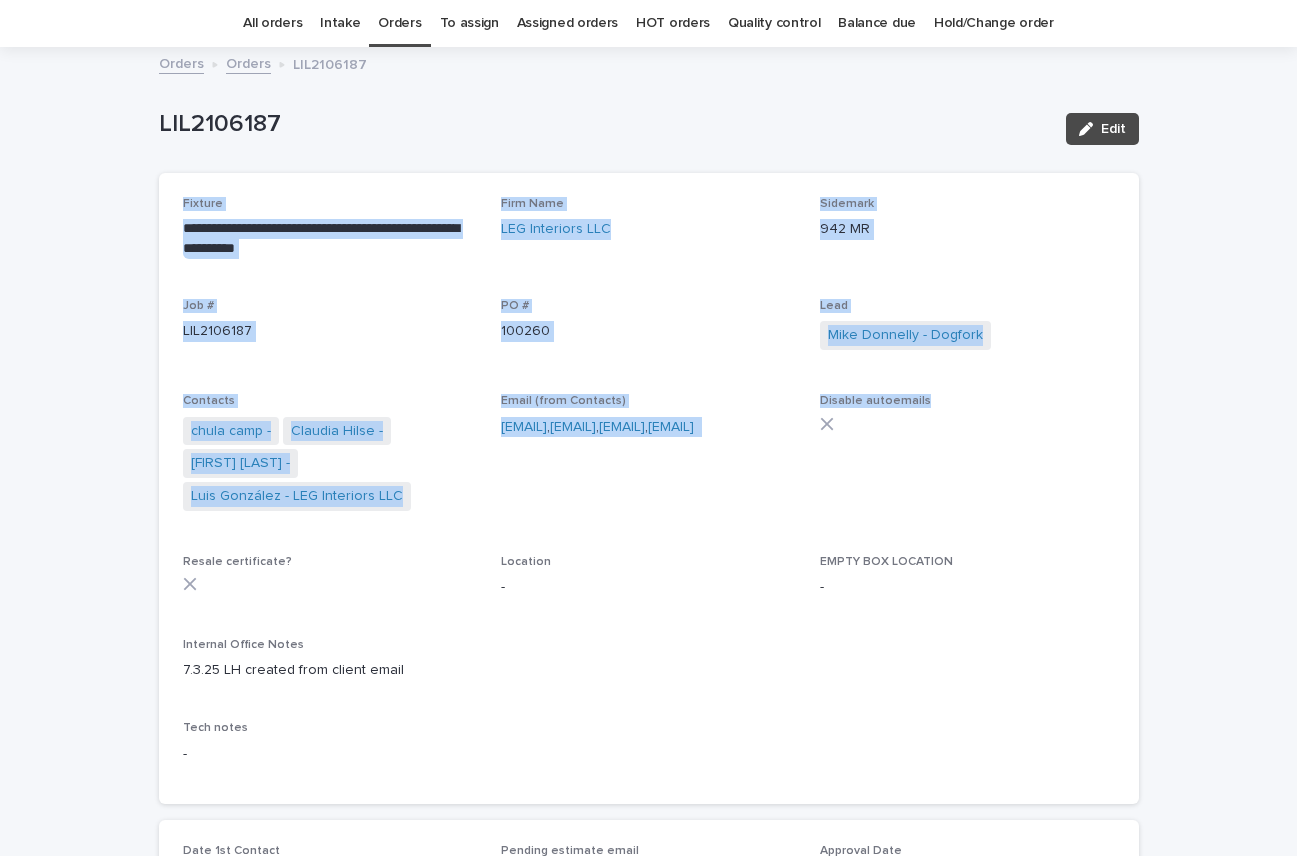 drag, startPoint x: 1263, startPoint y: 130, endPoint x: 1200, endPoint y: 412, distance: 288.95154 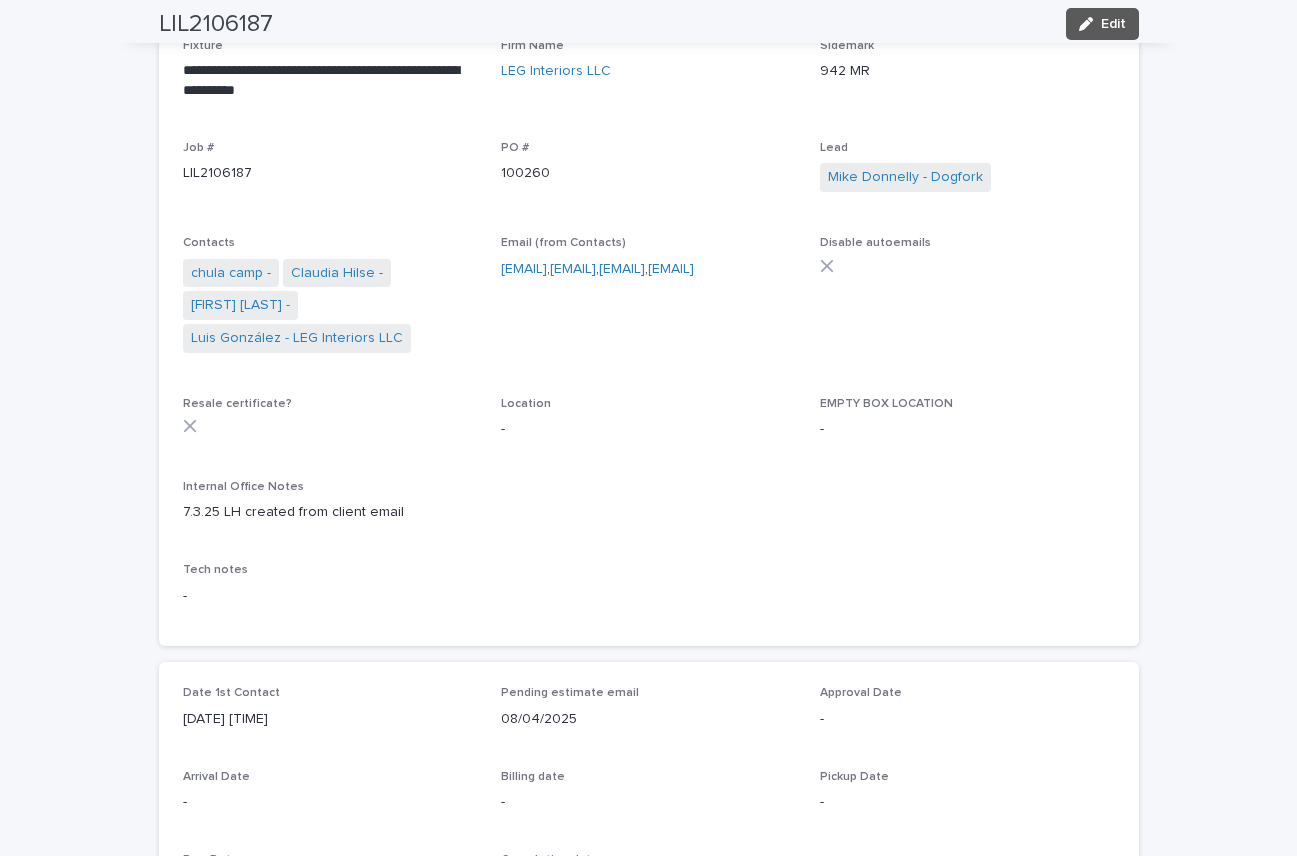 scroll, scrollTop: 0, scrollLeft: 0, axis: both 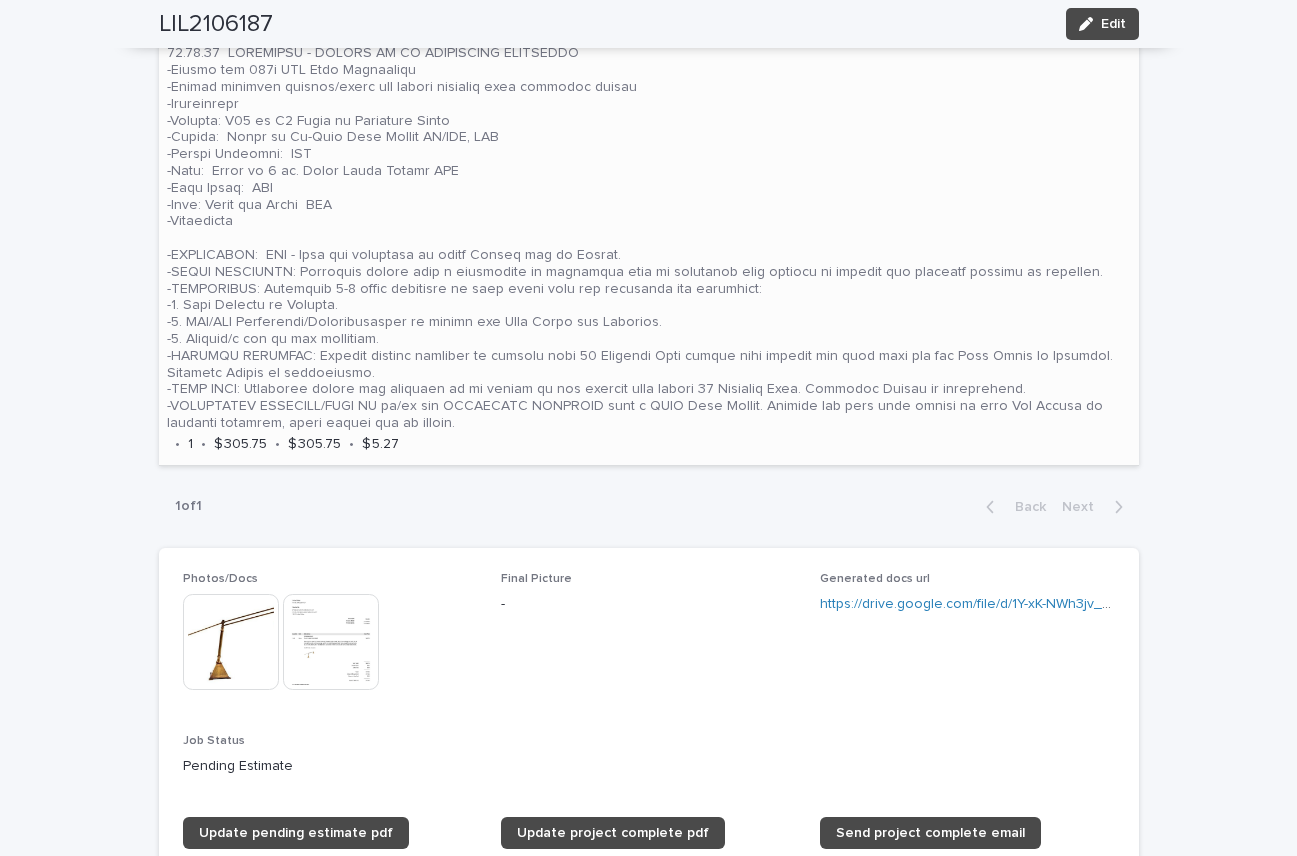 click at bounding box center (649, 238) 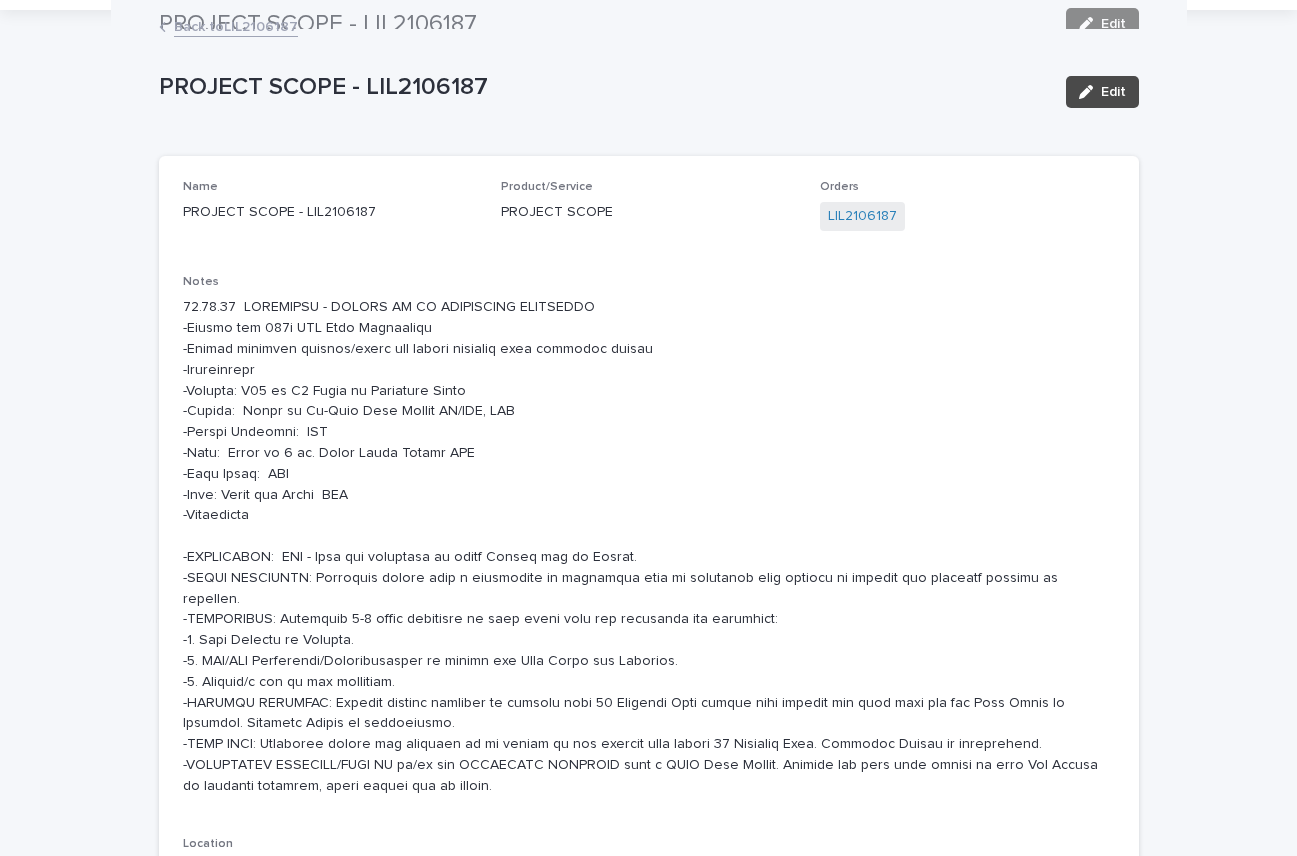 scroll, scrollTop: 0, scrollLeft: 0, axis: both 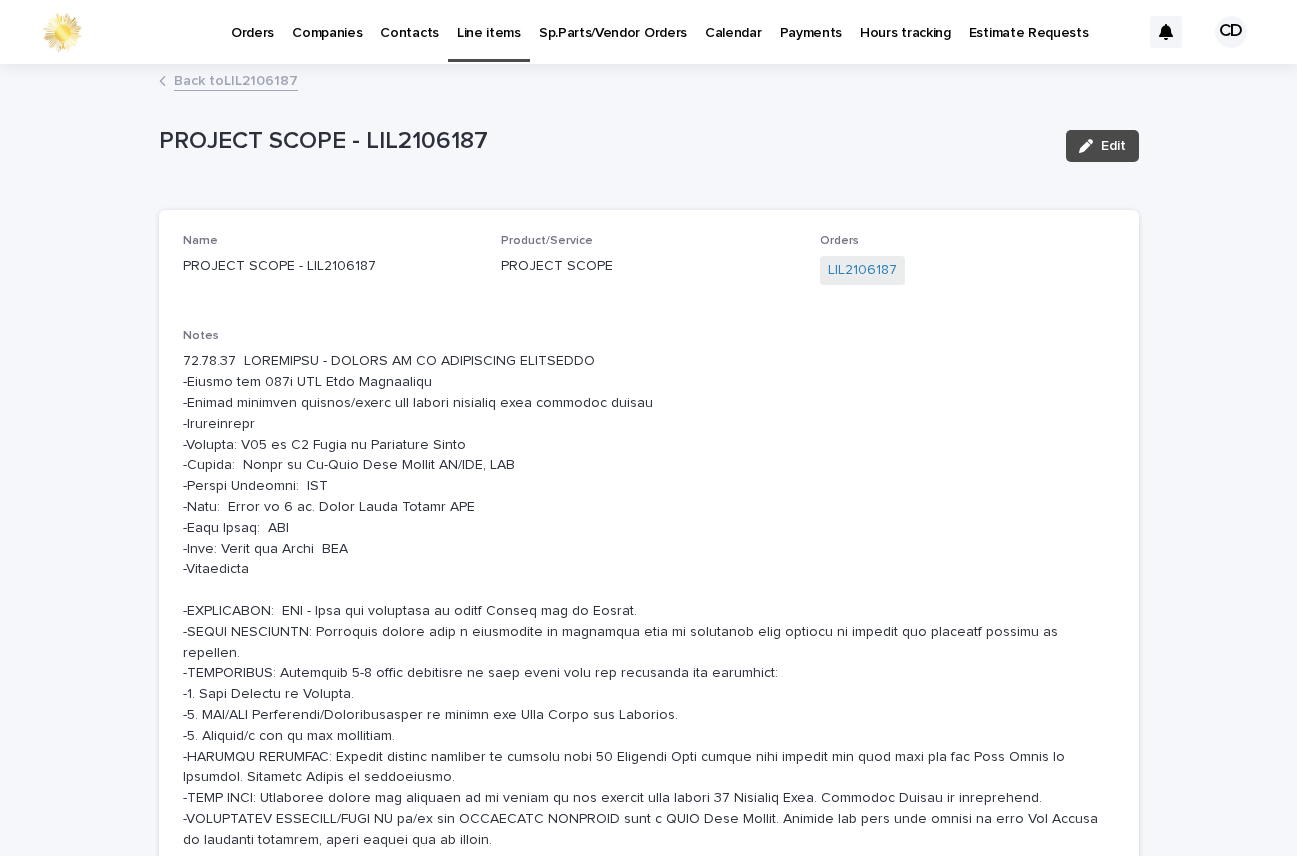 click on "Back to  LIL2106187" at bounding box center (236, 79) 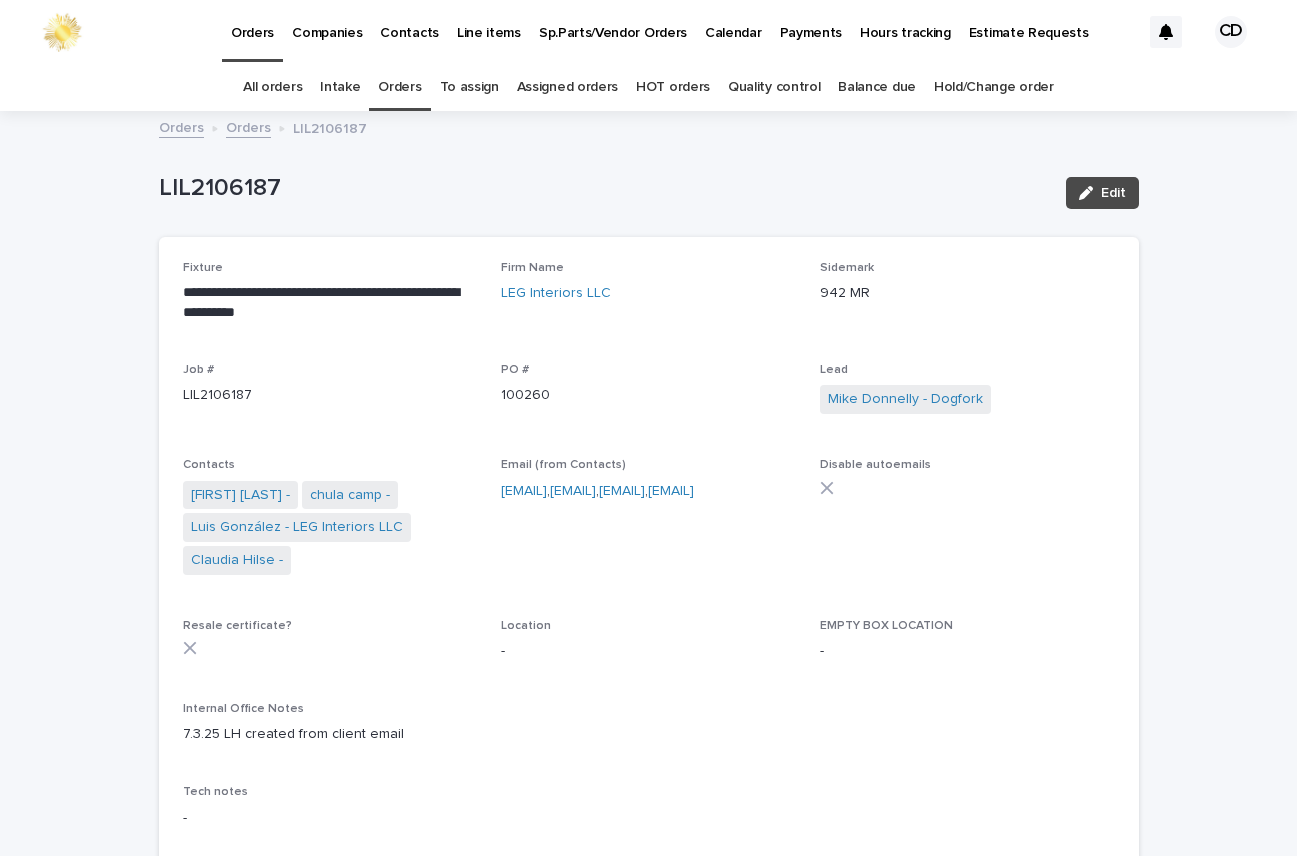 scroll, scrollTop: 64, scrollLeft: 0, axis: vertical 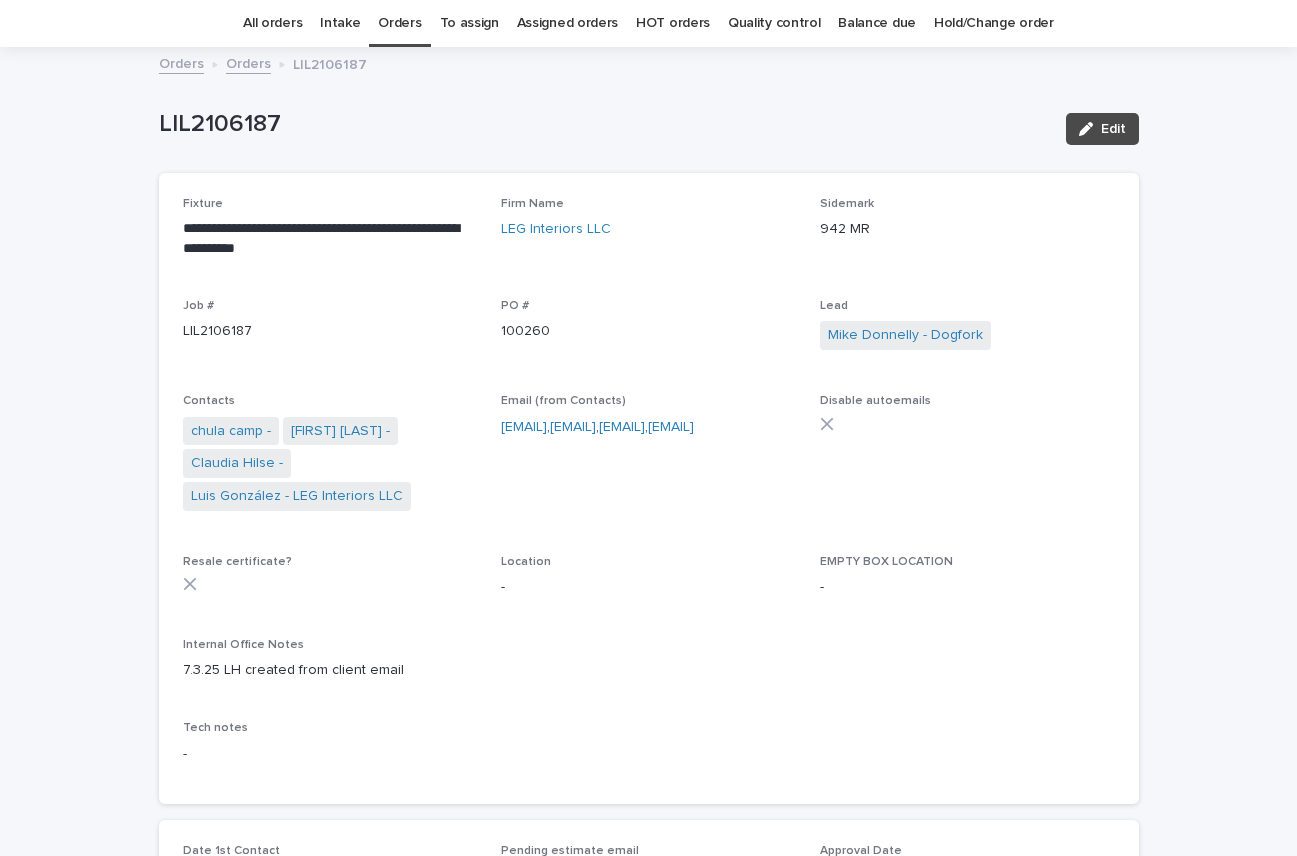 click on "Orders" at bounding box center (399, 23) 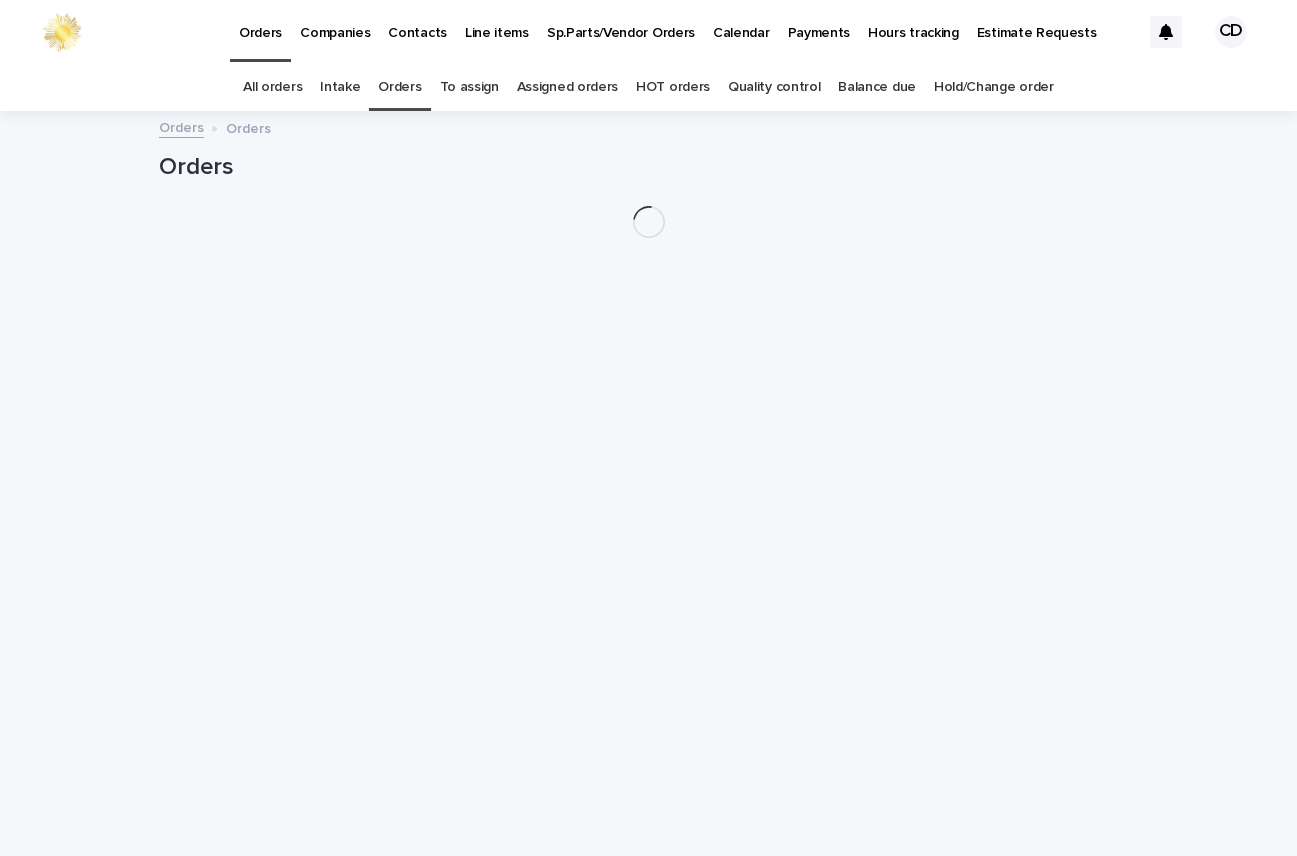 scroll, scrollTop: 0, scrollLeft: 0, axis: both 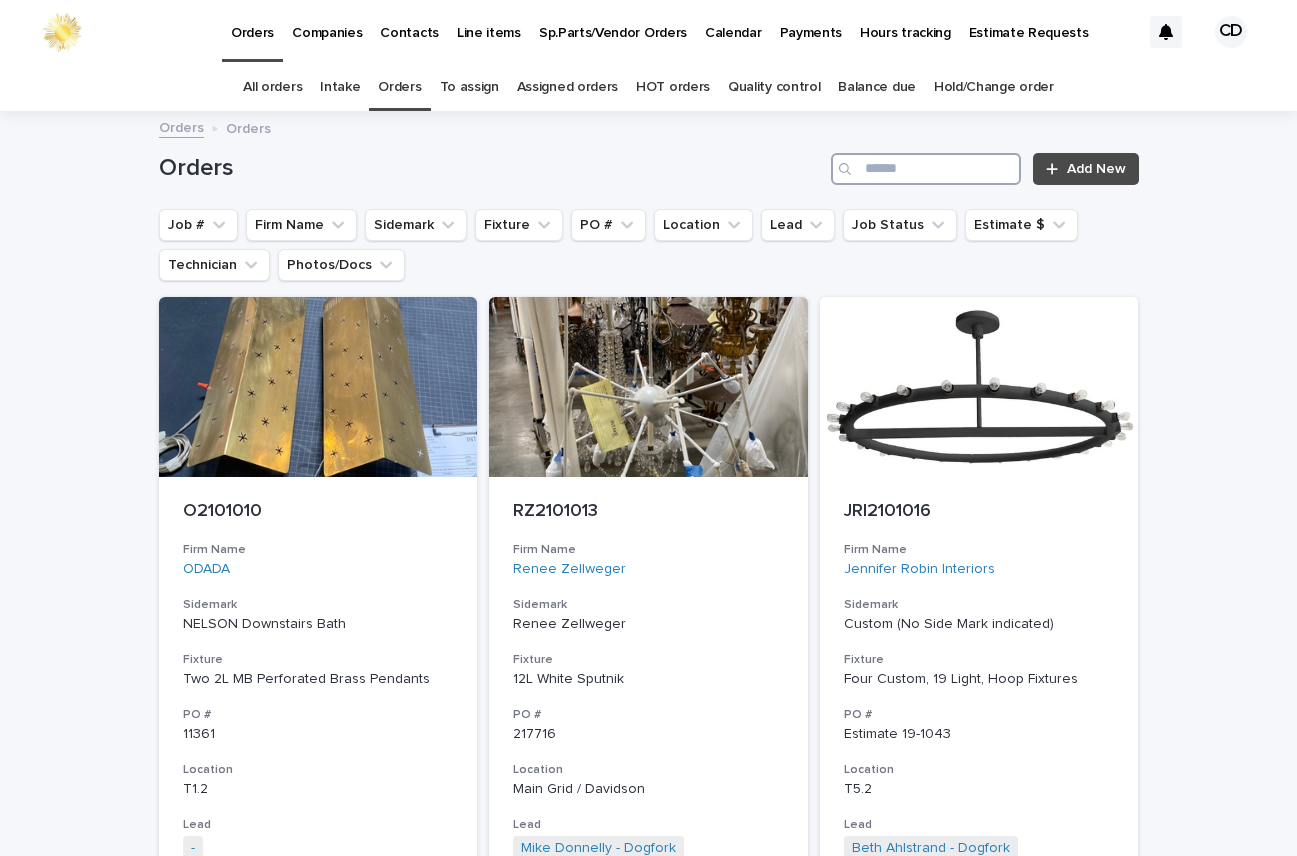 click at bounding box center (926, 169) 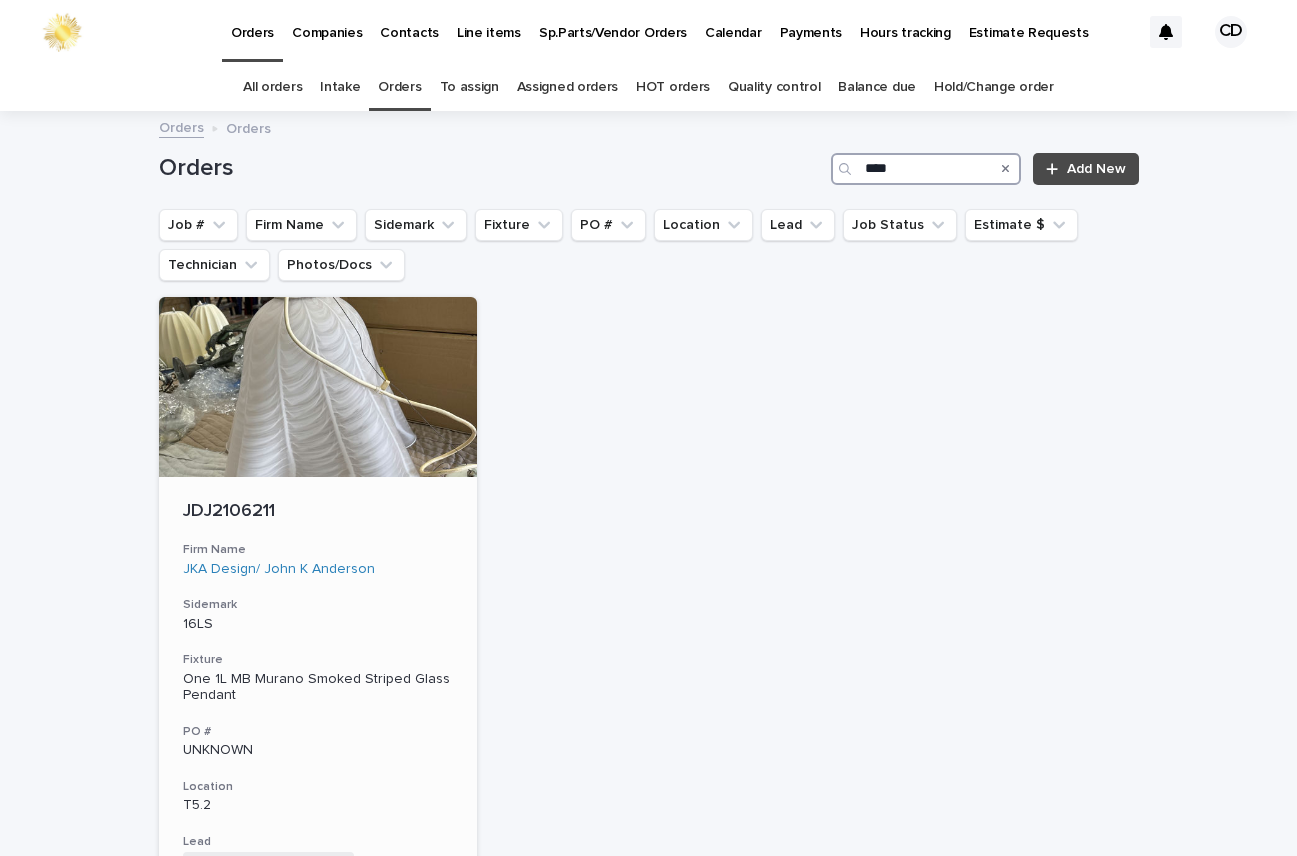 type on "****" 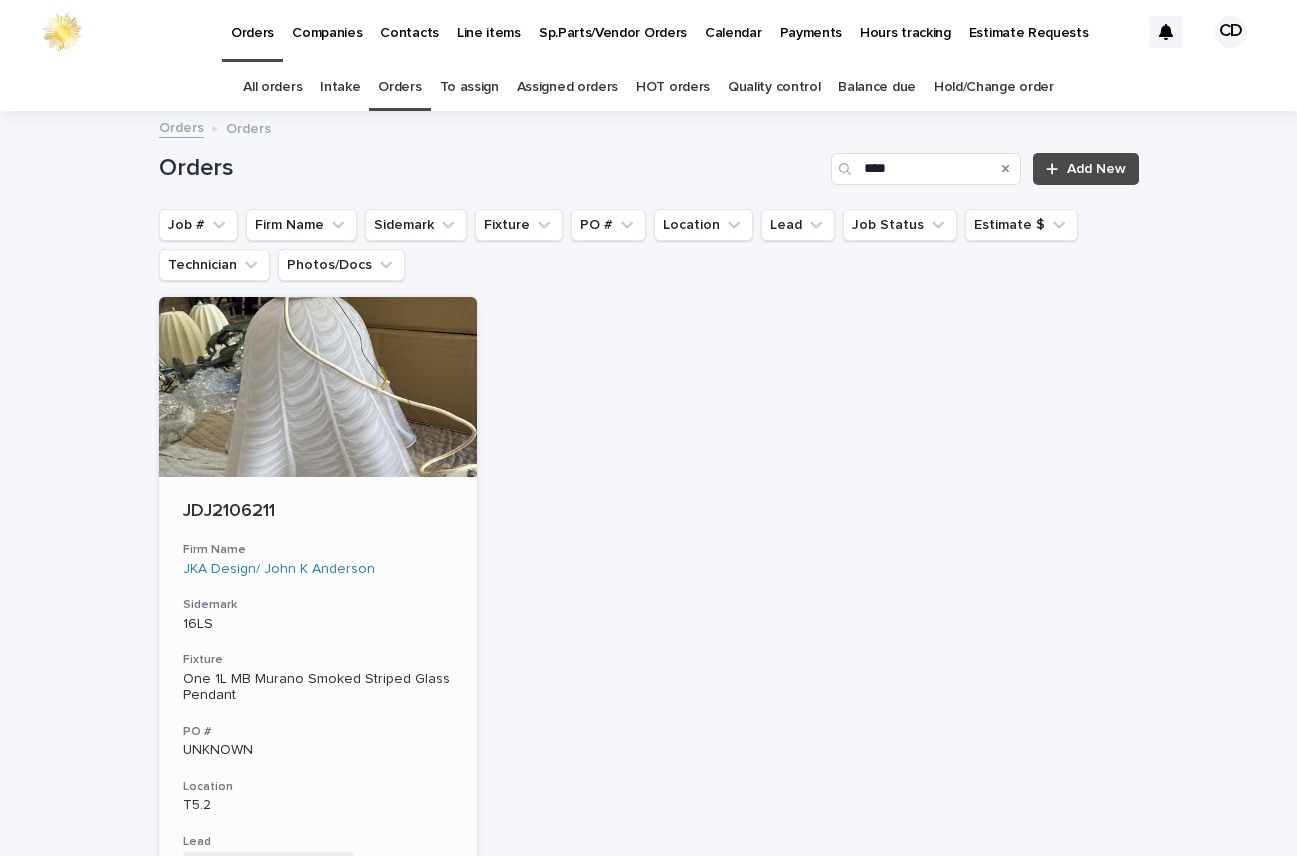 click on "JDJ2106211 Firm Name JKA Design/ John K Anderson Sidemark 16LS Fixture One 1L MB Murano Smoked Striped Glass Pendant
PO # UNKNOWN Location T5.2 Lead Mike Donnelly - Dogfork + 0 Job Status Ready for Lead Review Estimate $ $ 776.50 Technician -" at bounding box center (318, 771) 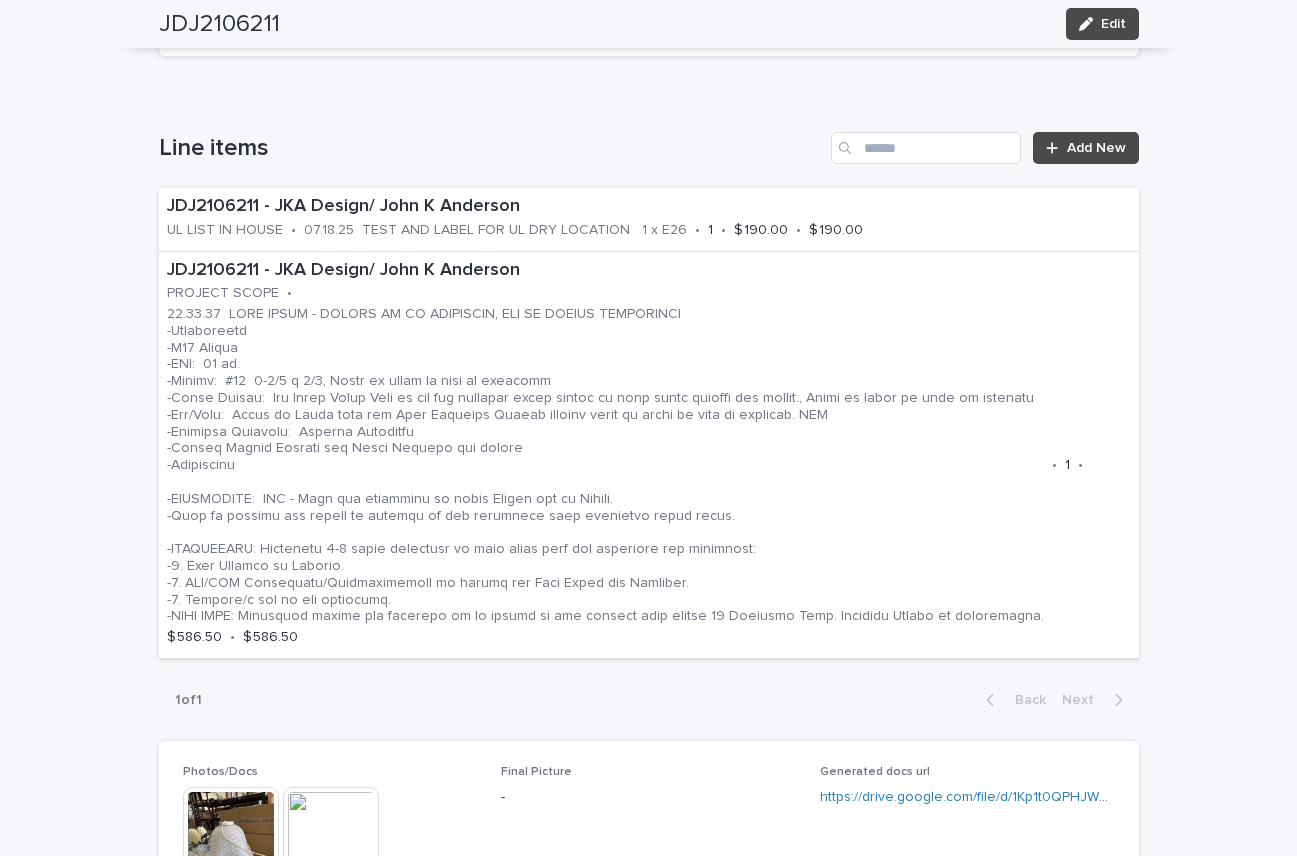 scroll, scrollTop: 1103, scrollLeft: 0, axis: vertical 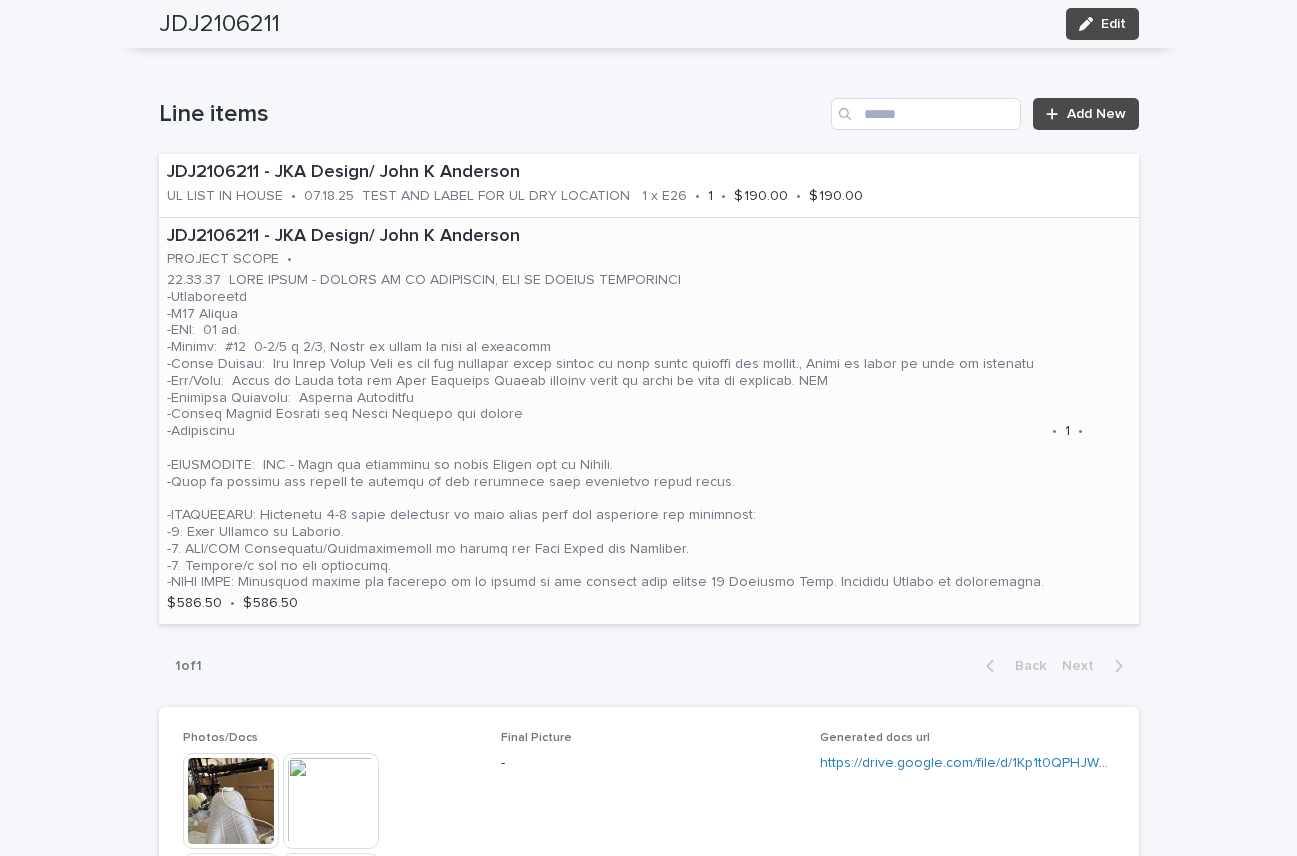 click at bounding box center (605, 431) 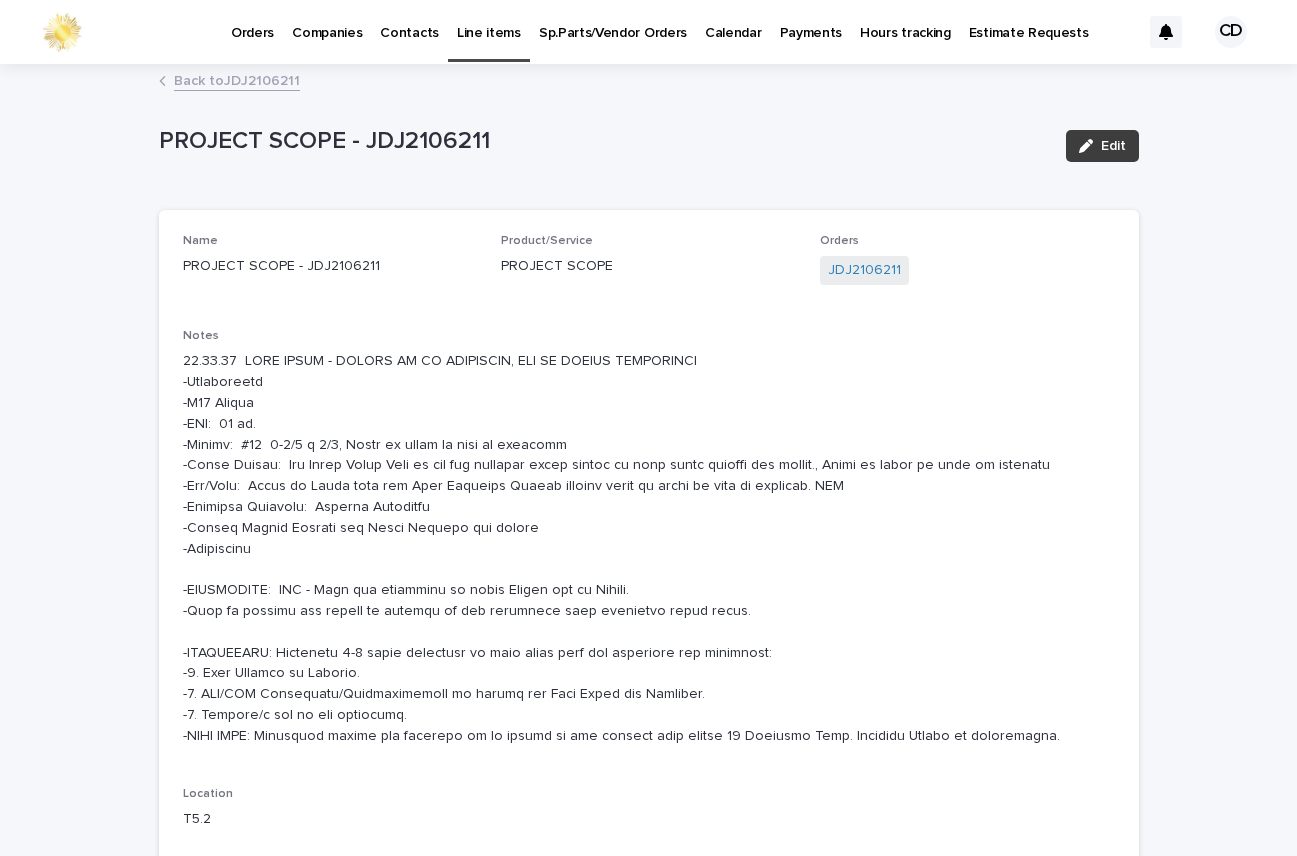 click on "Edit" at bounding box center (1113, 146) 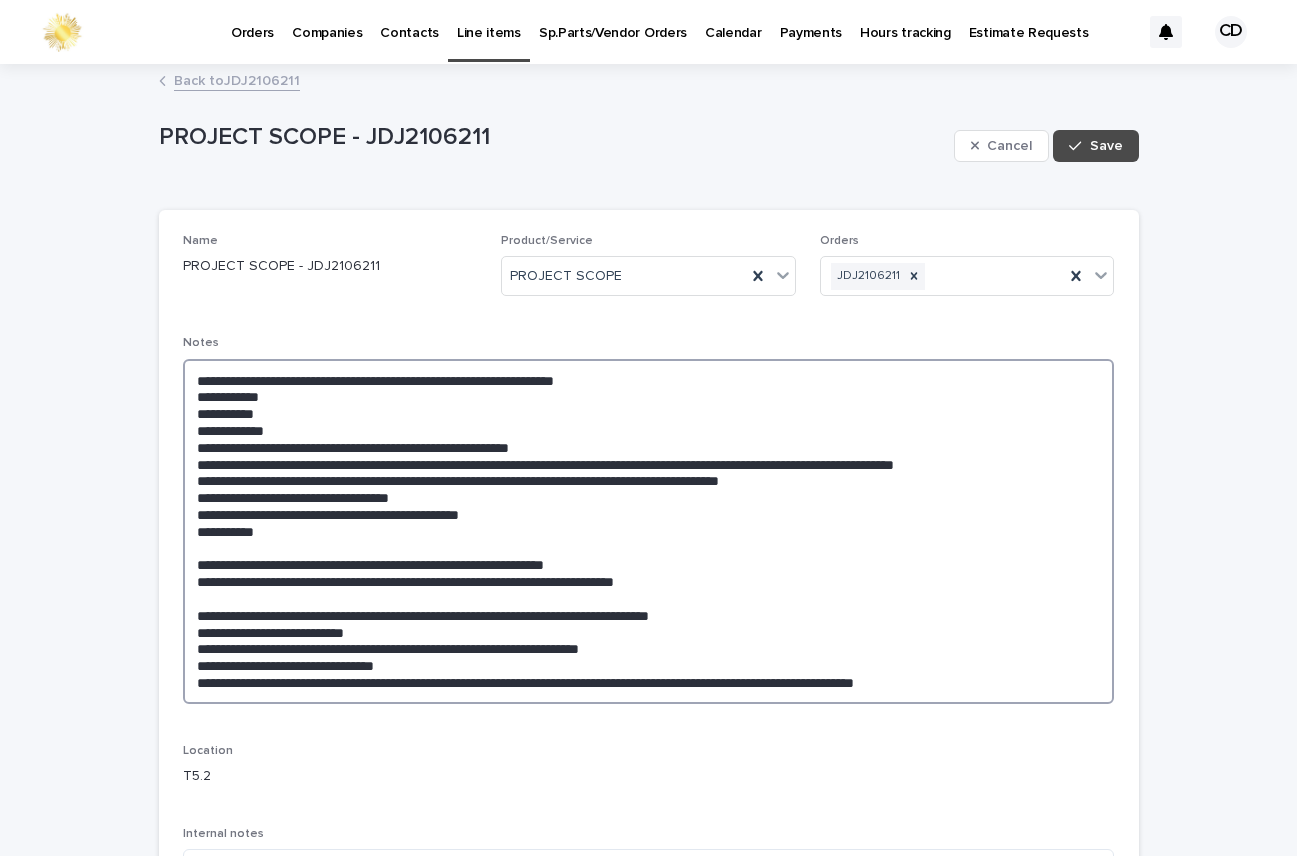 click at bounding box center [649, 531] 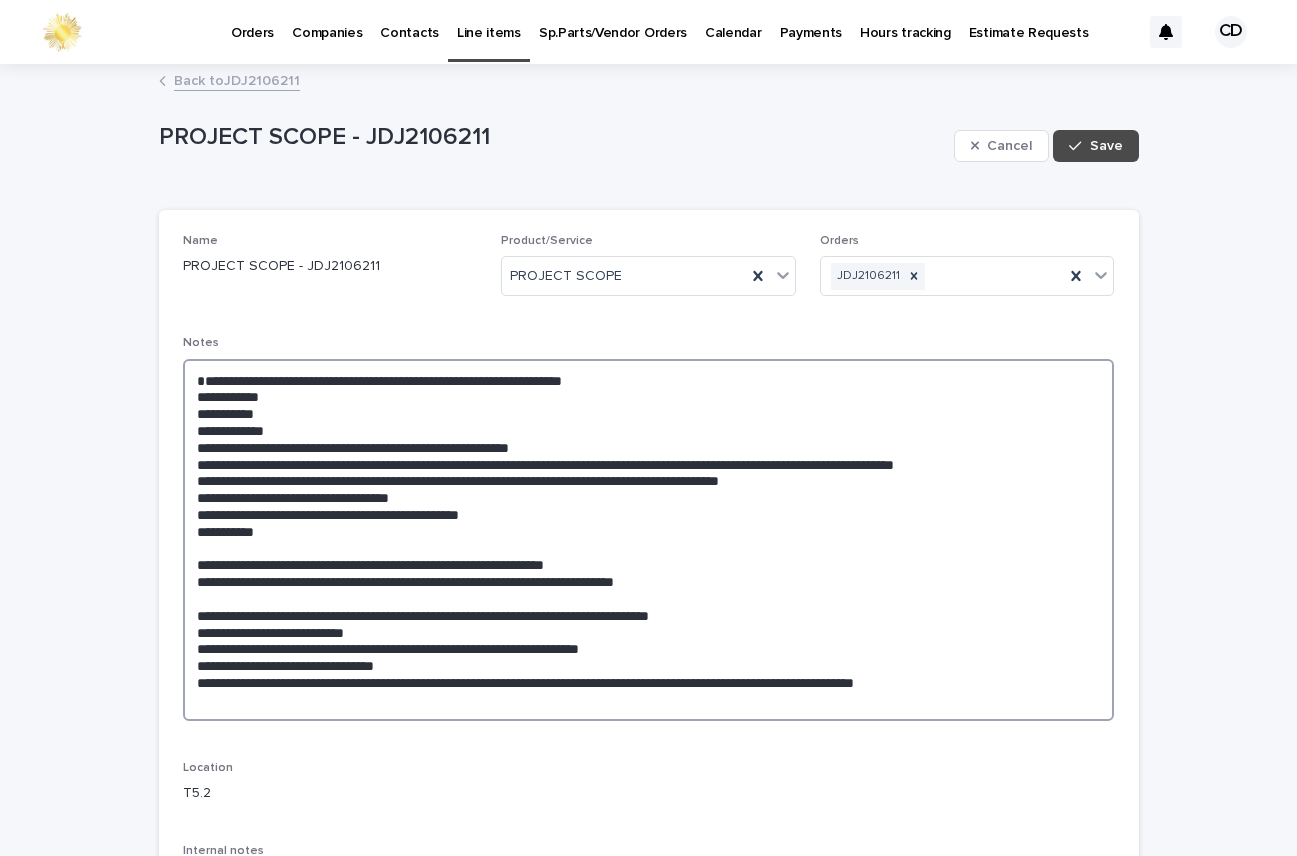 click at bounding box center (649, 540) 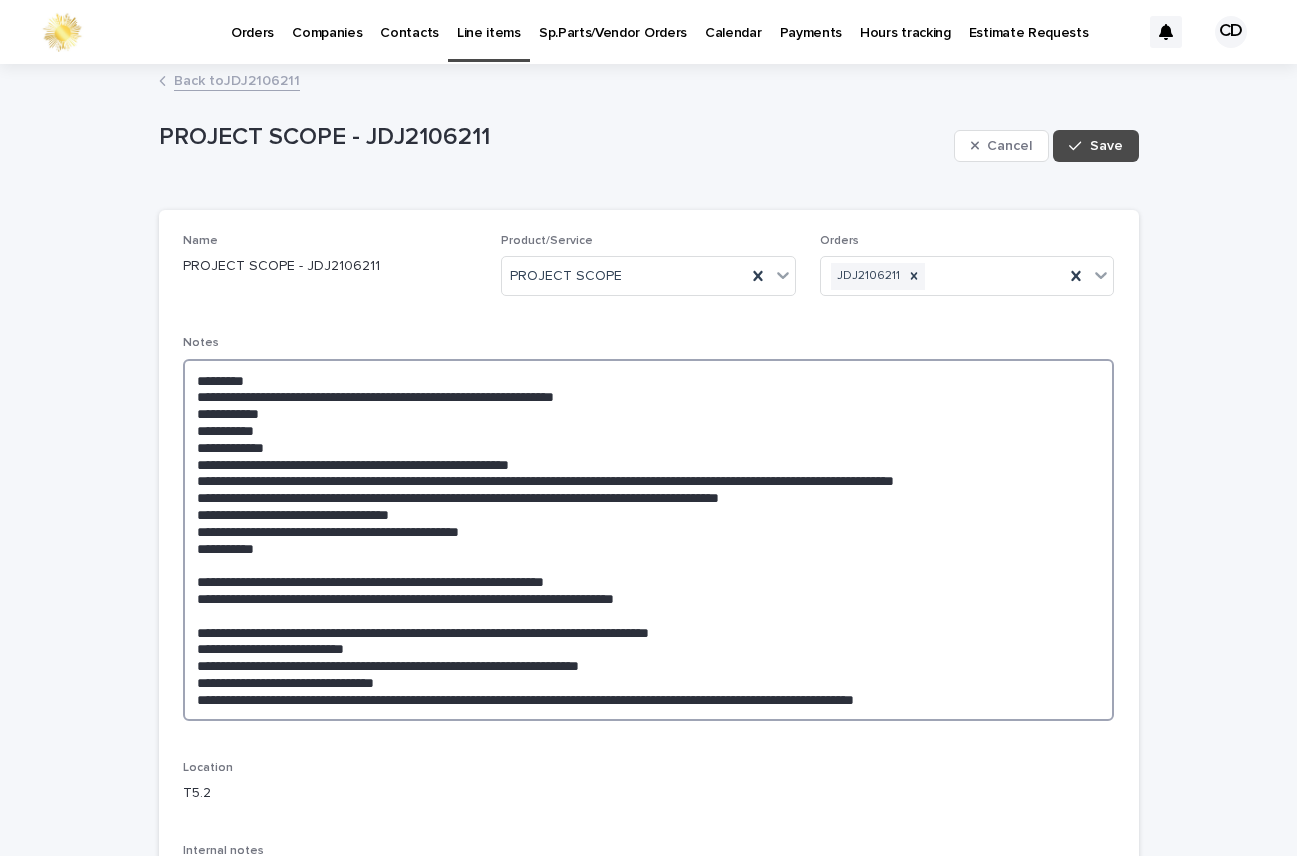 click at bounding box center [649, 540] 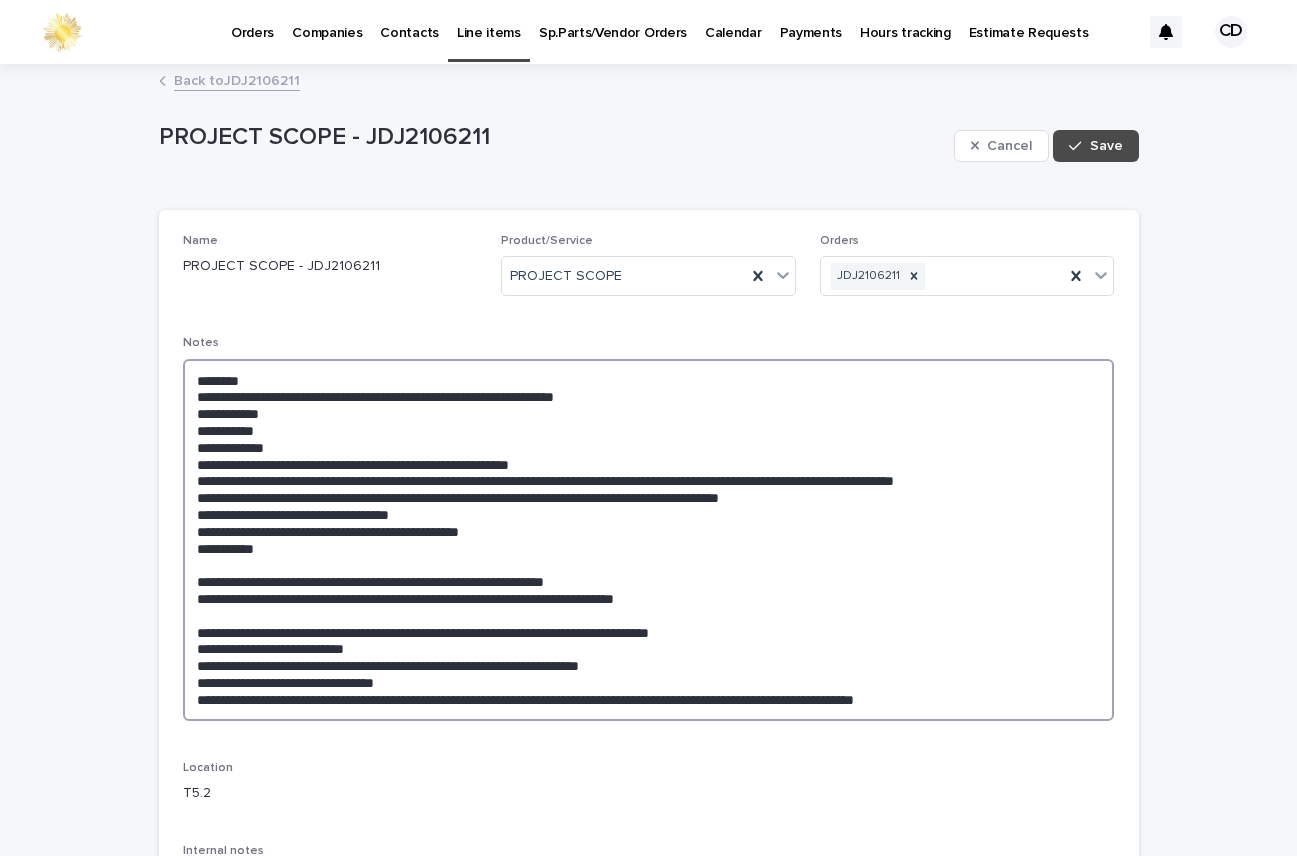 click at bounding box center [649, 540] 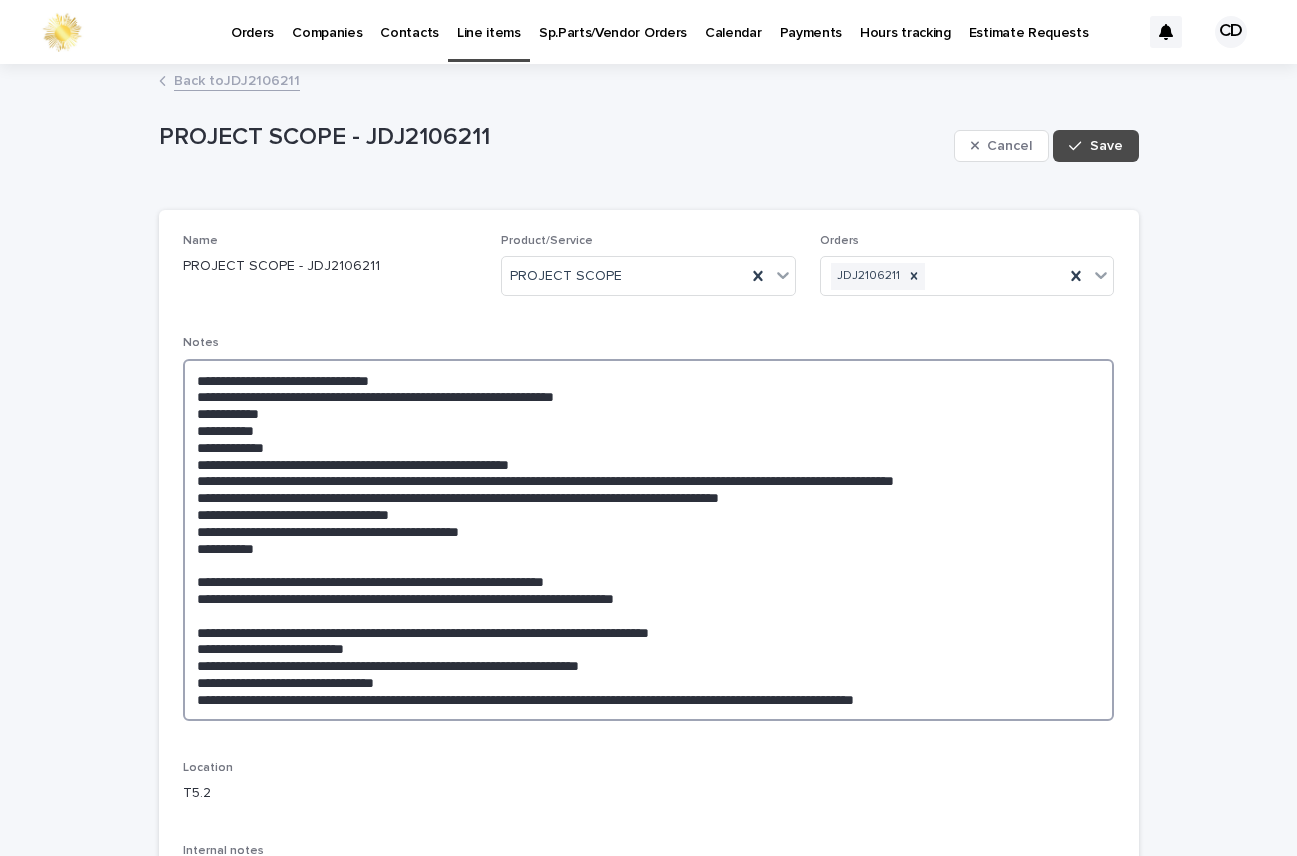 click at bounding box center (649, 540) 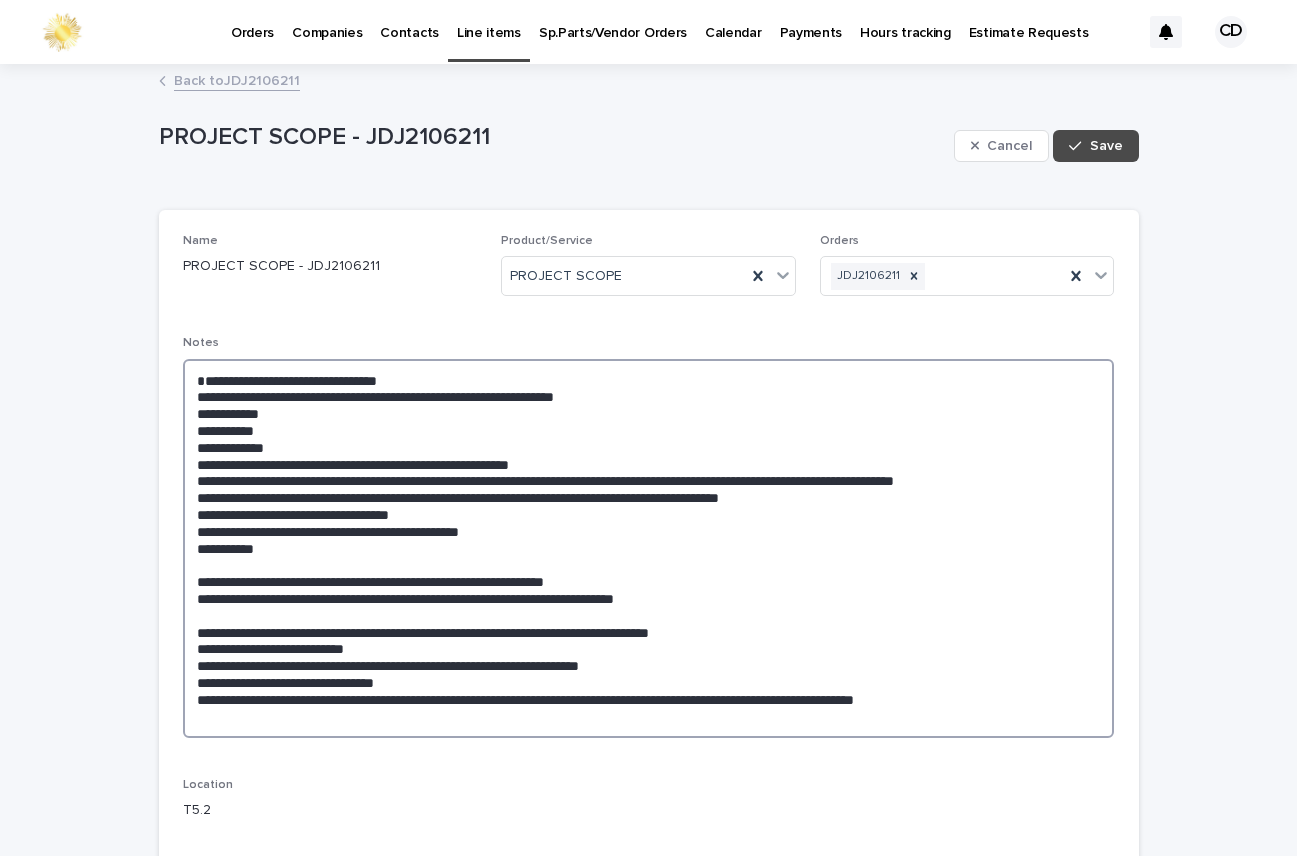 click at bounding box center (649, 548) 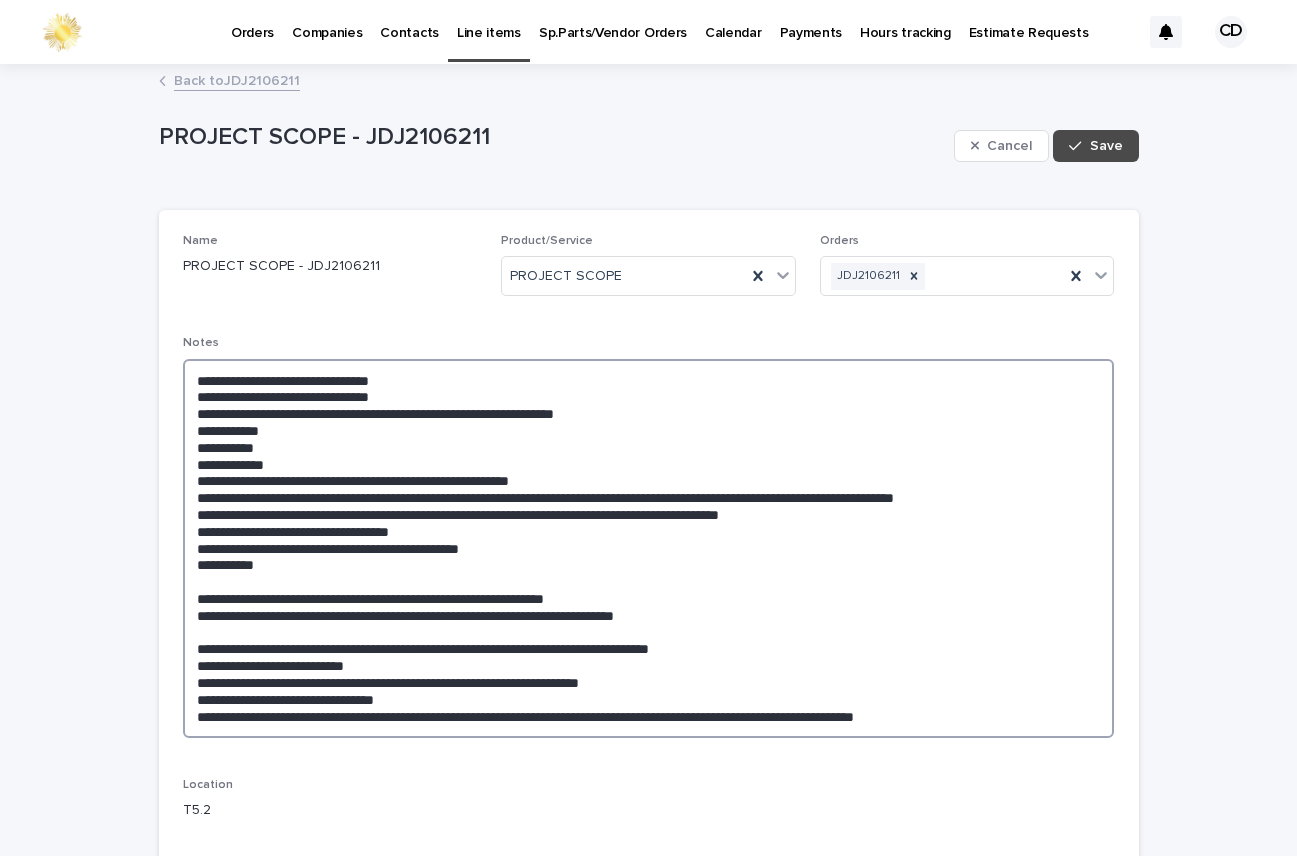 click at bounding box center (649, 548) 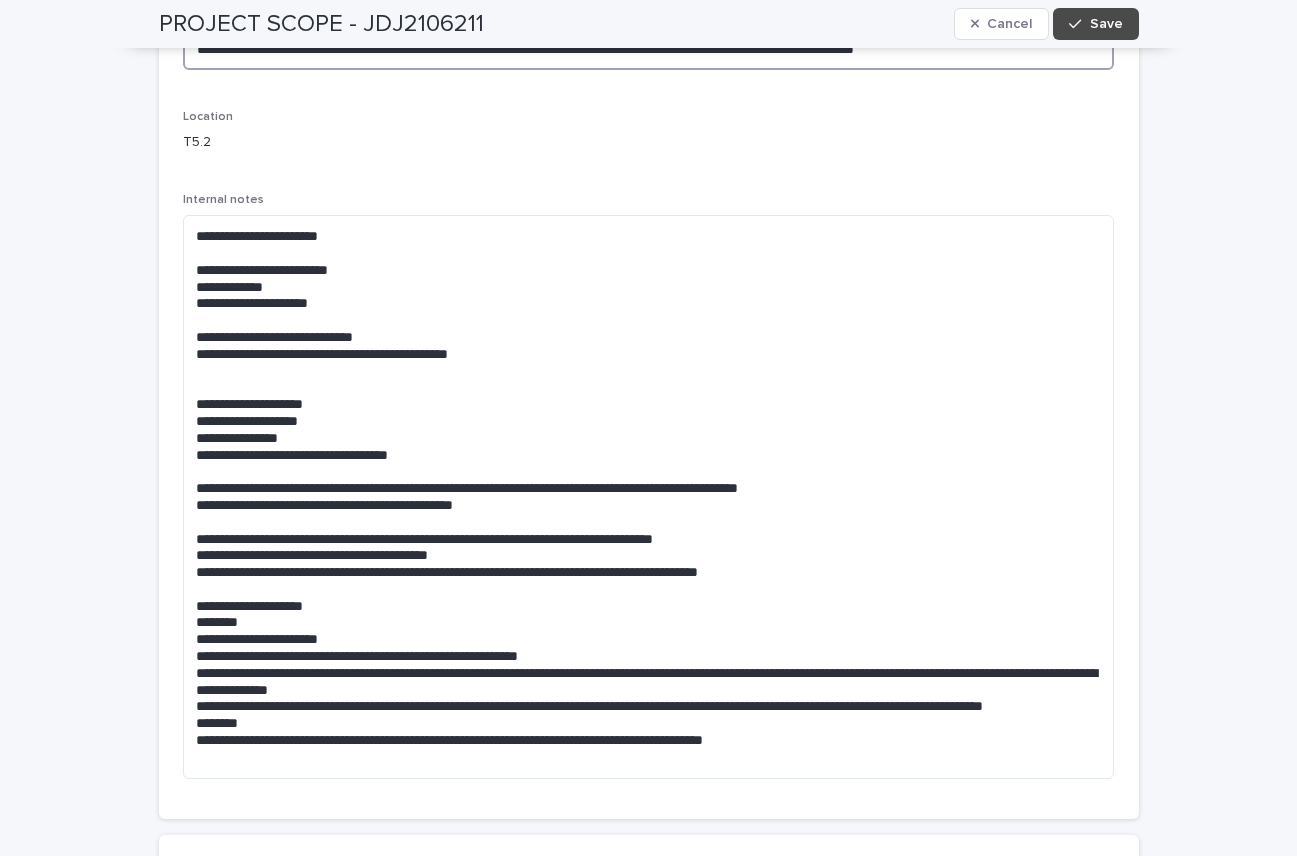 scroll, scrollTop: 619, scrollLeft: 0, axis: vertical 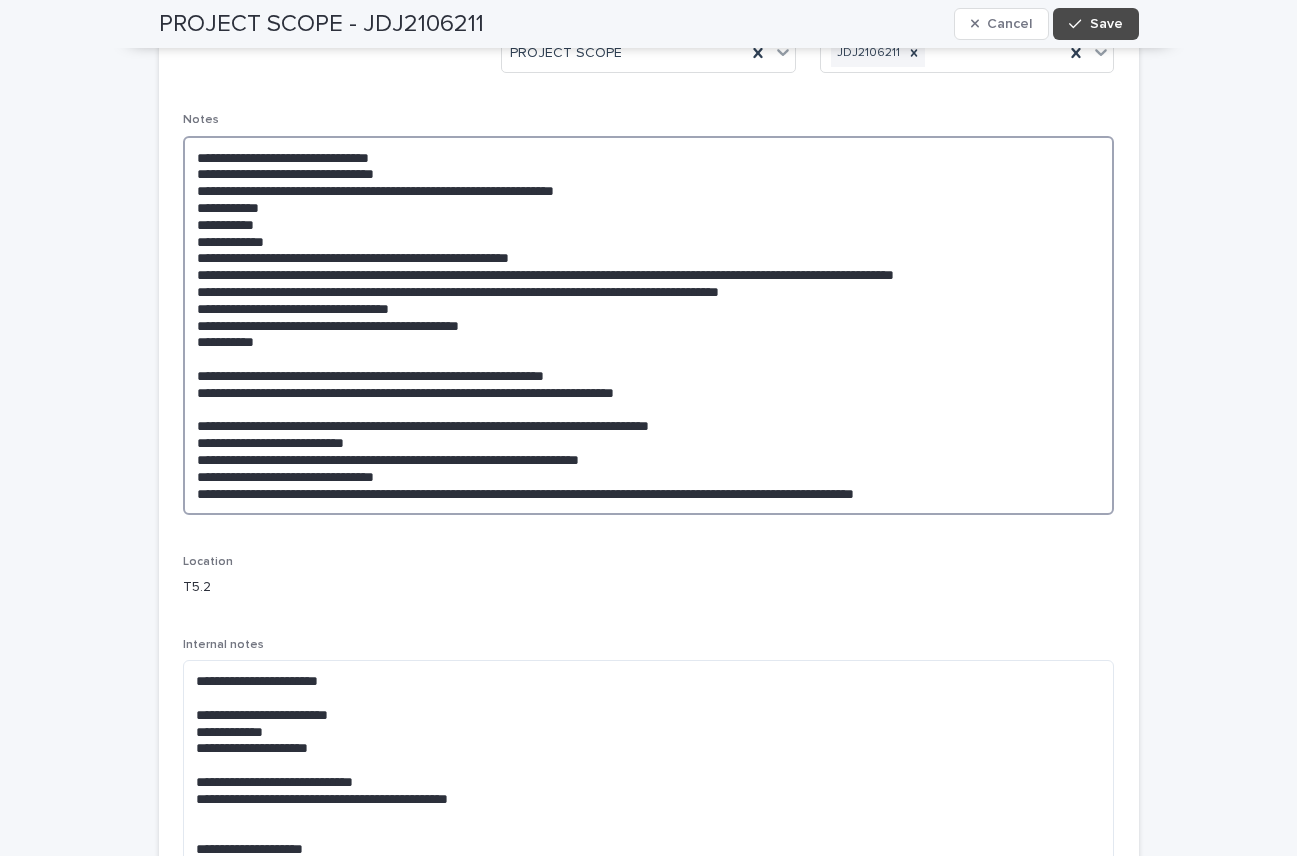 click at bounding box center [649, 325] 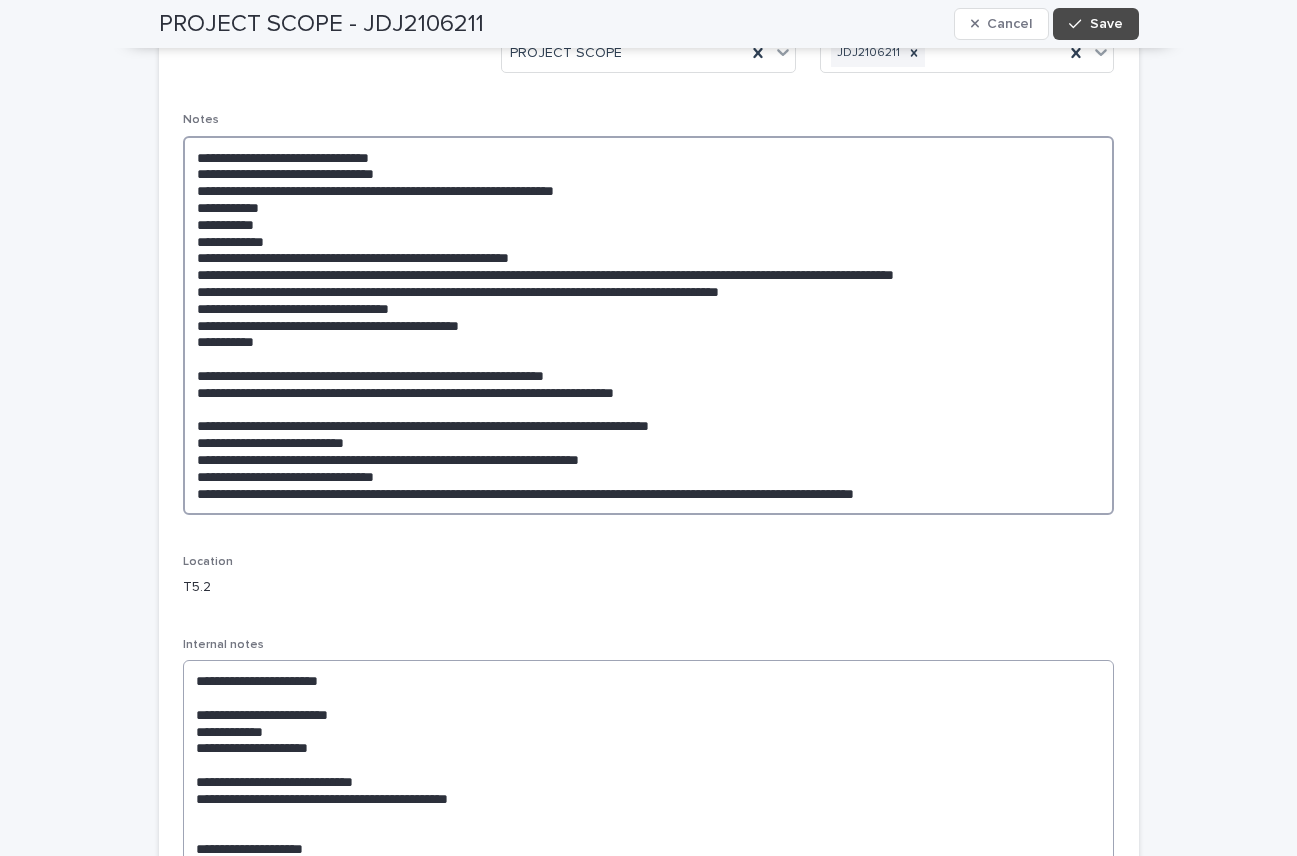 type on "**********" 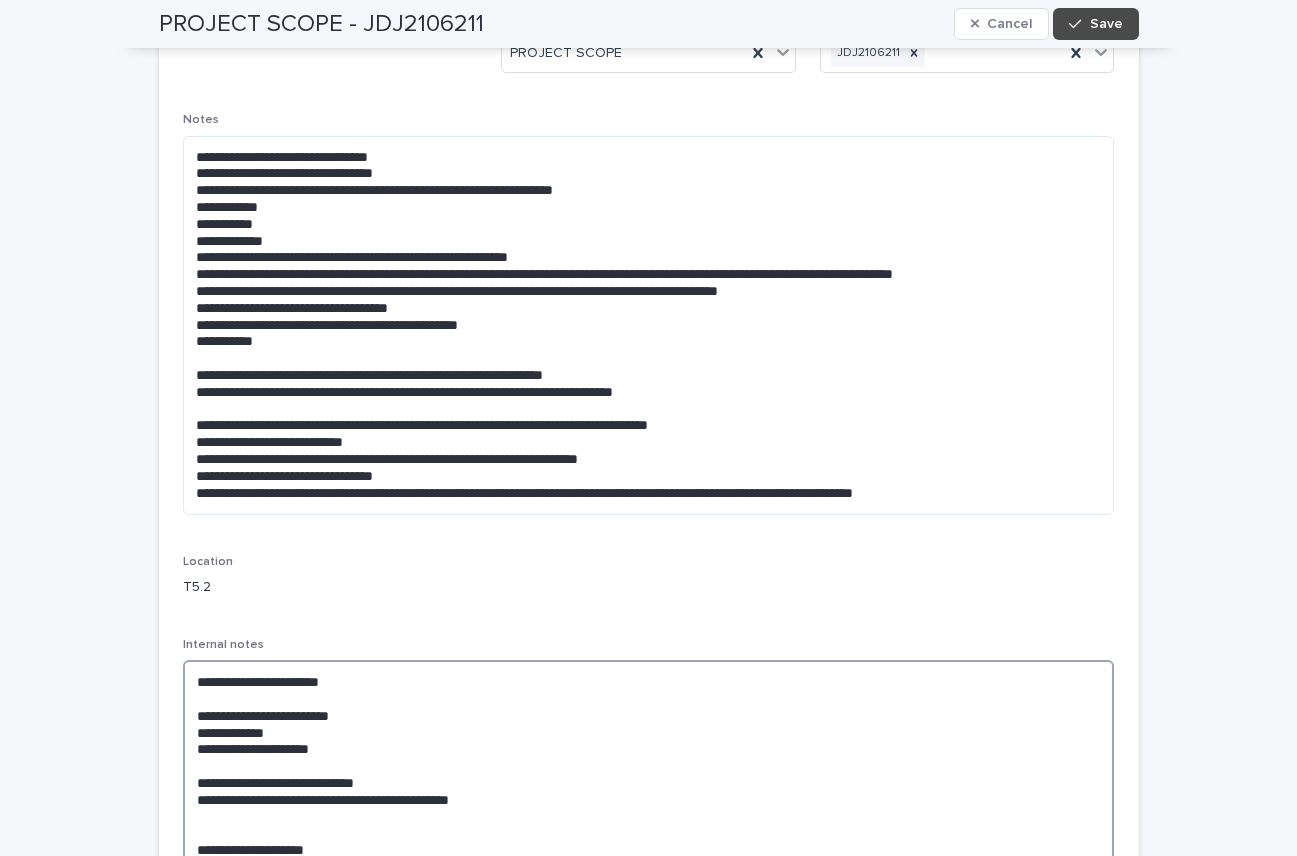 click at bounding box center [649, 942] 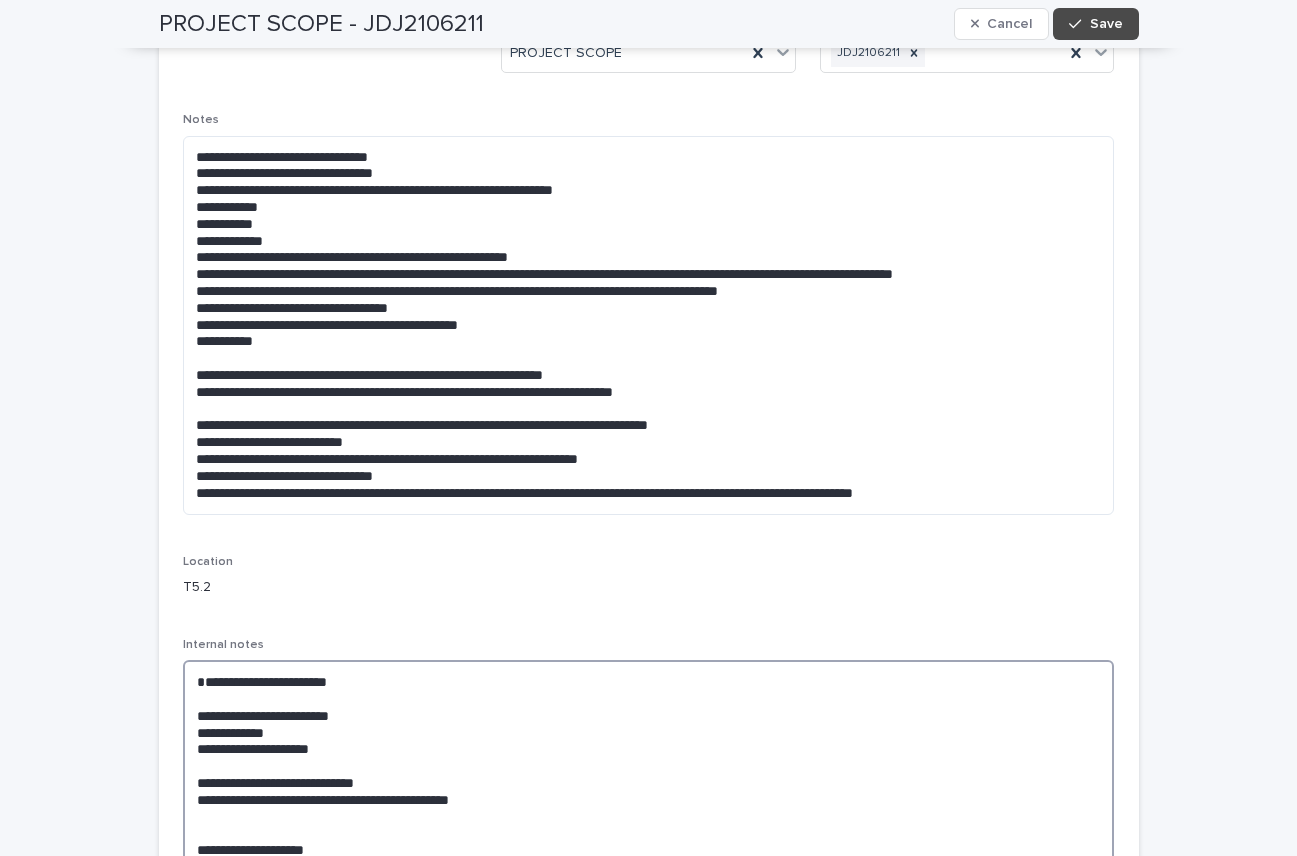 click at bounding box center (649, 950) 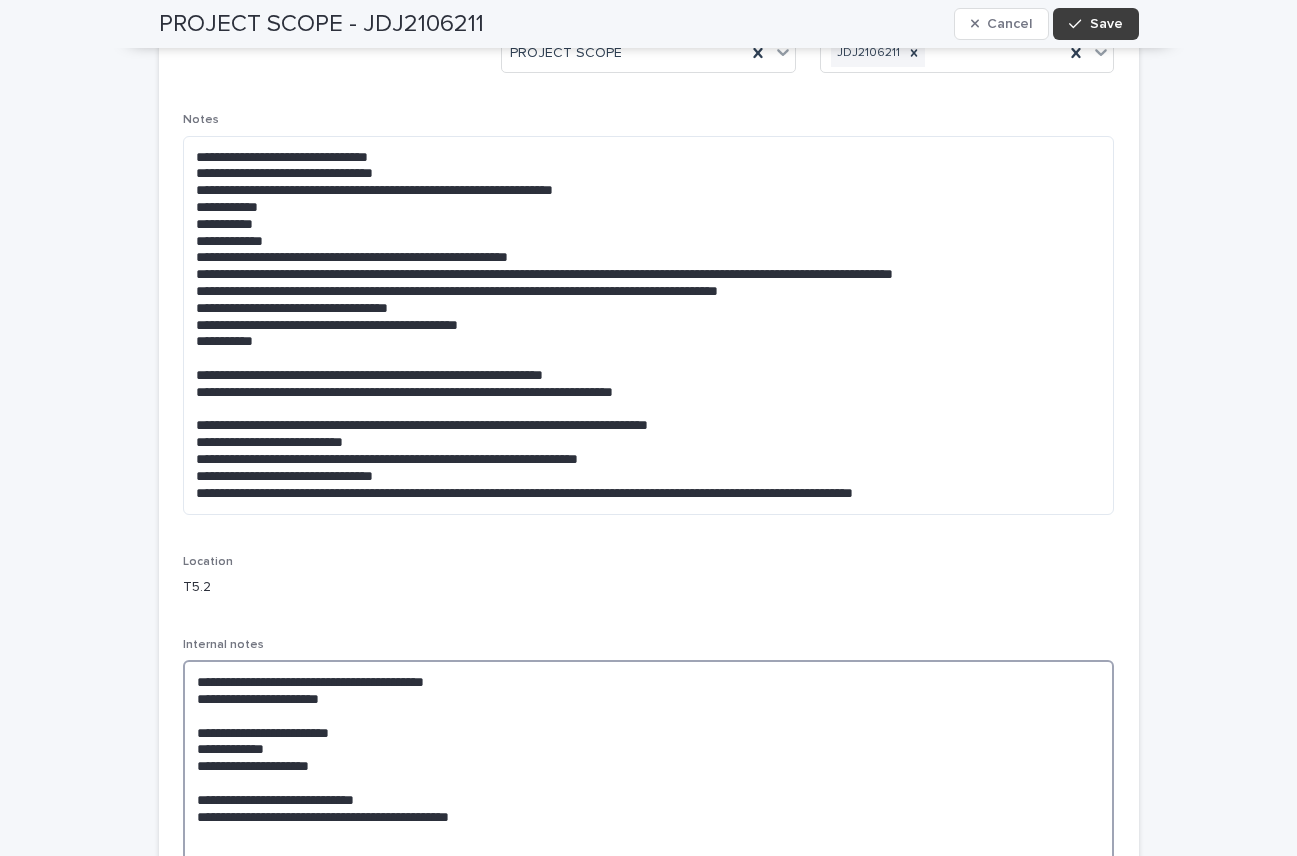 type on "**********" 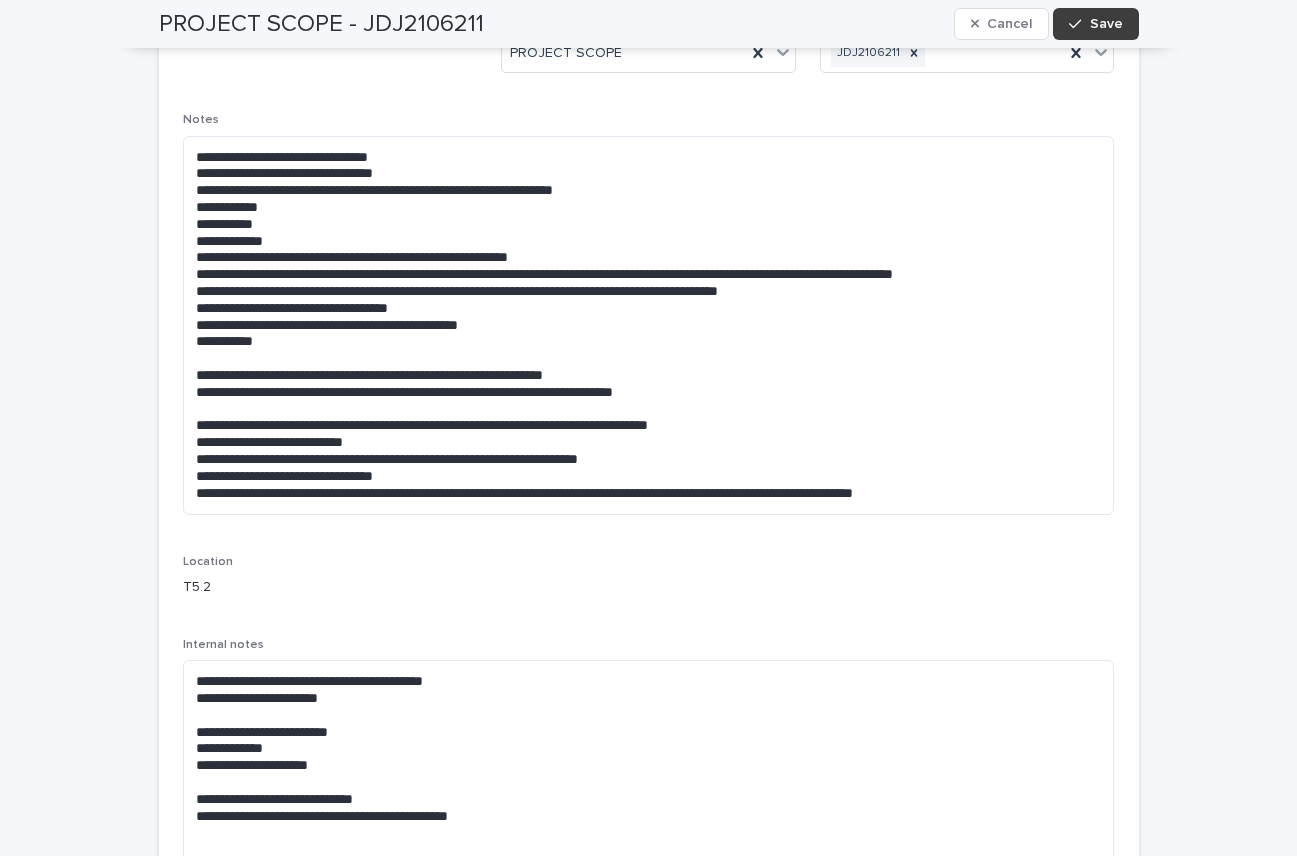 click on "Save" at bounding box center (1106, 24) 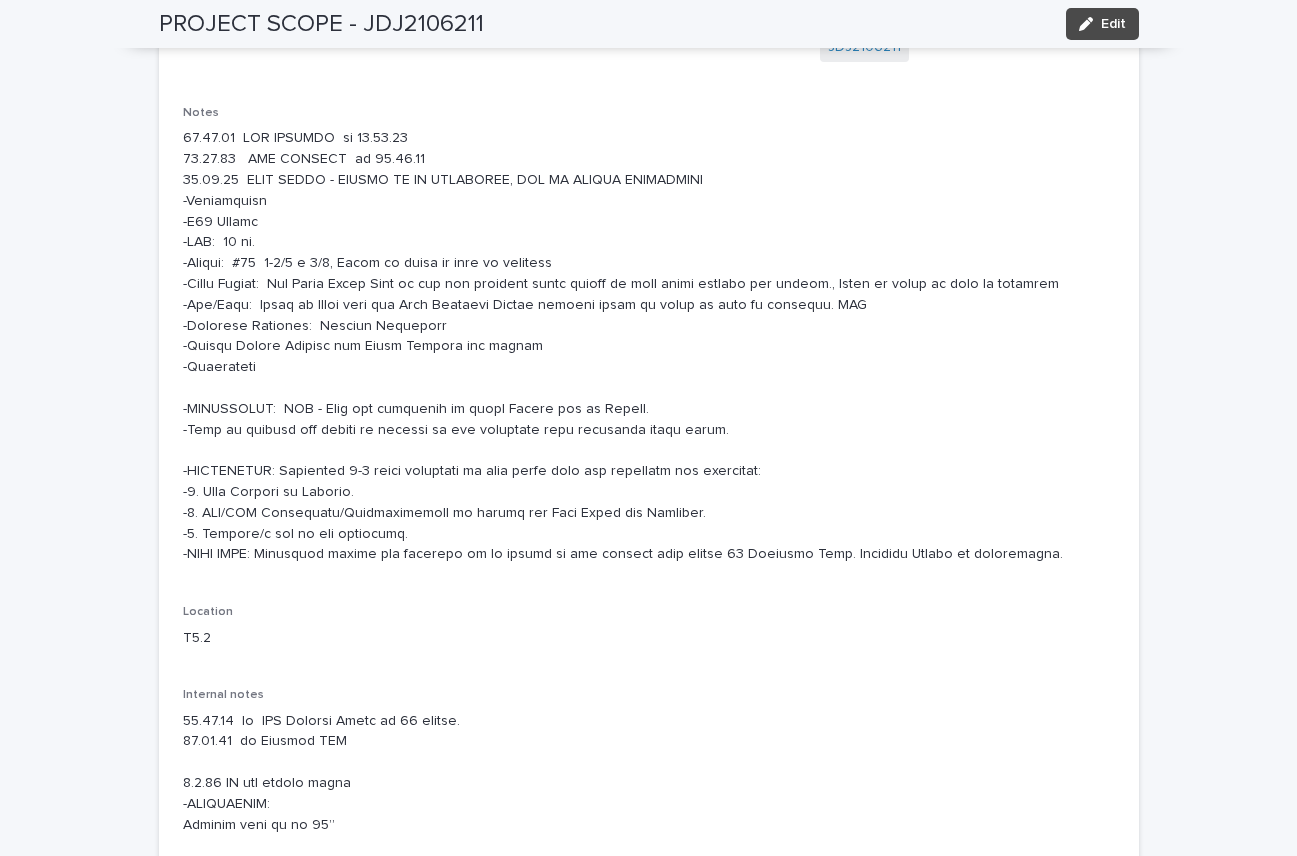 scroll, scrollTop: 291, scrollLeft: 0, axis: vertical 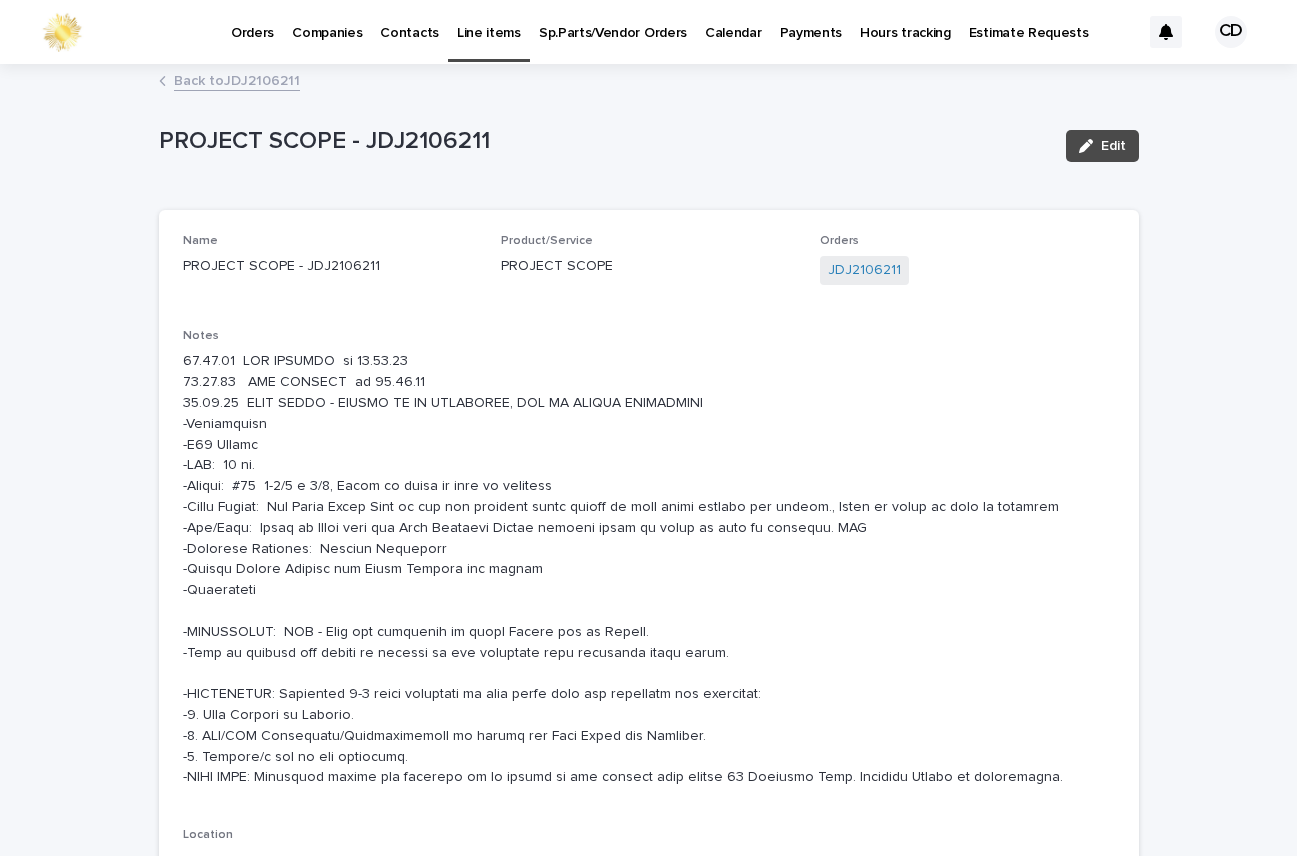 click on "Back to  JDJ2106211" at bounding box center (237, 79) 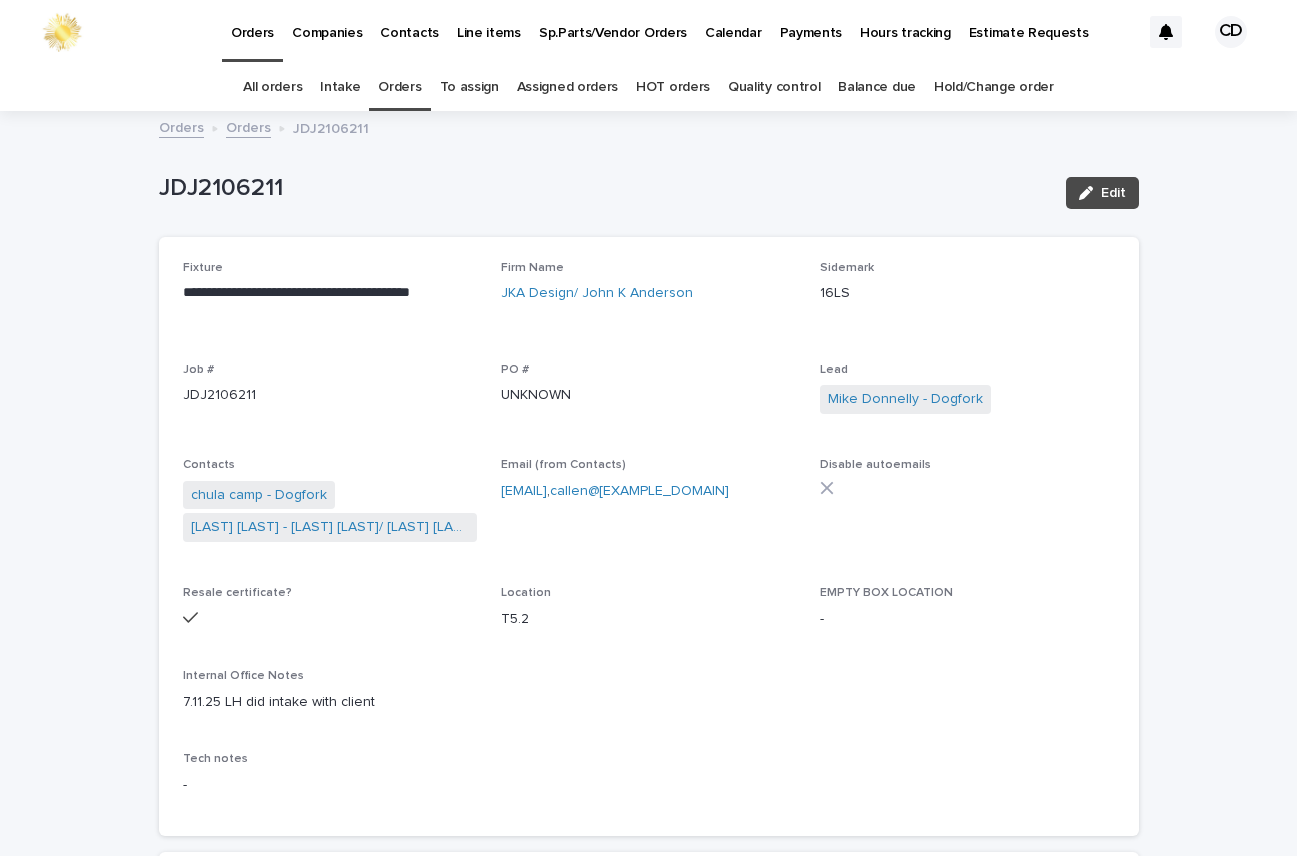 scroll, scrollTop: 64, scrollLeft: 0, axis: vertical 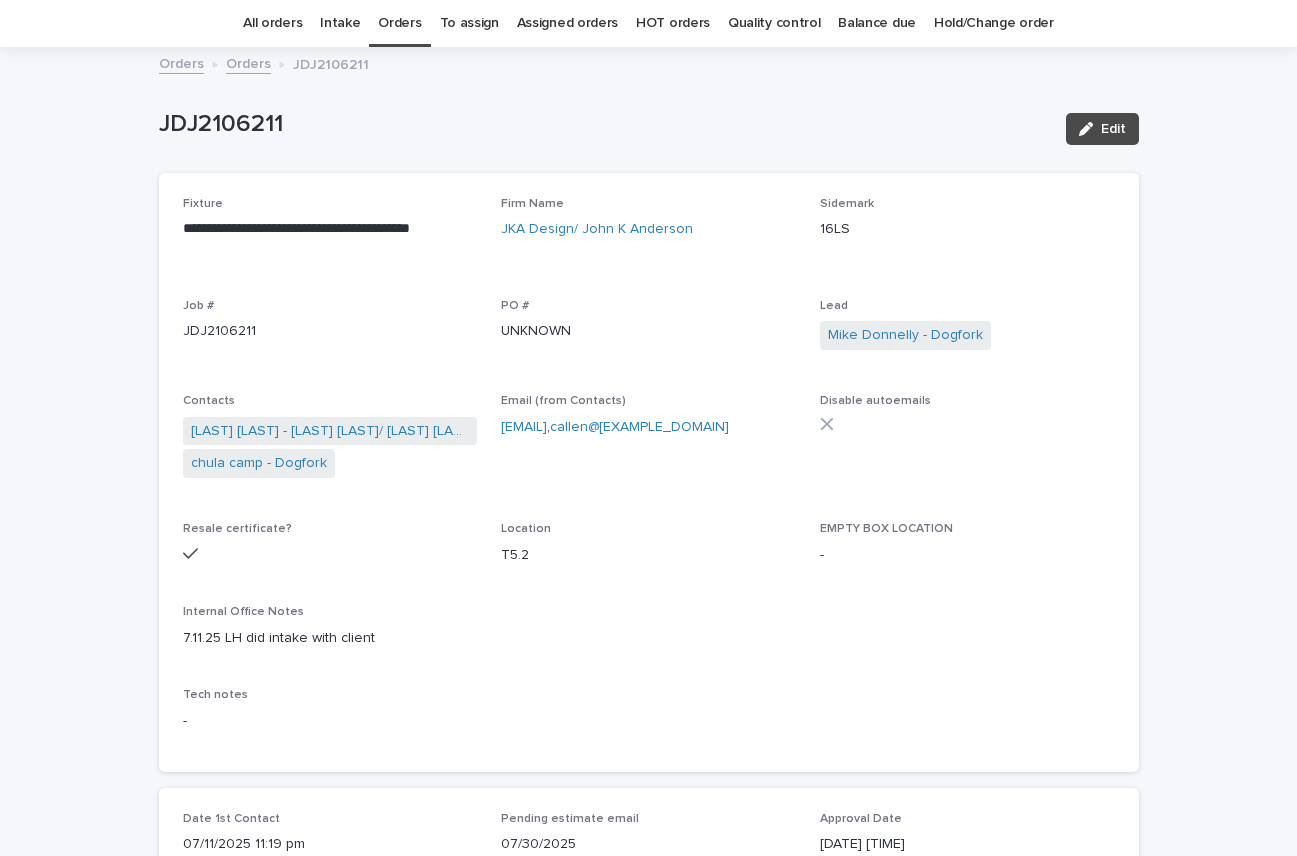 click on "Orders" at bounding box center (399, 23) 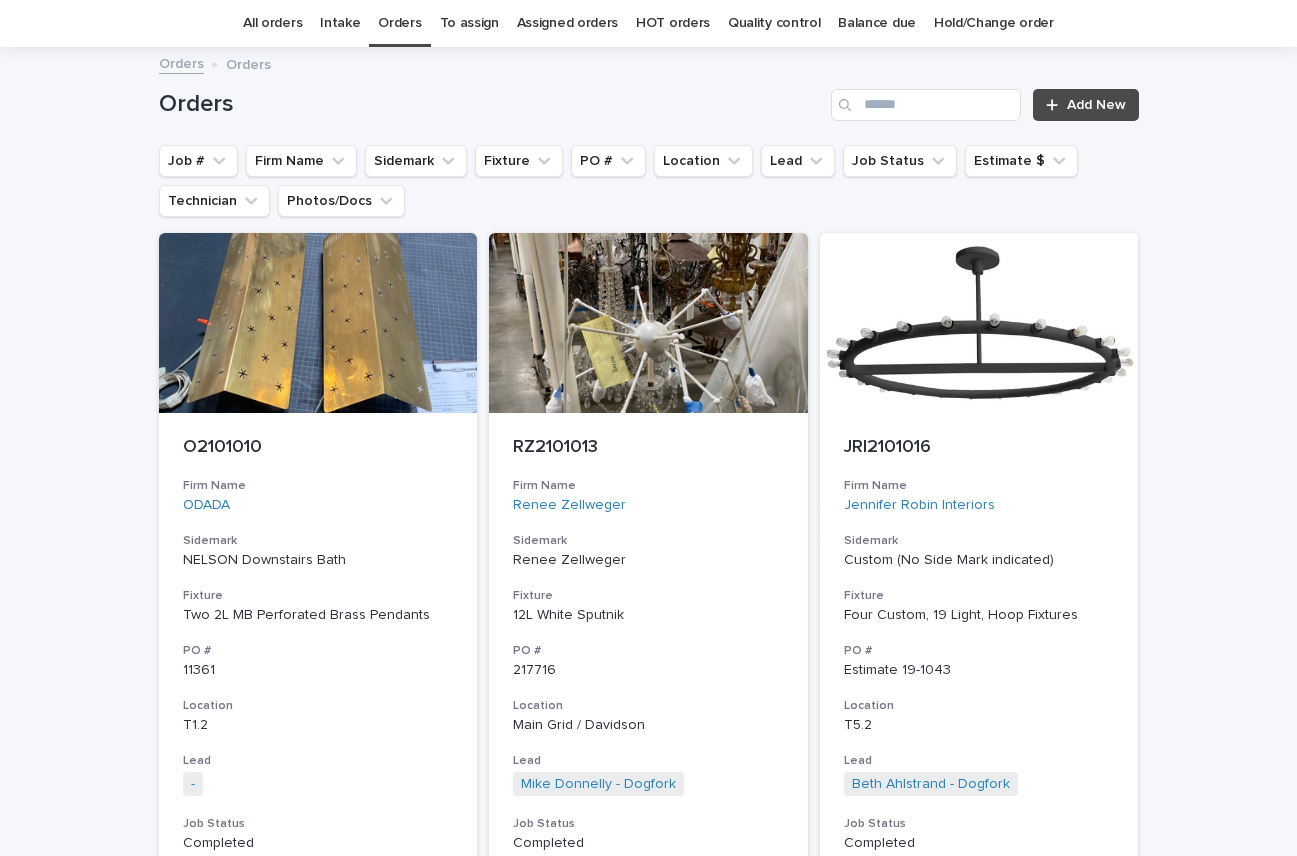 scroll, scrollTop: 0, scrollLeft: 0, axis: both 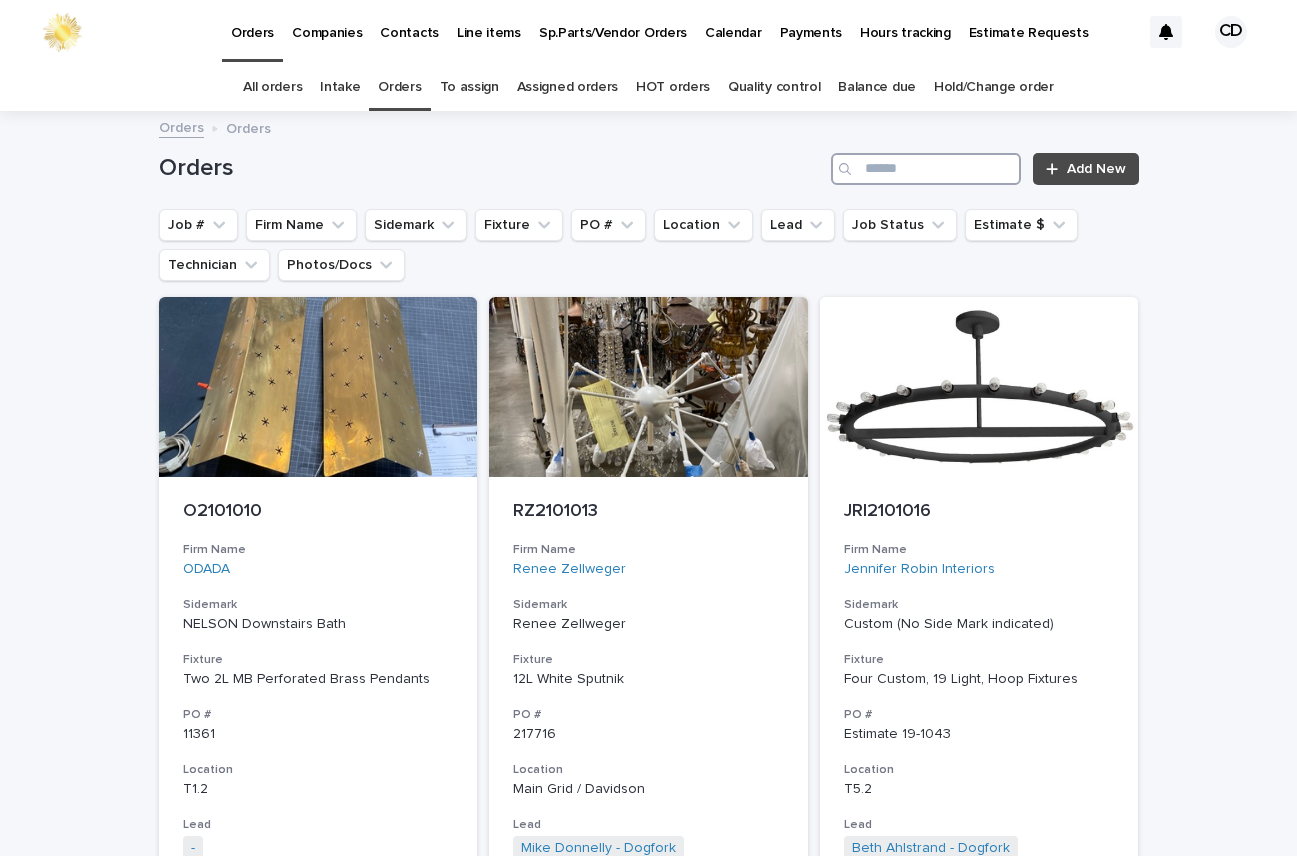 click at bounding box center (926, 169) 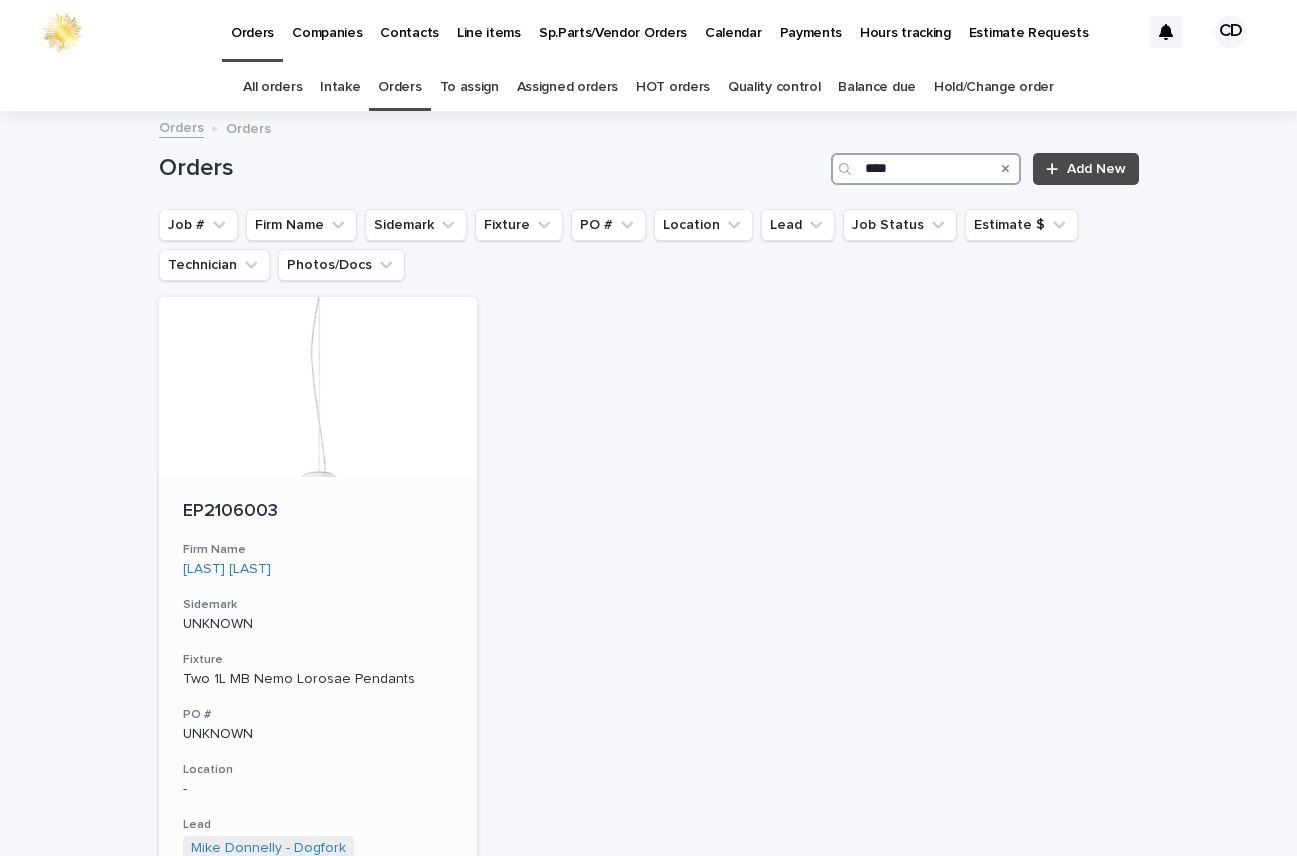 type on "****" 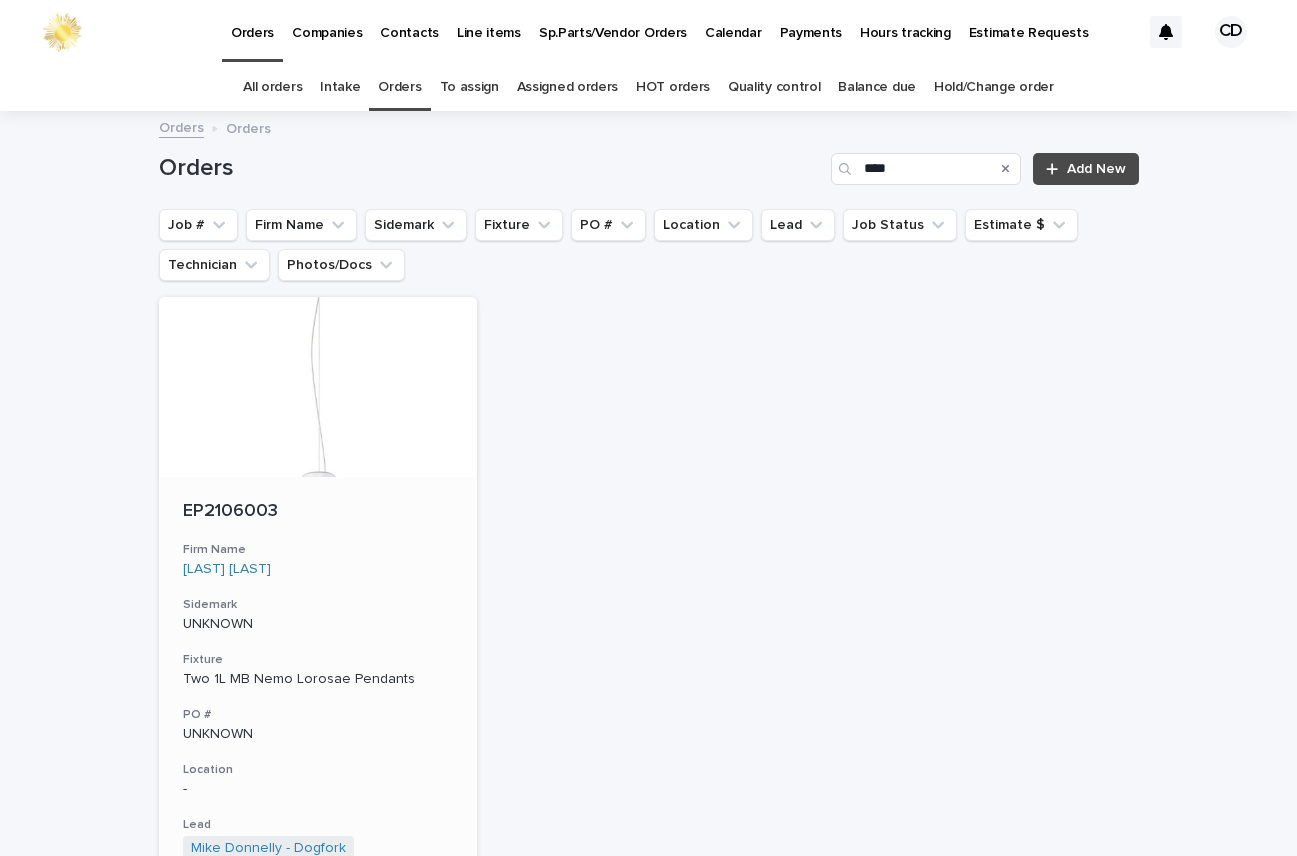 click on "Firm Name" at bounding box center [318, 550] 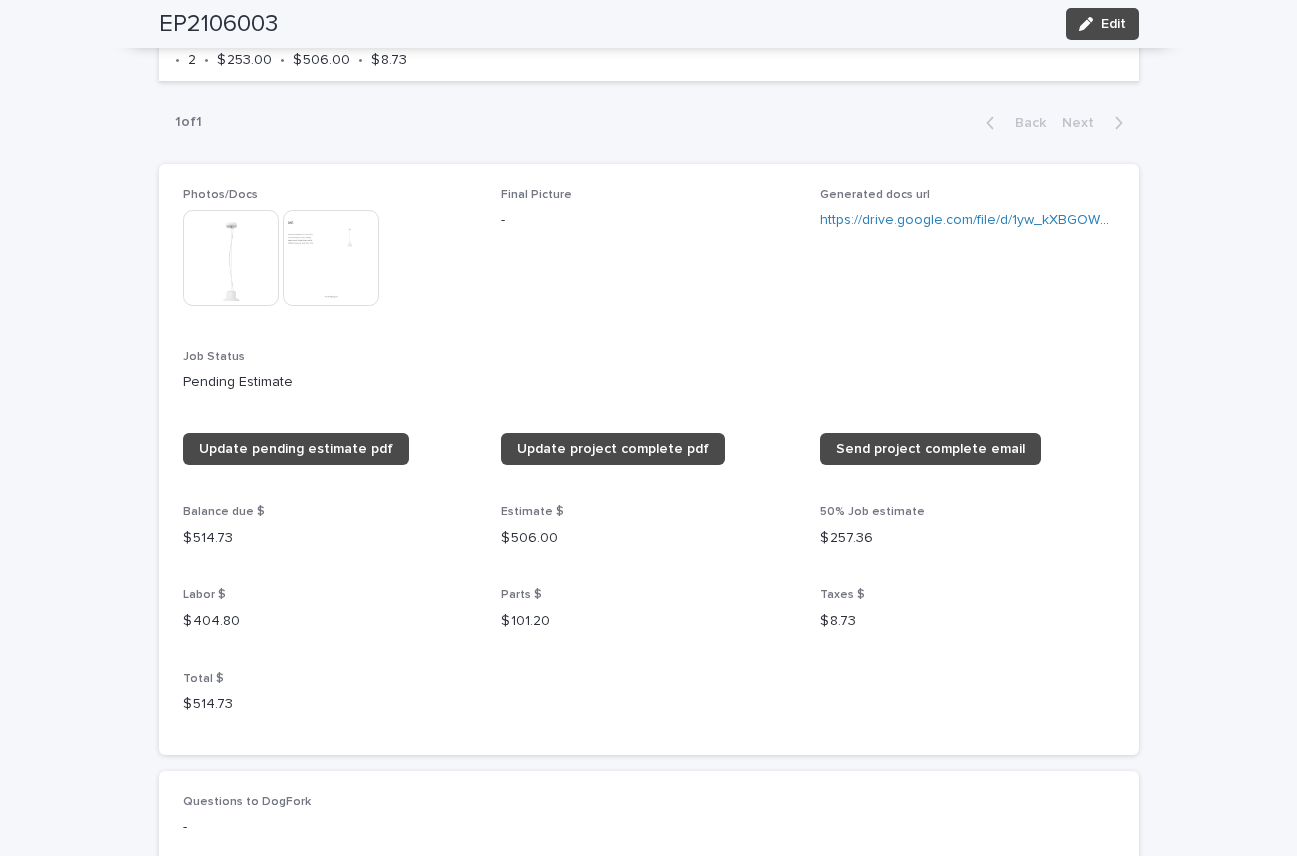 scroll, scrollTop: 957, scrollLeft: 0, axis: vertical 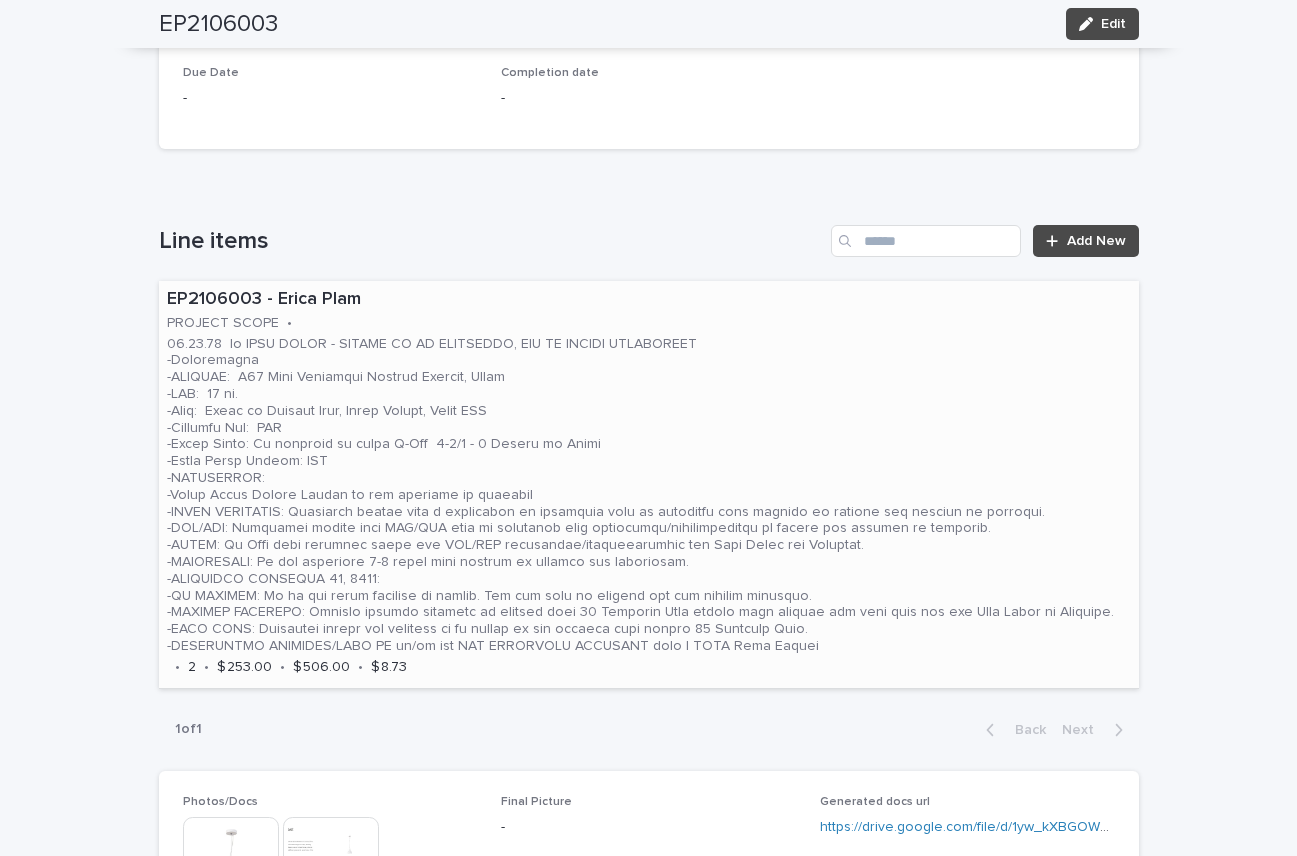 click at bounding box center [640, 495] 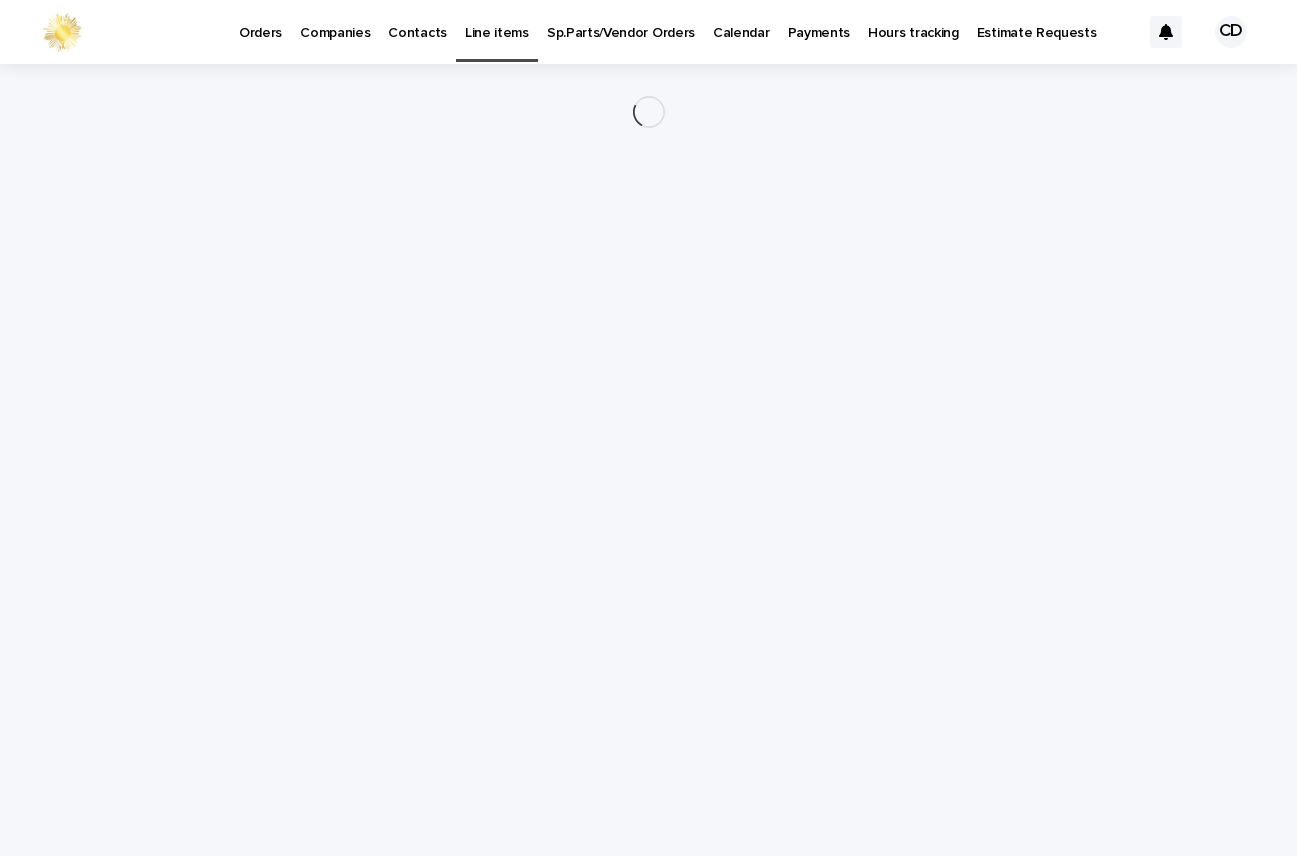 scroll, scrollTop: 0, scrollLeft: 0, axis: both 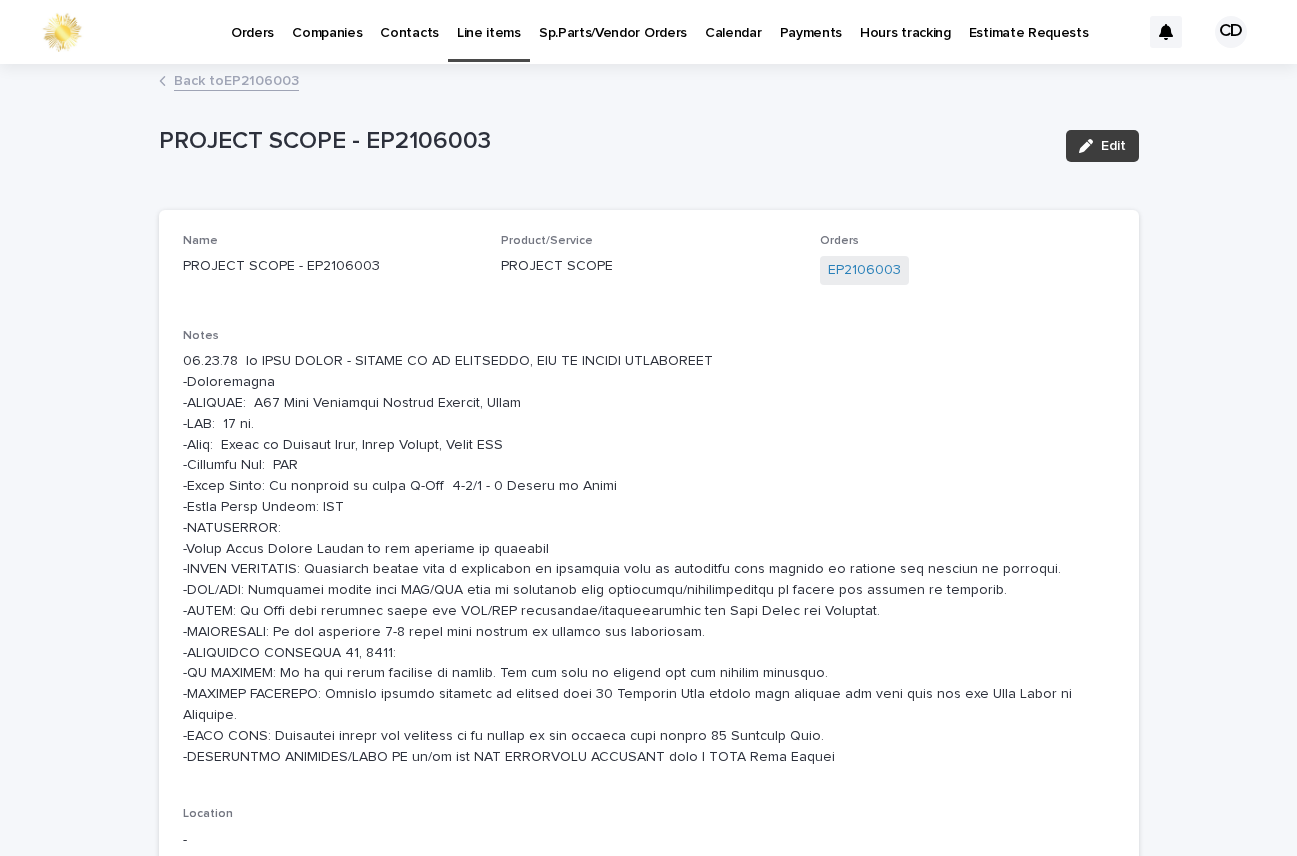 click on "Edit" at bounding box center [1113, 146] 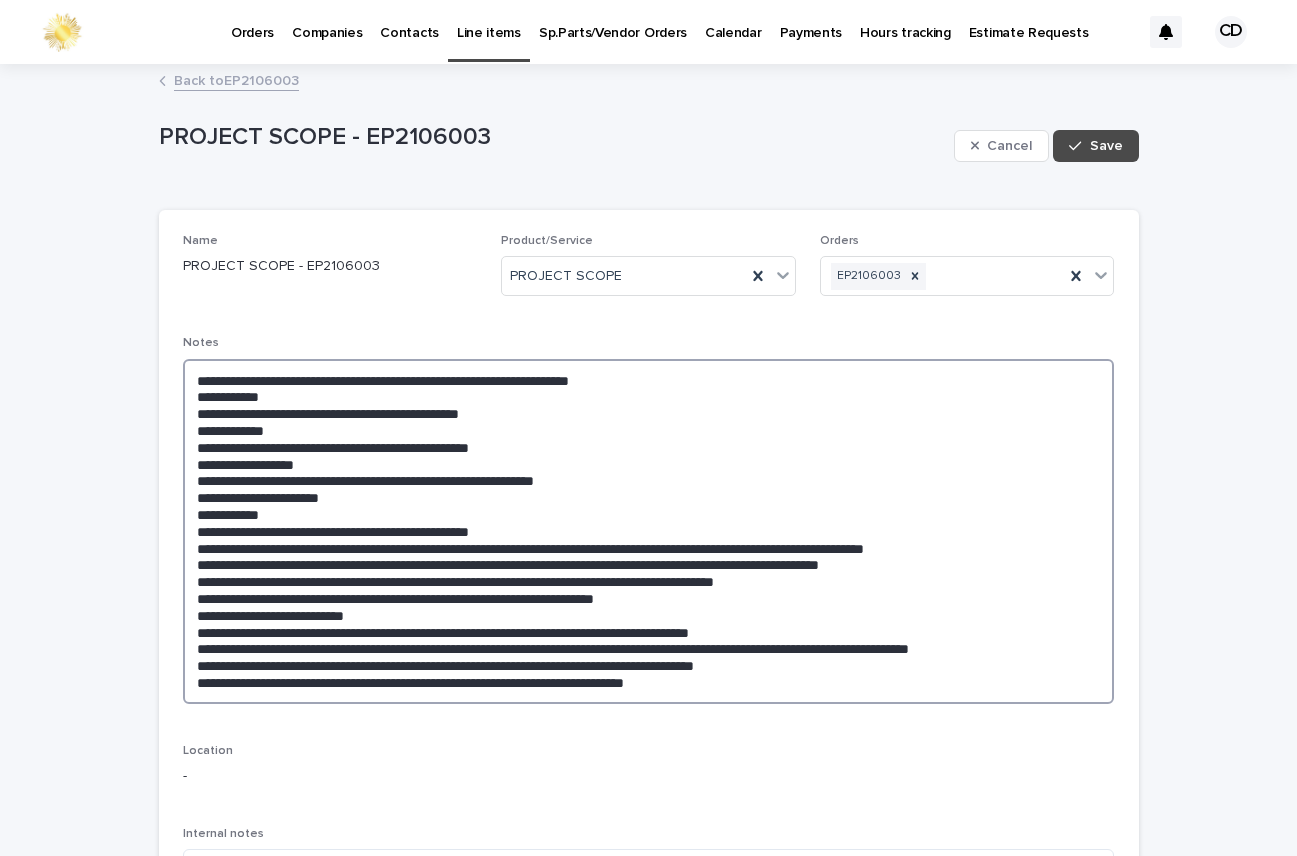 click at bounding box center [649, 531] 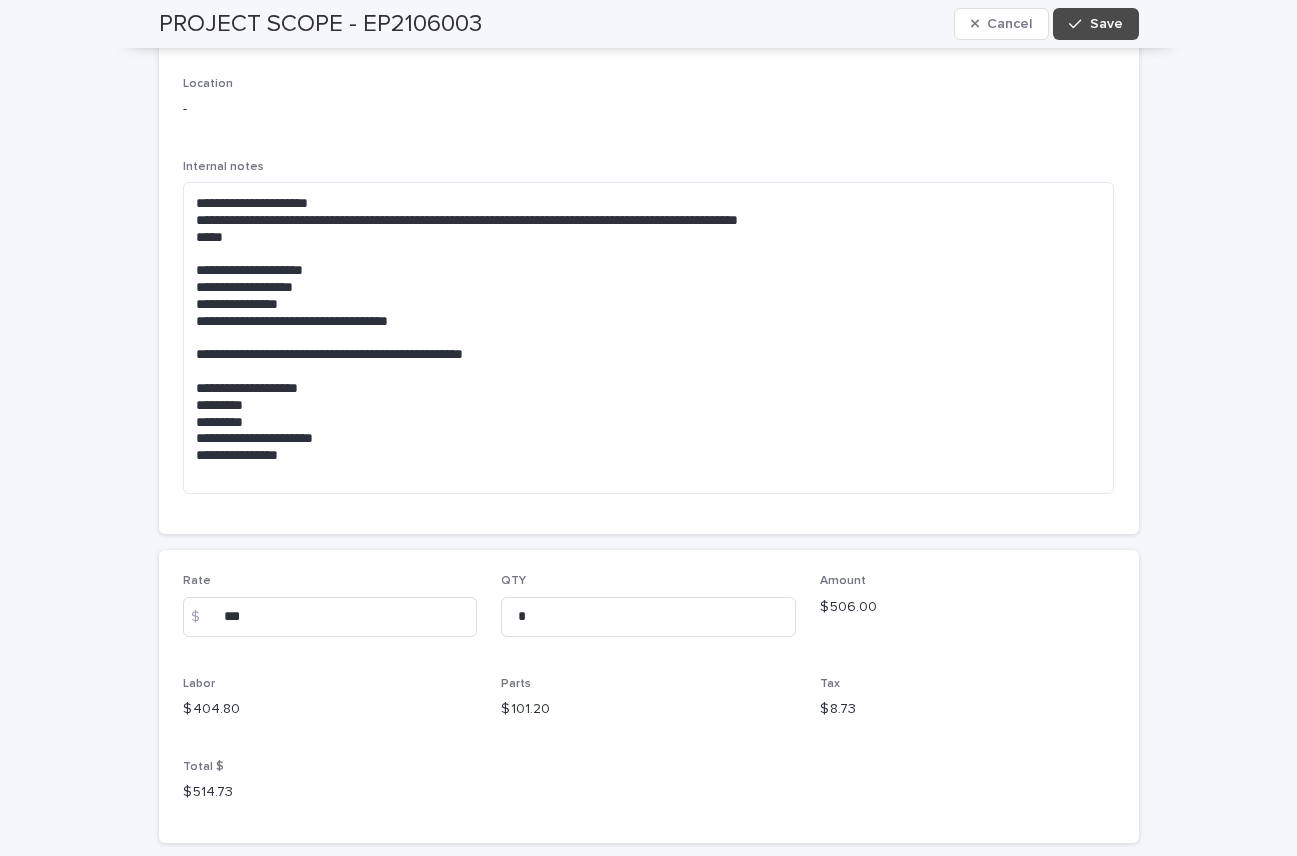 scroll, scrollTop: 637, scrollLeft: 0, axis: vertical 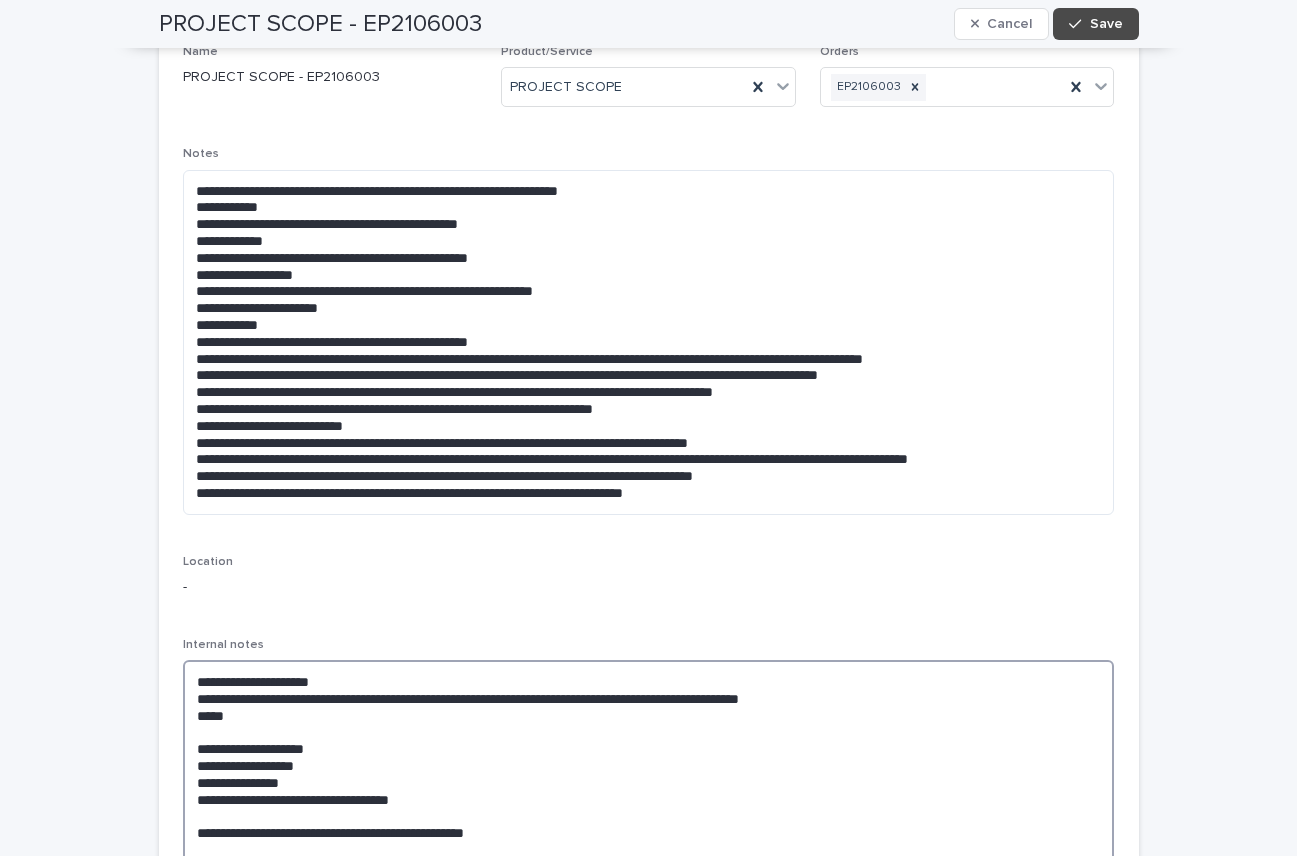 click on "**********" at bounding box center [649, 816] 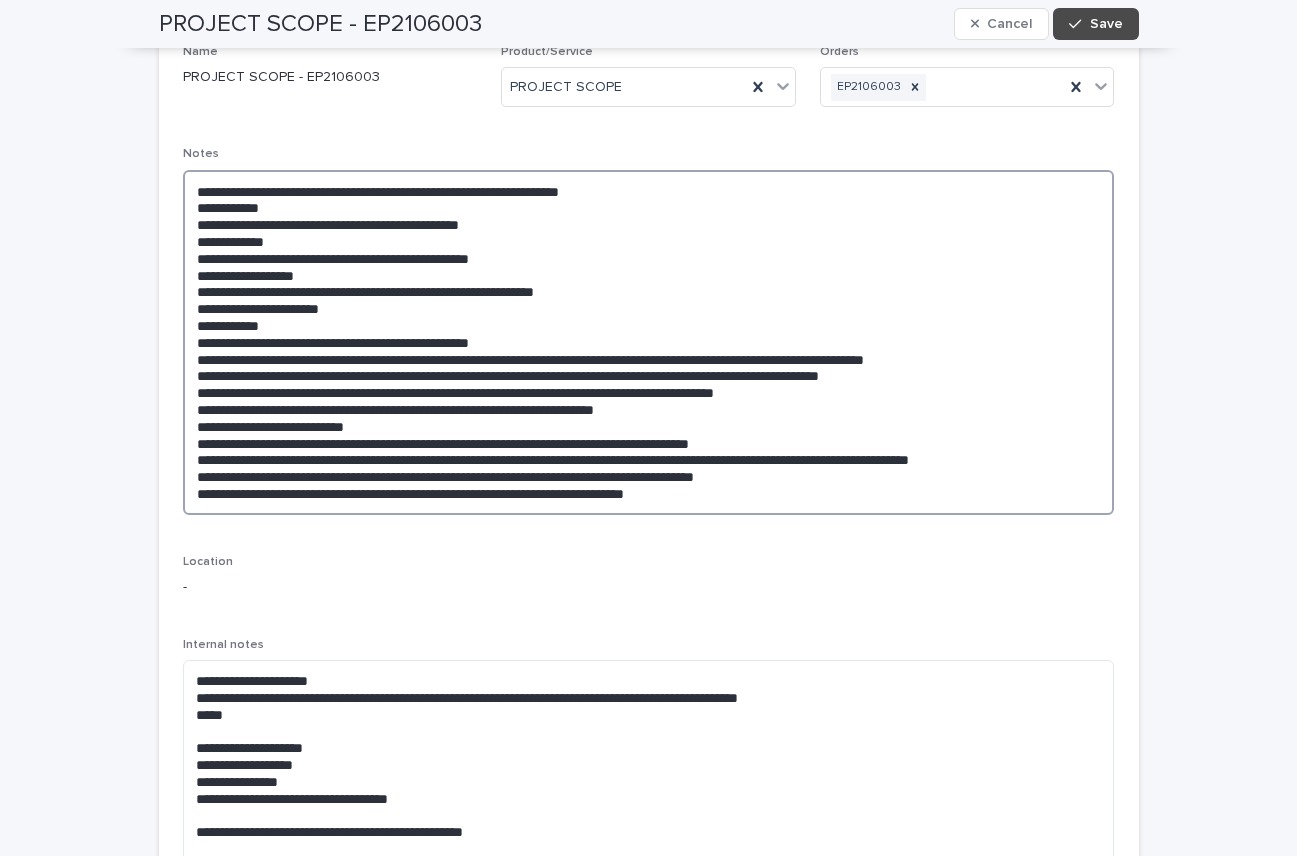 drag, startPoint x: 180, startPoint y: 379, endPoint x: 763, endPoint y: 431, distance: 585.31445 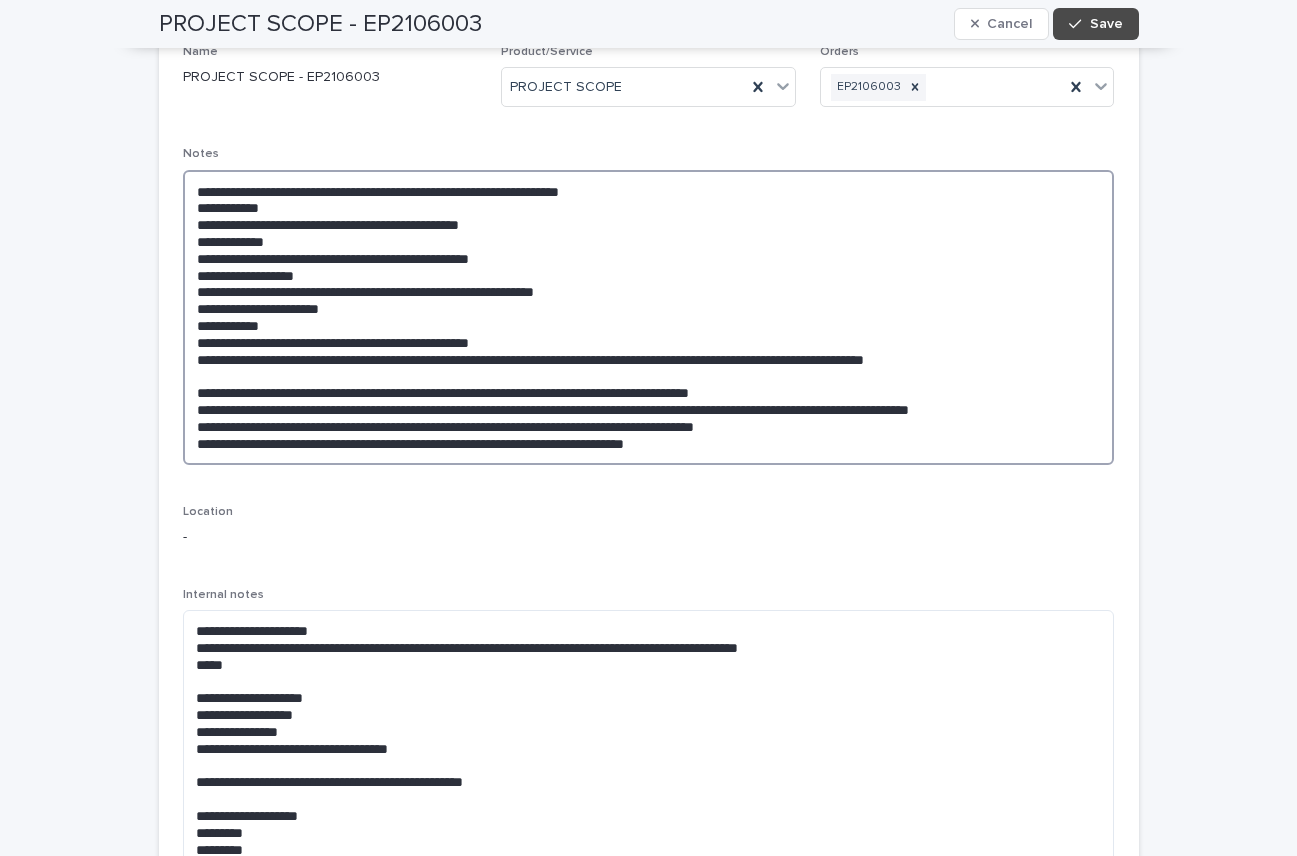 paste on "**********" 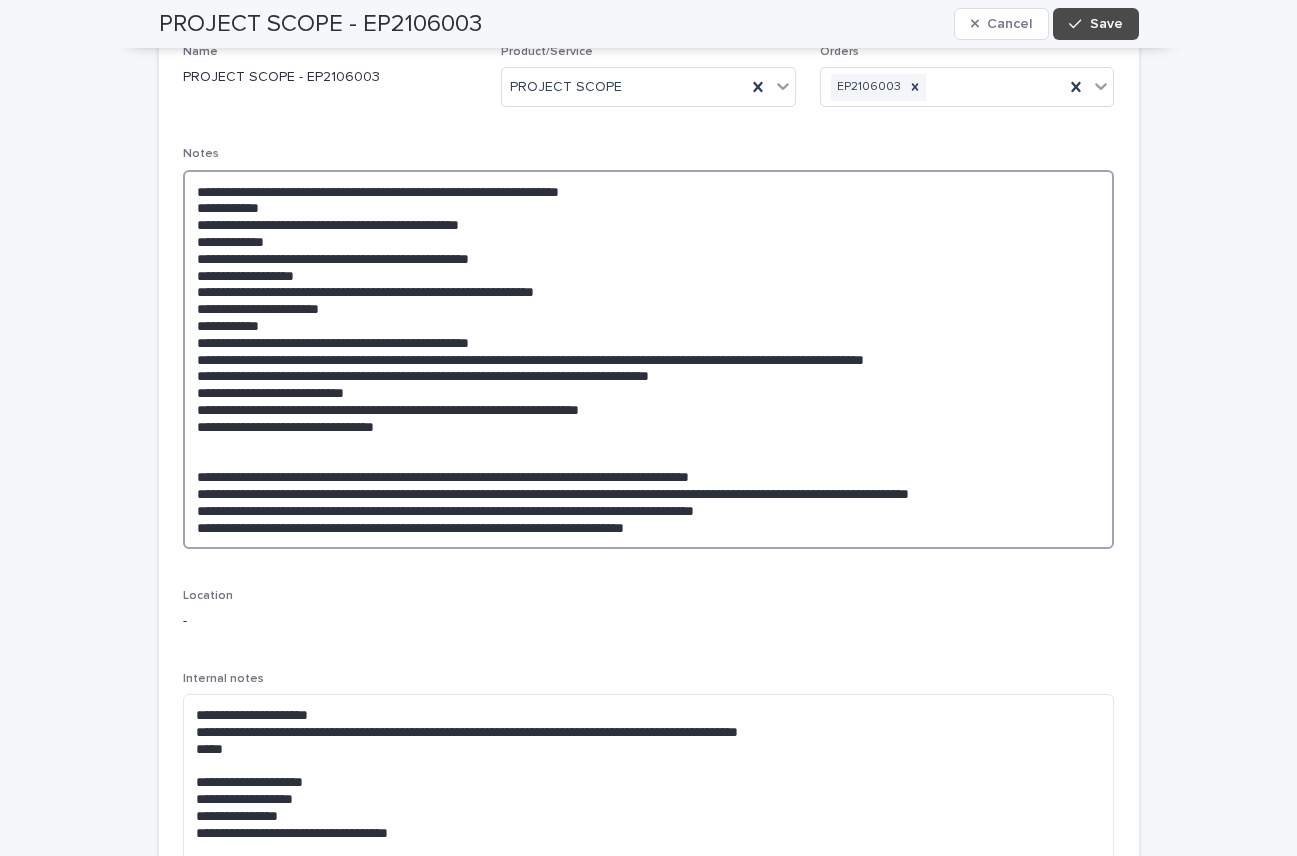 click at bounding box center [649, 359] 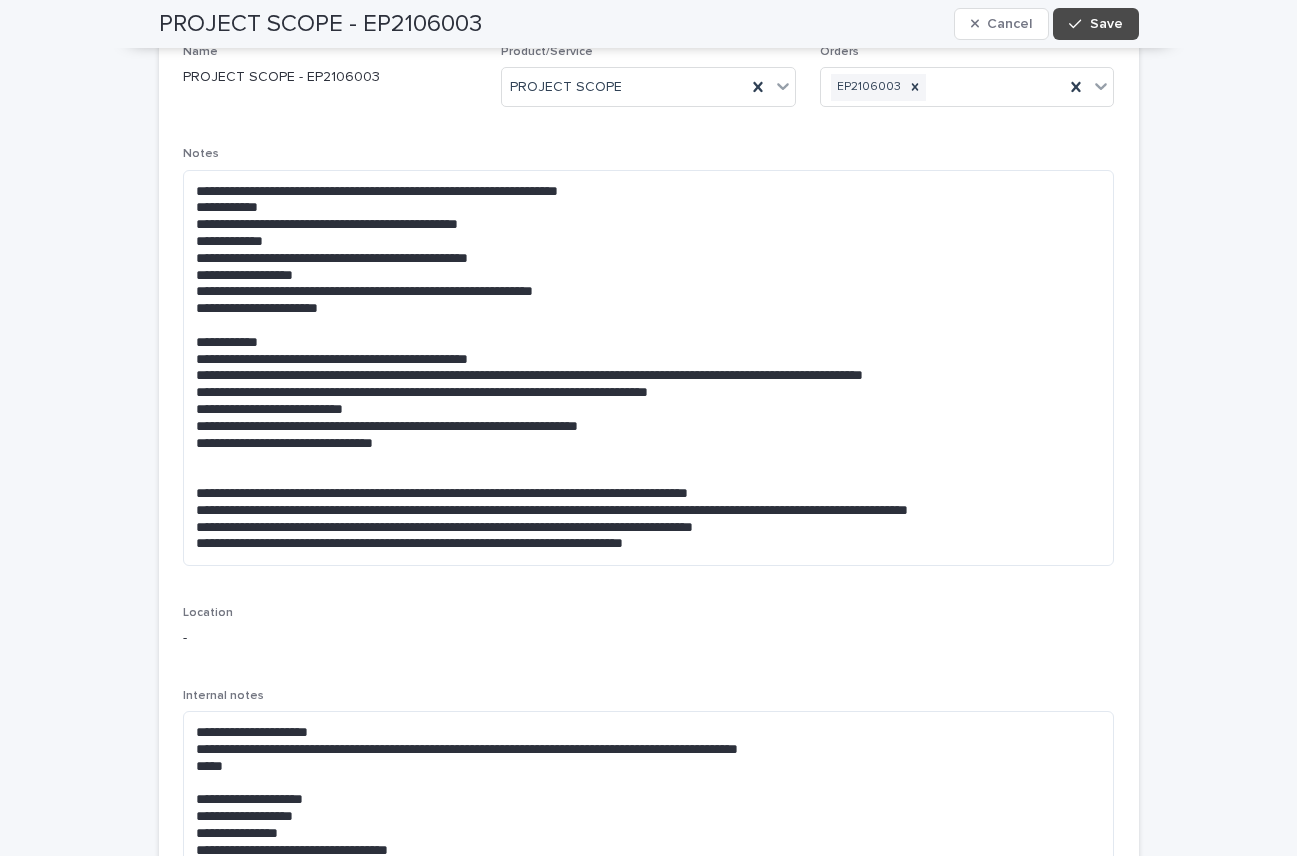 drag, startPoint x: 984, startPoint y: 654, endPoint x: 890, endPoint y: 636, distance: 95.707886 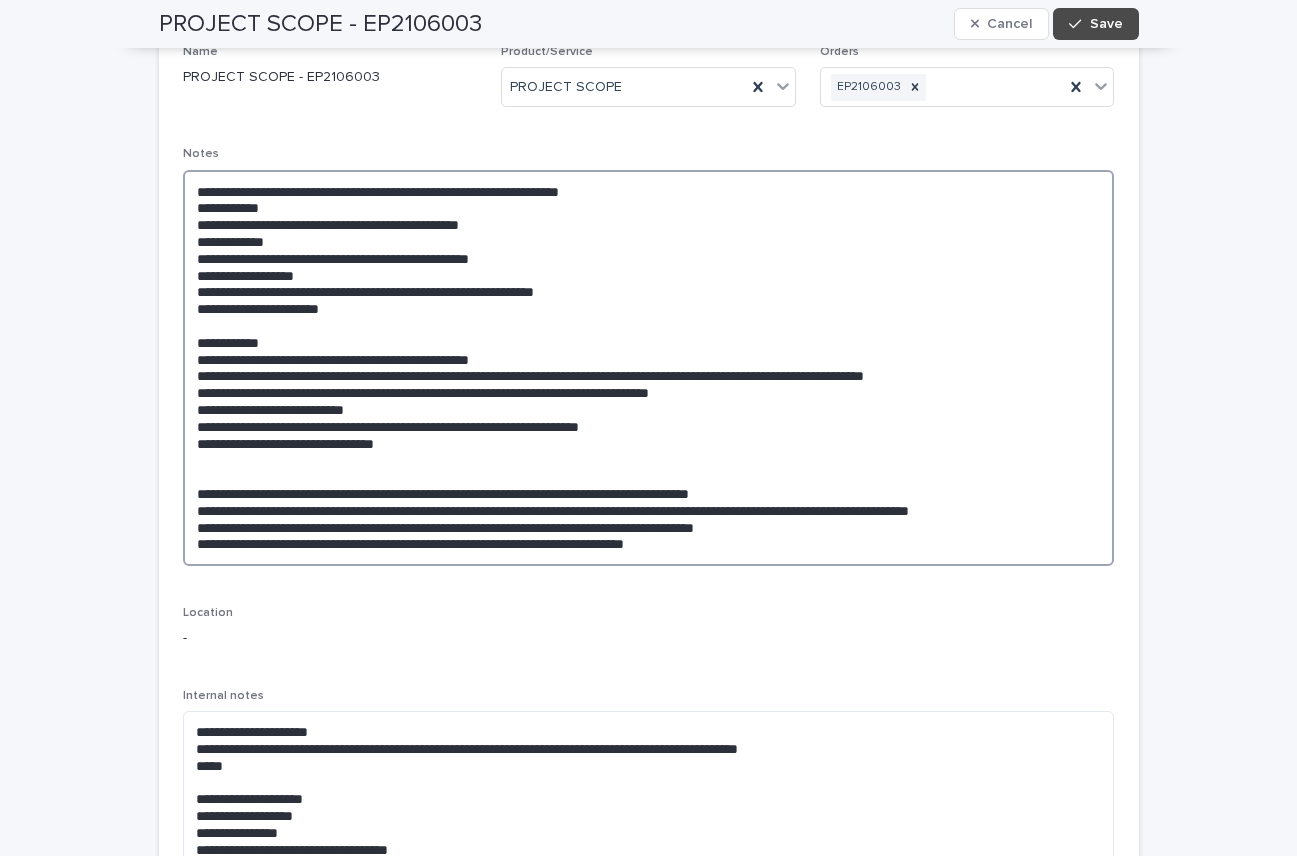 click at bounding box center (649, 368) 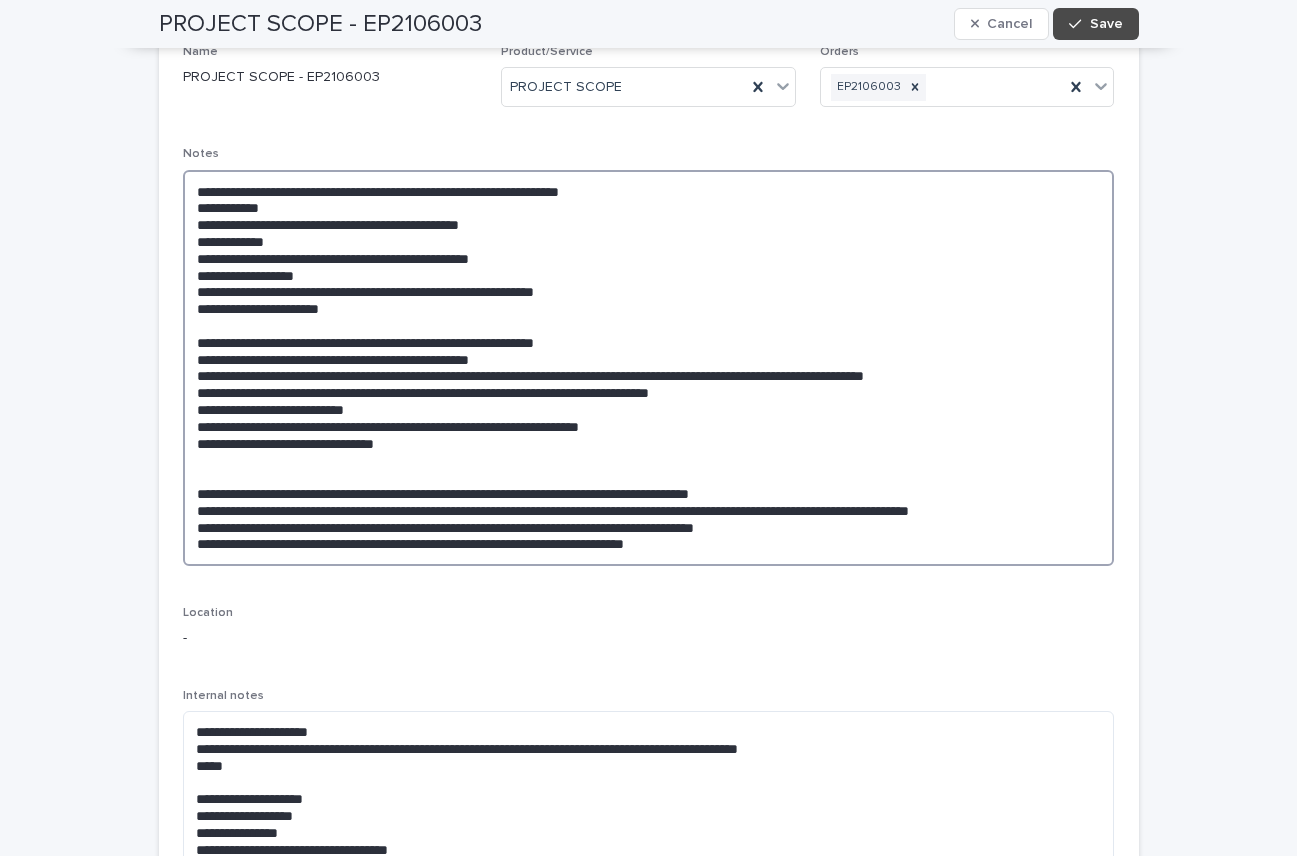 click at bounding box center [649, 368] 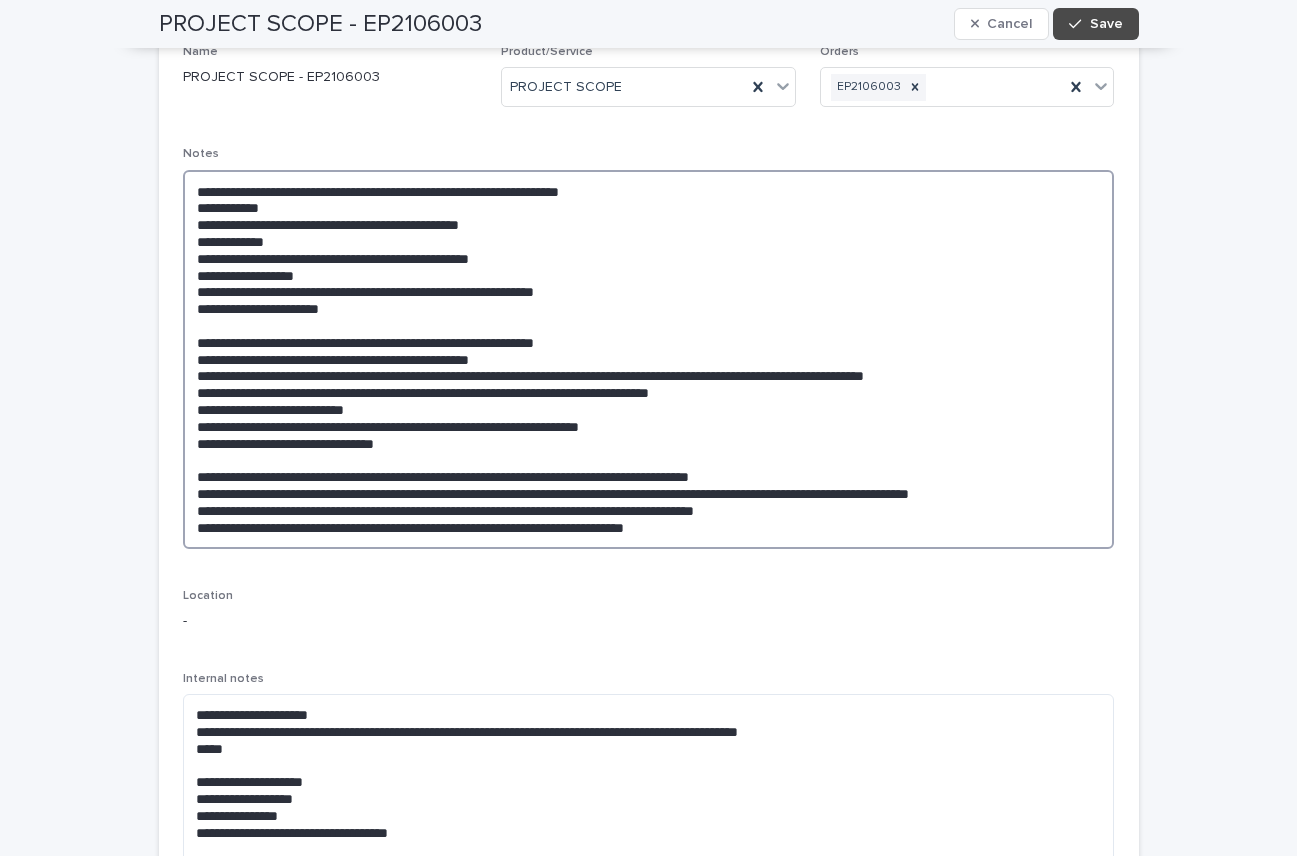 drag, startPoint x: 188, startPoint y: 475, endPoint x: 1013, endPoint y: 553, distance: 828.6791 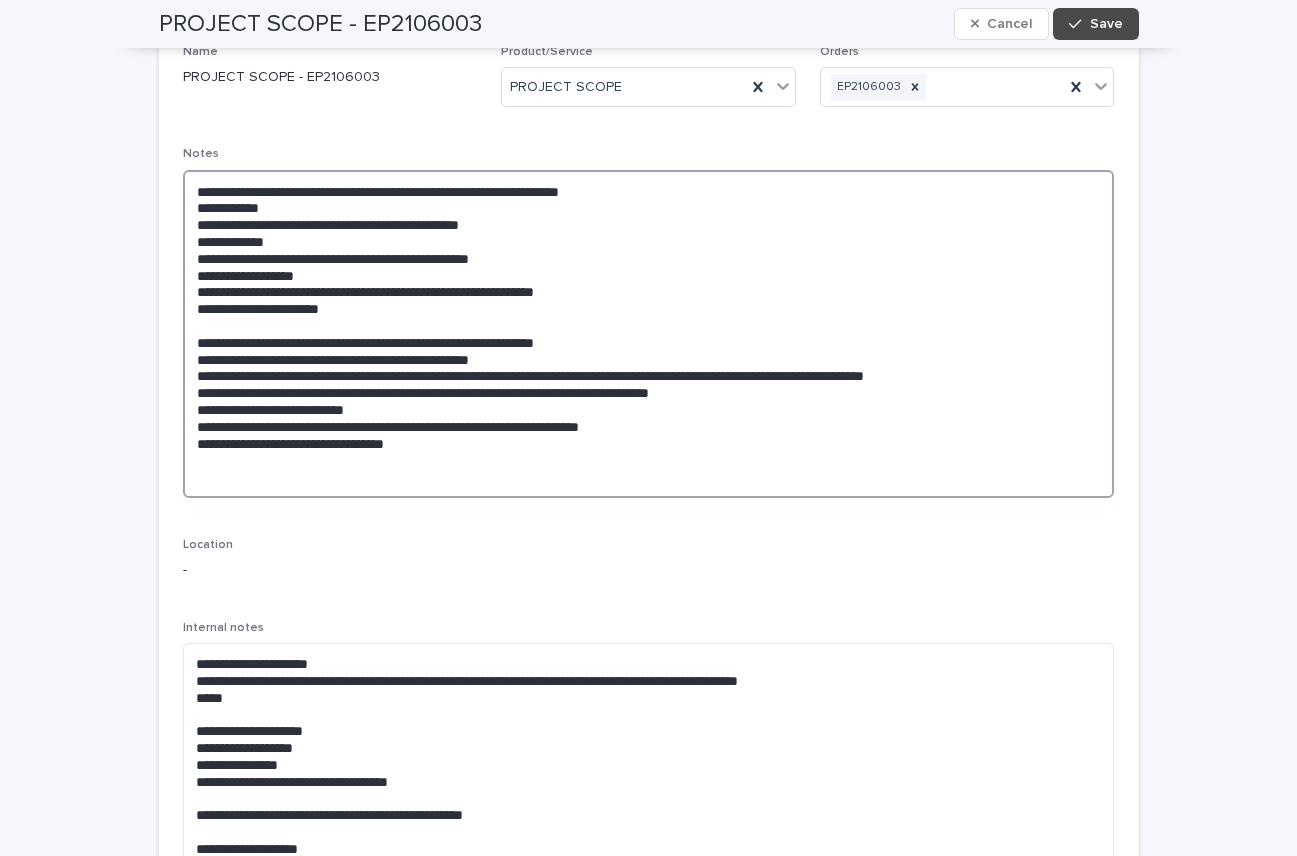 click on "**********" at bounding box center [649, 334] 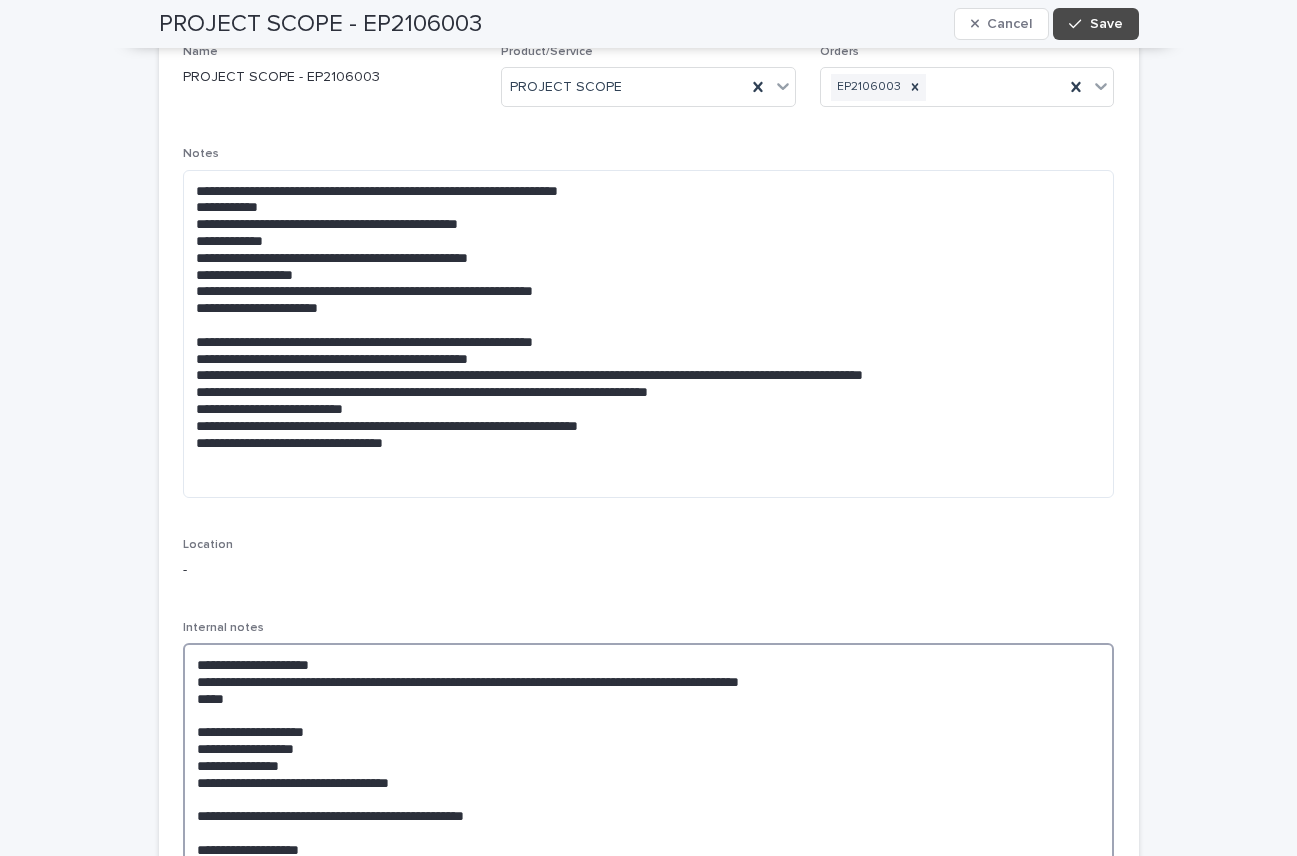click on "**********" at bounding box center [649, 799] 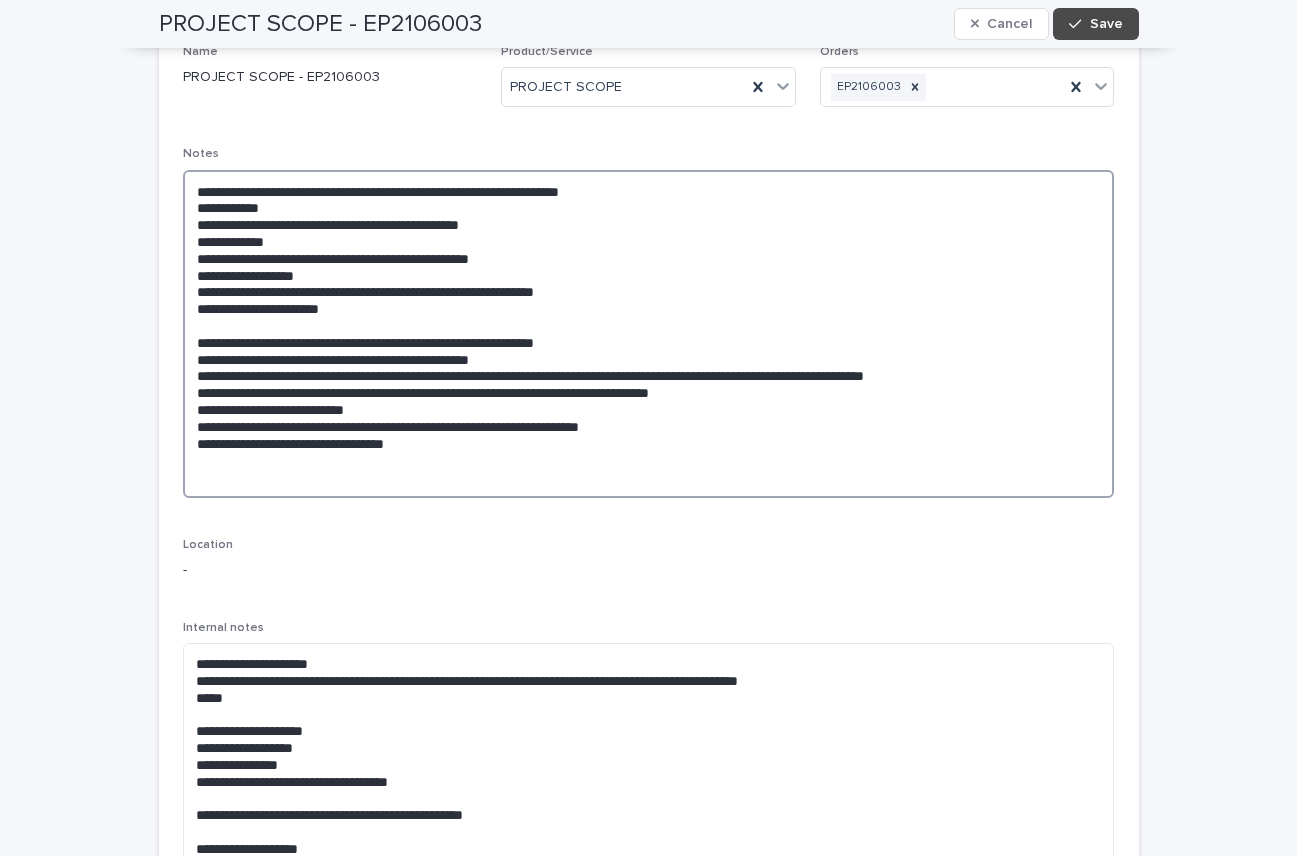 click on "**********" at bounding box center (649, 334) 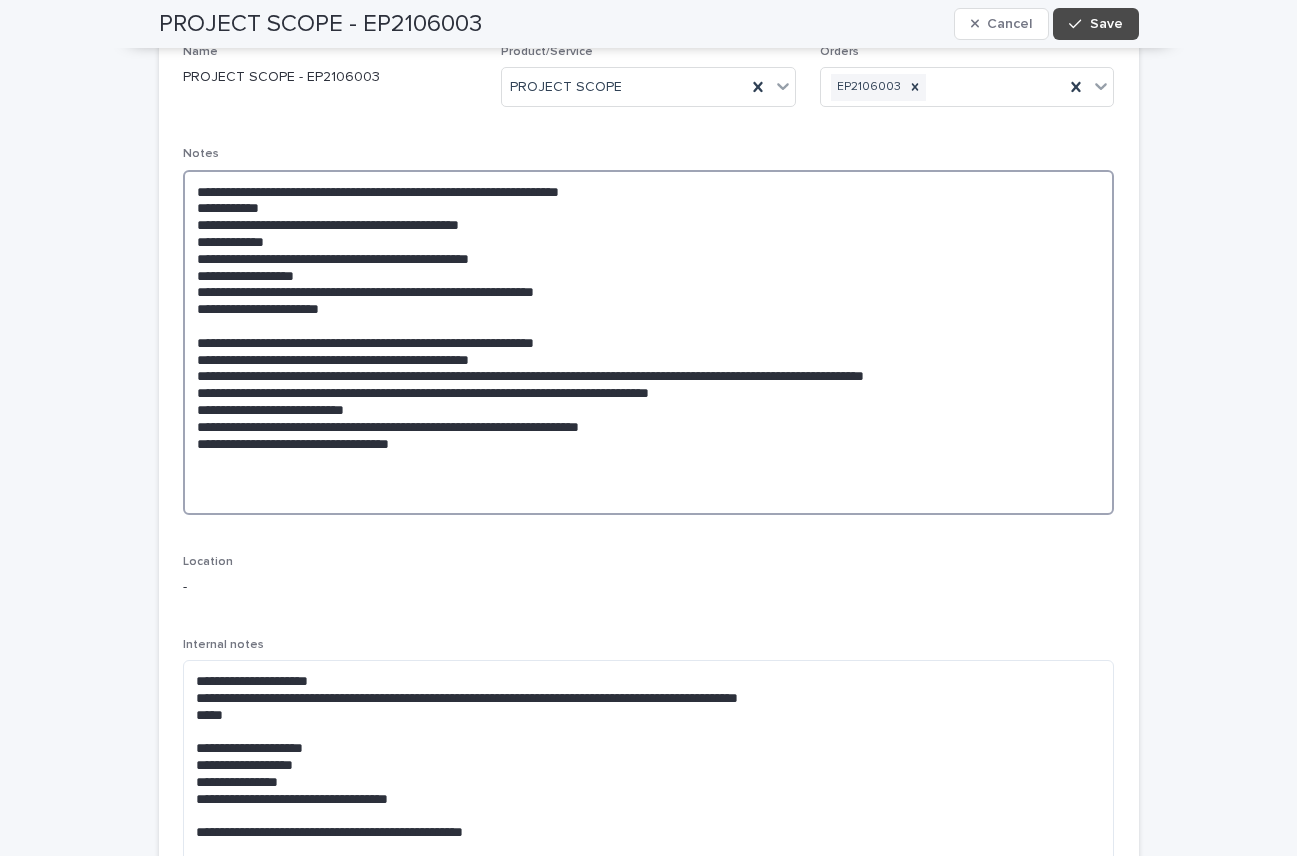 paste on "**********" 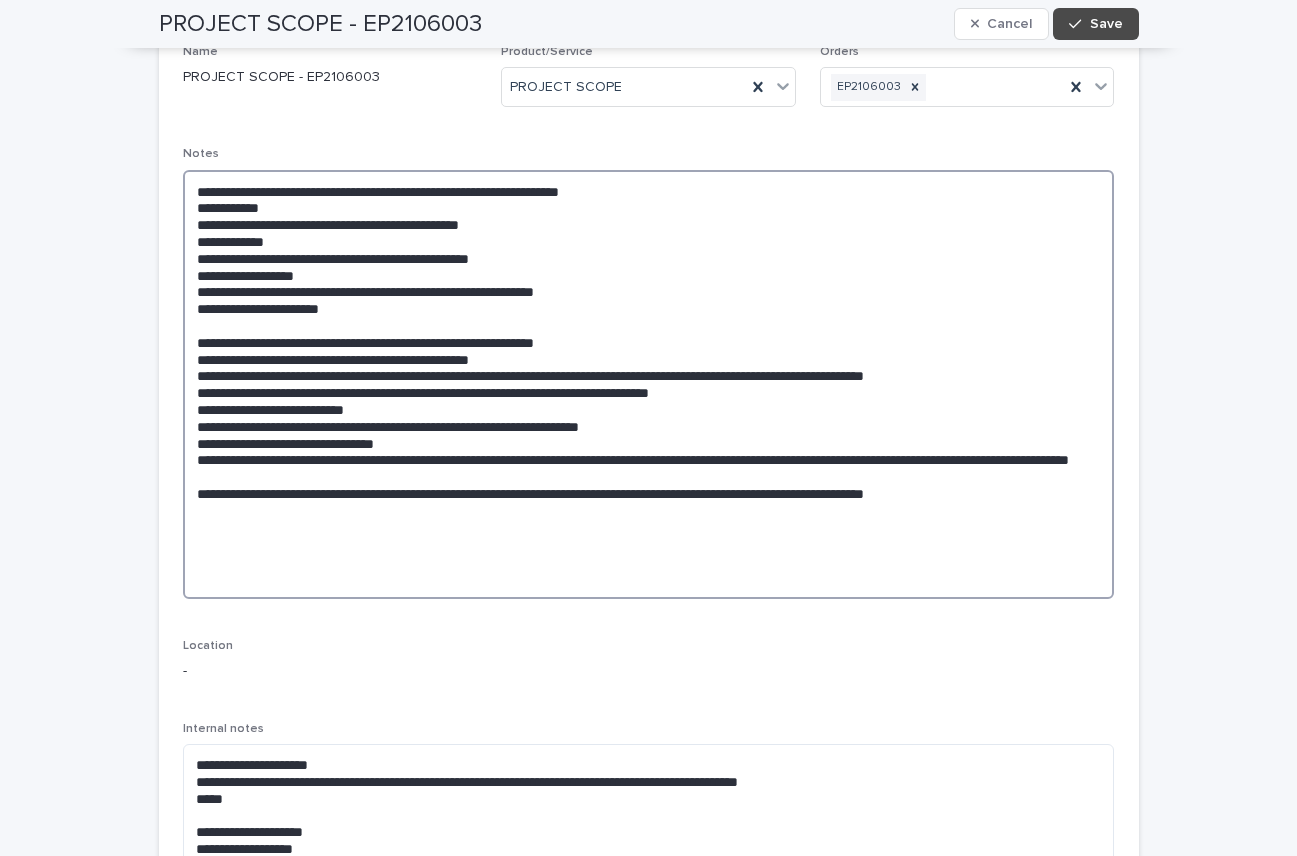 click at bounding box center (649, 384) 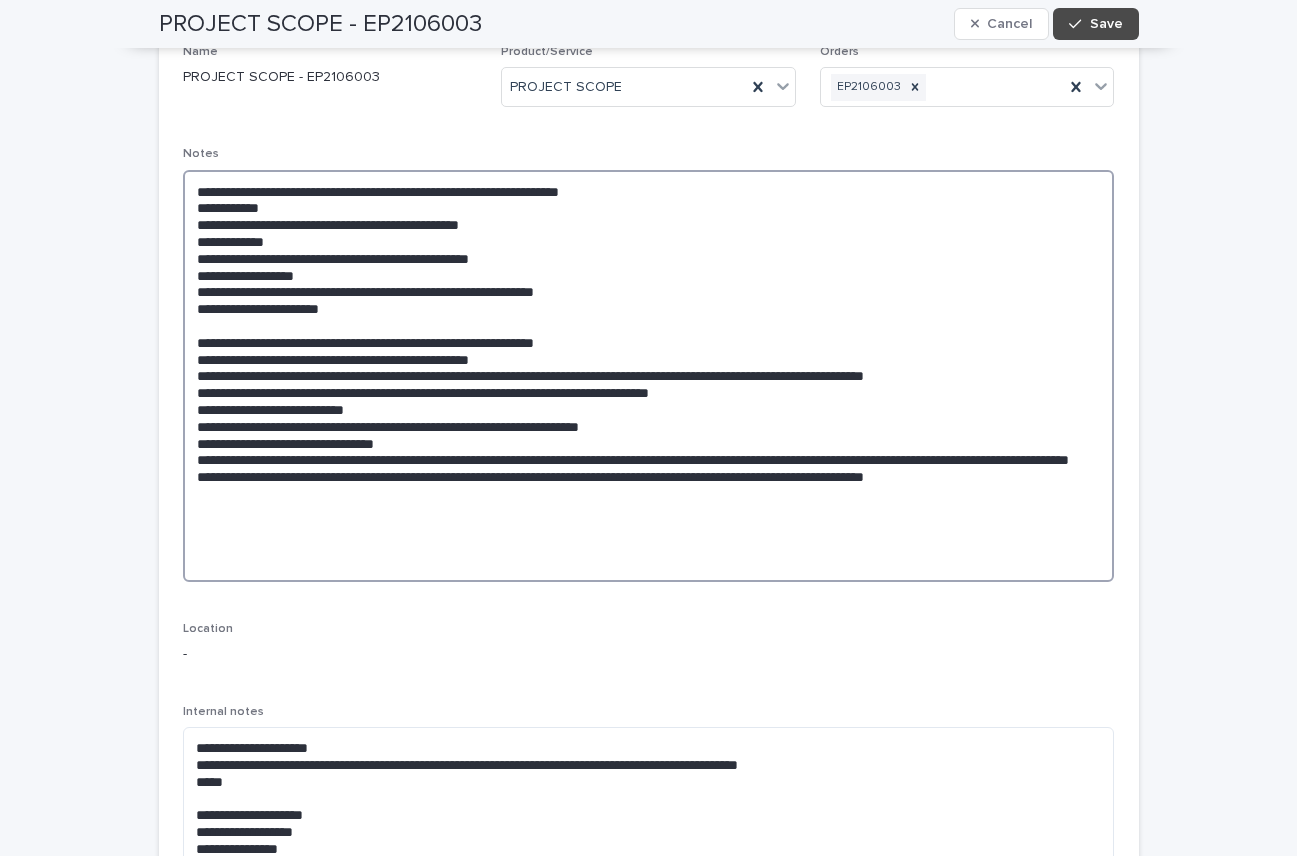 click at bounding box center (649, 376) 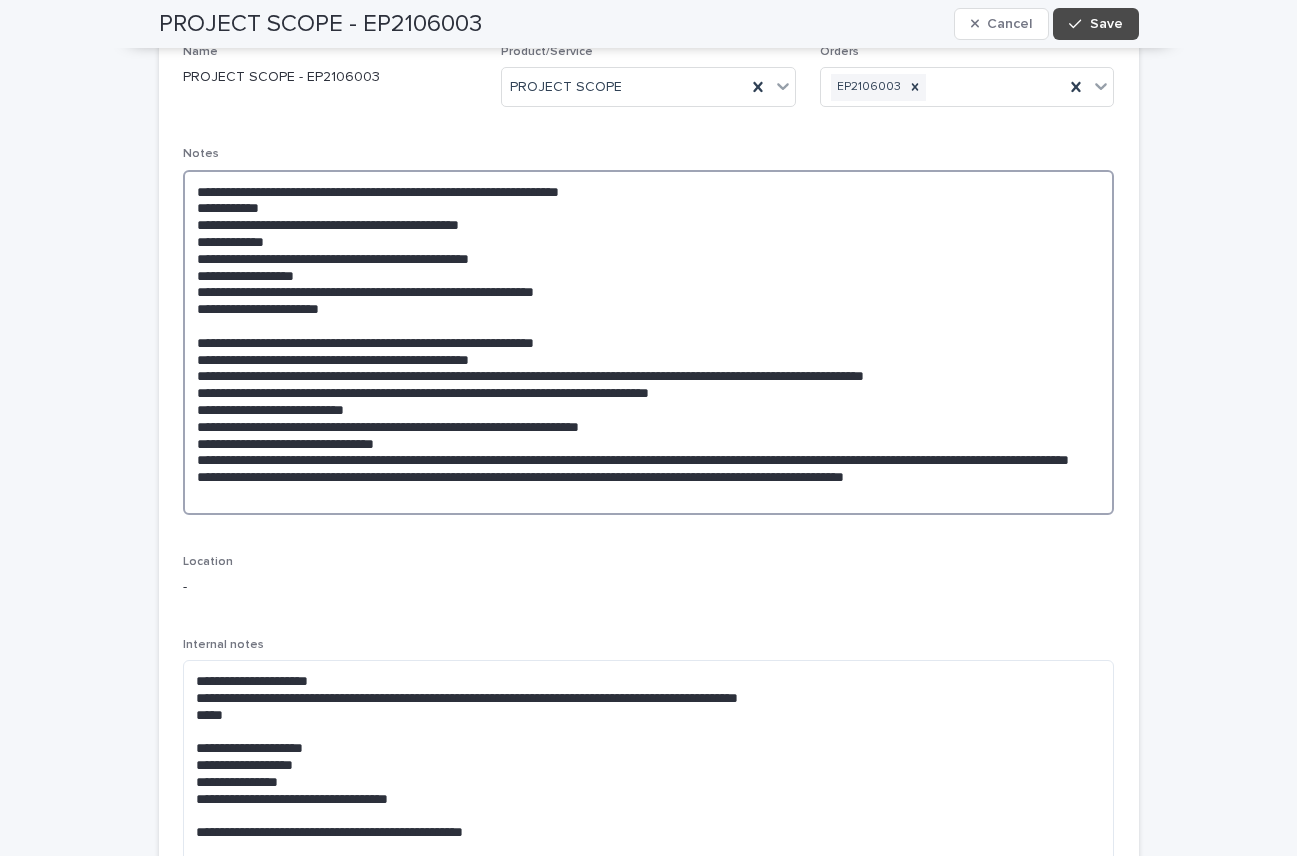 click at bounding box center (649, 342) 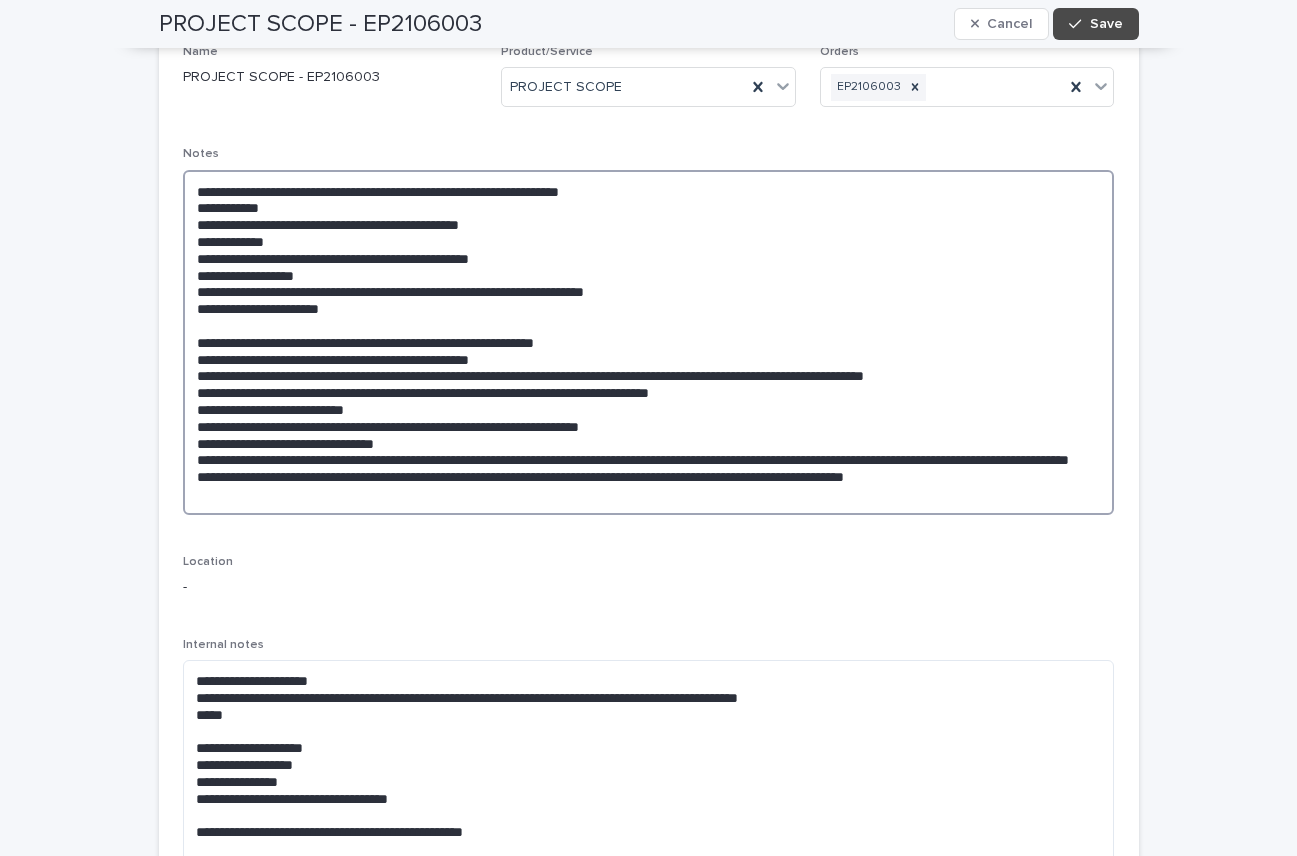 click at bounding box center [649, 342] 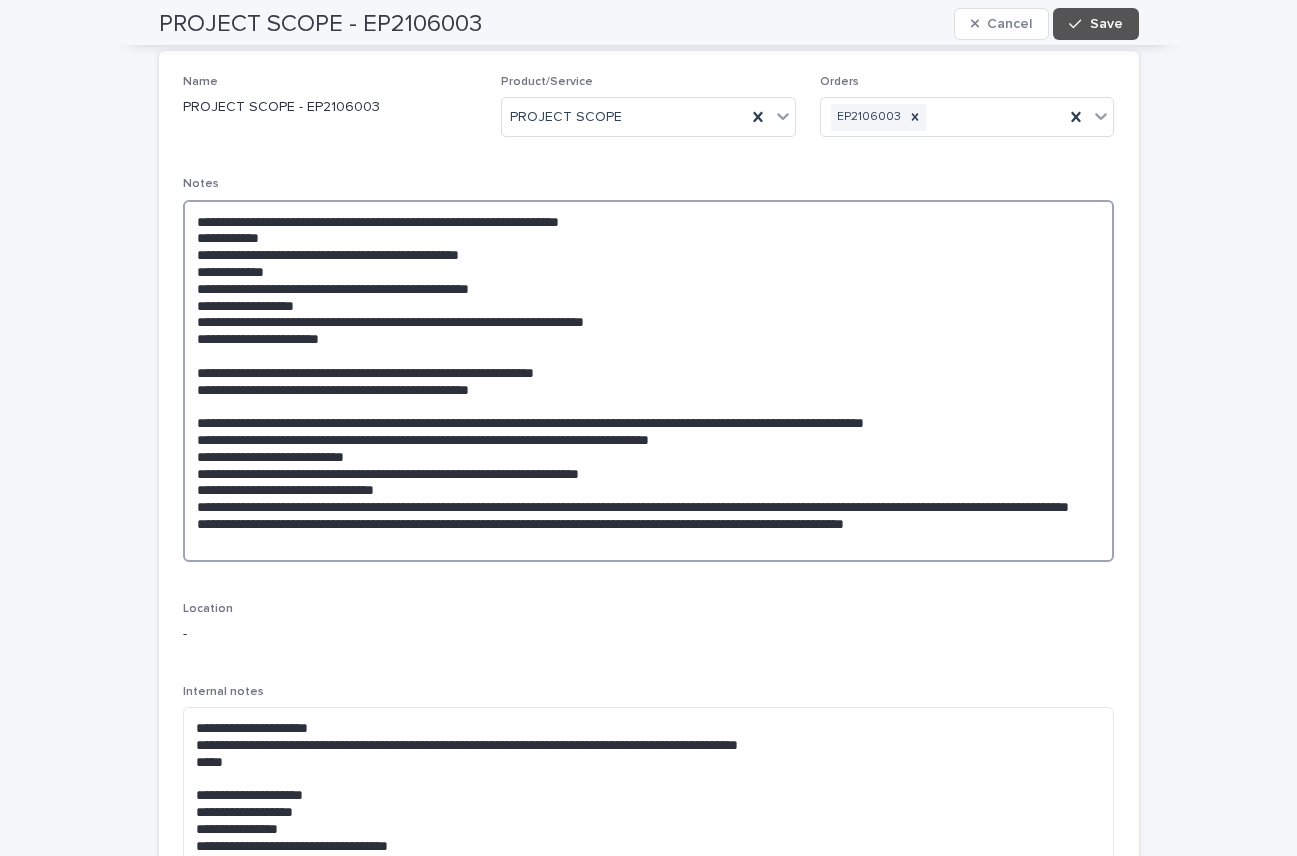 scroll, scrollTop: 131, scrollLeft: 0, axis: vertical 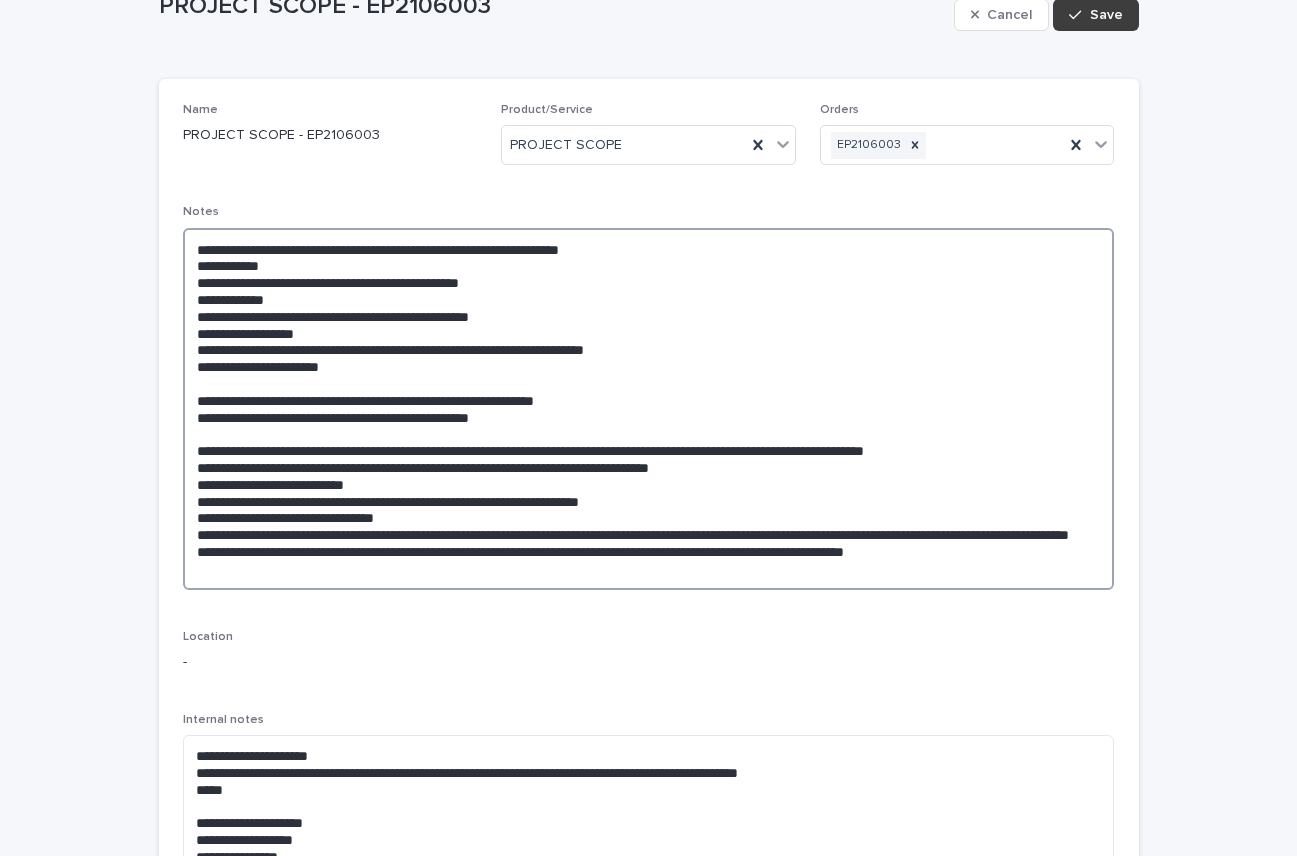 type on "**********" 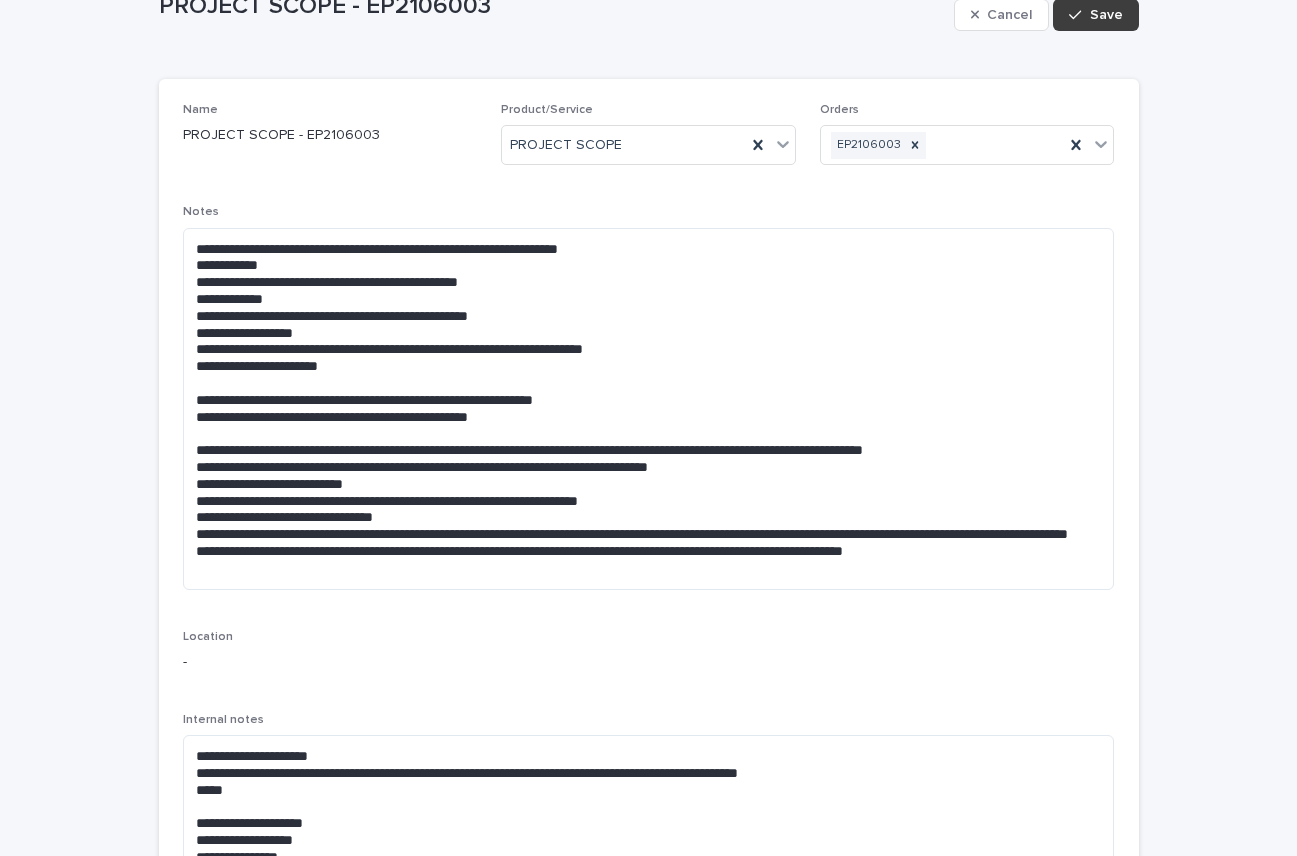 click on "Save" at bounding box center [1106, 15] 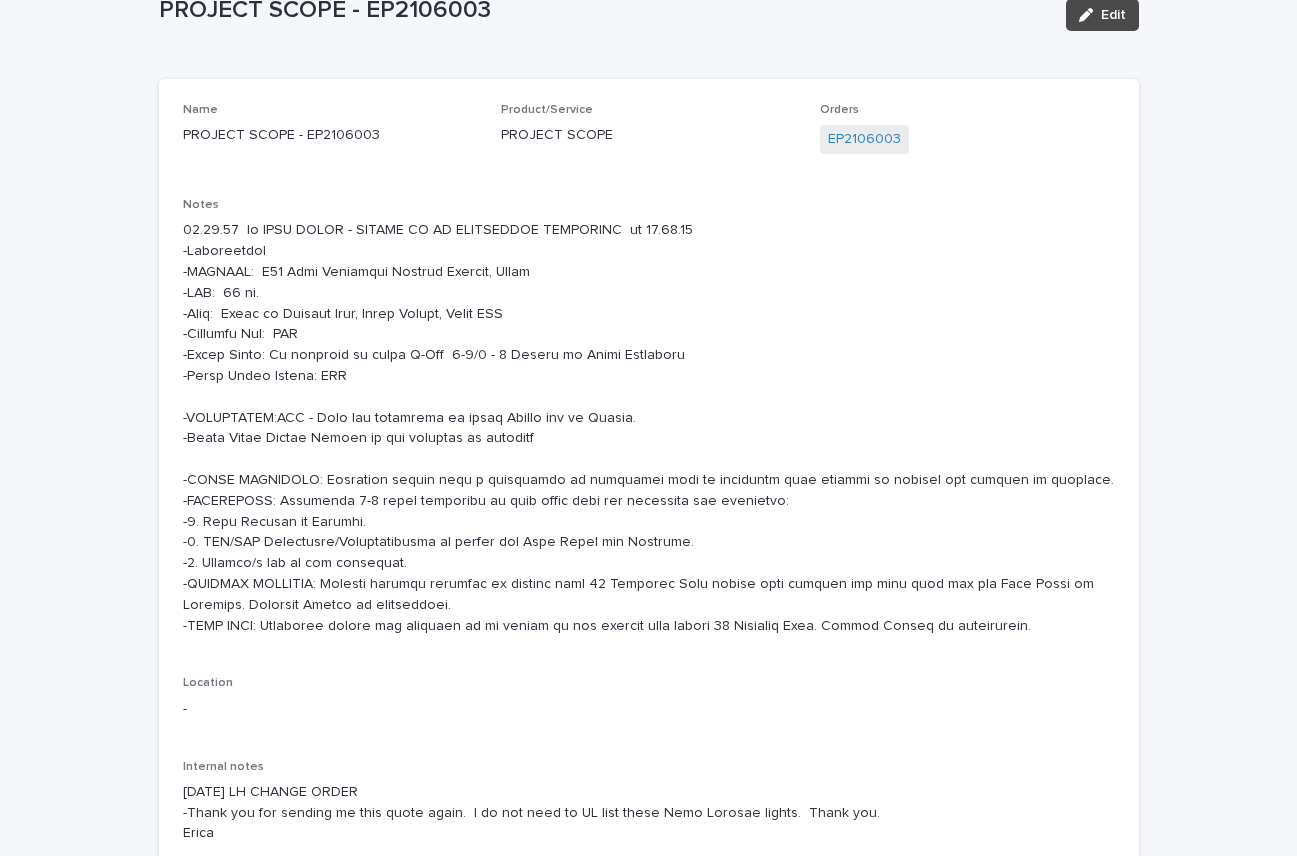scroll, scrollTop: 154, scrollLeft: 0, axis: vertical 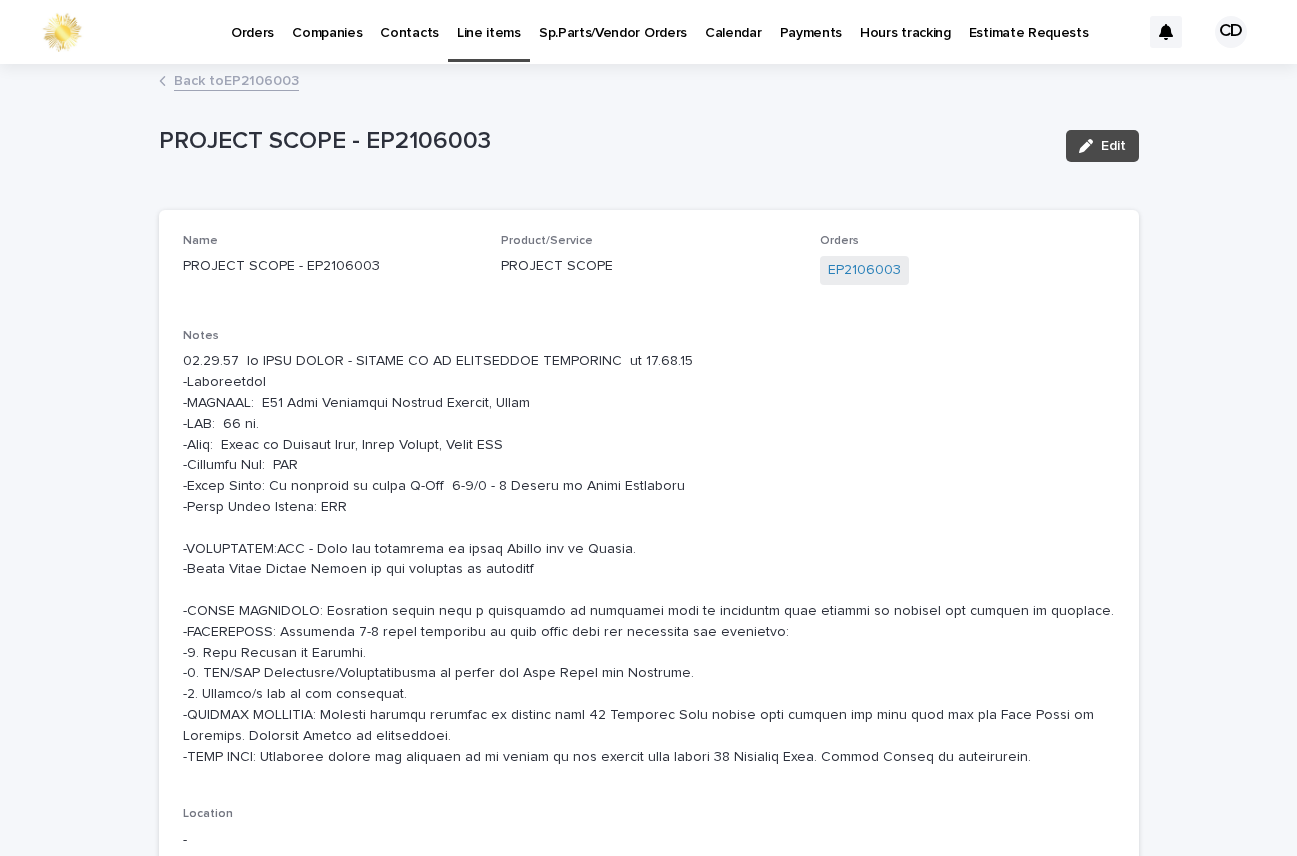 click on "Back to  EP2106003" at bounding box center (236, 79) 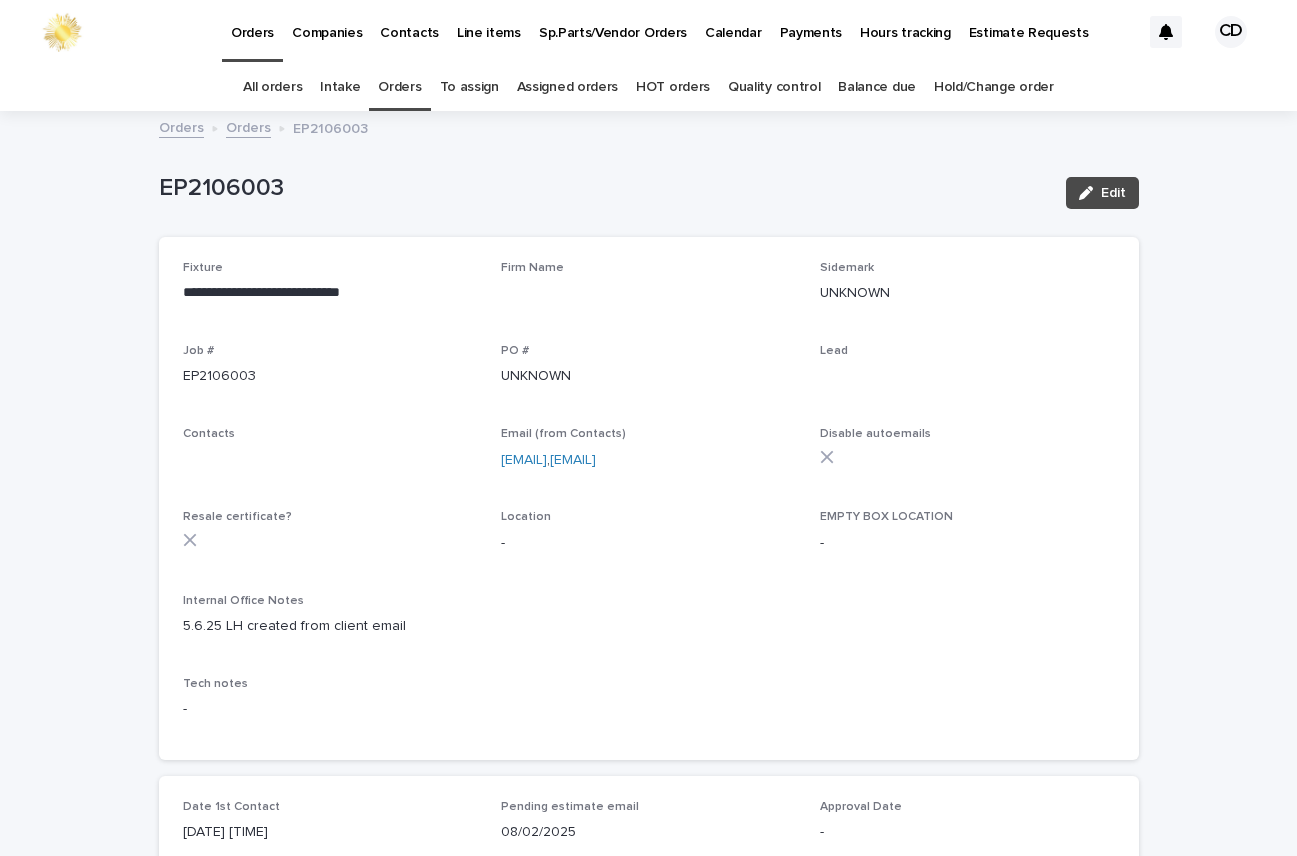 scroll, scrollTop: 64, scrollLeft: 0, axis: vertical 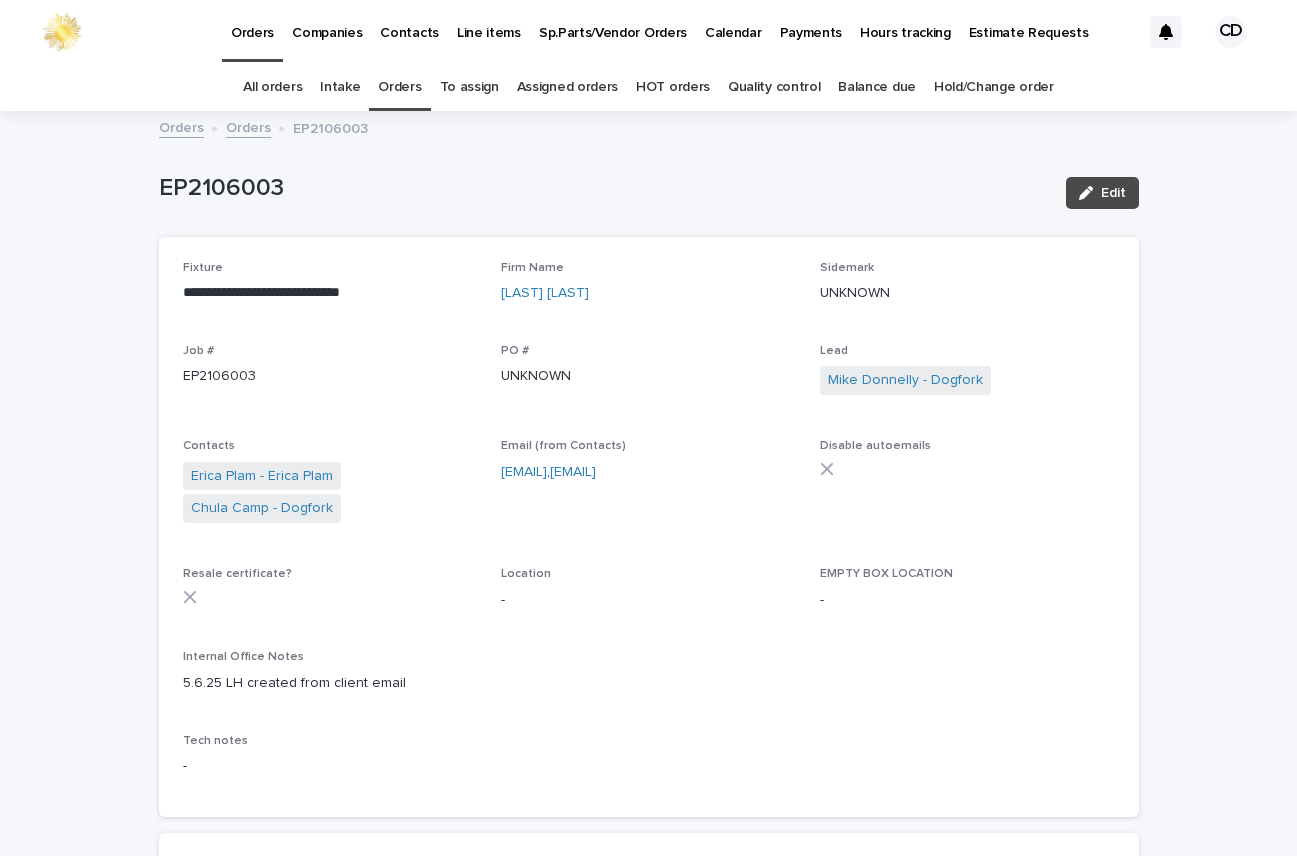click on "Orders" at bounding box center (399, 87) 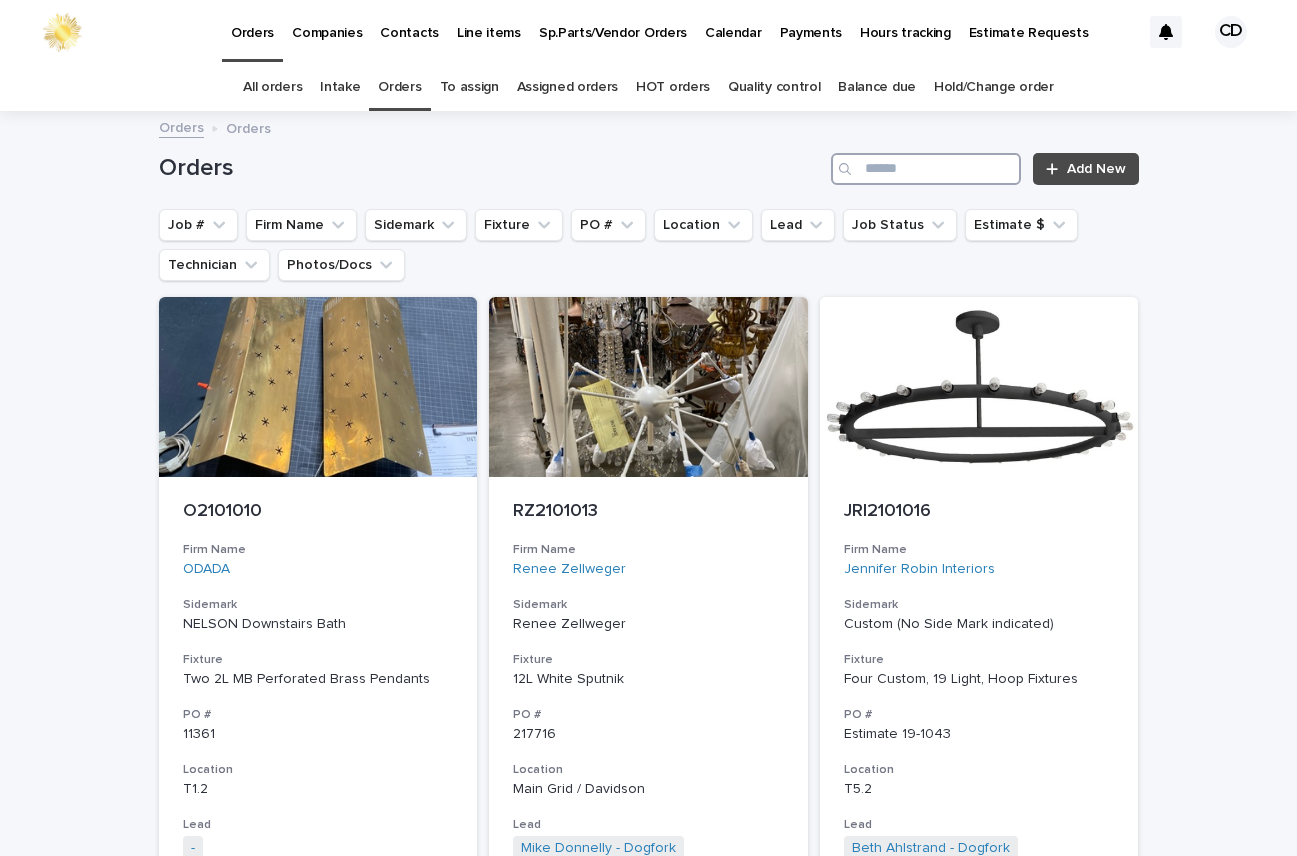 click at bounding box center [926, 169] 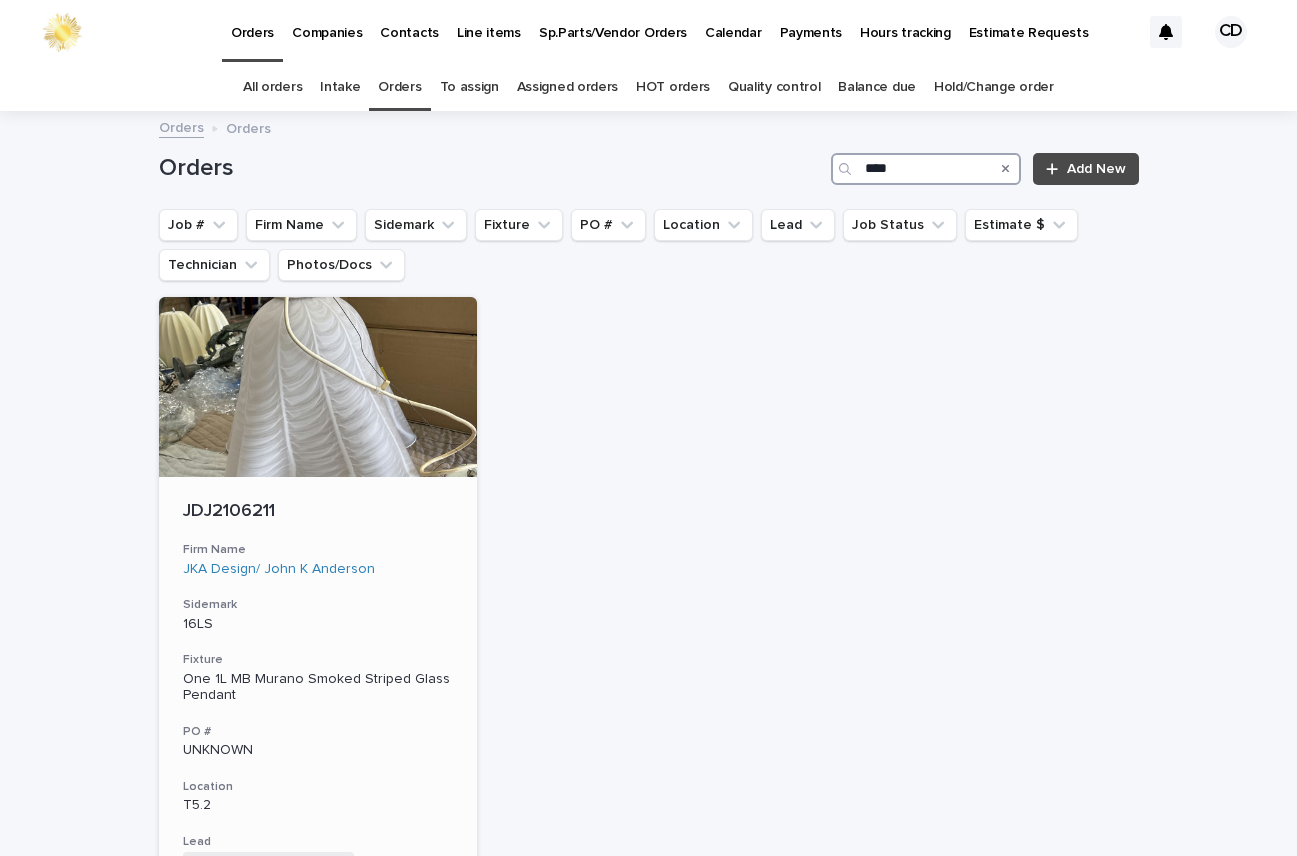 type on "****" 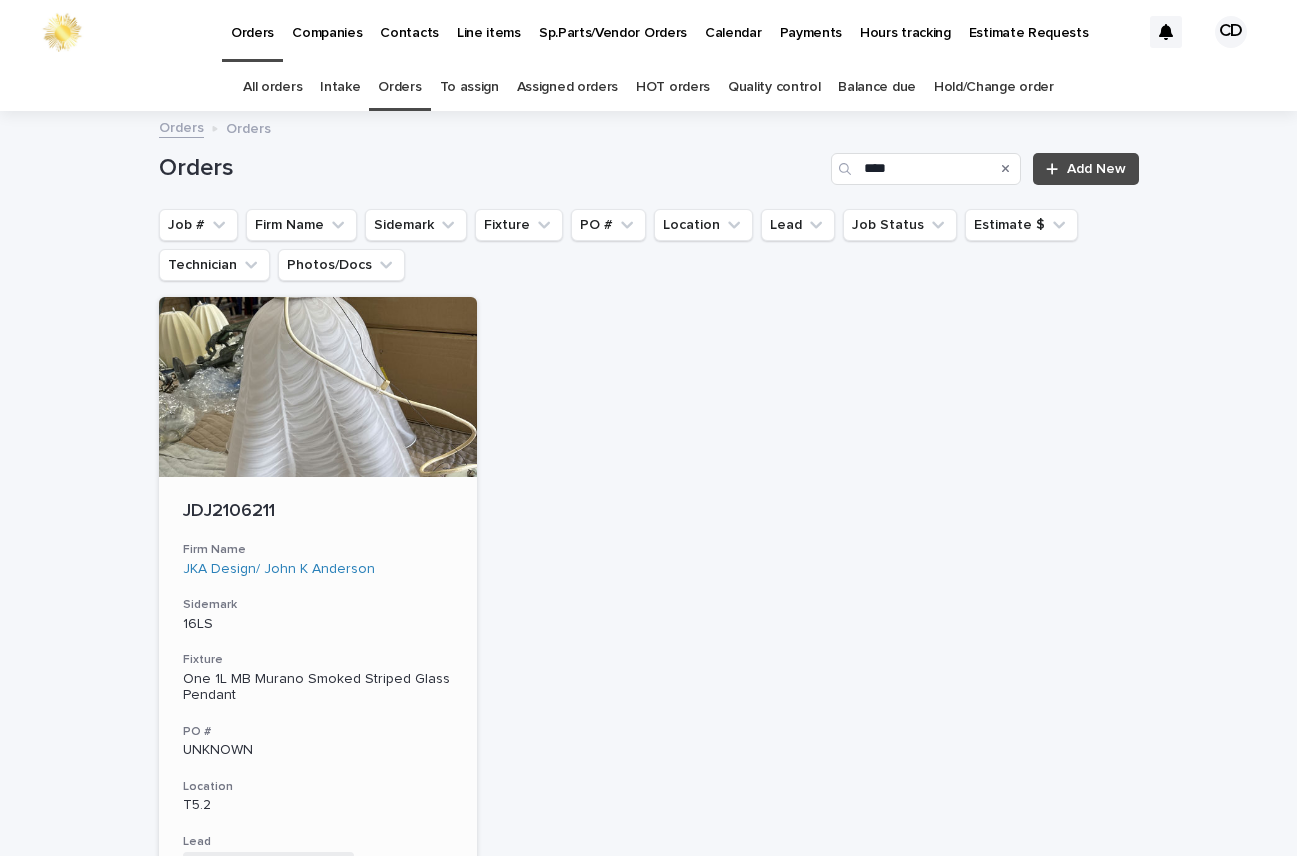click on "JDJ2106211 Firm Name JKA Design/ John K Anderson Sidemark 16LS Fixture One 1L MB Murano Smoked Striped Glass Pendant
PO # UNKNOWN Location T5.2 Lead Mike Donnelly - Dogfork + 0 Job Status Ready for Lead Review Estimate $ $ 776.50 Technician -" at bounding box center [318, 771] 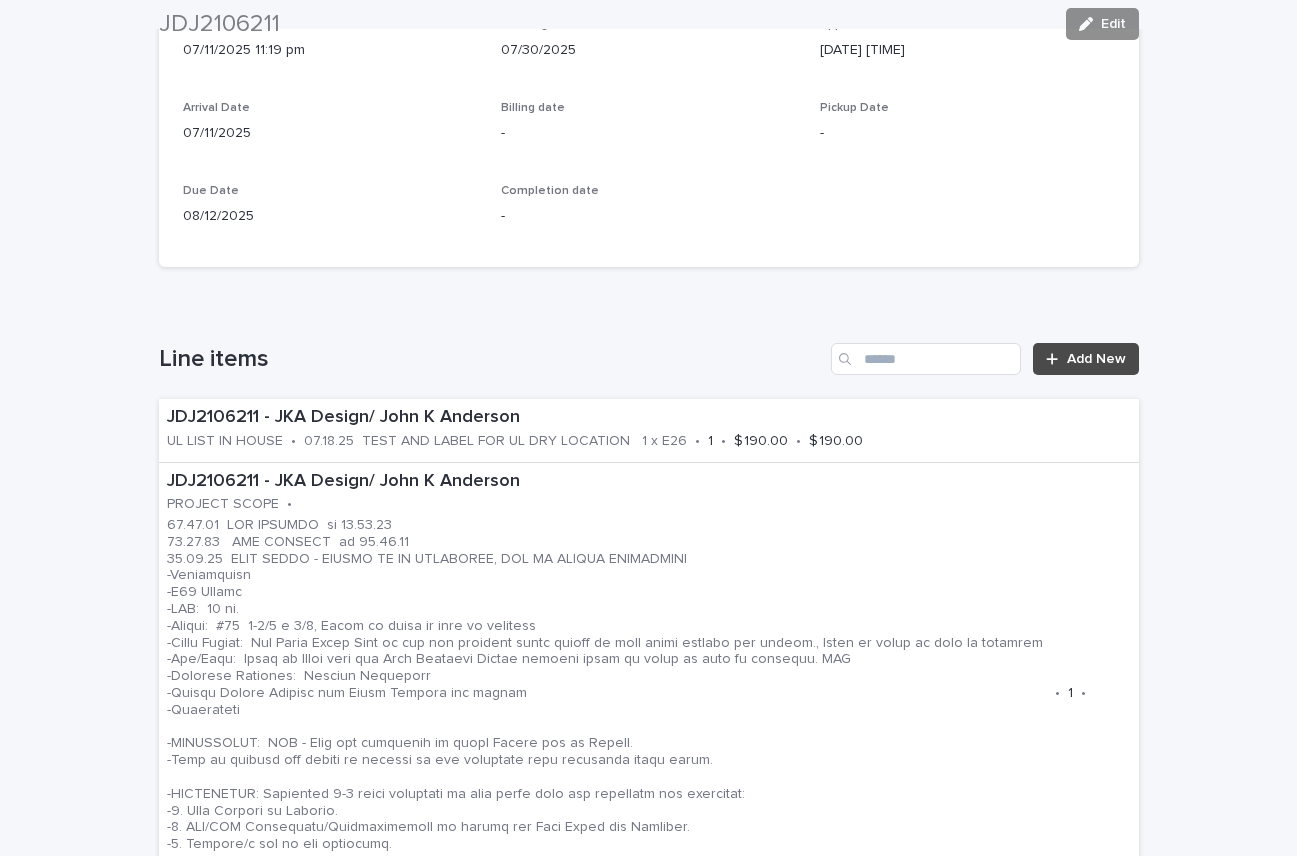 scroll, scrollTop: 1103, scrollLeft: 0, axis: vertical 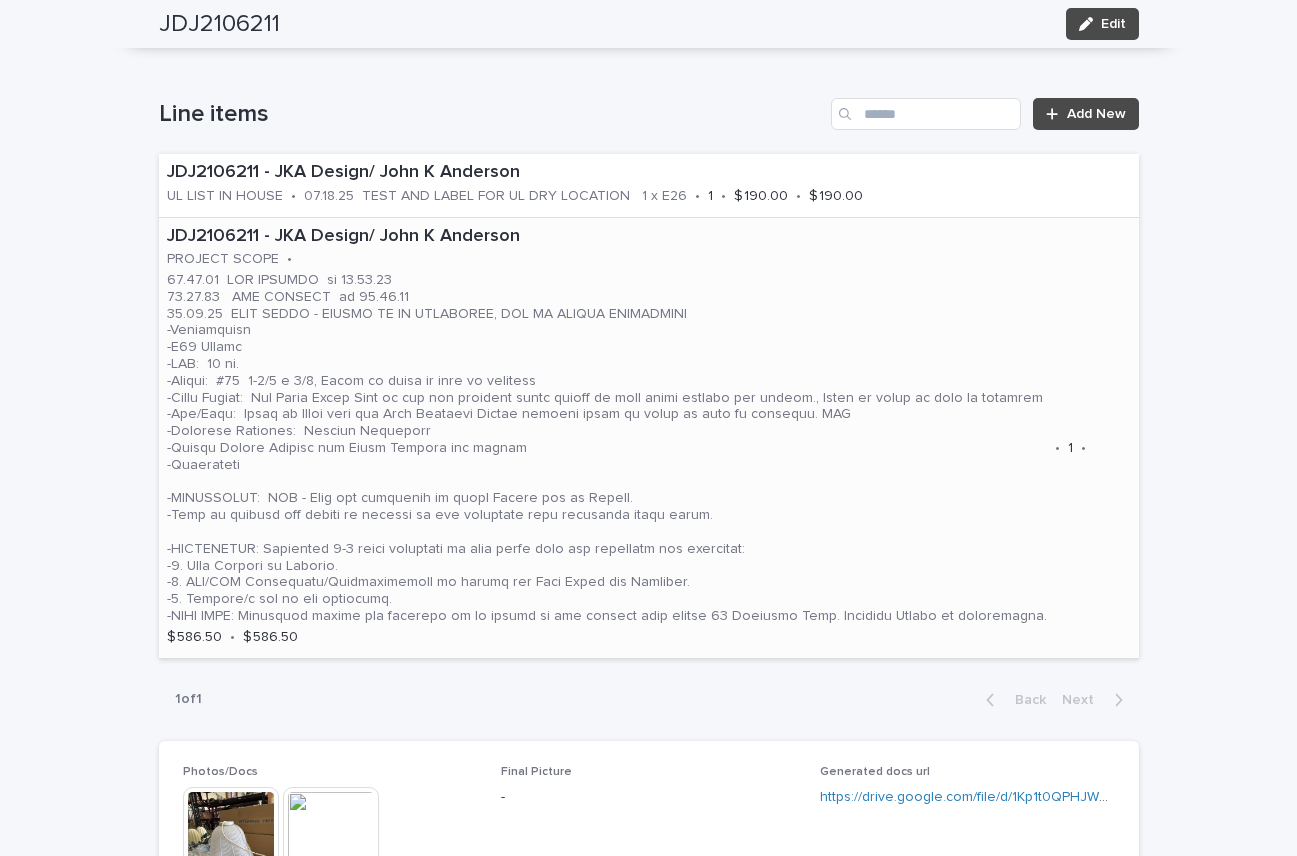 click at bounding box center [607, 448] 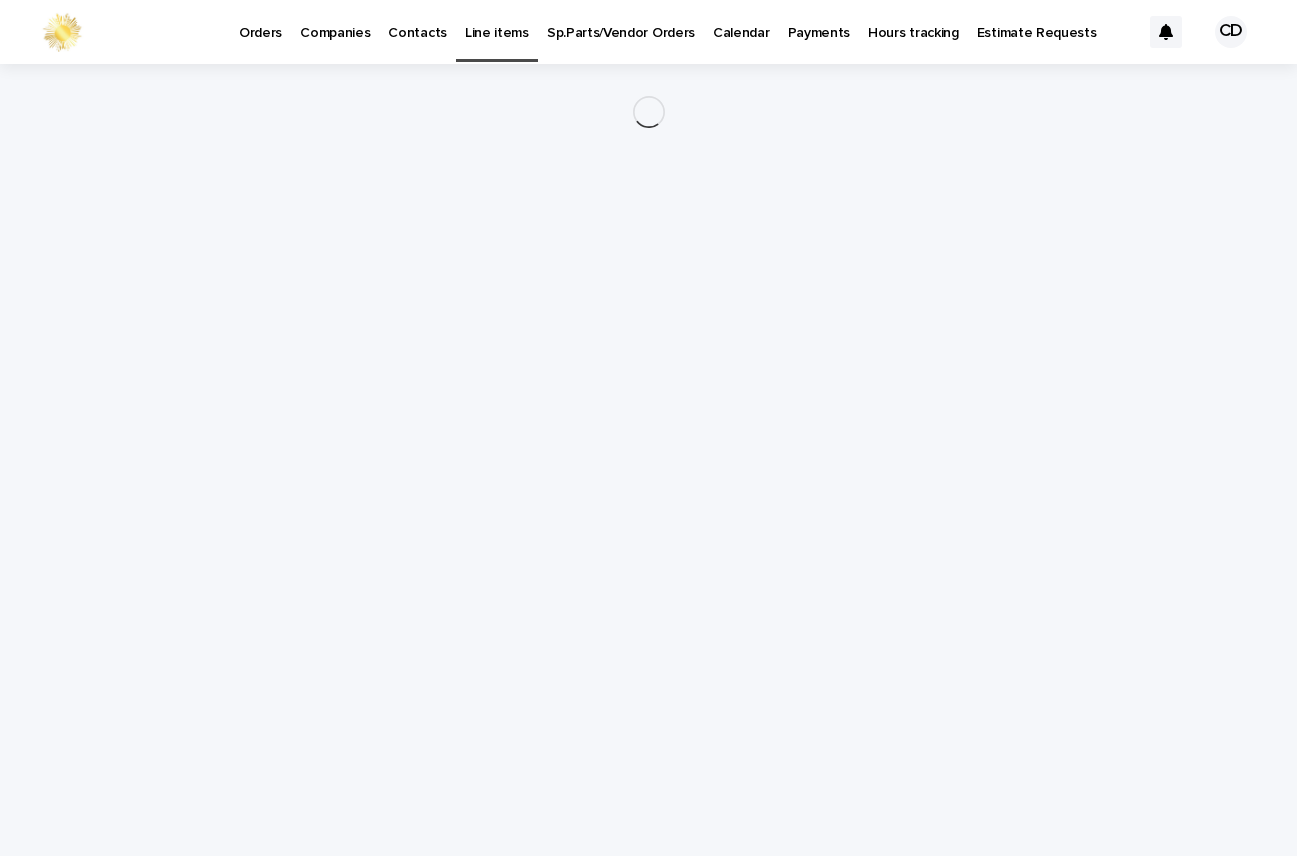 scroll, scrollTop: 0, scrollLeft: 0, axis: both 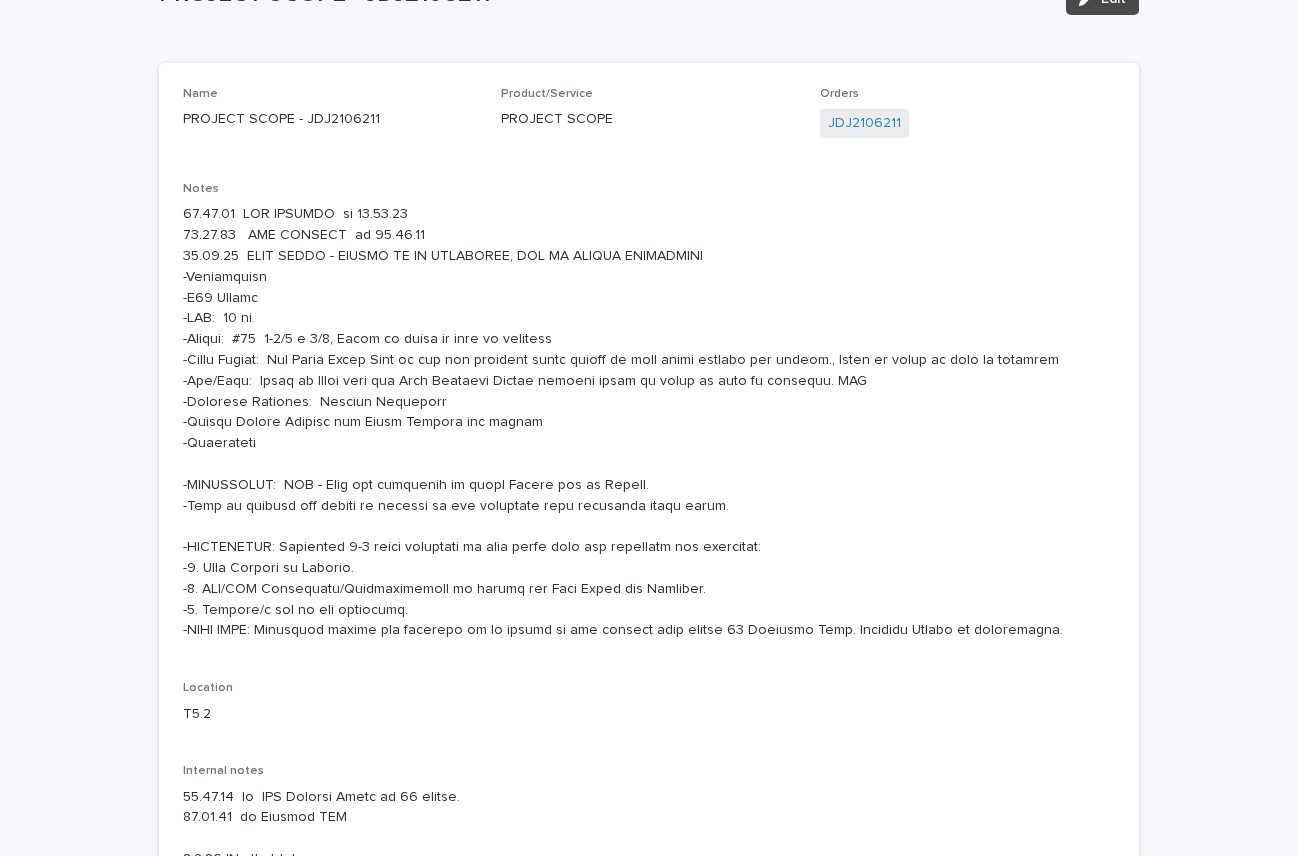 click at bounding box center (649, 422) 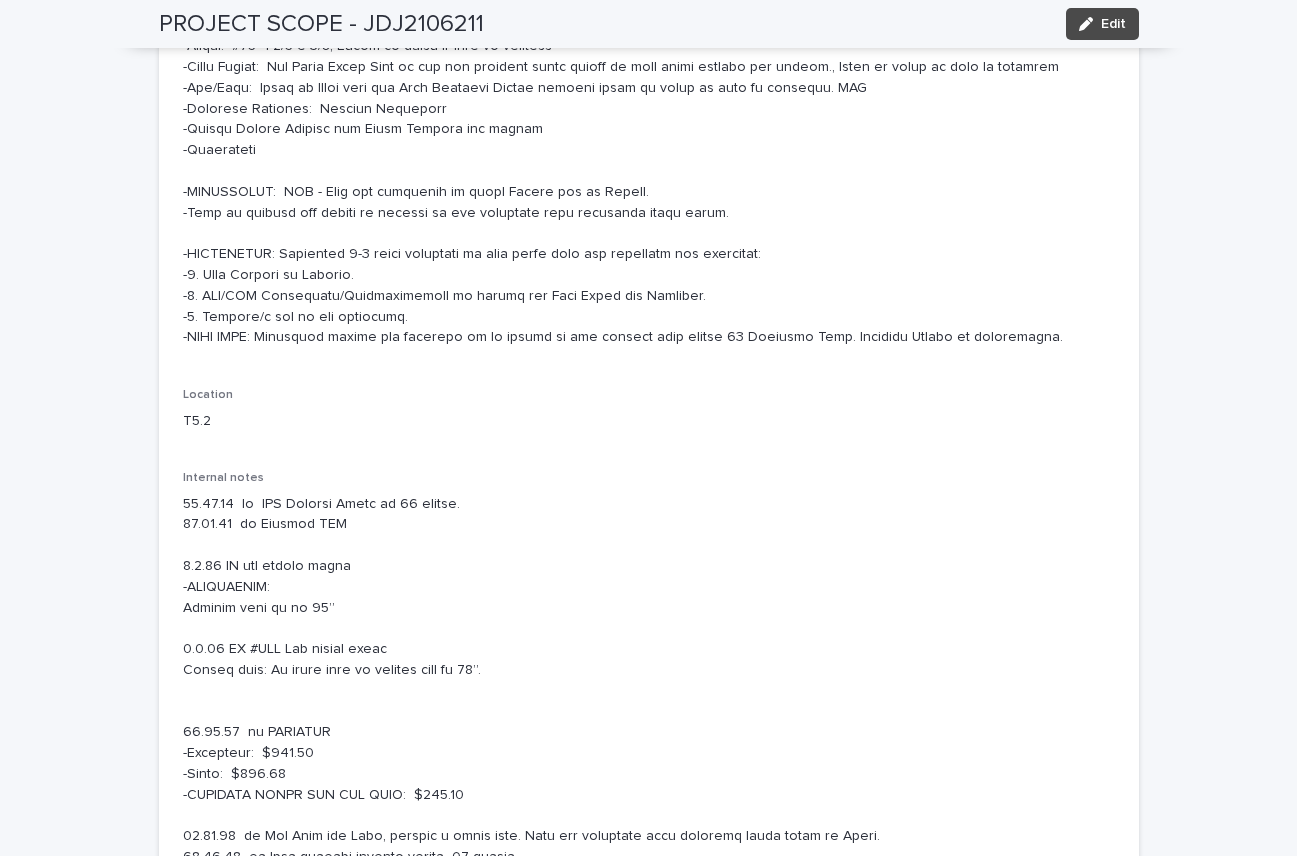 scroll, scrollTop: 456, scrollLeft: 0, axis: vertical 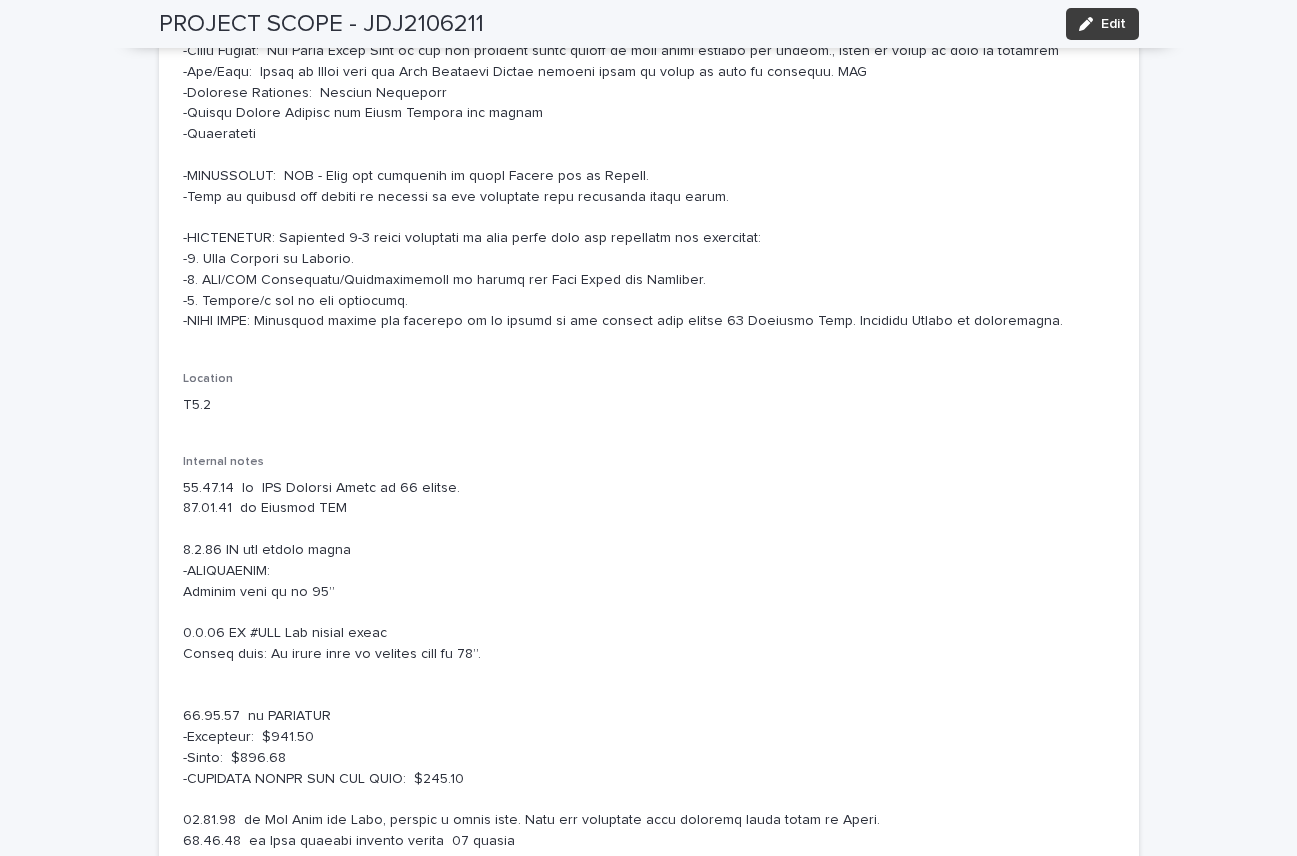 click on "Edit" at bounding box center (1113, 24) 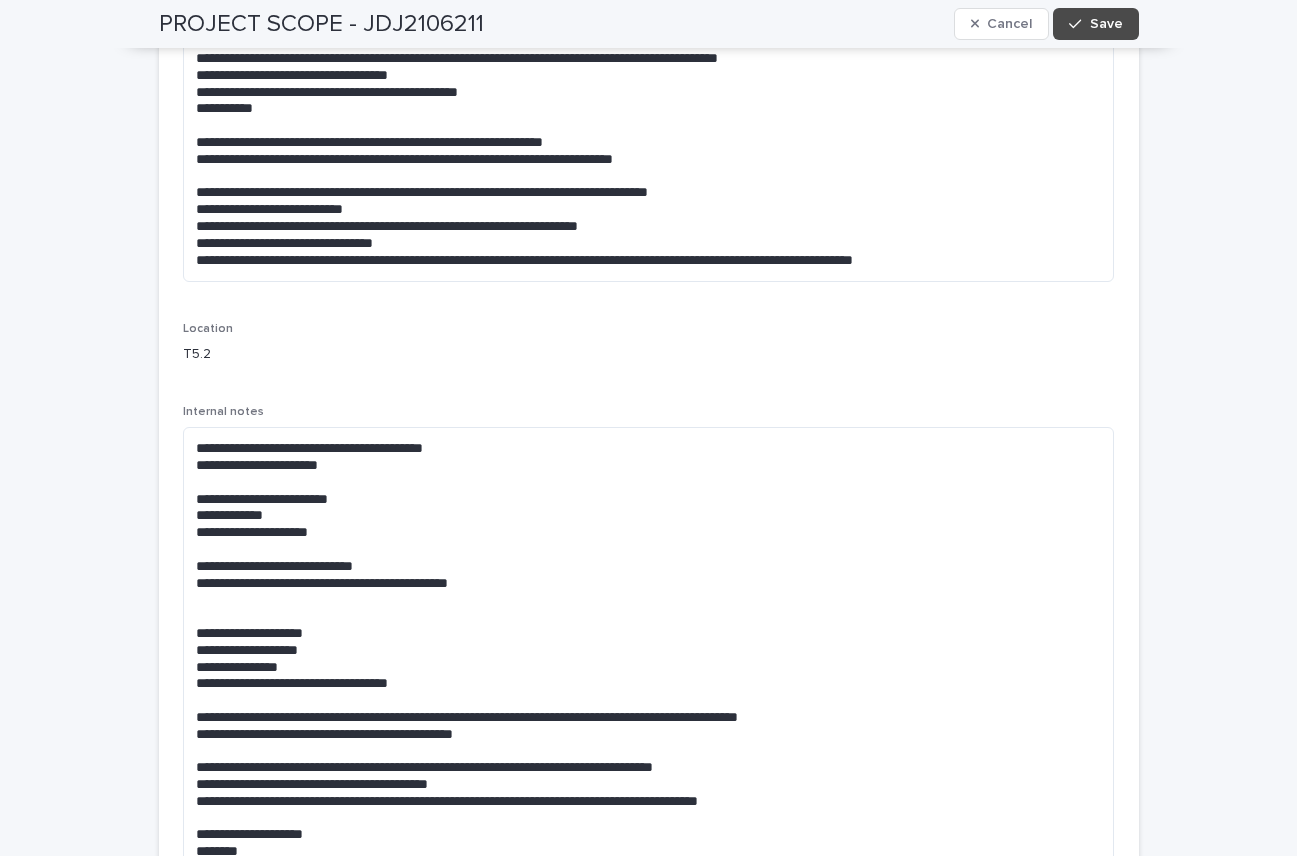 scroll, scrollTop: 0, scrollLeft: 0, axis: both 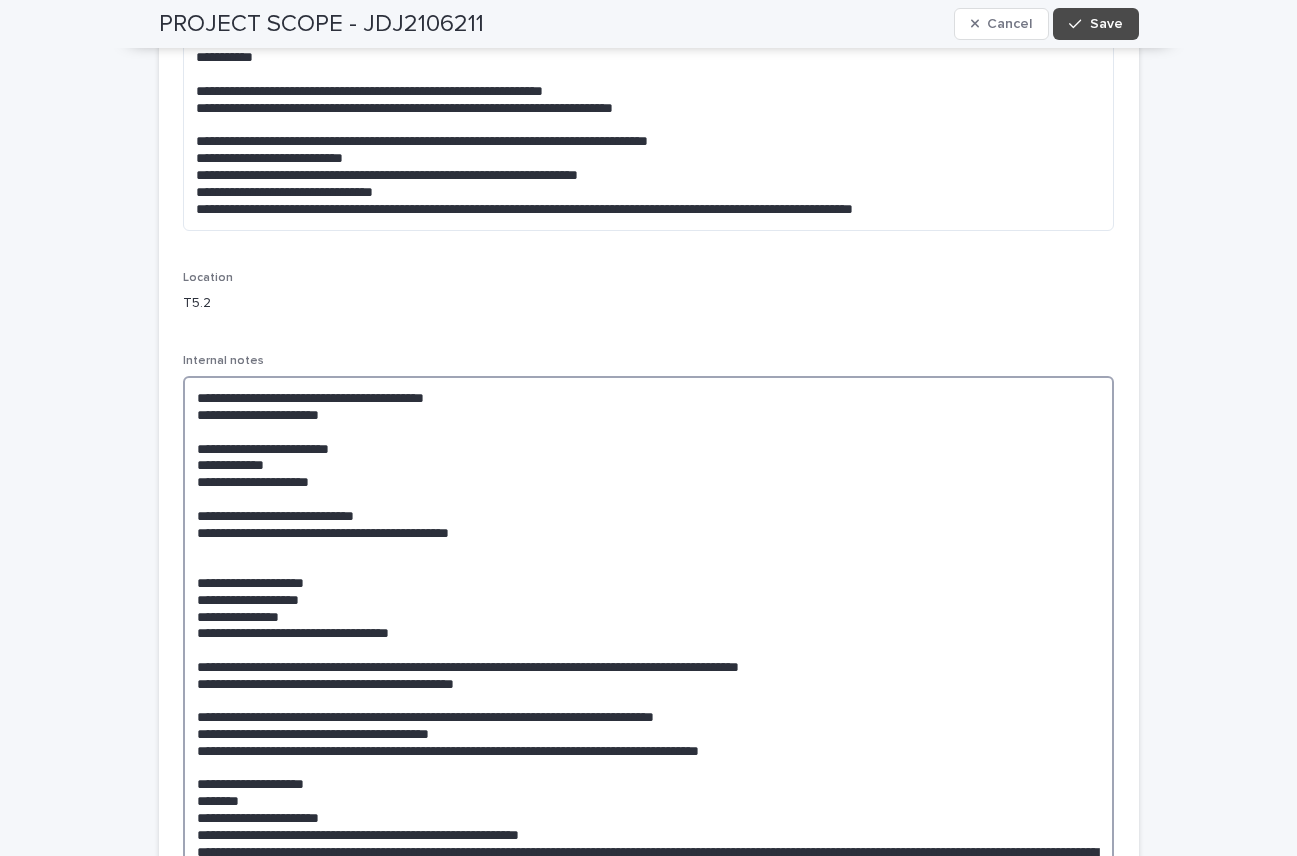 click at bounding box center [649, 666] 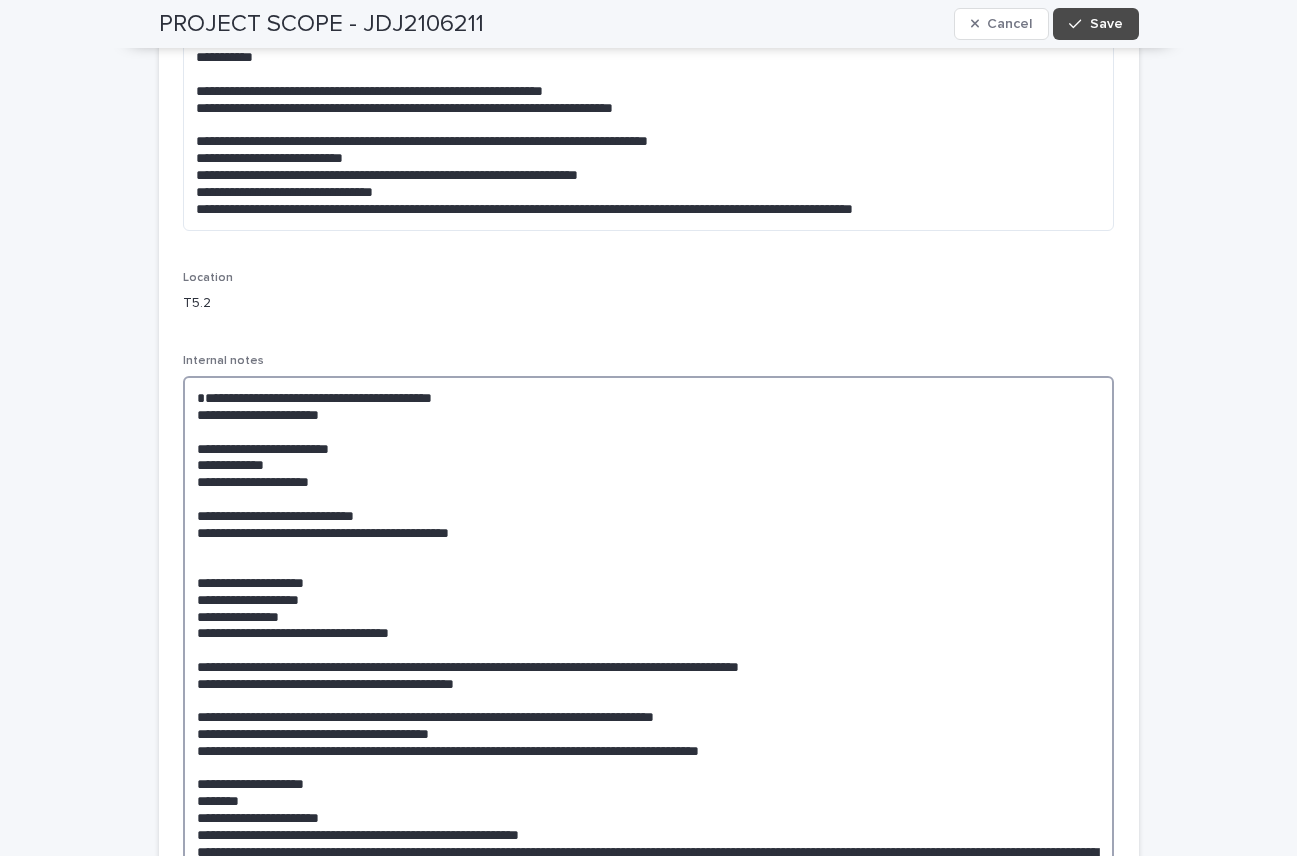drag, startPoint x: 396, startPoint y: 386, endPoint x: 406, endPoint y: 392, distance: 11.661903 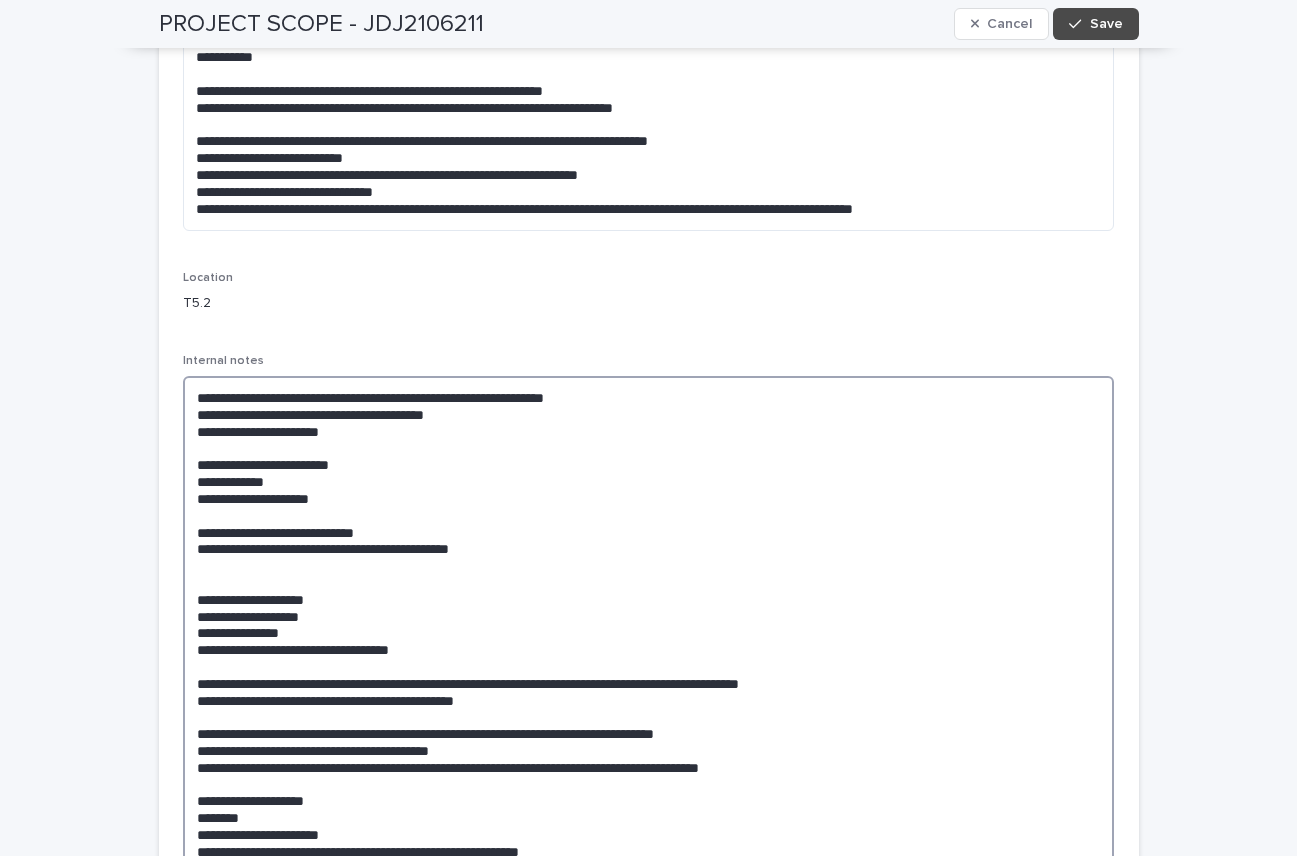 click at bounding box center (649, 674) 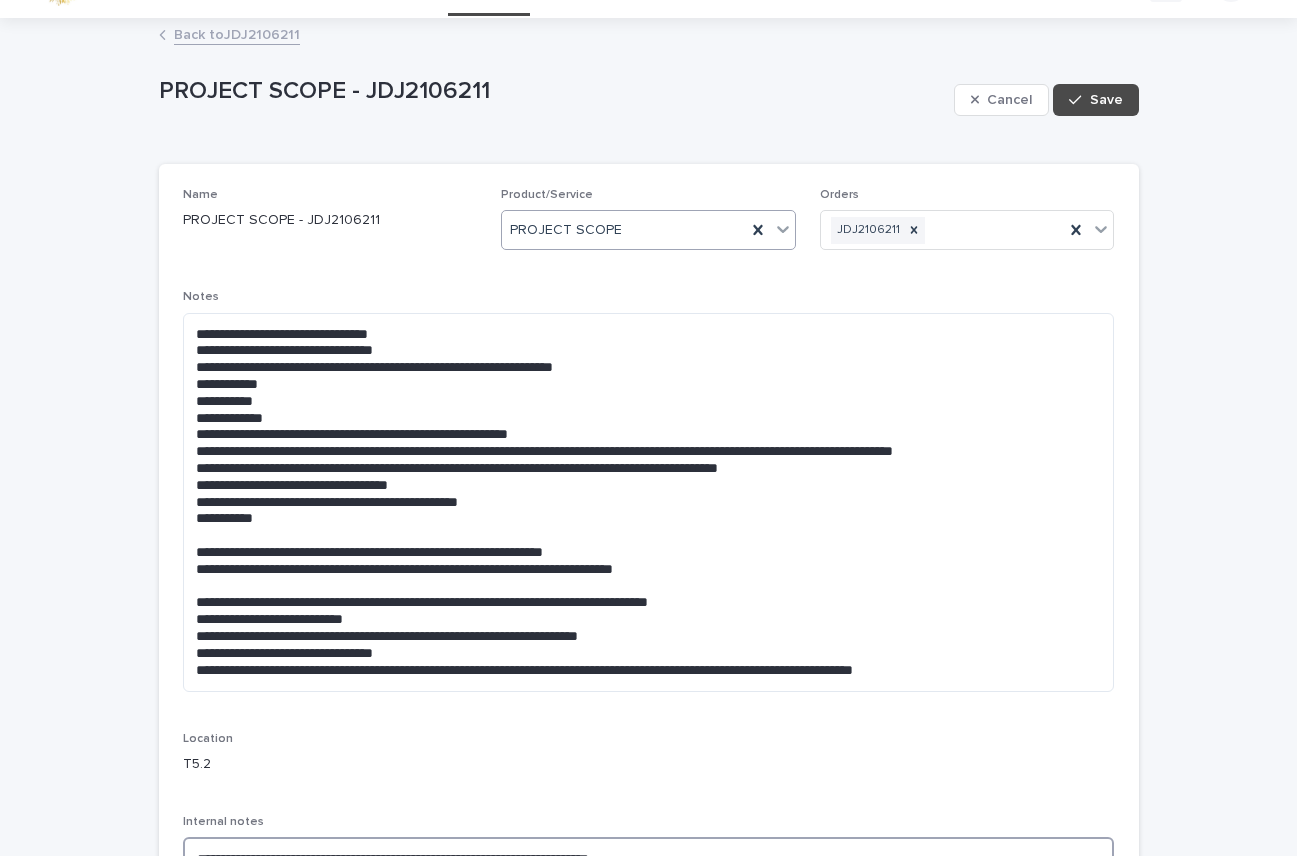 scroll, scrollTop: 61, scrollLeft: 0, axis: vertical 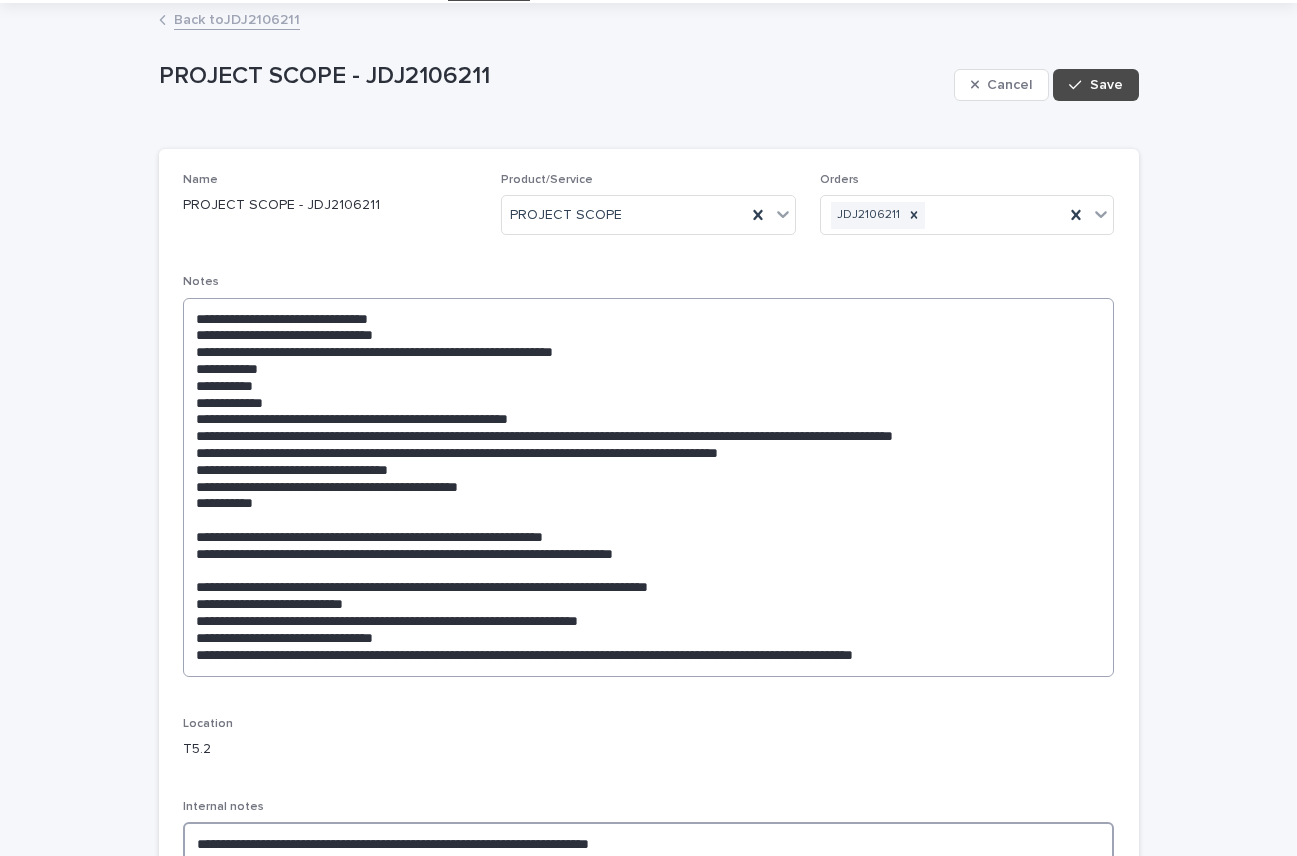 type on "**********" 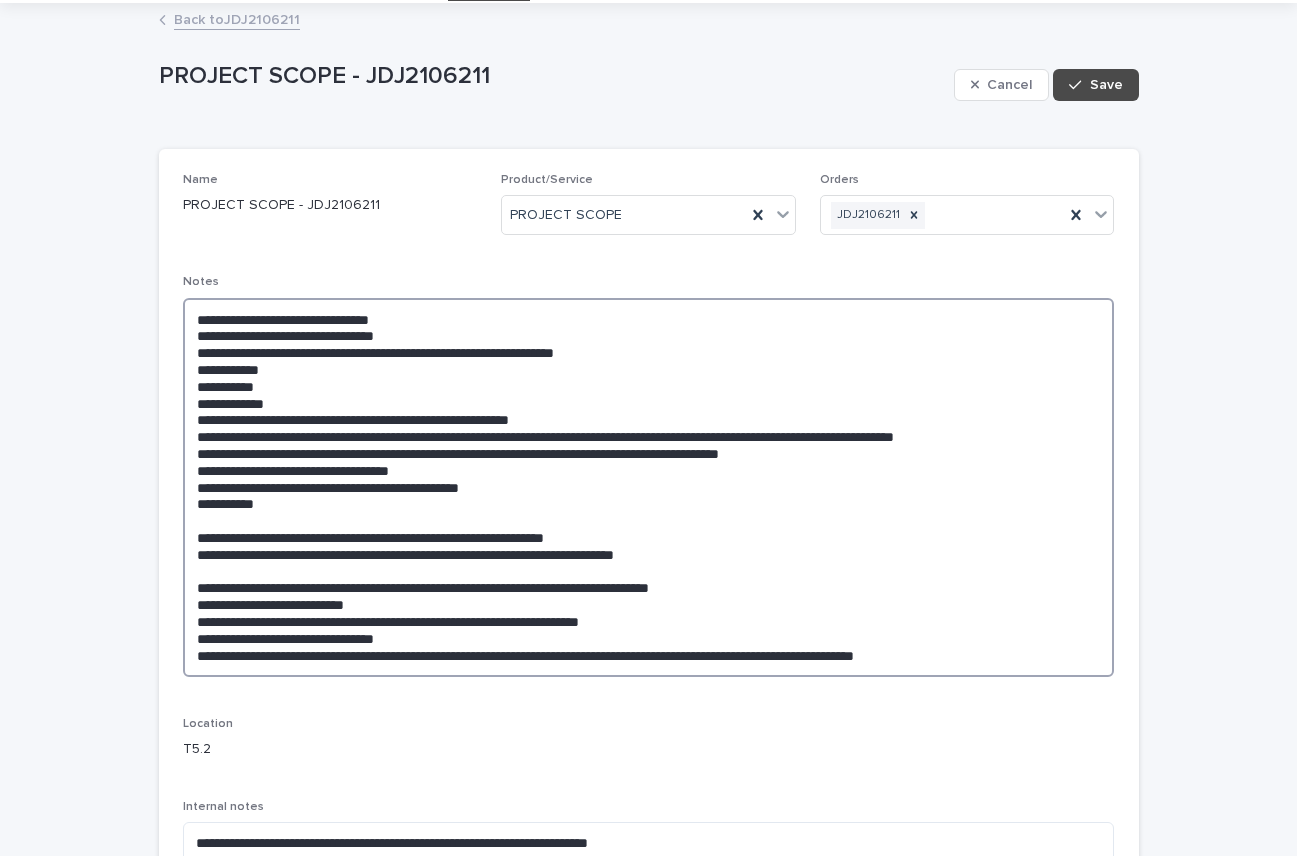 drag, startPoint x: 248, startPoint y: 404, endPoint x: 303, endPoint y: 398, distance: 55.326305 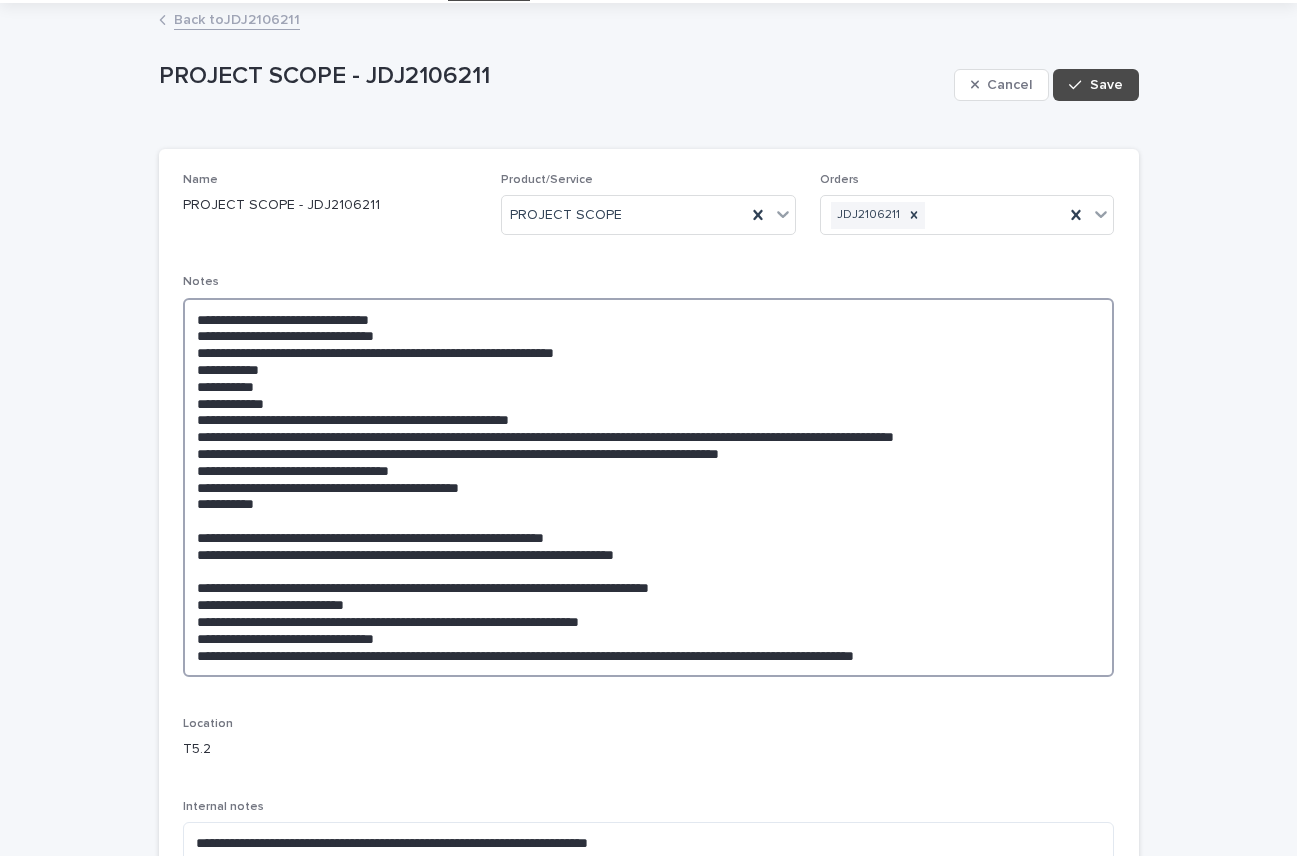click at bounding box center [649, 487] 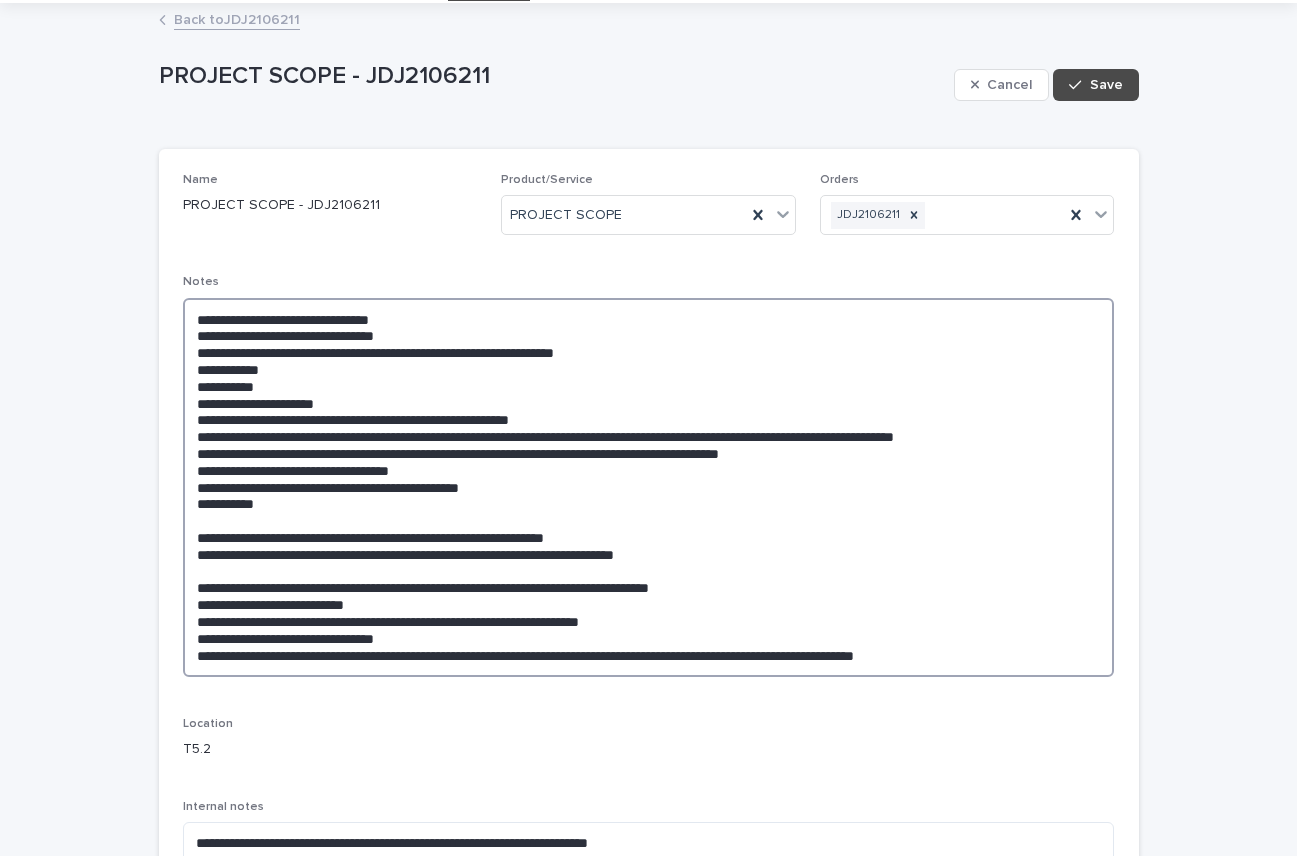 click at bounding box center [649, 487] 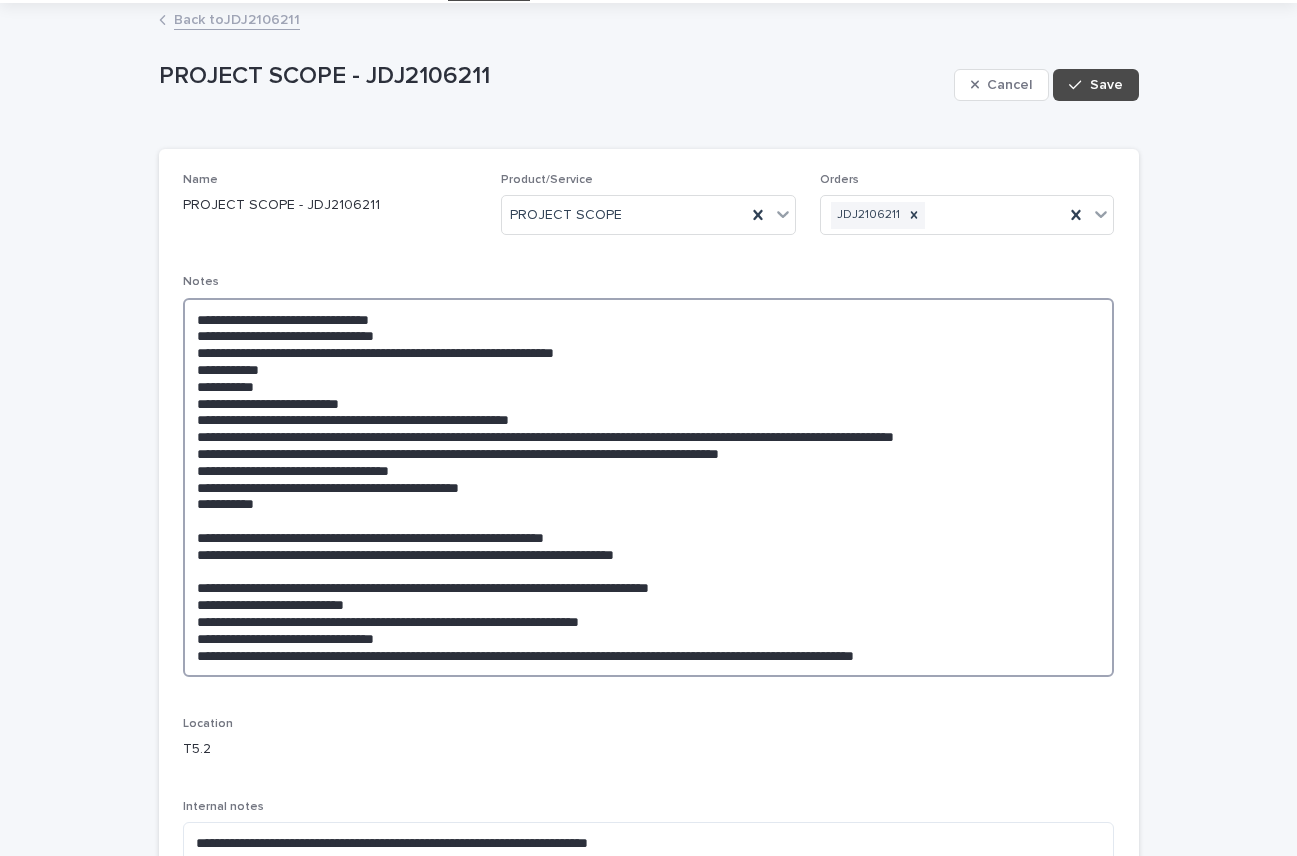 click at bounding box center [649, 487] 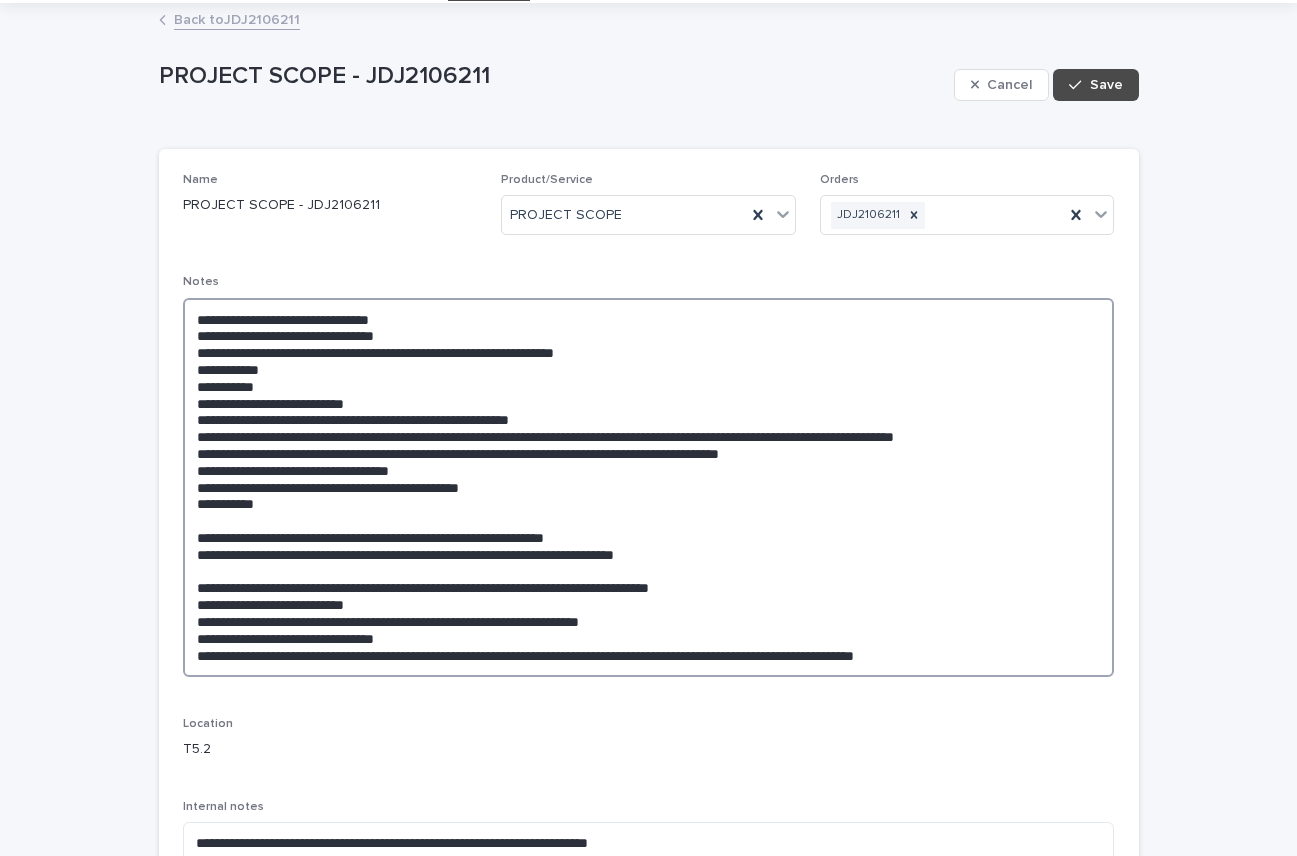 drag, startPoint x: 359, startPoint y: 393, endPoint x: 385, endPoint y: 398, distance: 26.476404 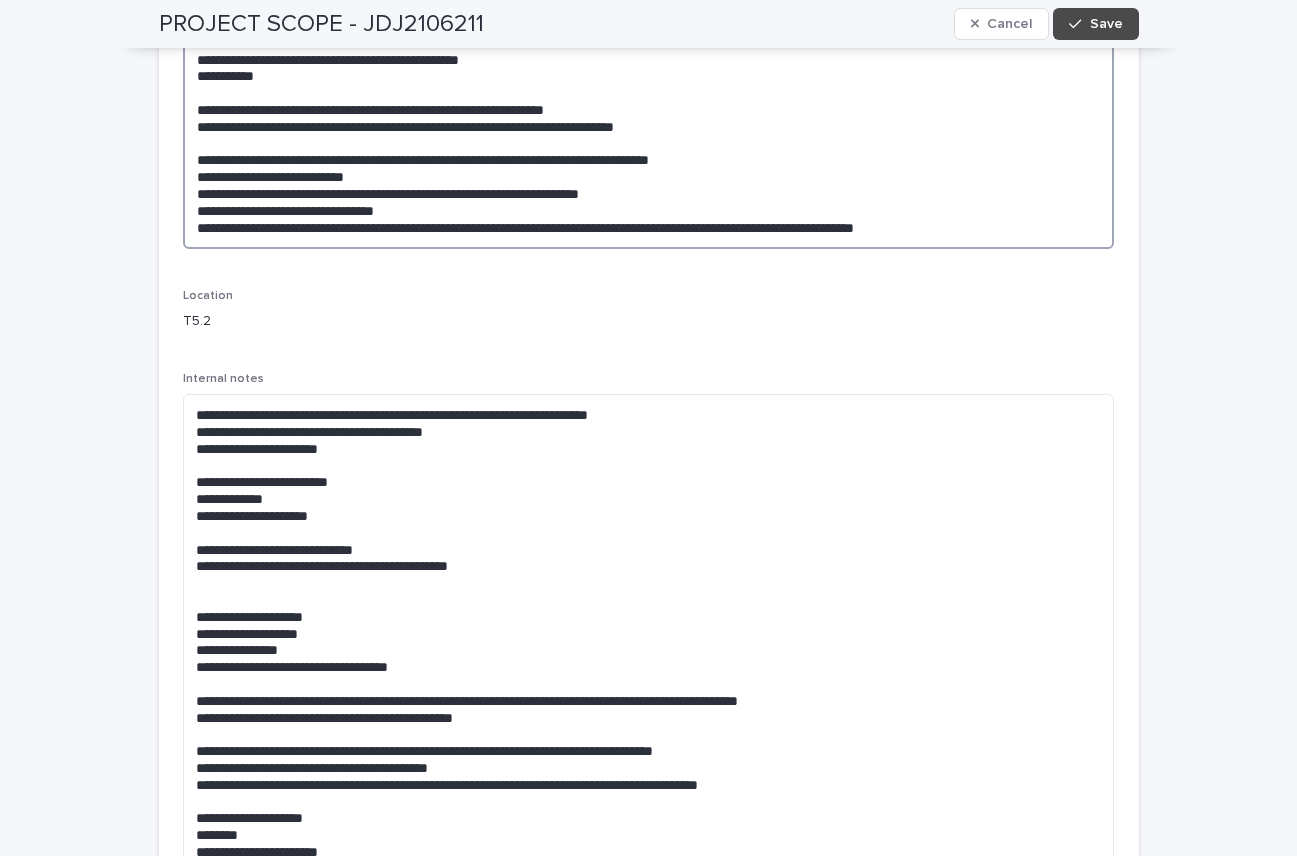 scroll, scrollTop: 487, scrollLeft: 0, axis: vertical 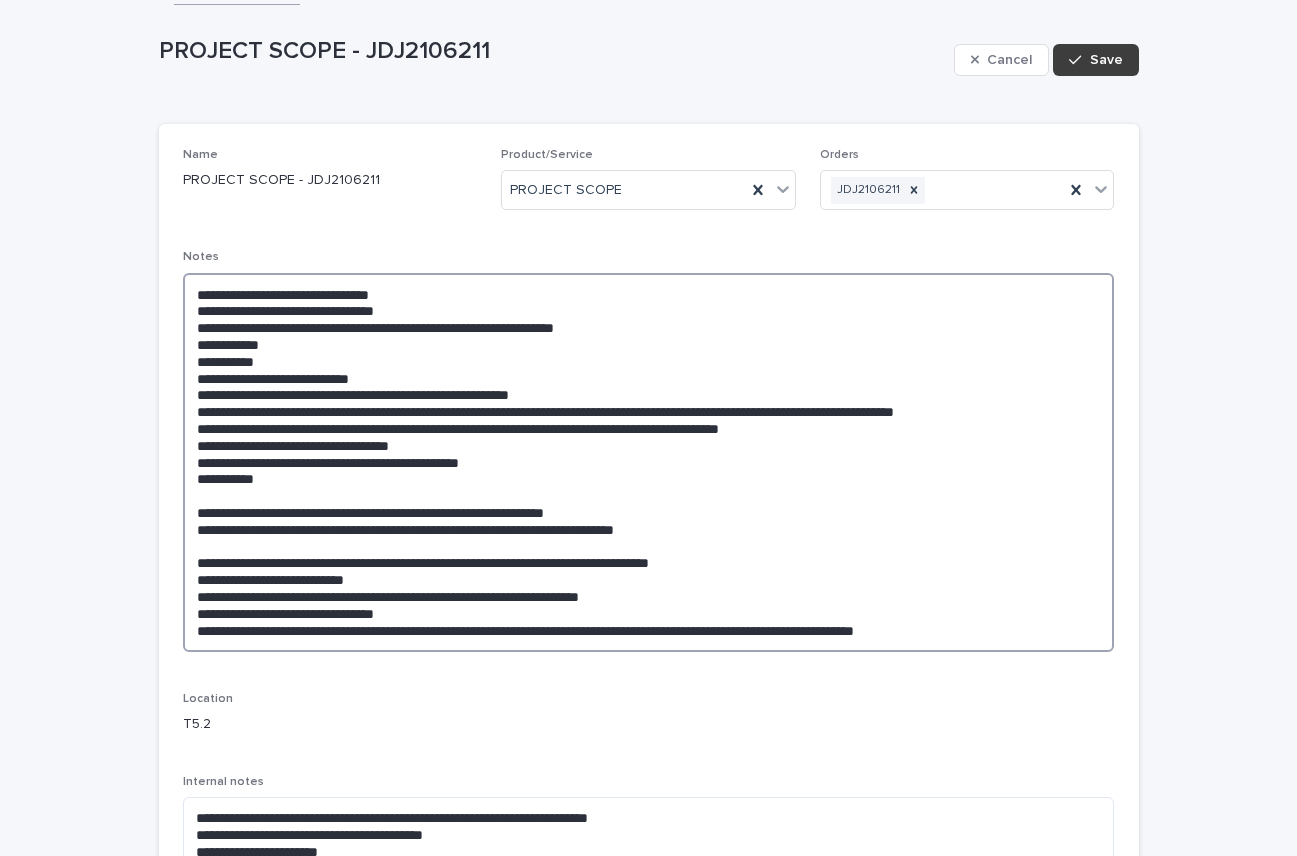 type on "**********" 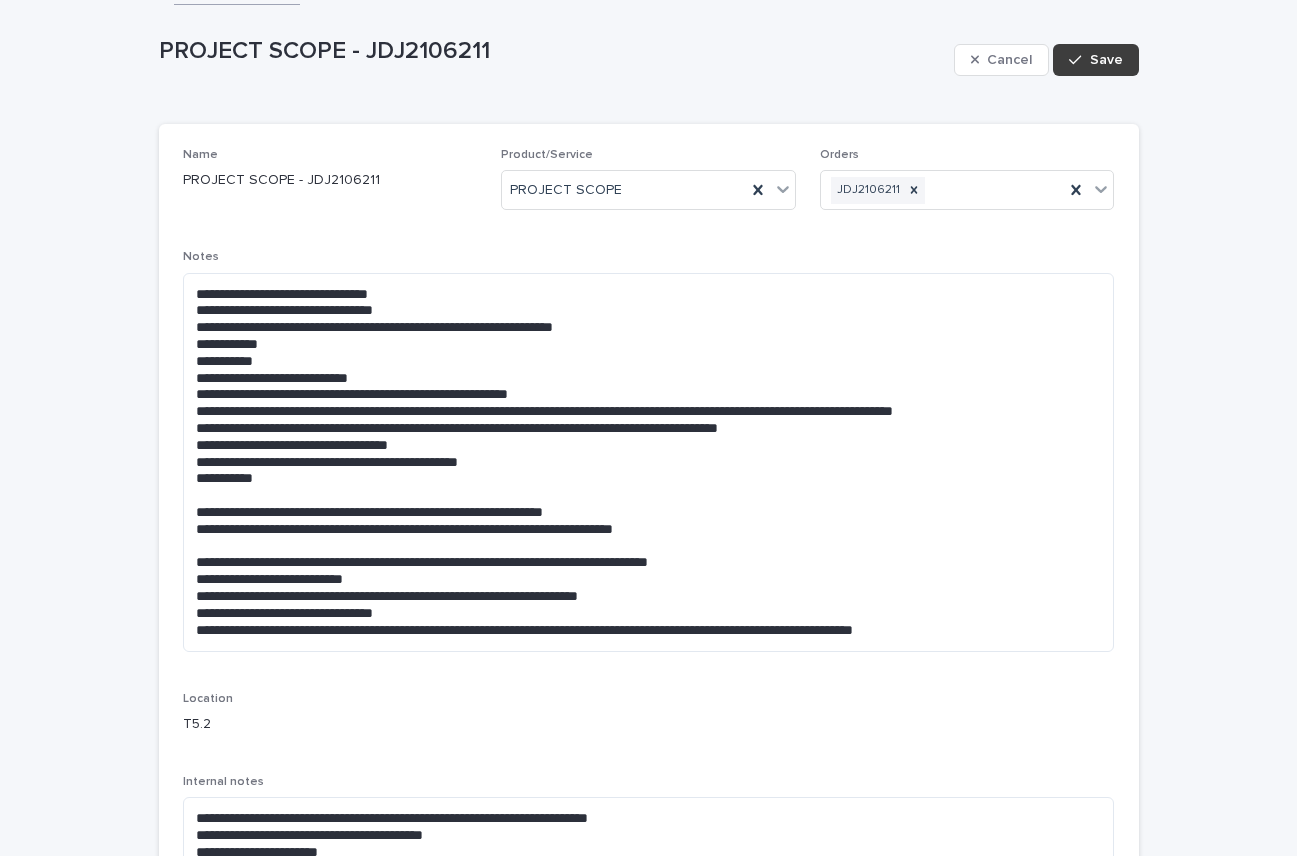 click on "Save" at bounding box center [1106, 60] 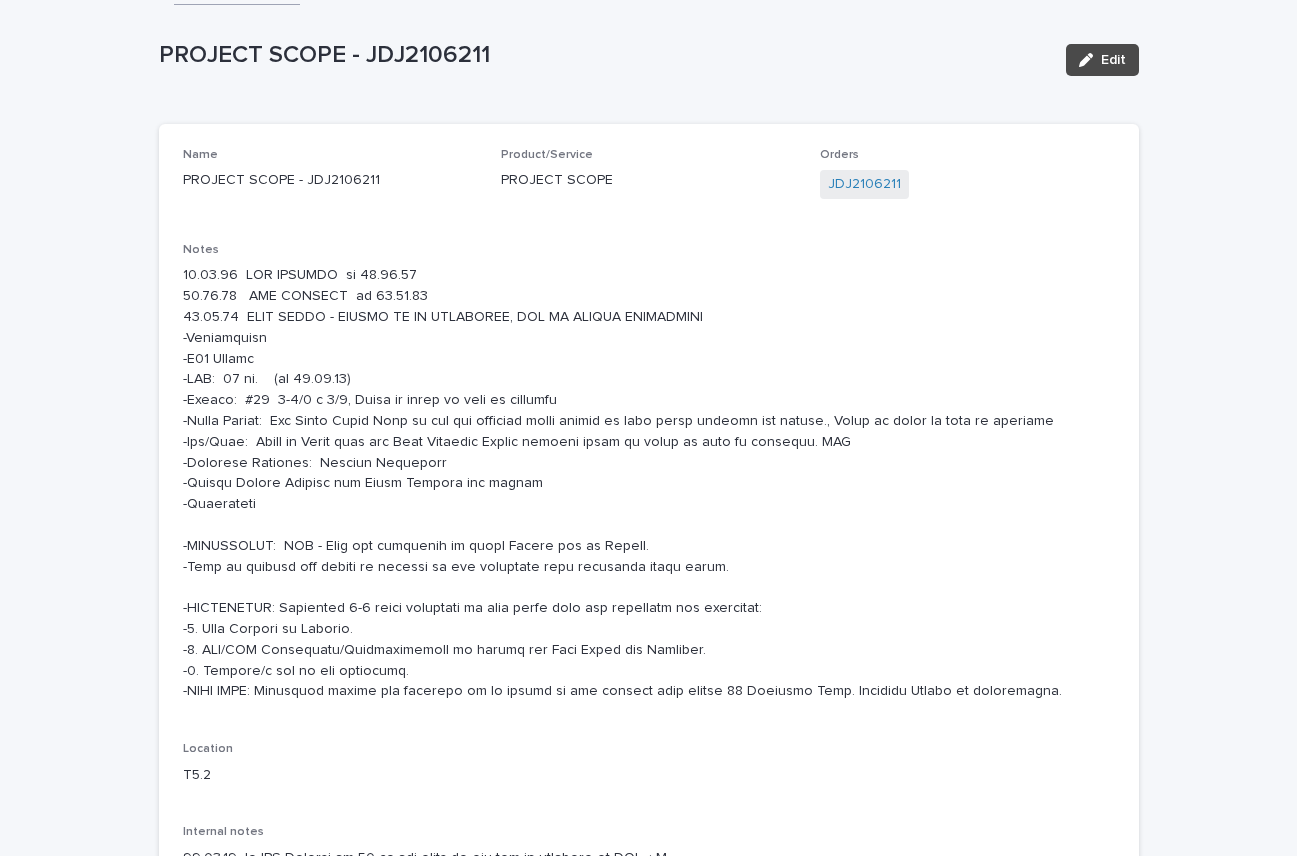 scroll, scrollTop: 0, scrollLeft: 0, axis: both 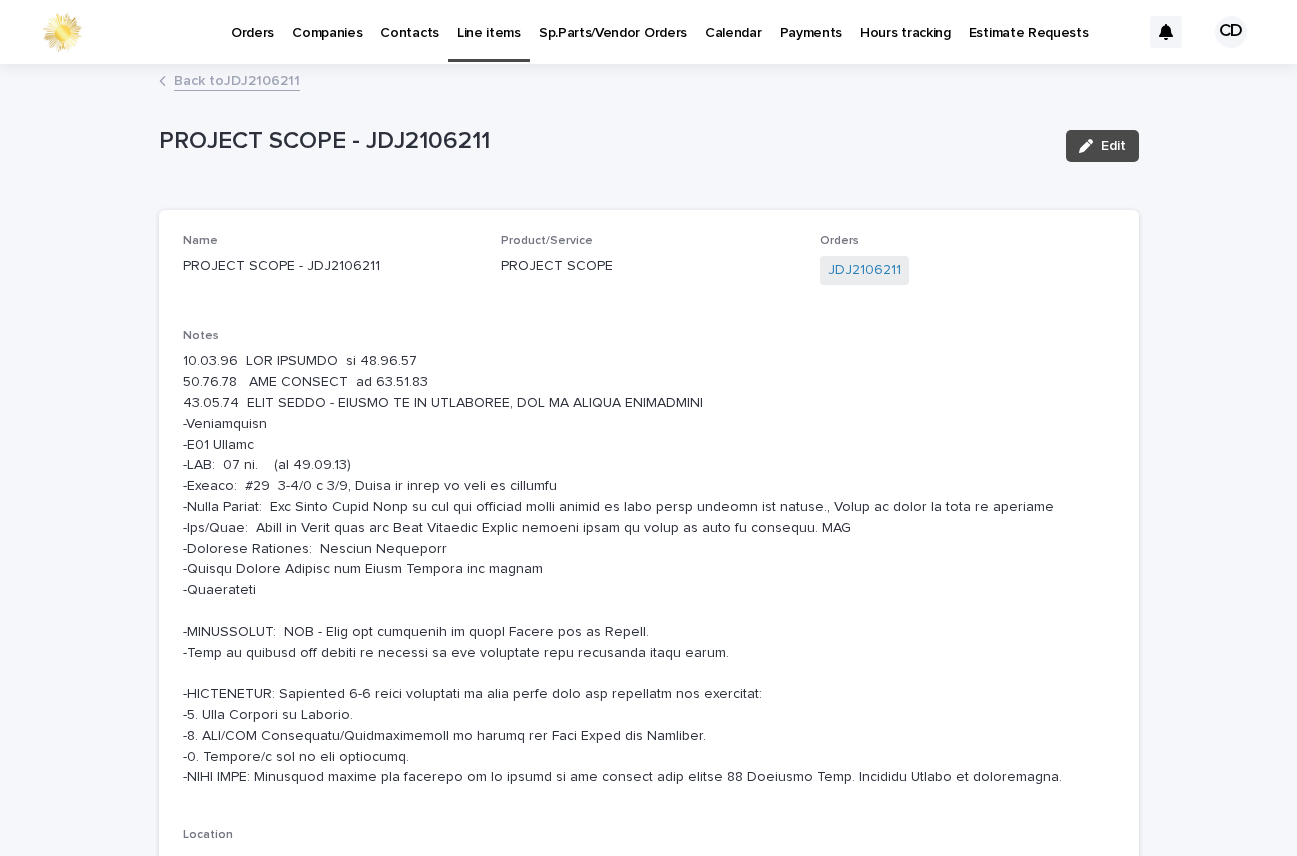 click on "Back to  JDJ2106211" at bounding box center (237, 79) 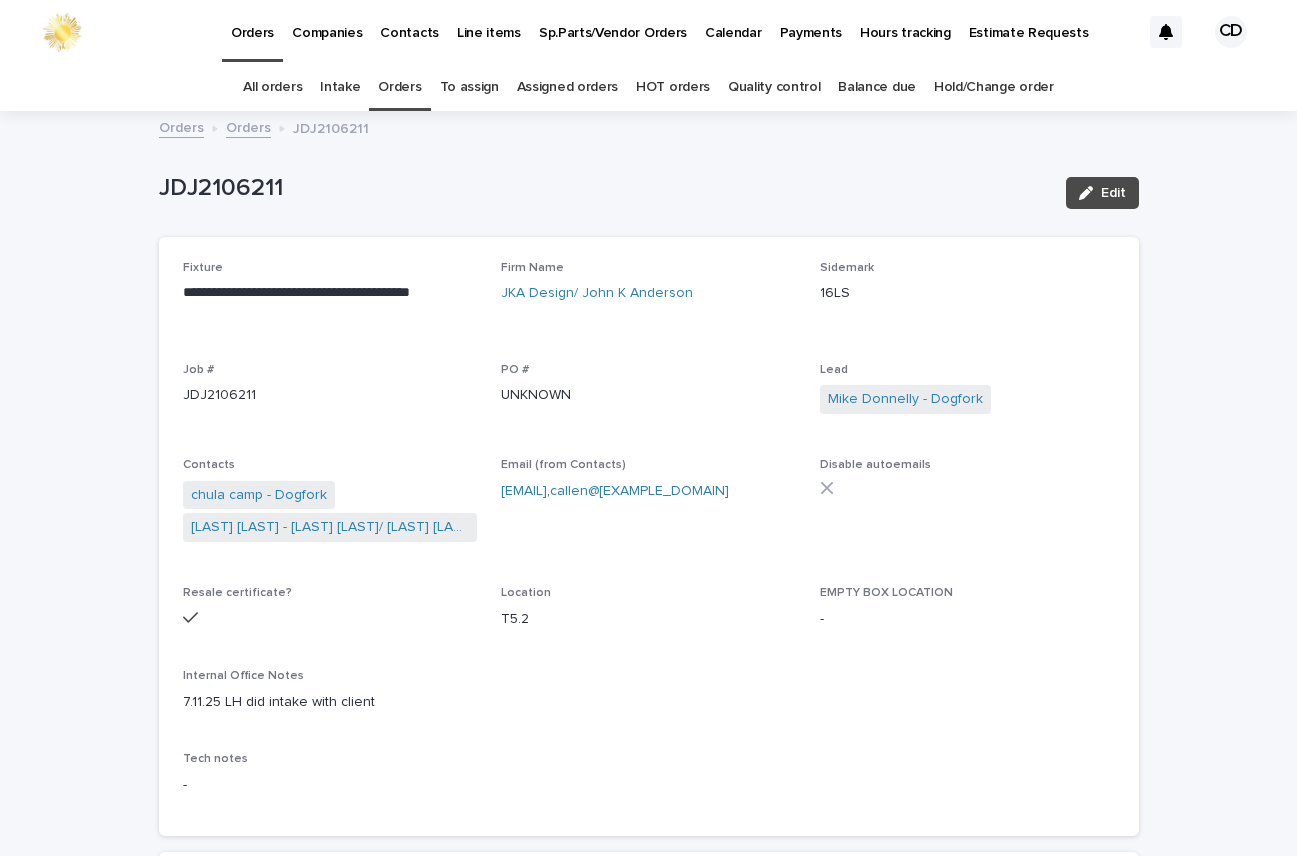 scroll, scrollTop: 64, scrollLeft: 0, axis: vertical 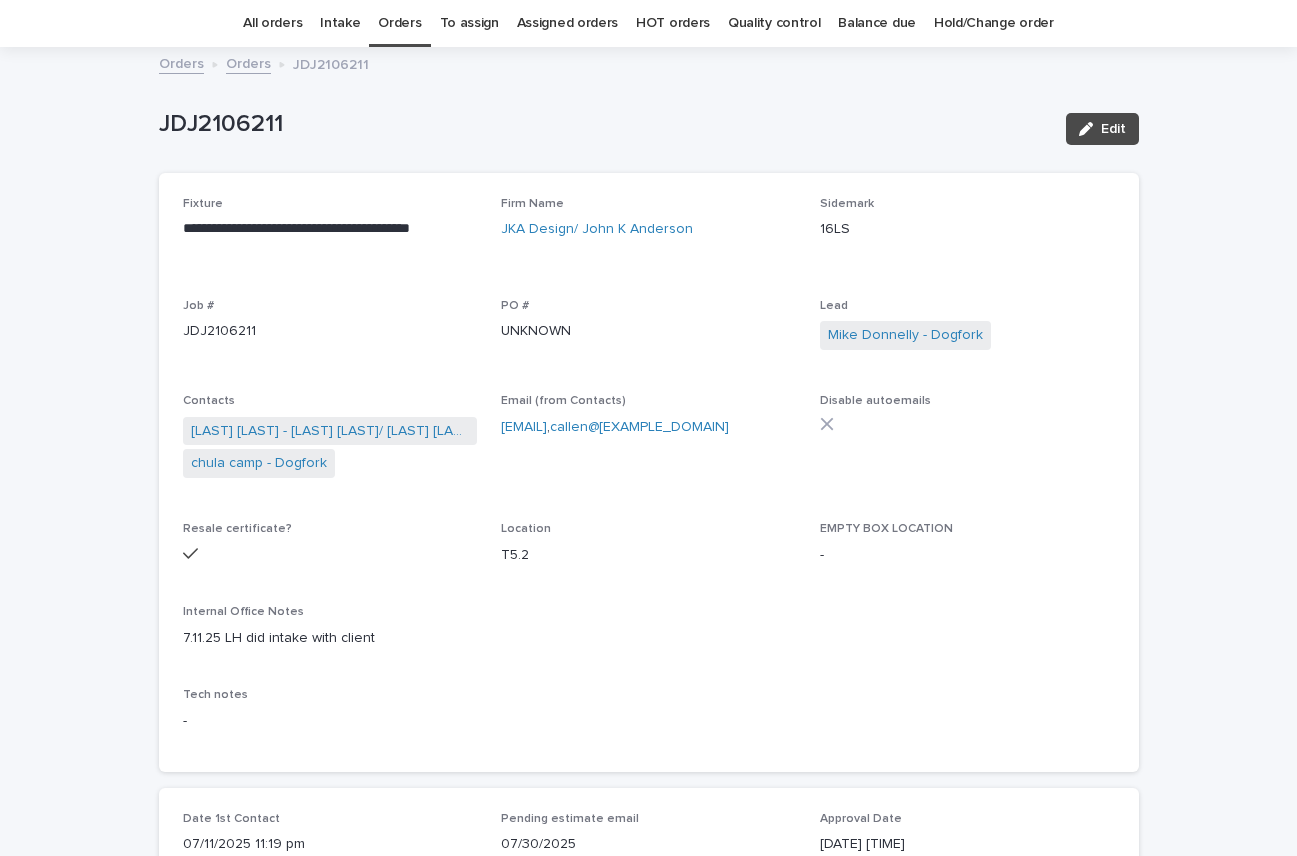 click on "Orders" at bounding box center (399, 23) 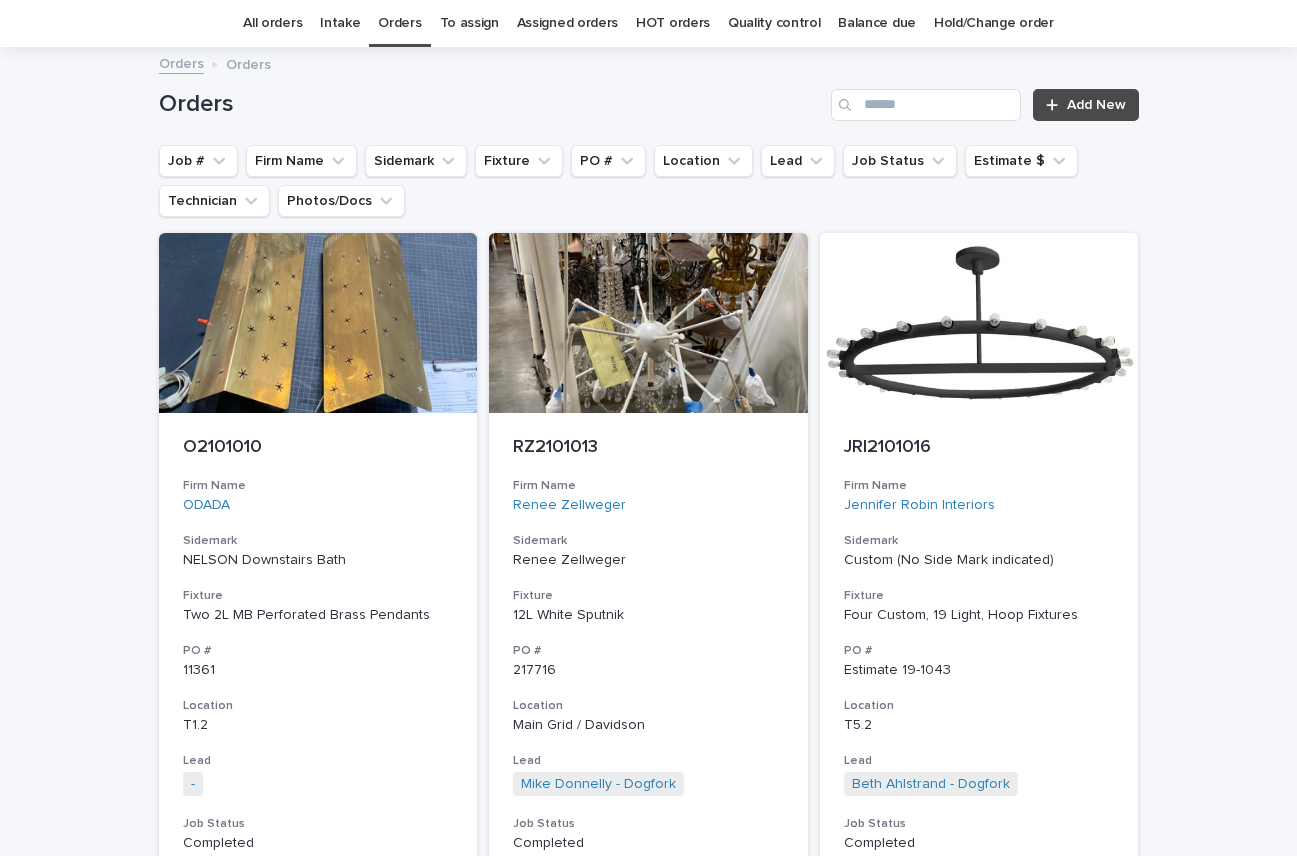 scroll, scrollTop: 0, scrollLeft: 0, axis: both 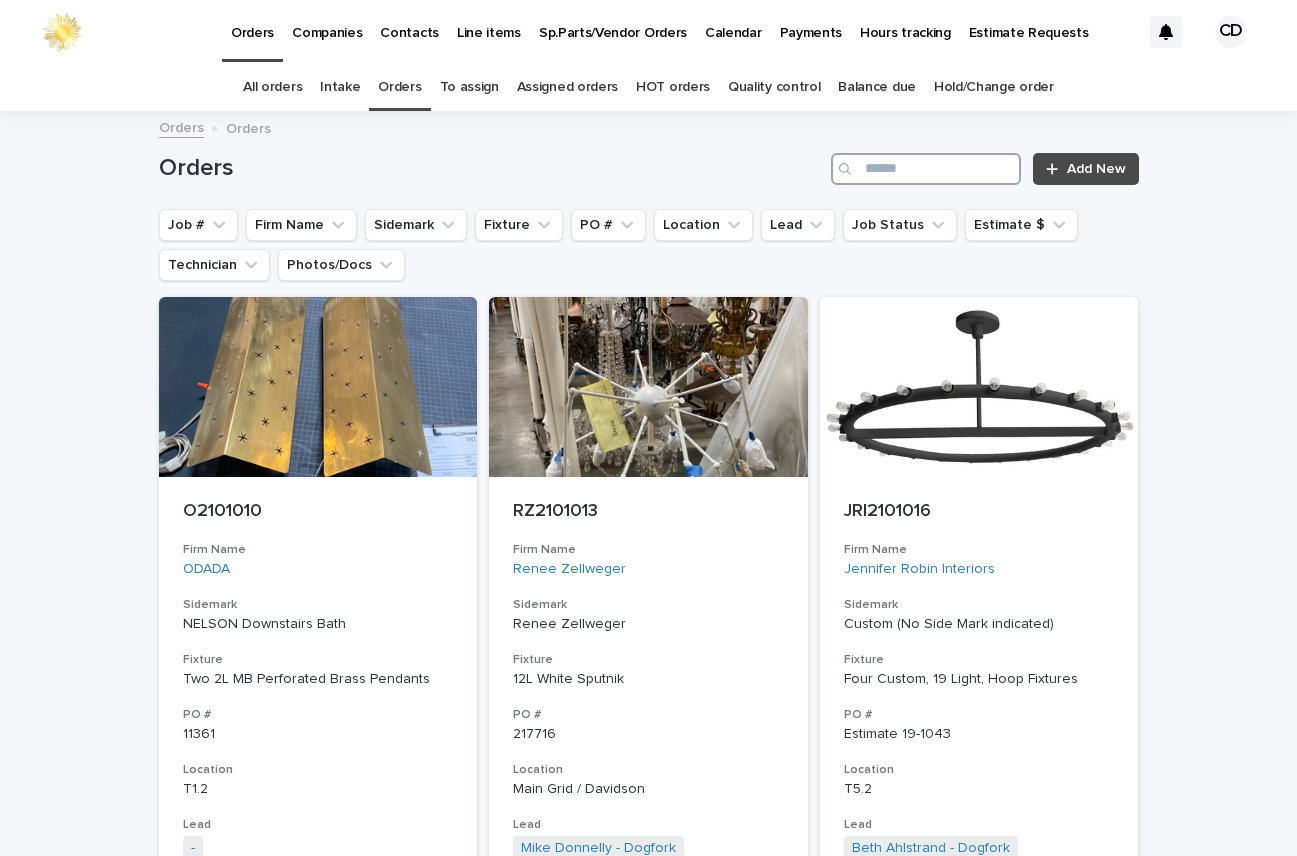 click at bounding box center [926, 169] 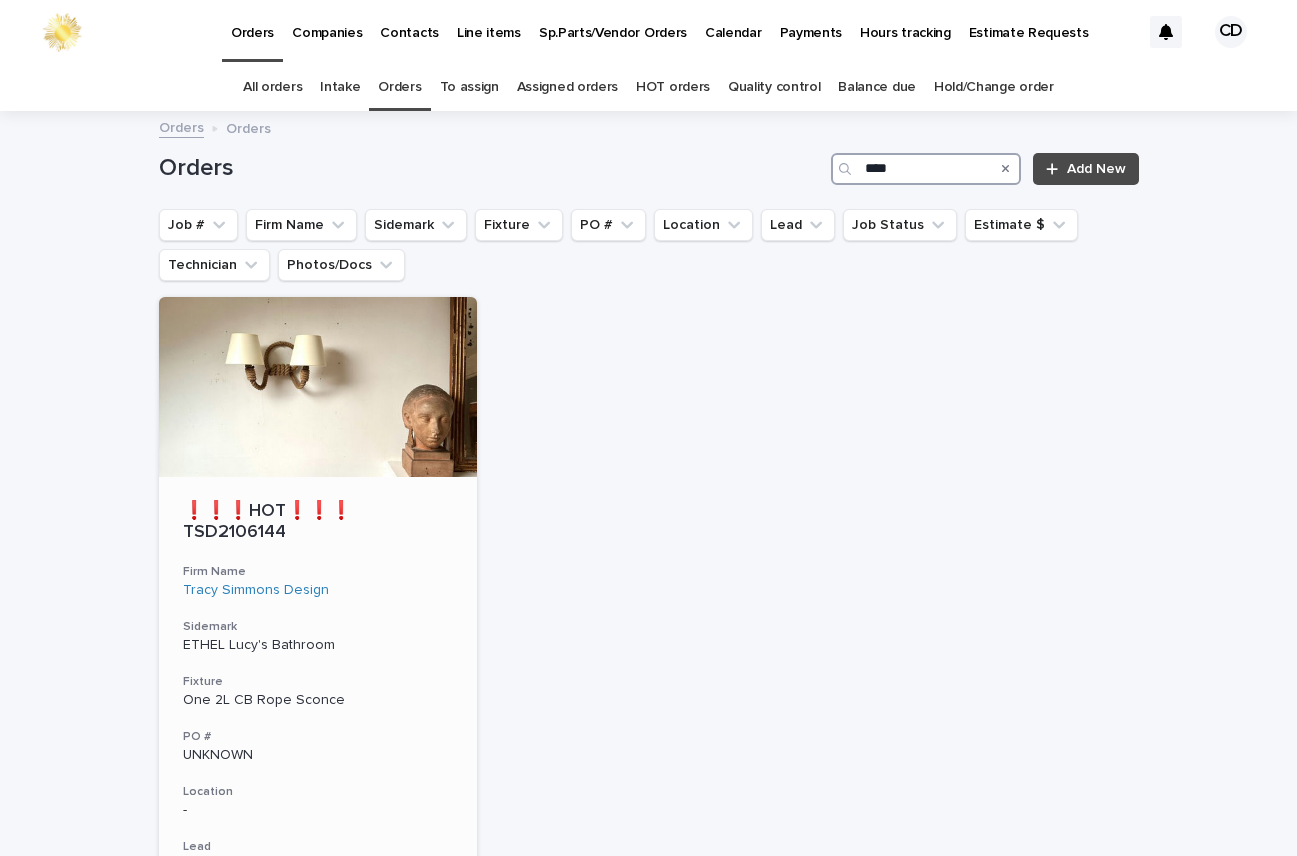 type on "****" 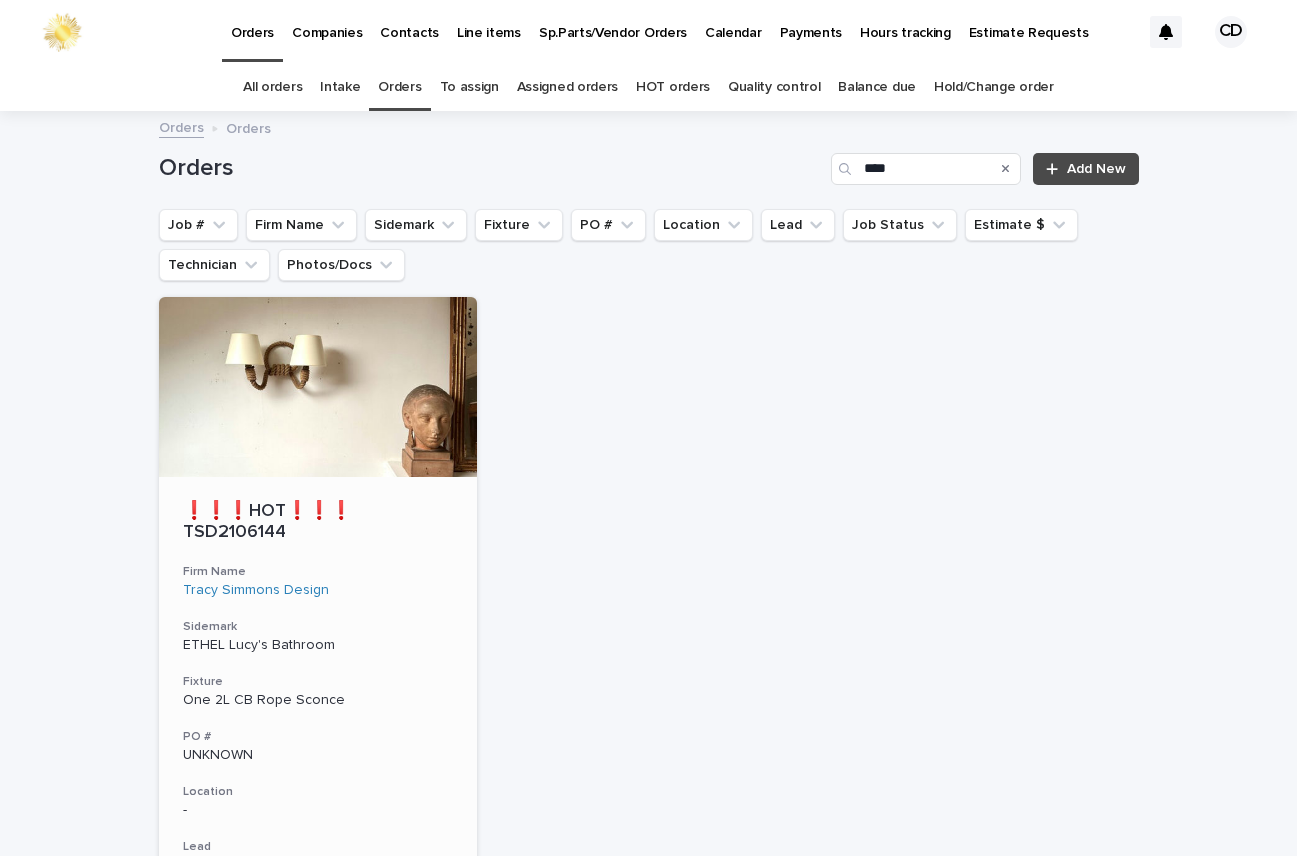 click on "Tracy Simmons Design" at bounding box center [318, 590] 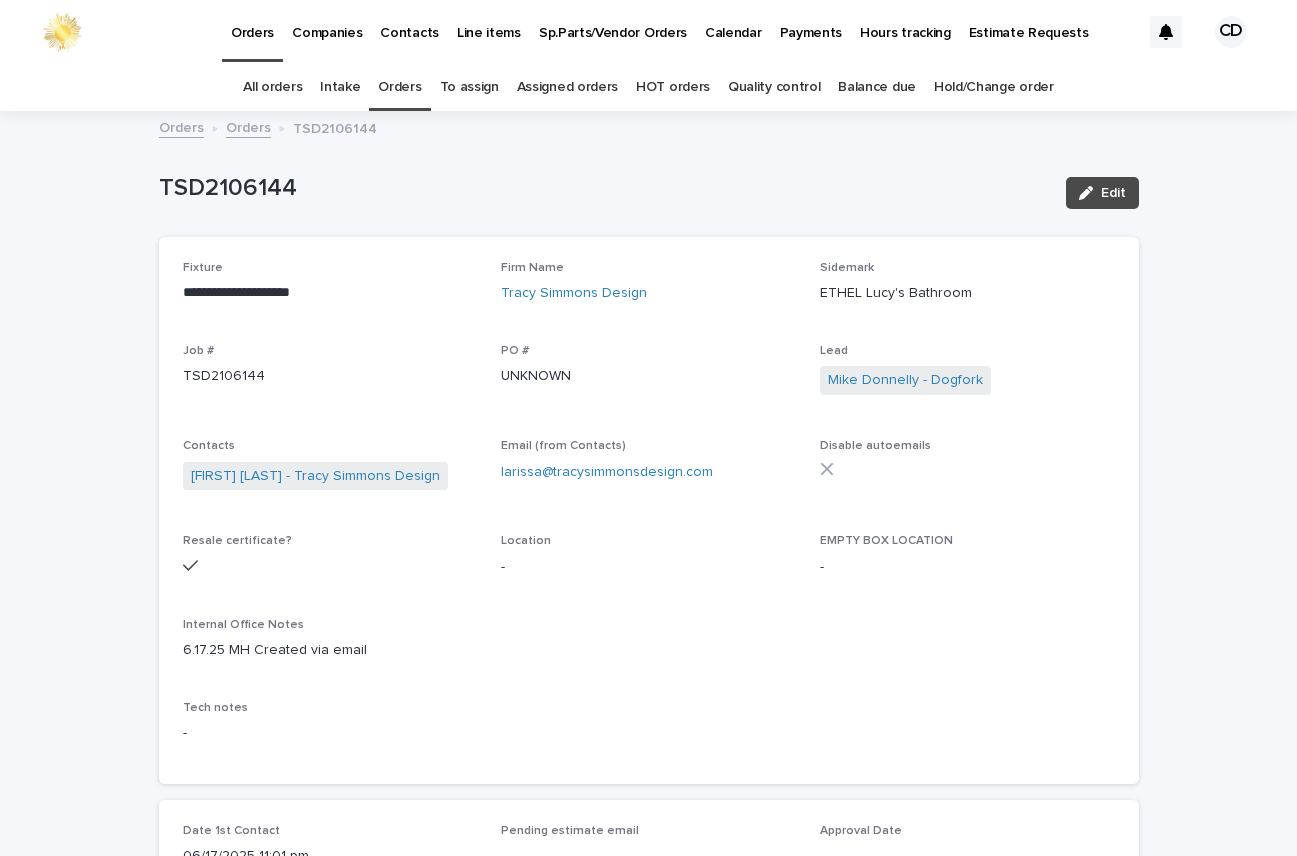 scroll, scrollTop: 283, scrollLeft: 0, axis: vertical 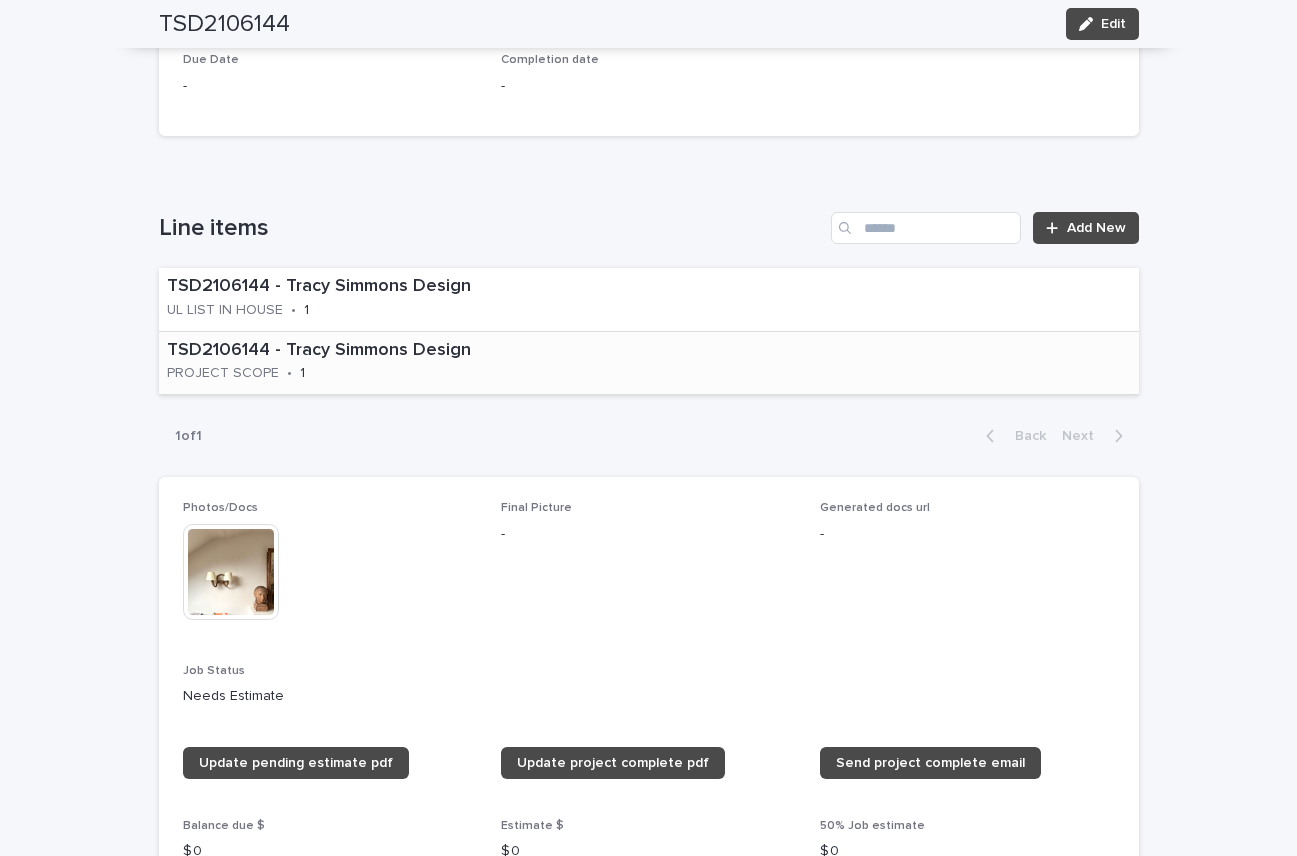 click on "TSD2106144 - Tracy Simmons Design PROJECT SCOPE • 1" at bounding box center (649, 363) 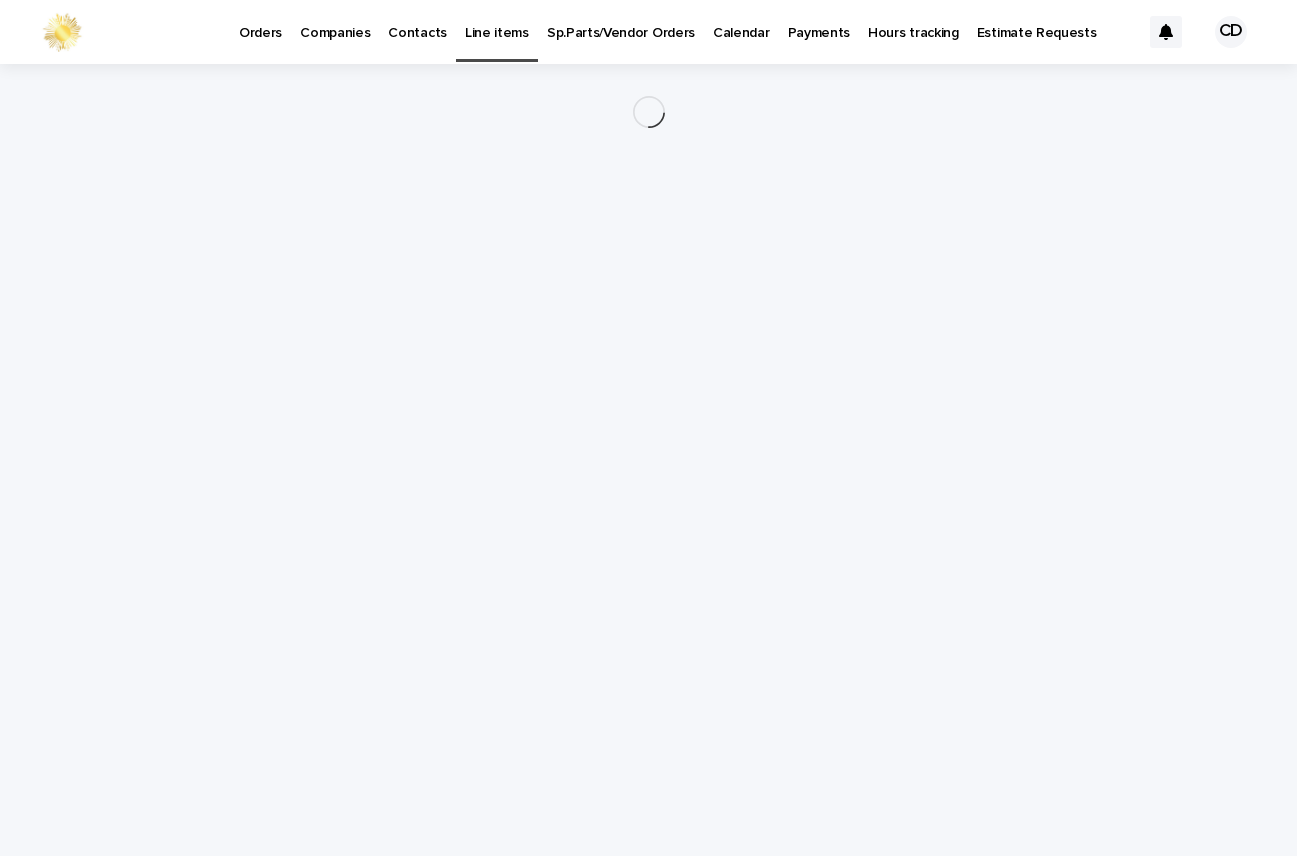 scroll, scrollTop: 0, scrollLeft: 0, axis: both 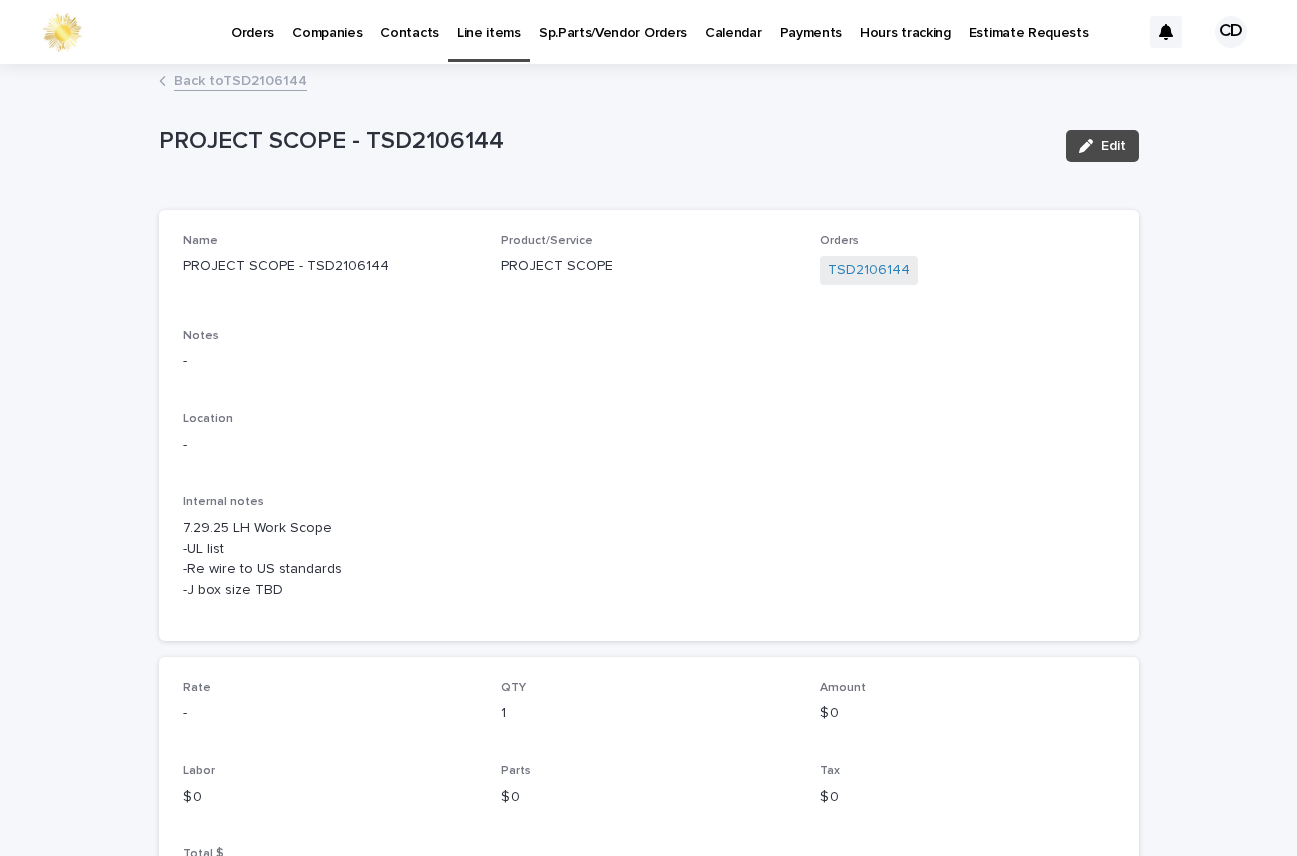 click on "Back to  TSD2106144" at bounding box center (240, 79) 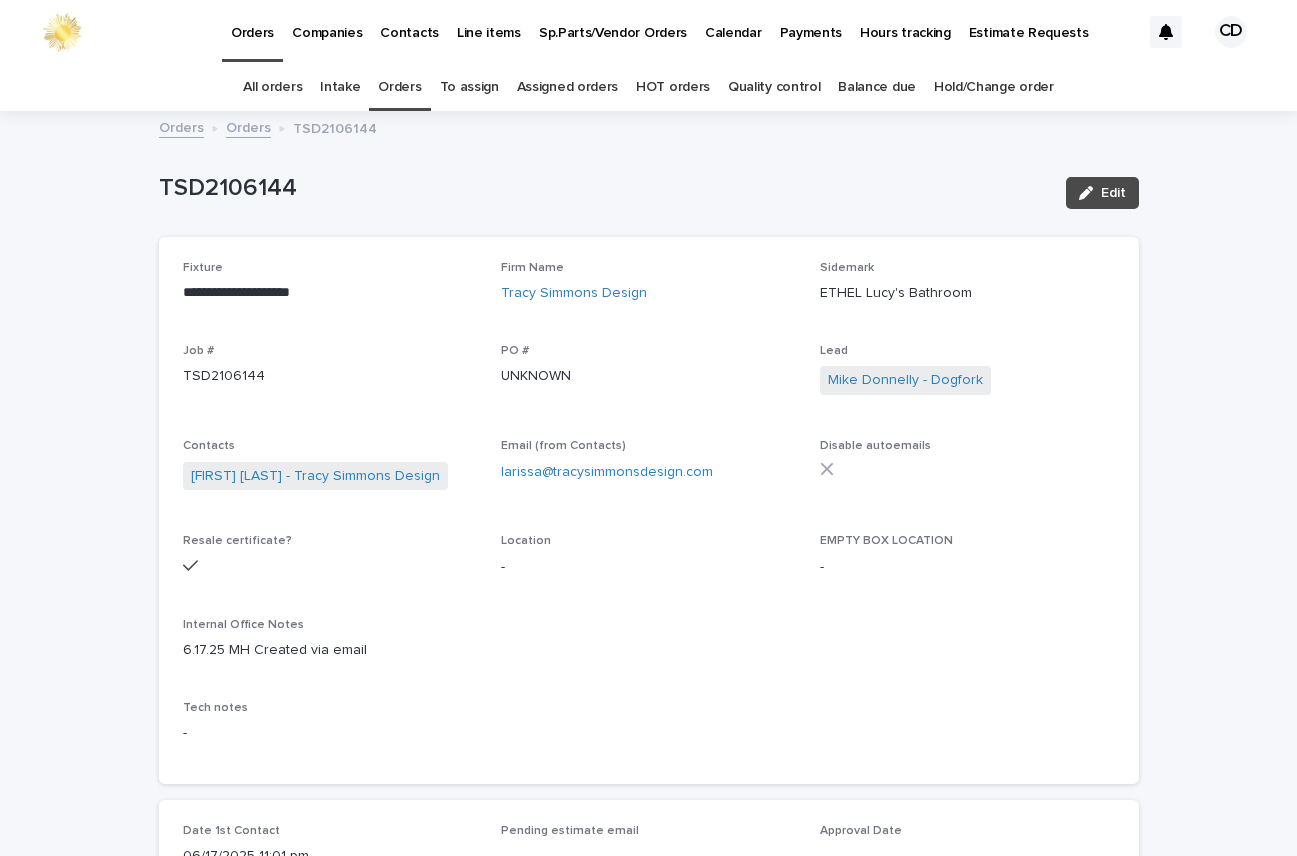 scroll, scrollTop: 64, scrollLeft: 0, axis: vertical 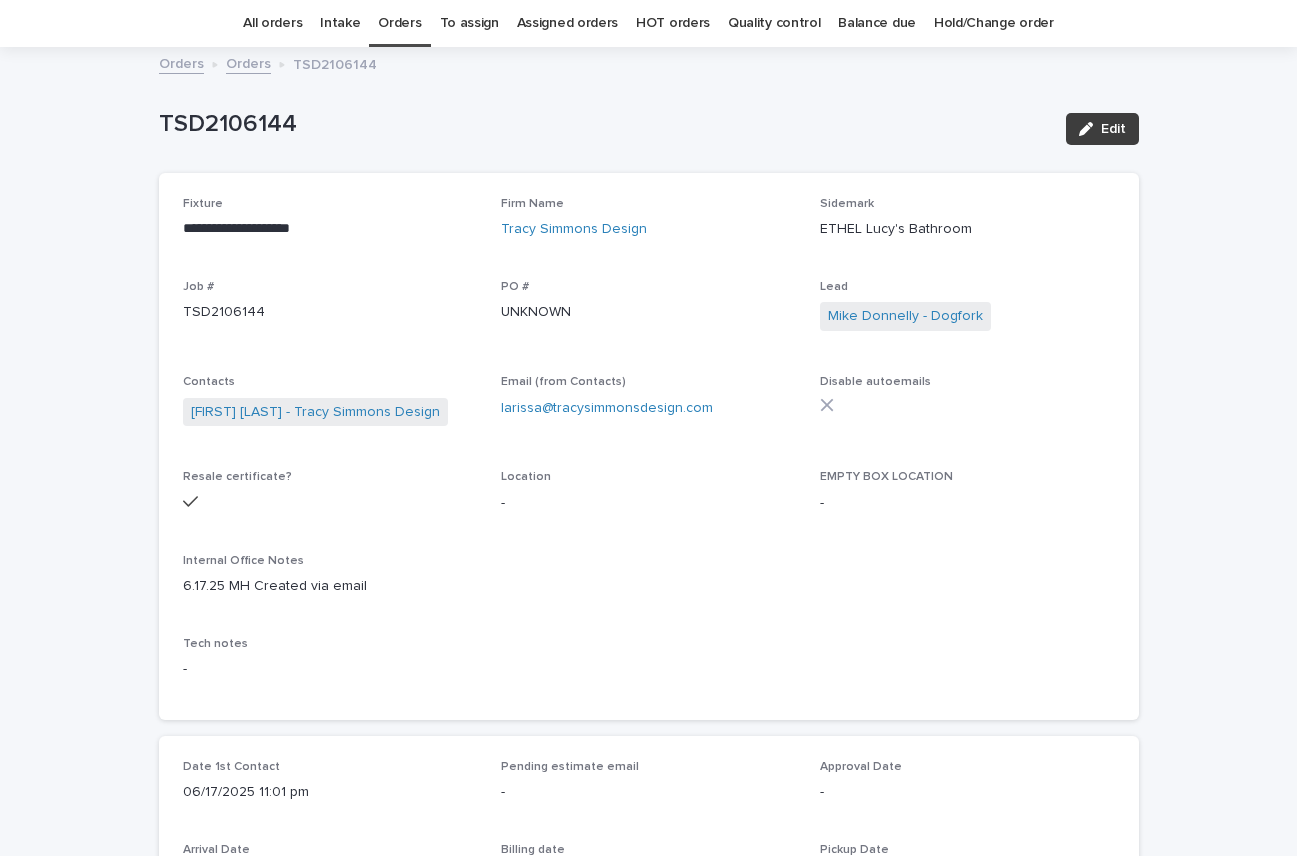 click on "Edit" at bounding box center (1113, 129) 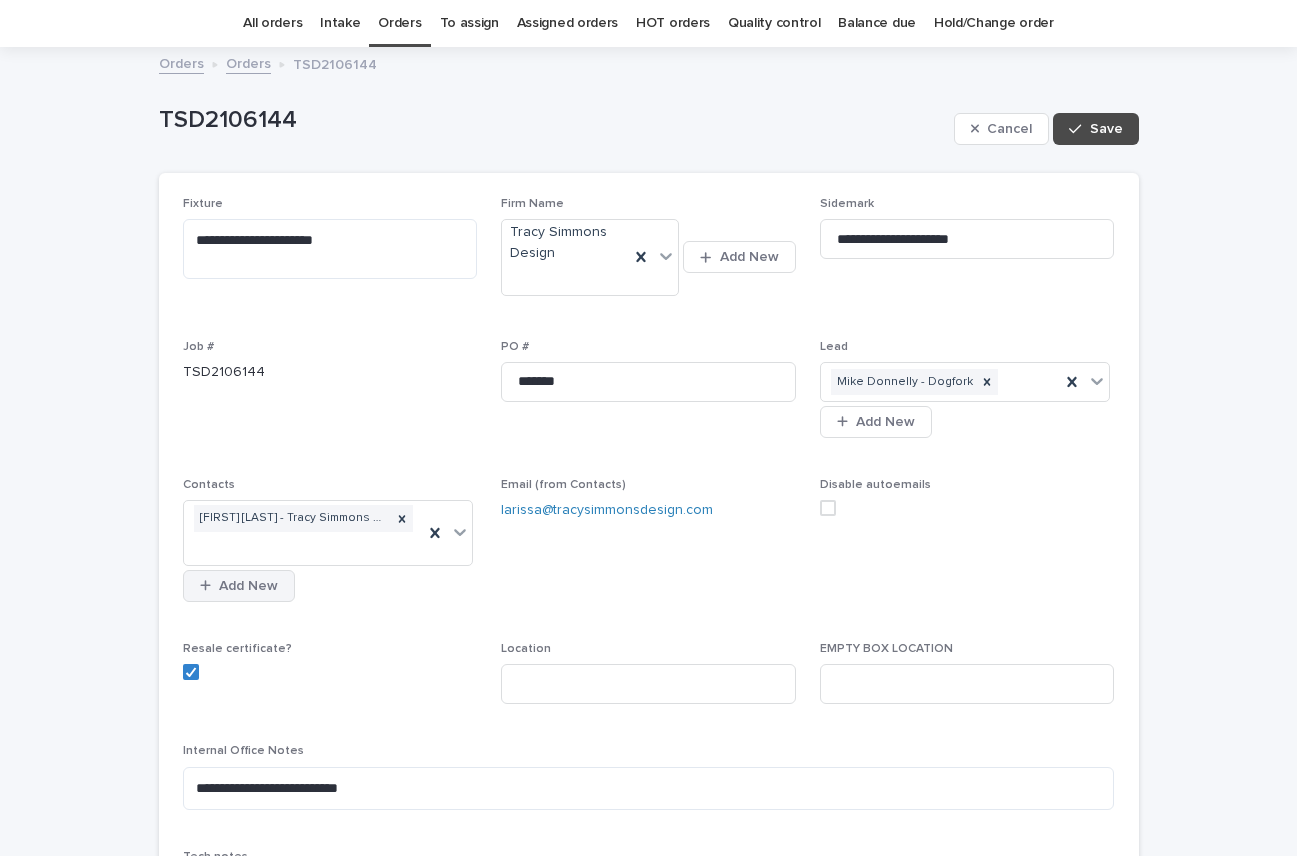click on "Add New" at bounding box center [248, 586] 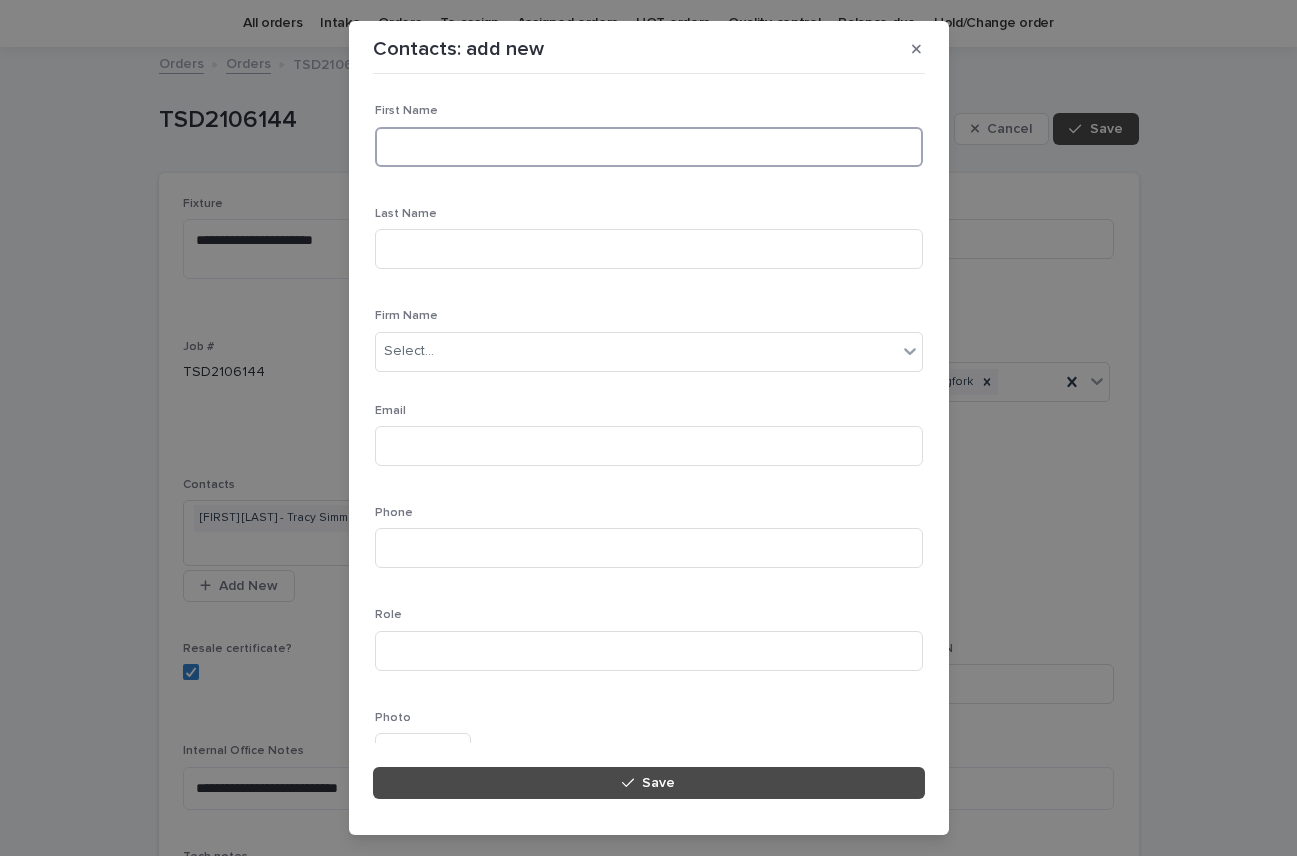 click at bounding box center (649, 147) 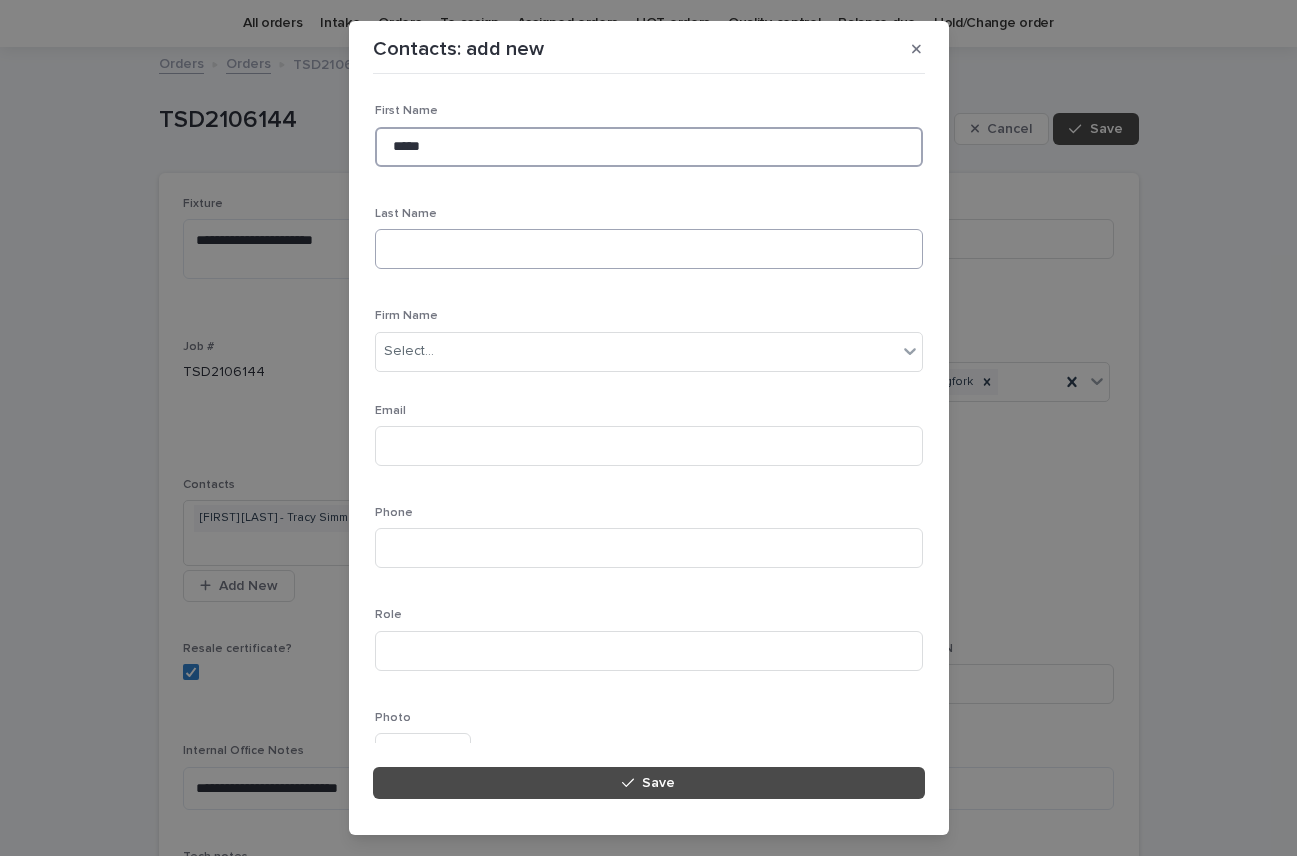 type on "*****" 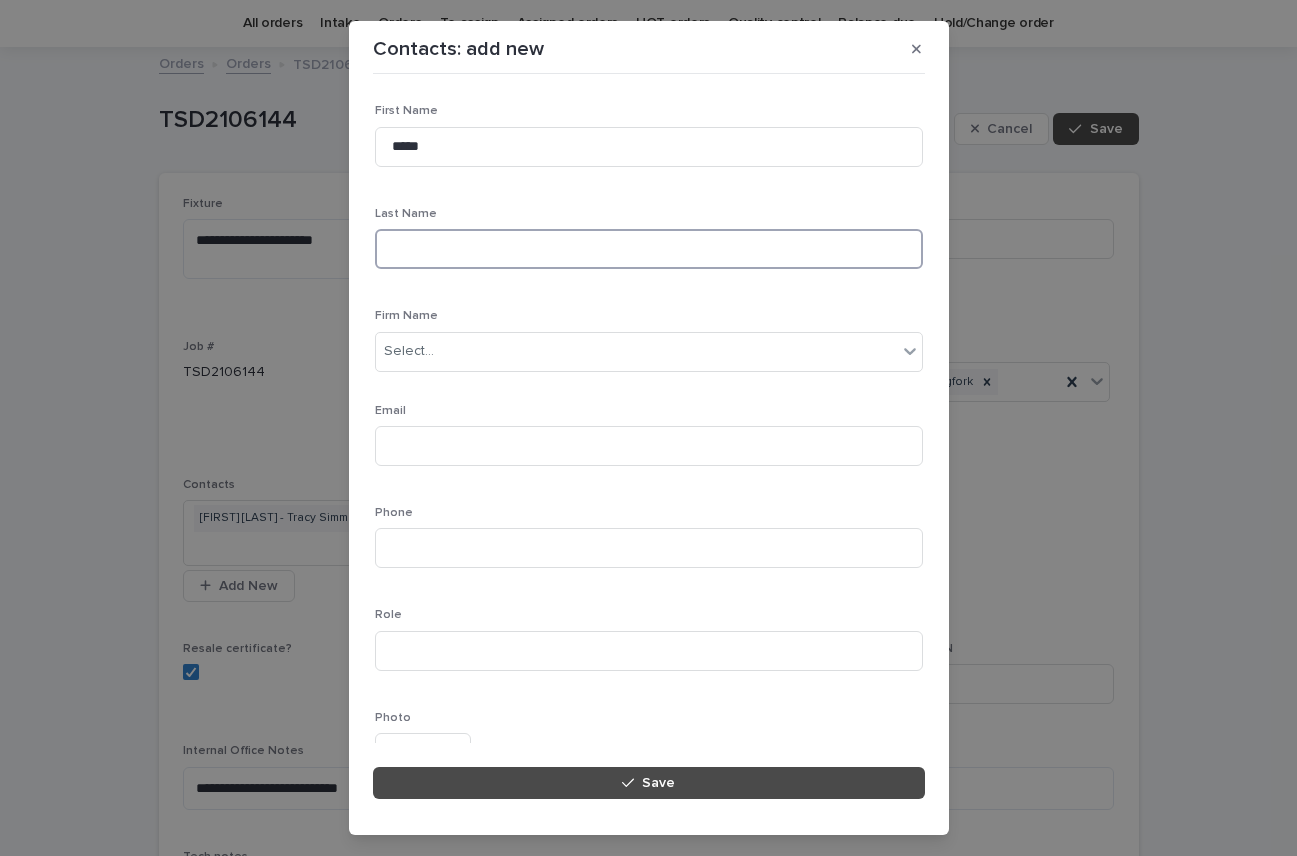 click at bounding box center [649, 249] 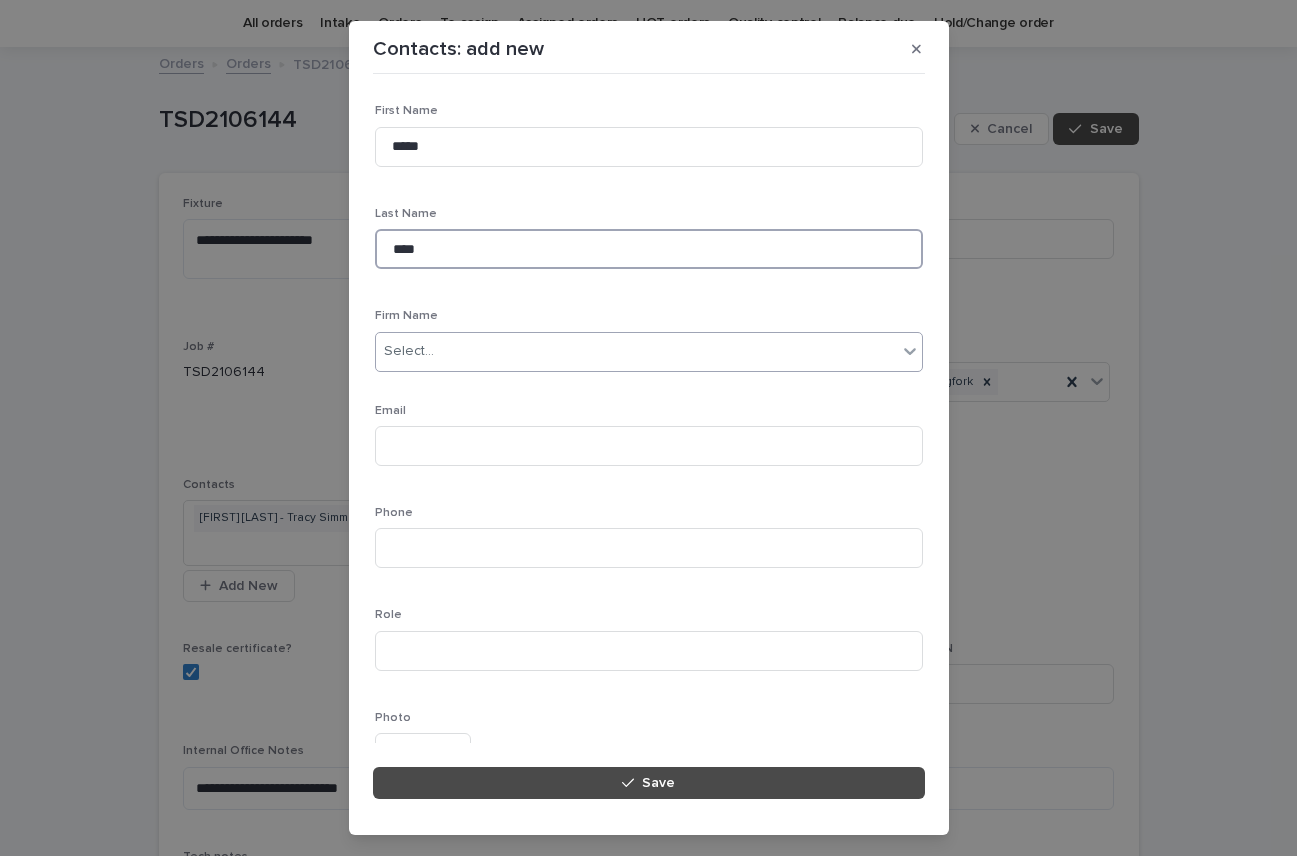 type on "****" 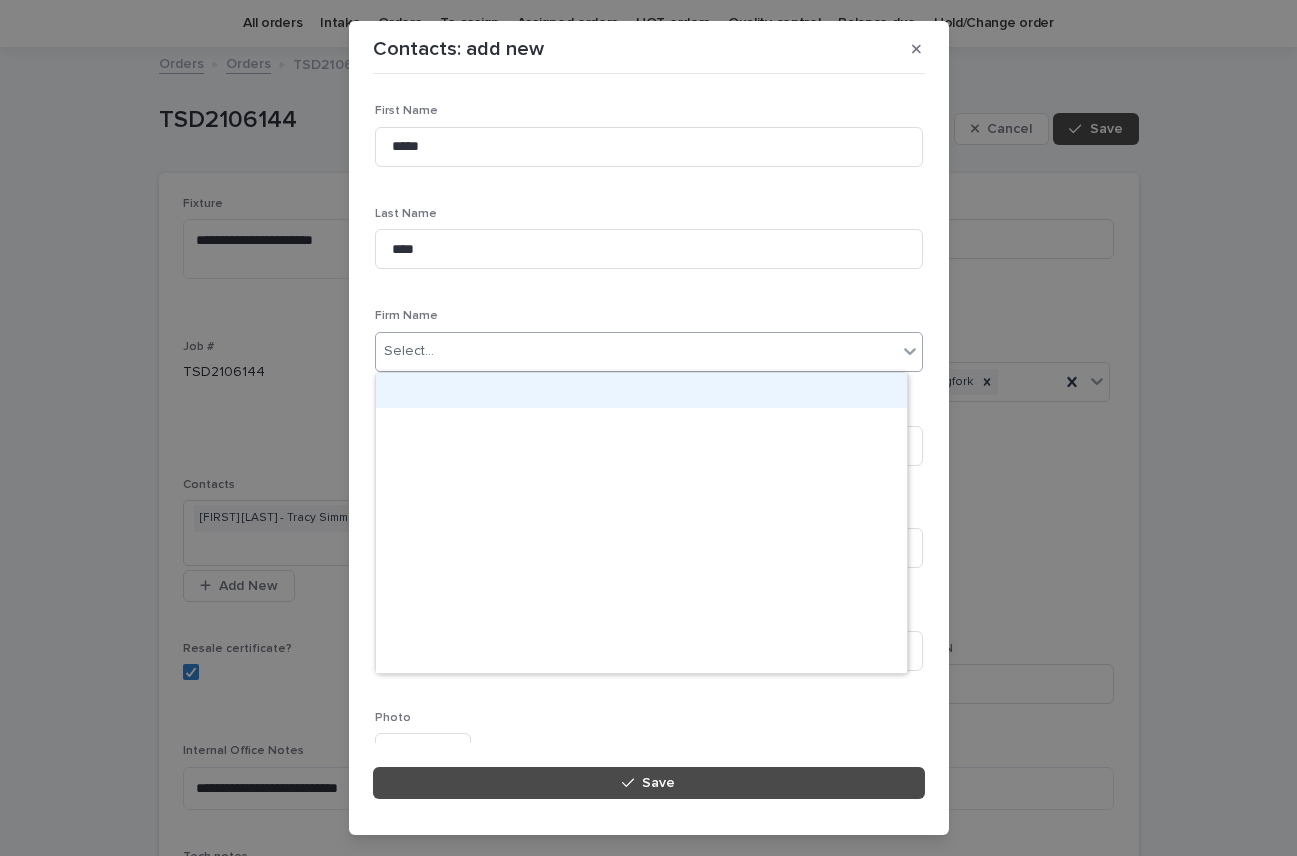 click on "Select..." at bounding box center [636, 351] 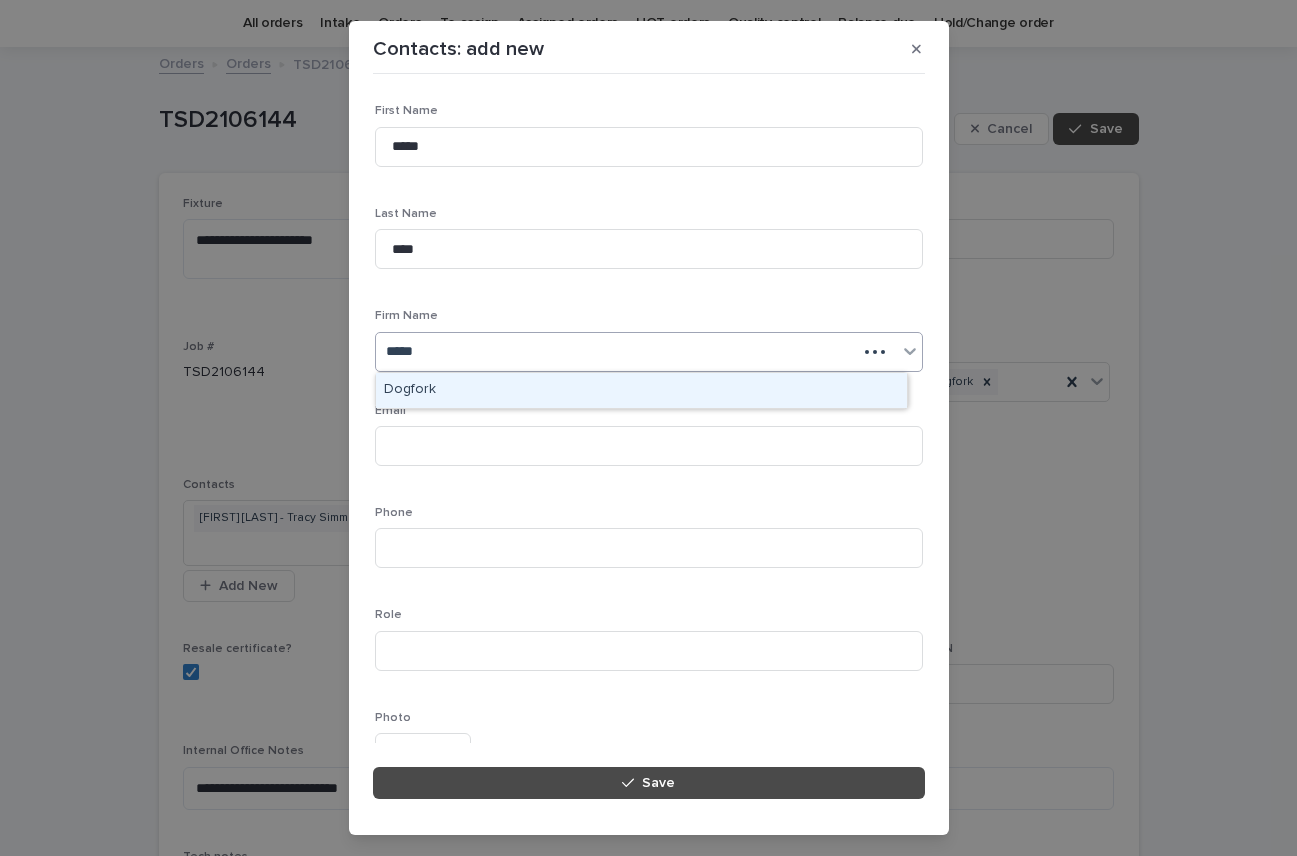 type on "******" 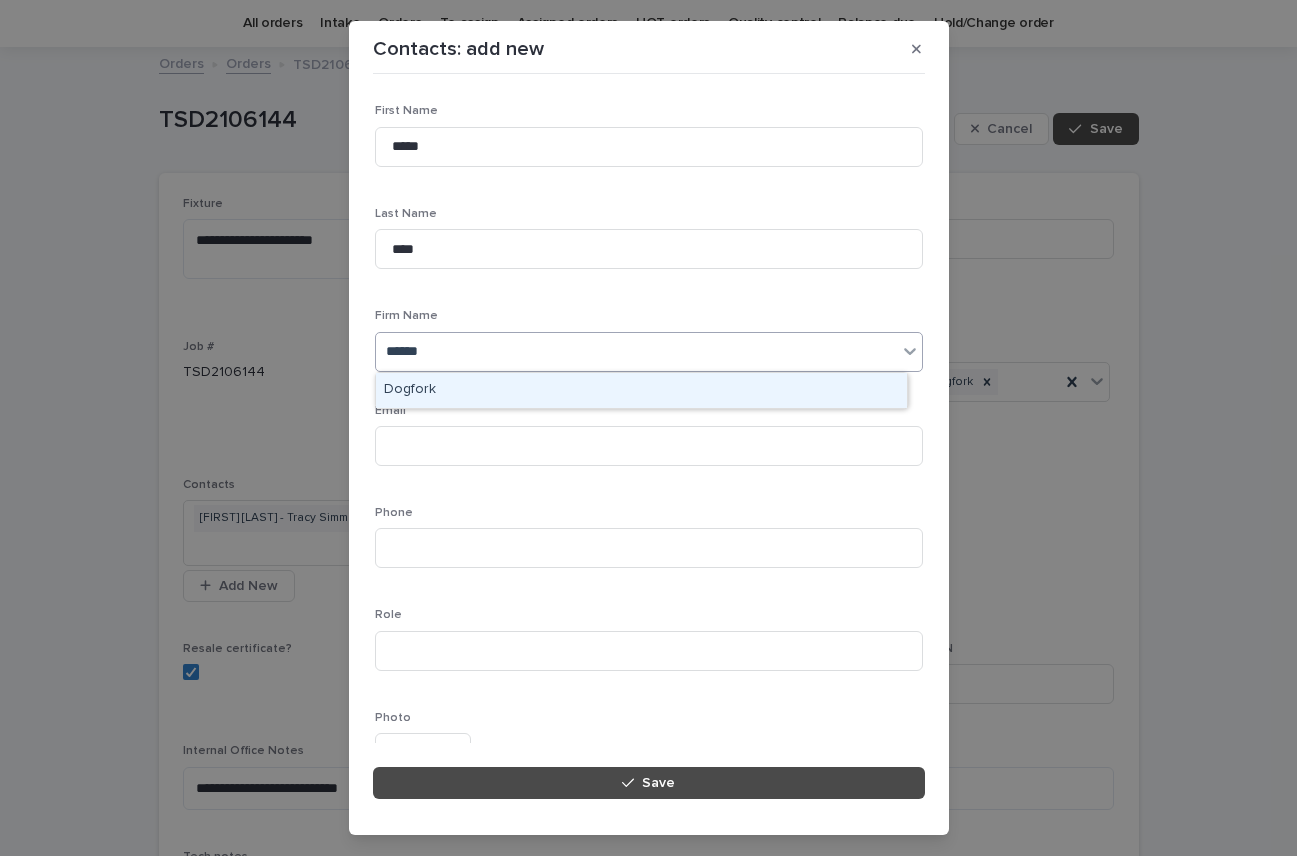 click on "Dogfork" at bounding box center (641, 390) 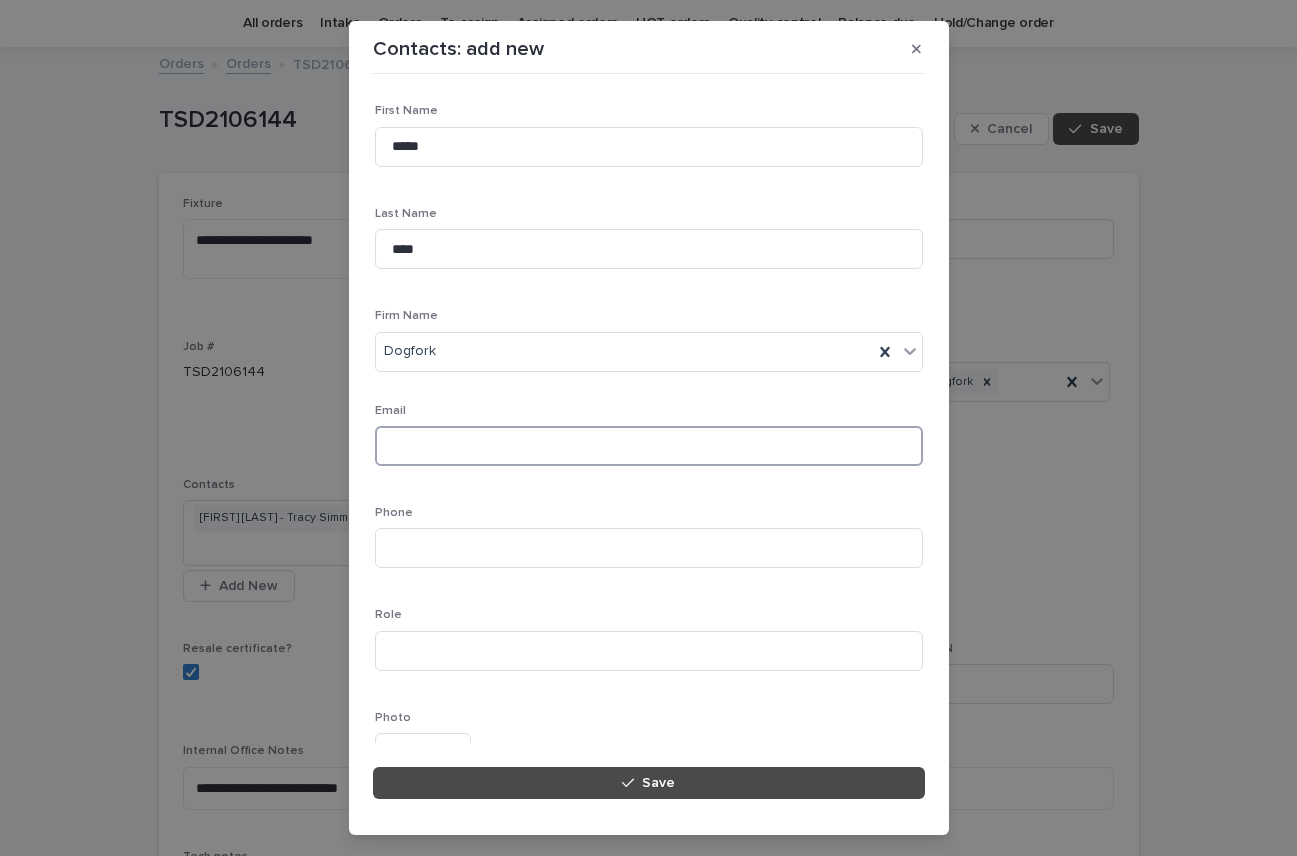 click at bounding box center (649, 446) 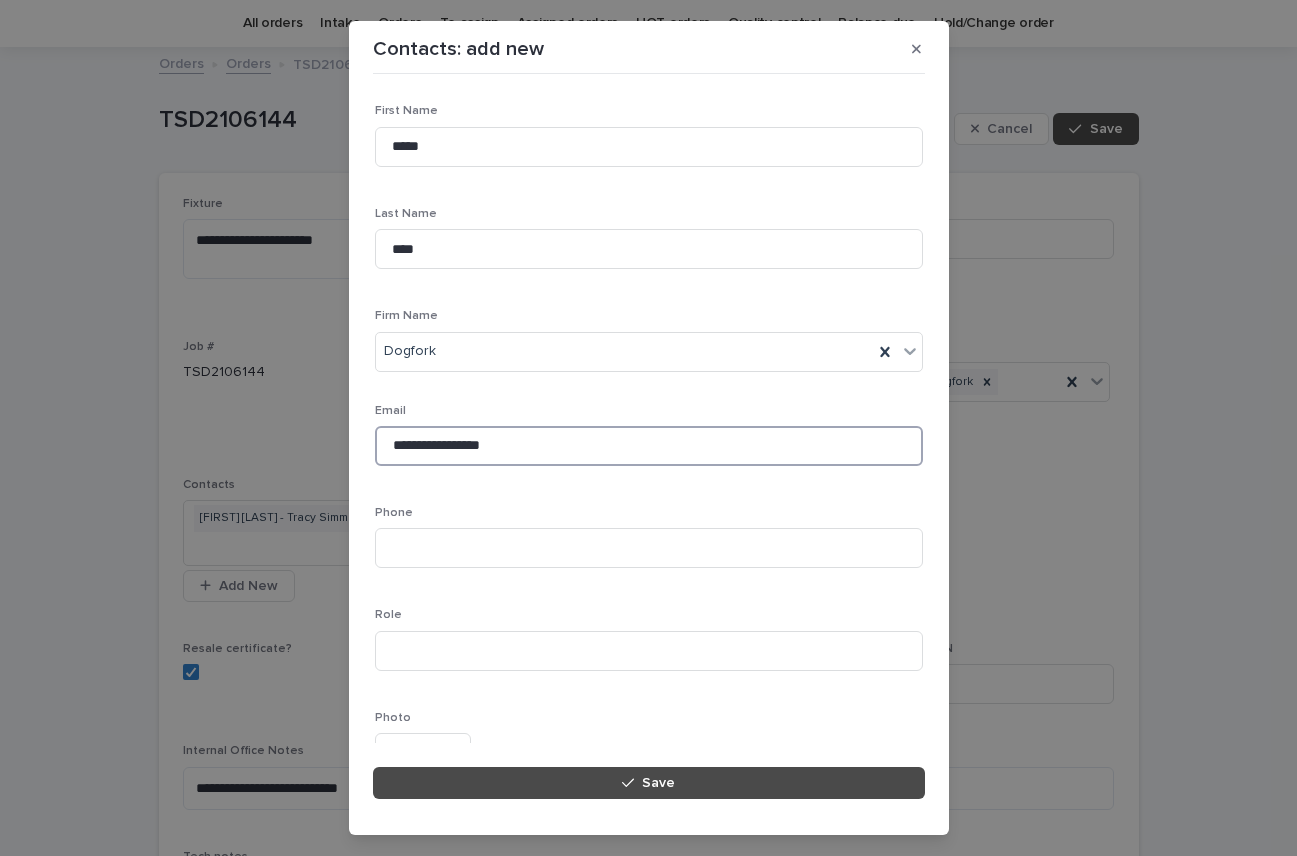 type on "**********" 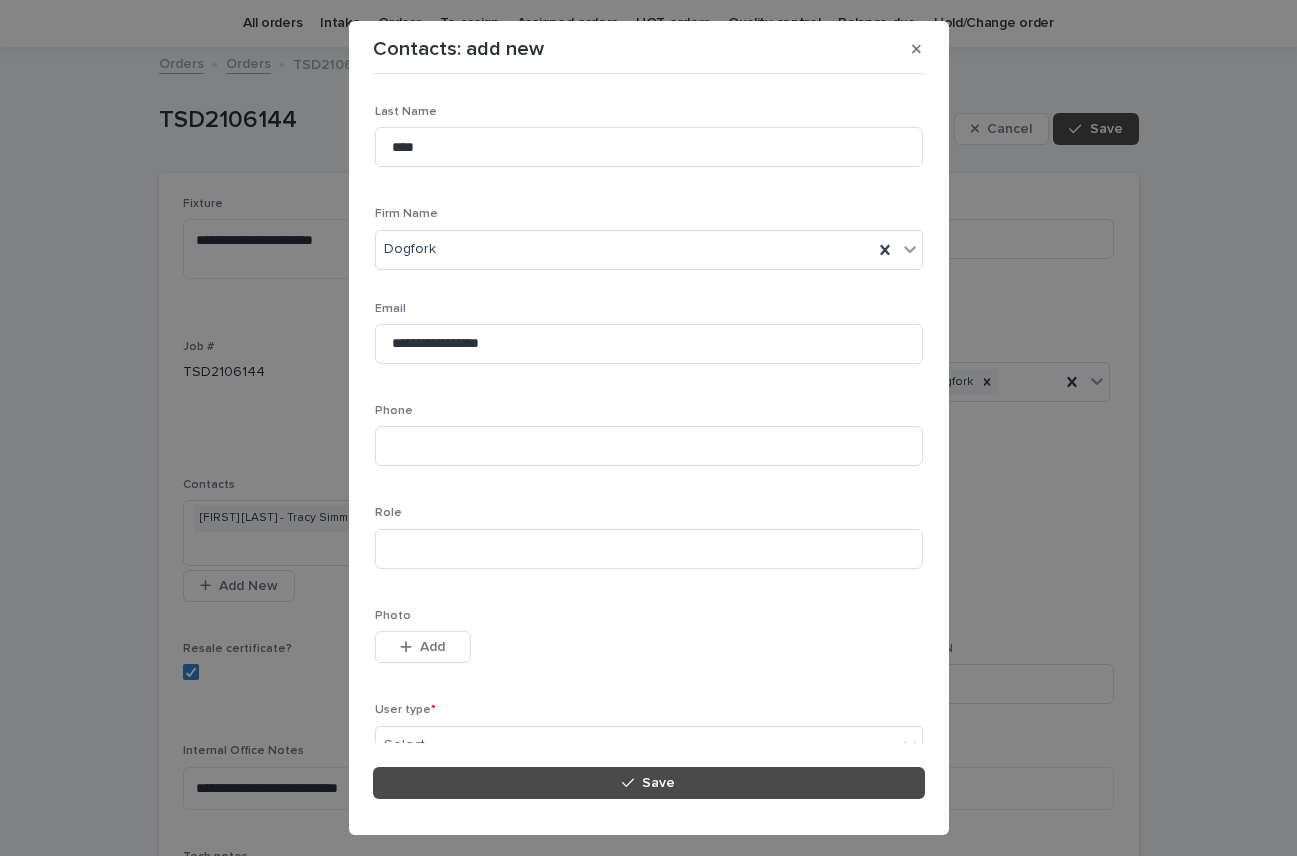 scroll, scrollTop: 187, scrollLeft: 0, axis: vertical 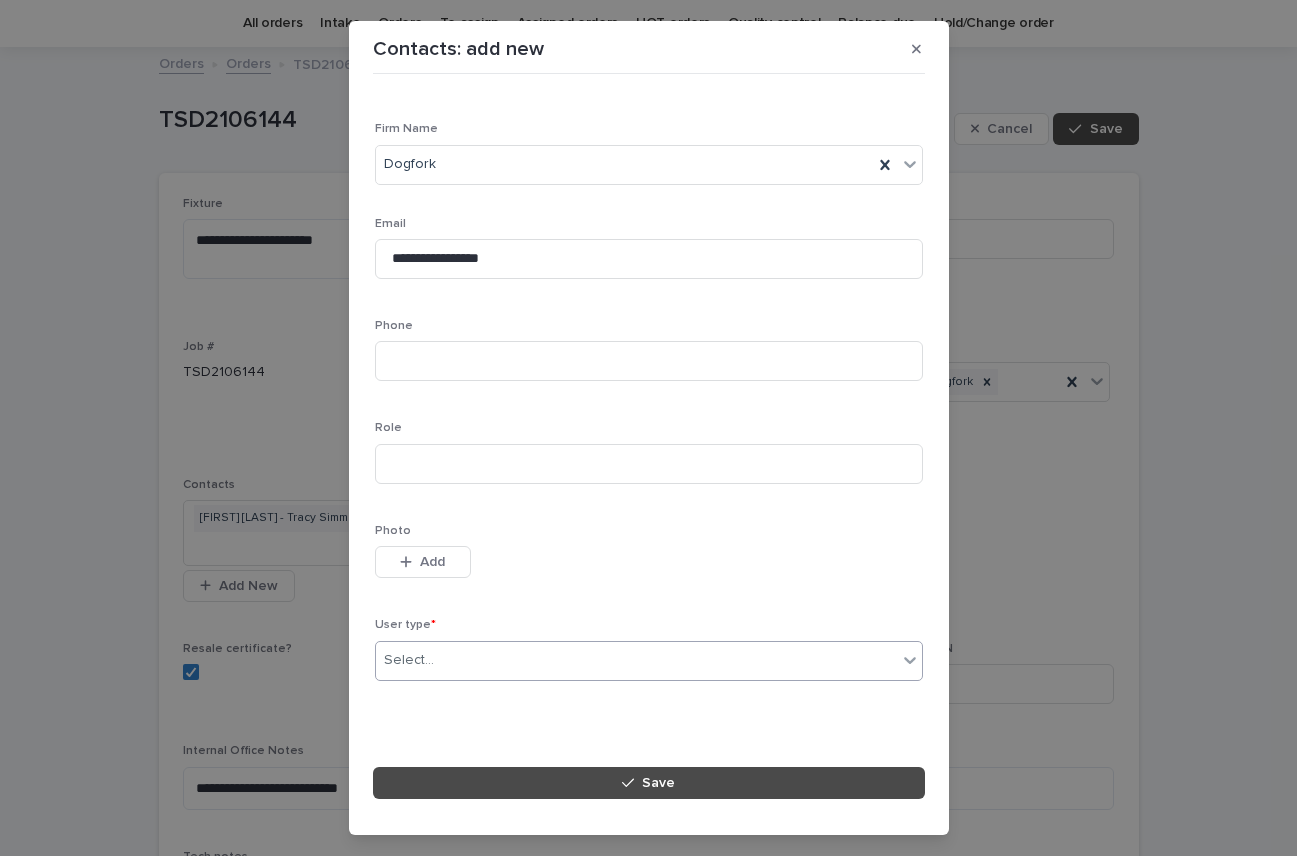 click on "Select..." at bounding box center (636, 660) 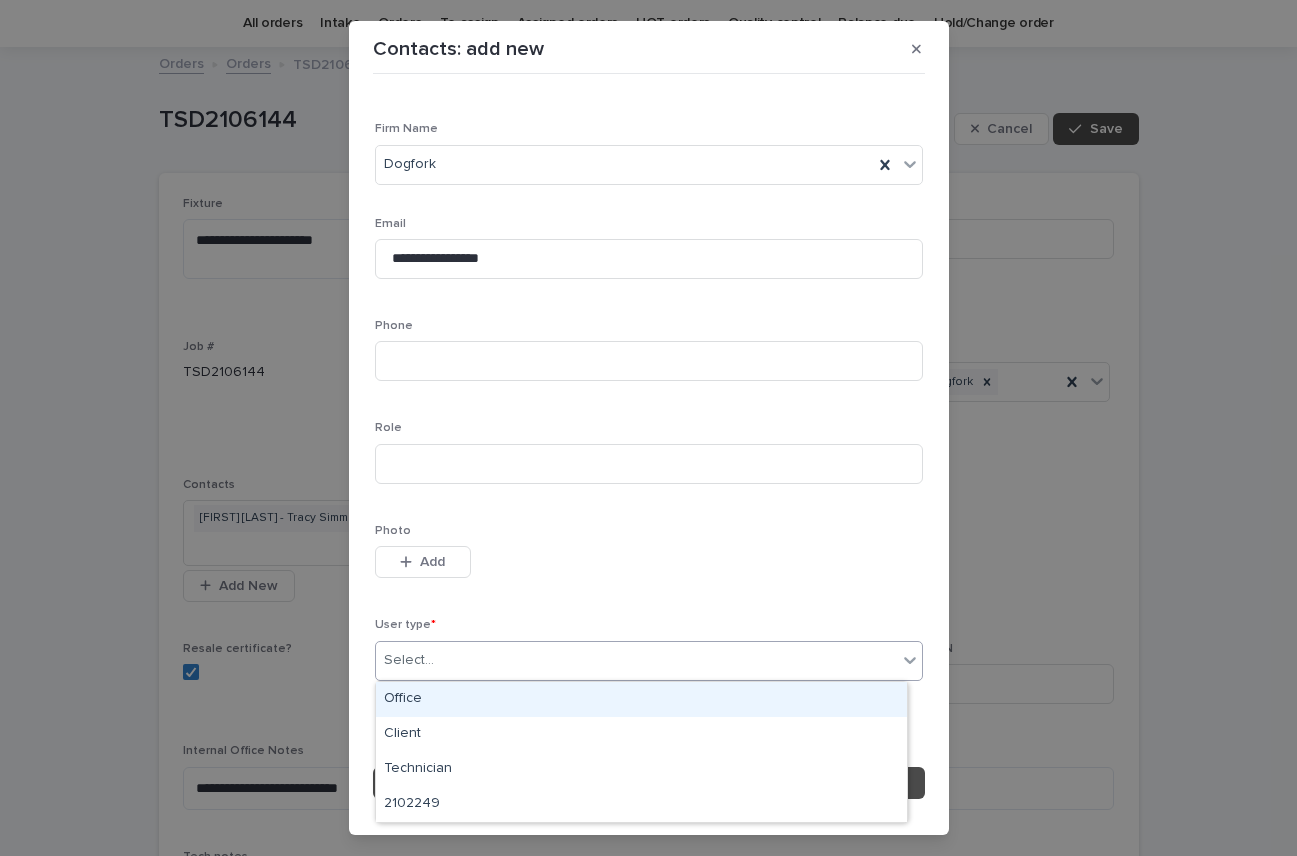 click on "Office" at bounding box center (641, 699) 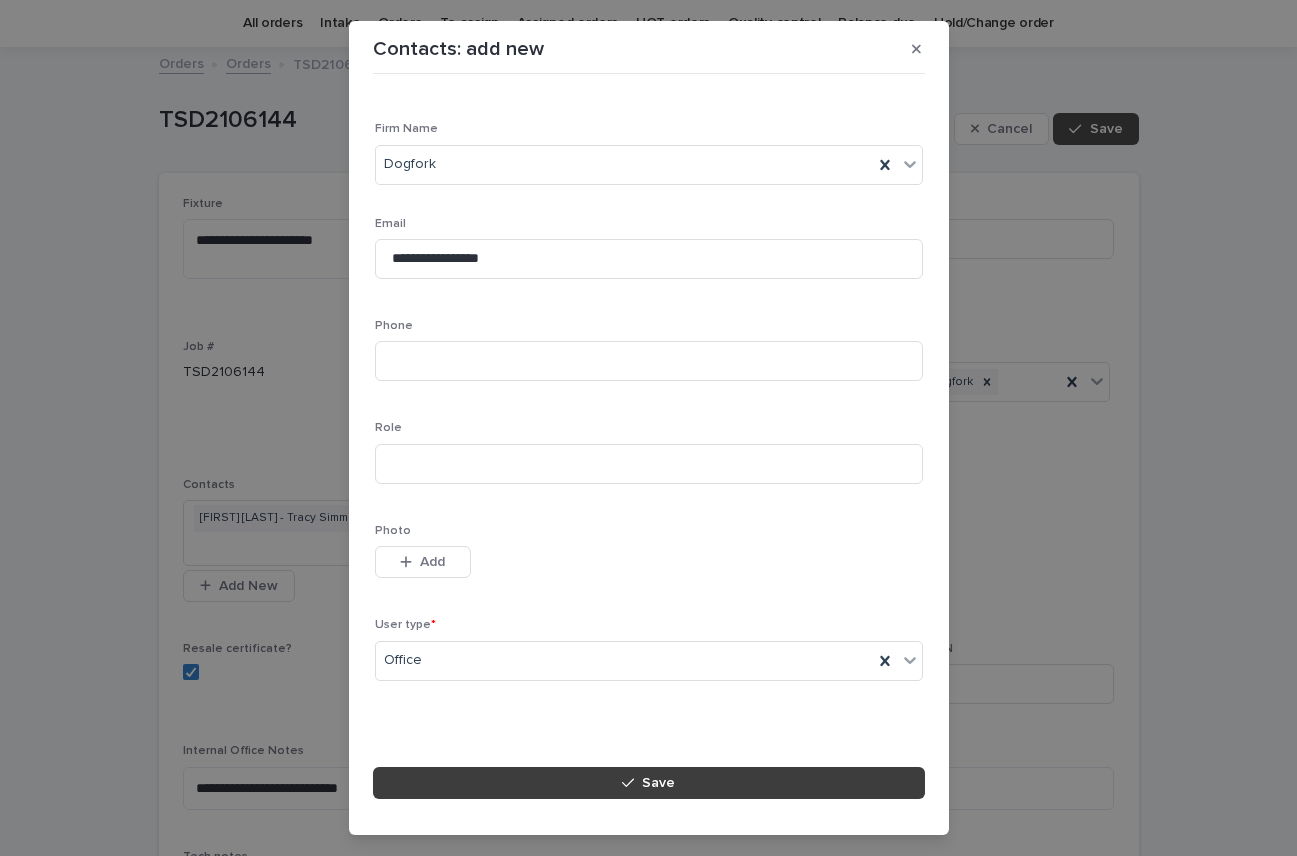 click on "Save" at bounding box center [649, 783] 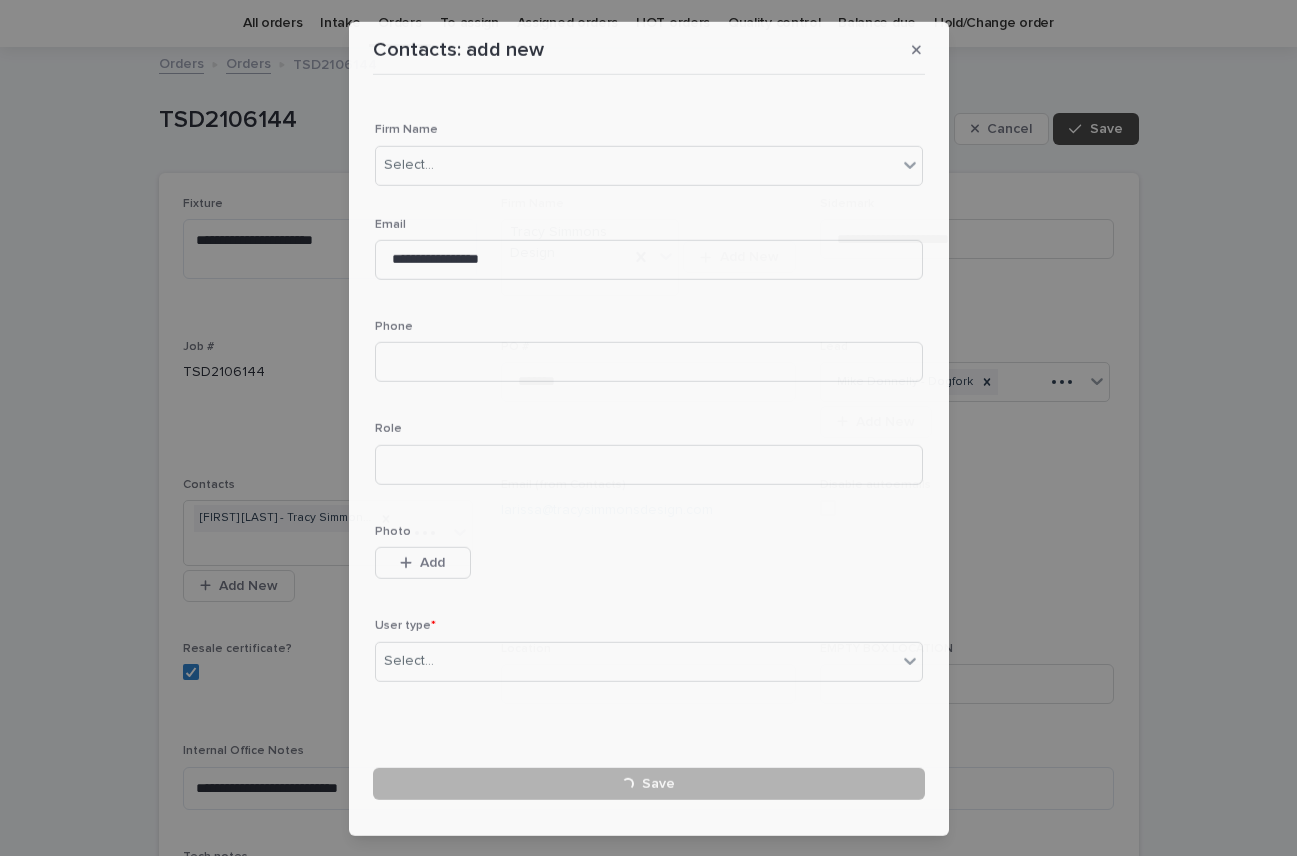 type 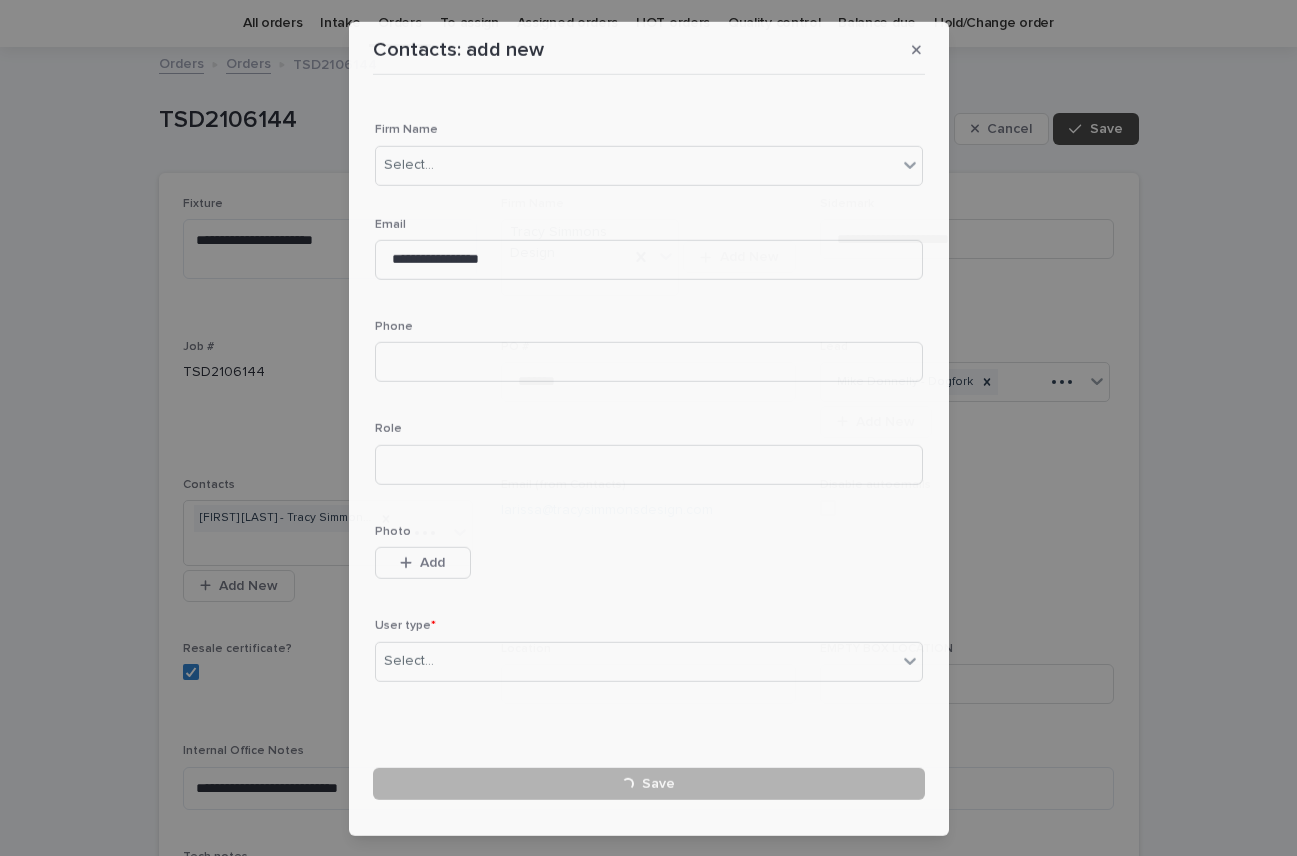 type 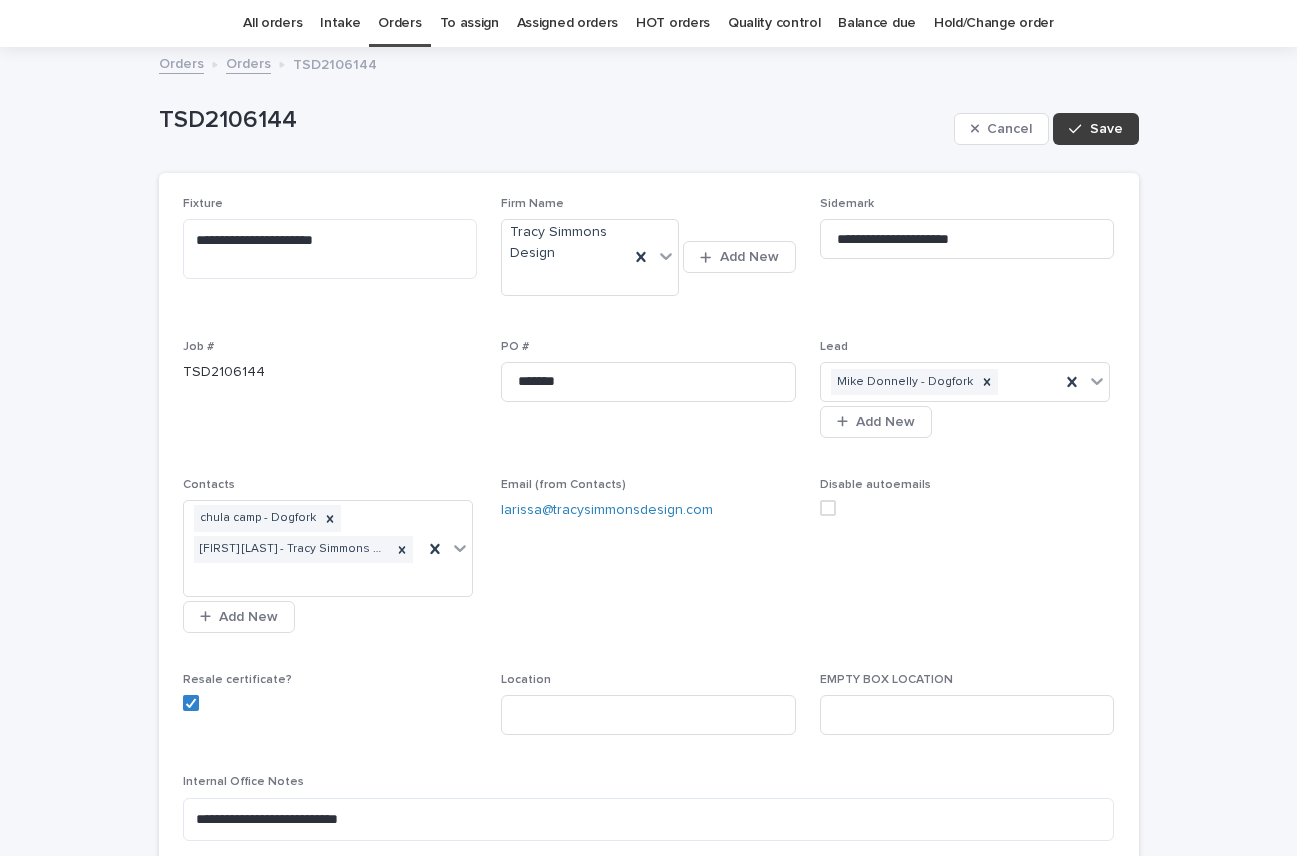 click on "Save" at bounding box center (1106, 129) 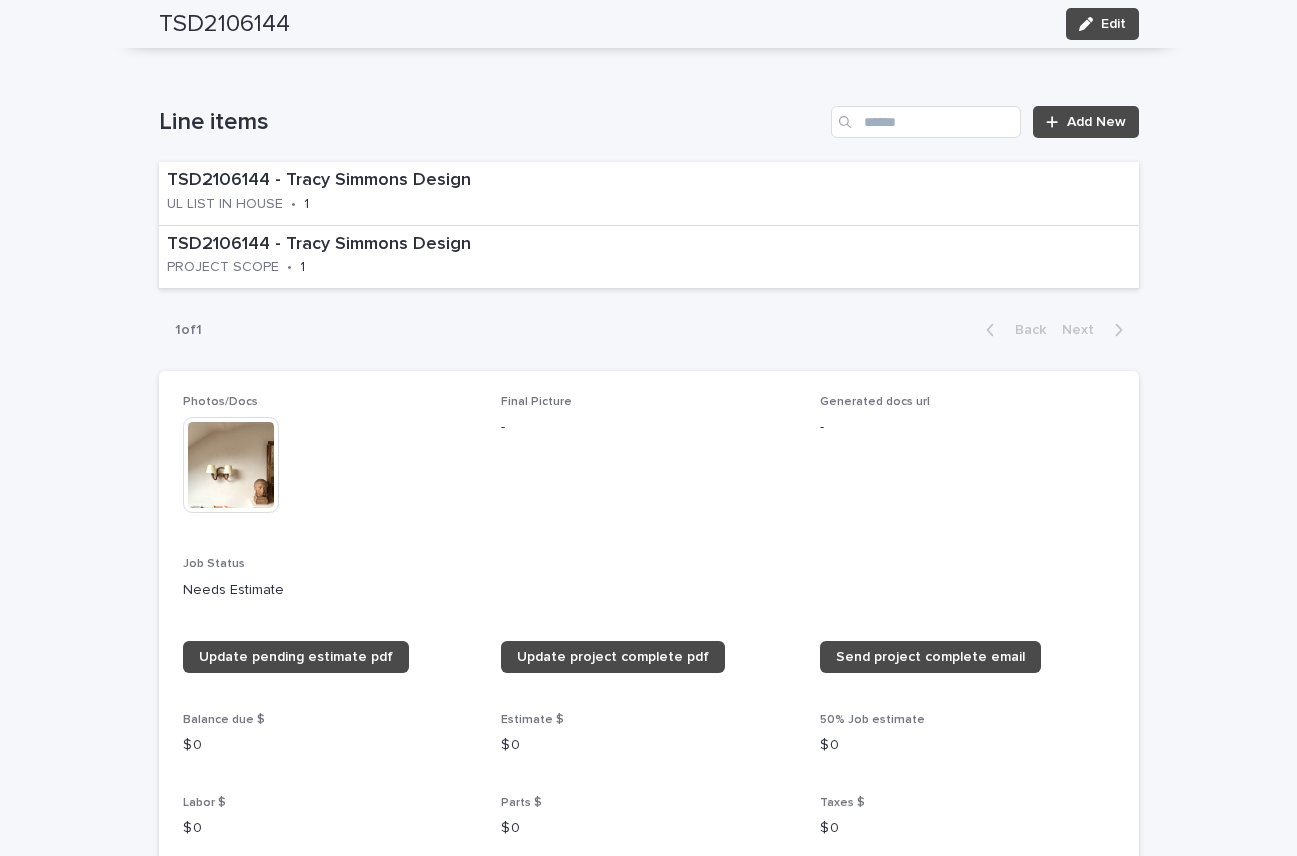 scroll, scrollTop: 1080, scrollLeft: 0, axis: vertical 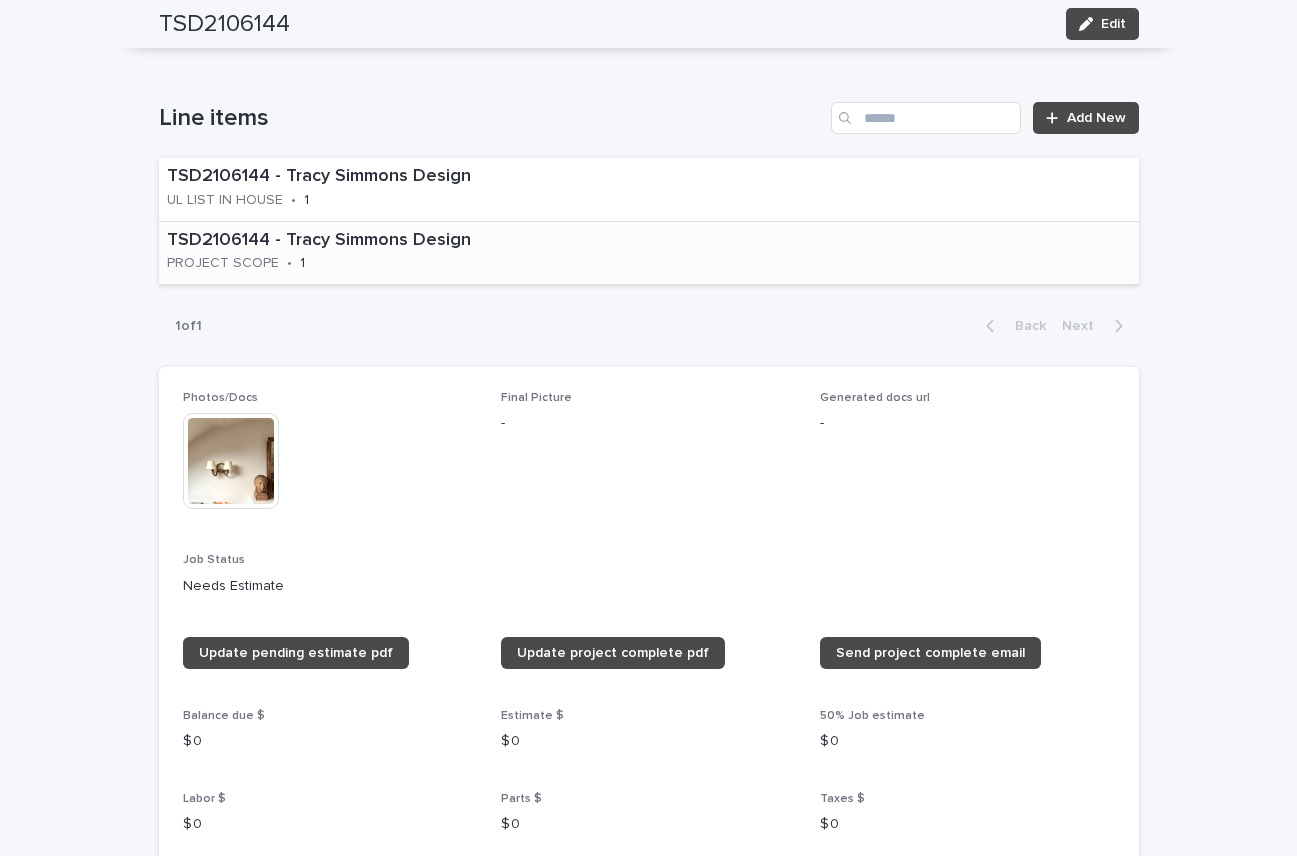 click on "TSD2106144 - Tracy Simmons Design PROJECT SCOPE • 1" at bounding box center (649, 253) 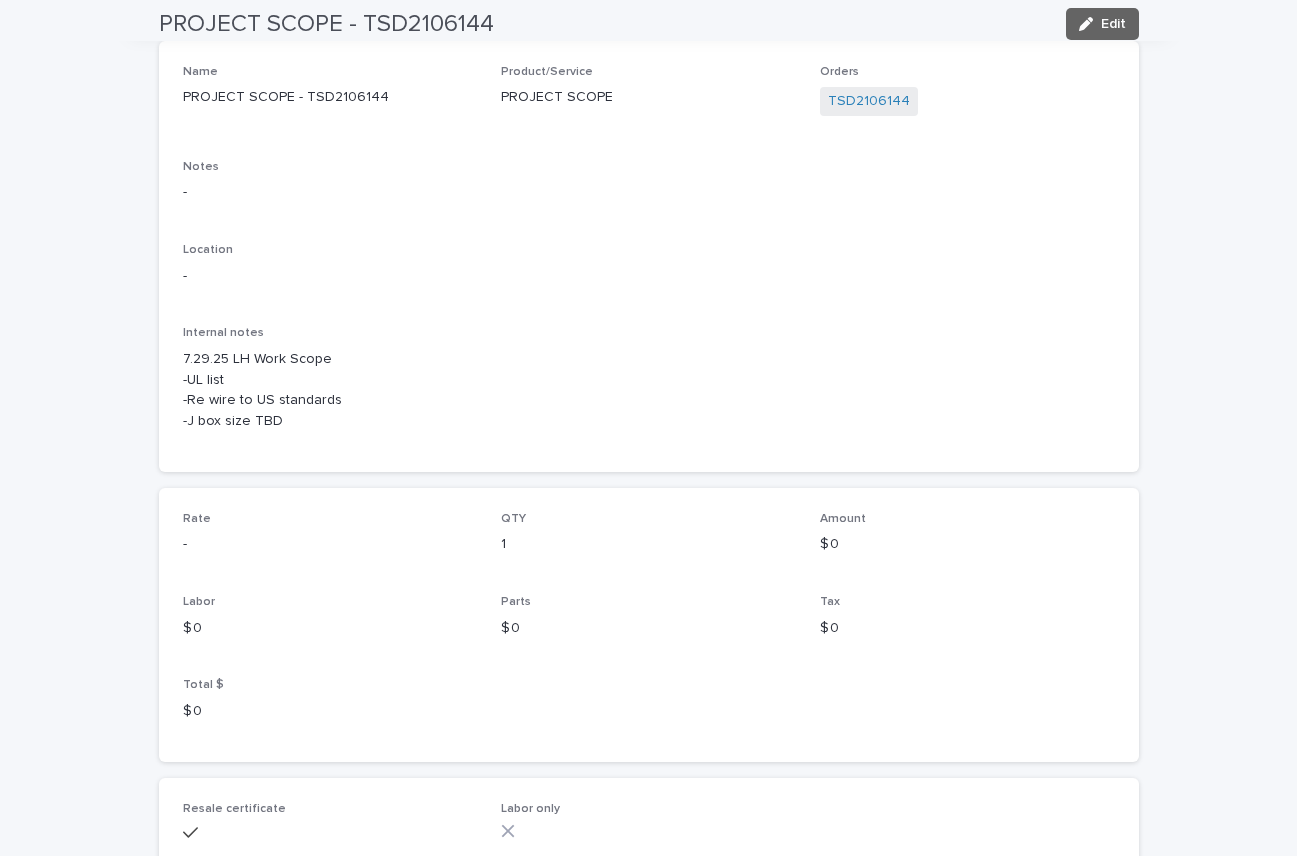 scroll, scrollTop: 0, scrollLeft: 0, axis: both 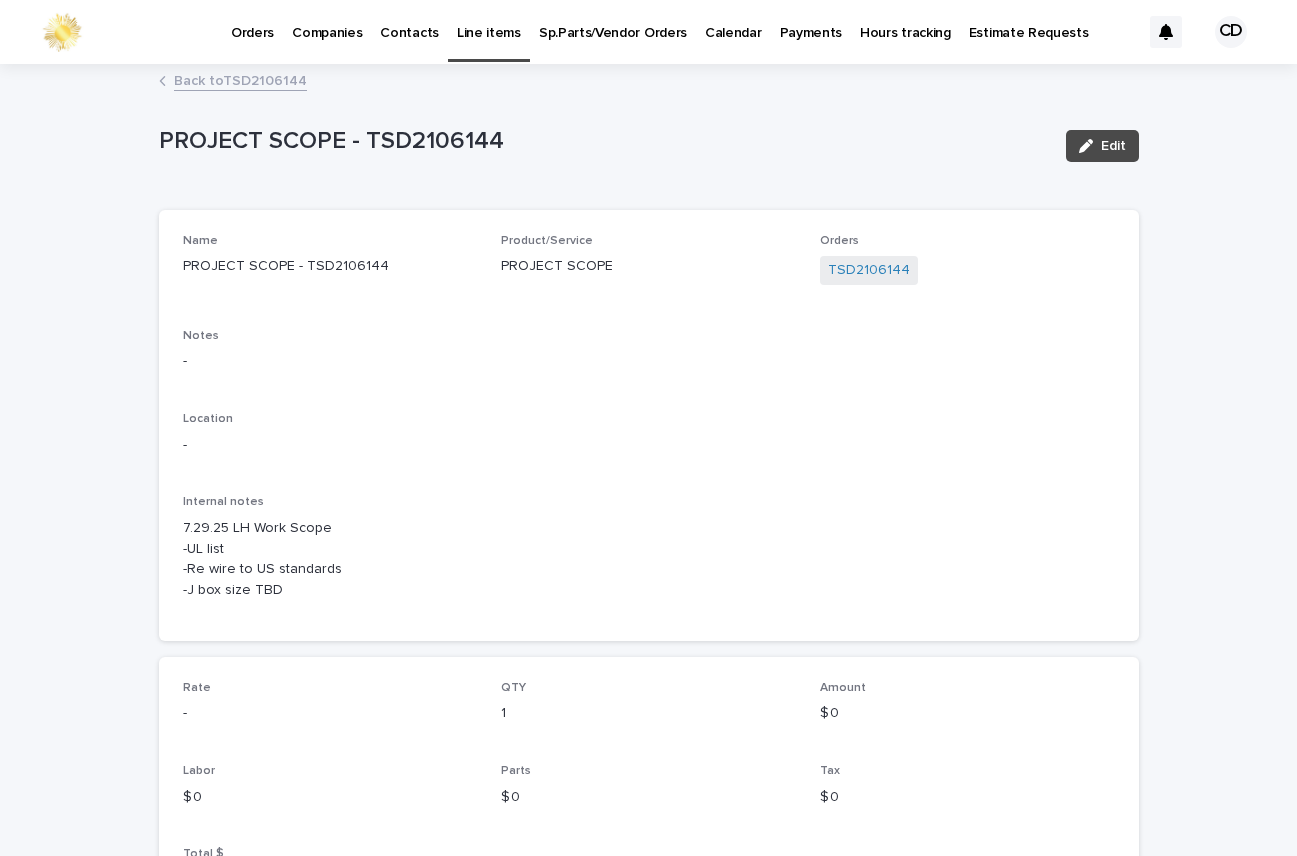 click on "Back to  TSD2106144" at bounding box center [240, 79] 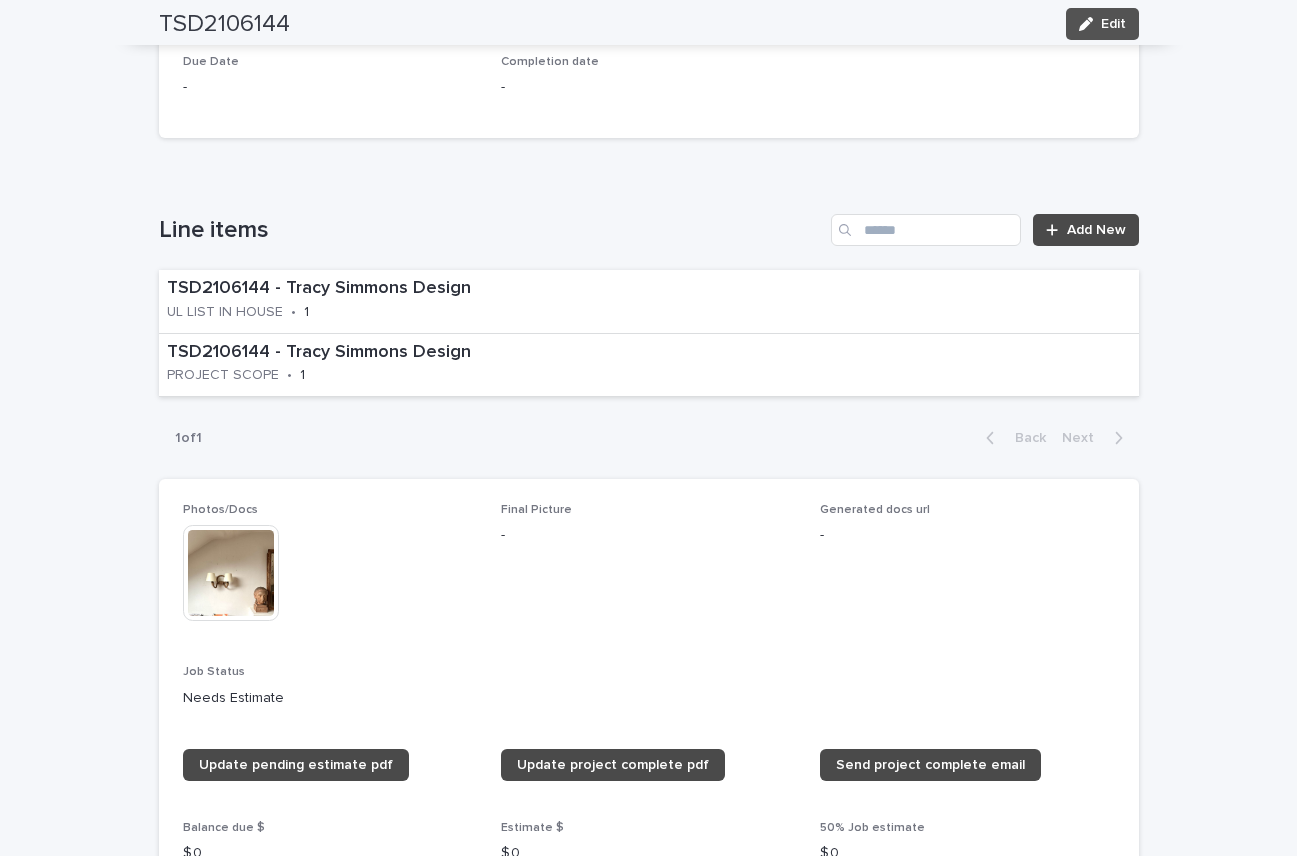scroll, scrollTop: 989, scrollLeft: 0, axis: vertical 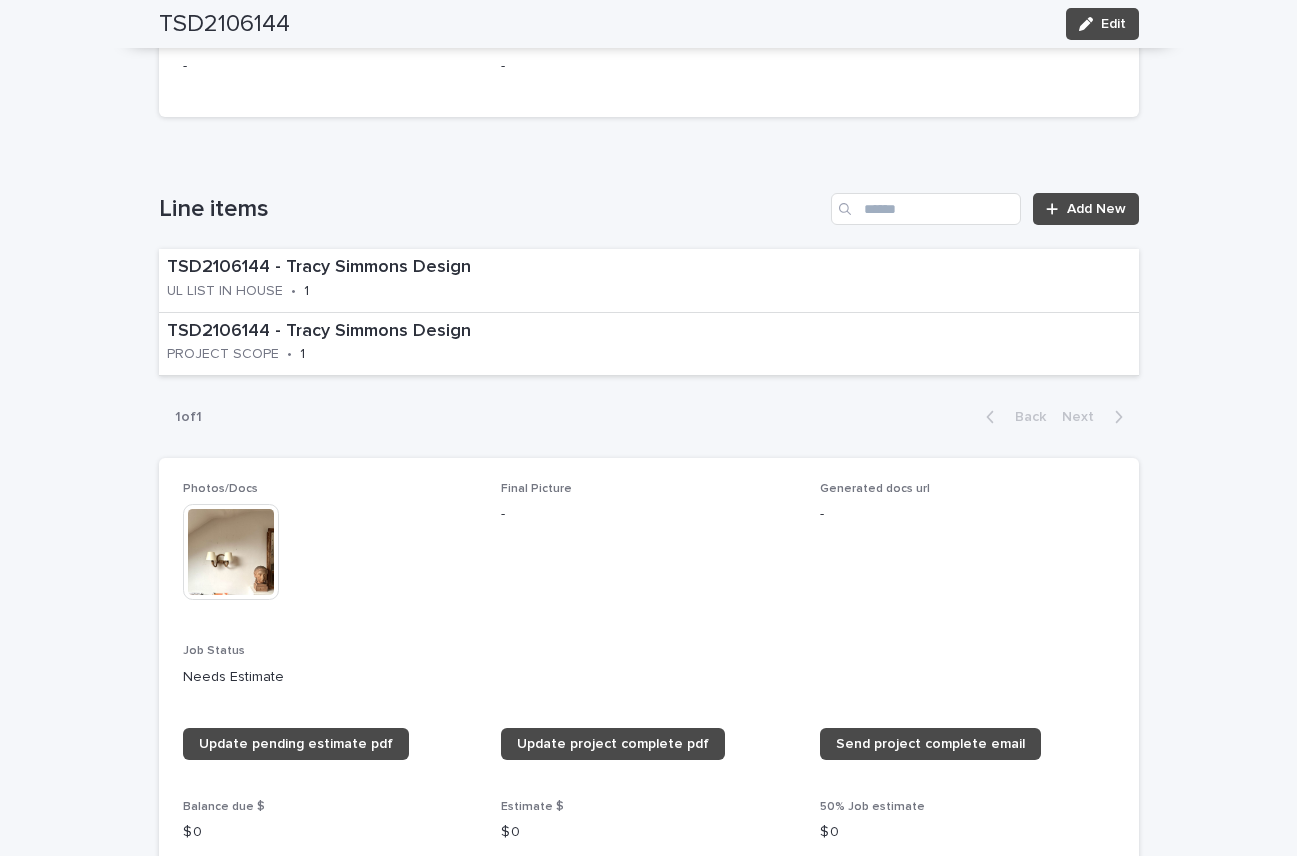 click at bounding box center (231, 552) 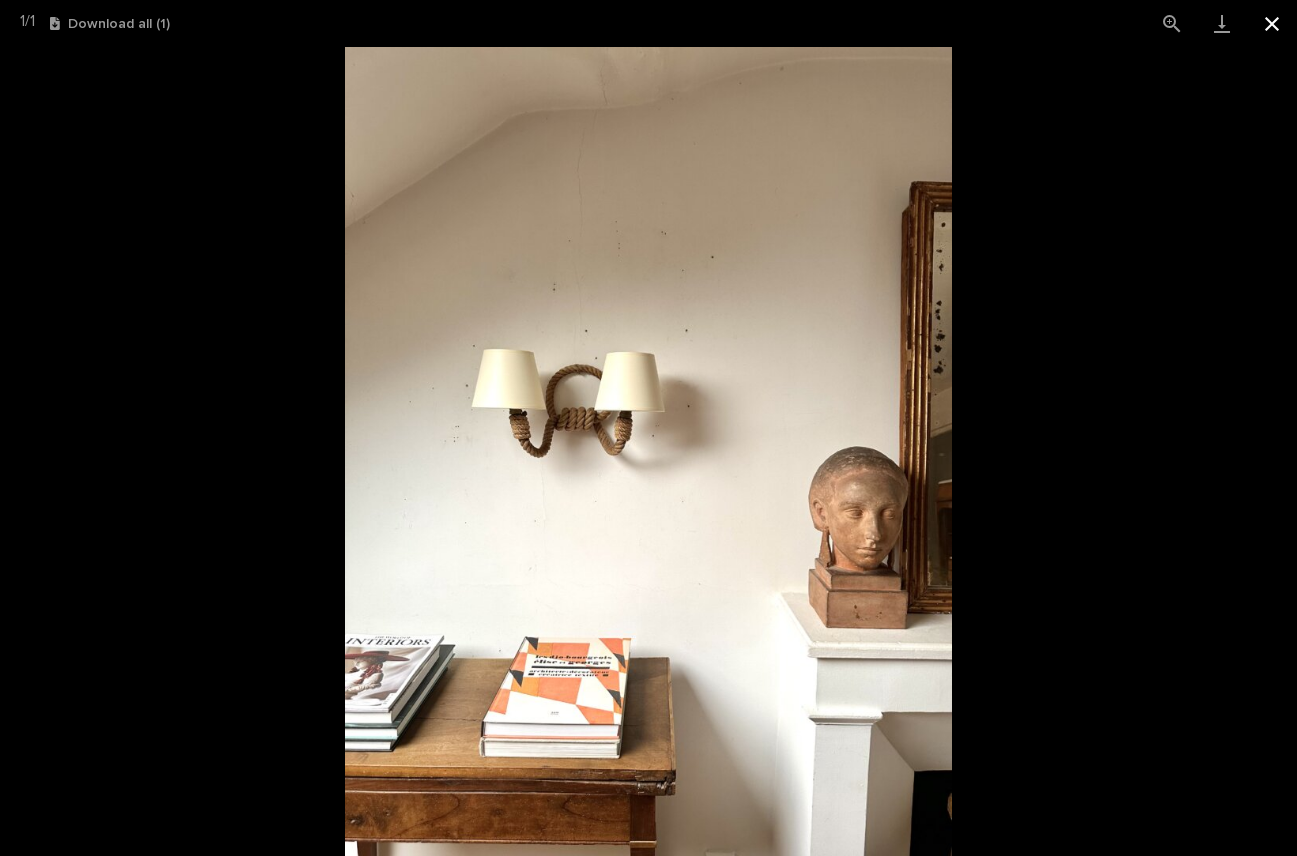click at bounding box center (1272, 23) 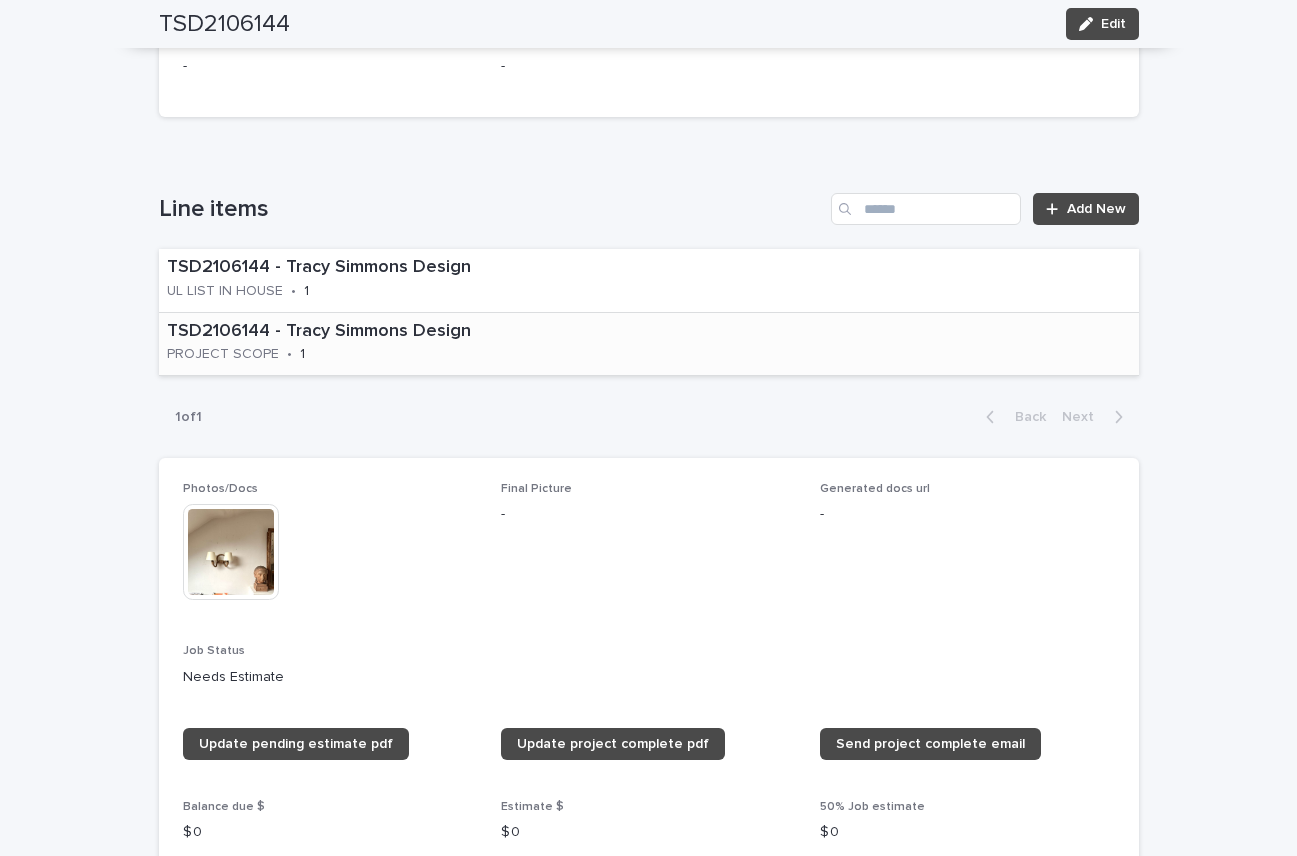 click on "TSD2106144 - Tracy Simmons Design PROJECT SCOPE • 1" at bounding box center [388, 344] 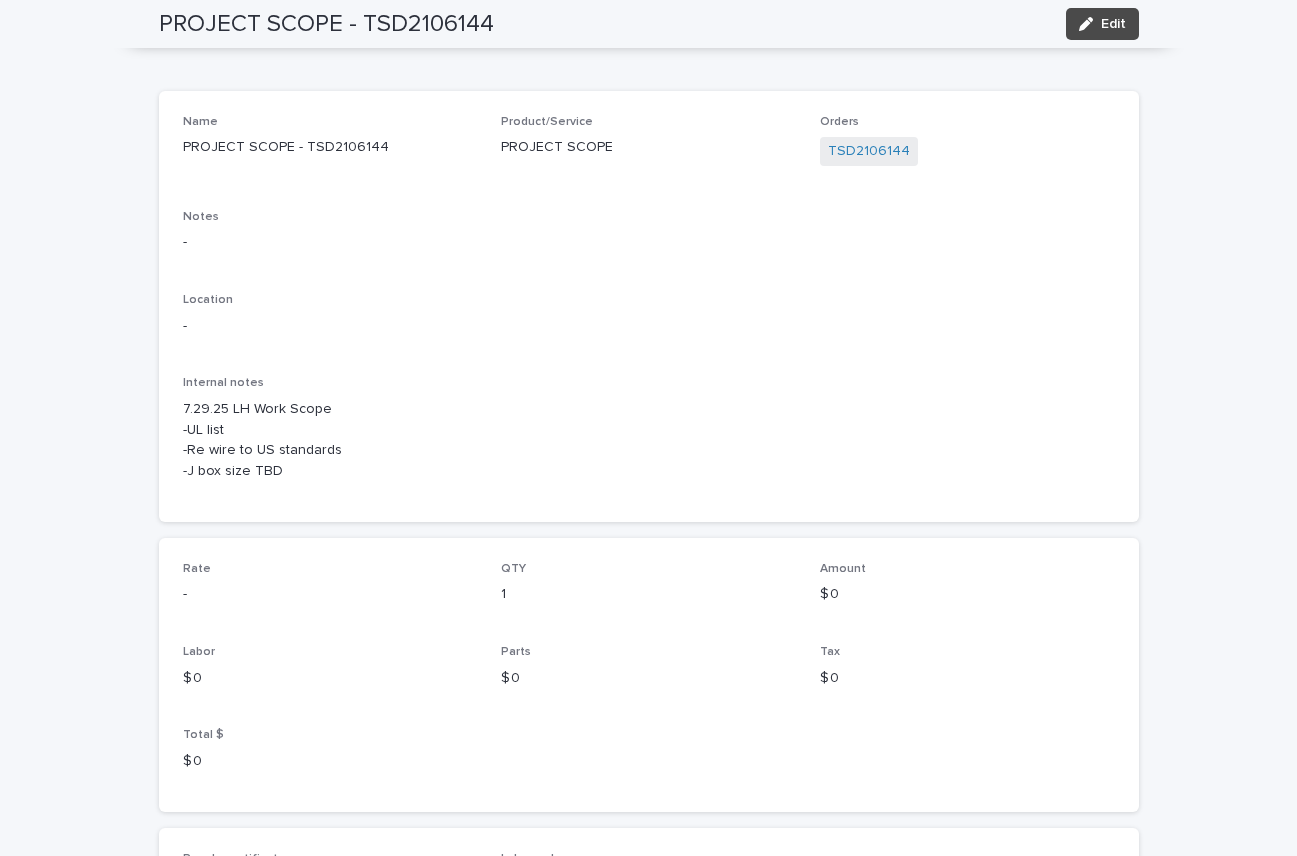 scroll, scrollTop: 0, scrollLeft: 0, axis: both 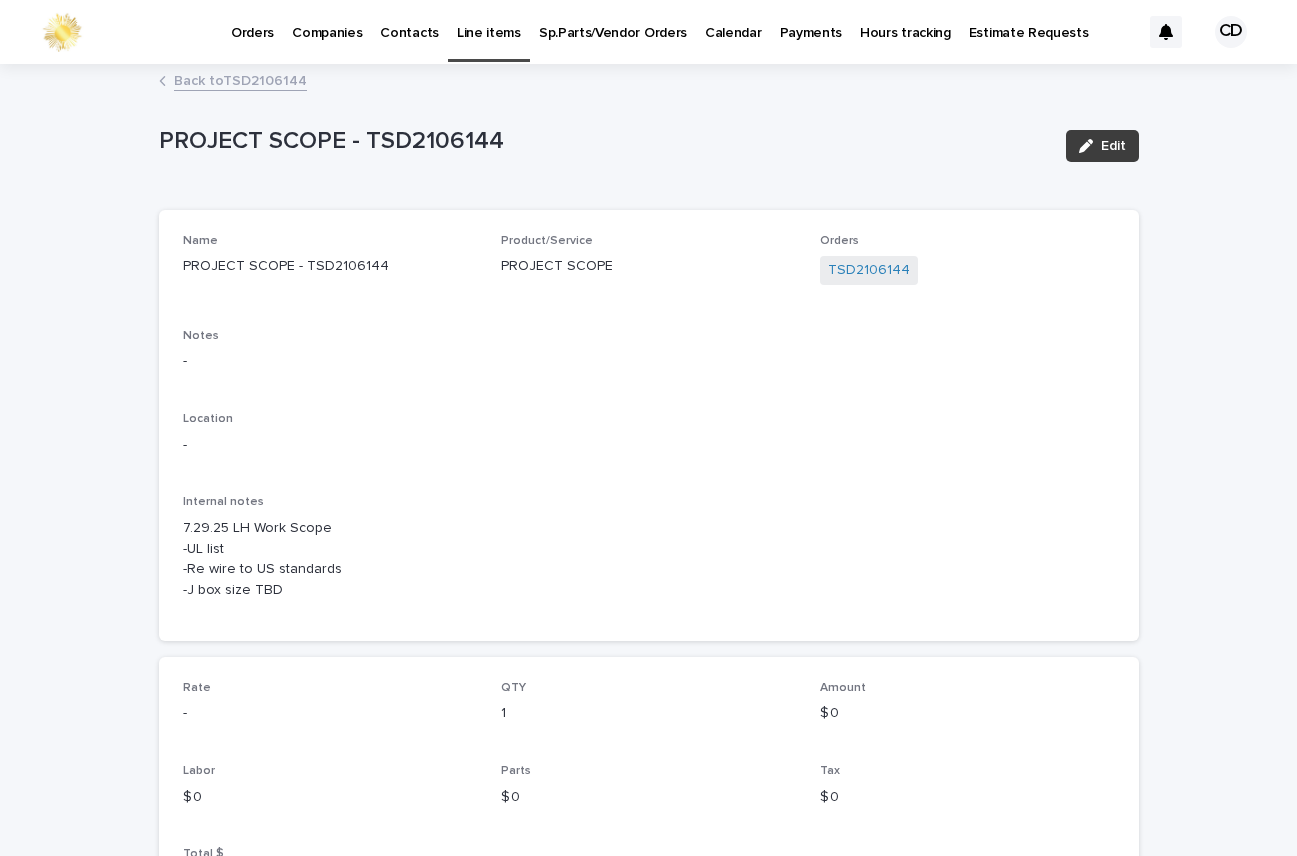 click on "Edit" at bounding box center (1113, 146) 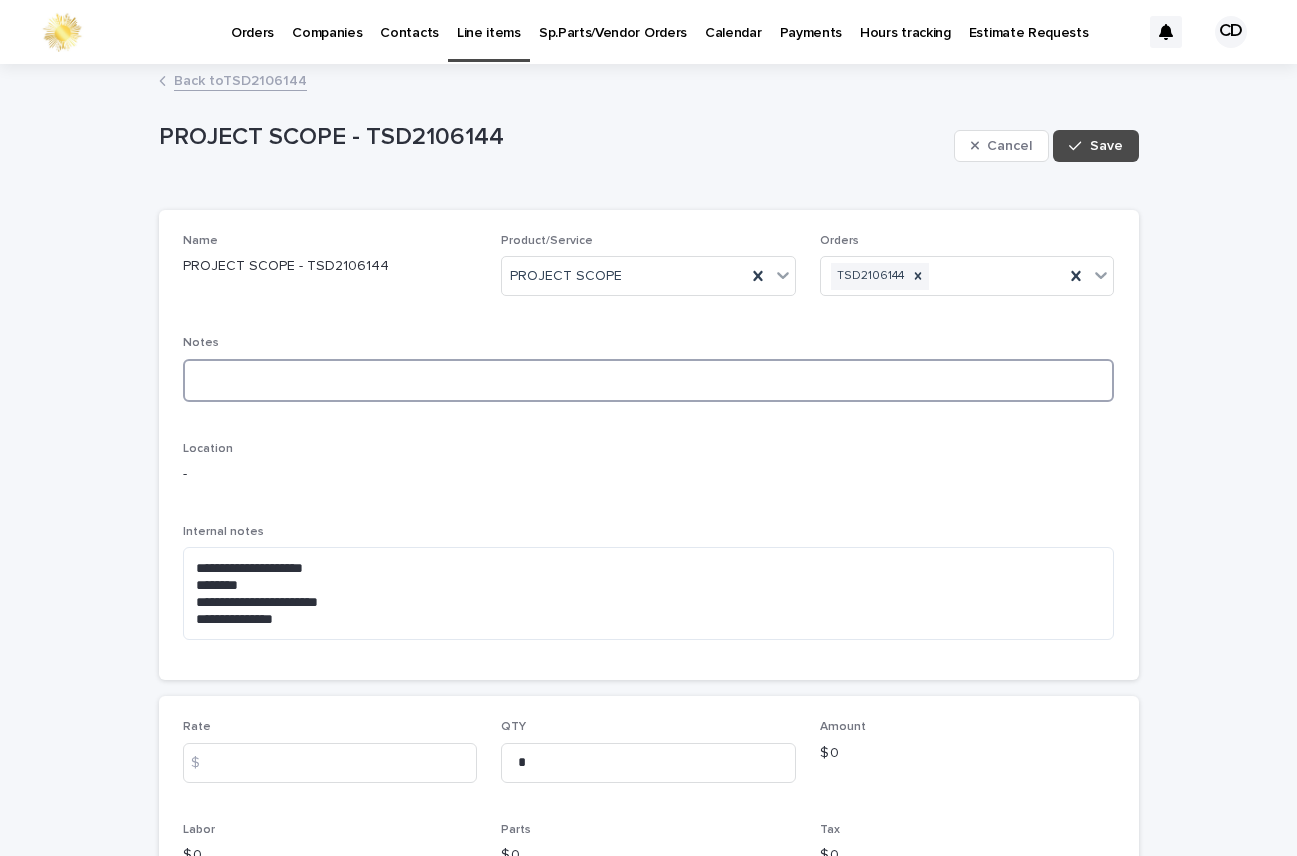 click at bounding box center (649, 380) 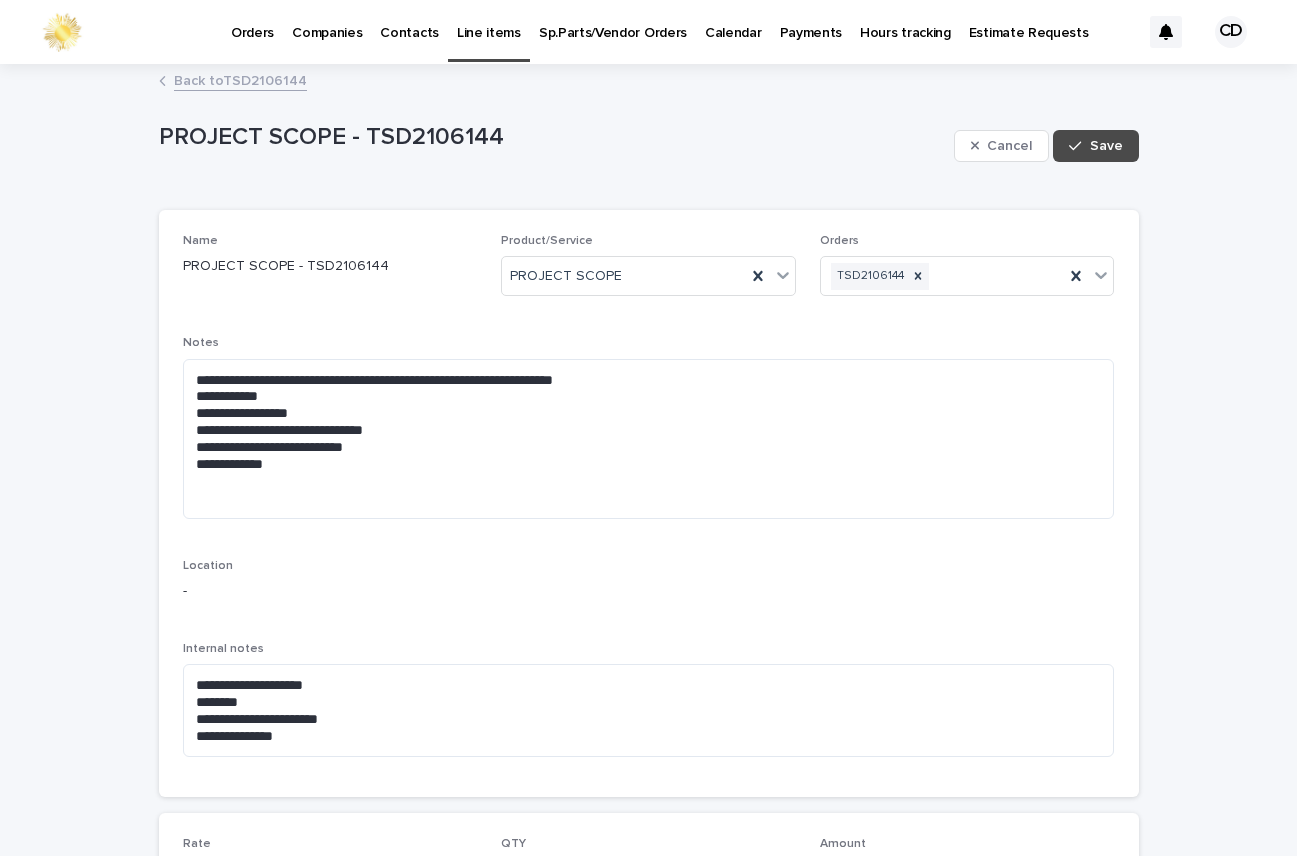 click on "**********" at bounding box center (649, 503) 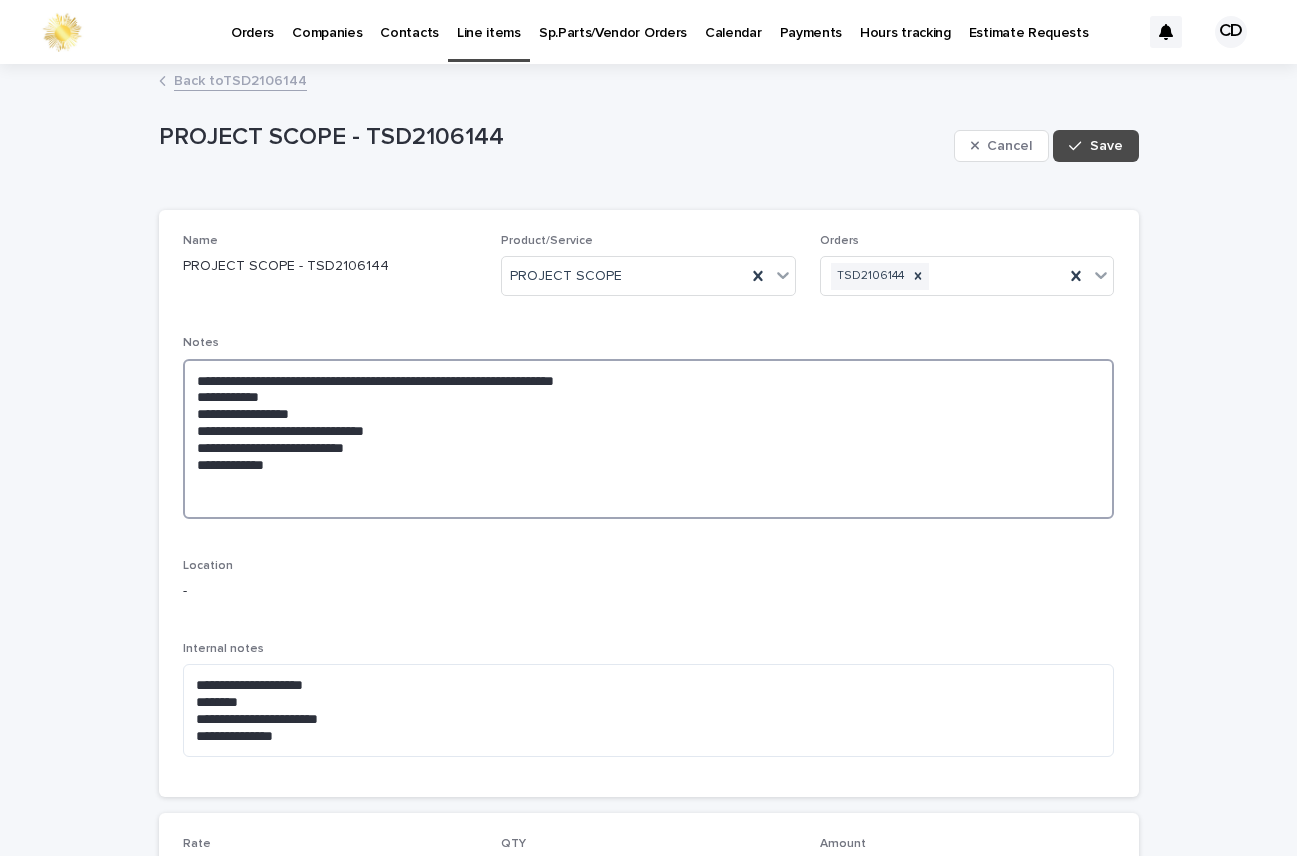 click on "**********" at bounding box center (649, 439) 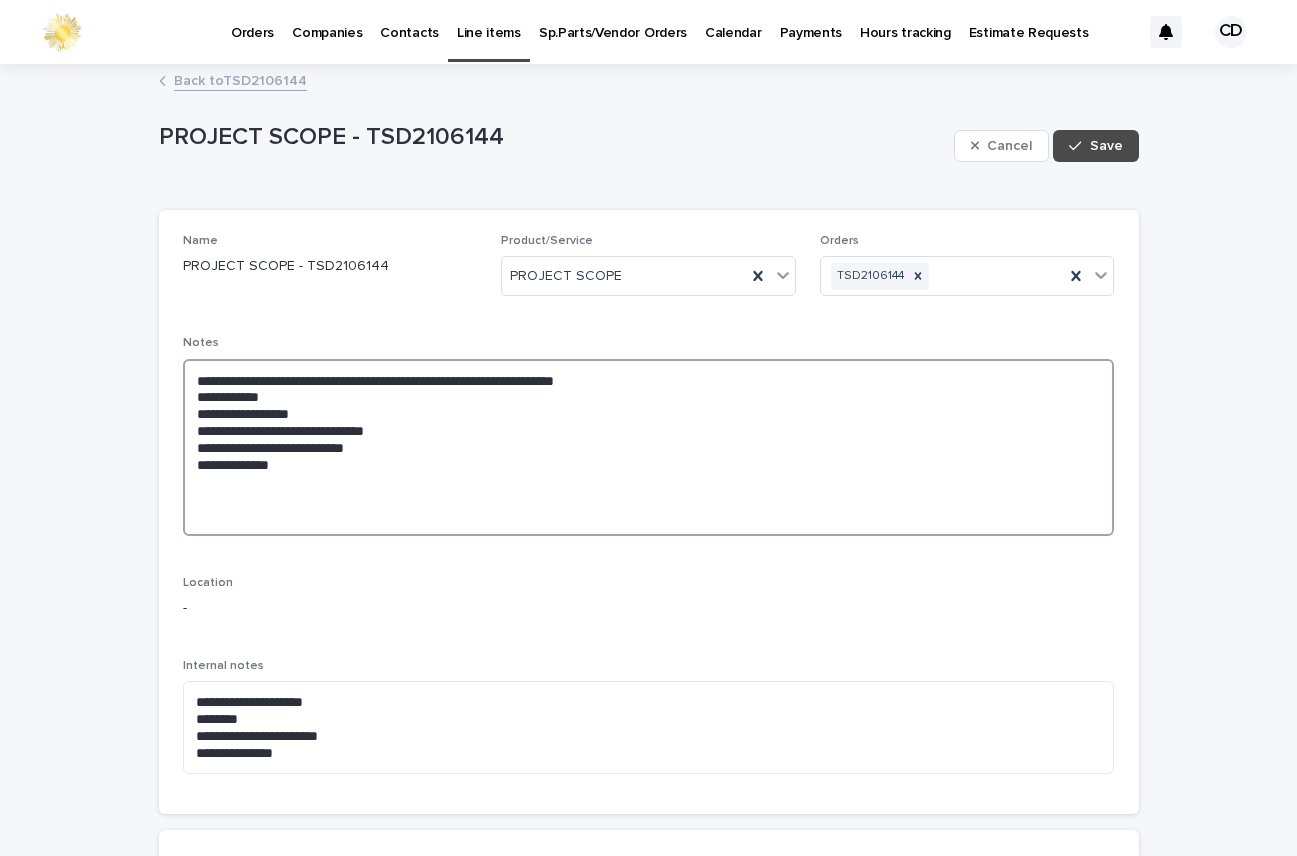 paste on "**********" 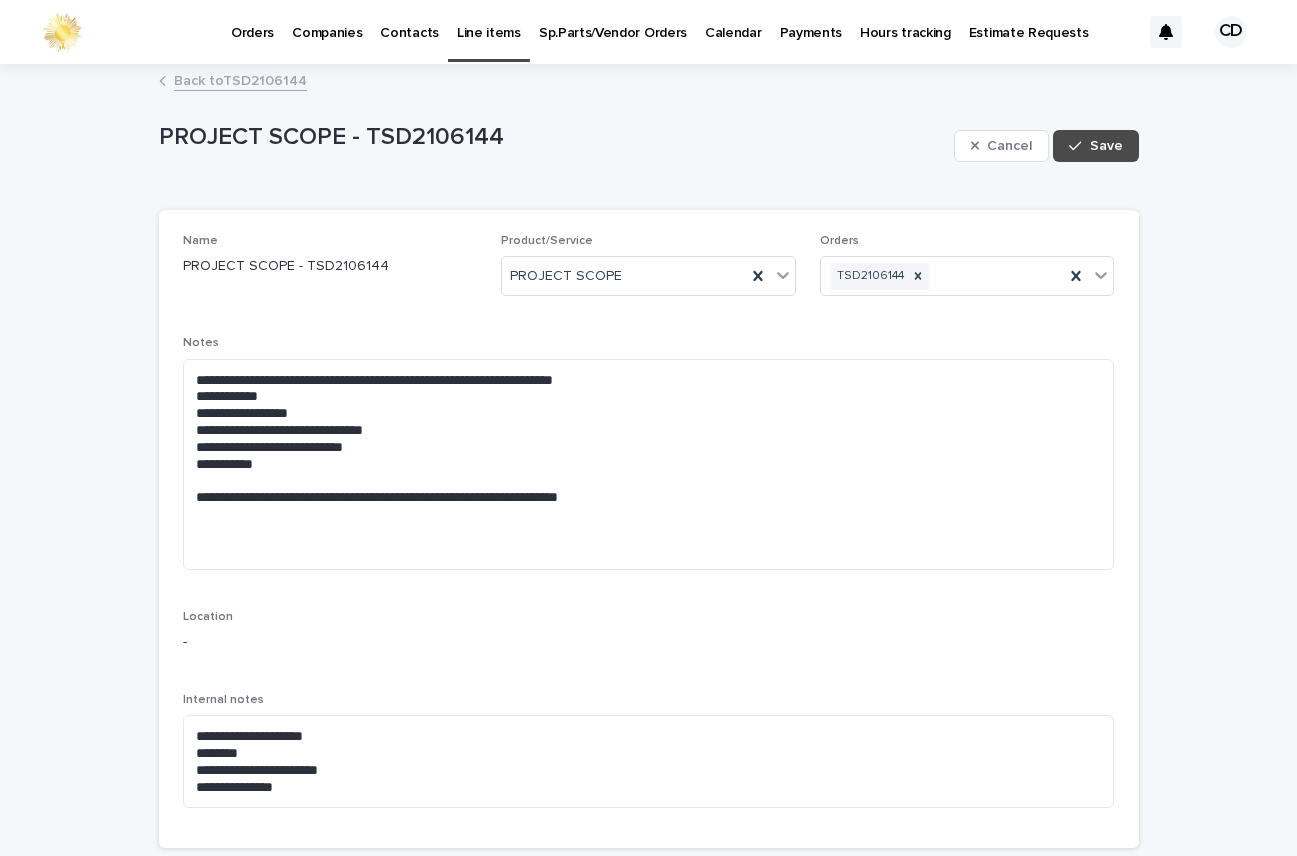 click on "**********" at bounding box center [649, 529] 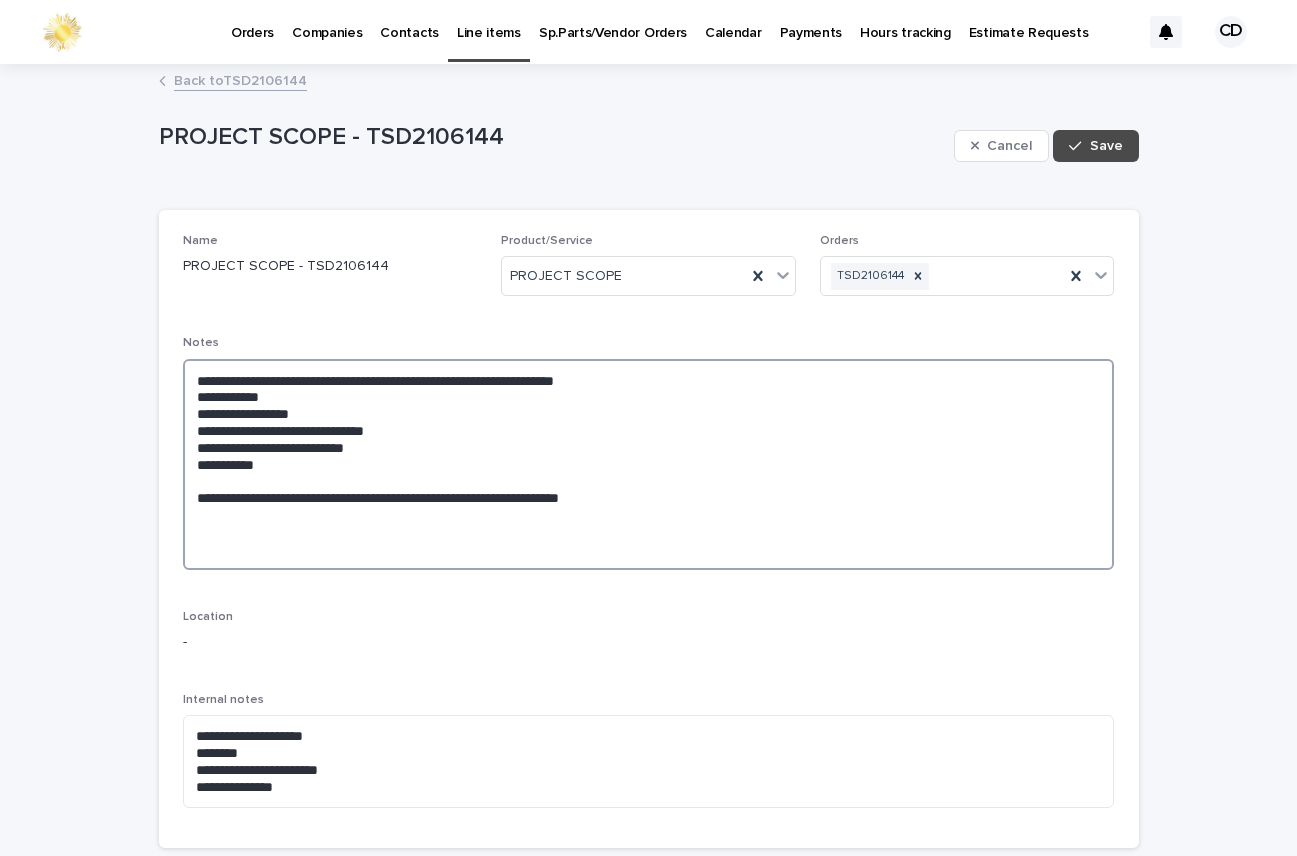 click on "**********" at bounding box center (649, 464) 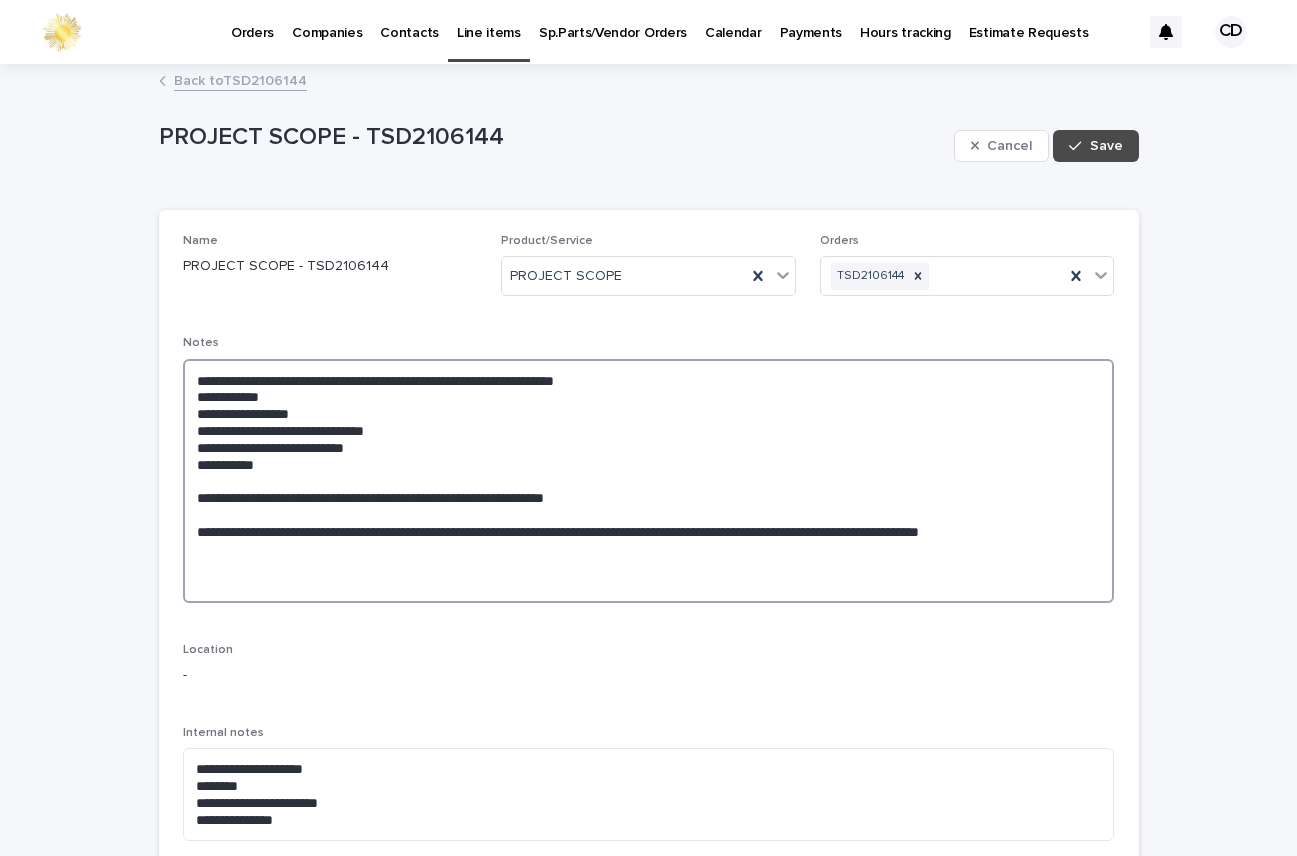 click on "**********" at bounding box center [649, 481] 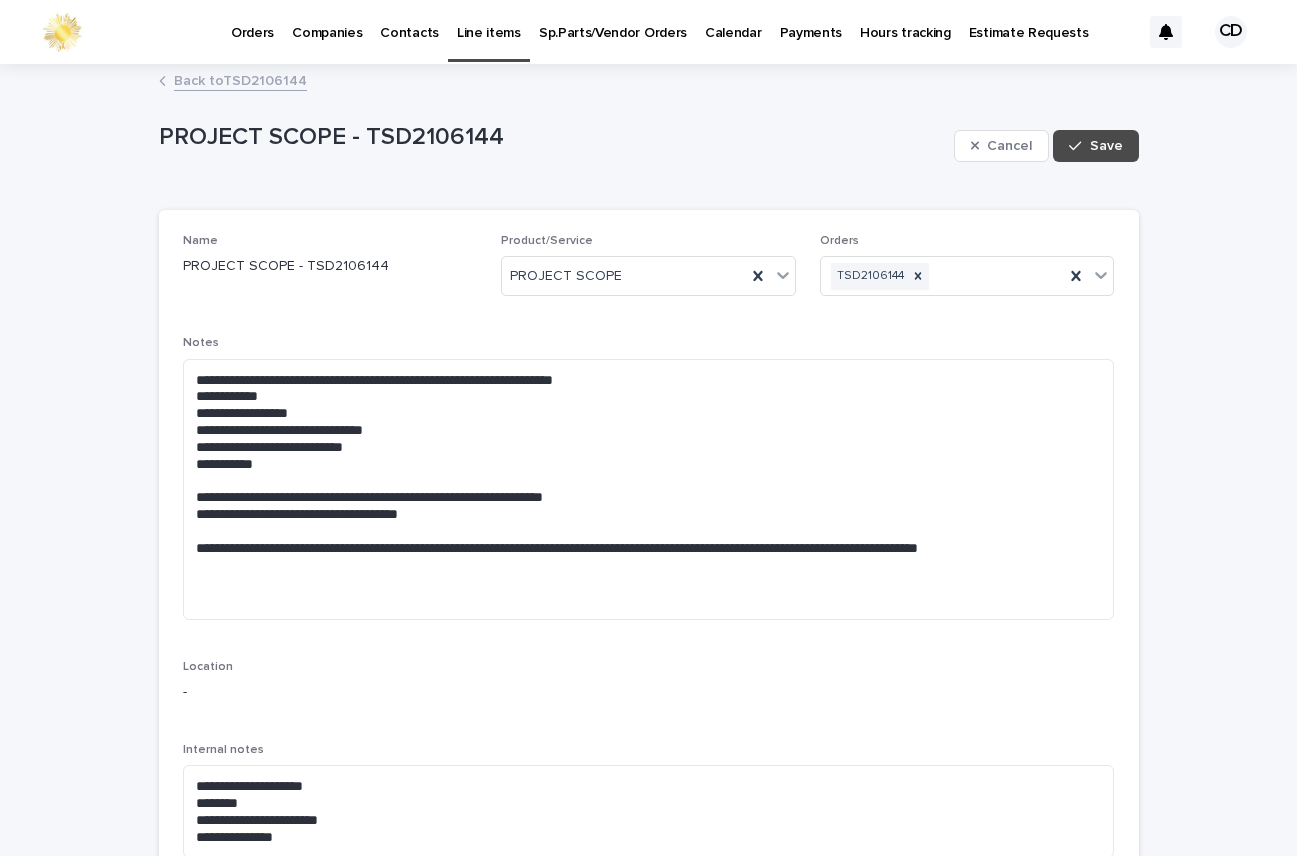 click on "**********" at bounding box center [649, 554] 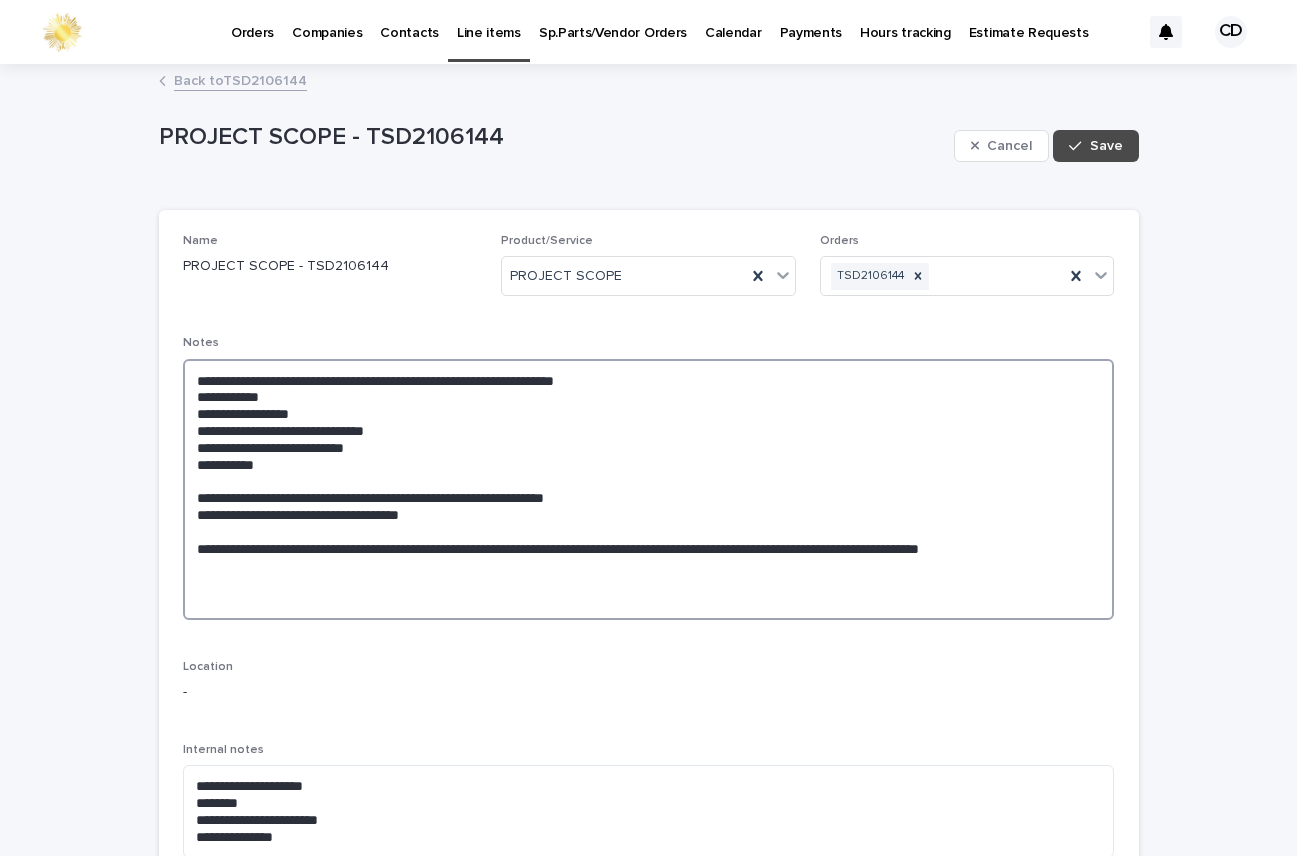 click on "**********" at bounding box center (649, 489) 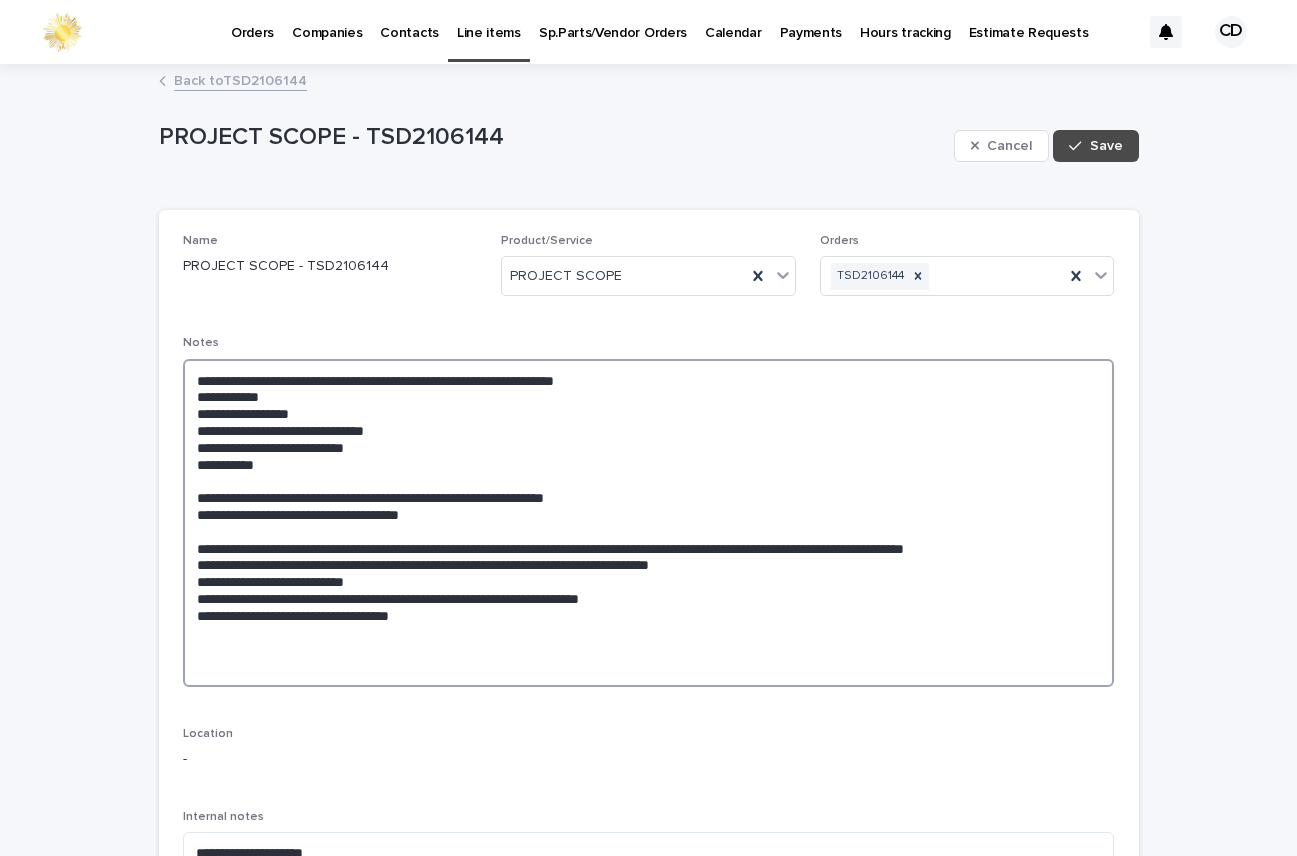 drag, startPoint x: 958, startPoint y: 660, endPoint x: 838, endPoint y: 658, distance: 120.01666 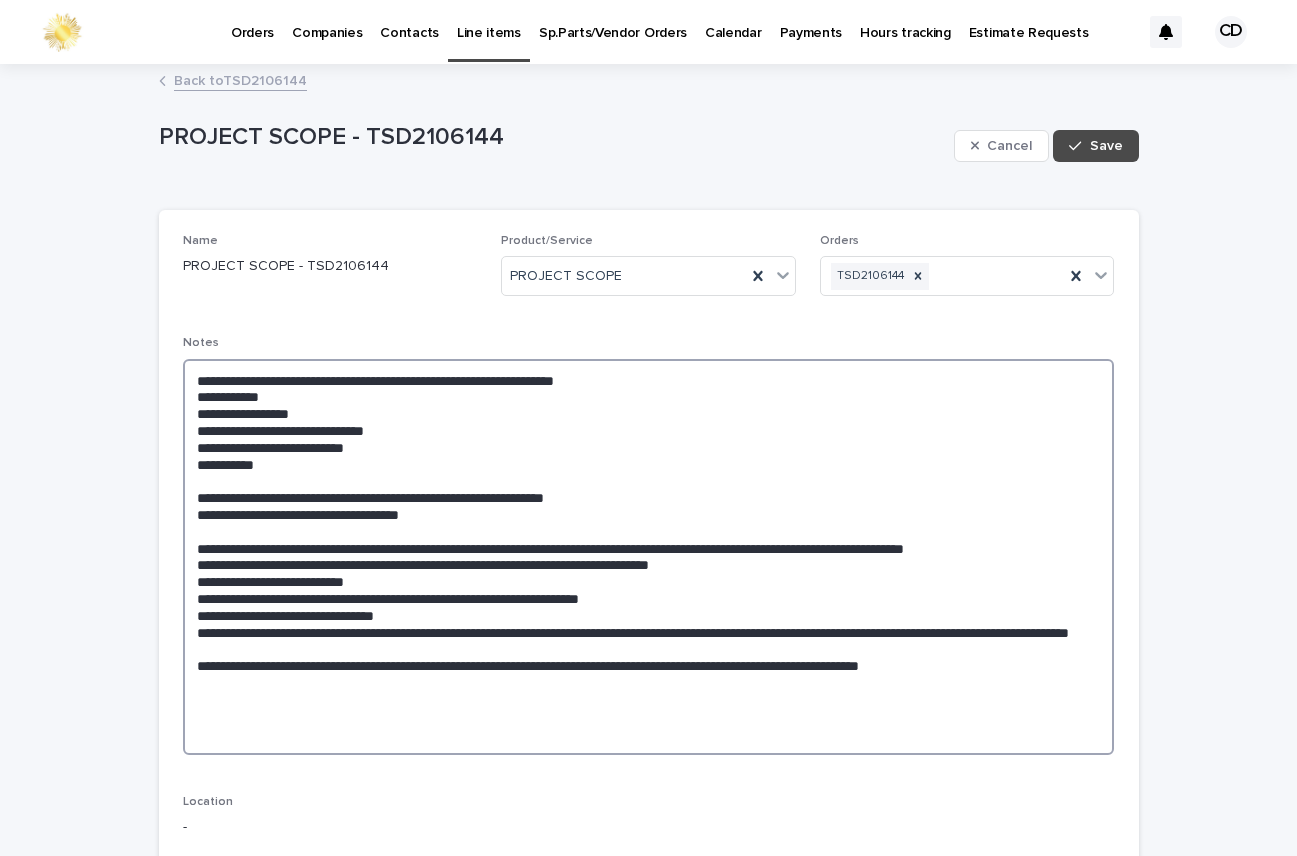 click on "**********" at bounding box center (649, 557) 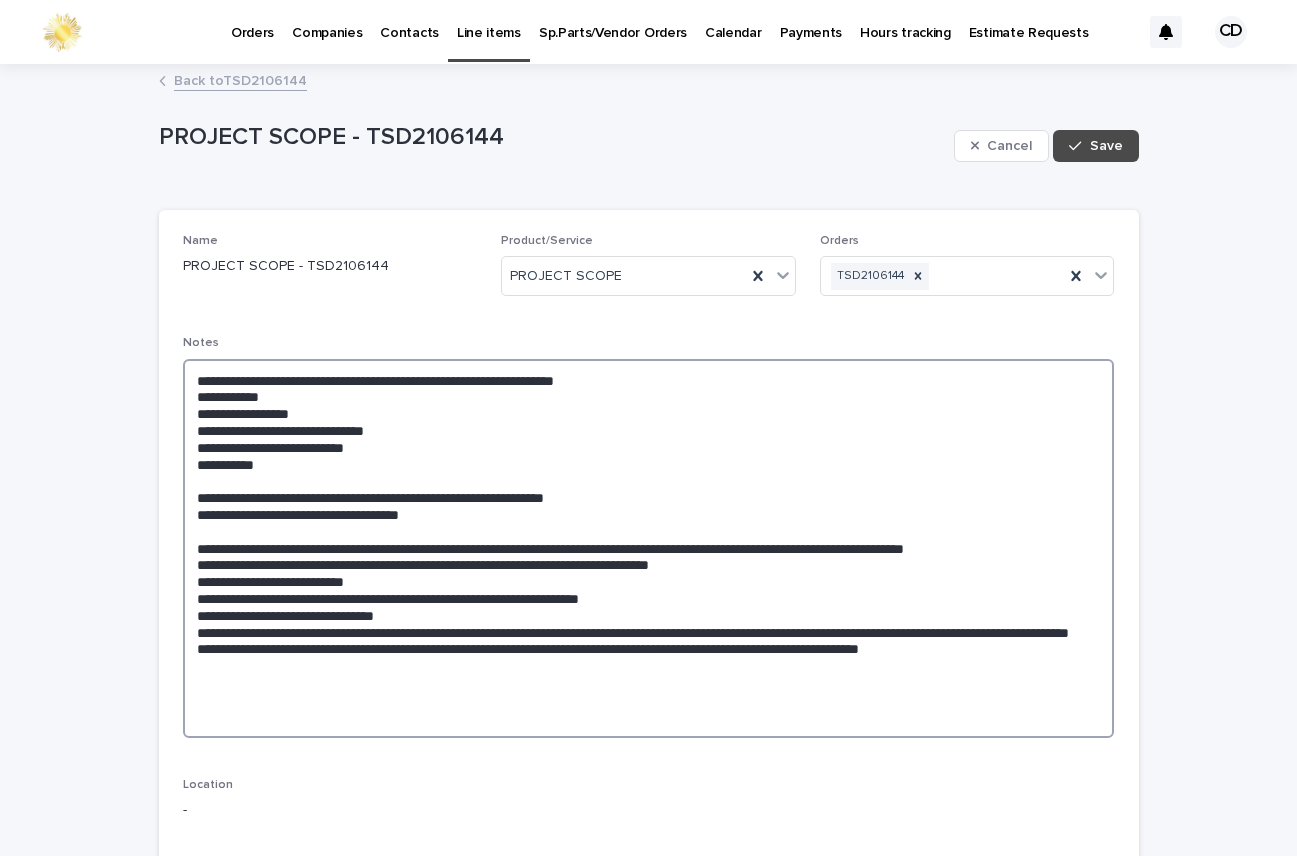 click on "**********" at bounding box center (649, 548) 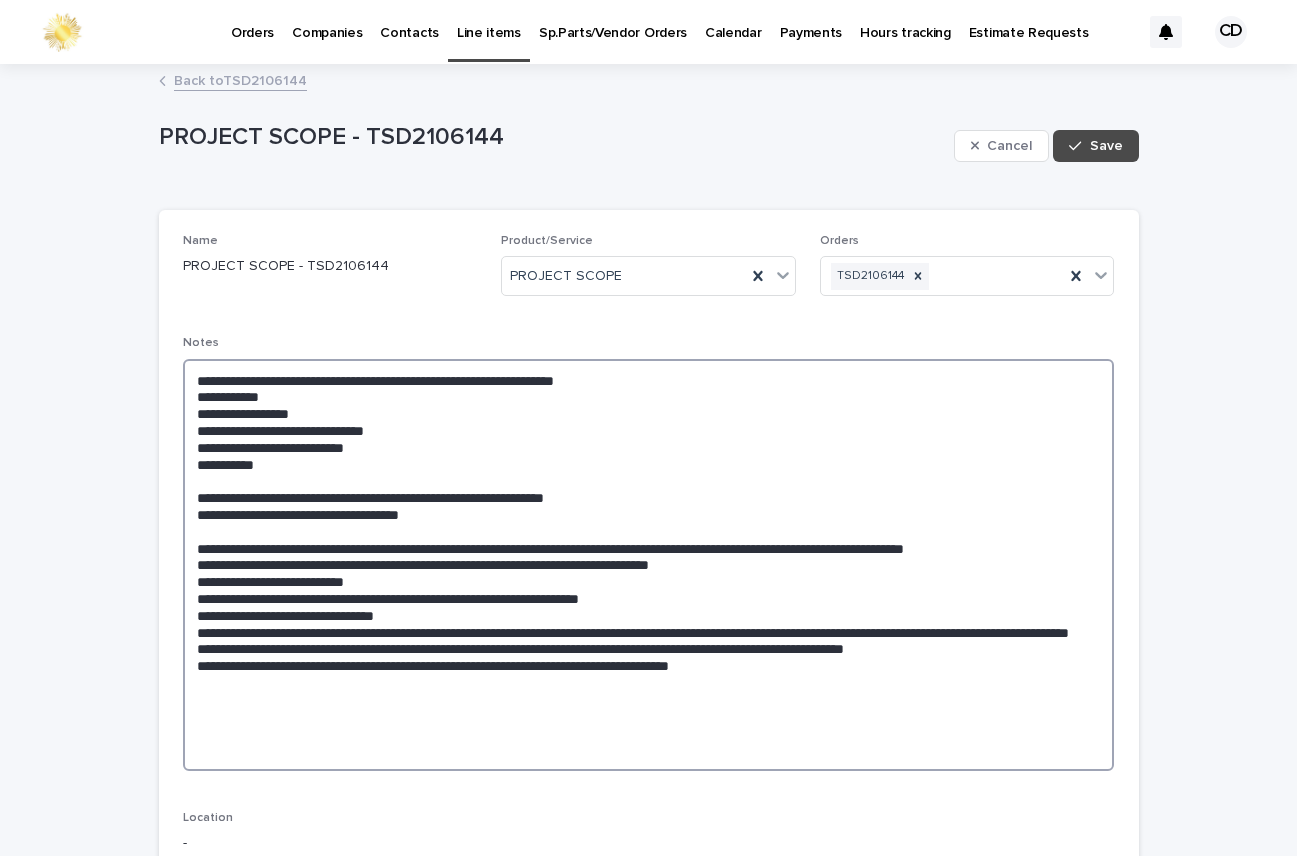 click at bounding box center [649, 565] 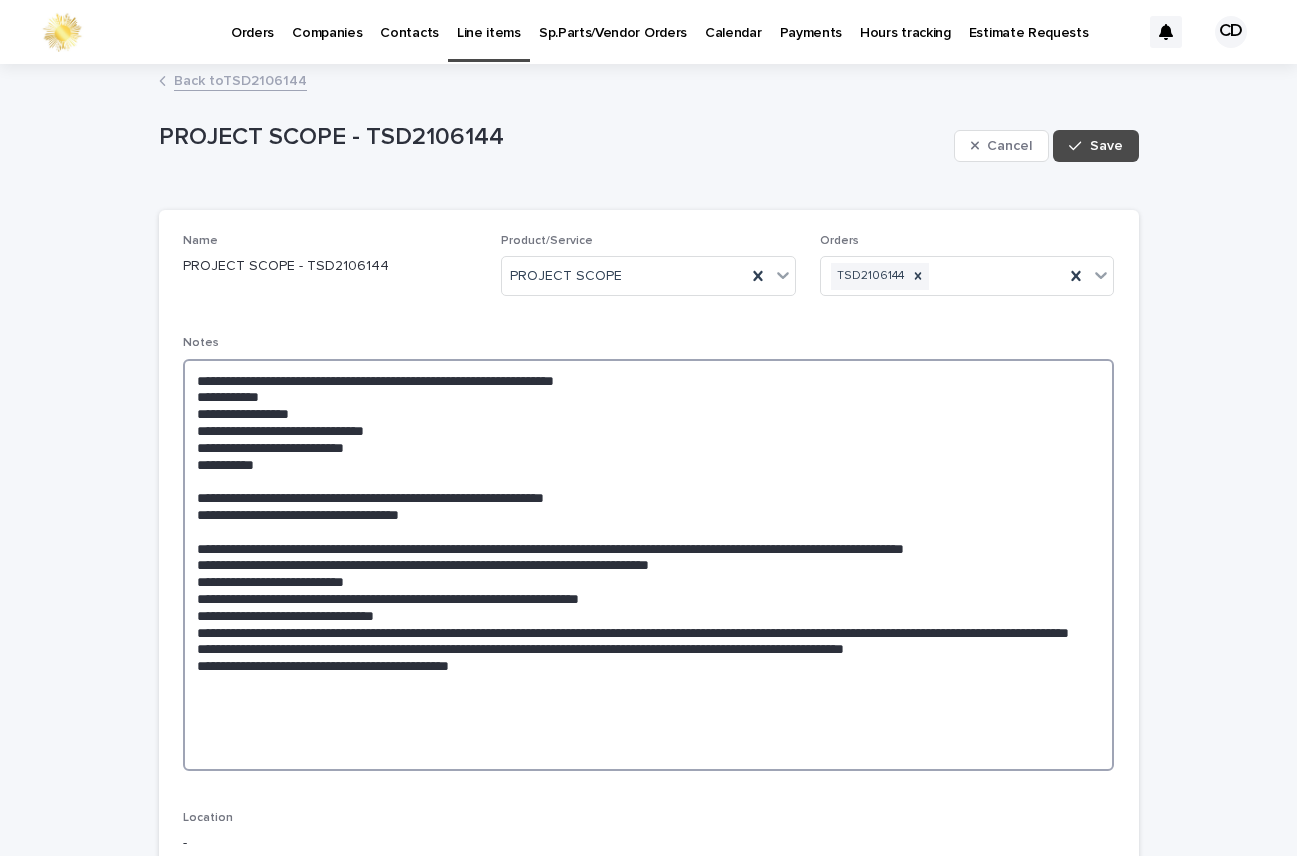 click on "**********" at bounding box center [649, 565] 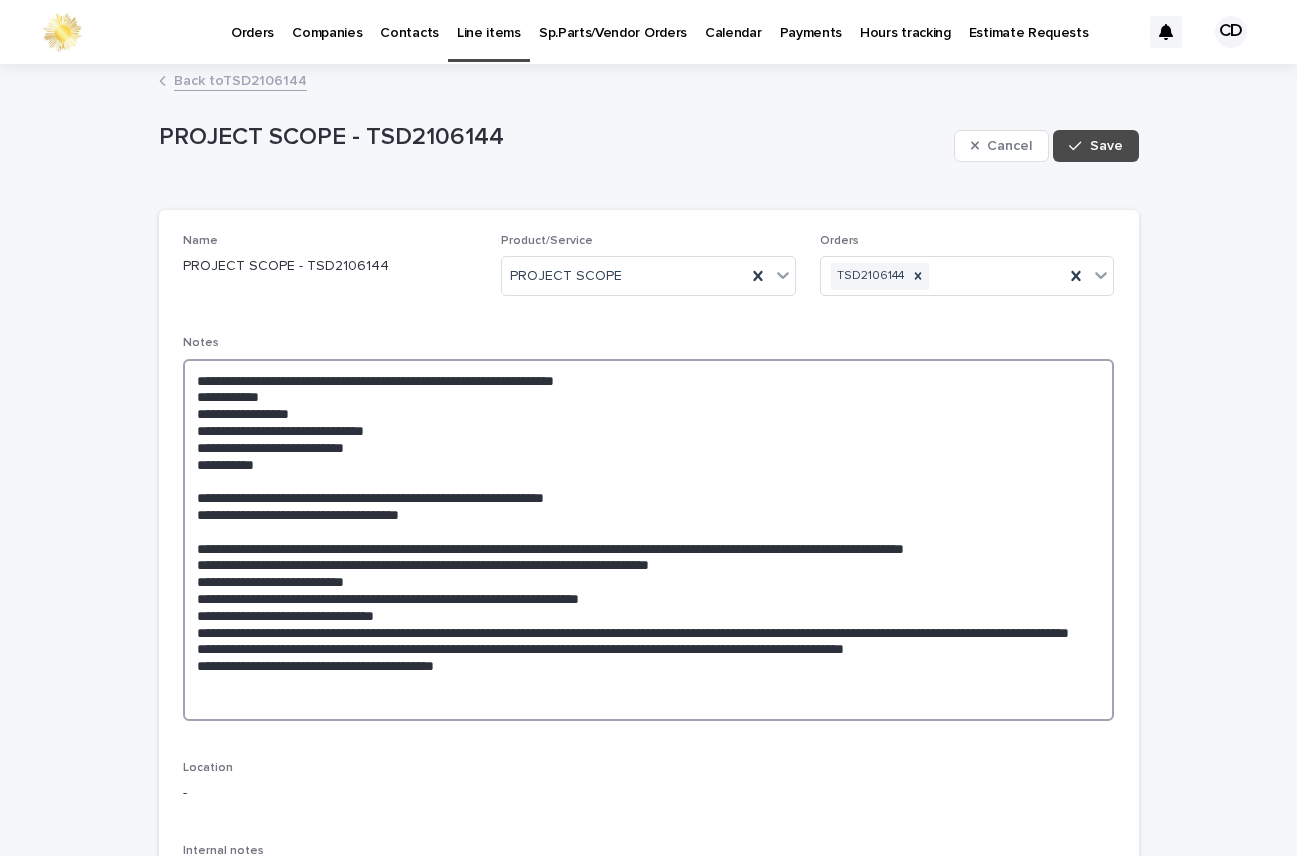 click on "**********" at bounding box center (649, 540) 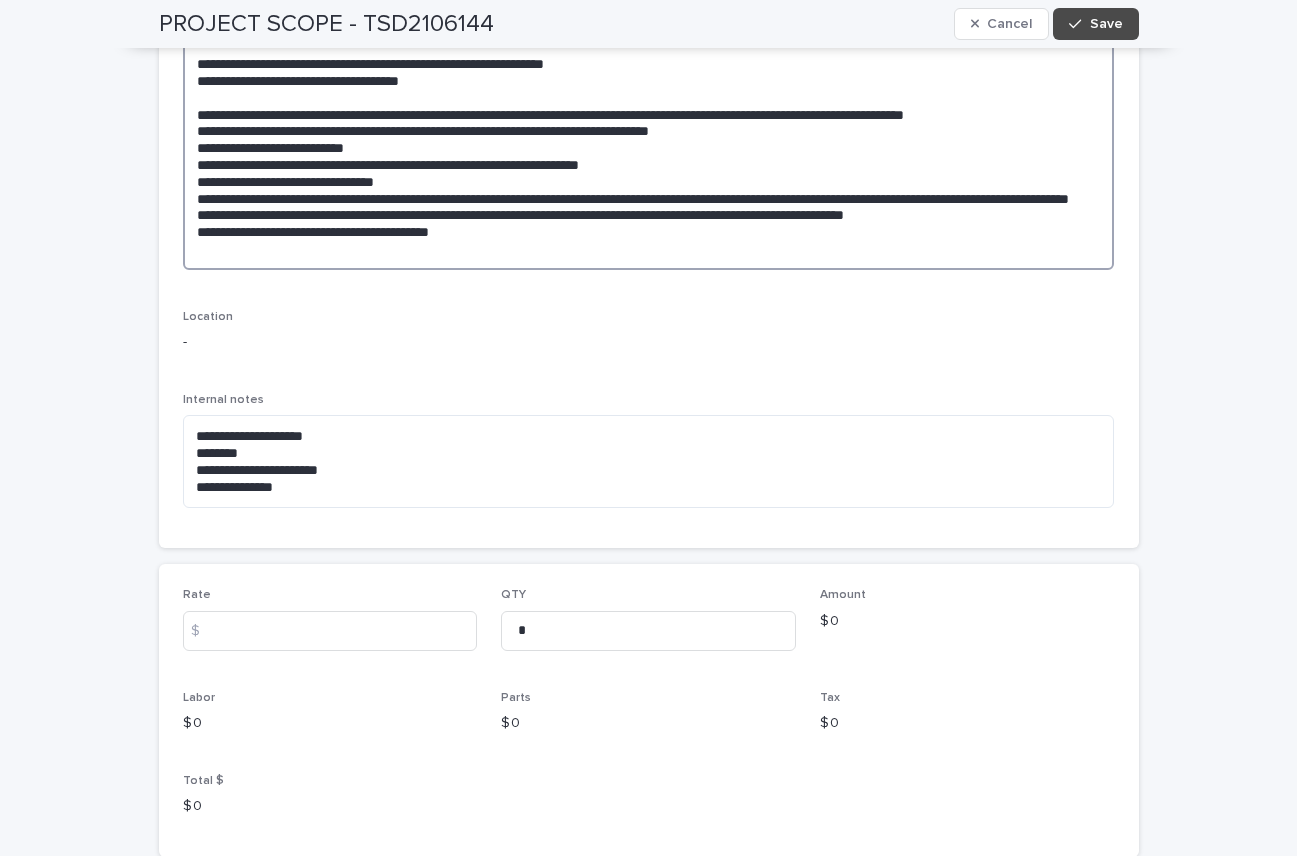 scroll, scrollTop: 438, scrollLeft: 0, axis: vertical 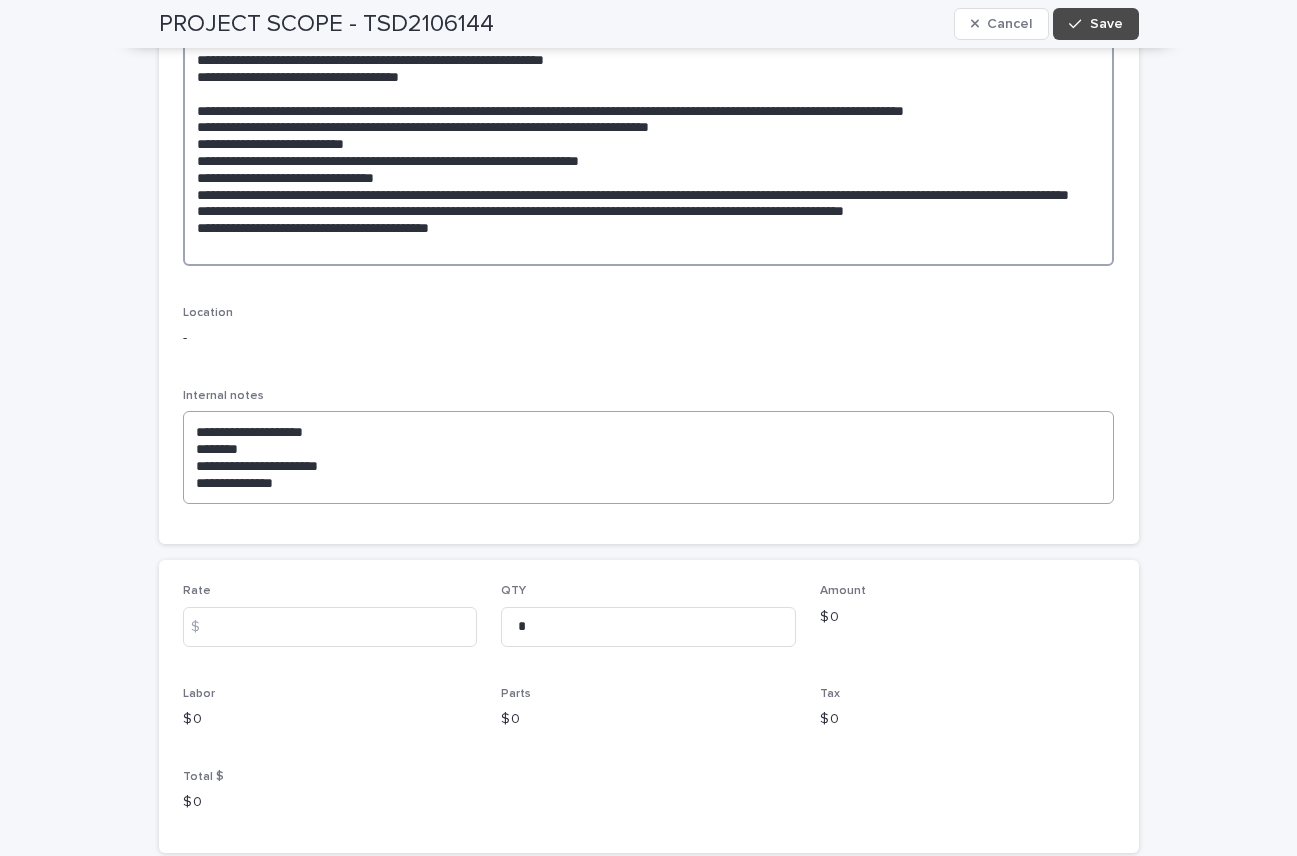 type on "**********" 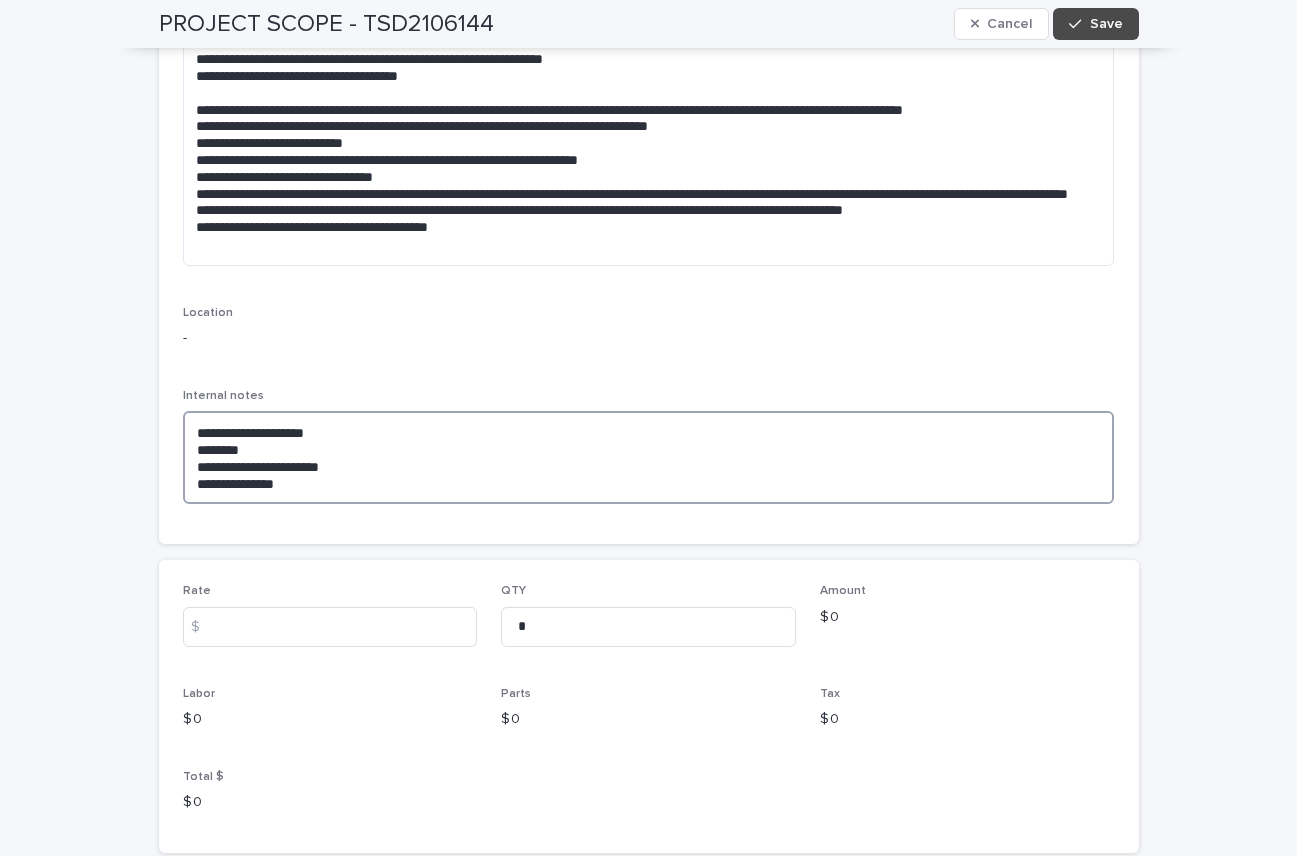 drag, startPoint x: 179, startPoint y: 430, endPoint x: 303, endPoint y: 489, distance: 137.32079 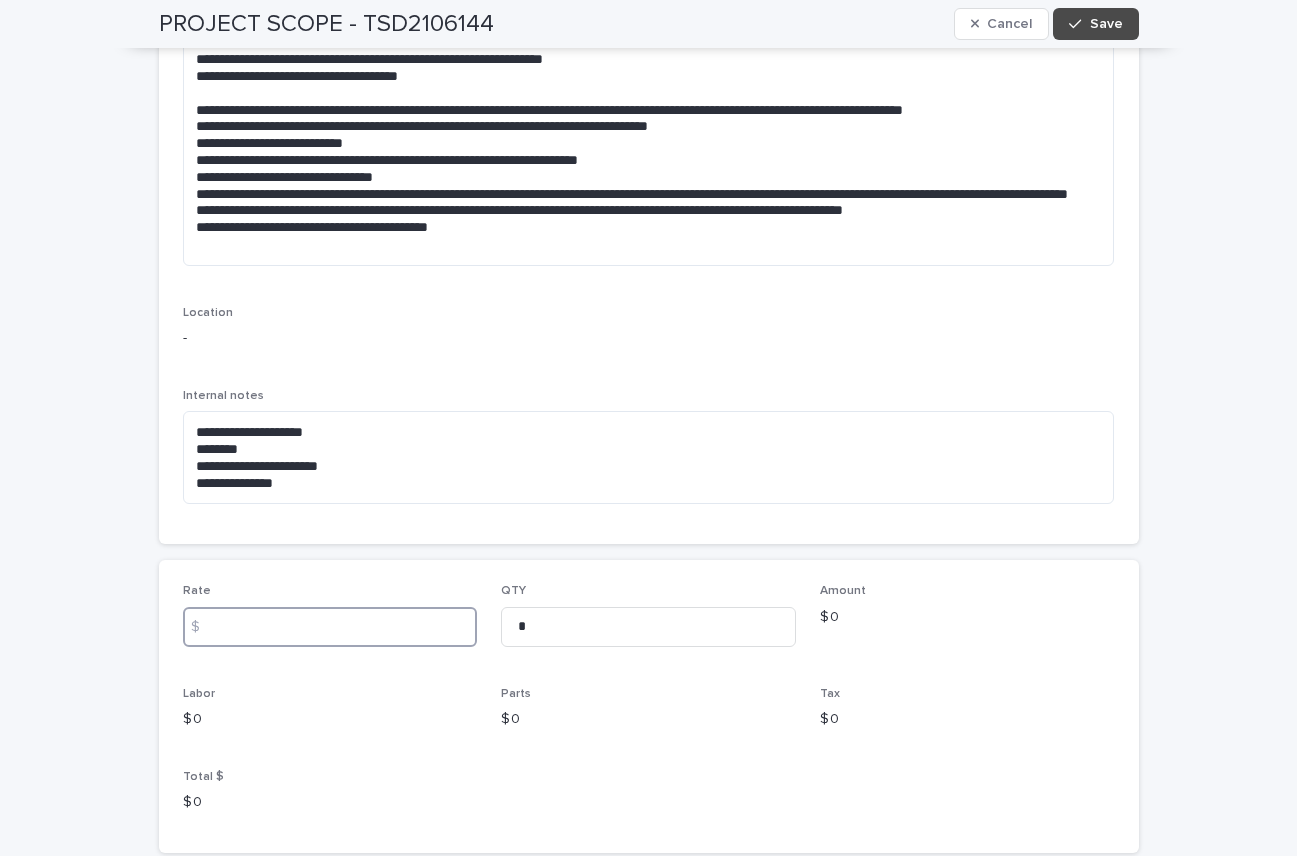 click at bounding box center [330, 627] 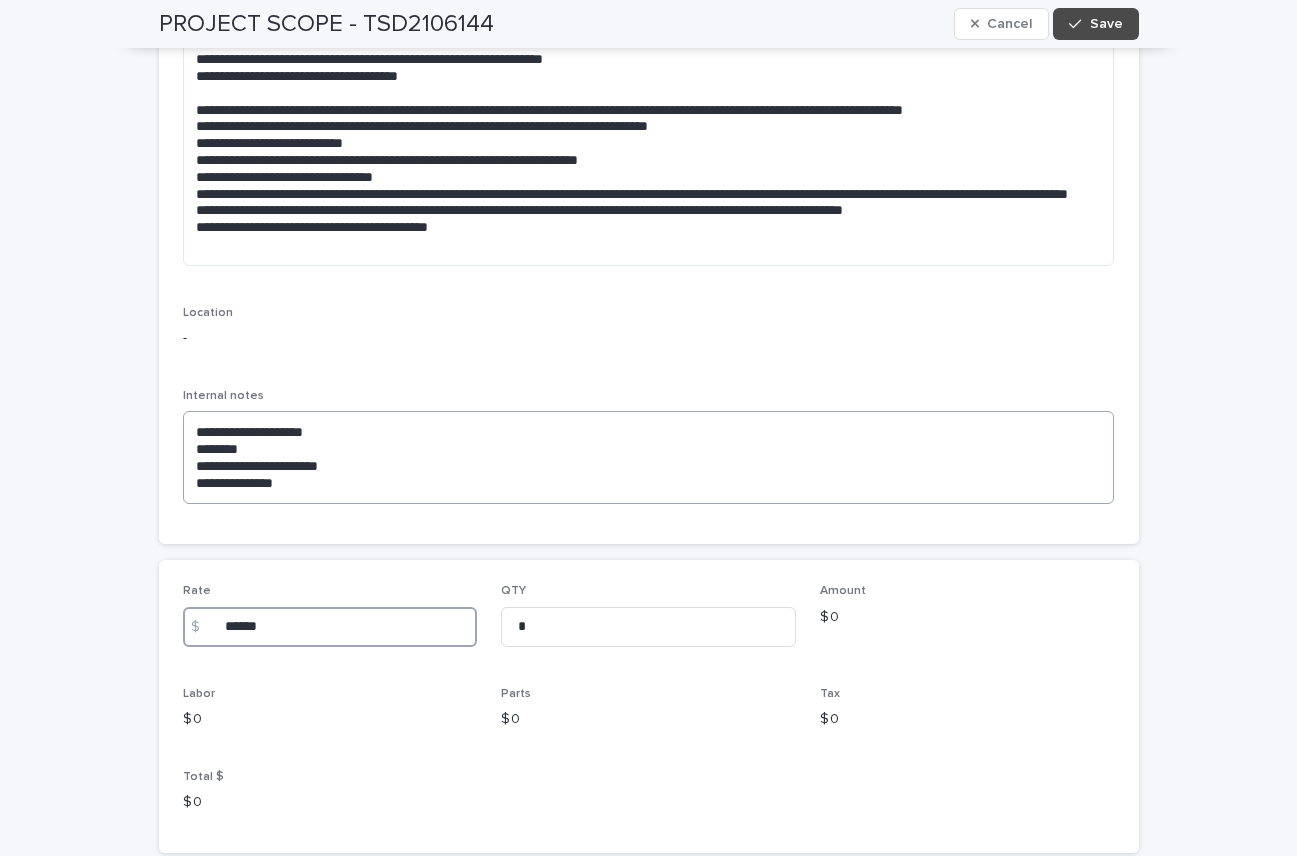 type on "******" 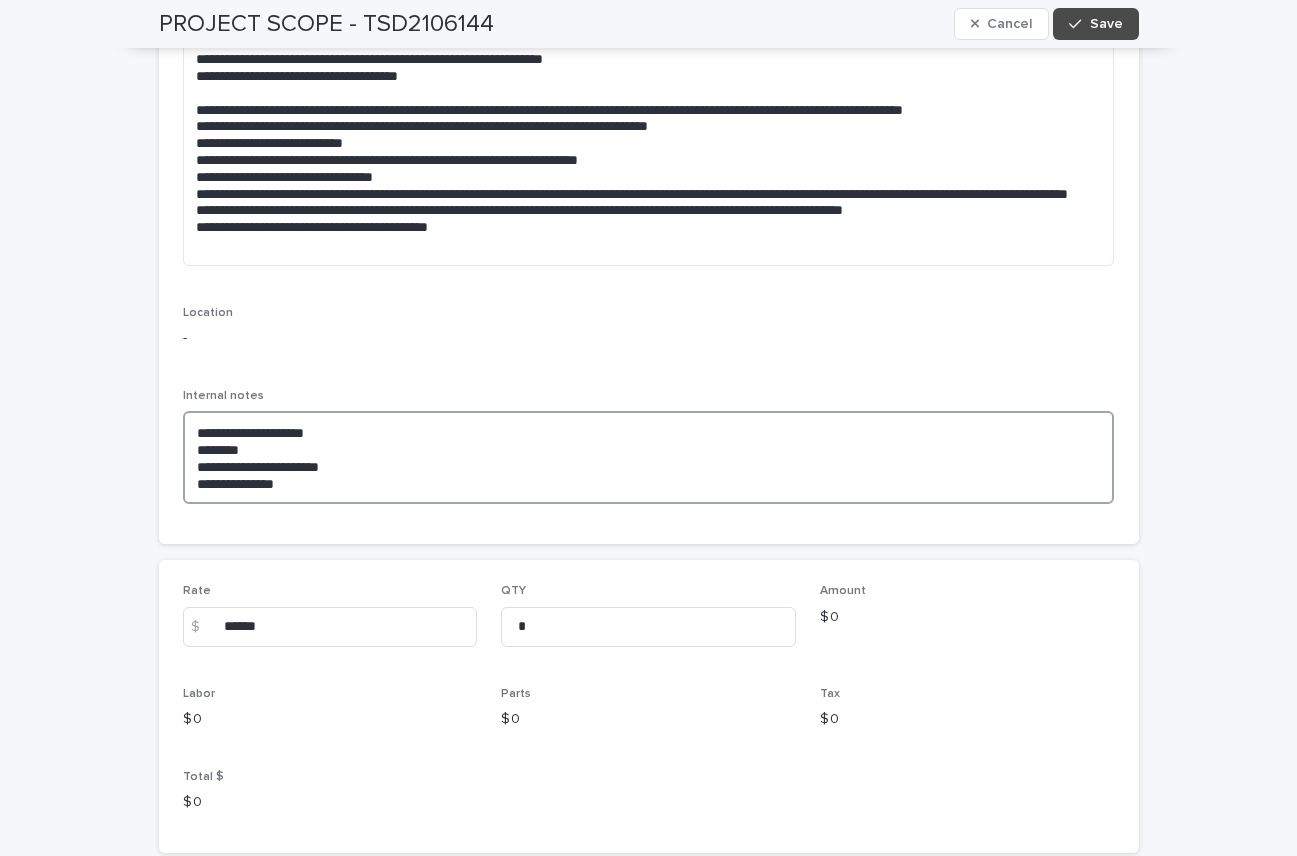 click on "**********" at bounding box center (649, 457) 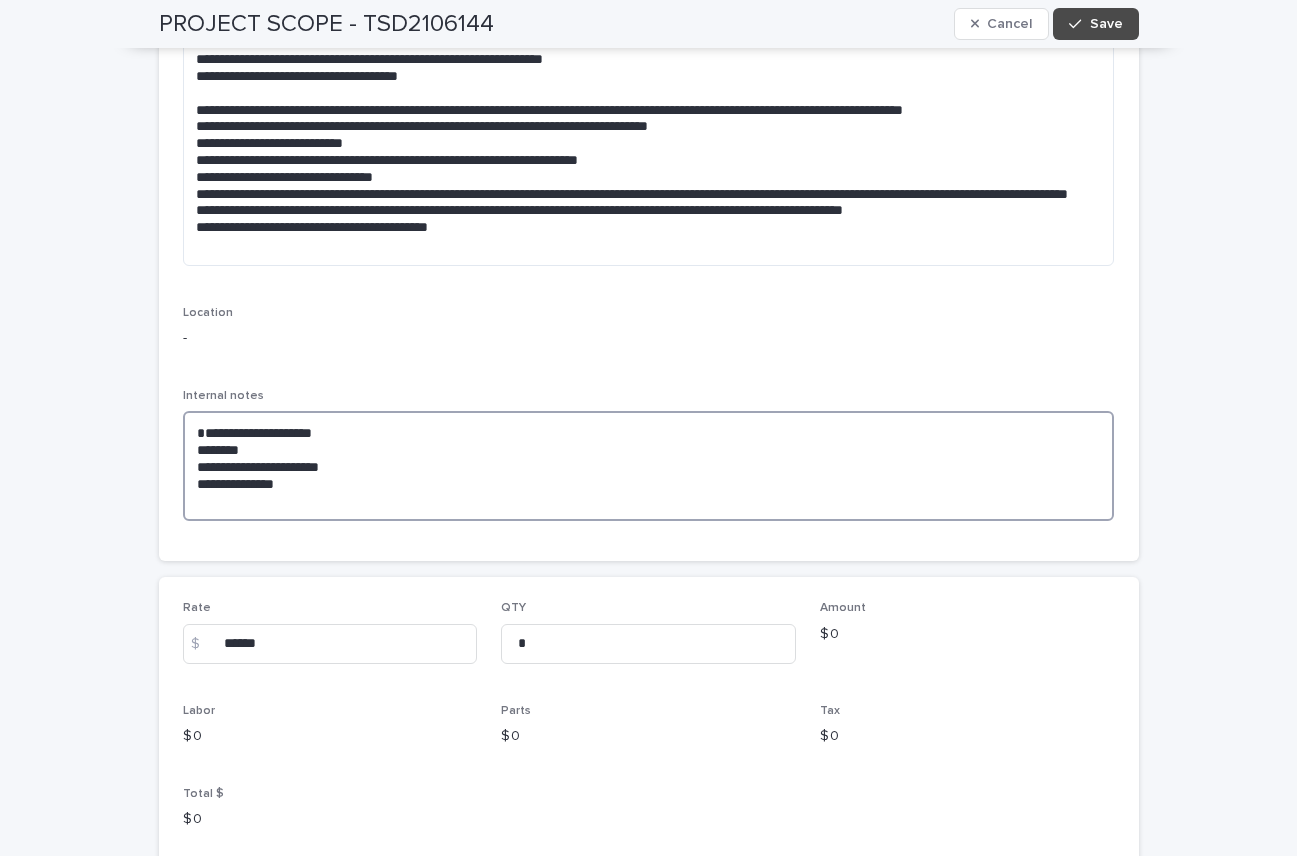 click on "**********" at bounding box center [649, 466] 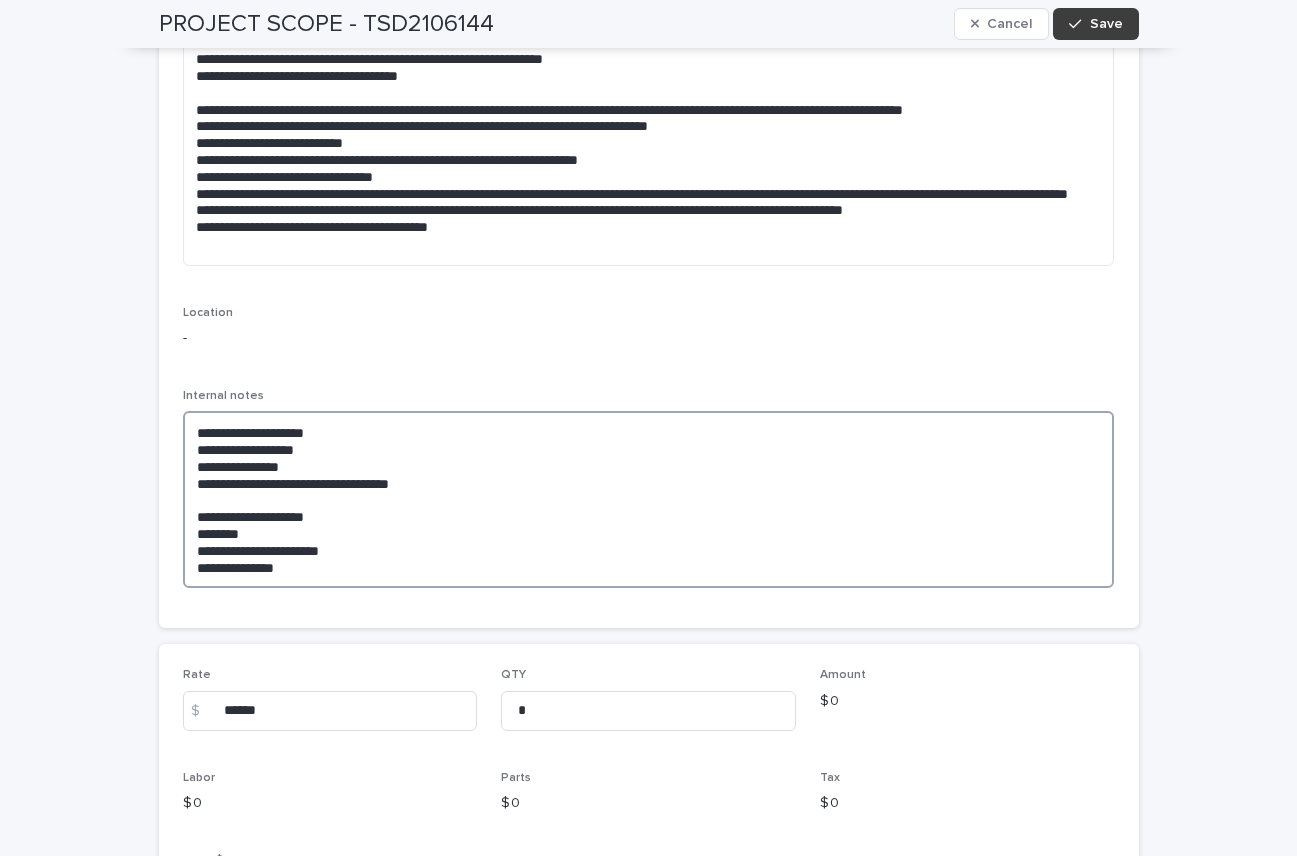 type on "**********" 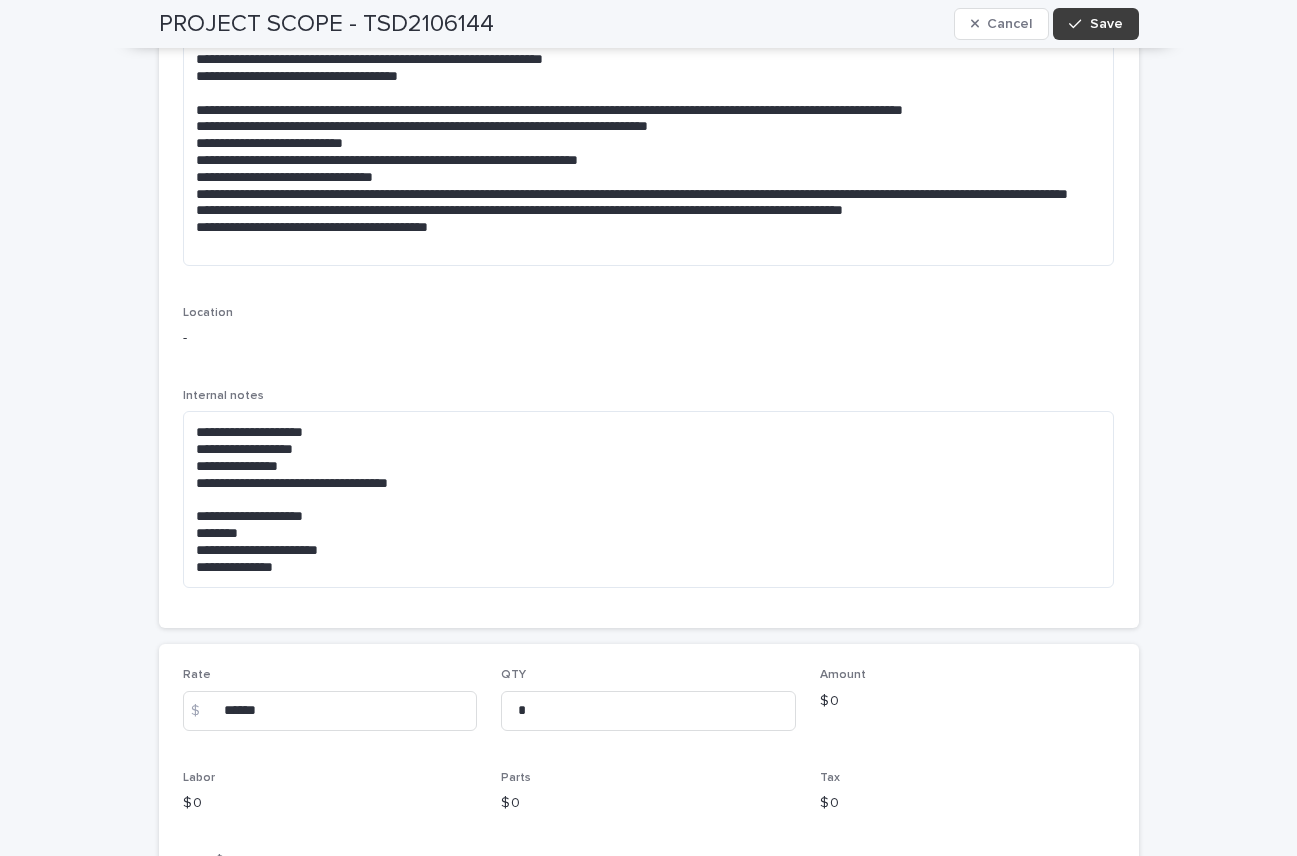 click on "Save" at bounding box center (1106, 24) 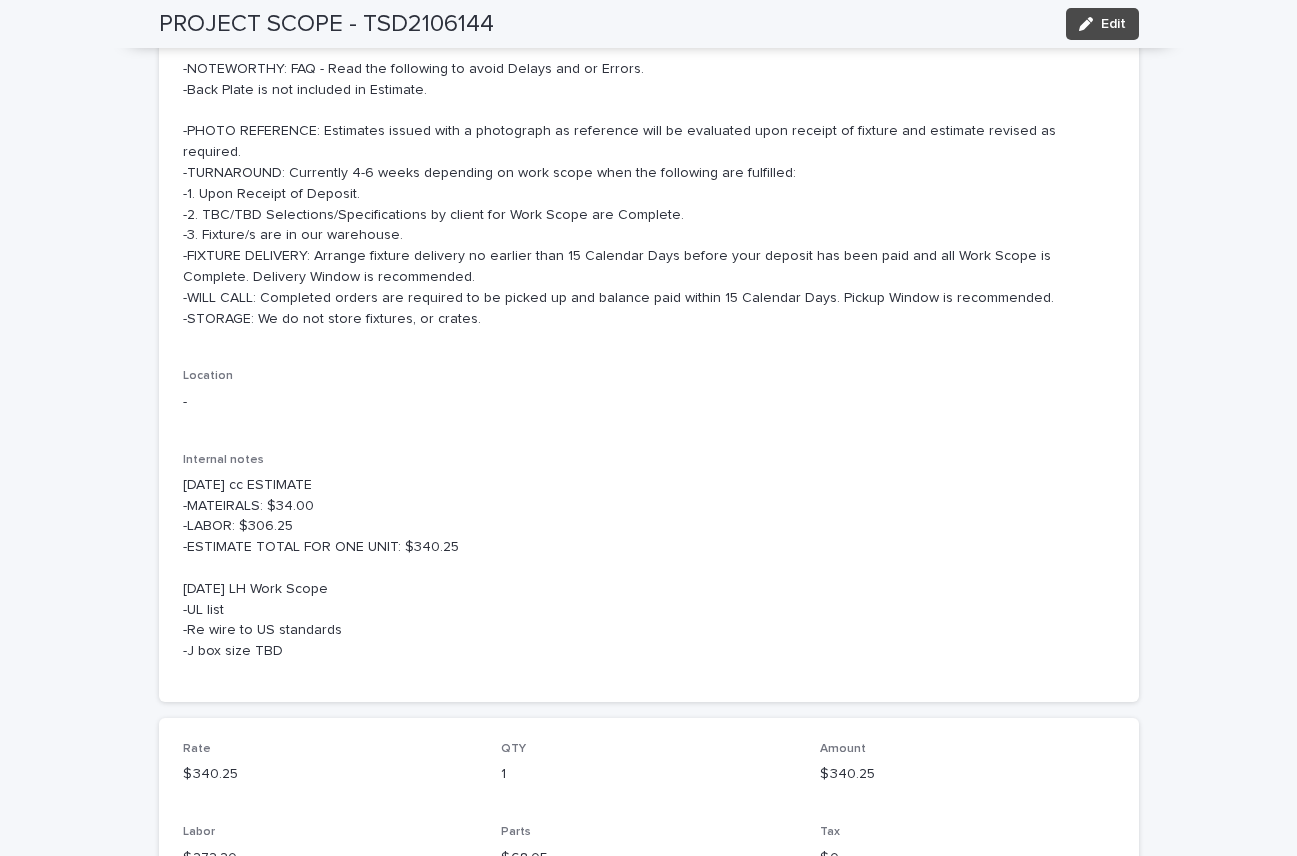 scroll, scrollTop: 455, scrollLeft: 0, axis: vertical 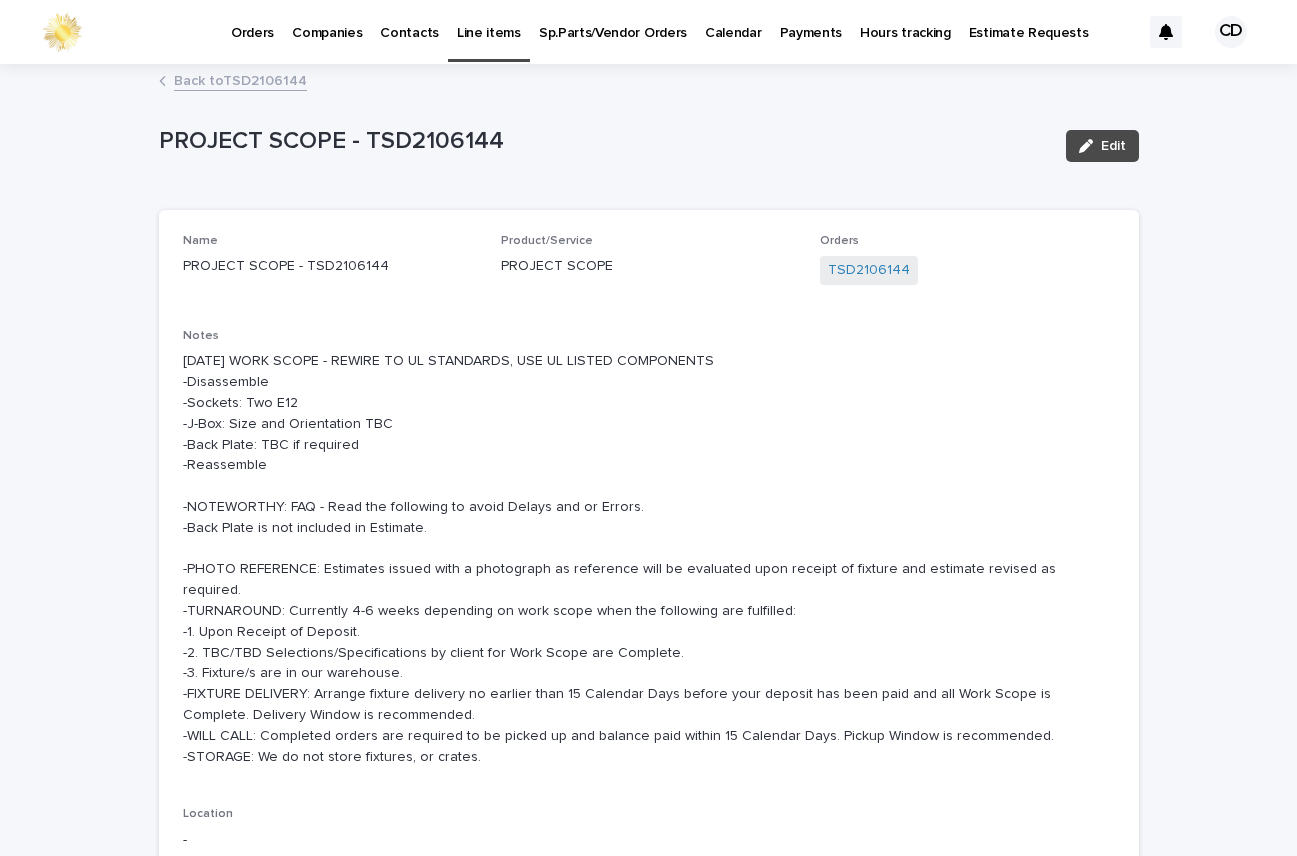 click on "Back to  TSD2106144" at bounding box center [240, 79] 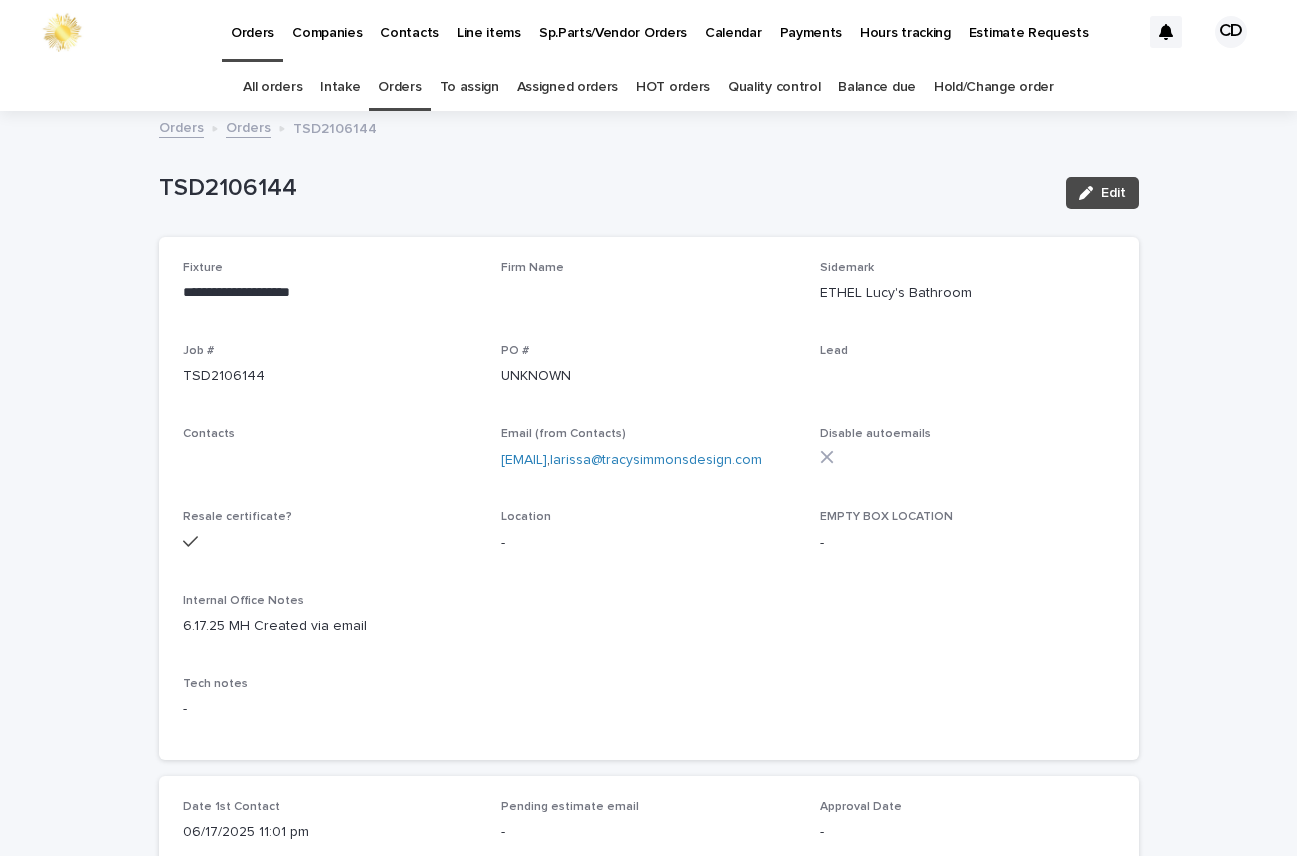 scroll, scrollTop: 64, scrollLeft: 0, axis: vertical 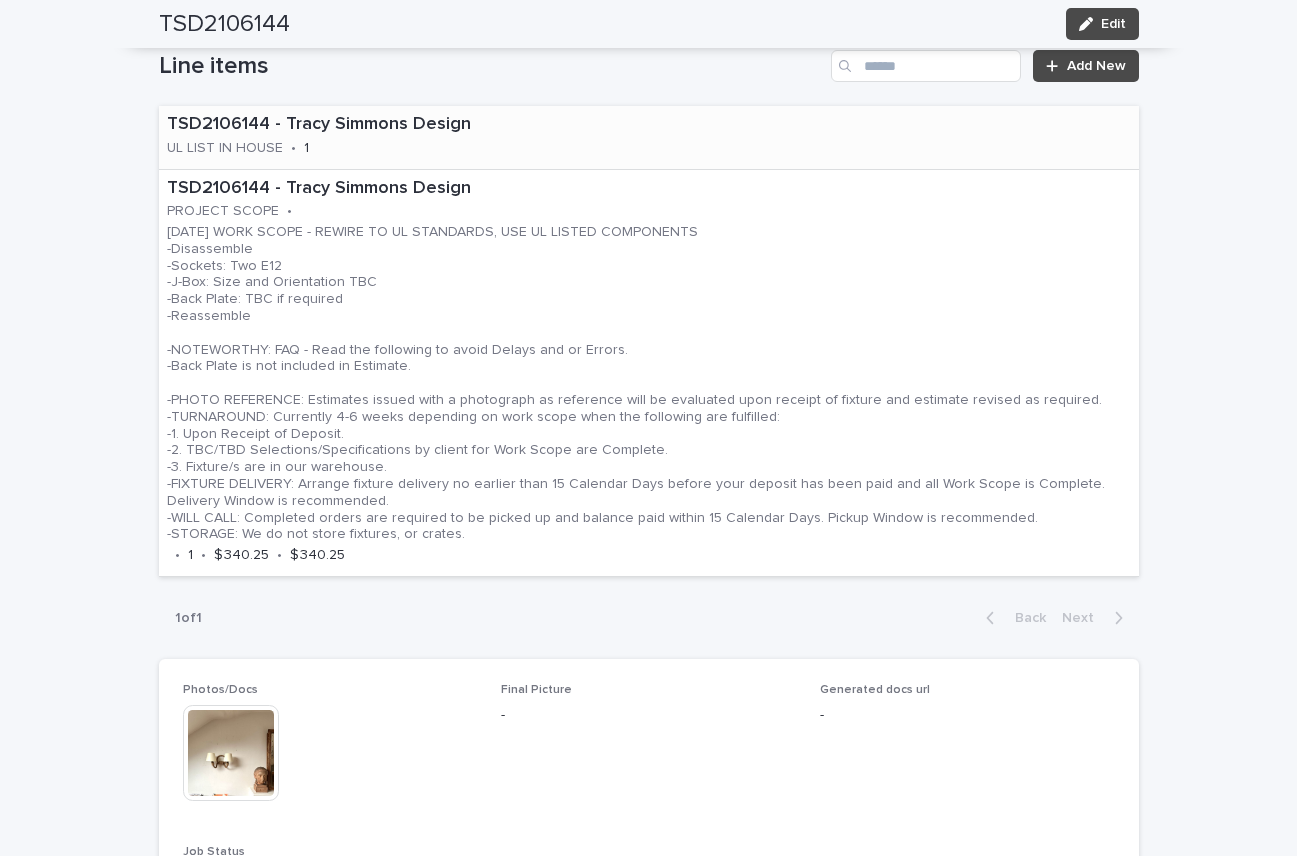 click on "TSD2106144 - Tracy Simmons Design" at bounding box center [390, 125] 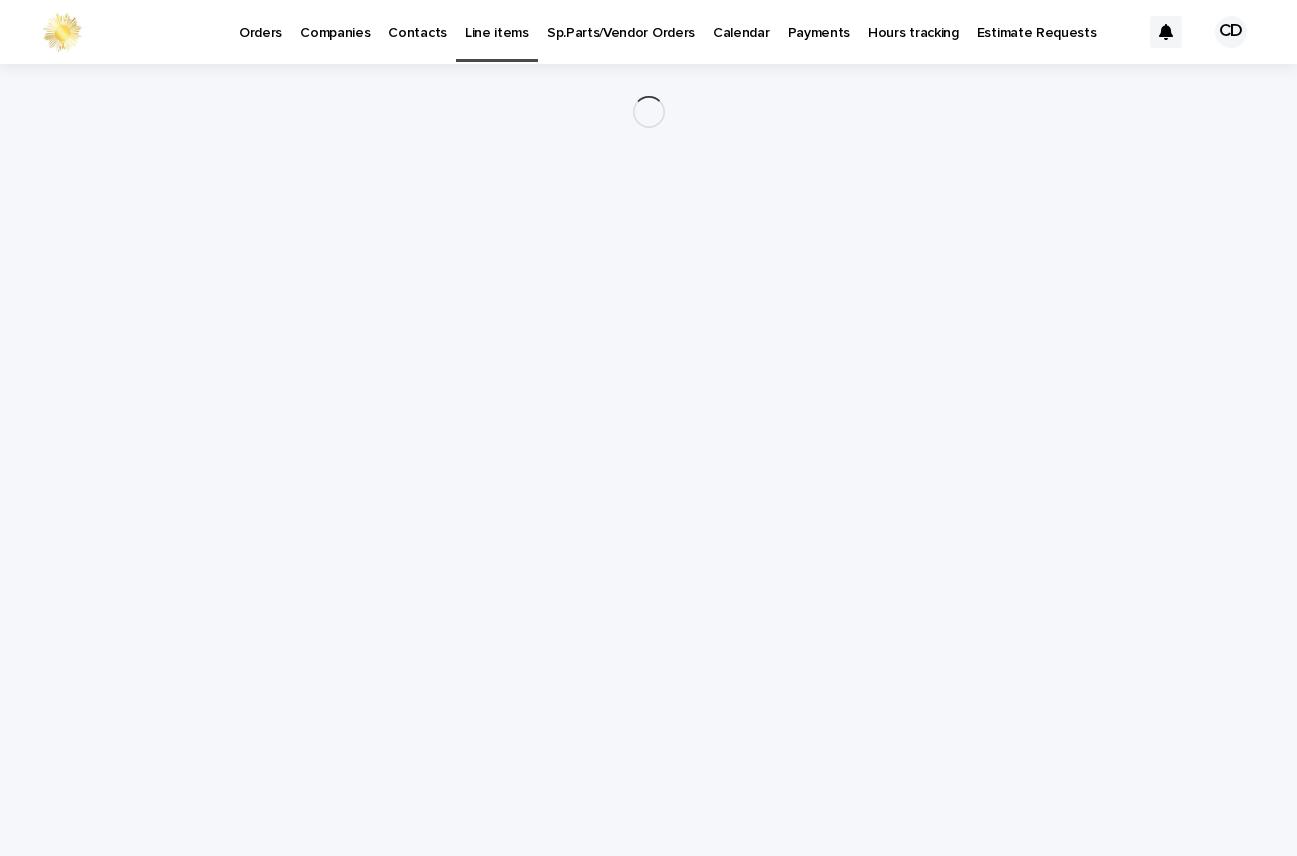 scroll, scrollTop: 0, scrollLeft: 0, axis: both 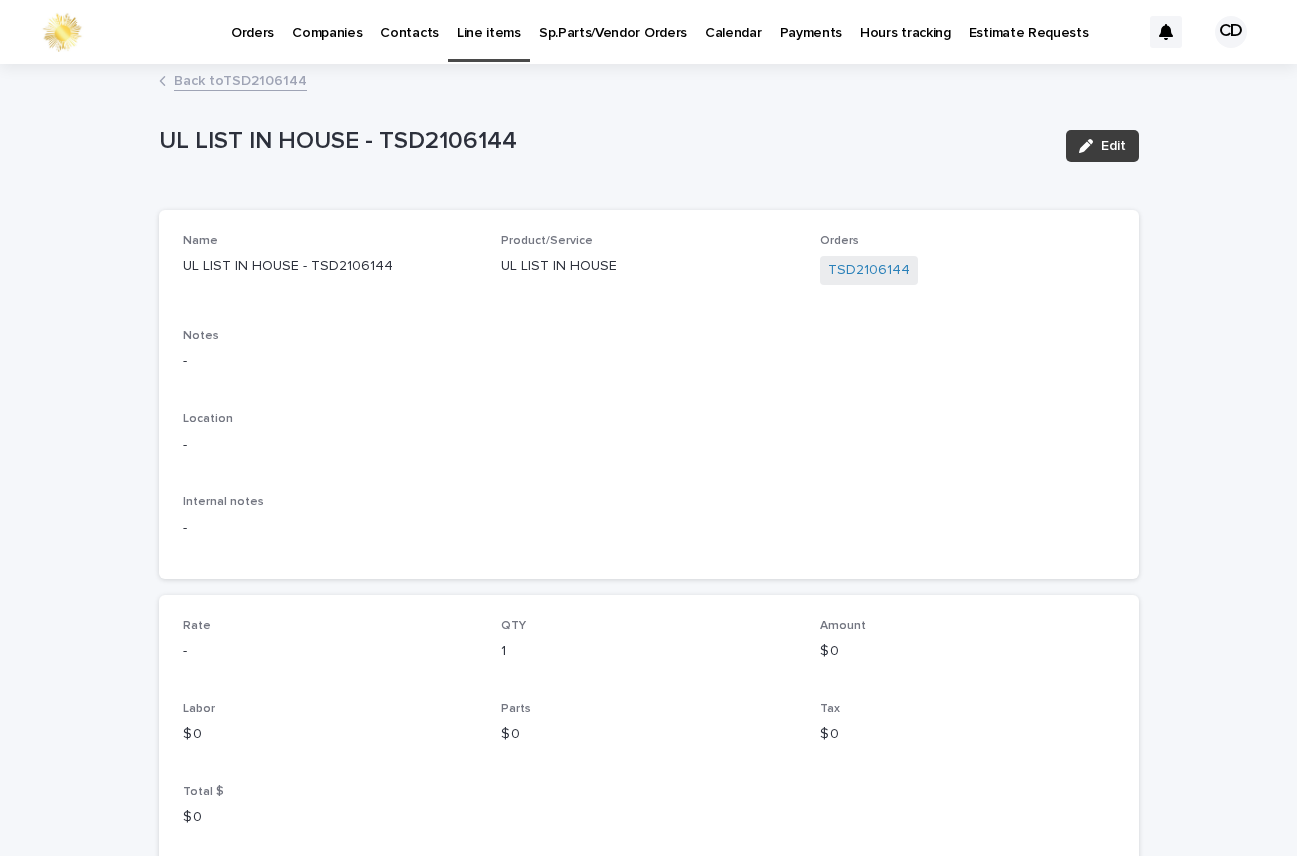 click on "Edit" at bounding box center (1113, 146) 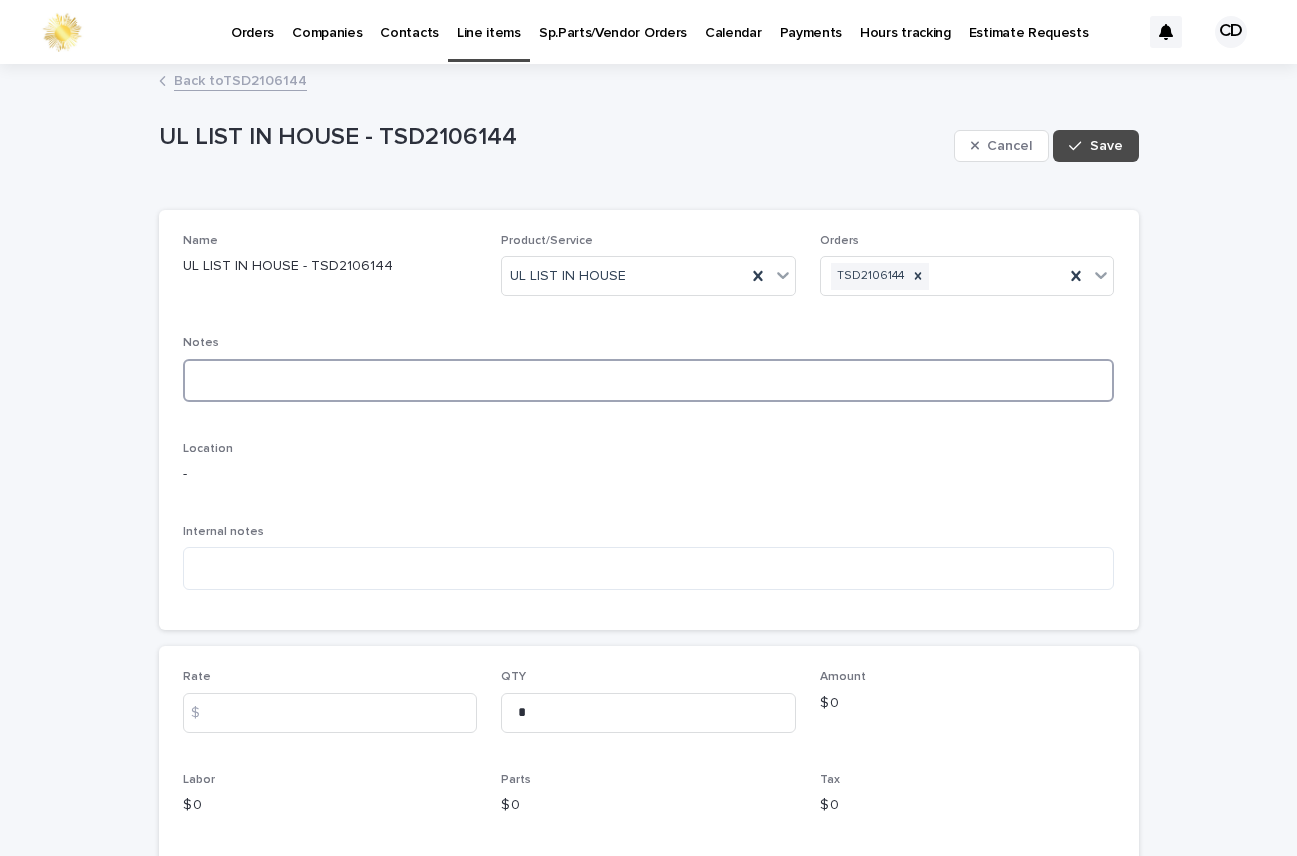 drag, startPoint x: 229, startPoint y: 374, endPoint x: 270, endPoint y: 376, distance: 41.04875 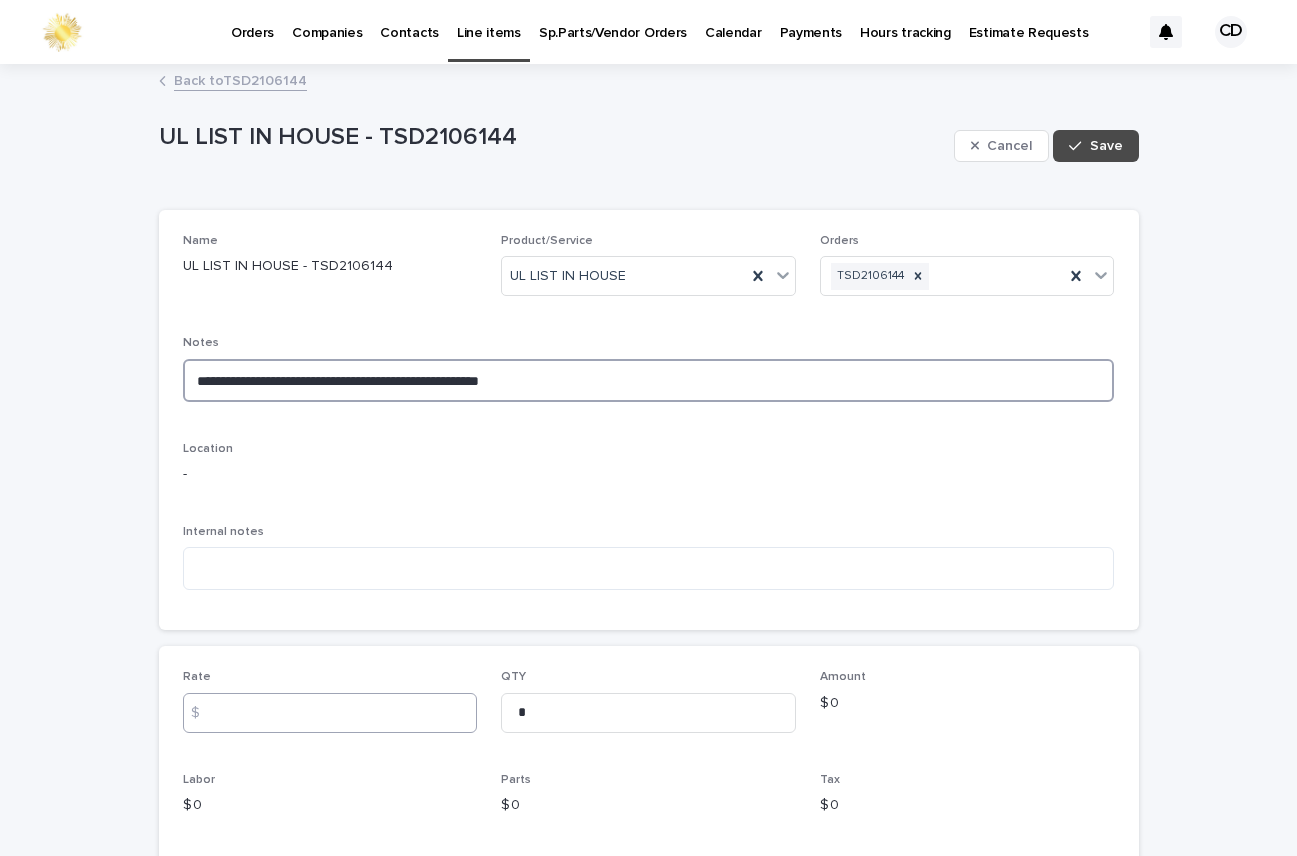 type on "**********" 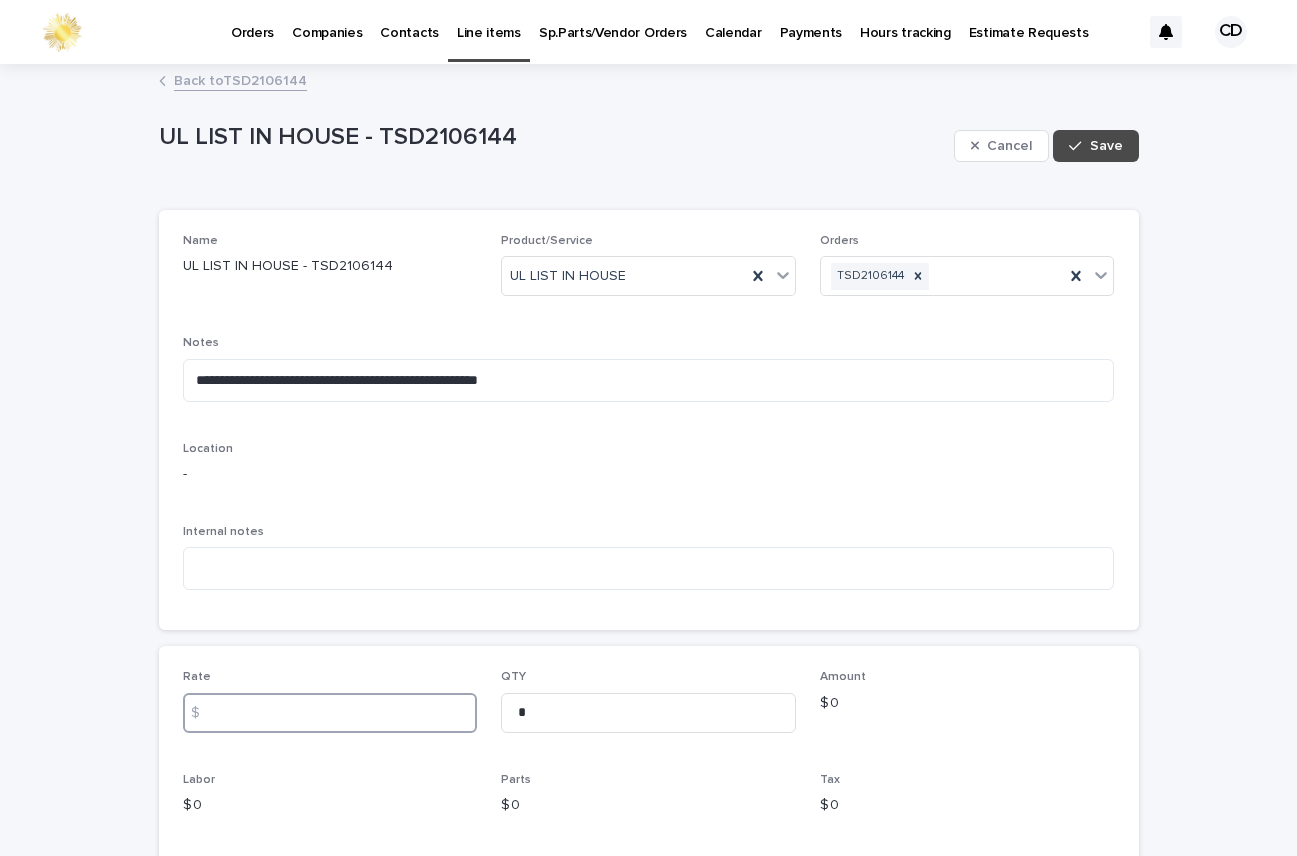 click at bounding box center (330, 713) 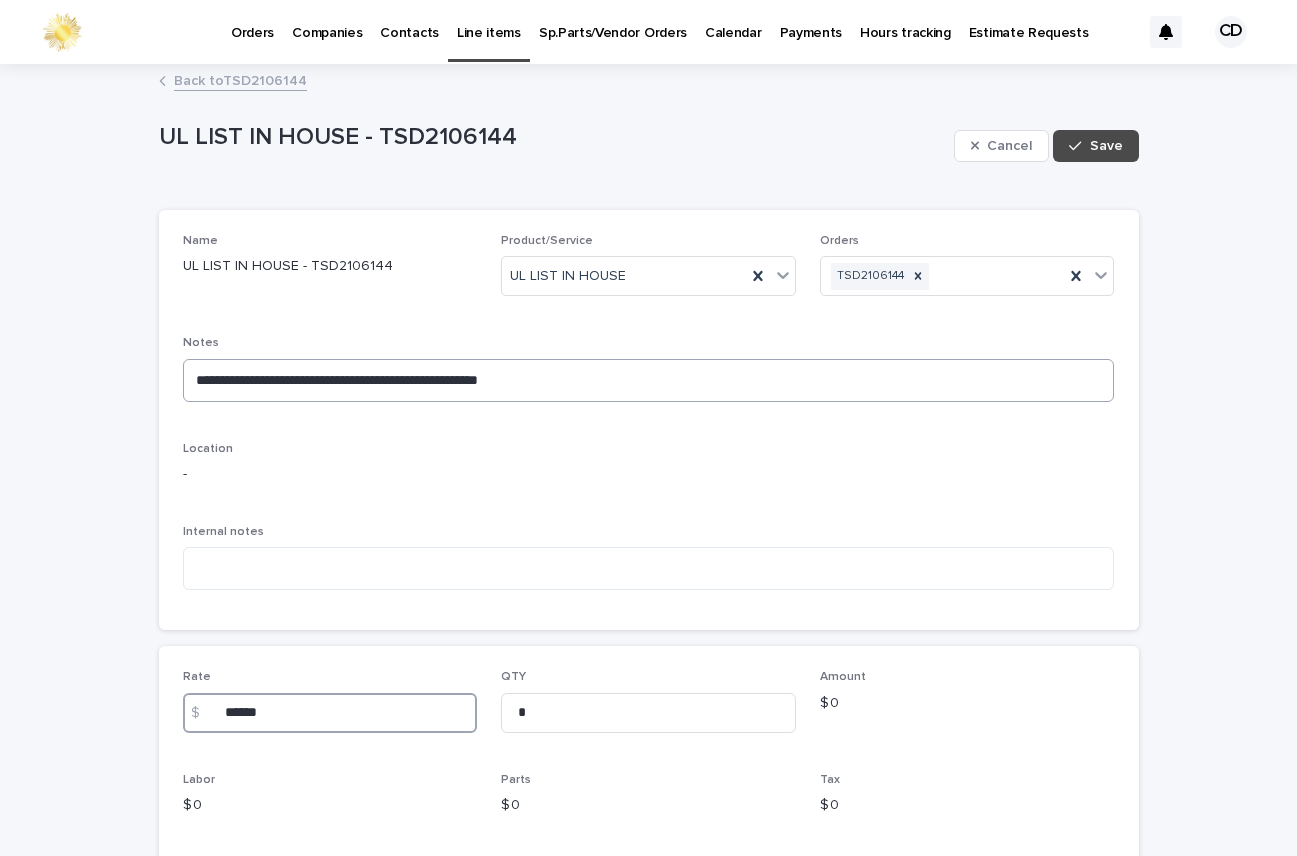 type on "******" 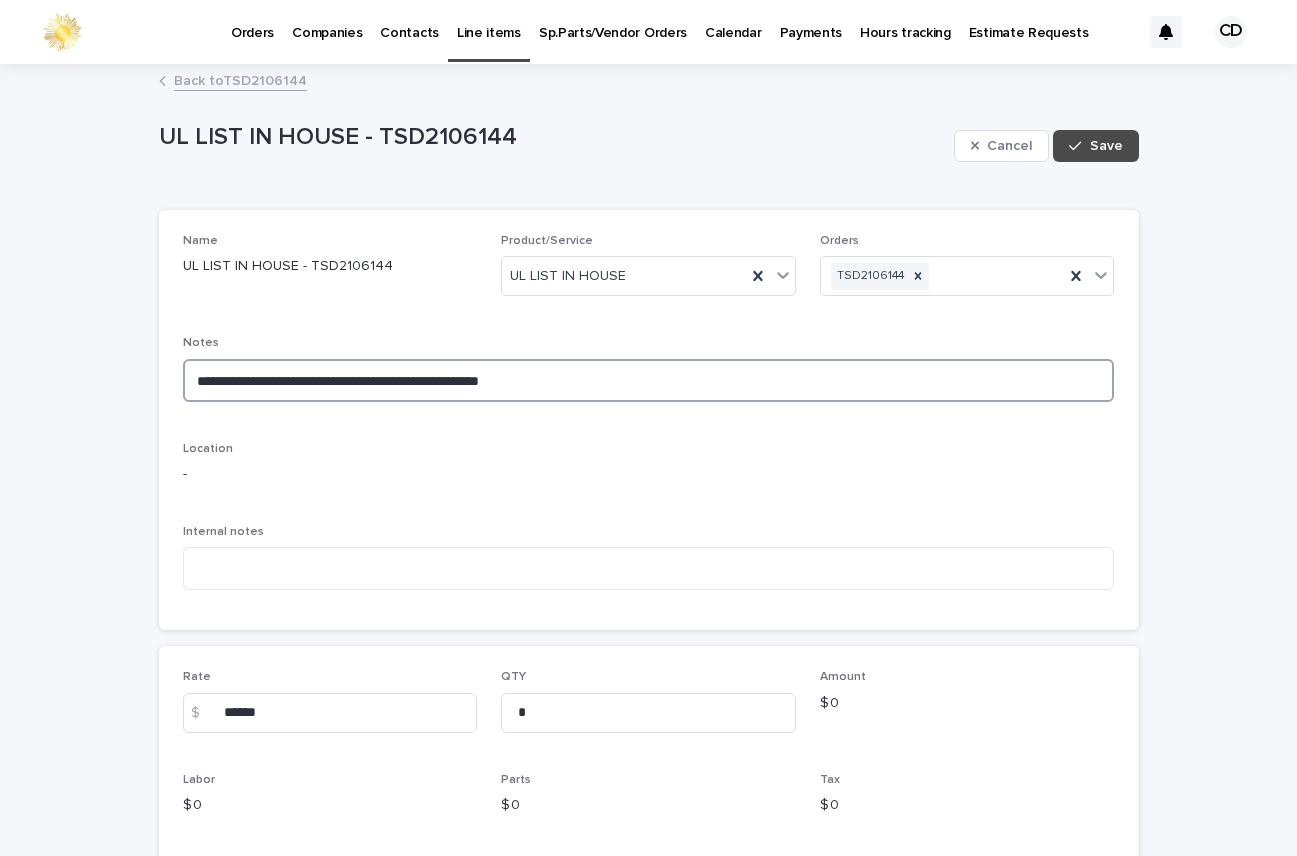 click on "**********" at bounding box center (649, 380) 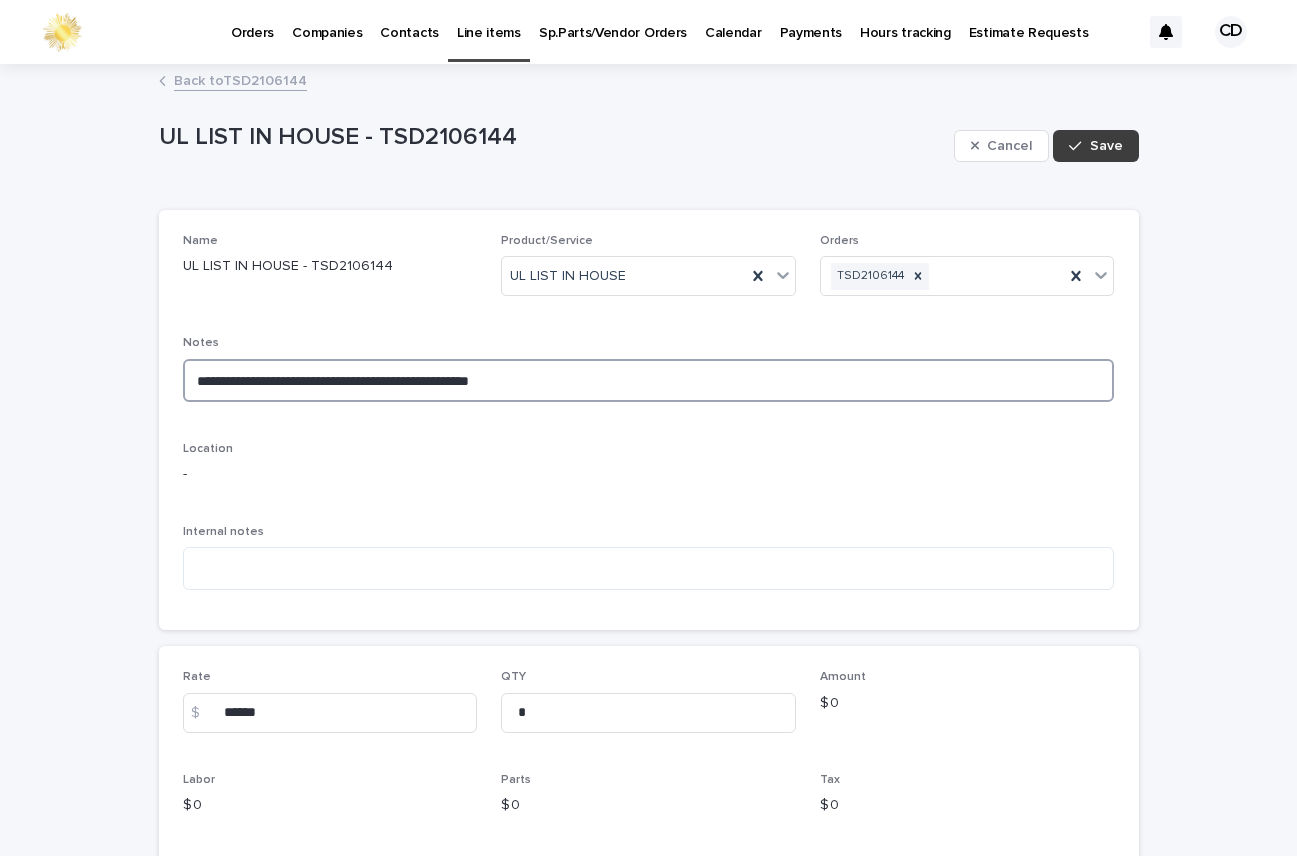 type on "**********" 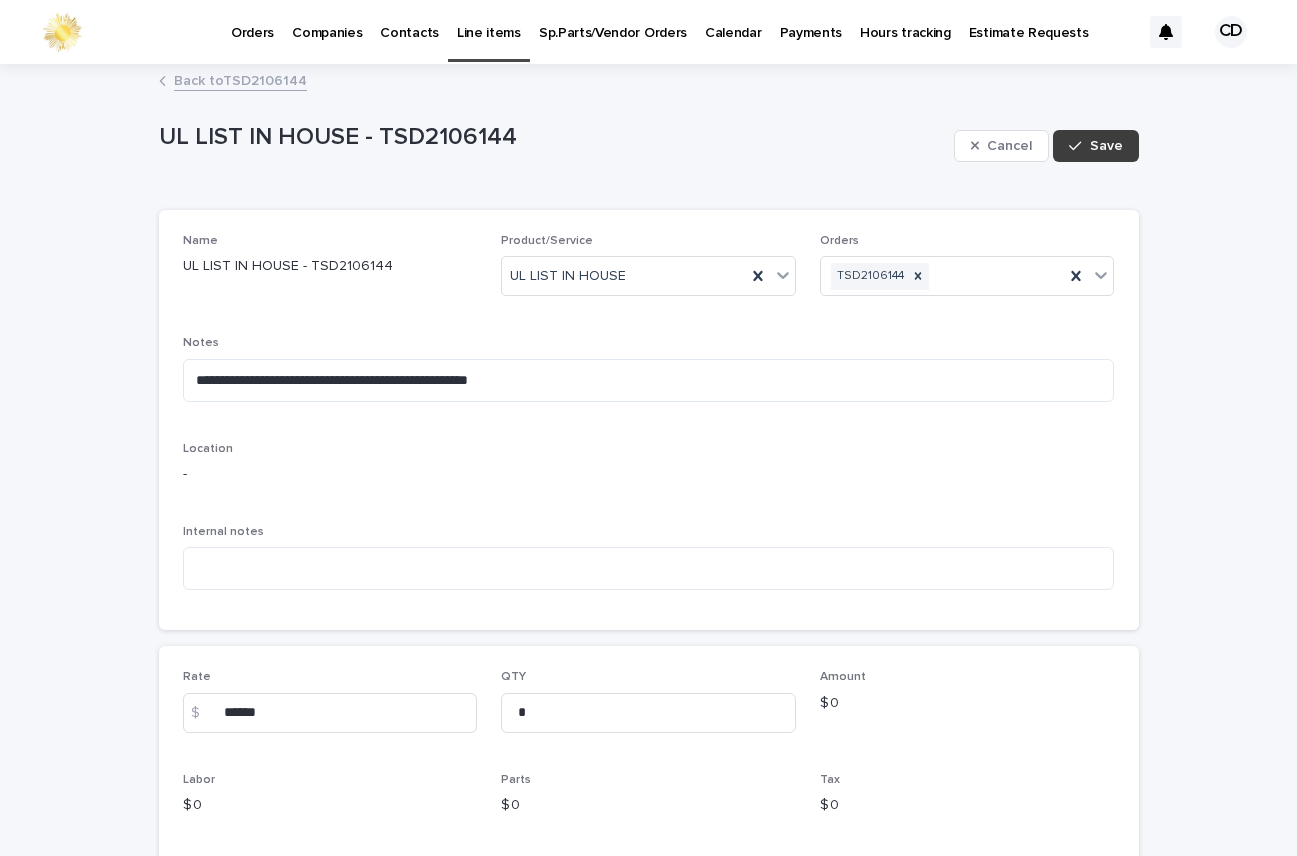 click on "Save" at bounding box center [1106, 146] 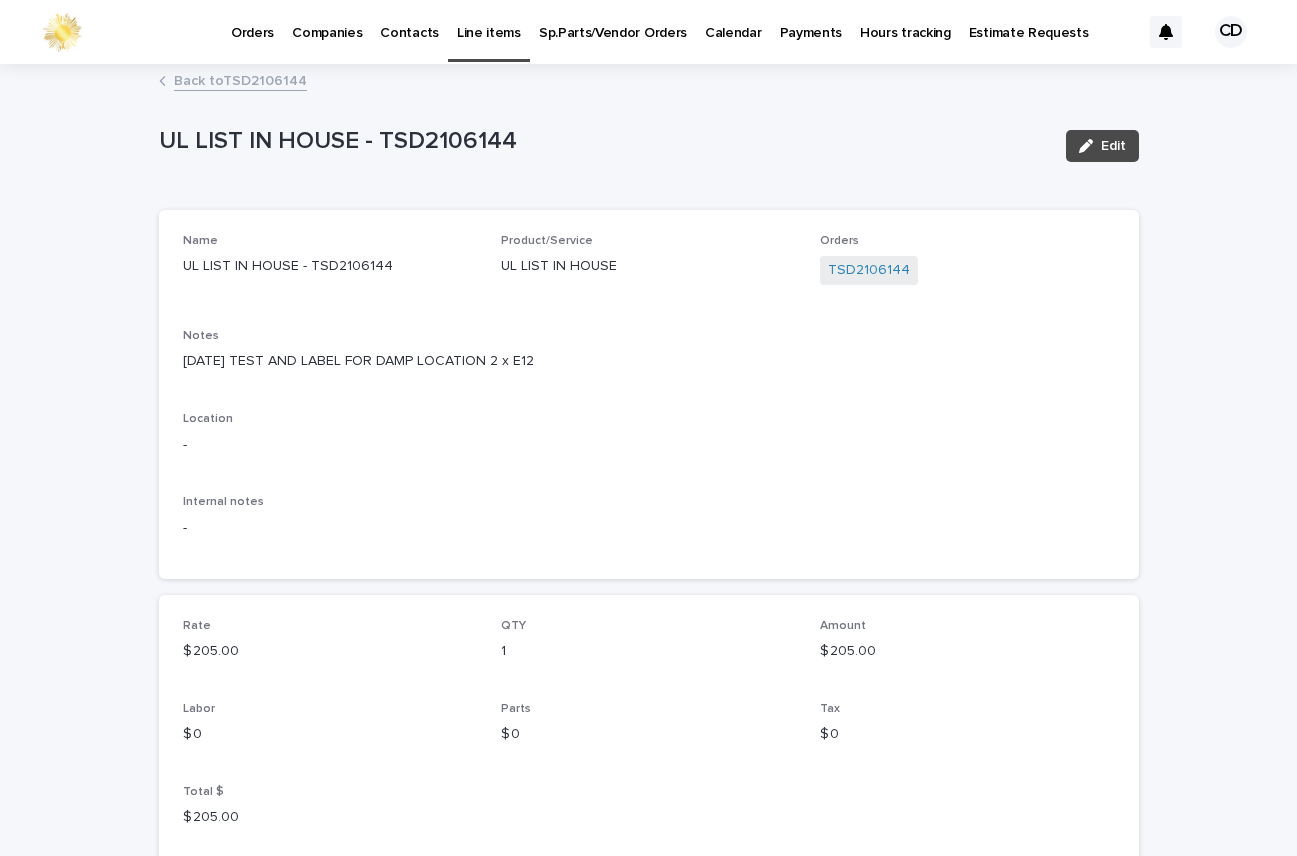 click on "Back to  TSD2106144" at bounding box center [240, 79] 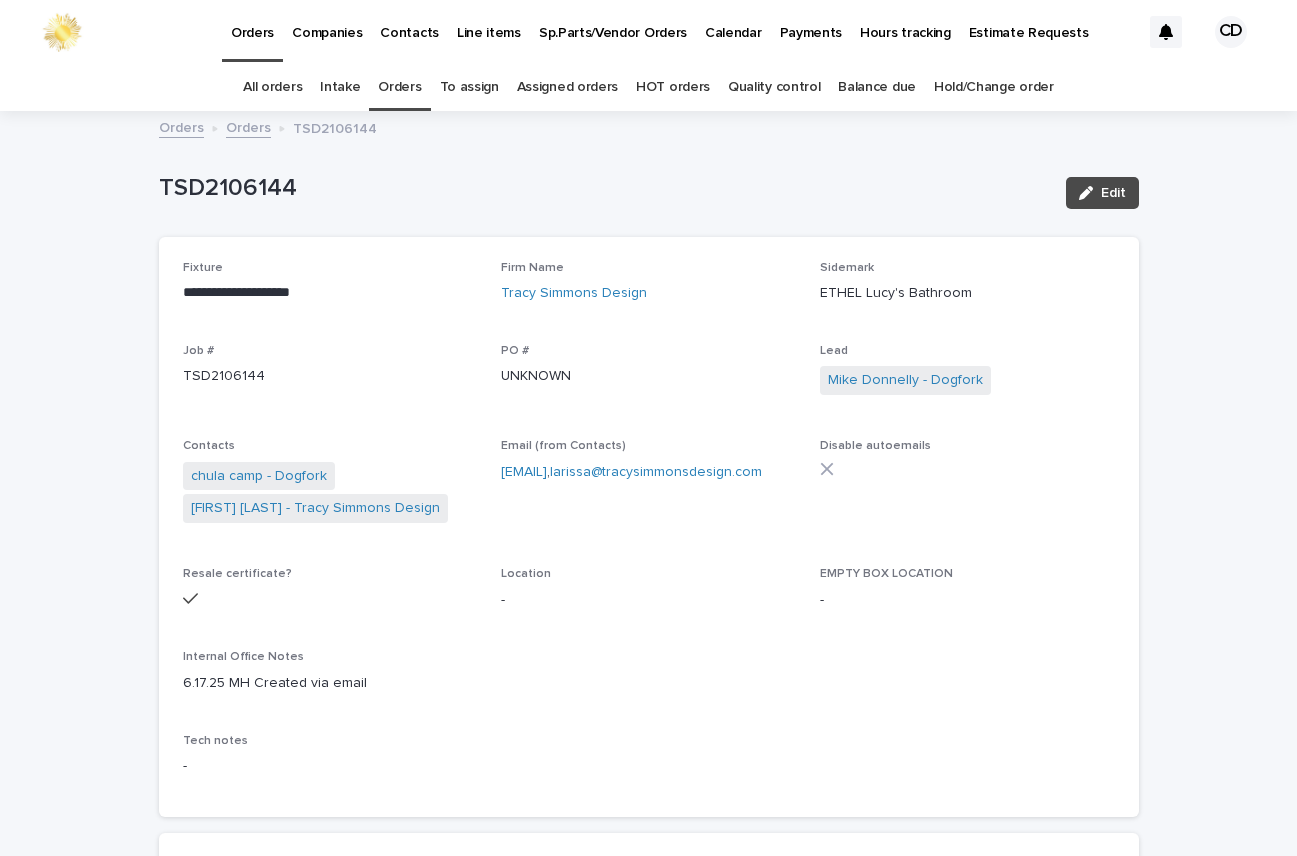 scroll, scrollTop: 64, scrollLeft: 0, axis: vertical 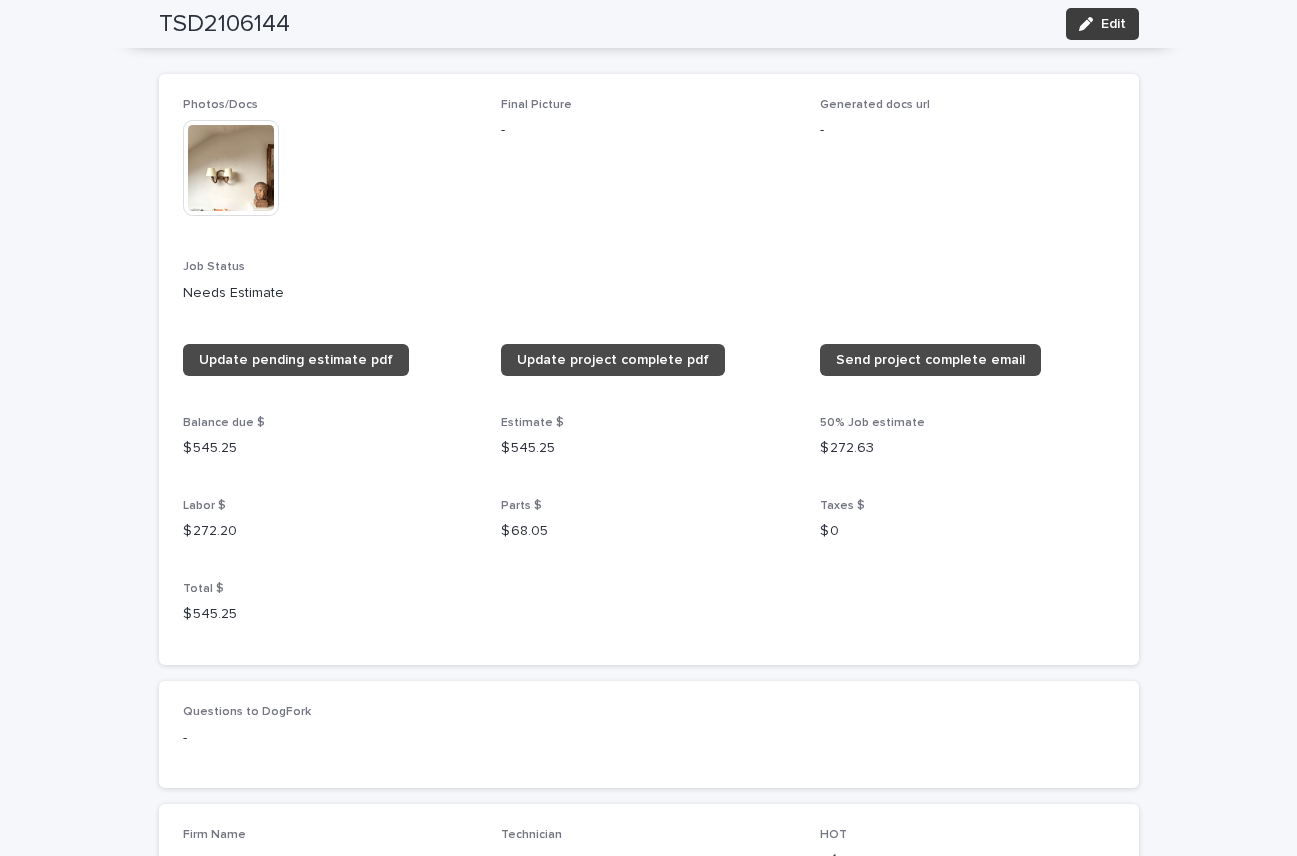 click on "Edit" at bounding box center (1113, 24) 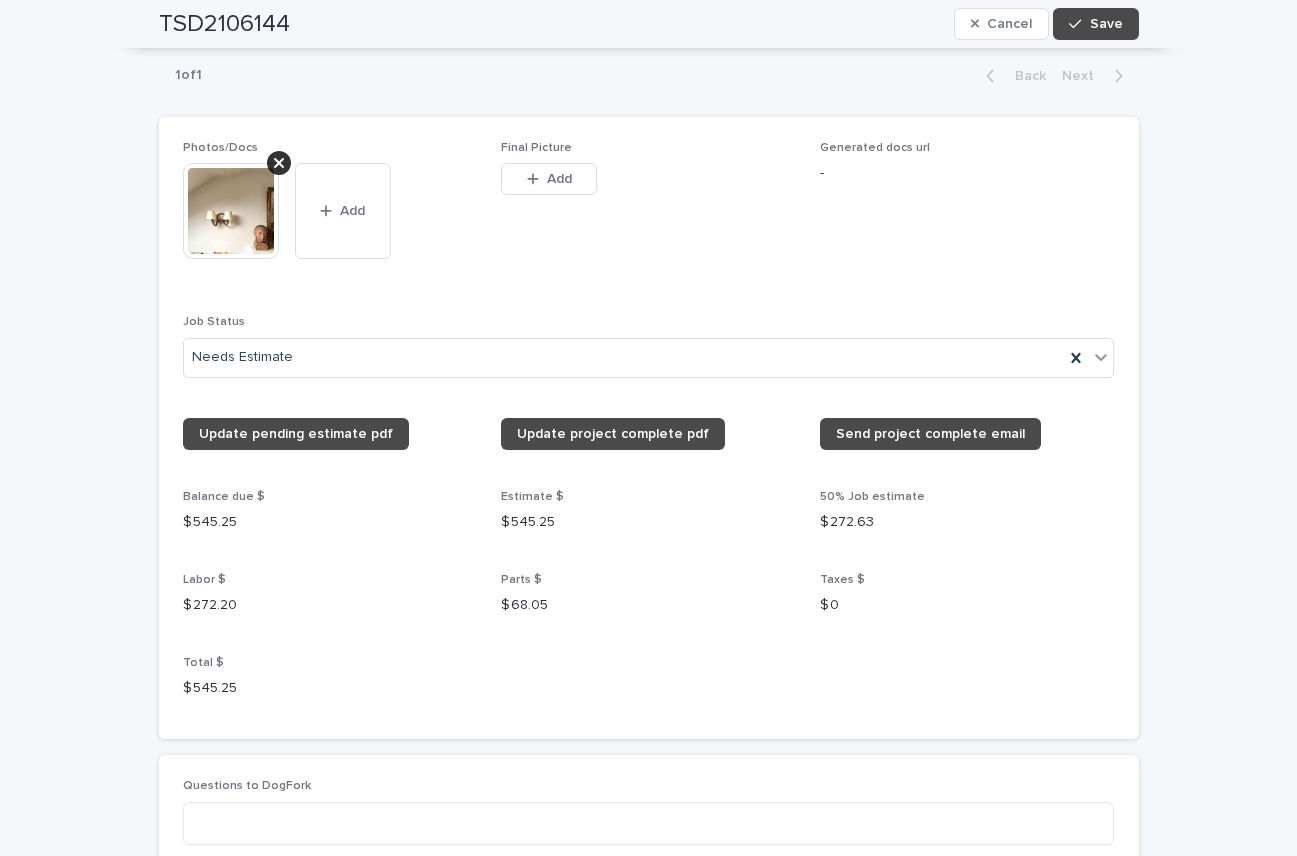 scroll, scrollTop: 1946, scrollLeft: 0, axis: vertical 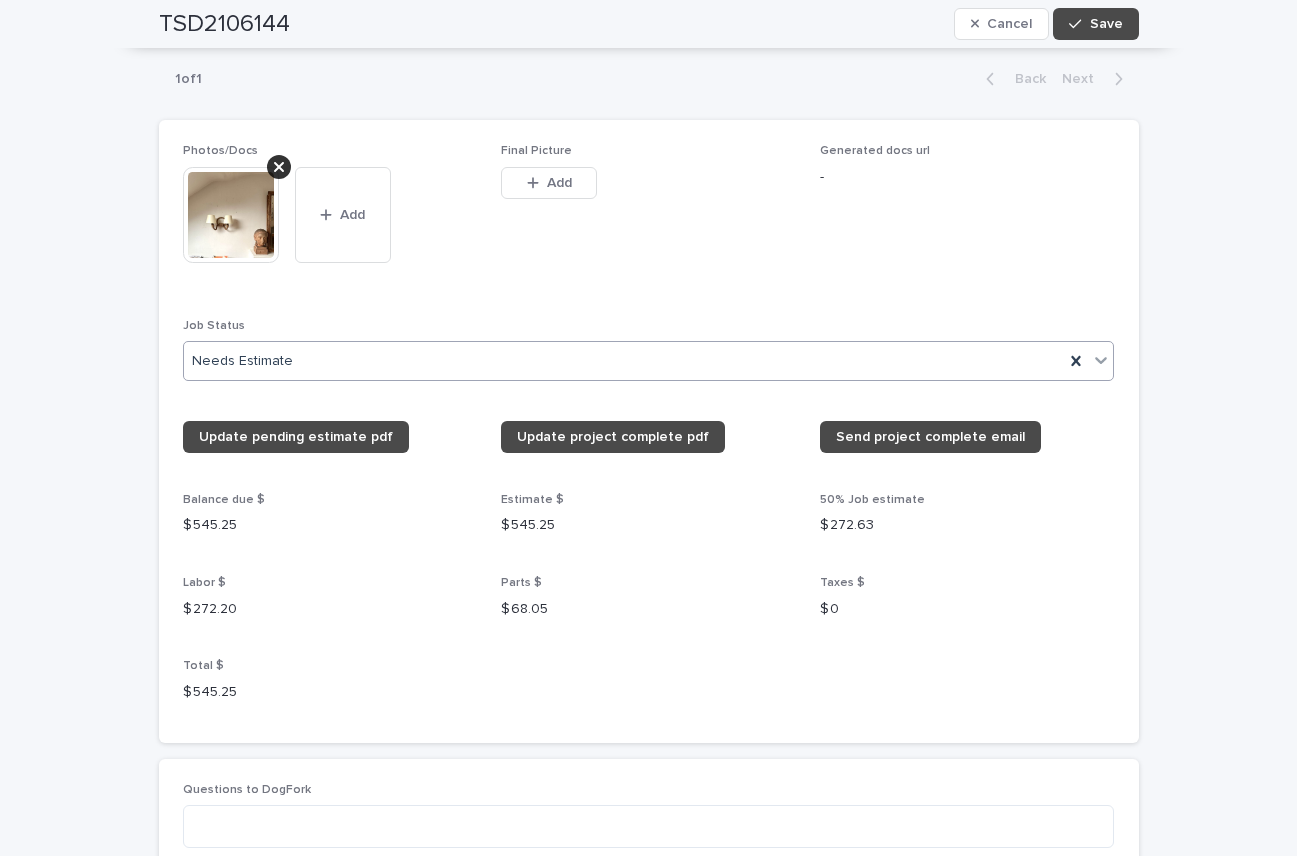 click 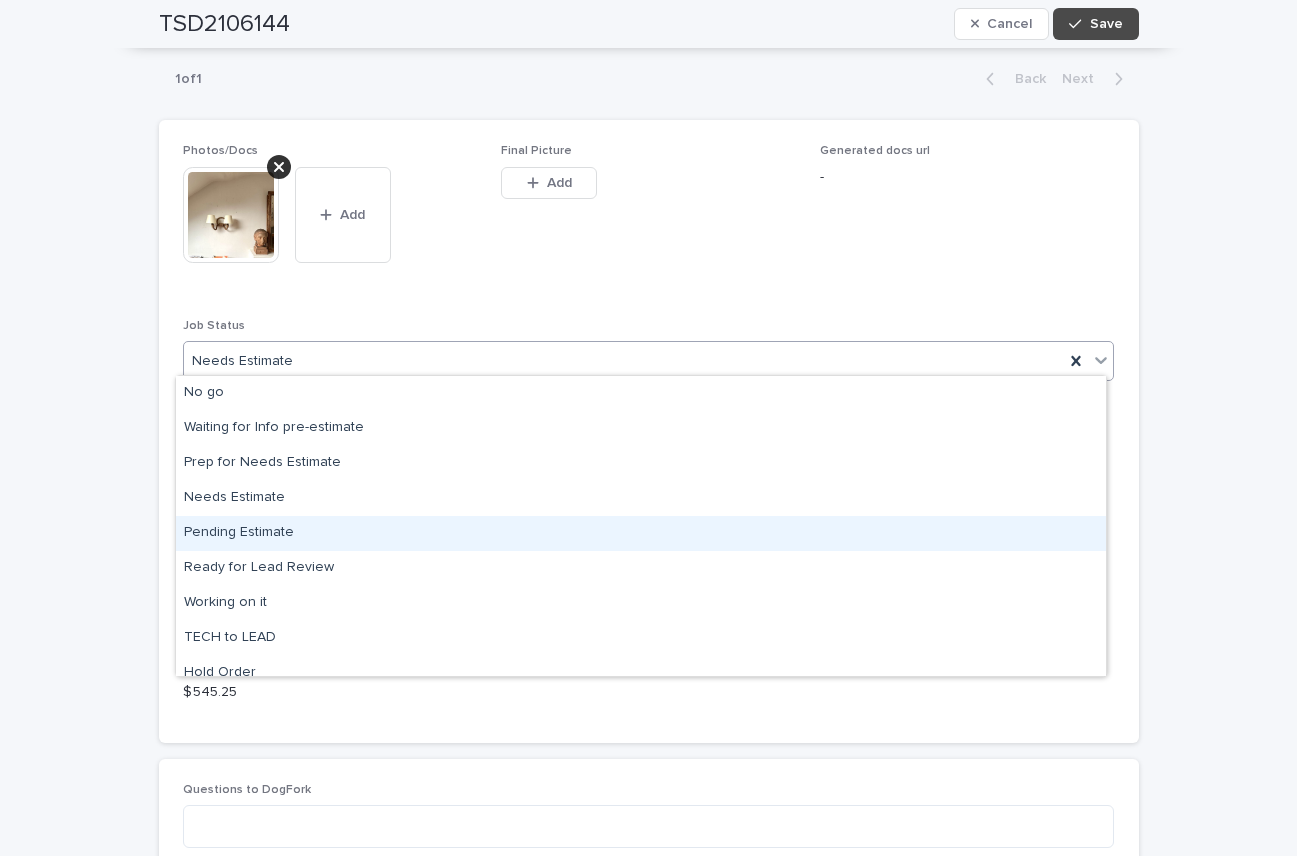 click on "Pending Estimate" at bounding box center [641, 533] 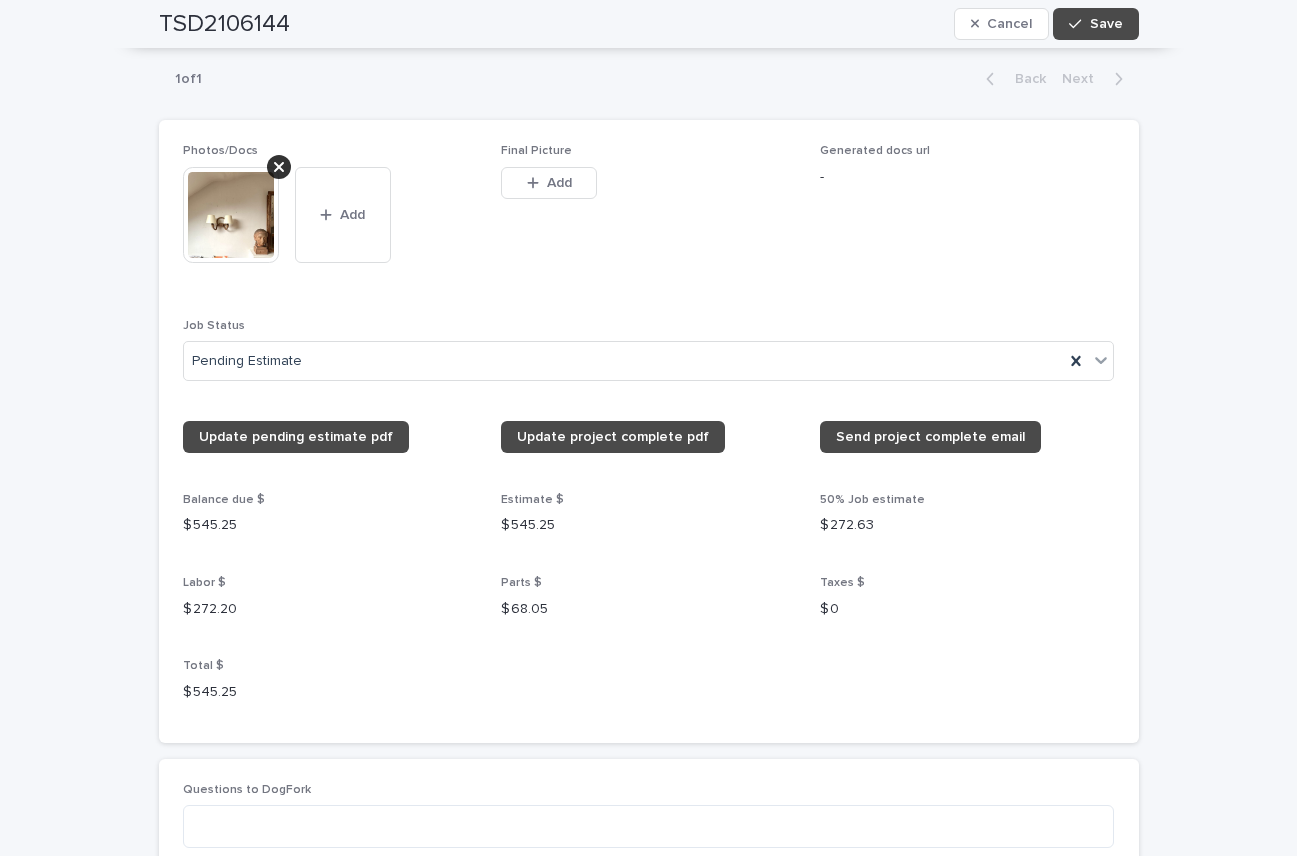 drag, startPoint x: 1099, startPoint y: 24, endPoint x: 1135, endPoint y: 58, distance: 49.517673 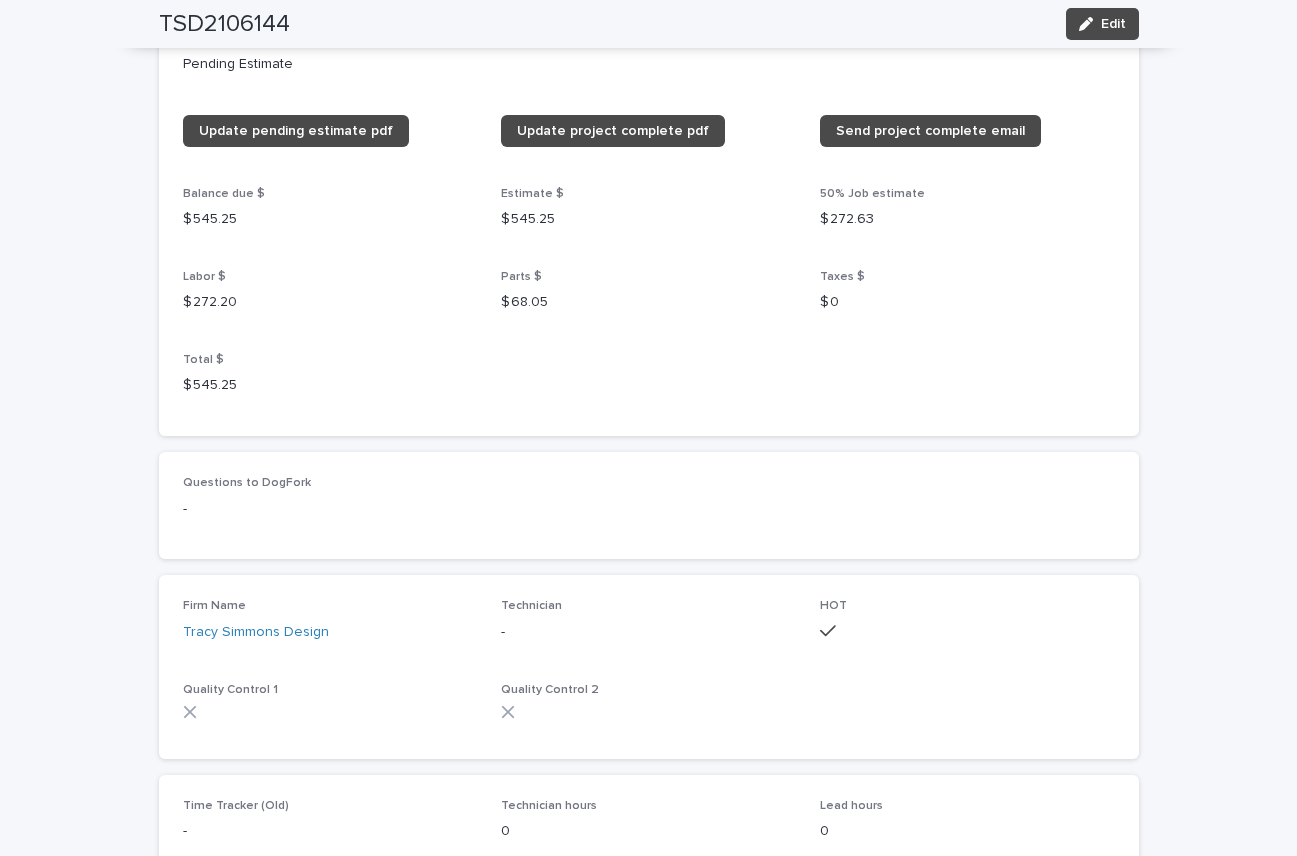 scroll, scrollTop: 1709, scrollLeft: 0, axis: vertical 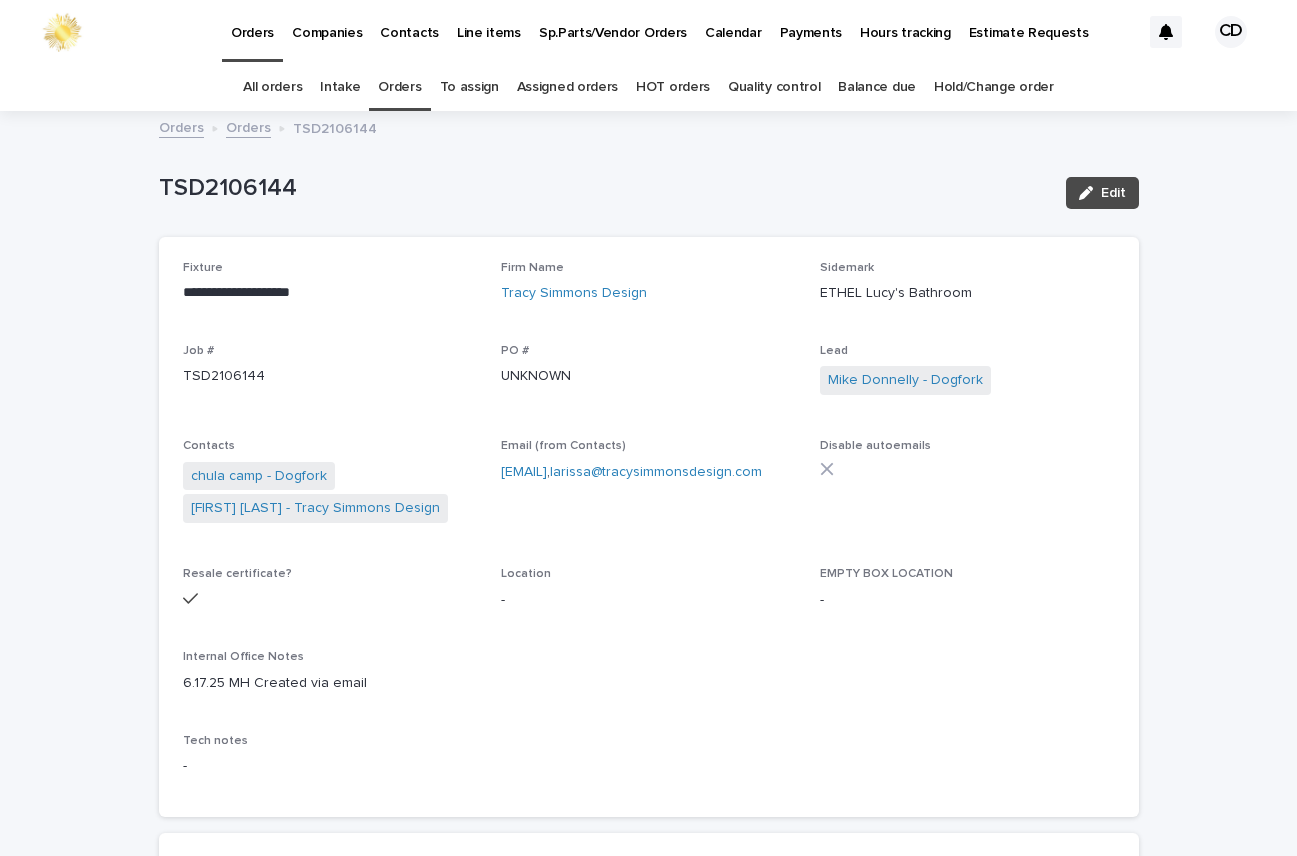 click on "Orders" at bounding box center (399, 87) 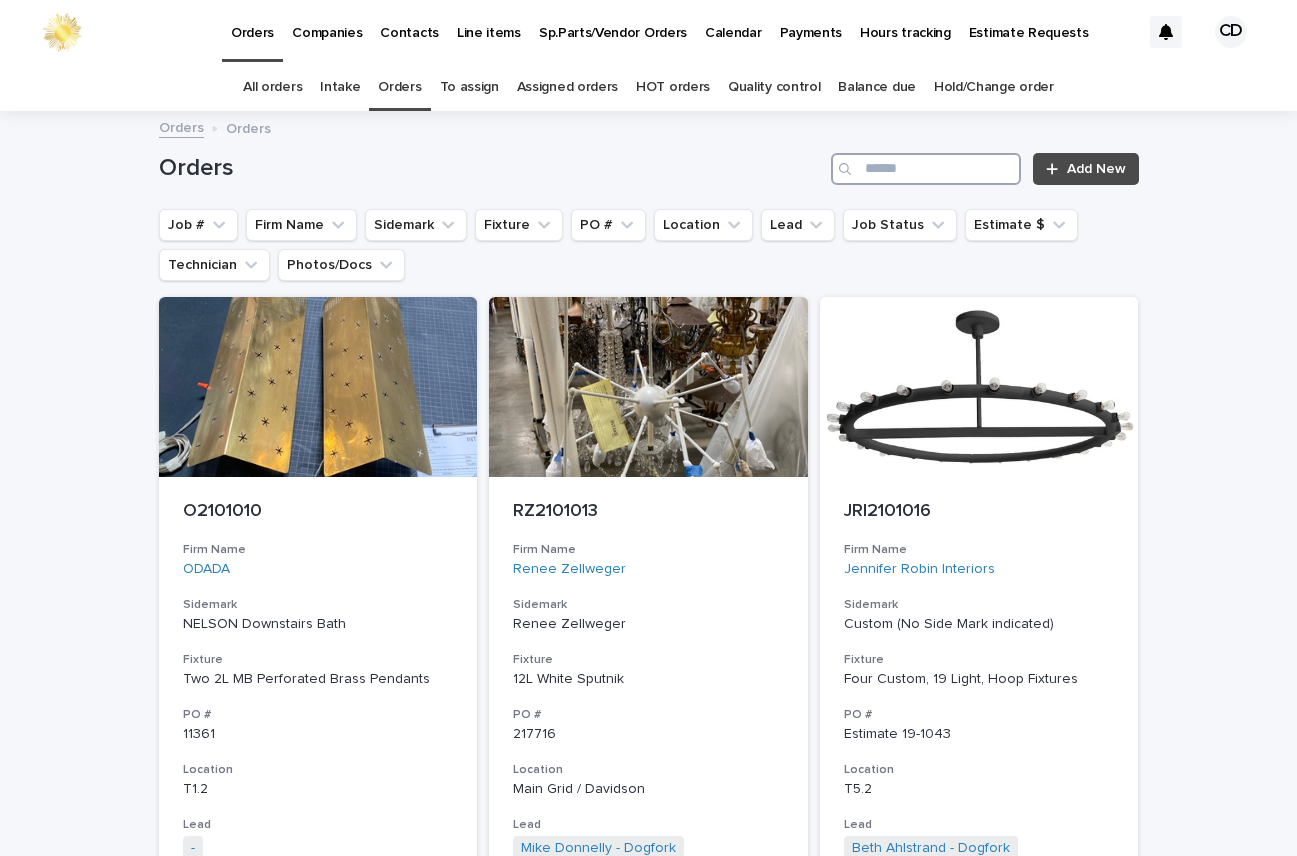 click at bounding box center [926, 169] 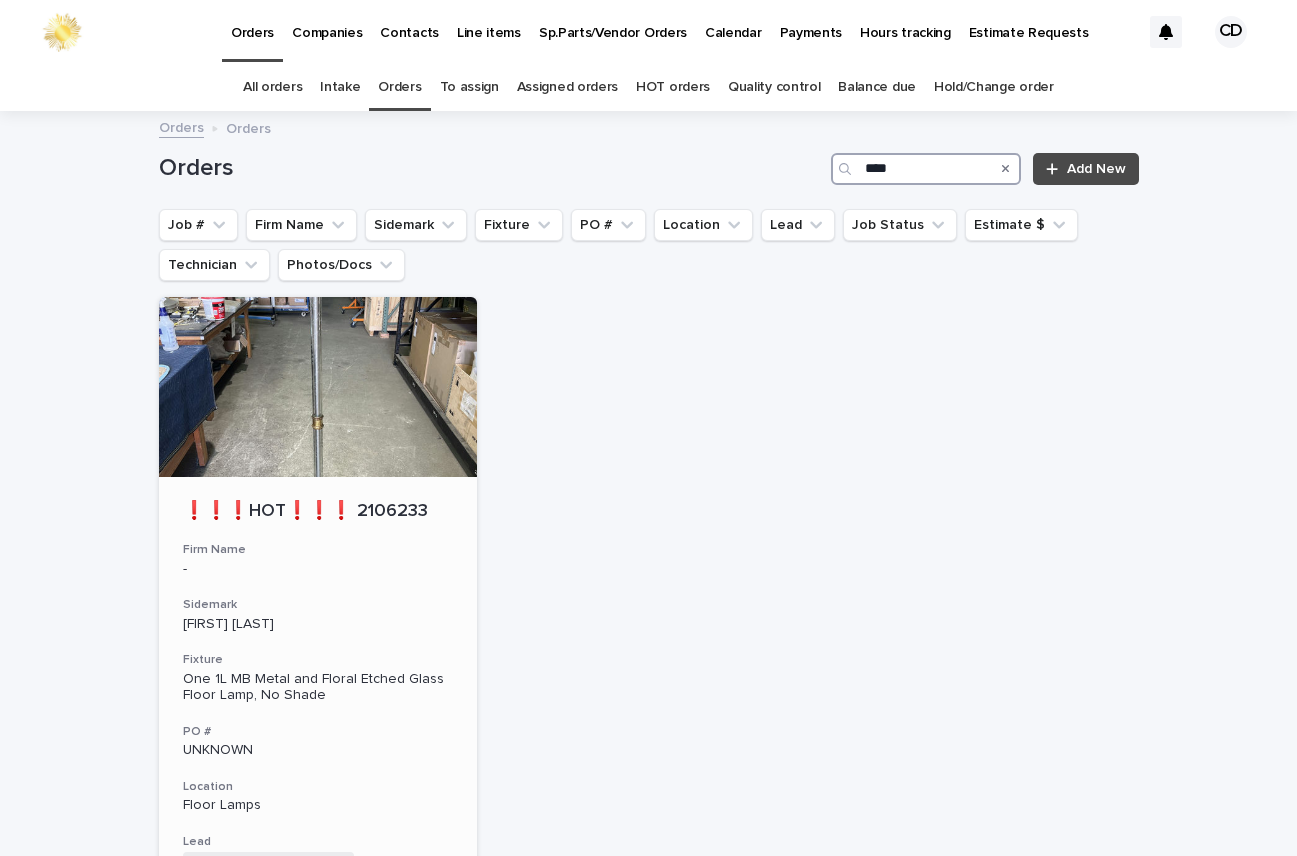 type on "****" 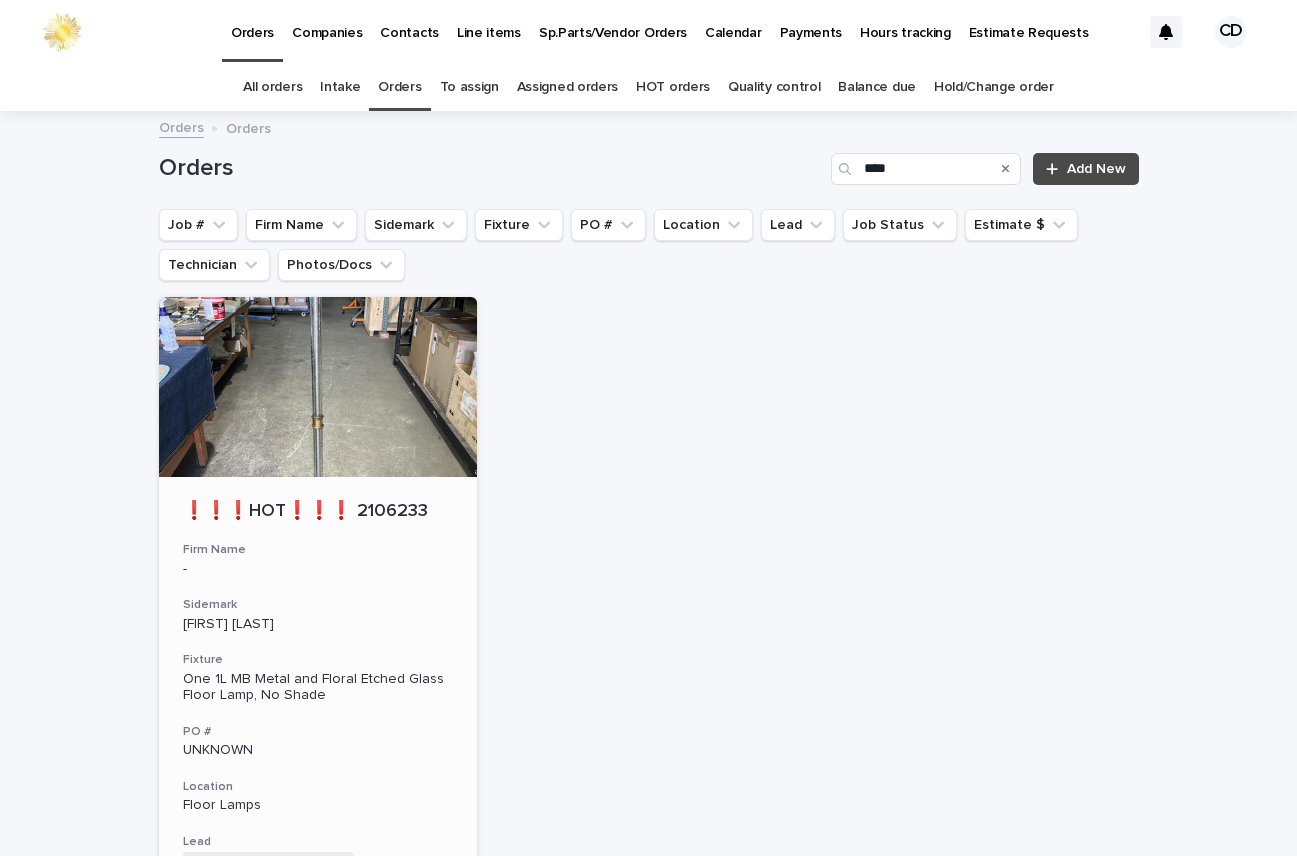click on "❗❗❗HOT❗❗❗ [NUMBER] Firm Name - Sidemark [LAST] [LAST]  Fixture One 1L MB Metal and Floral Etched Glass Floor Lamp, No Shade
PO # UNKNOWN  Location Floor Lamps Lead [LAST] [LAST] - Dogfork   + 0 Job Status Needs Estimate Estimate $ $ 0 Technician -" at bounding box center (318, 771) 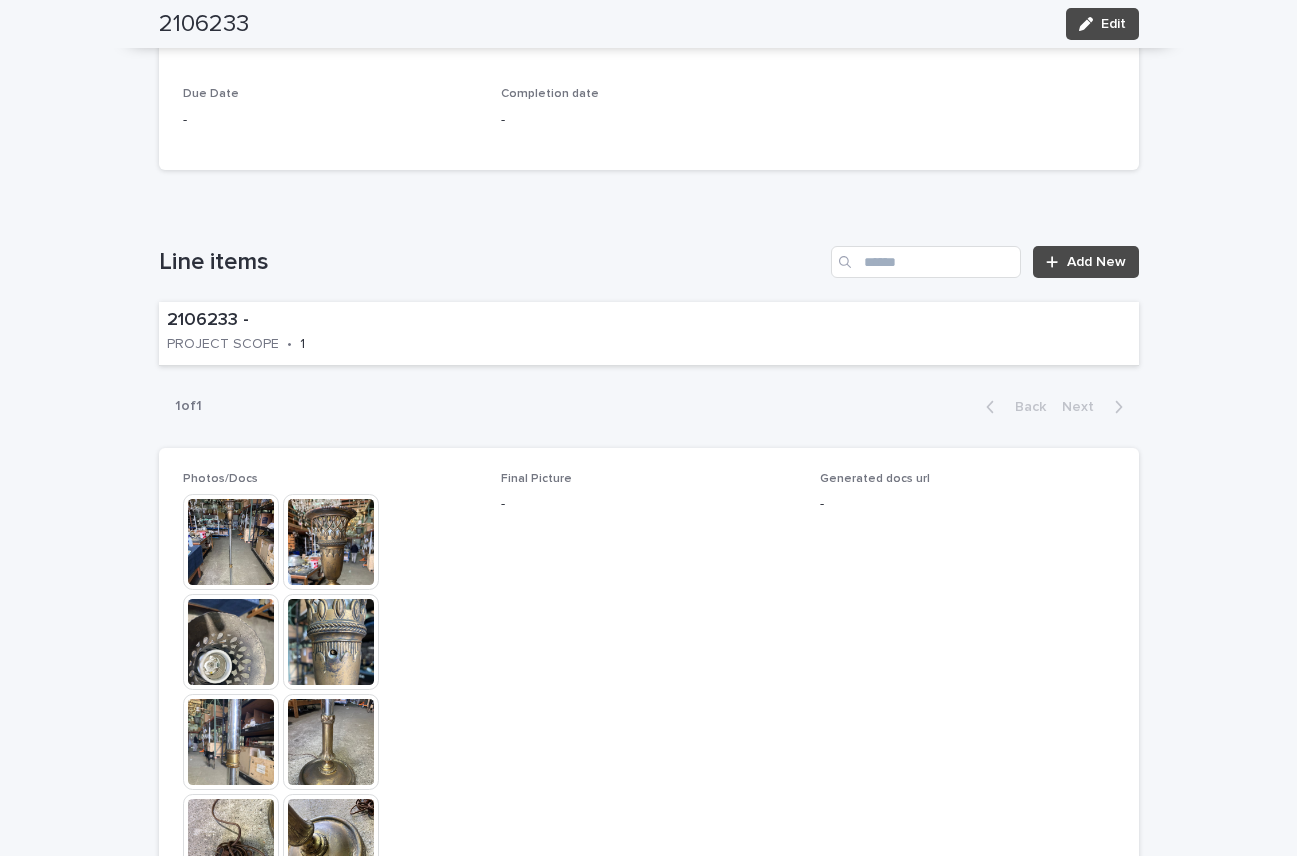 scroll, scrollTop: 1035, scrollLeft: 0, axis: vertical 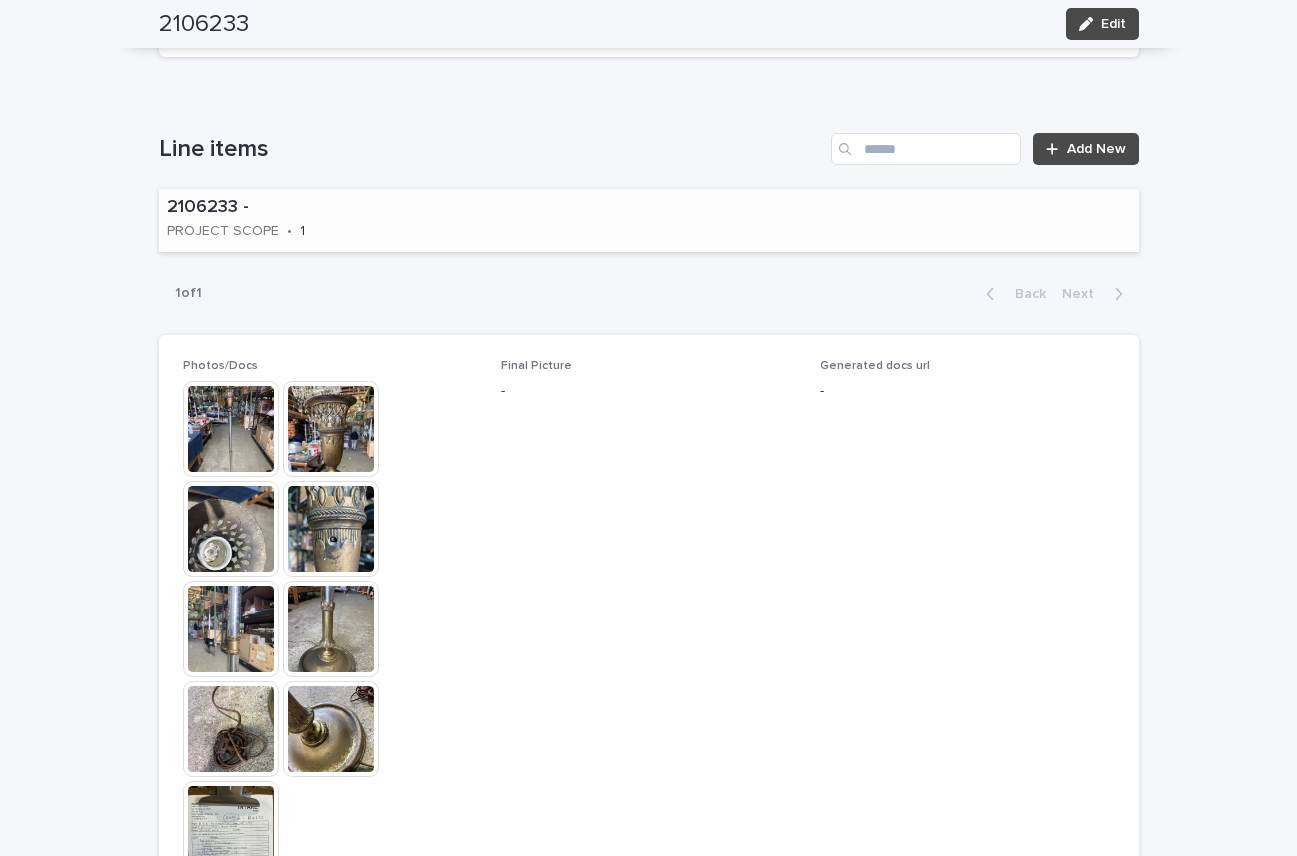 click on "2106233 - PROJECT SCOPE • 1" at bounding box center [649, 220] 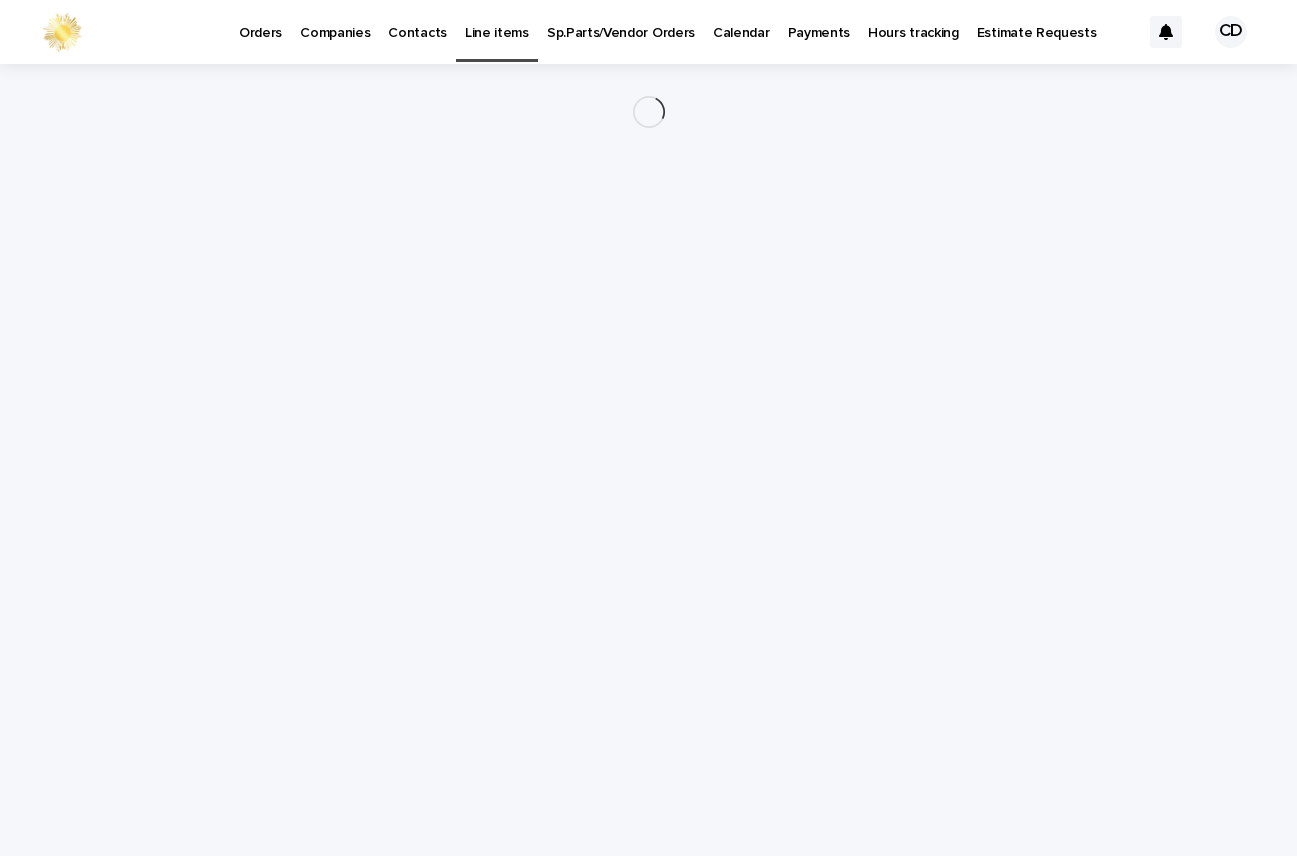 scroll, scrollTop: 0, scrollLeft: 0, axis: both 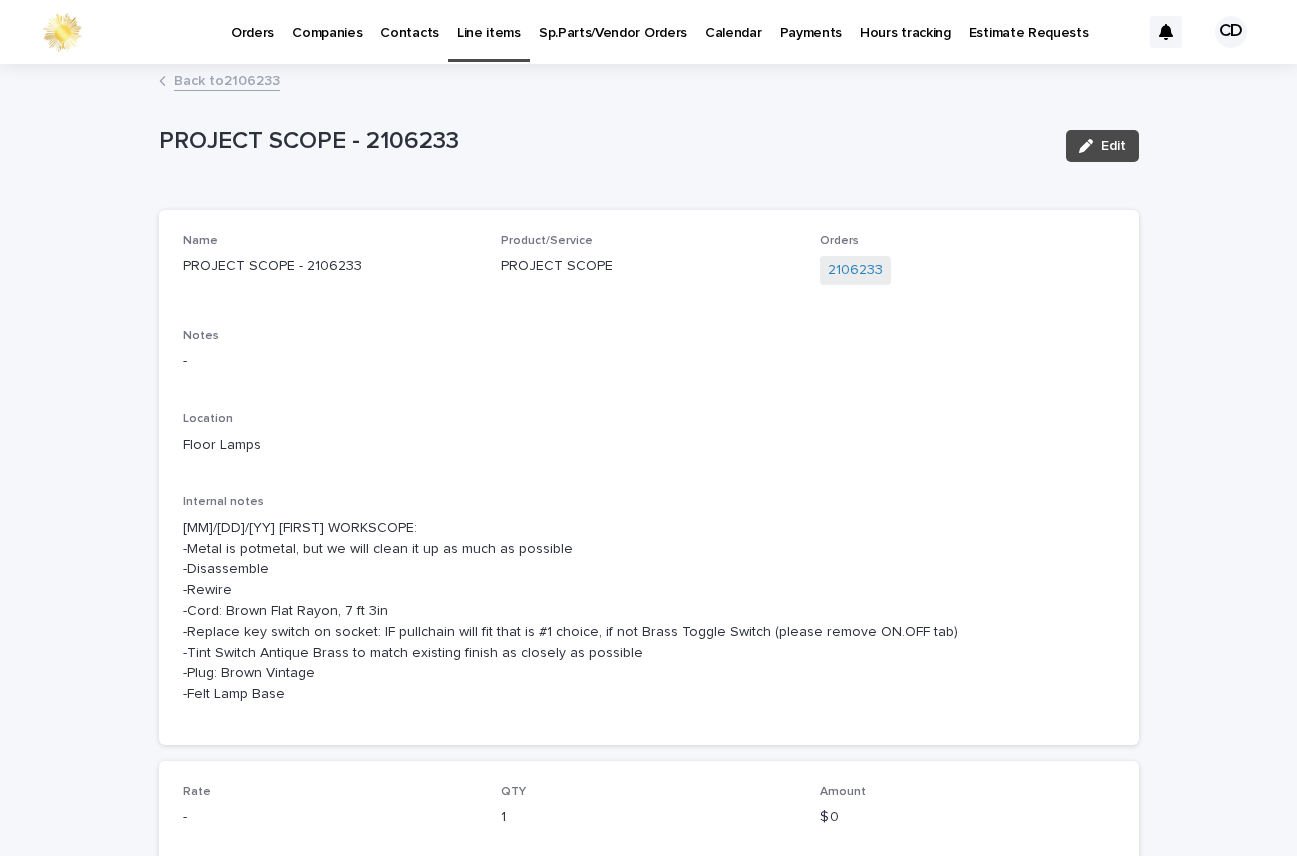 click on "Back to  2106233" at bounding box center [227, 79] 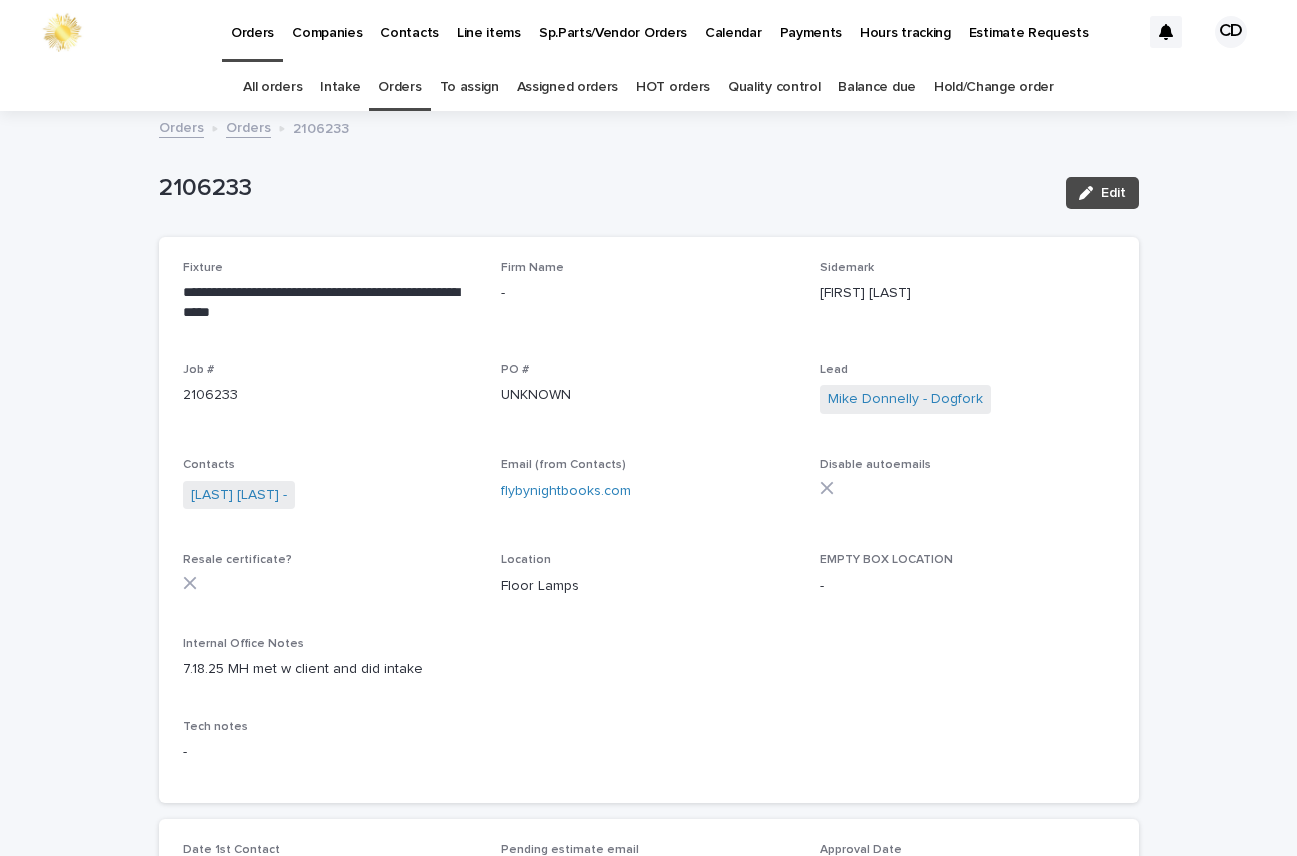 scroll, scrollTop: 64, scrollLeft: 0, axis: vertical 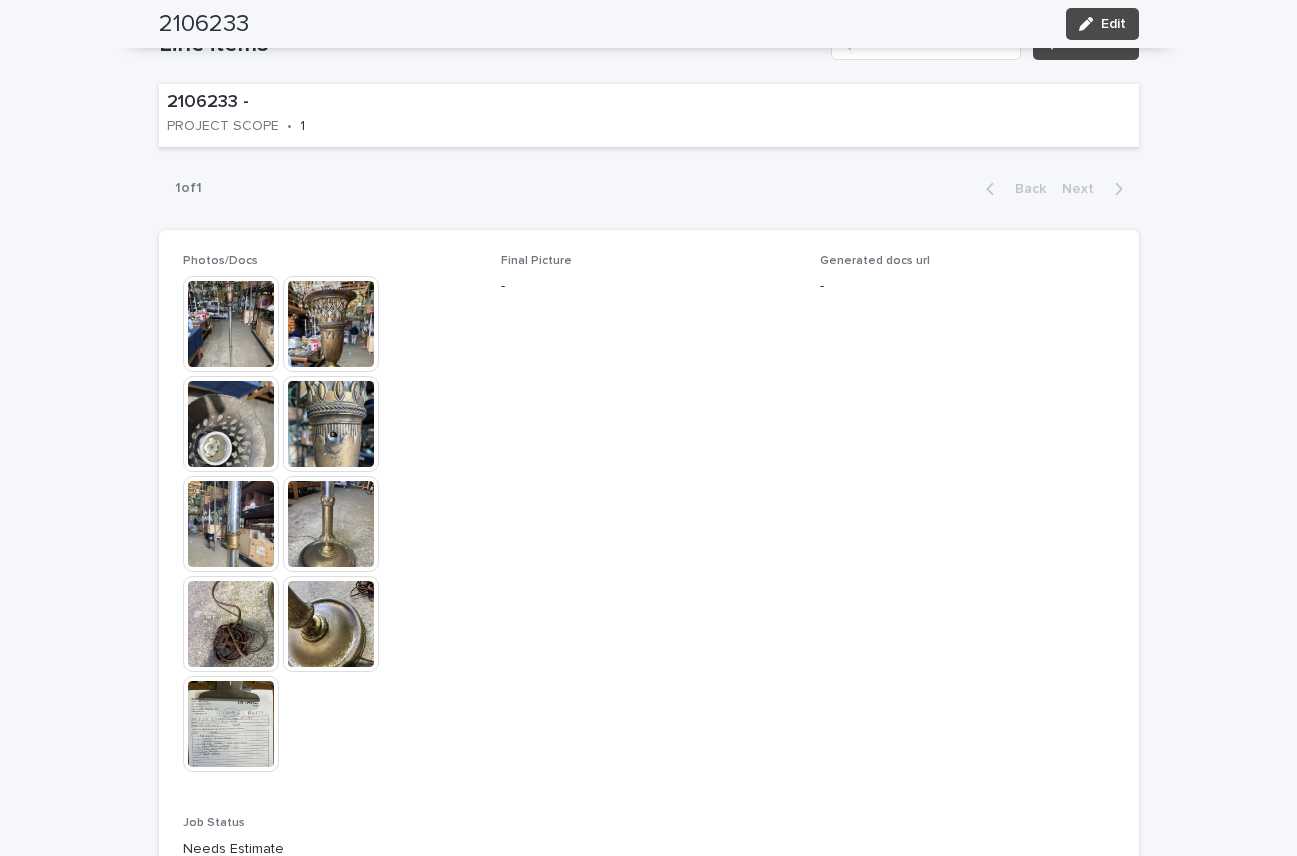click at bounding box center [231, 324] 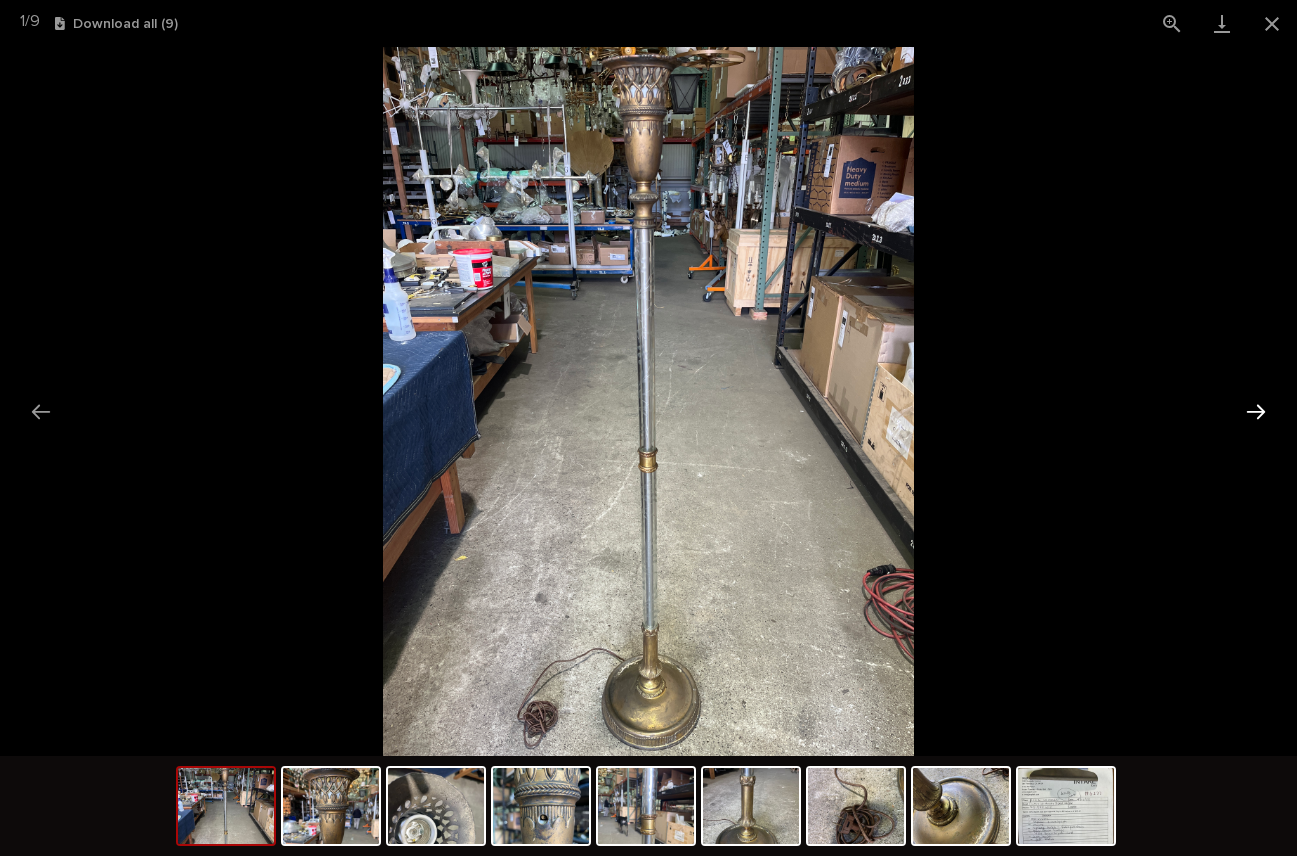 click at bounding box center [1256, 411] 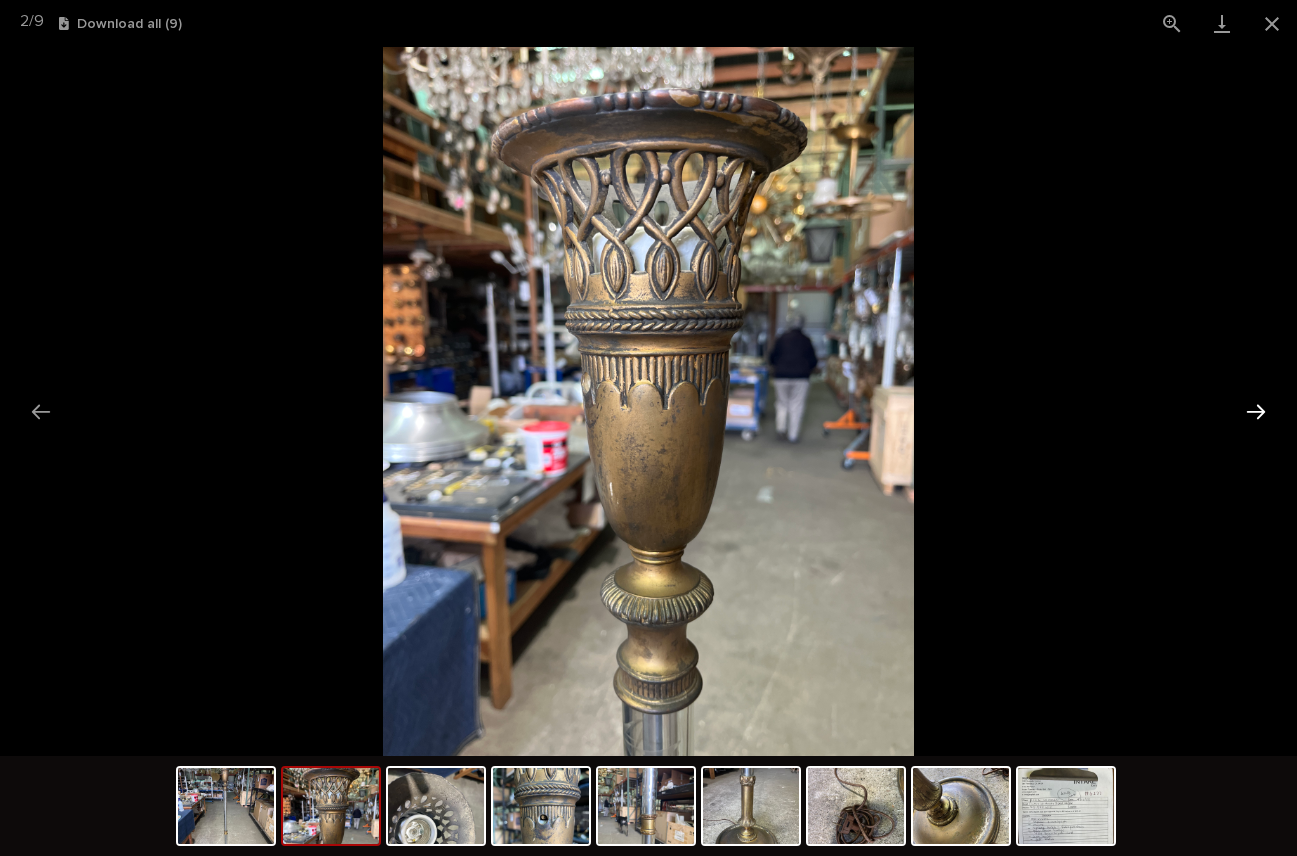 click at bounding box center (1256, 411) 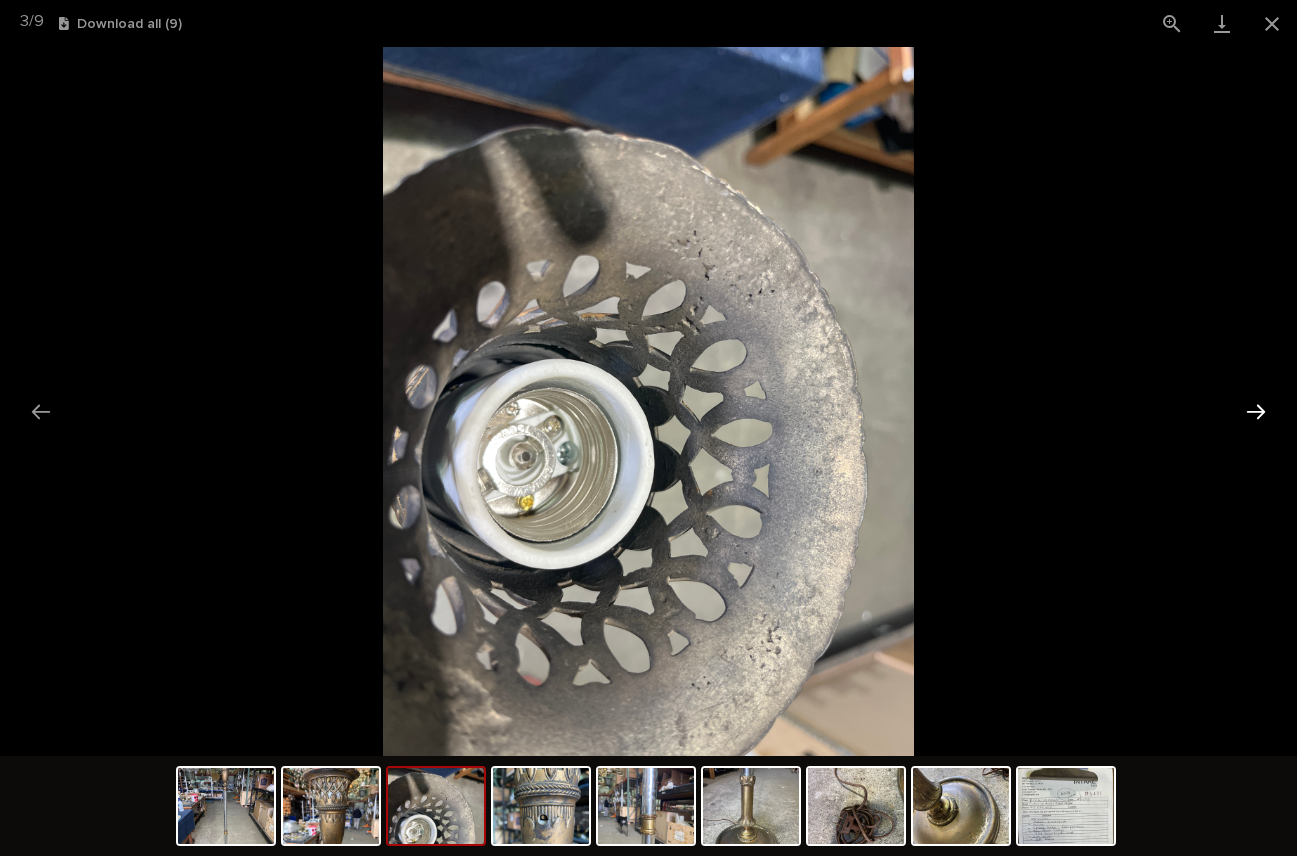 click at bounding box center [1256, 411] 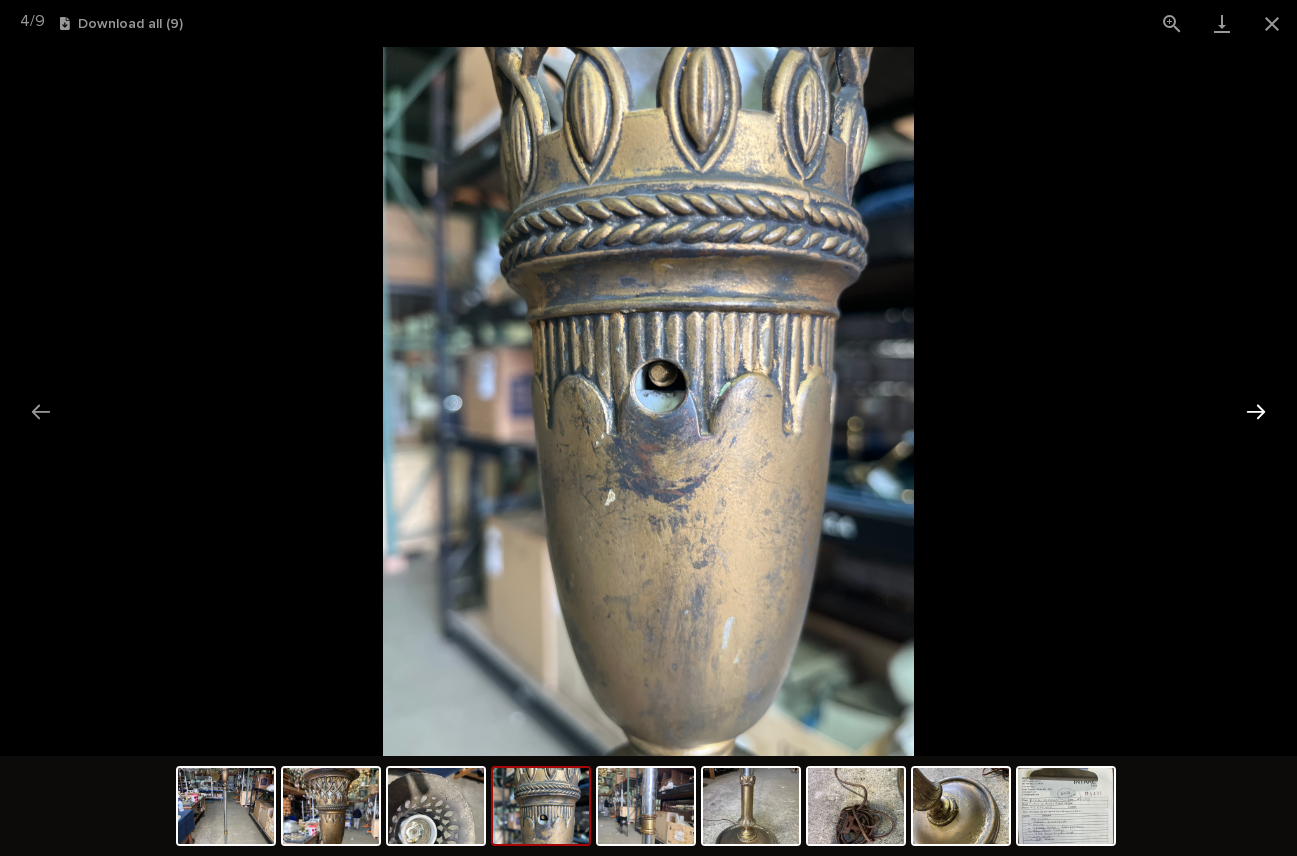 click at bounding box center (1256, 411) 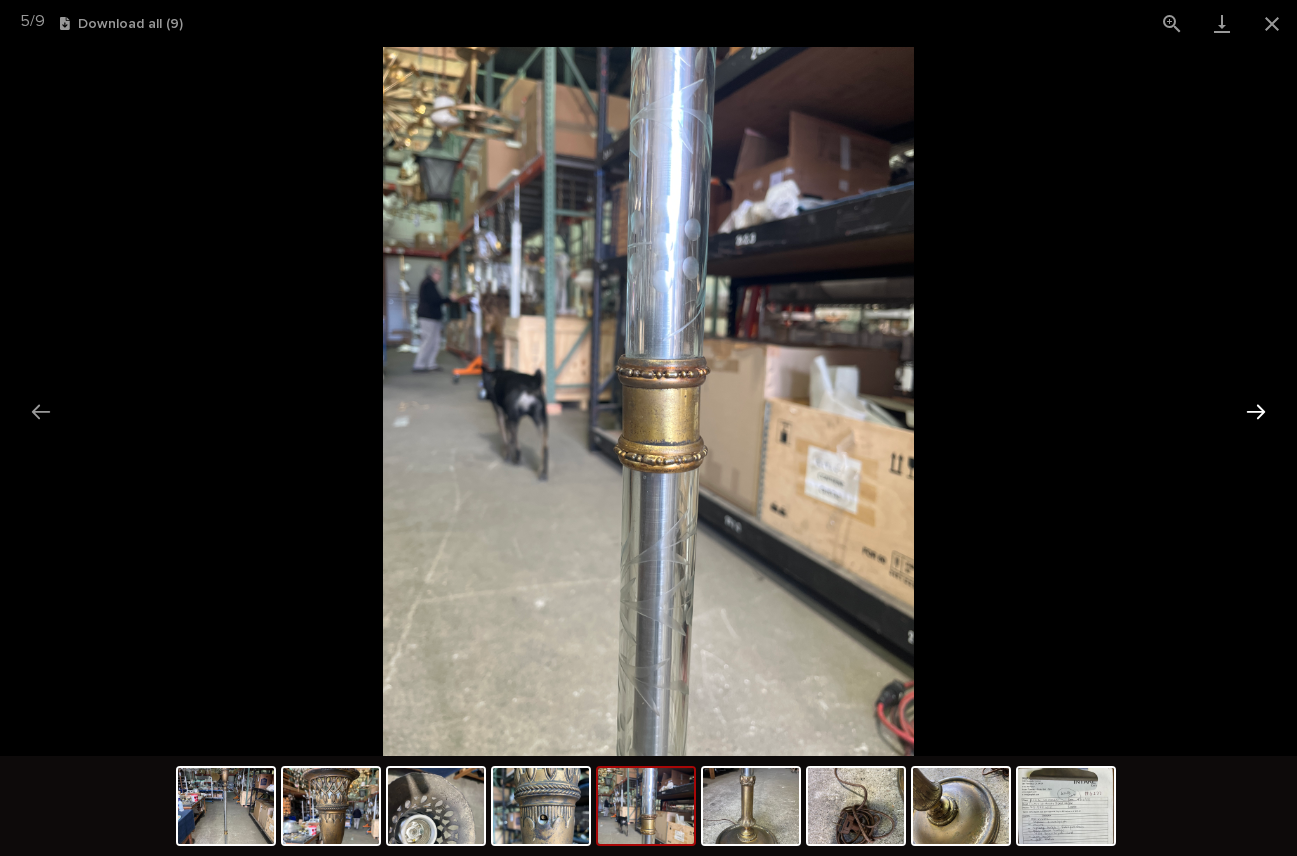 click at bounding box center (1256, 411) 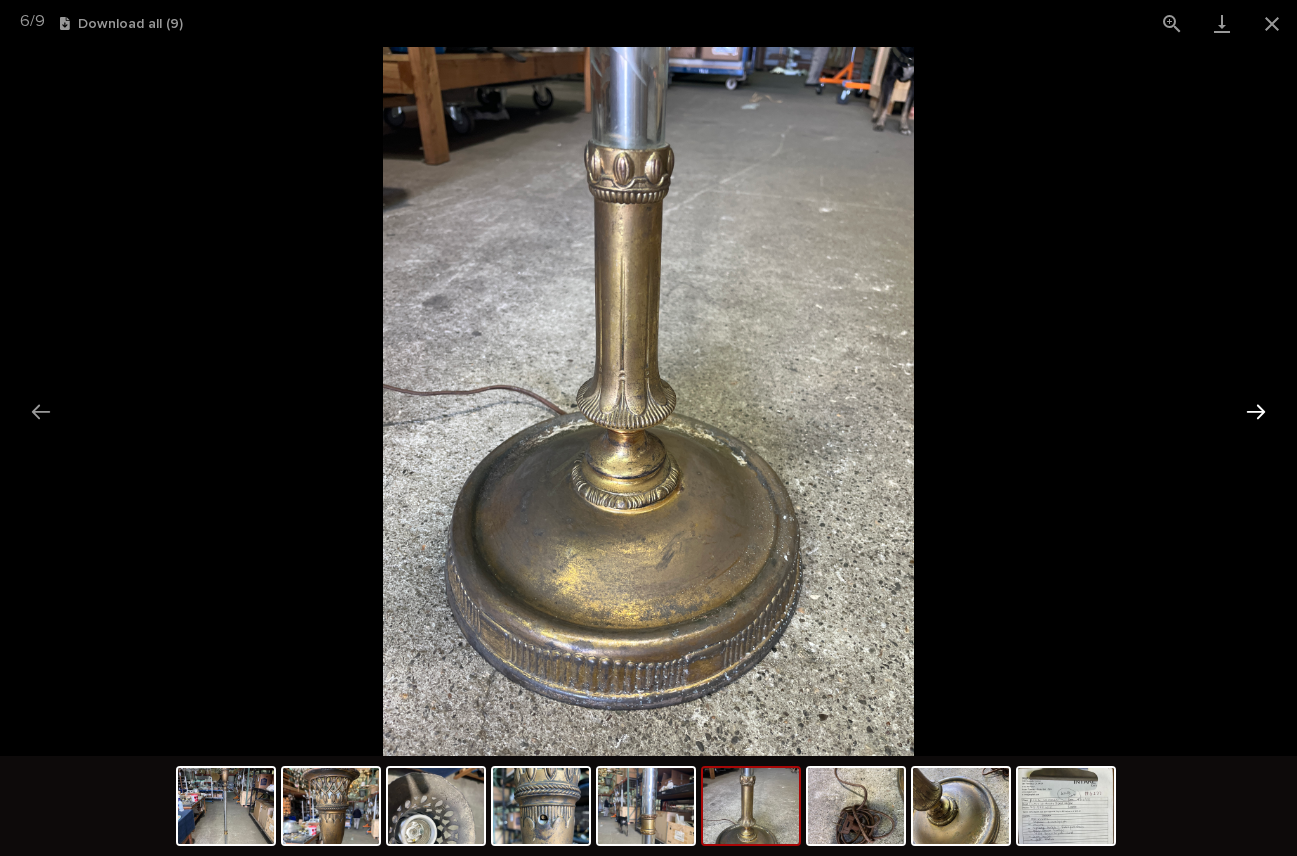 click at bounding box center (1256, 411) 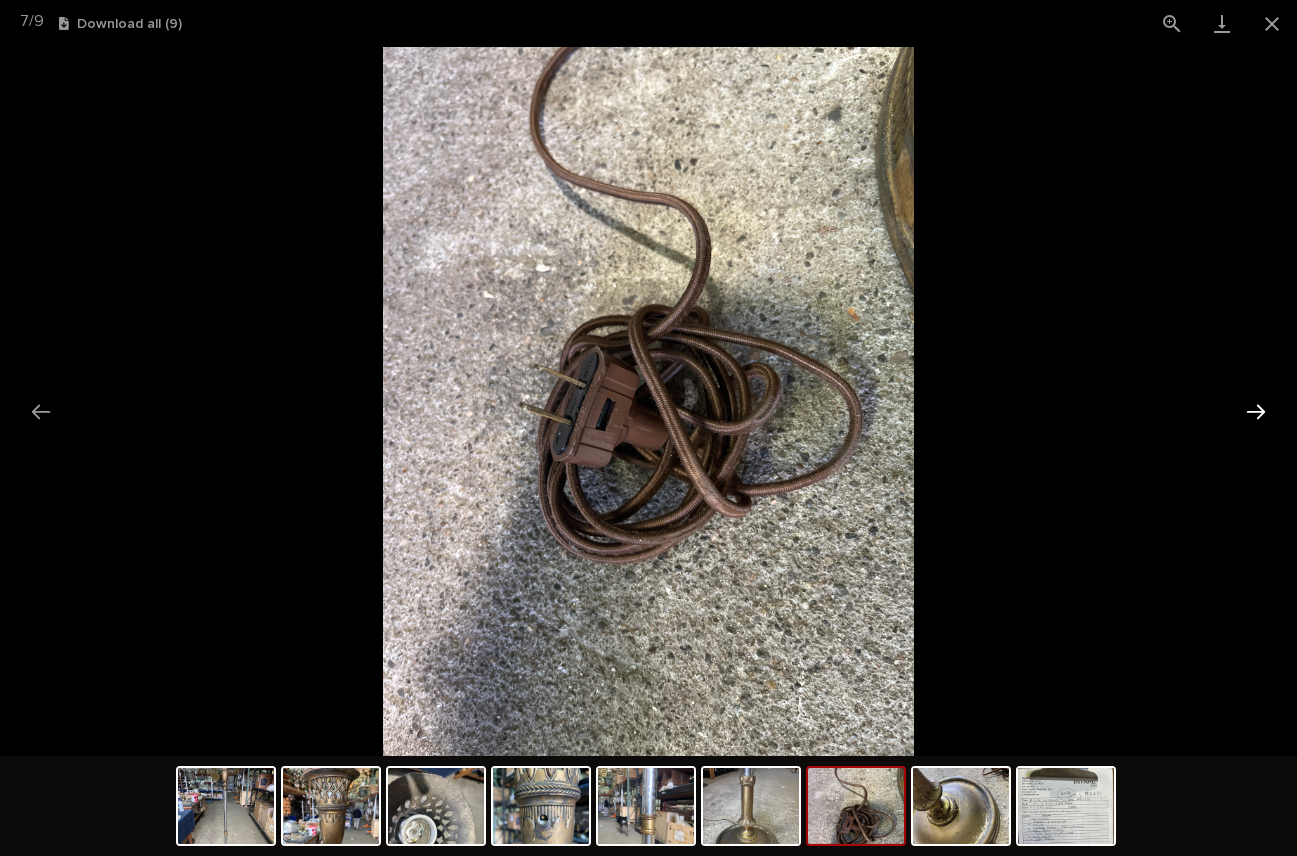 click at bounding box center [1256, 411] 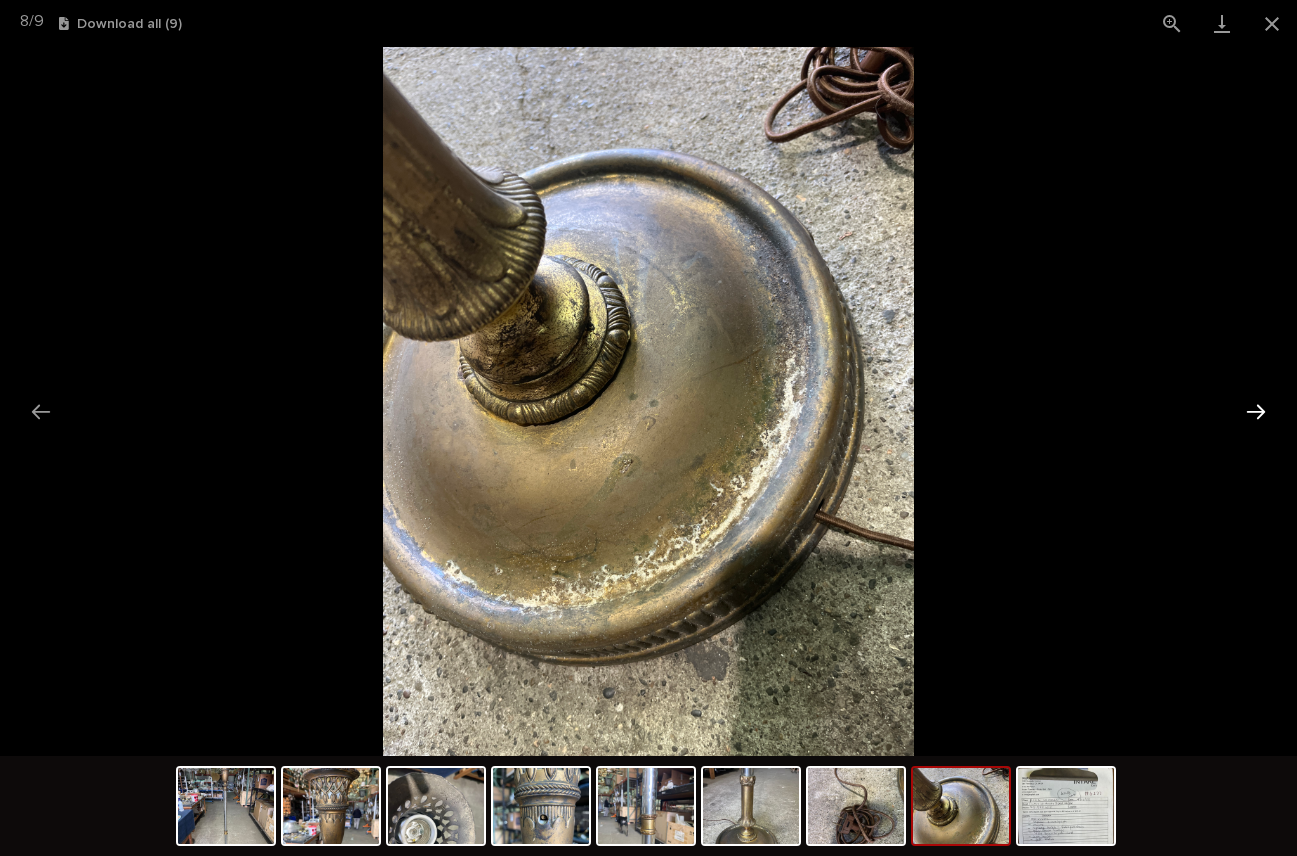 click at bounding box center (1256, 411) 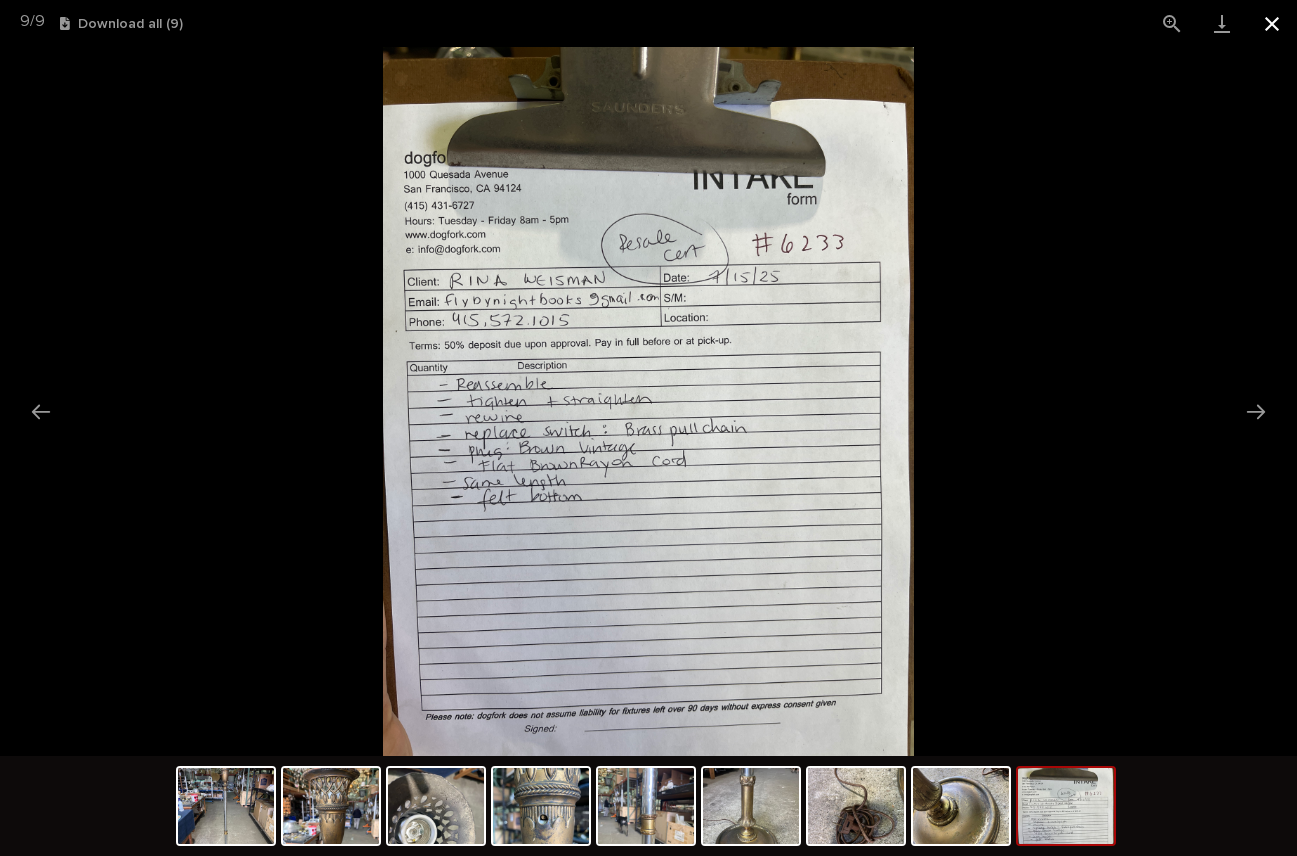click at bounding box center (1272, 23) 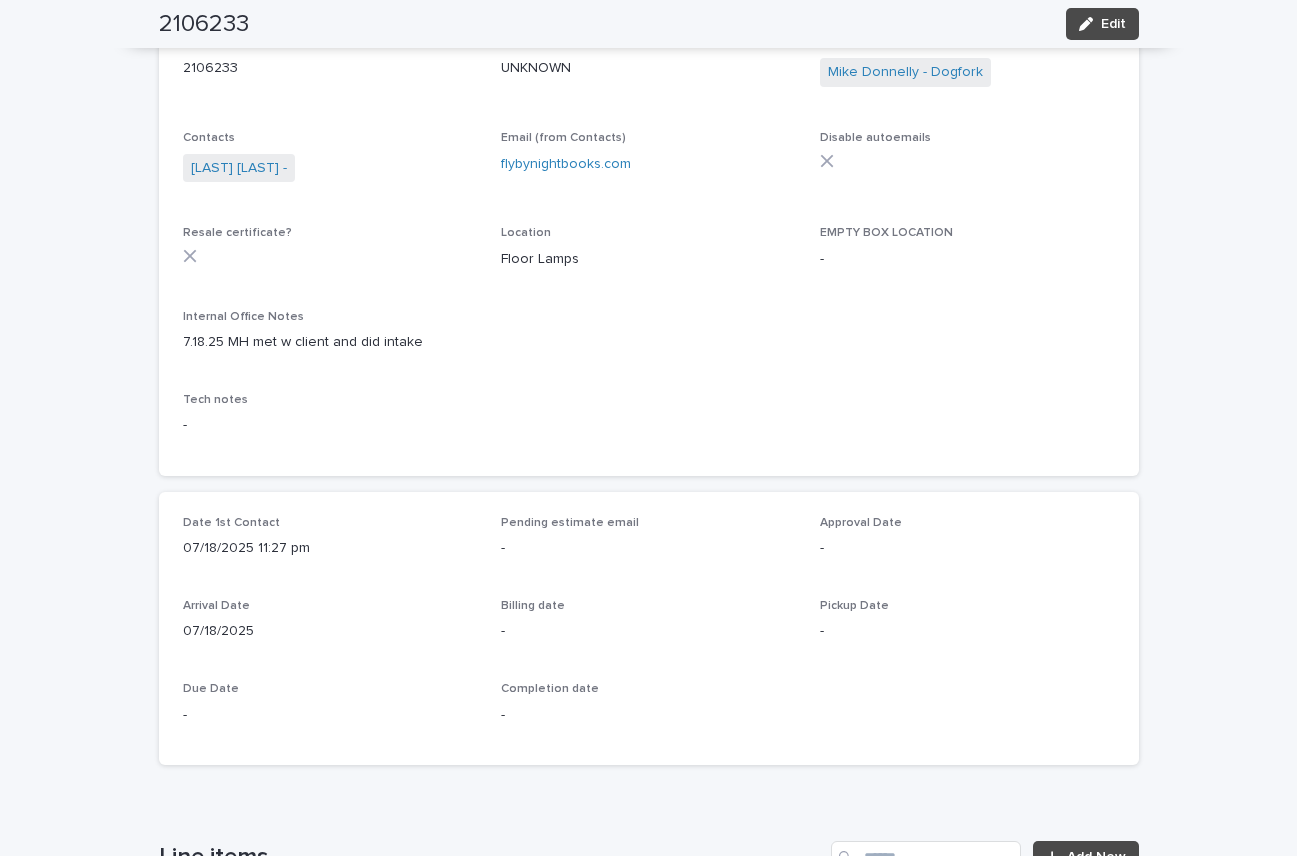 scroll, scrollTop: 82, scrollLeft: 0, axis: vertical 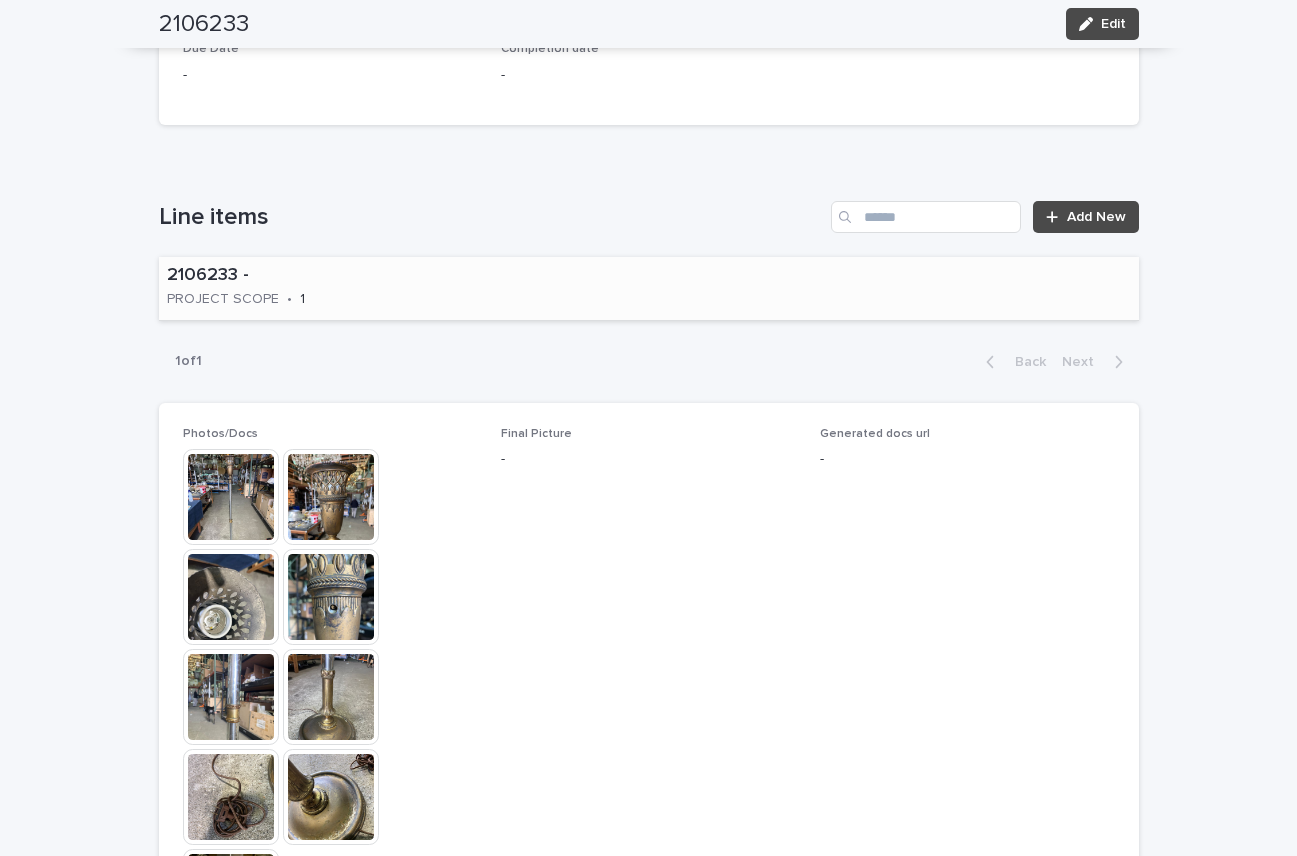 click on "2106233 - PROJECT SCOPE • 1" at bounding box center [649, 288] 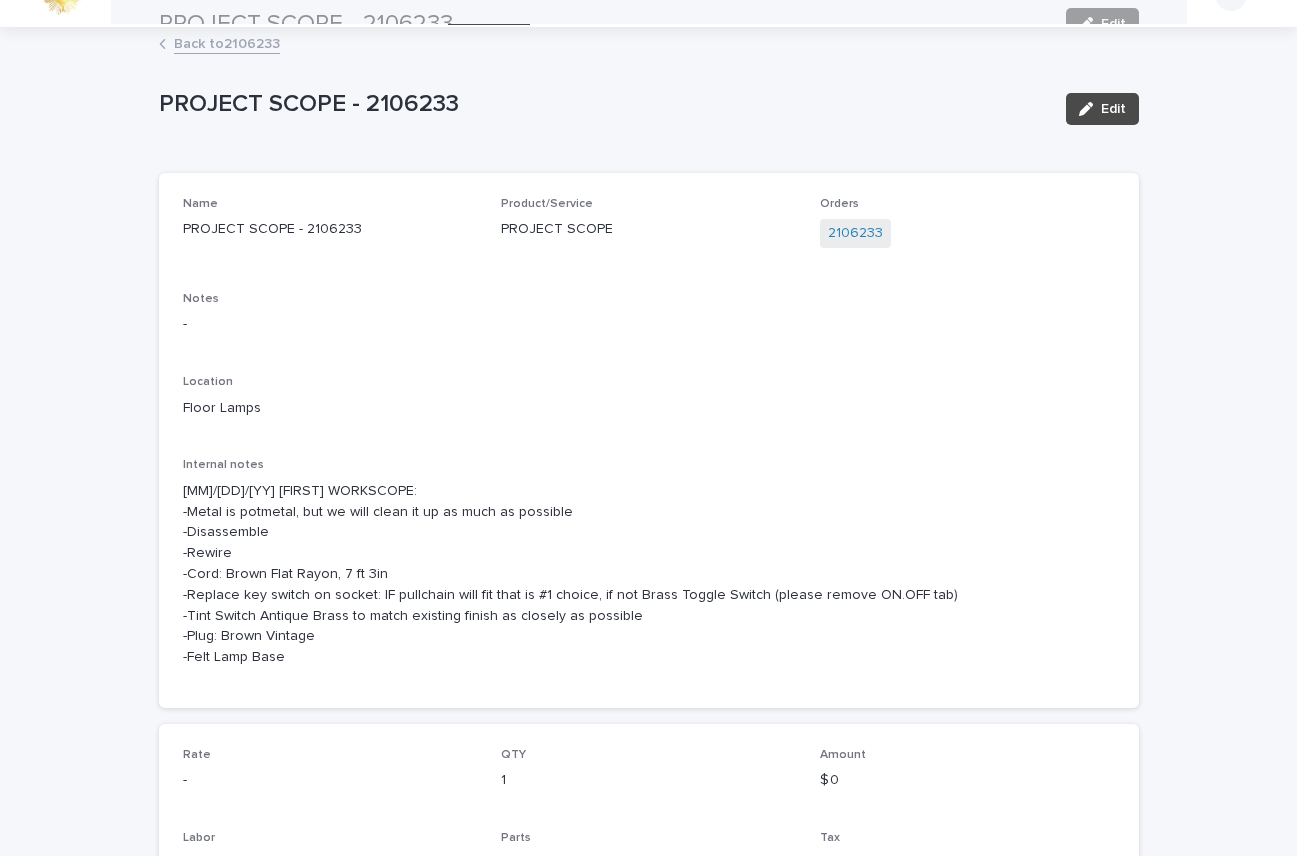 scroll, scrollTop: 0, scrollLeft: 0, axis: both 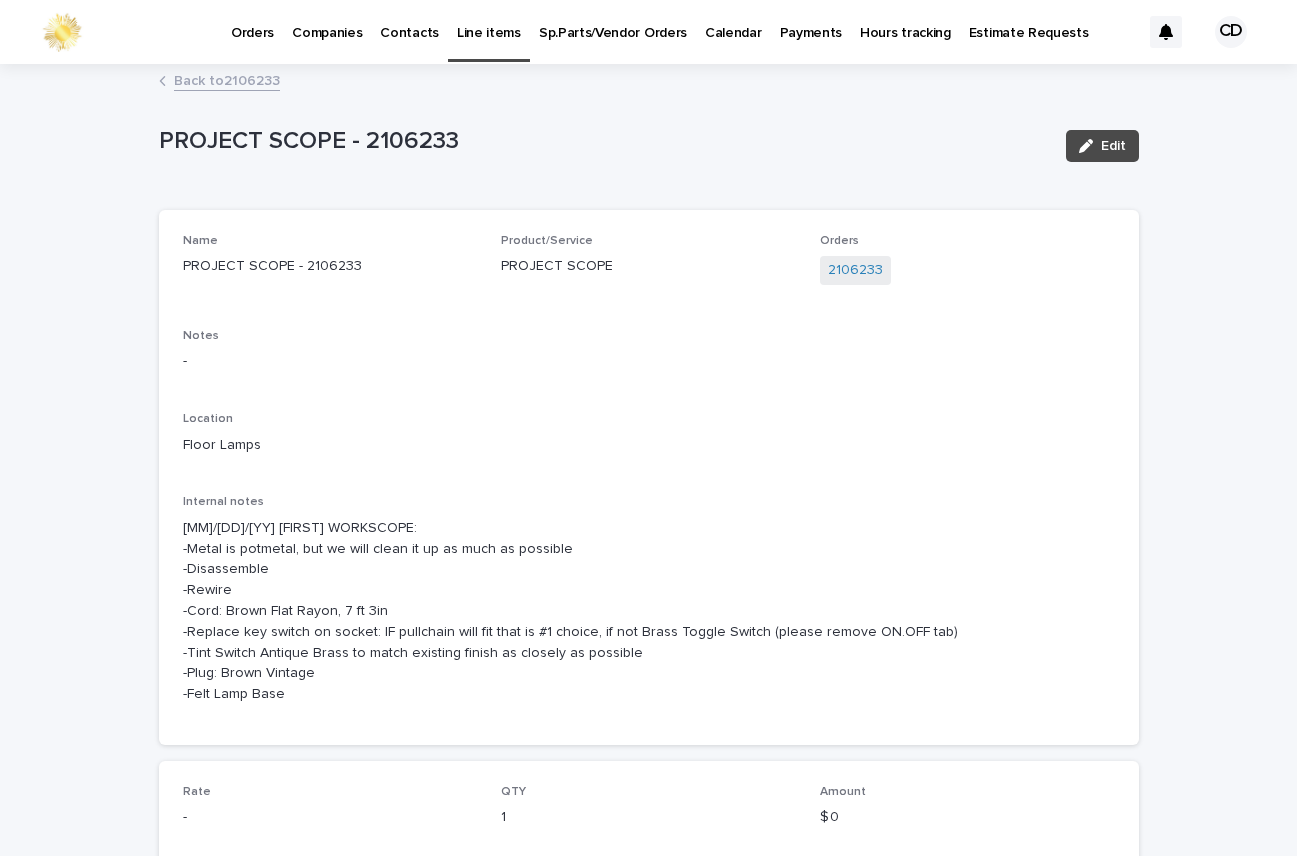 click on "Back to  2106233" at bounding box center (227, 79) 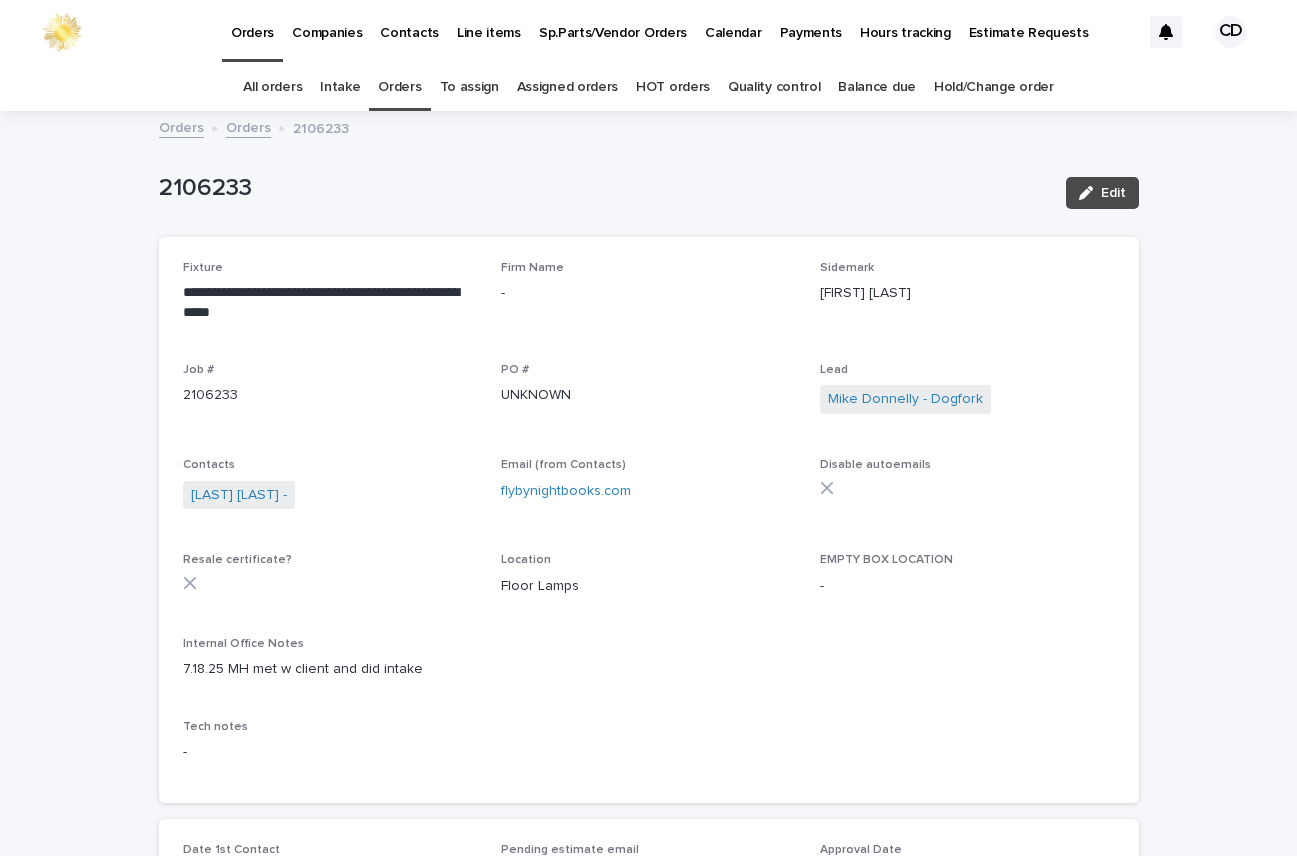scroll, scrollTop: 64, scrollLeft: 0, axis: vertical 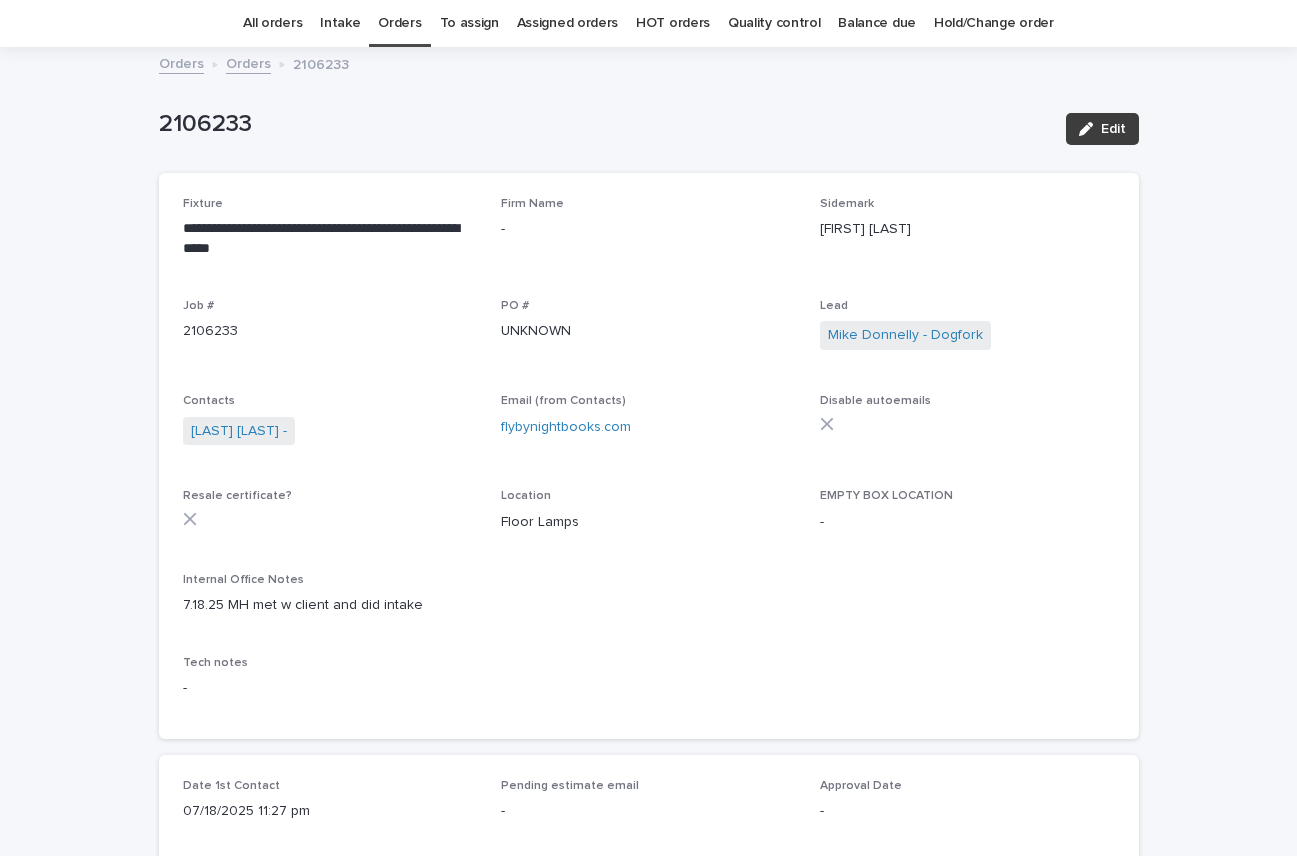 click on "Edit" at bounding box center (1113, 129) 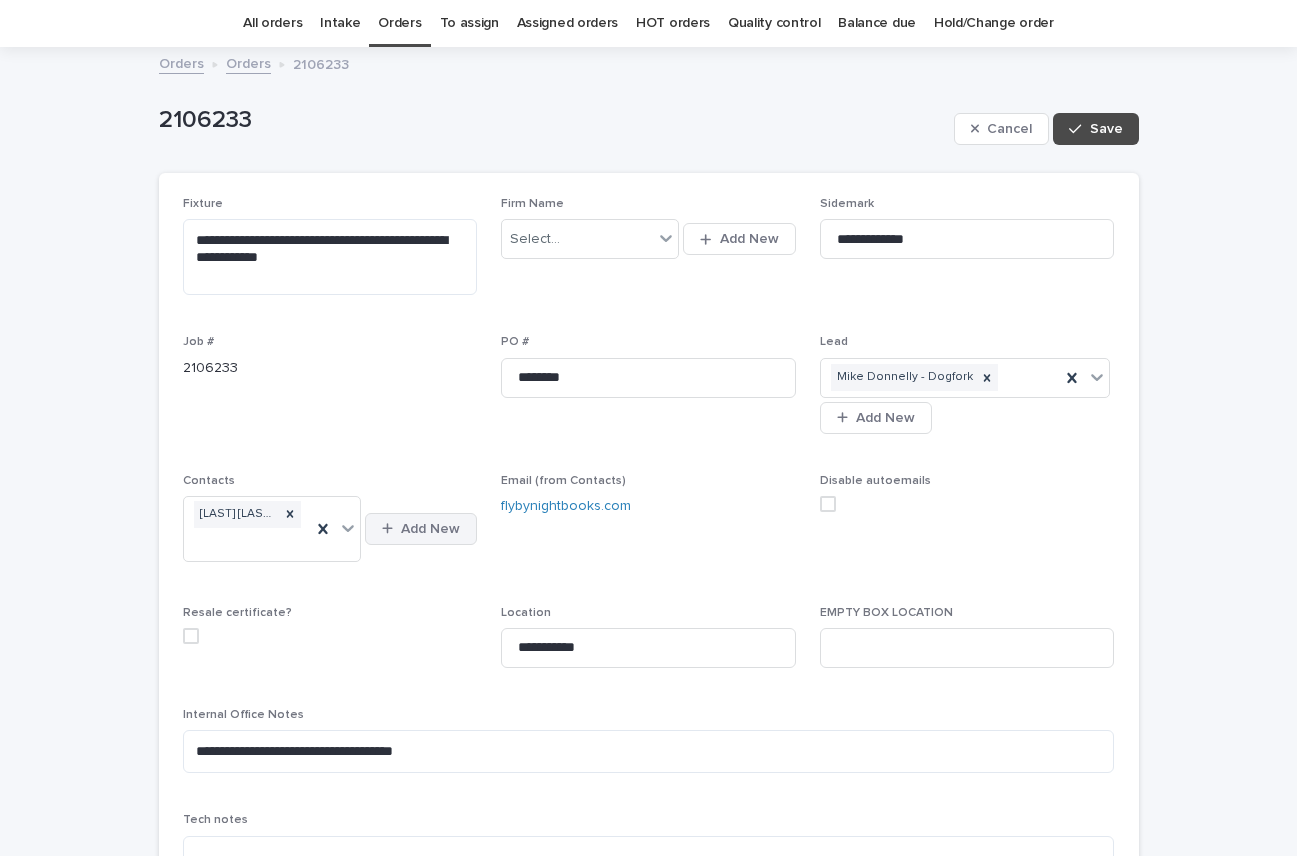 click on "Add New" at bounding box center [430, 529] 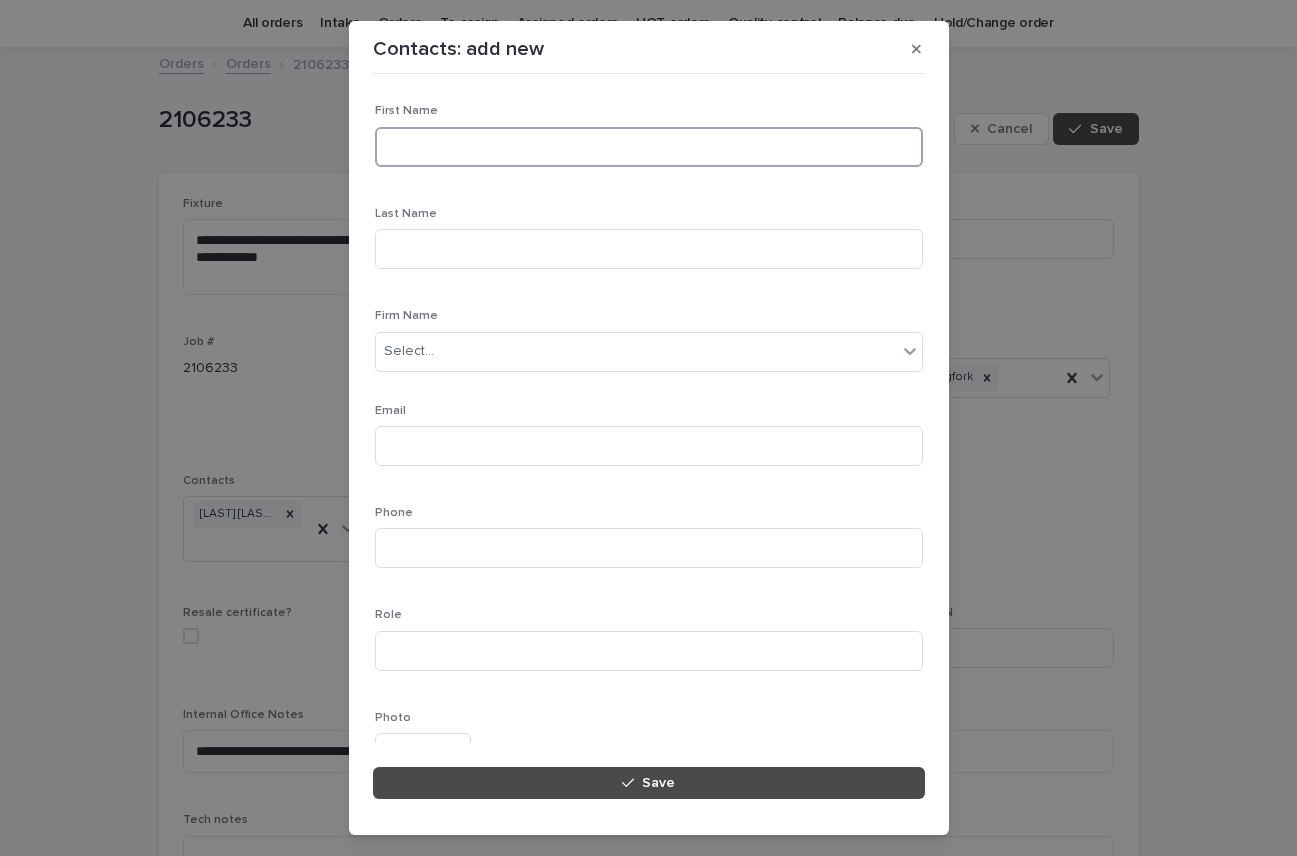 click at bounding box center (649, 147) 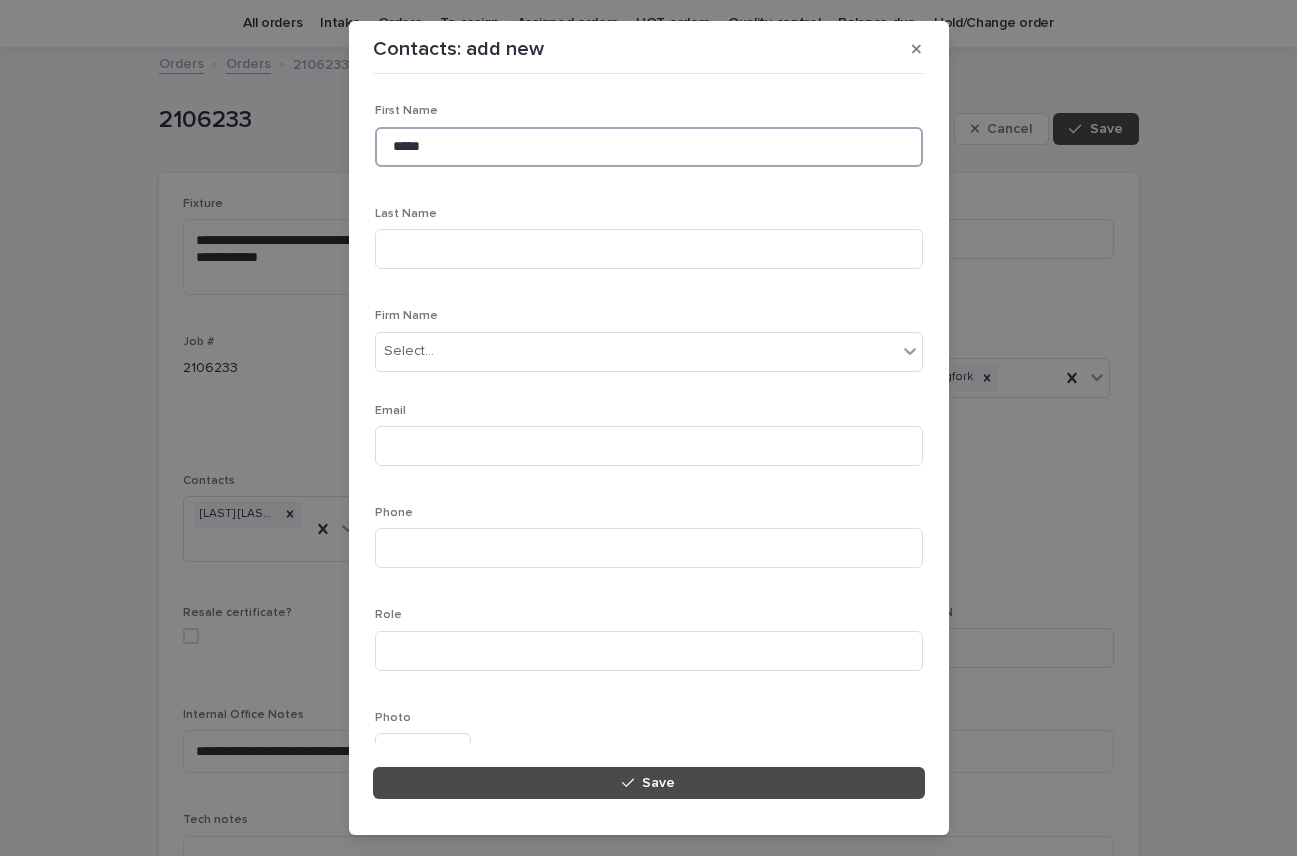type on "*****" 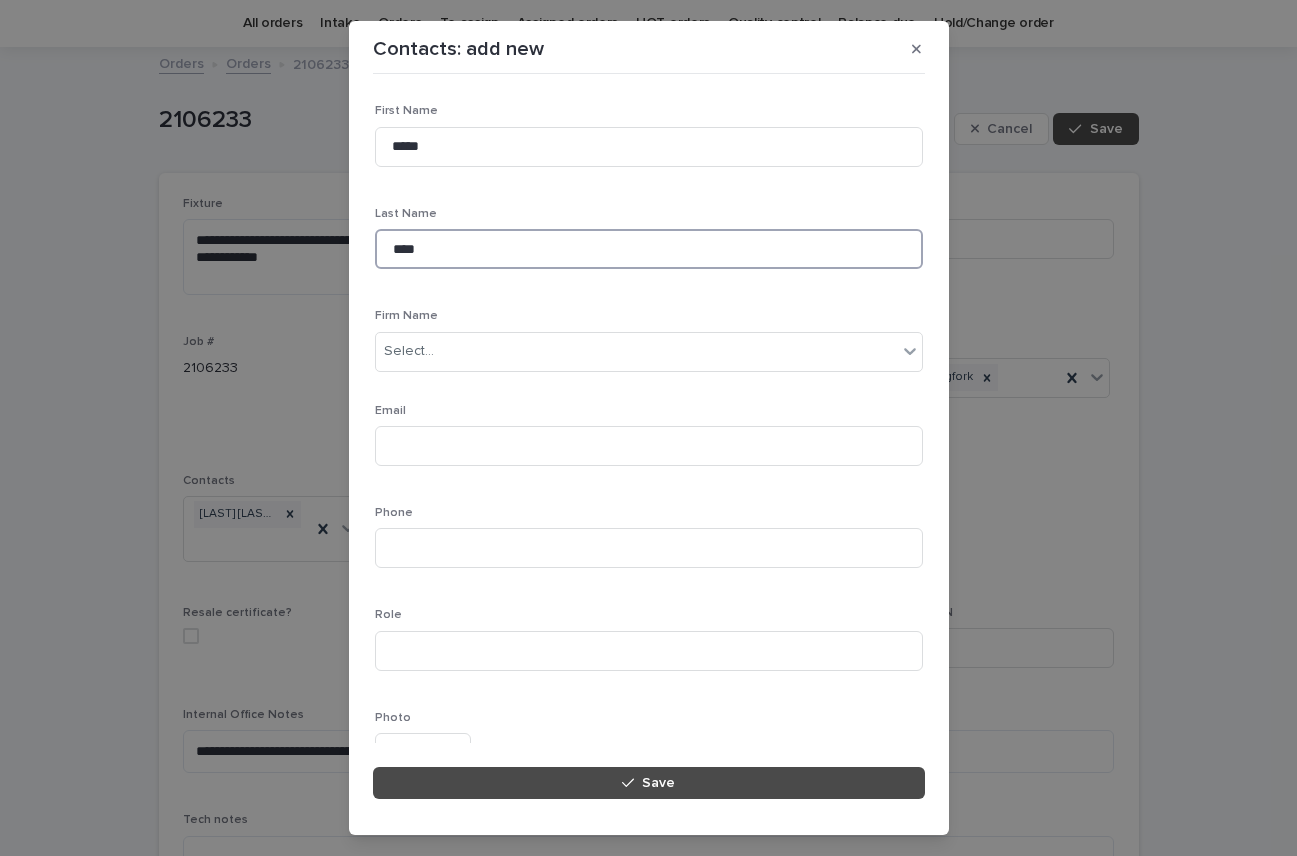 type on "****" 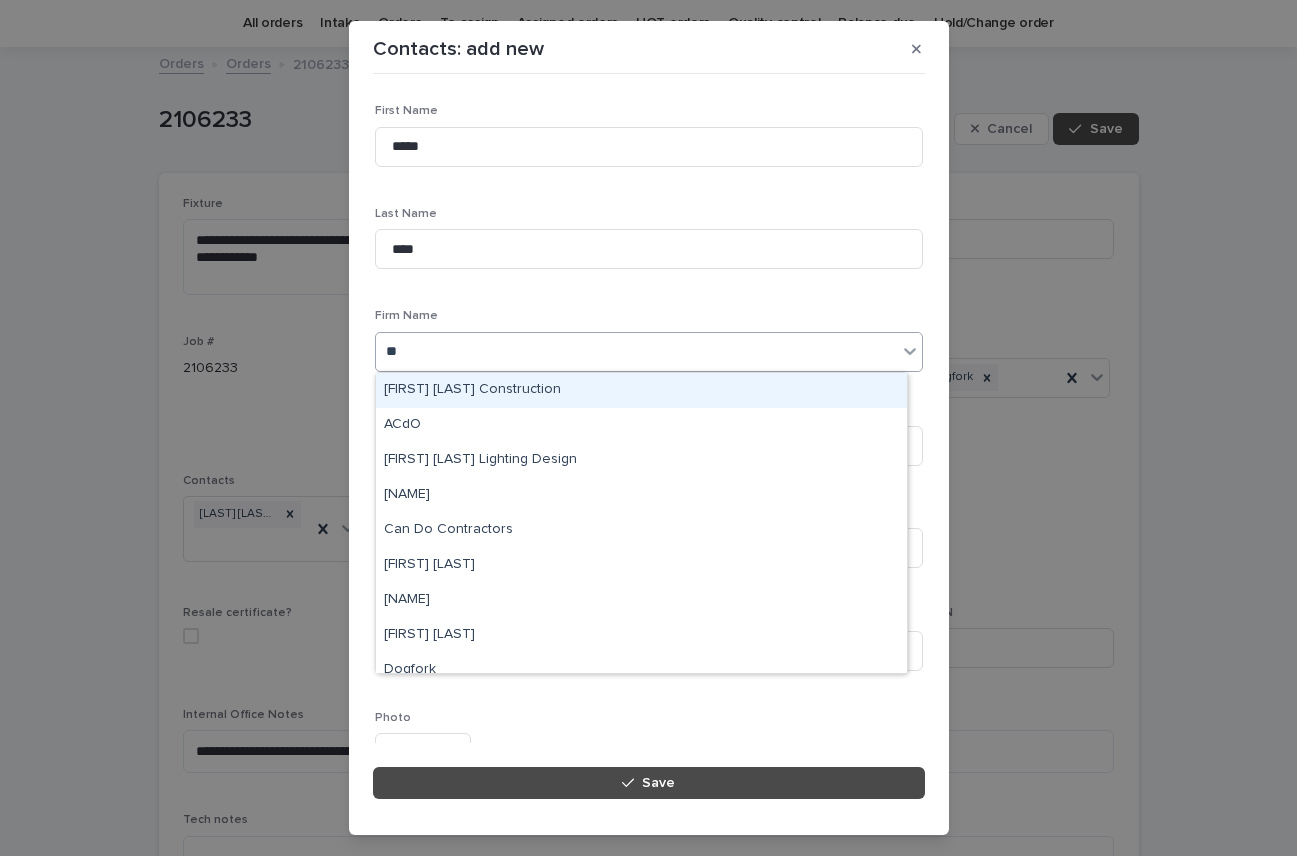 type on "***" 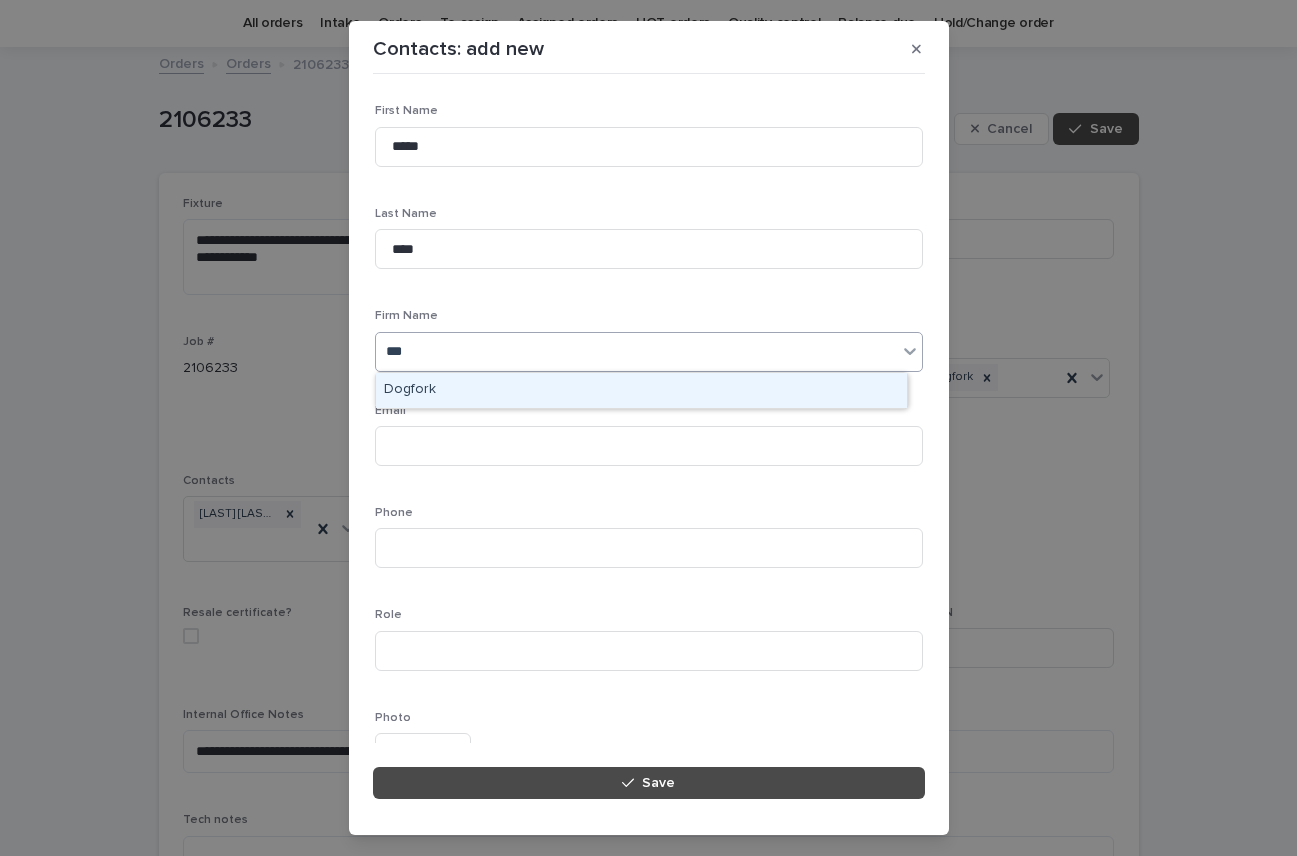type 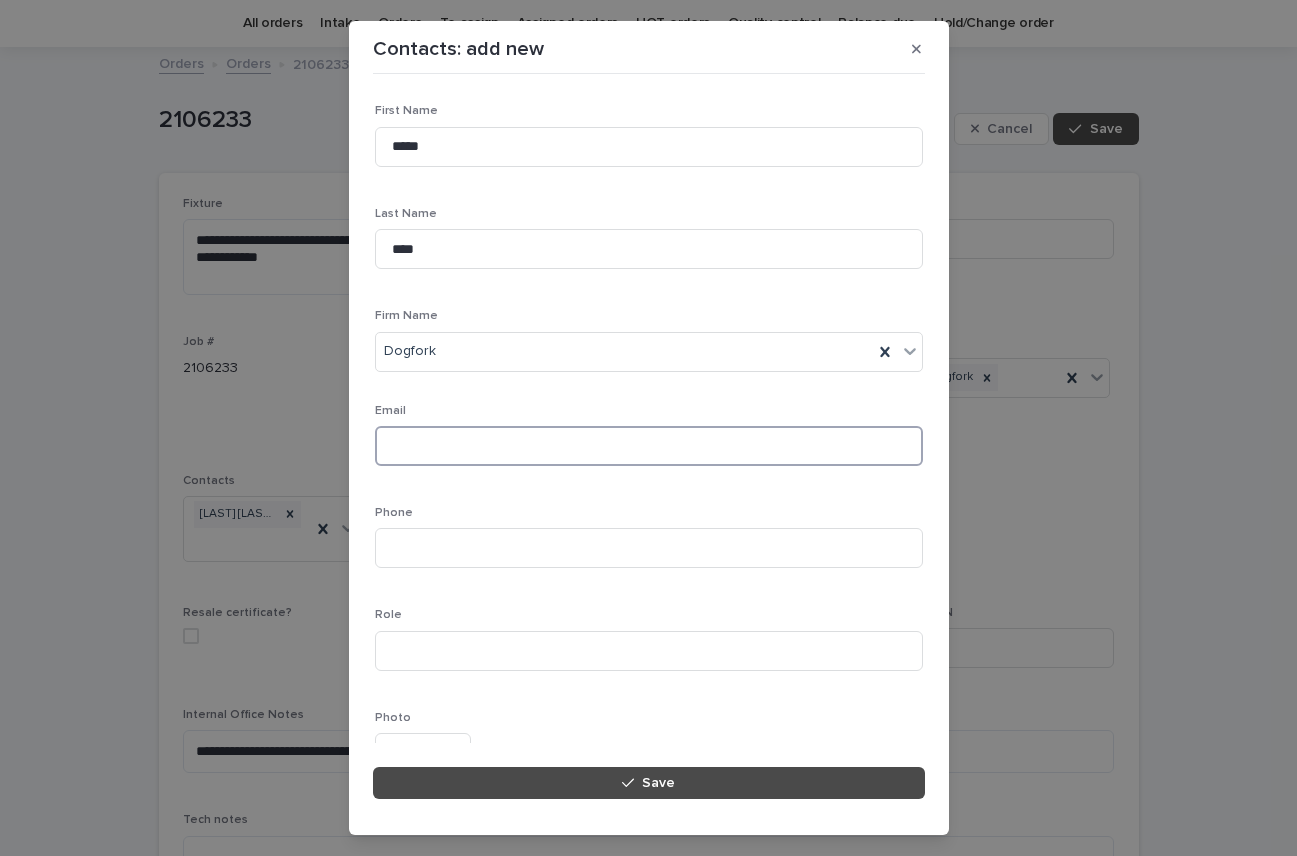 click at bounding box center [649, 446] 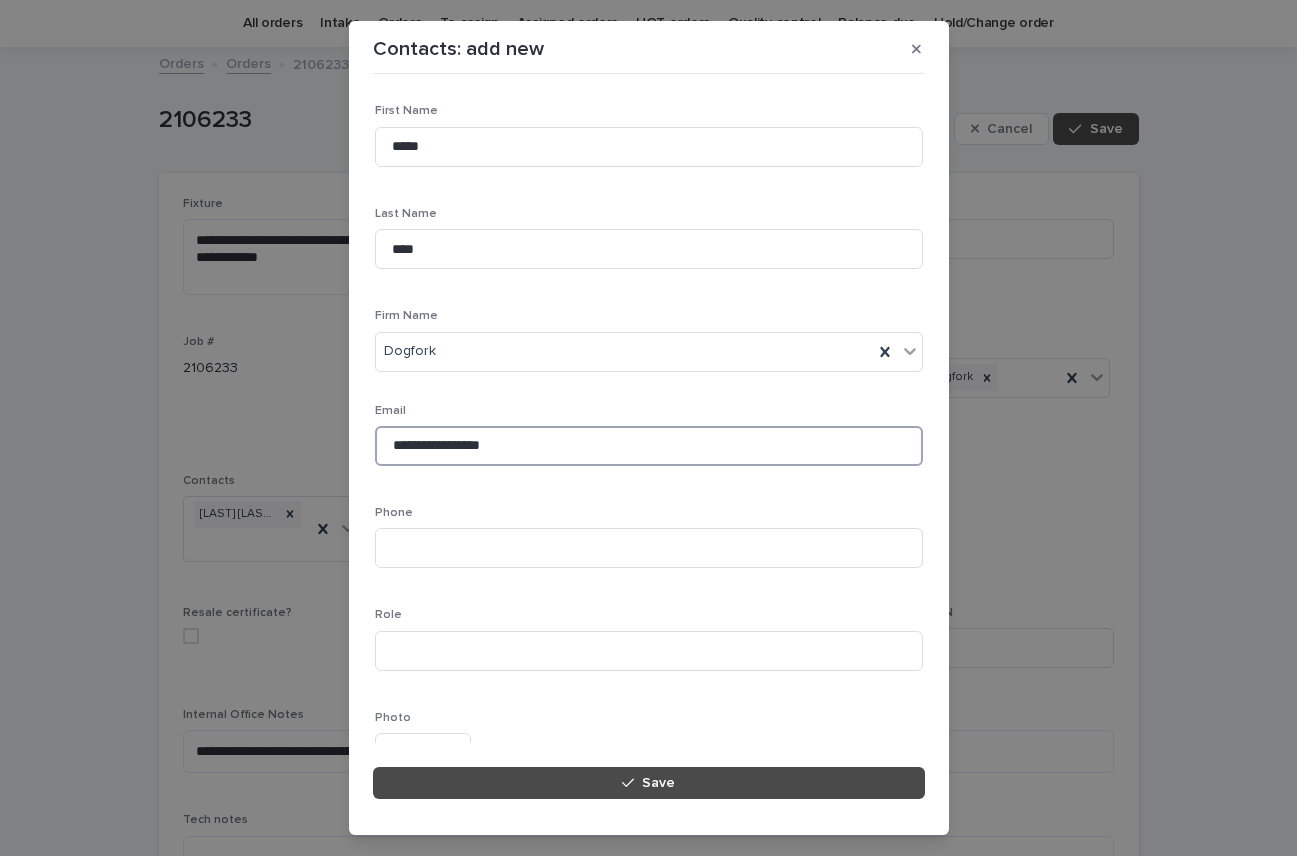 type on "**********" 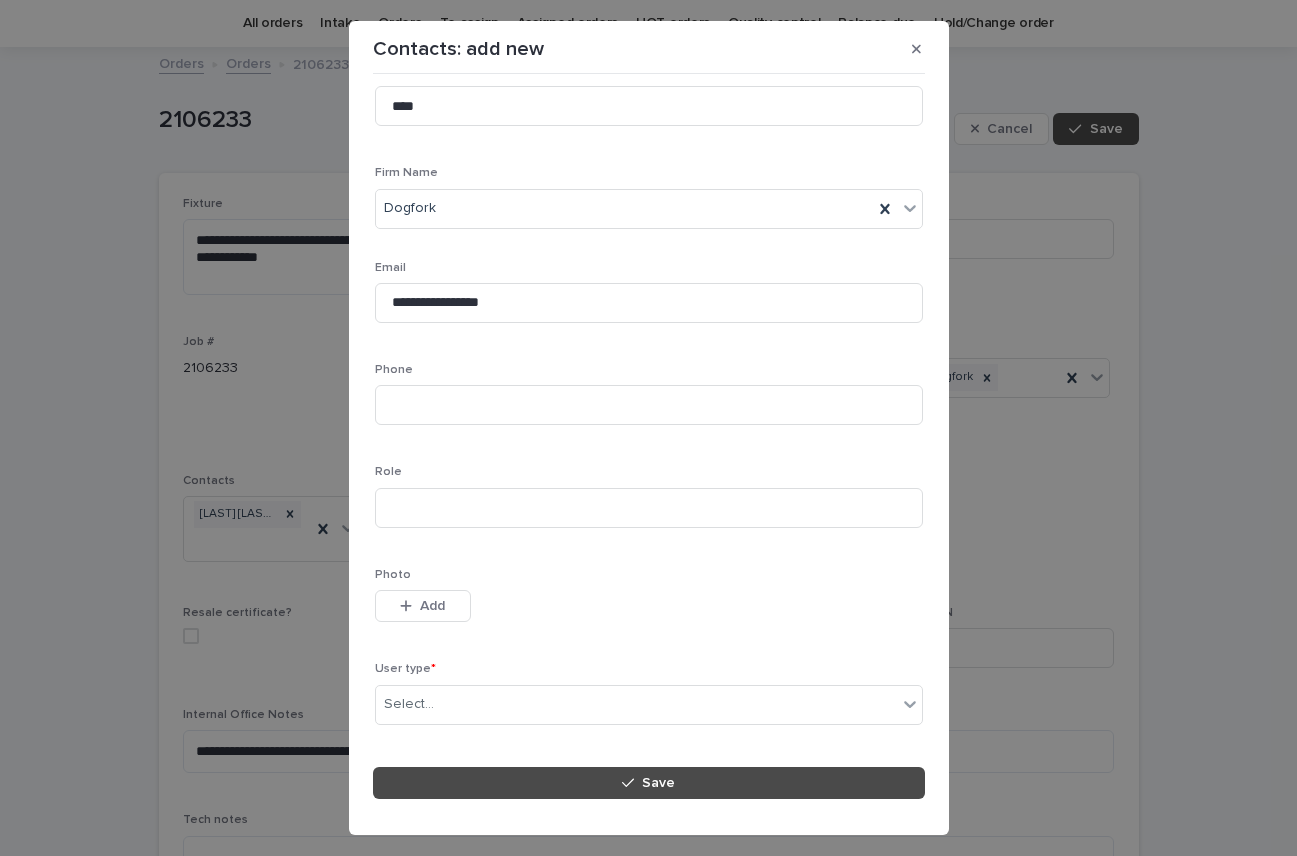 scroll, scrollTop: 187, scrollLeft: 0, axis: vertical 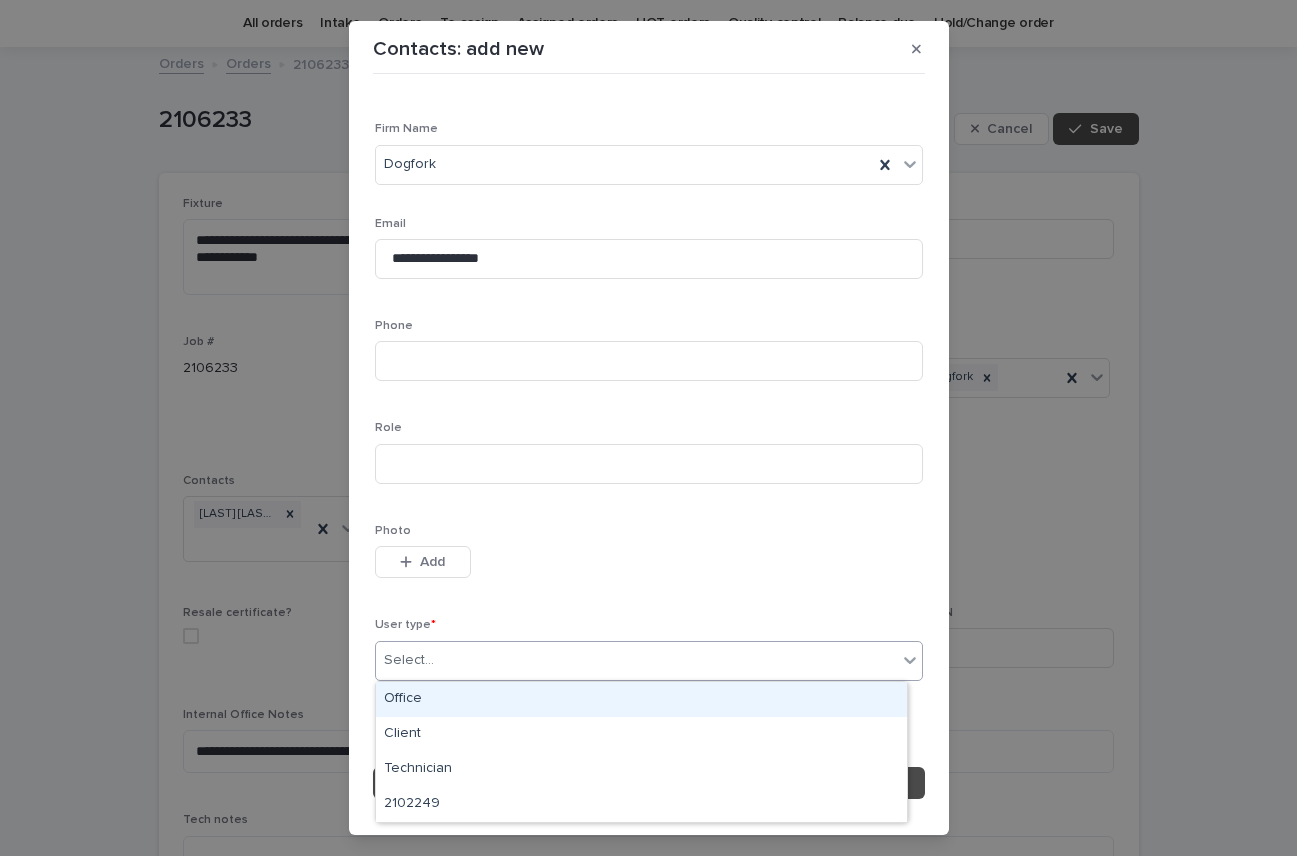 click at bounding box center [437, 660] 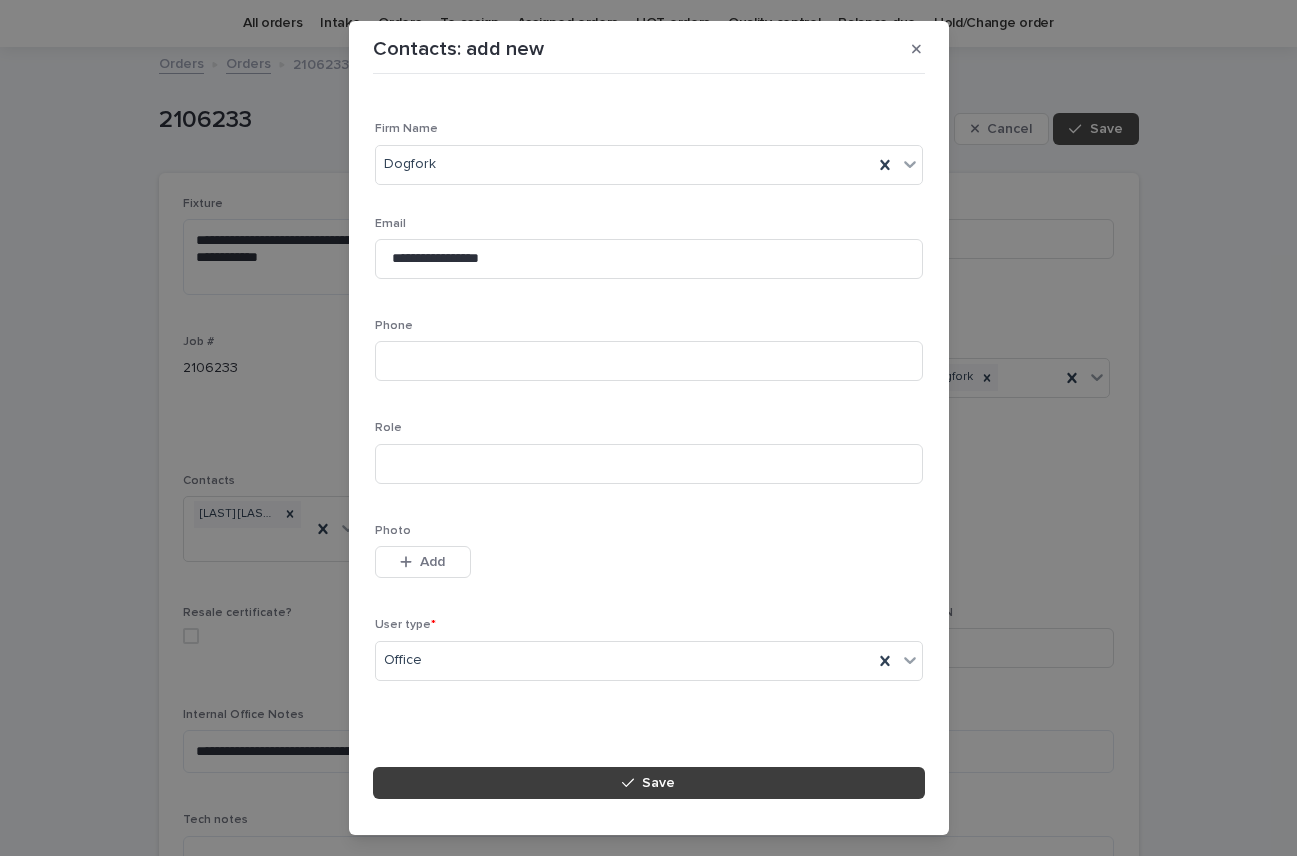 click on "Save" at bounding box center (649, 783) 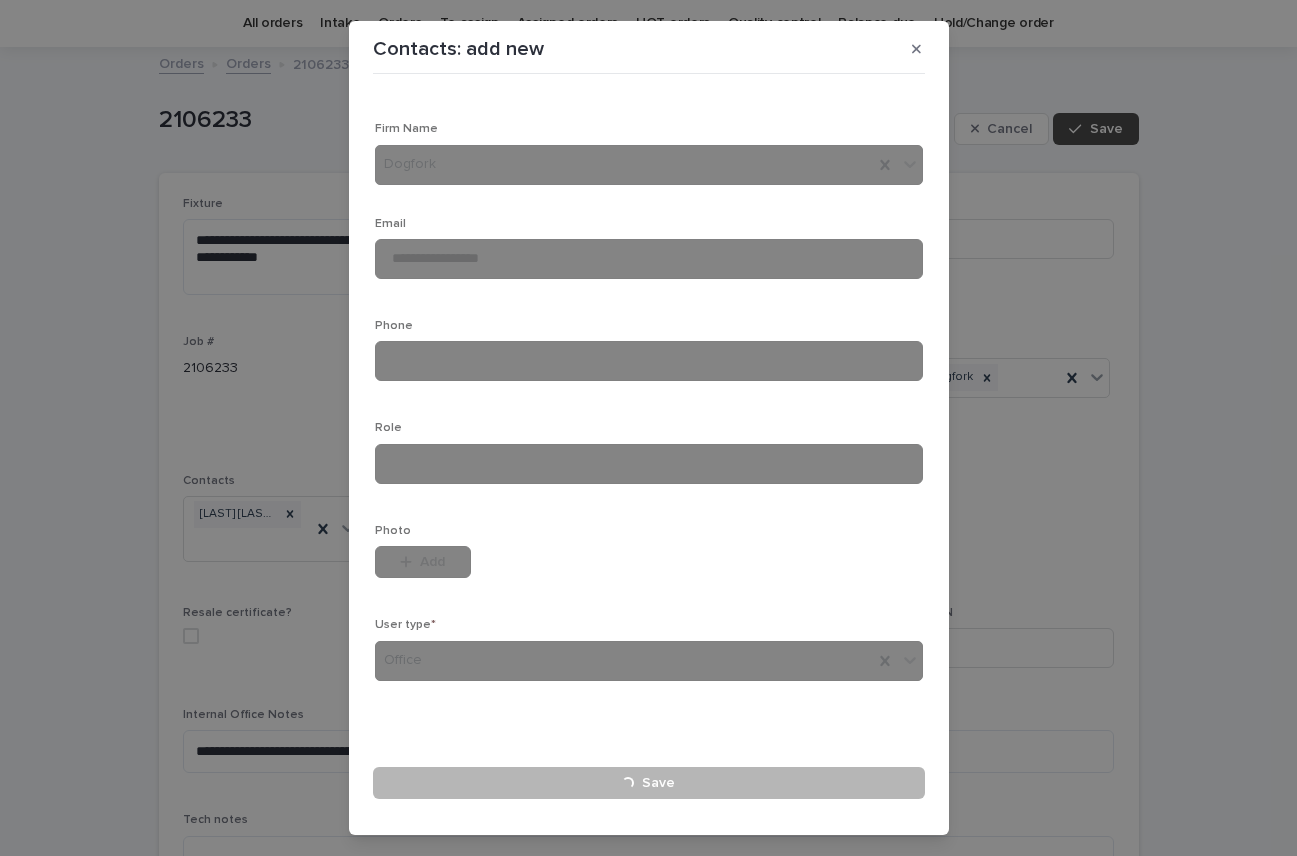 type 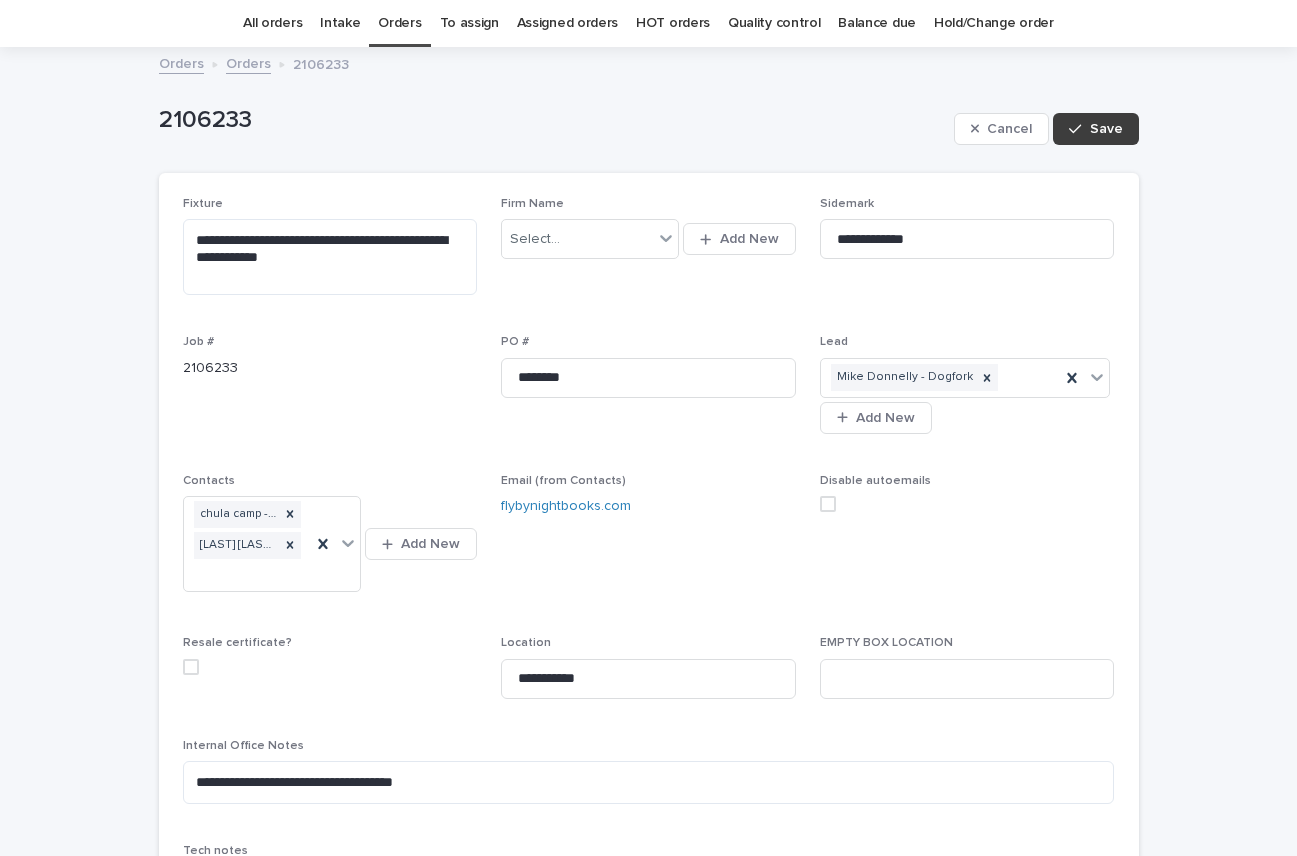 click on "Save" at bounding box center (1106, 129) 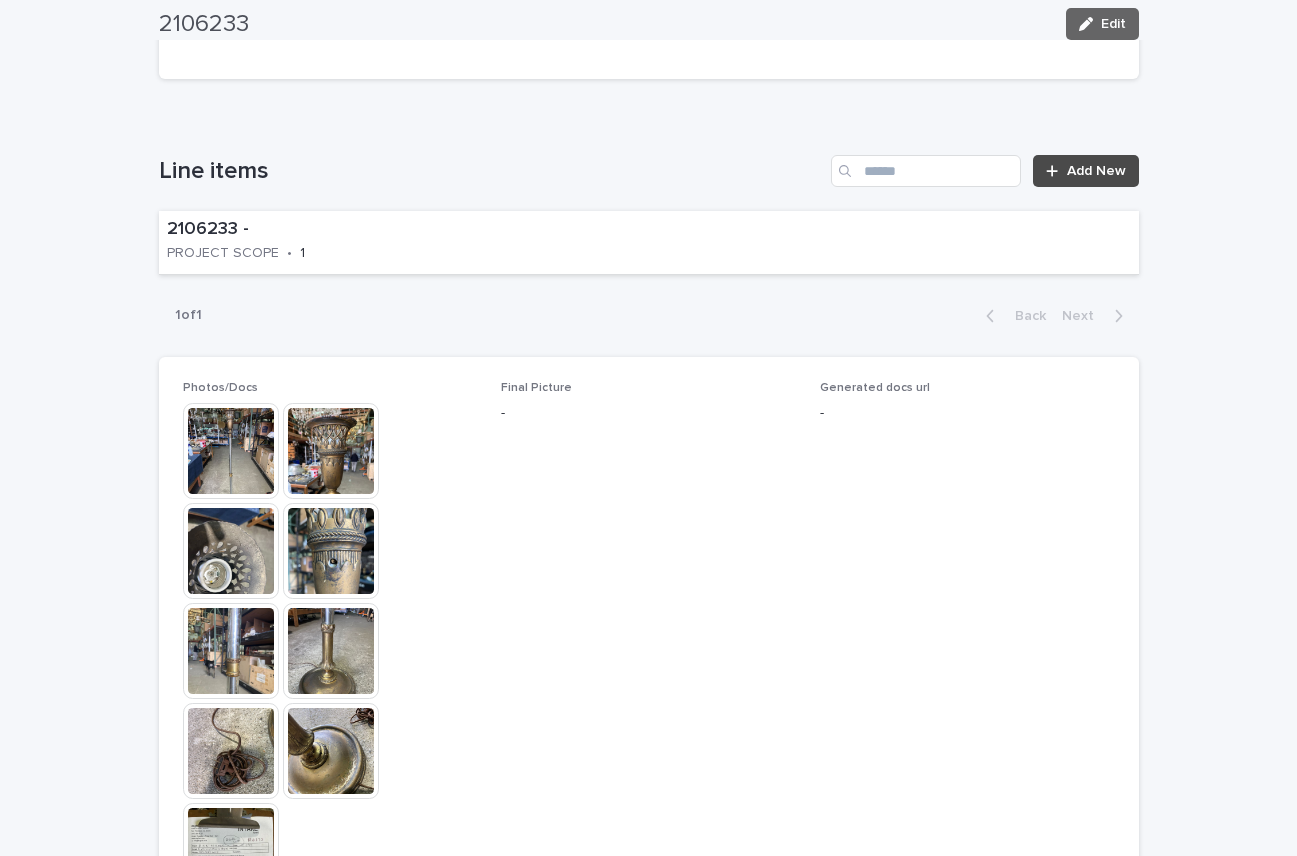 scroll, scrollTop: 1045, scrollLeft: 0, axis: vertical 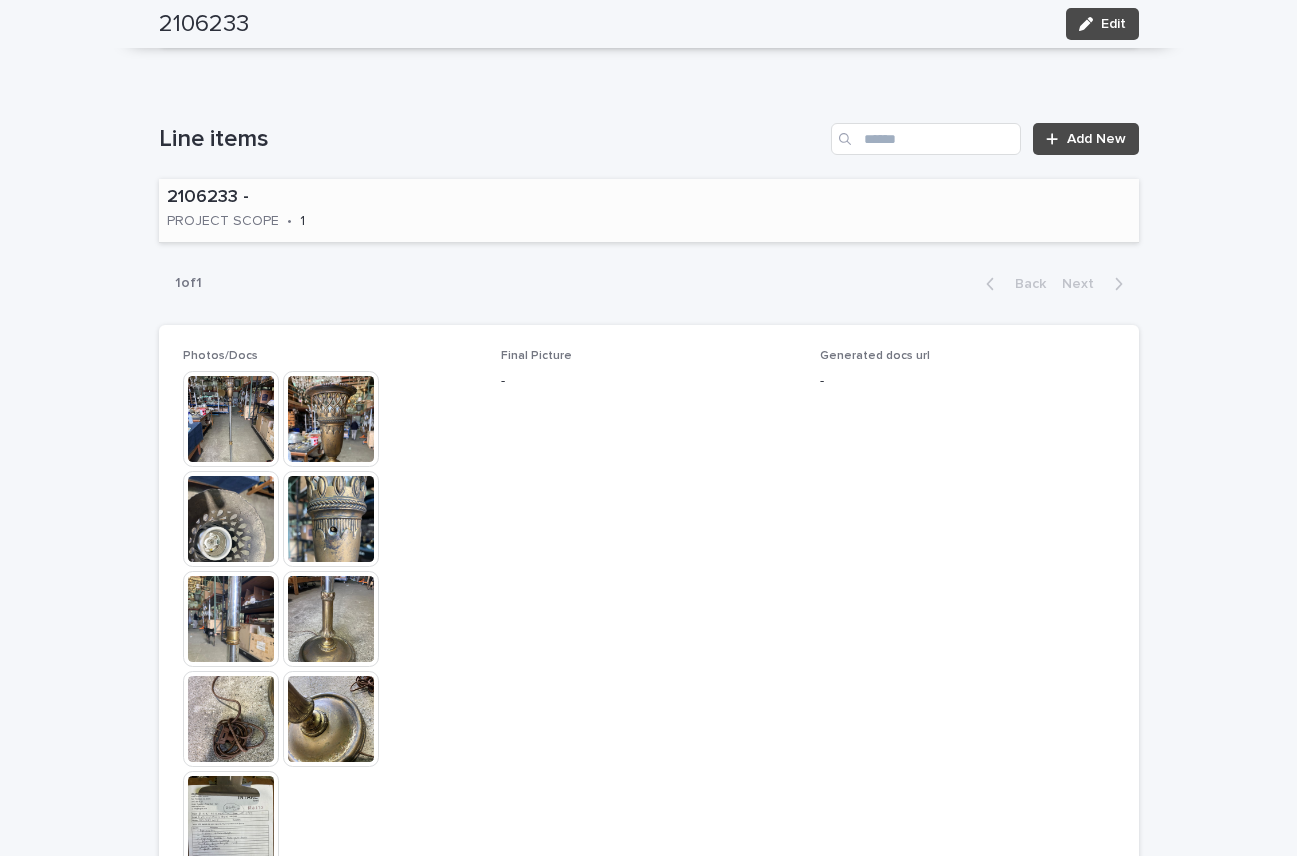 click on "2106233 - PROJECT SCOPE • 1" at bounding box center [649, 210] 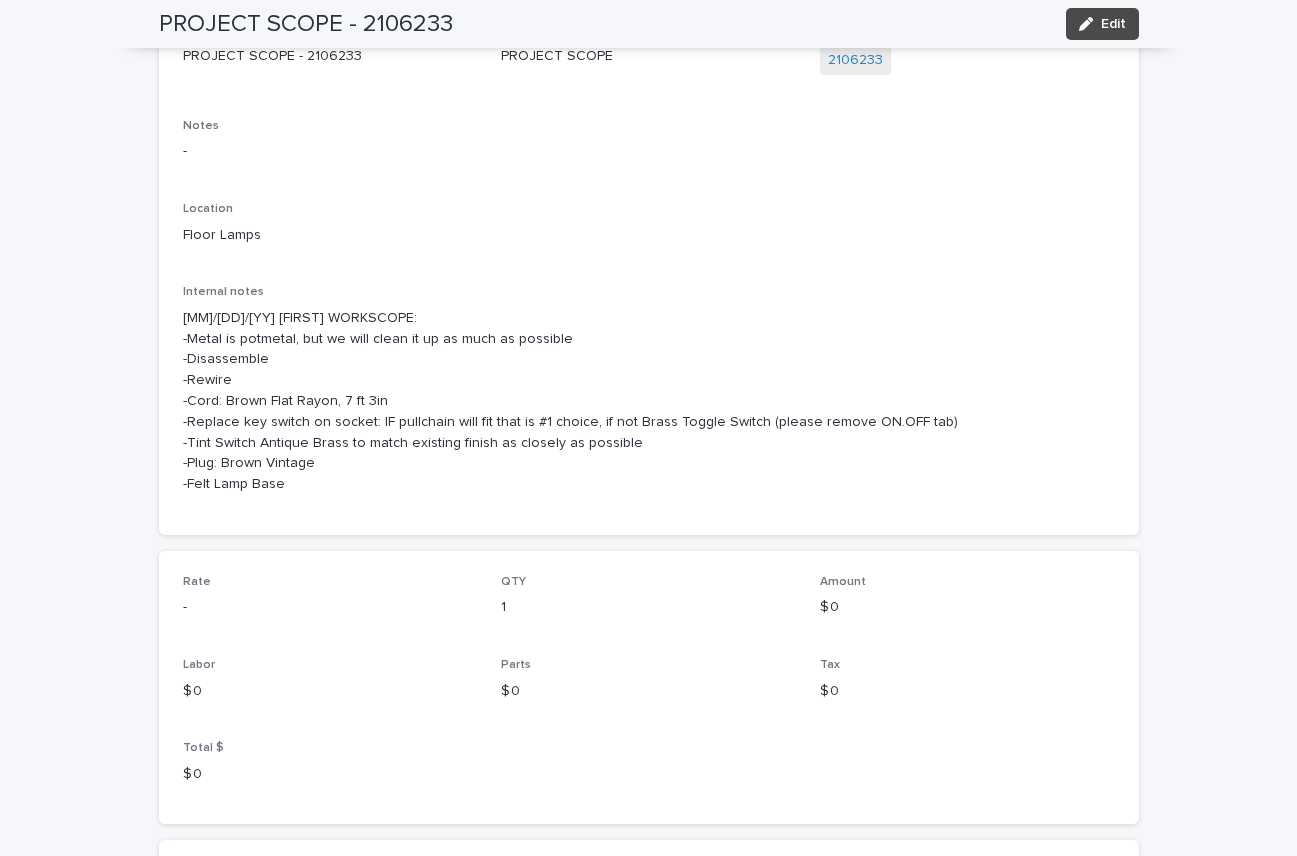 scroll, scrollTop: 0, scrollLeft: 0, axis: both 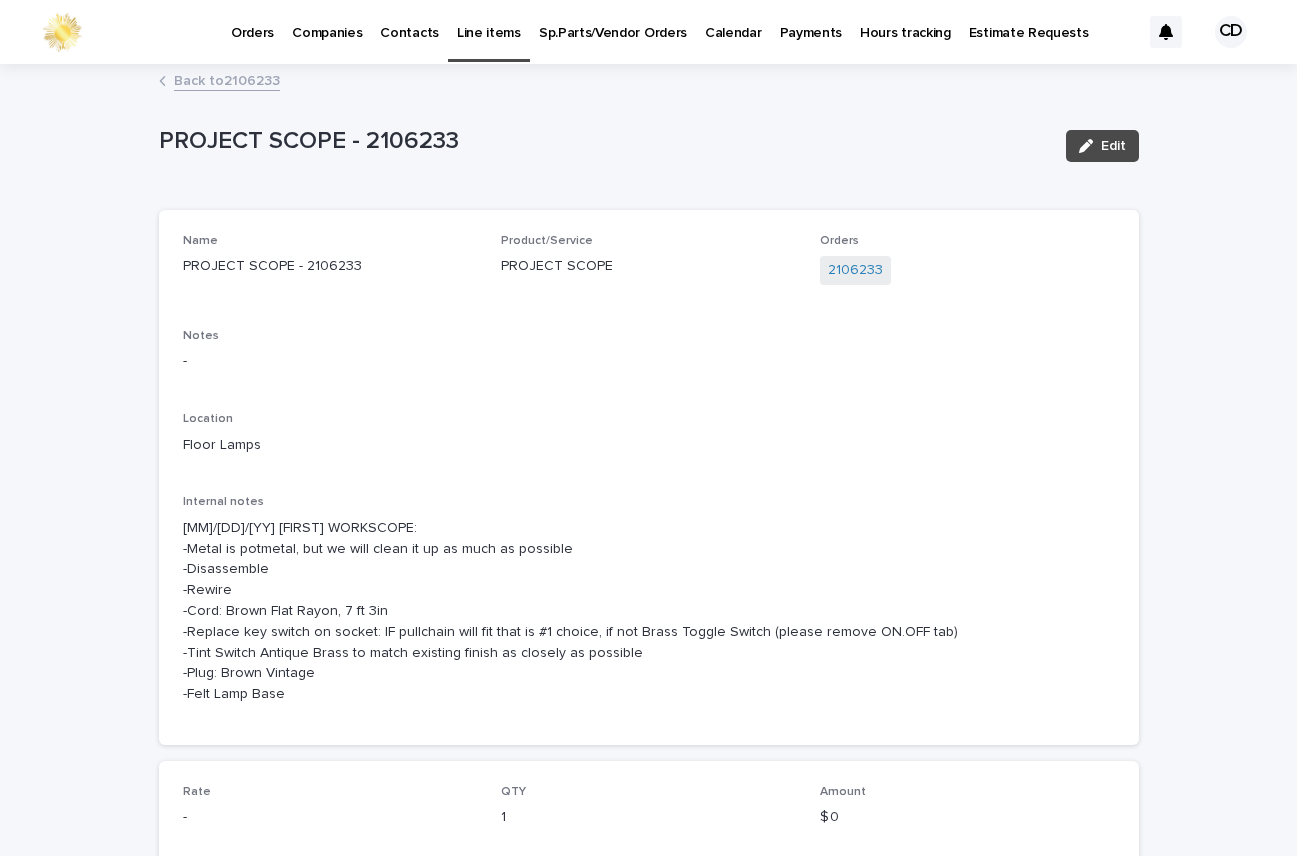 click on "Back to  2106233" at bounding box center (227, 79) 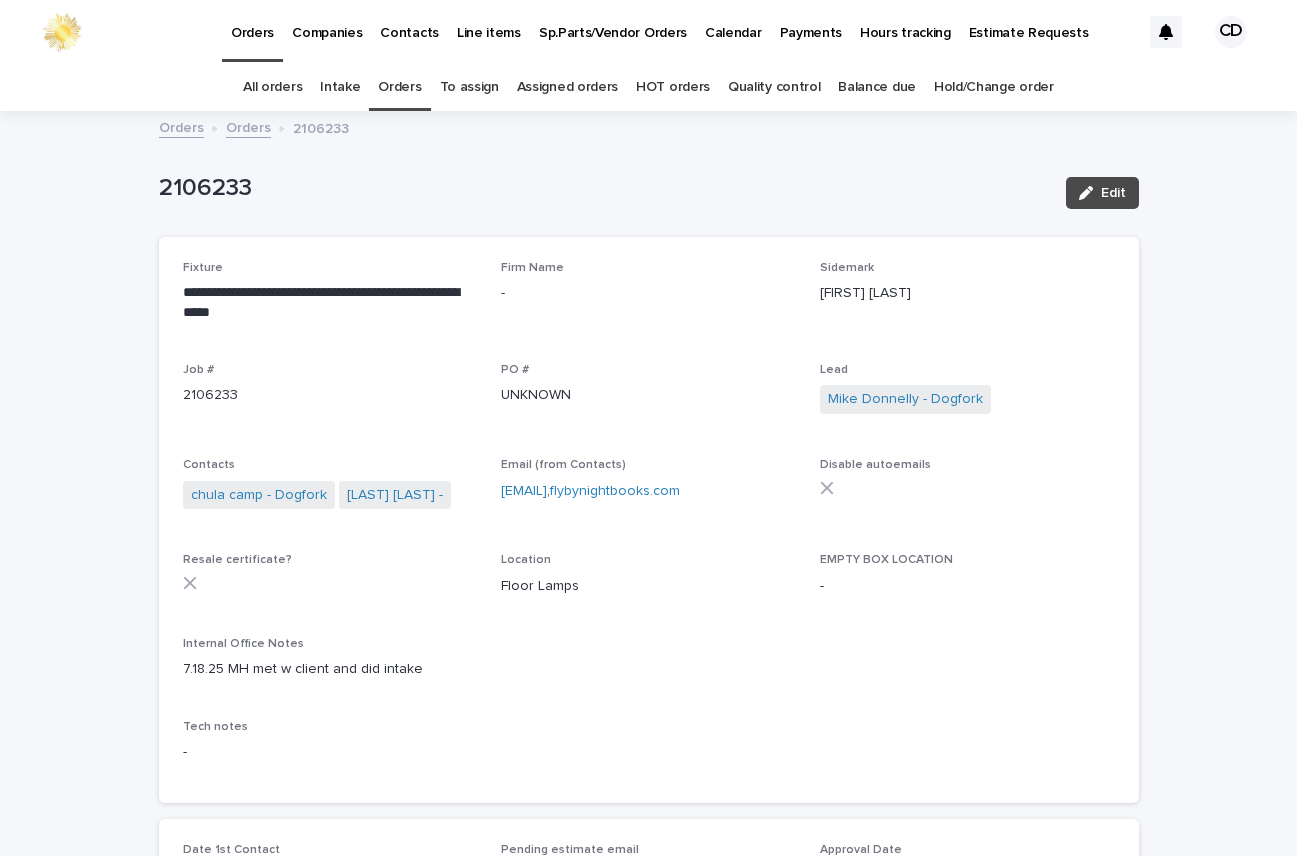 scroll, scrollTop: 64, scrollLeft: 0, axis: vertical 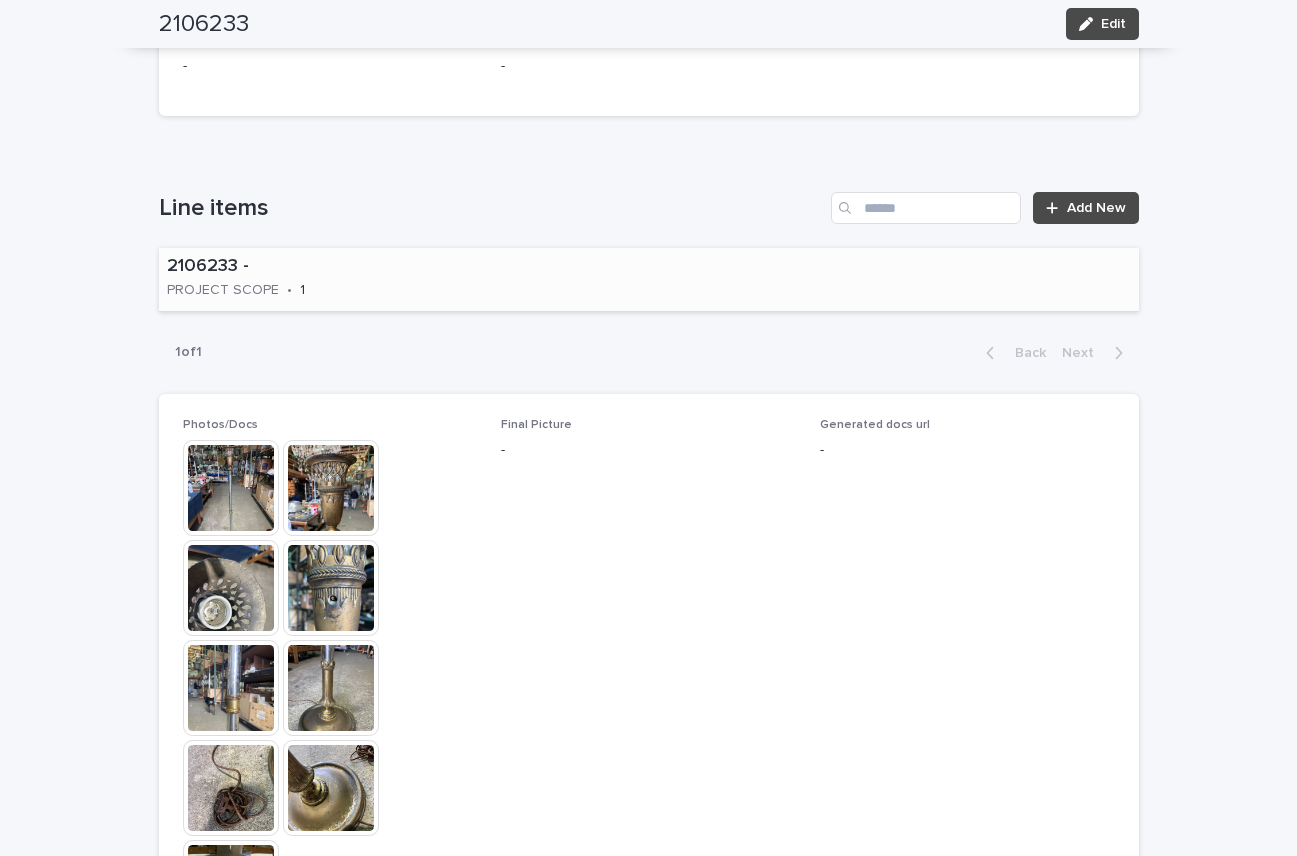 click on "2106233 - PROJECT SCOPE • 1" at bounding box center [649, 279] 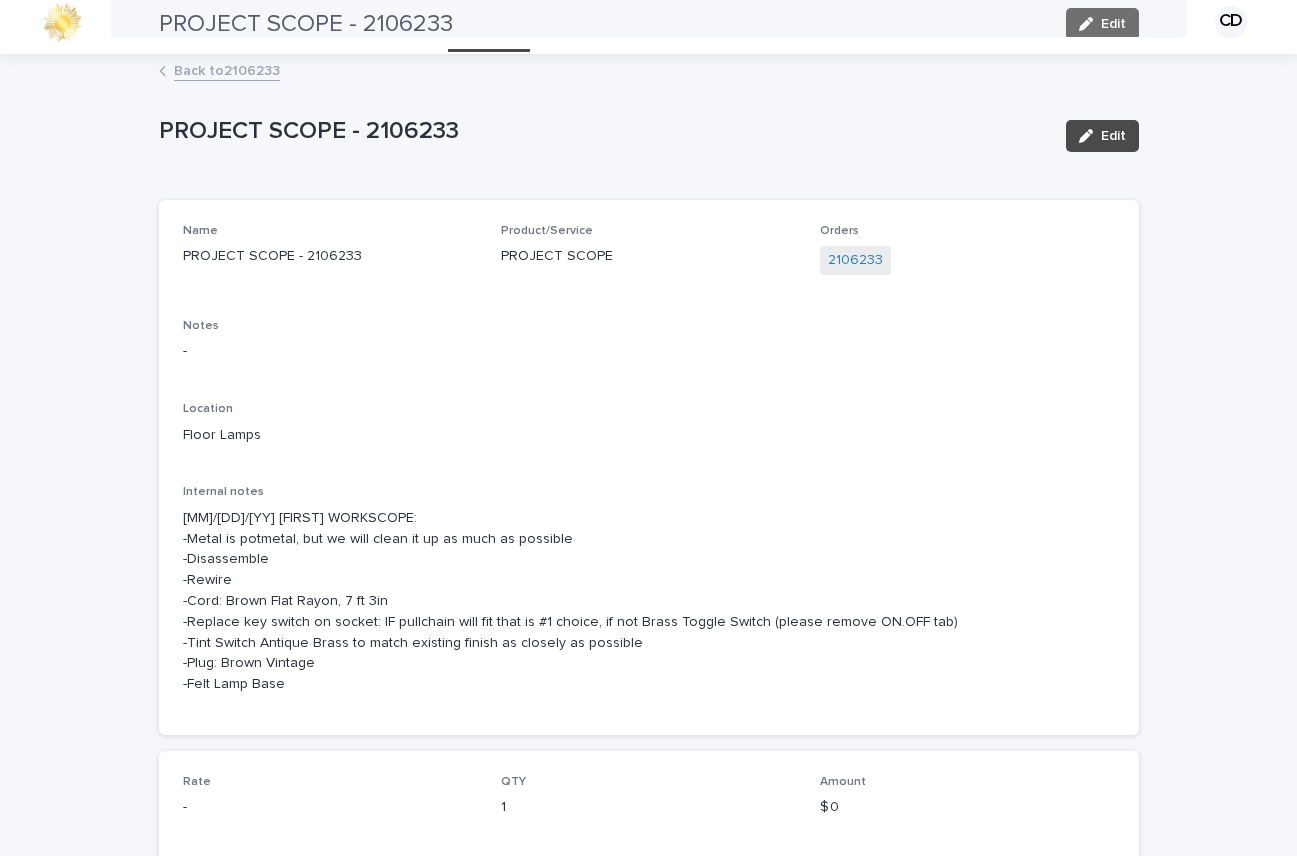 scroll, scrollTop: 0, scrollLeft: 0, axis: both 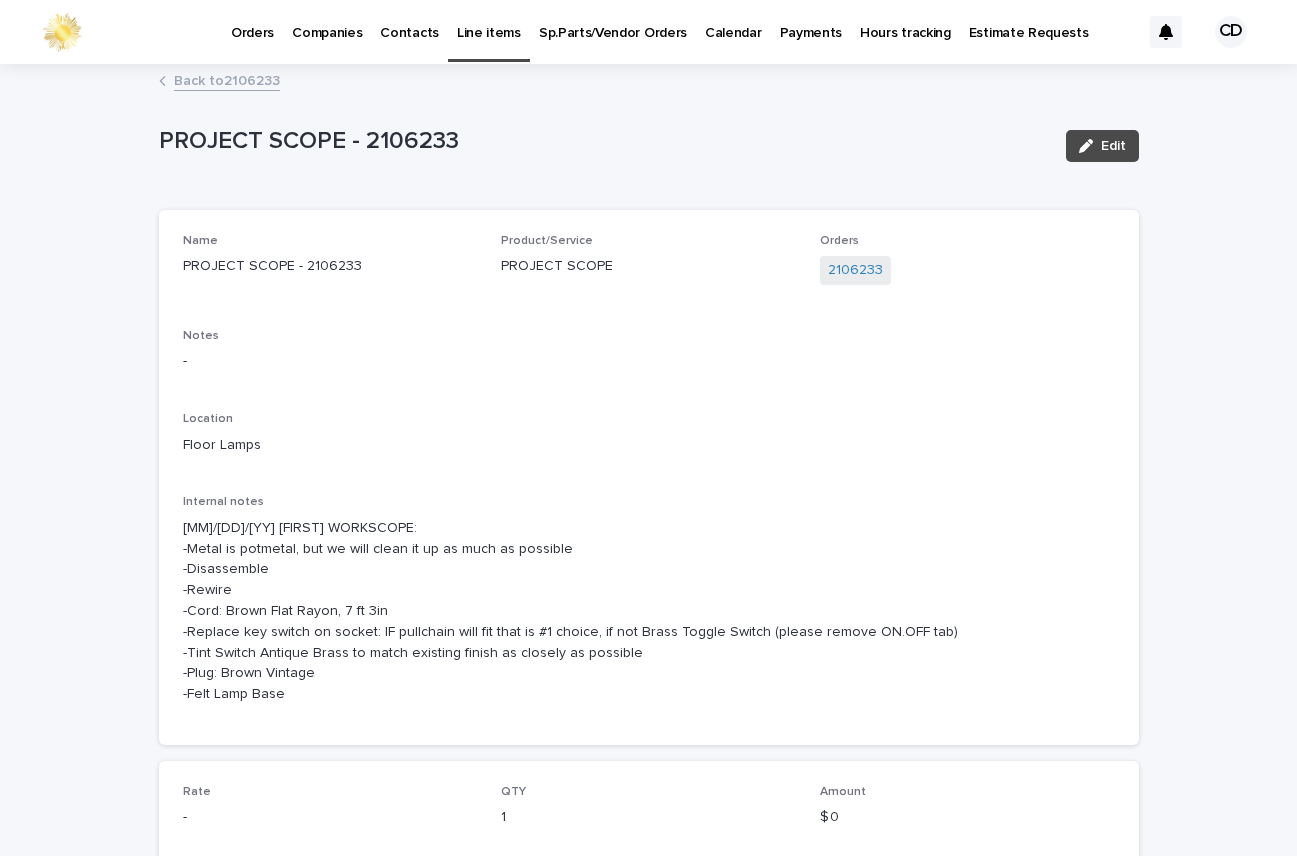 click on "Name PROJECT SCOPE - 2106233 Product/Service PROJECT SCOPE Orders 2106233   Notes - Location Floor Lamps Internal notes 7.18.25 MH WORKSCOPE:
-Metal is potmetal, but we will clean it up as much as possible
-Disassemble
-Rewire
-Cord: Brown Flat Rayon, 7 ft 3in
-Replace key switch on socket: IF pullchain will fit that is #1 choice, if not Brass Toggle Switch (please remove ON.OFF tab)
-Tint Switch Antique Brass to match existing finish as closely as possible
-Plug: Brown Vintage
-Felt Lamp Base" at bounding box center [649, 477] 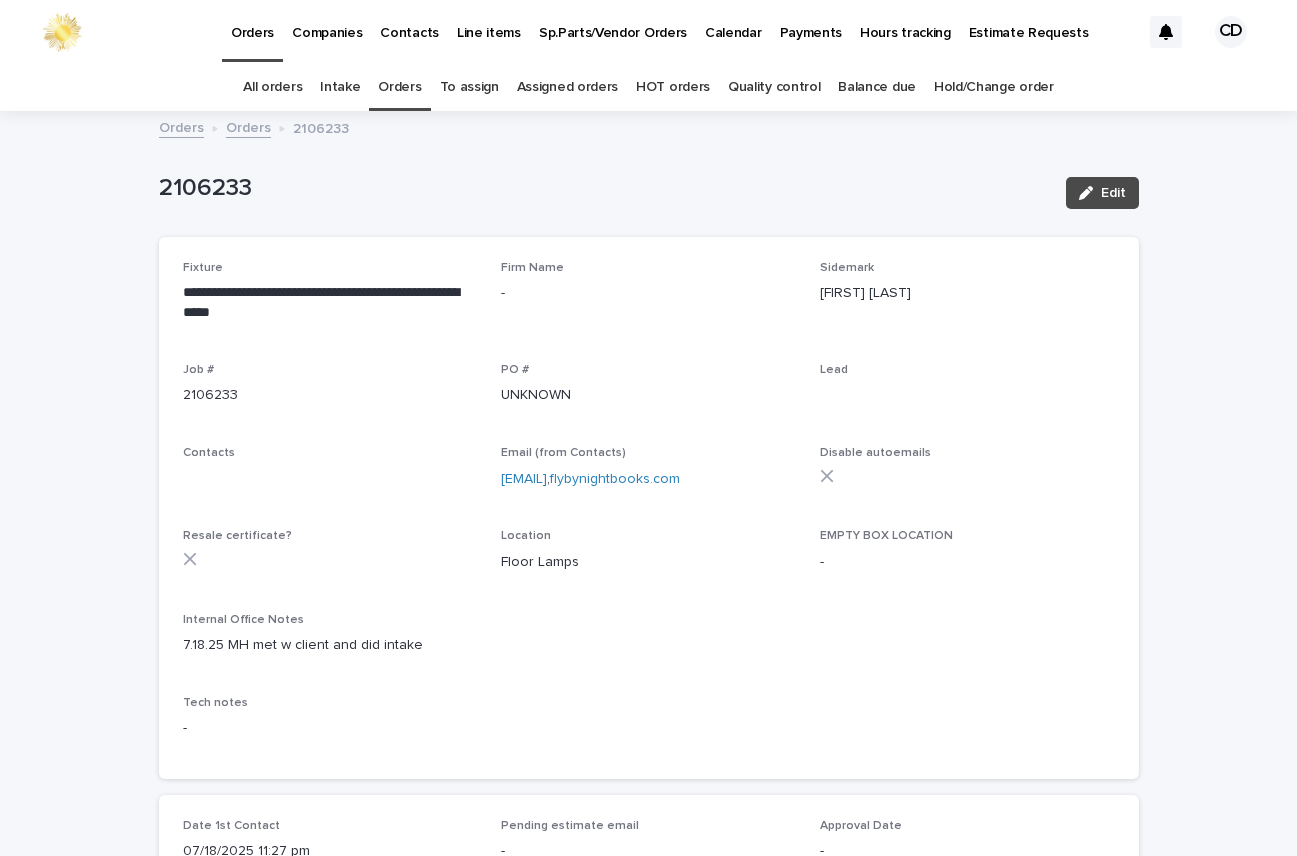 scroll, scrollTop: 64, scrollLeft: 0, axis: vertical 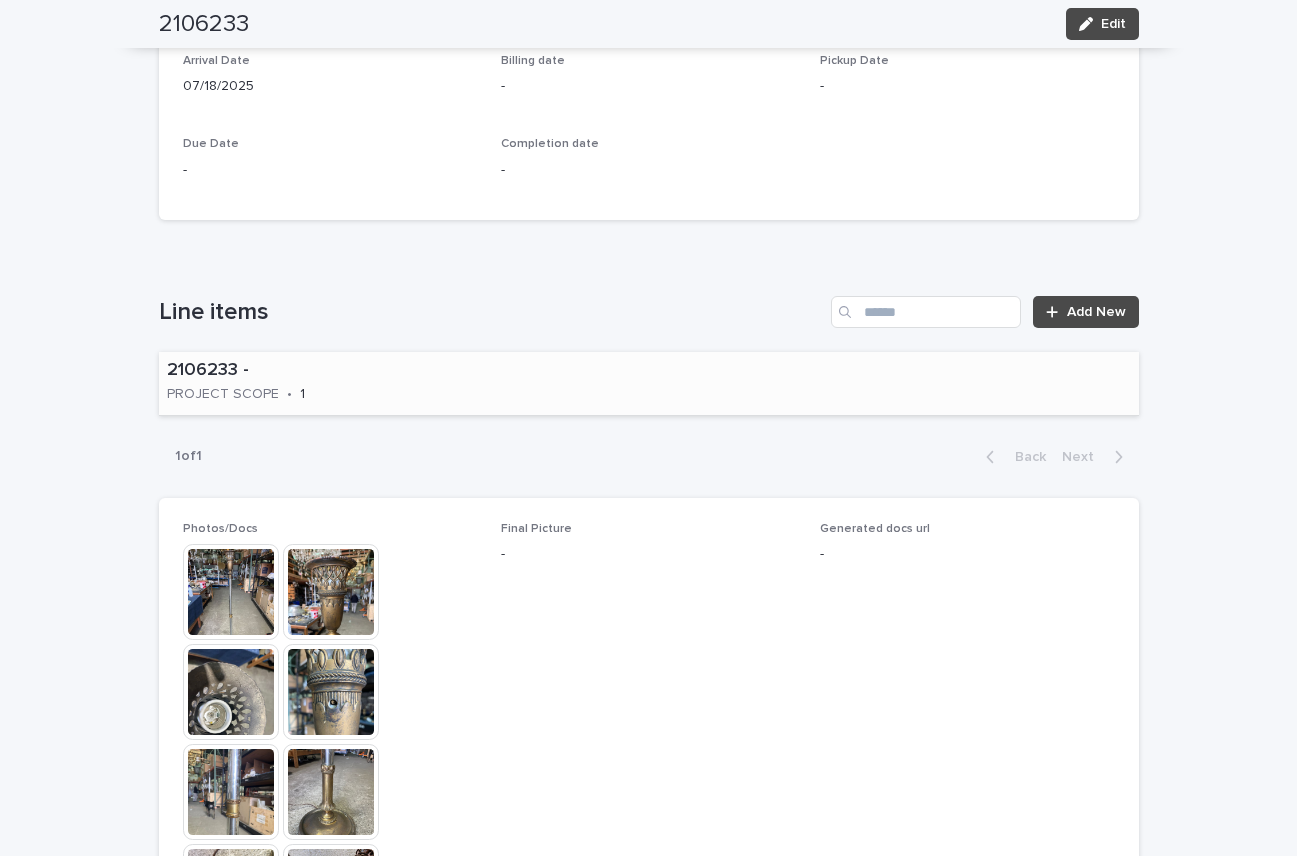click on "2106233 - PROJECT SCOPE • 1" at bounding box center (649, 383) 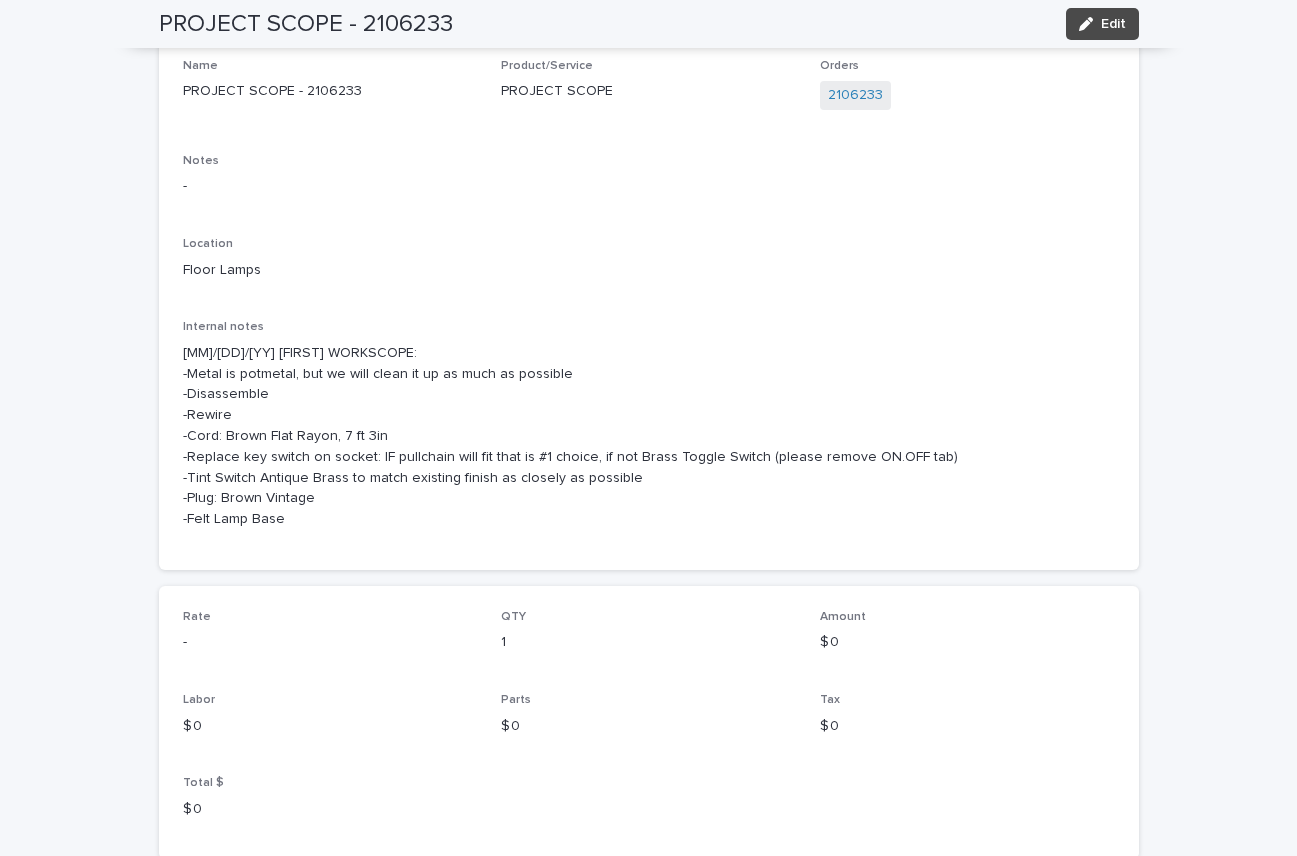 scroll, scrollTop: 0, scrollLeft: 0, axis: both 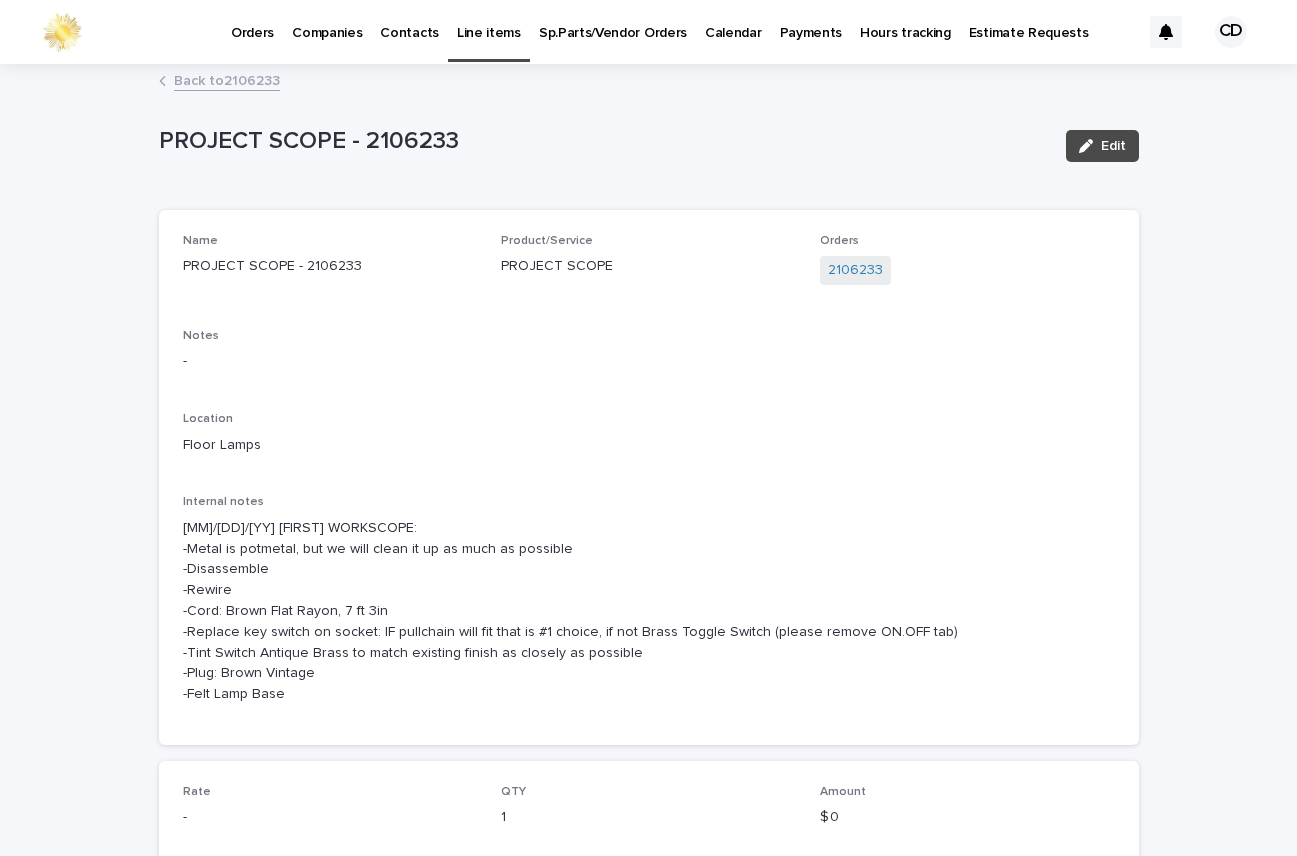 click on "Back to  2106233" at bounding box center (227, 79) 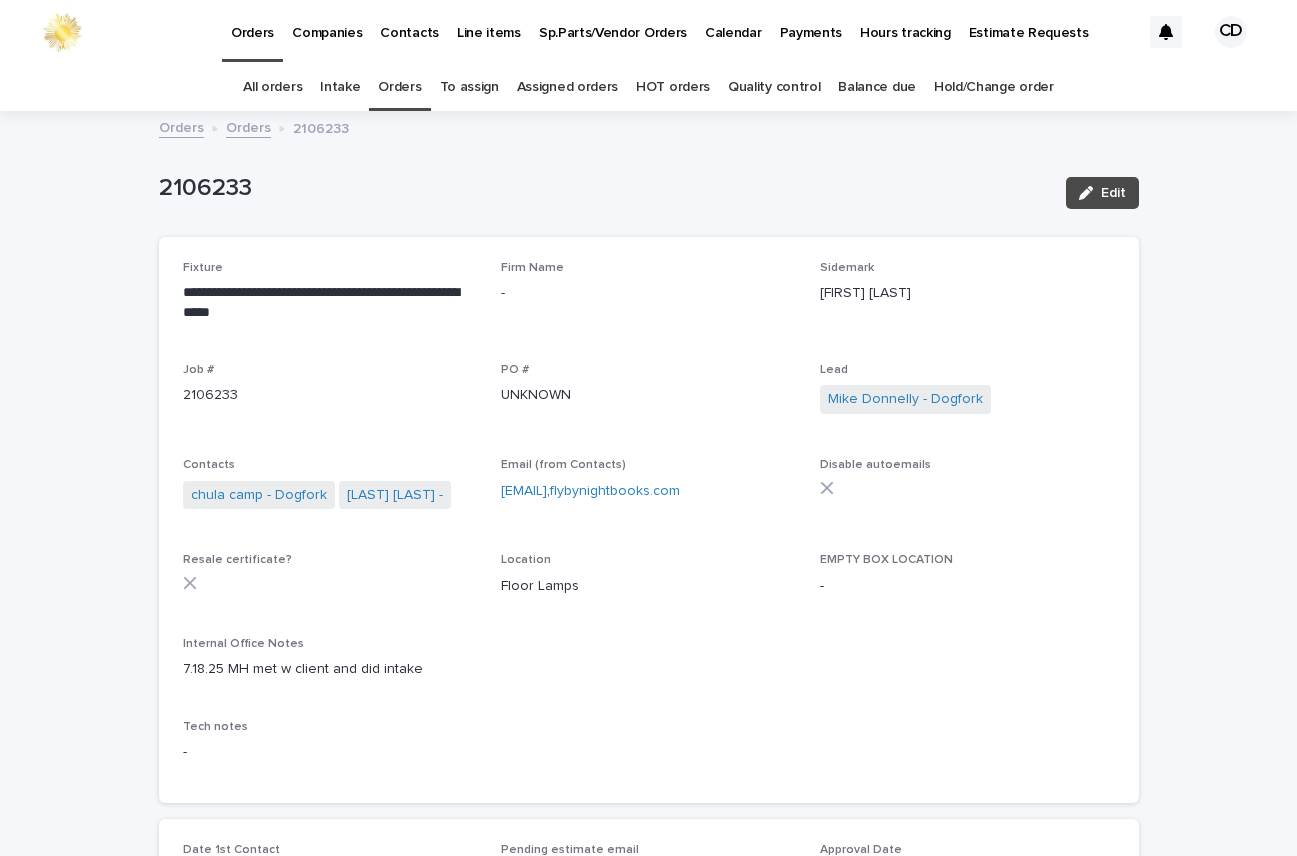 scroll, scrollTop: 64, scrollLeft: 0, axis: vertical 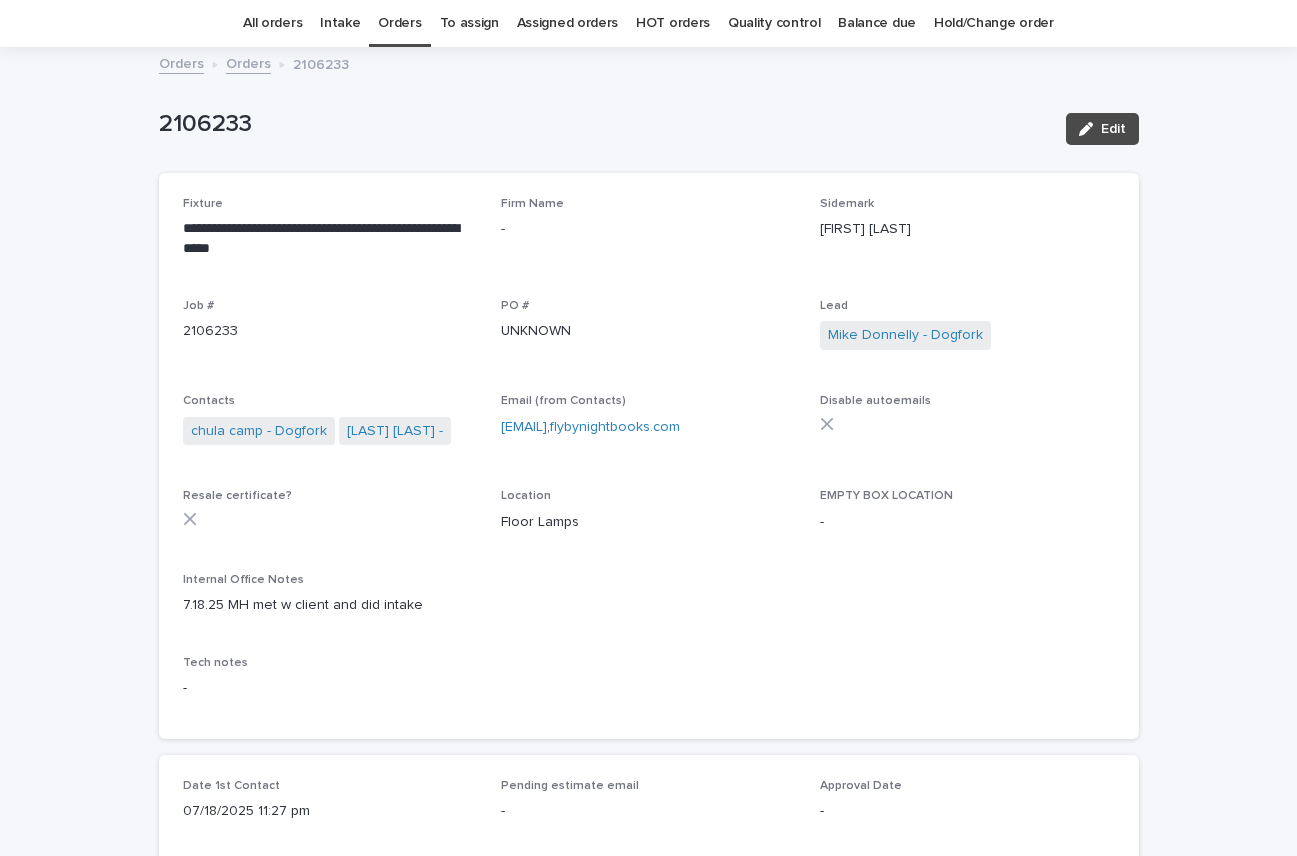 click on "Orders" at bounding box center (399, 23) 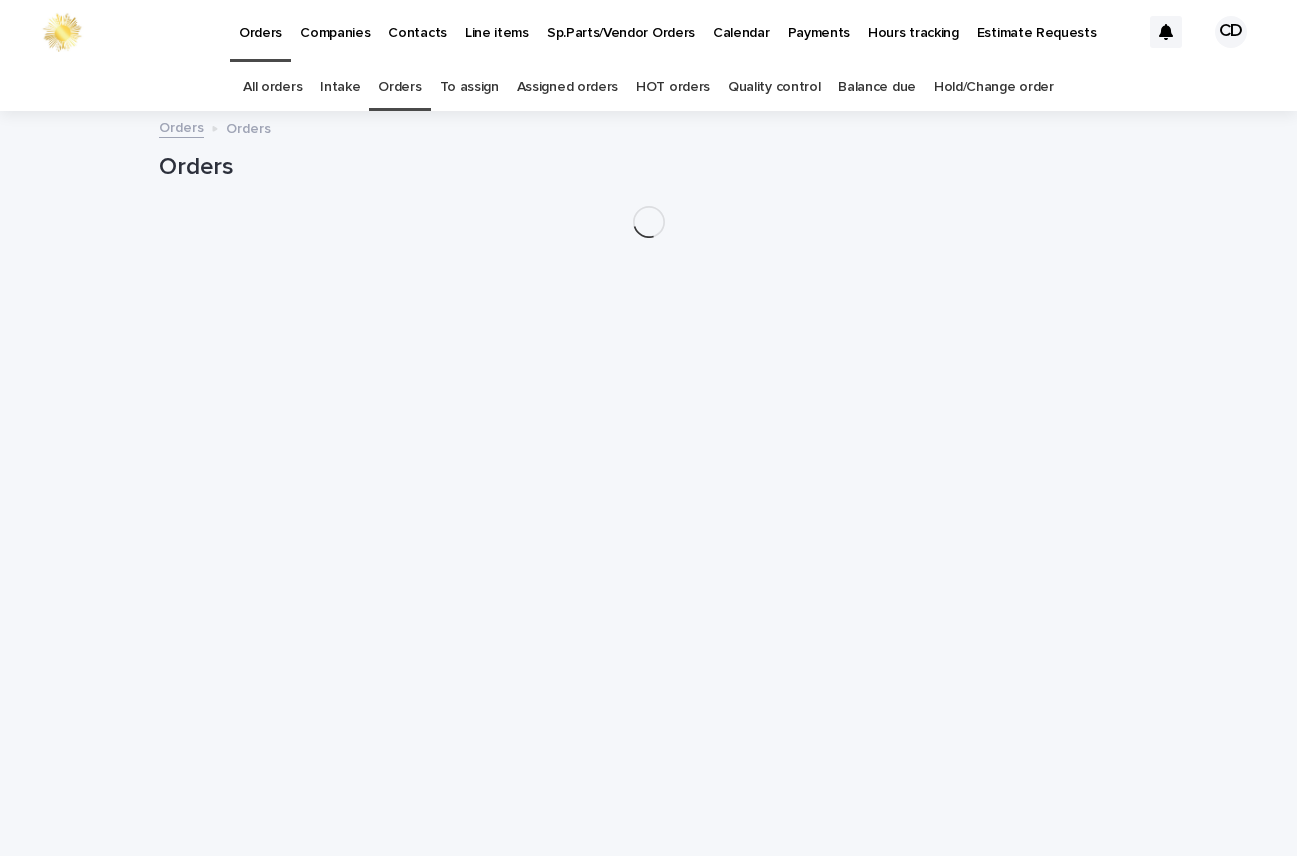 scroll, scrollTop: 0, scrollLeft: 0, axis: both 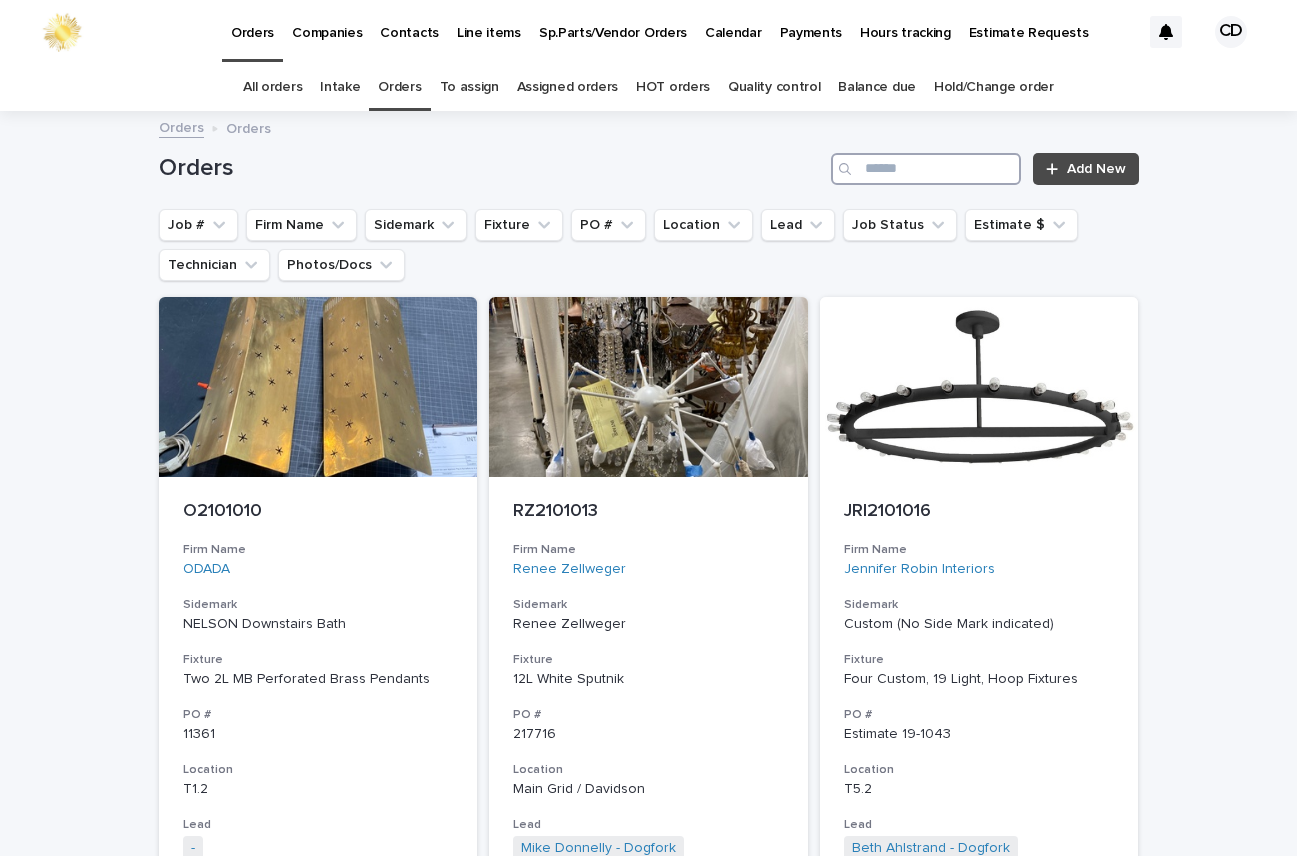 click at bounding box center [926, 169] 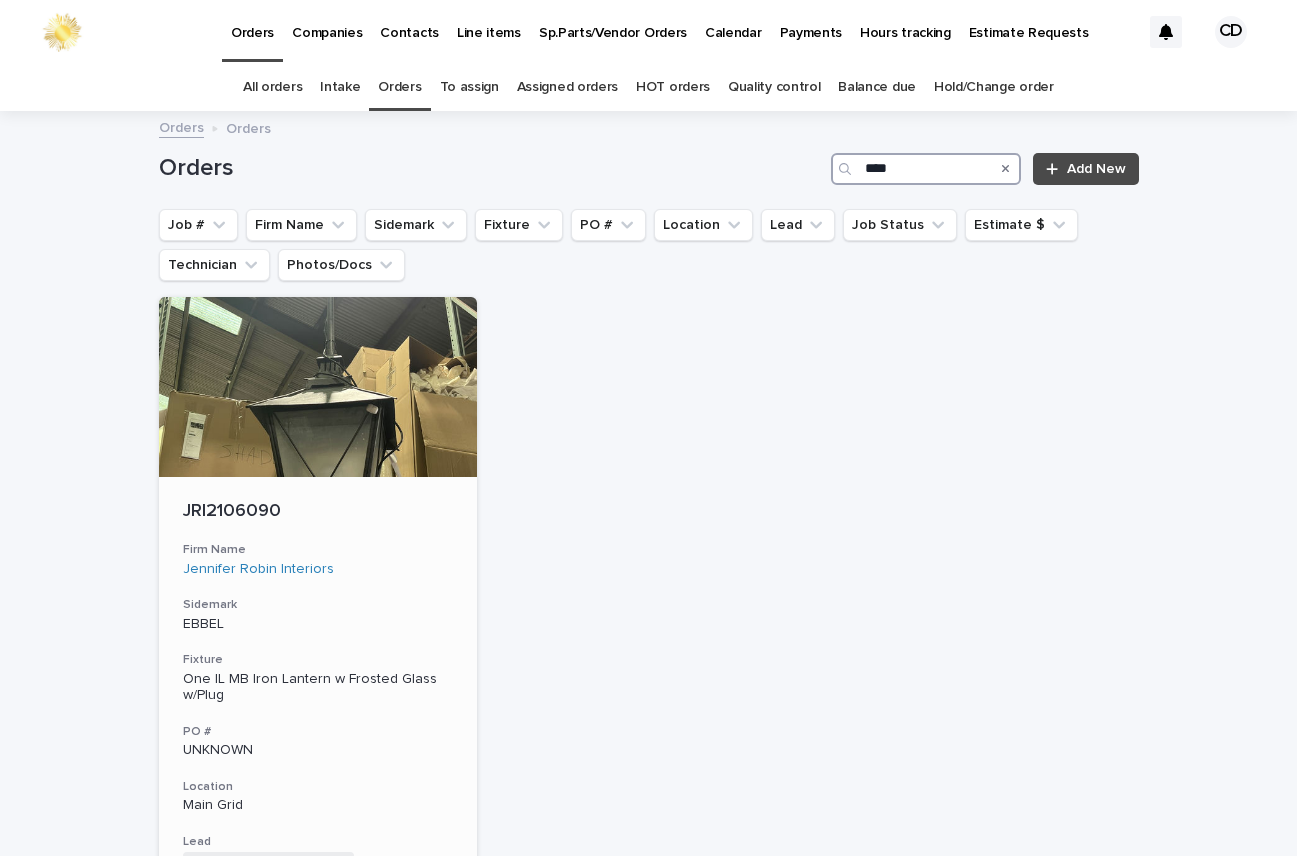 type on "****" 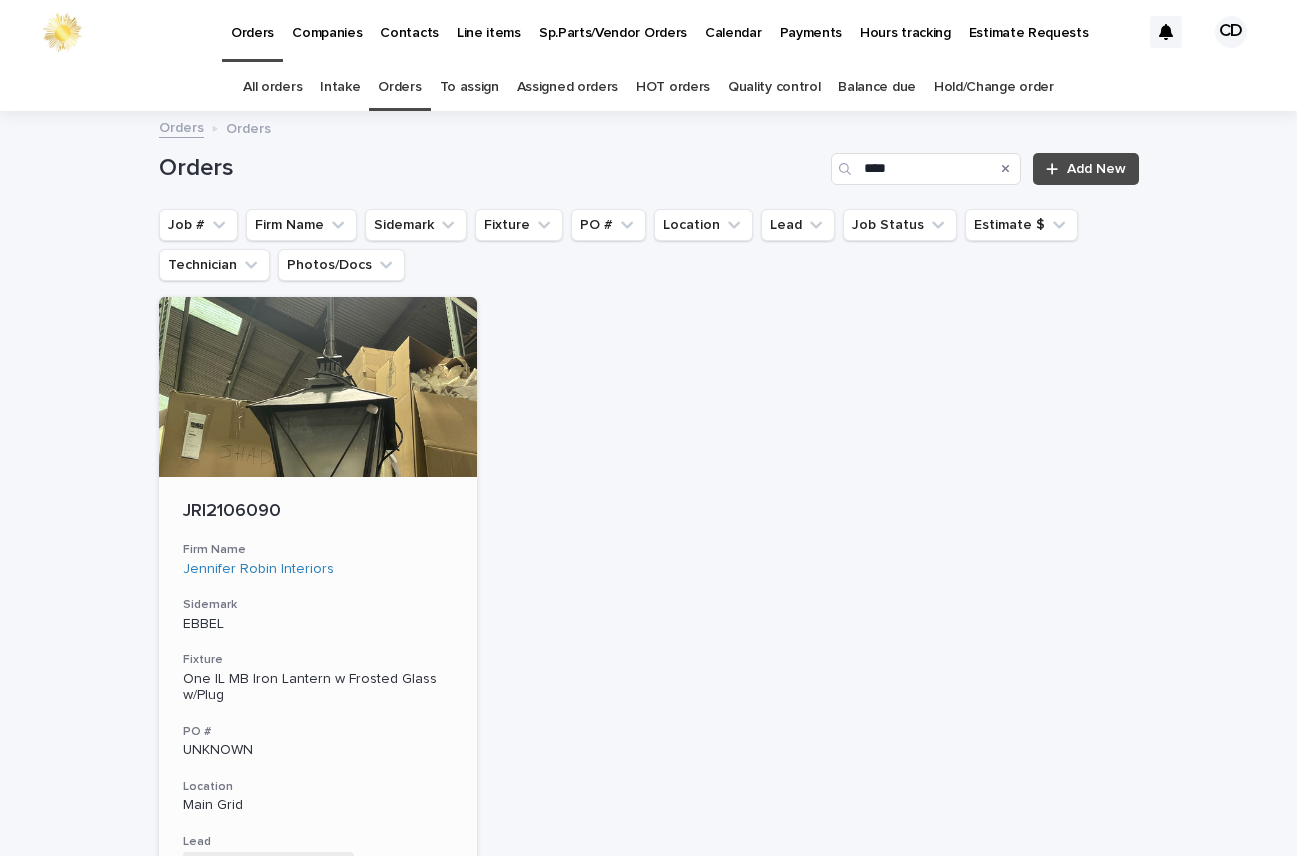click on "Sidemark" at bounding box center (318, 605) 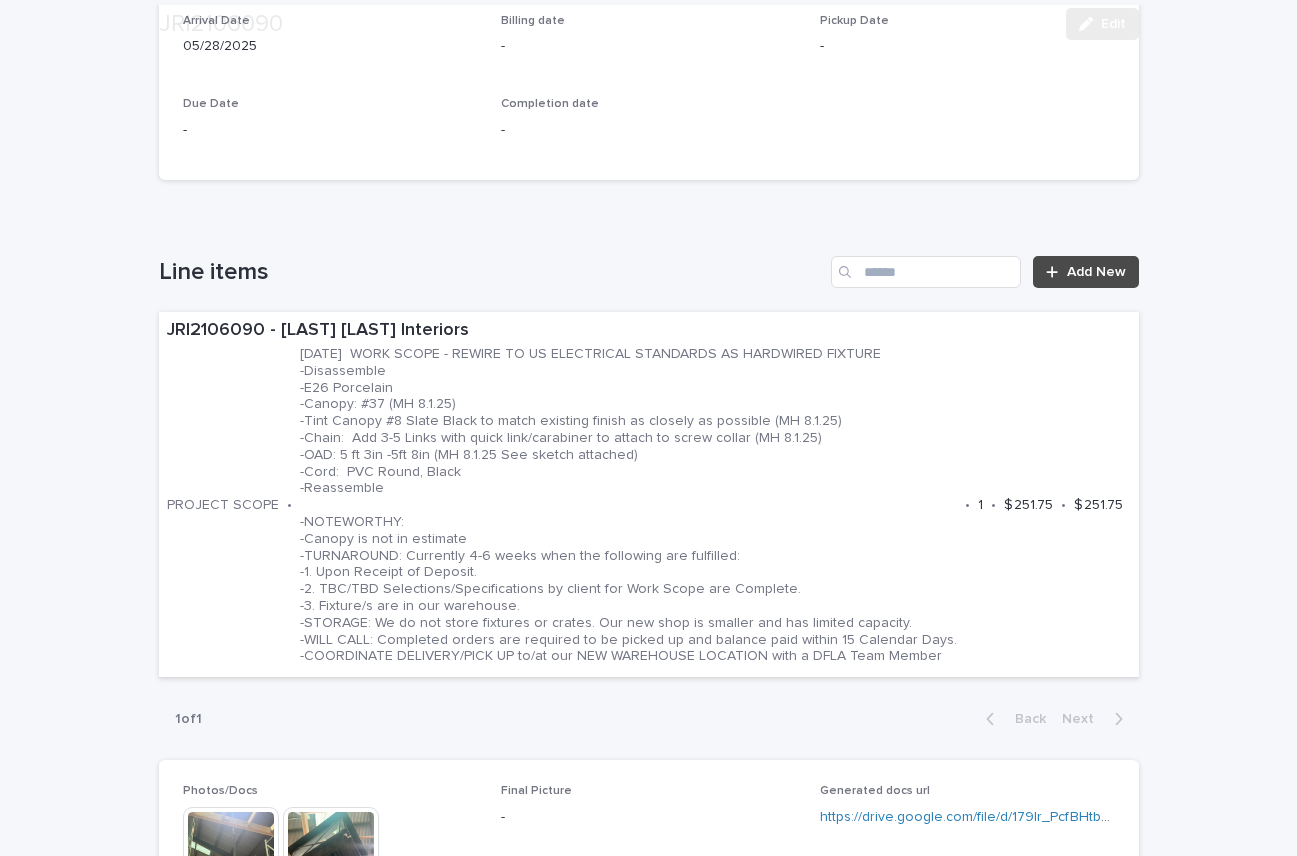 scroll, scrollTop: 1079, scrollLeft: 0, axis: vertical 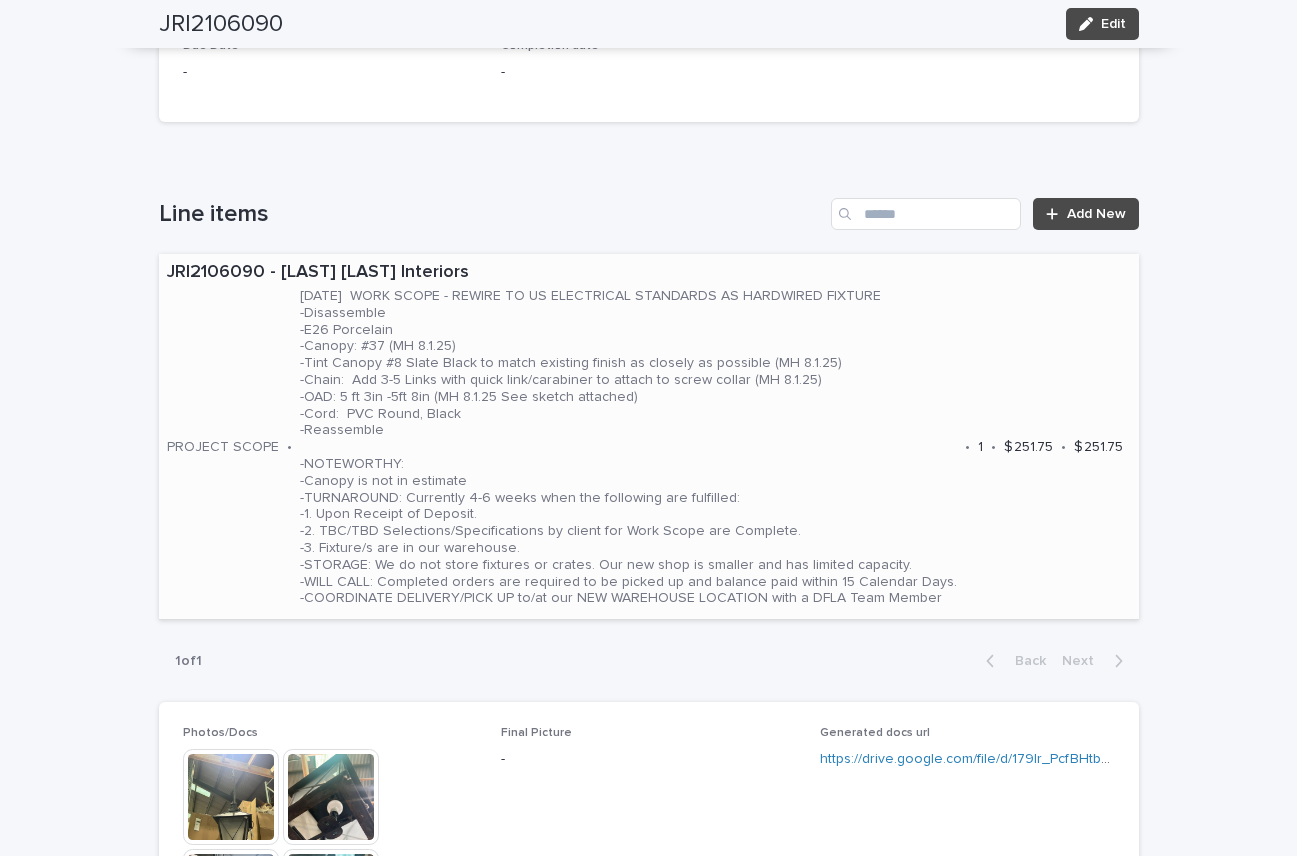 click on "[DATE]  WORK SCOPE - REWIRE TO US ELECTRICAL STANDARDS AS HARDWIRED FIXTURE
-Disassemble
-E26 Porcelain
-Canopy: #37 (MH 8.1.25)
-Tint Canopy #8 Slate Black to match existing finish as closely as possible (MH 8.1.25)
-Chain:  Add 3-5 Links with quick link/carabiner to attach to screw collar (MH 8.1.25)
-OAD: 5 ft 3in -5ft 8in (MH 8.1.25 See sketch attached)
-Cord:  PVC Round, Black
-Reassemble
-NOTEWORTHY:
-Canopy is not in estimate
-TURNAROUND: Currently 4-6 weeks when the following are fulfilled:
-1. Upon Receipt of Deposit.
-2. TBC/TBD Selections/Specifications by client for Work Scope are Complete.
-3. Fixture/s are in our warehouse.
-STORAGE: We do not store fixtures or crates. Our new shop is smaller and has limited capacity.
-WILL CALL: Completed orders are required to be picked up and balance paid within 15 Calendar Days.
-COORDINATE DELIVERY/PICK UP to/at our NEW WAREHOUSE LOCATION with a DFLA Team Member" at bounding box center (628, 447) 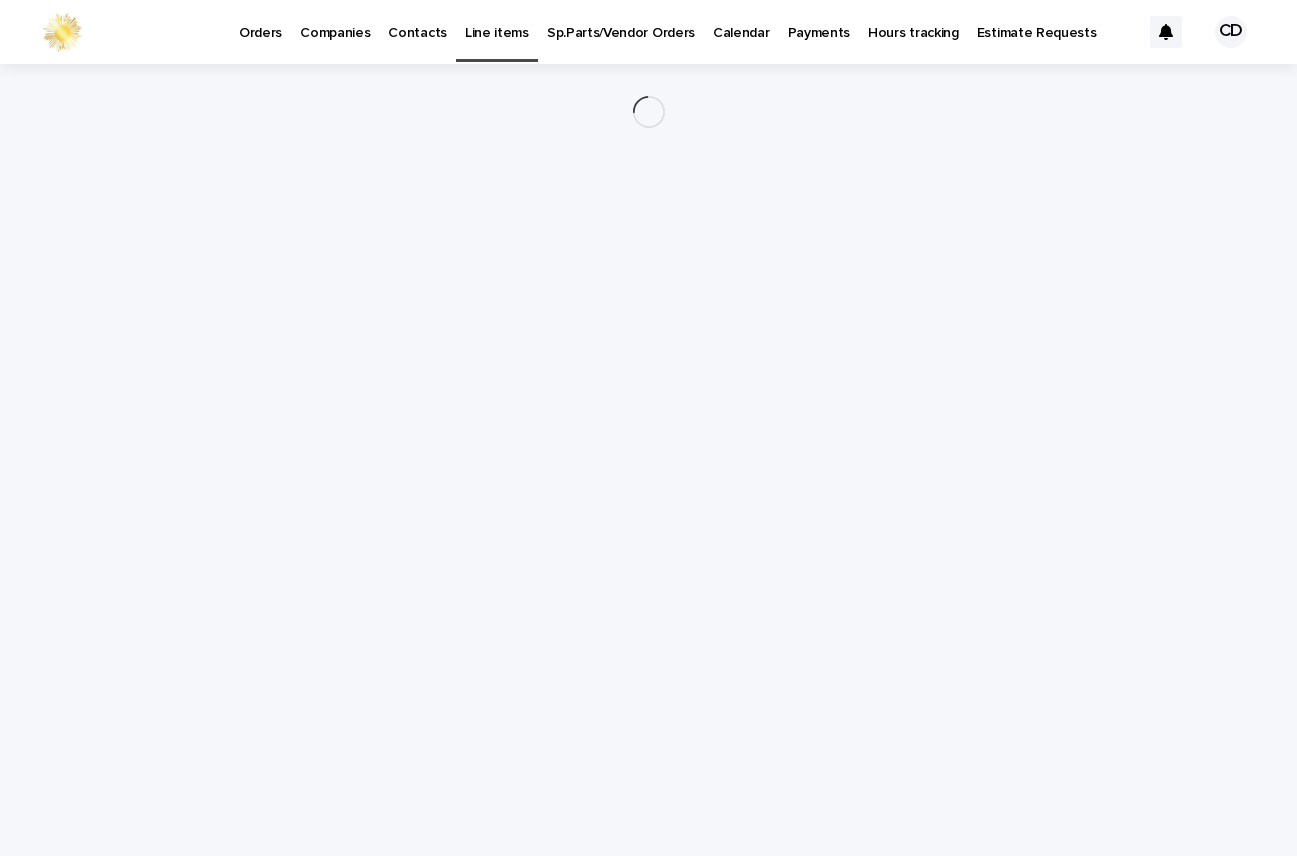 scroll, scrollTop: 0, scrollLeft: 0, axis: both 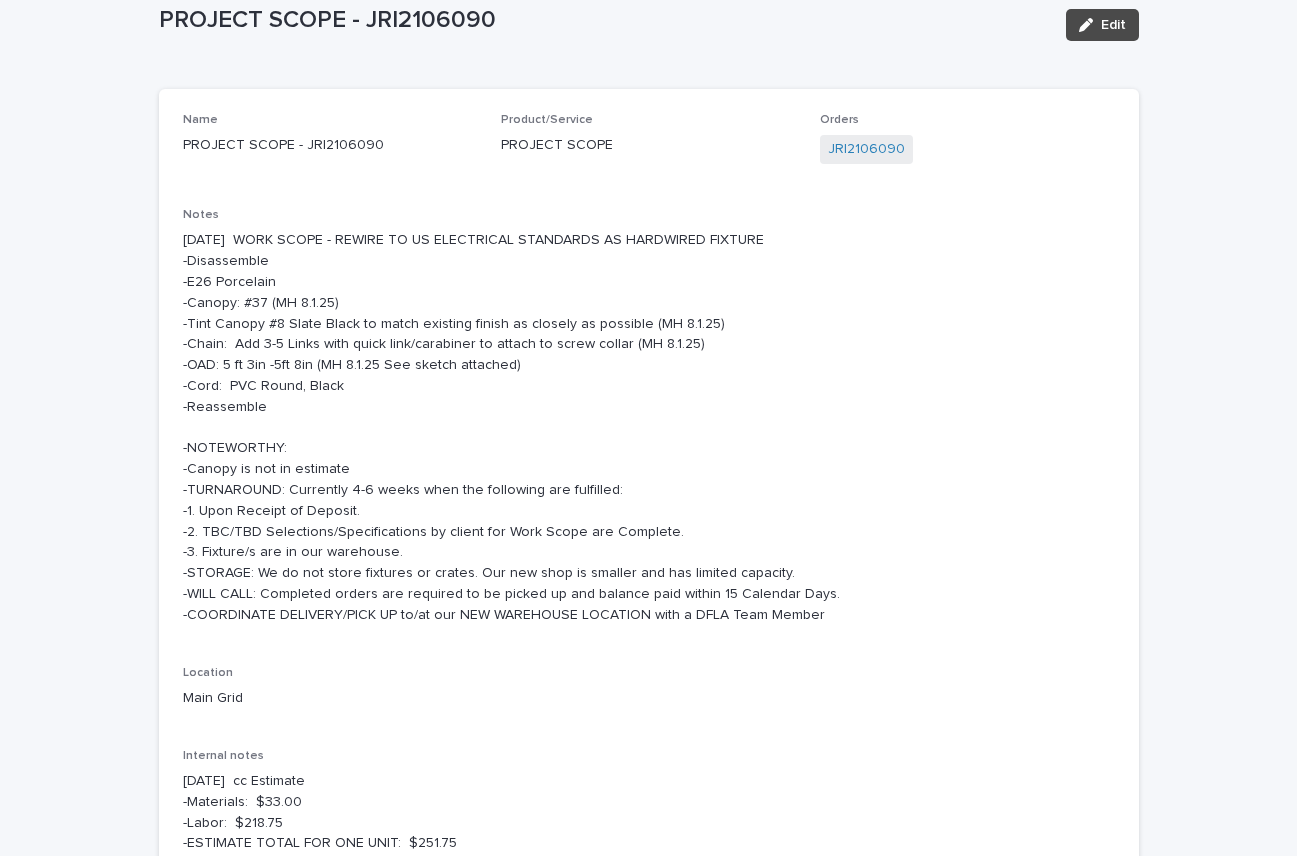 click on "[DATE]  WORK SCOPE - REWIRE TO US ELECTRICAL STANDARDS AS HARDWIRED FIXTURE
-Disassemble
-E26 Porcelain
-Canopy: #37 (MH 8.1.25)
-Tint Canopy #8 Slate Black to match existing finish as closely as possible (MH 8.1.25)
-Chain:  Add 3-5 Links with quick link/carabiner to attach to screw collar (MH 8.1.25)
-OAD: 5 ft 3in -5ft 8in (MH 8.1.25 See sketch attached)
-Cord:  PVC Round, Black
-Reassemble
-NOTEWORTHY:
-Canopy is not in estimate
-TURNAROUND: Currently 4-6 weeks when the following are fulfilled:
-1. Upon Receipt of Deposit.
-2. TBC/TBD Selections/Specifications by client for Work Scope are Complete.
-3. Fixture/s are in our warehouse.
-STORAGE: We do not store fixtures or crates. Our new shop is smaller and has limited capacity.
-WILL CALL: Completed orders are required to be picked up and balance paid within 15 Calendar Days.
-COORDINATE DELIVERY/PICK UP to/at our NEW WAREHOUSE LOCATION with a DFLA Team Member" at bounding box center [649, 427] 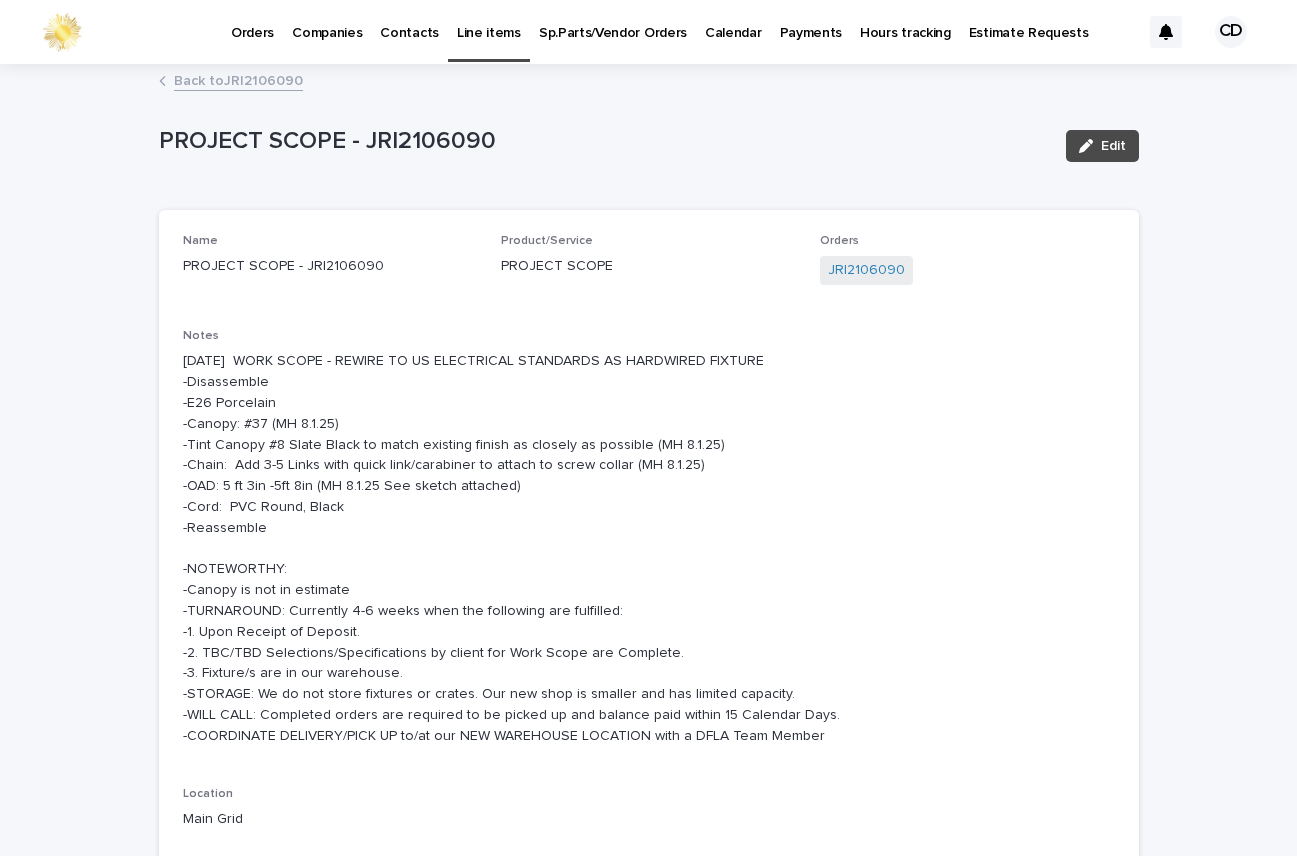 click on "Back to  JRI2106090" at bounding box center [238, 79] 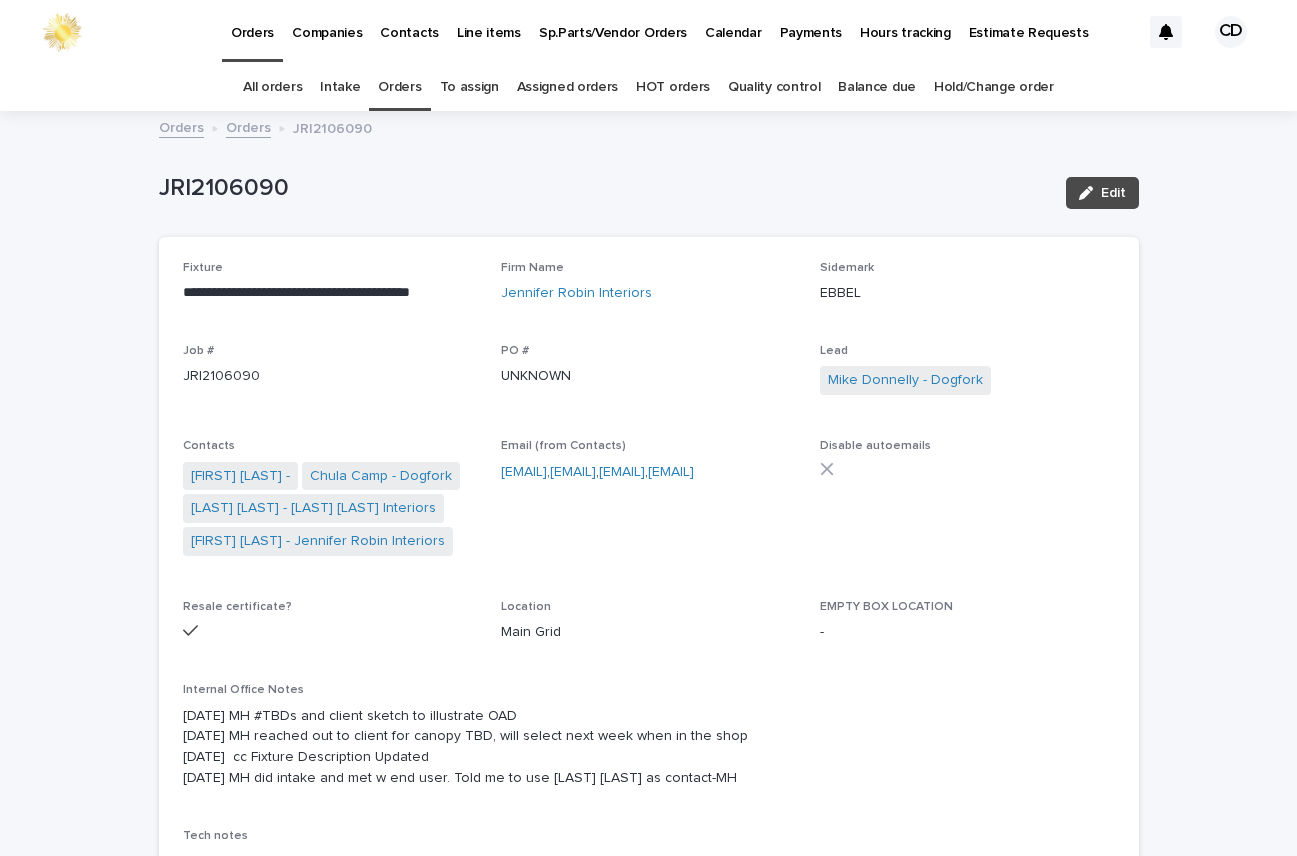 scroll, scrollTop: 64, scrollLeft: 0, axis: vertical 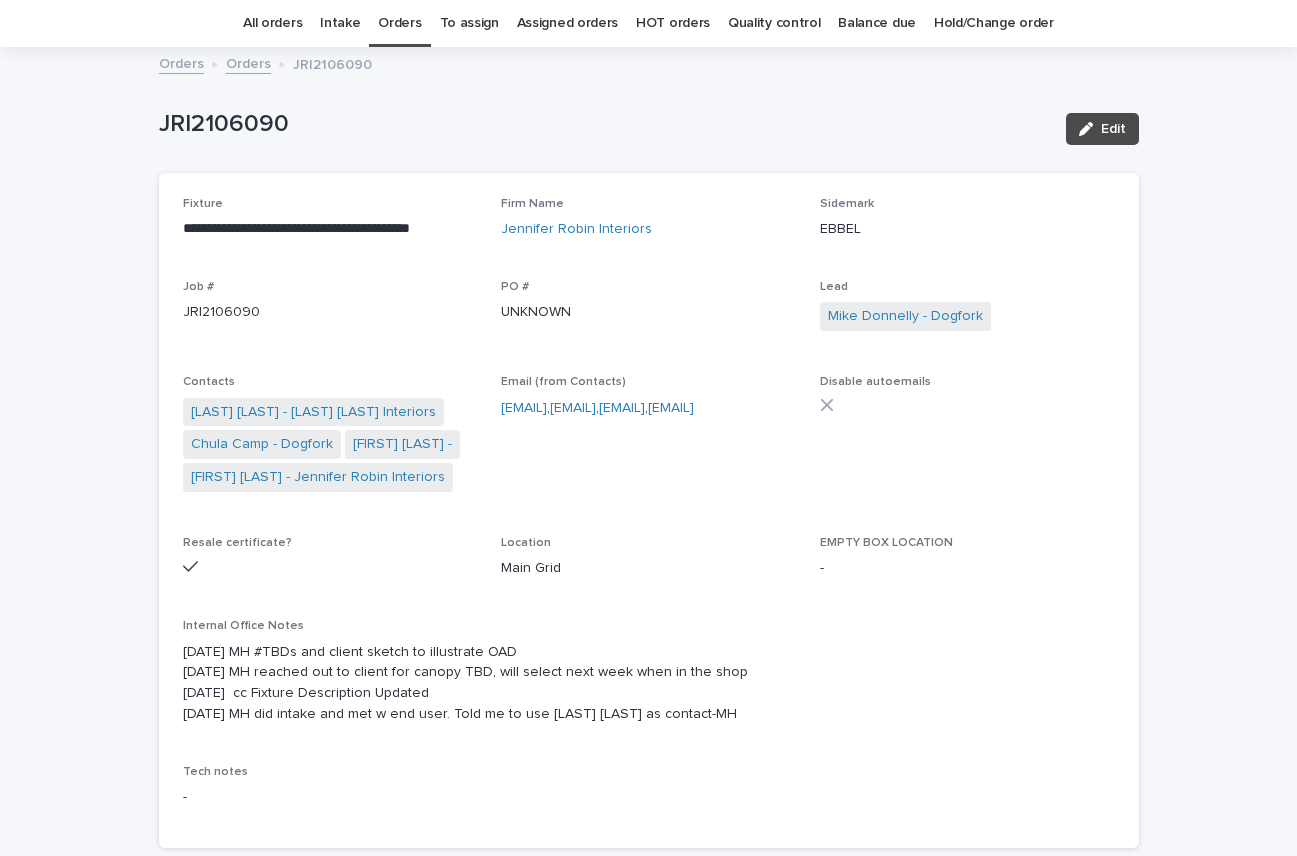click on "Orders" at bounding box center (399, 23) 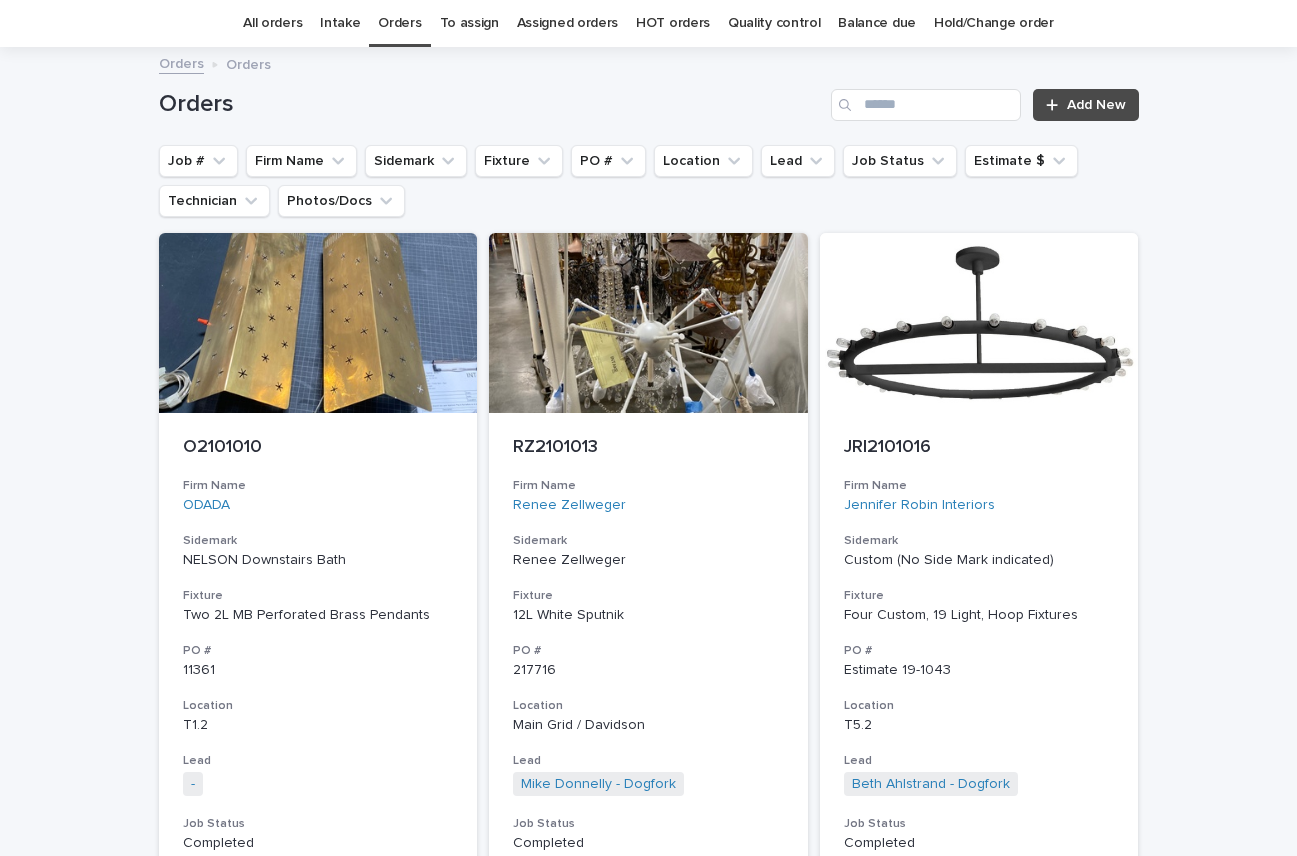 scroll, scrollTop: 0, scrollLeft: 0, axis: both 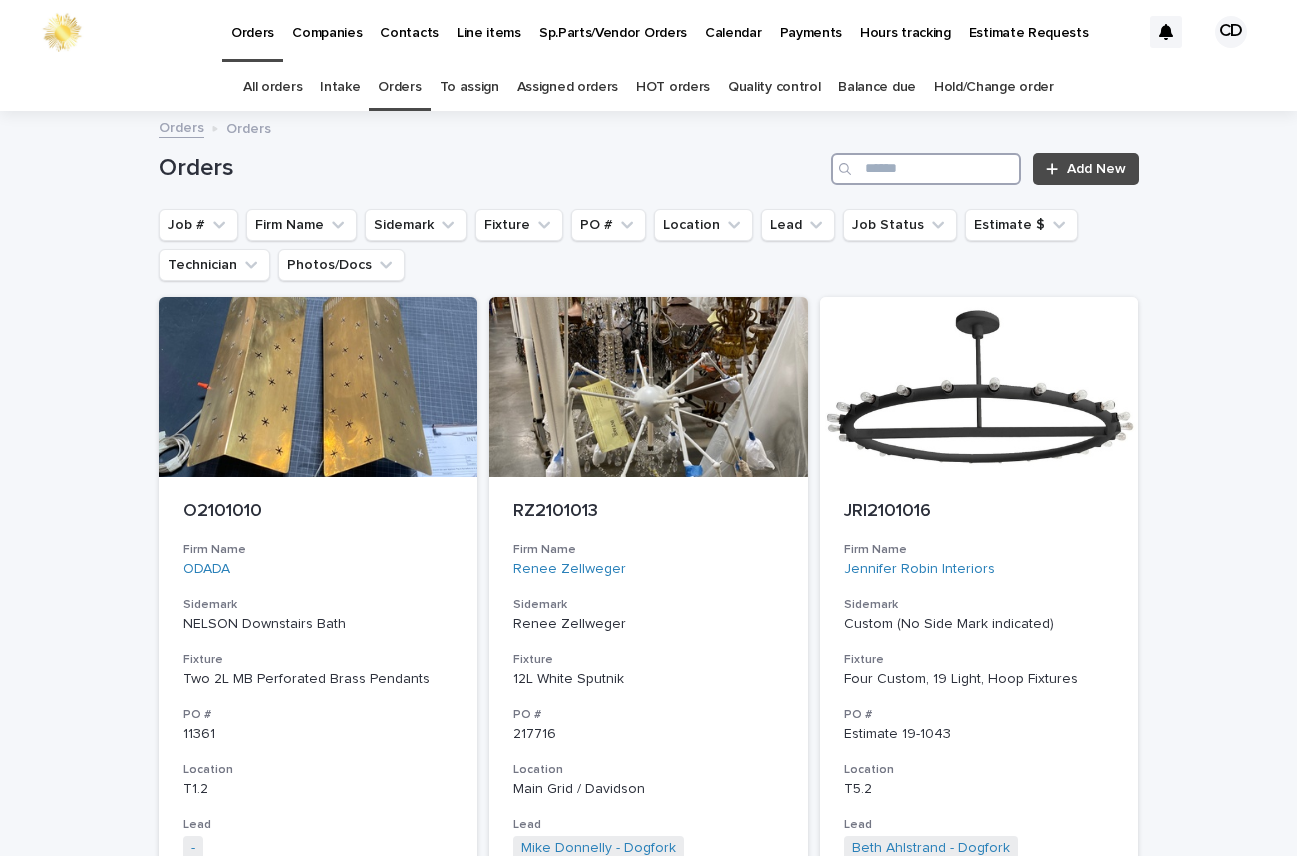 click at bounding box center (926, 169) 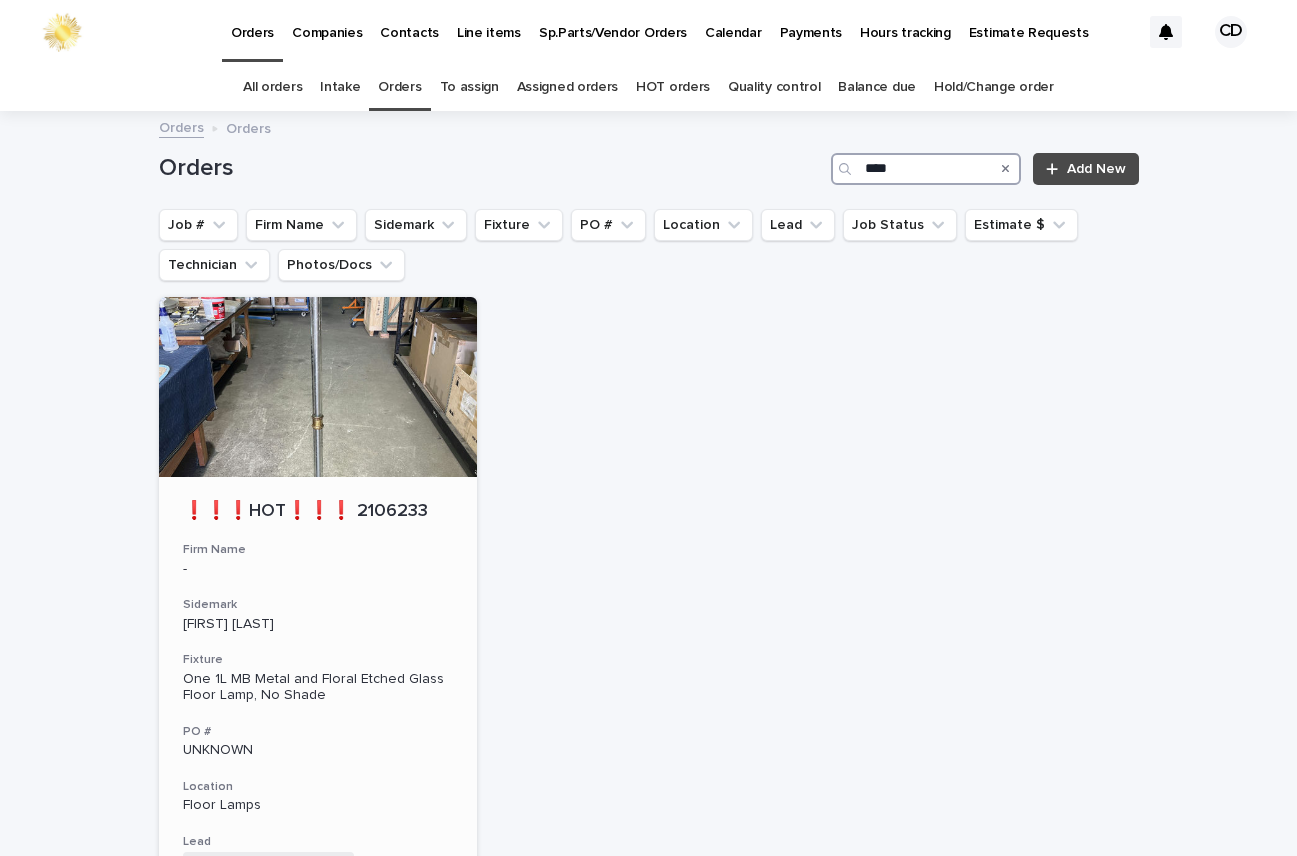 type on "****" 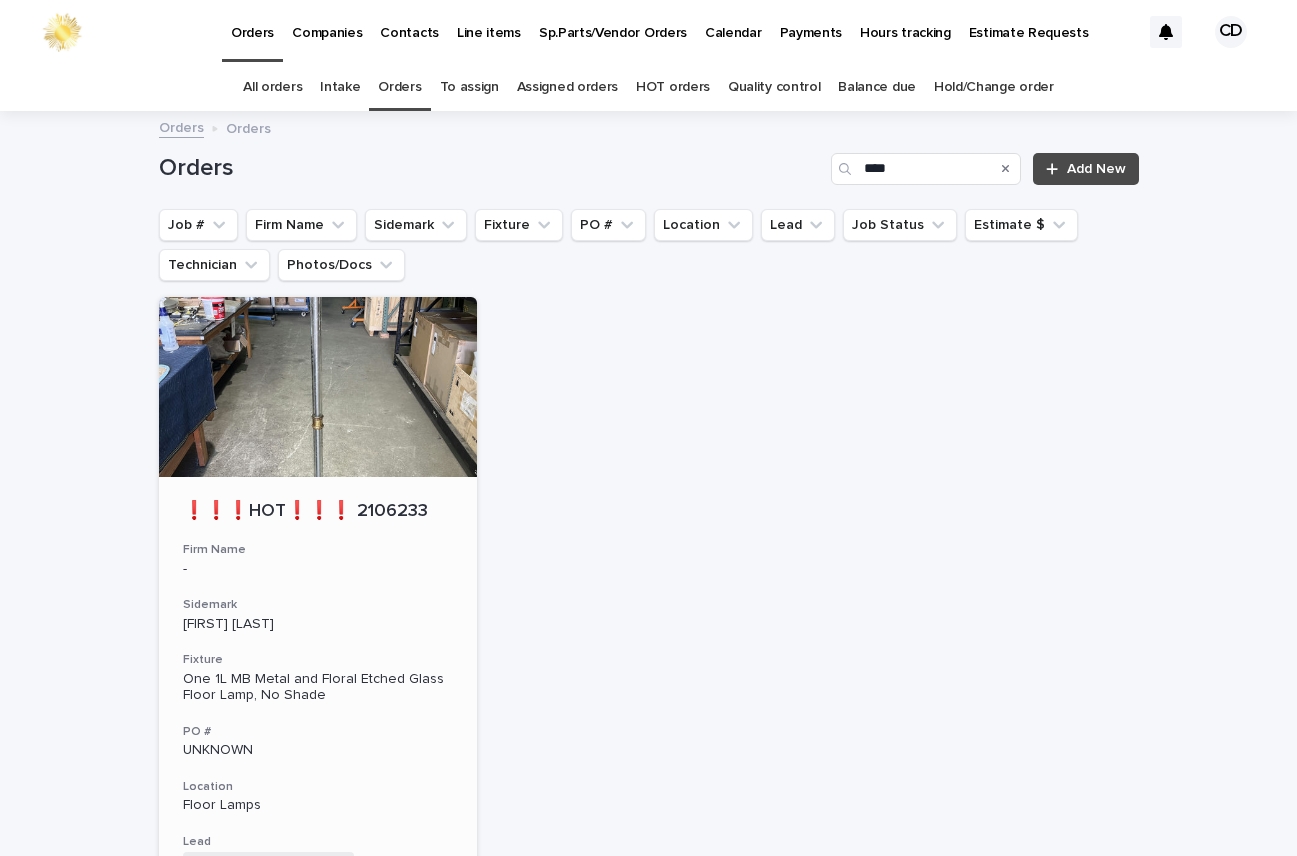 click on "❗❗❗HOT❗❗❗ [NUMBER] Firm Name - Sidemark [LAST] [LAST]  Fixture One 1L MB Metal and Floral Etched Glass Floor Lamp, No Shade
PO # UNKNOWN  Location Floor Lamps Lead [LAST] [LAST] - Dogfork   + 0 Job Status Needs Estimate Estimate $ $ 0 Technician -" at bounding box center (318, 771) 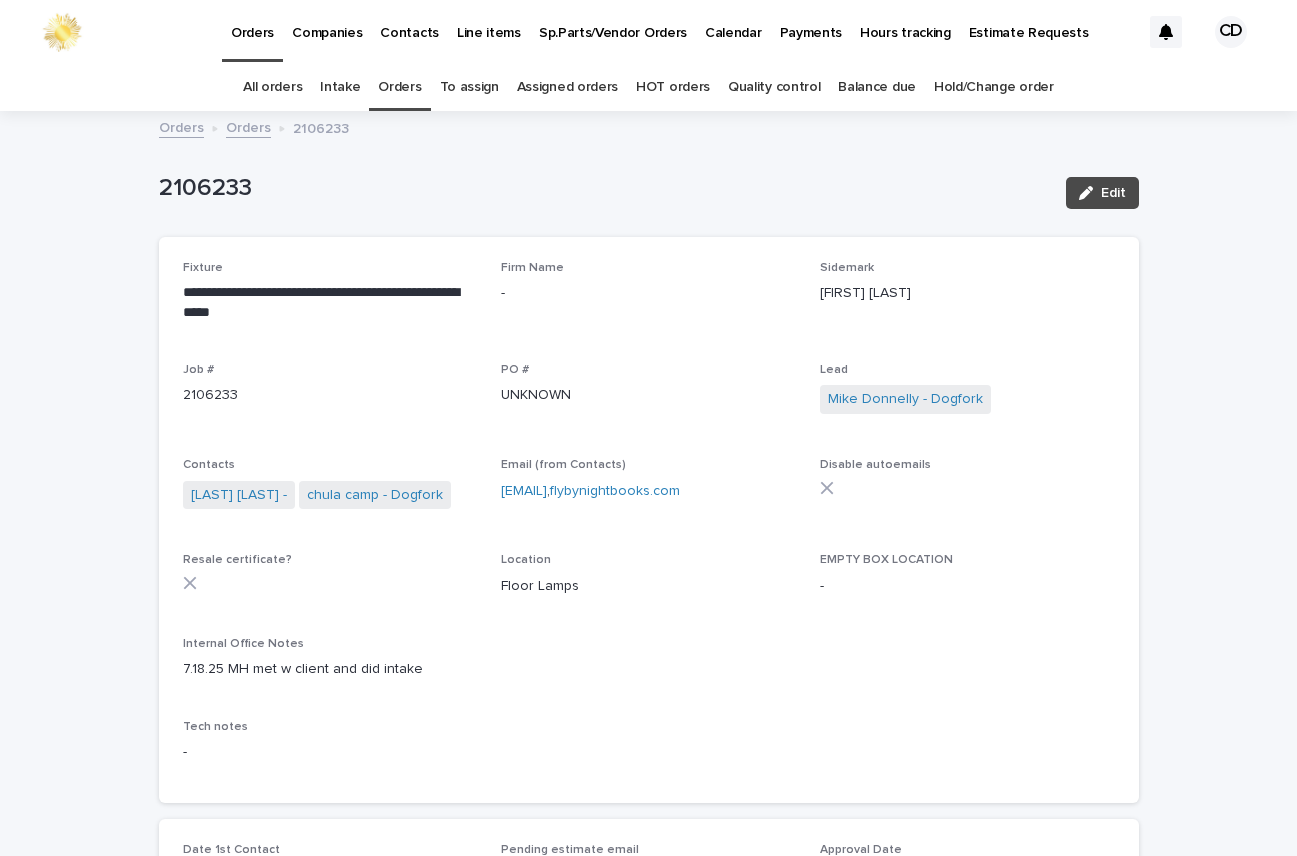 scroll, scrollTop: 64, scrollLeft: 0, axis: vertical 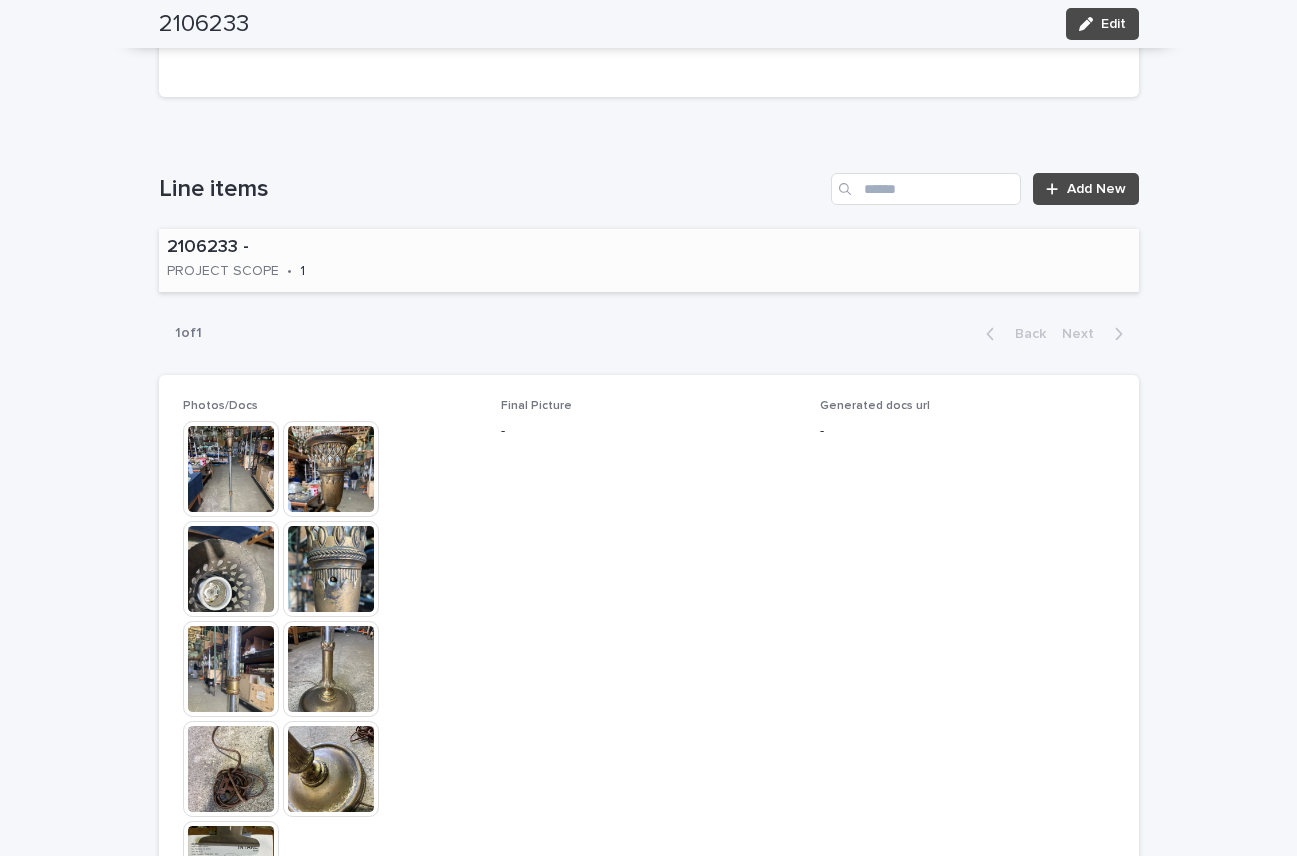 click on "2106233 - PROJECT SCOPE • 1" at bounding box center (277, 260) 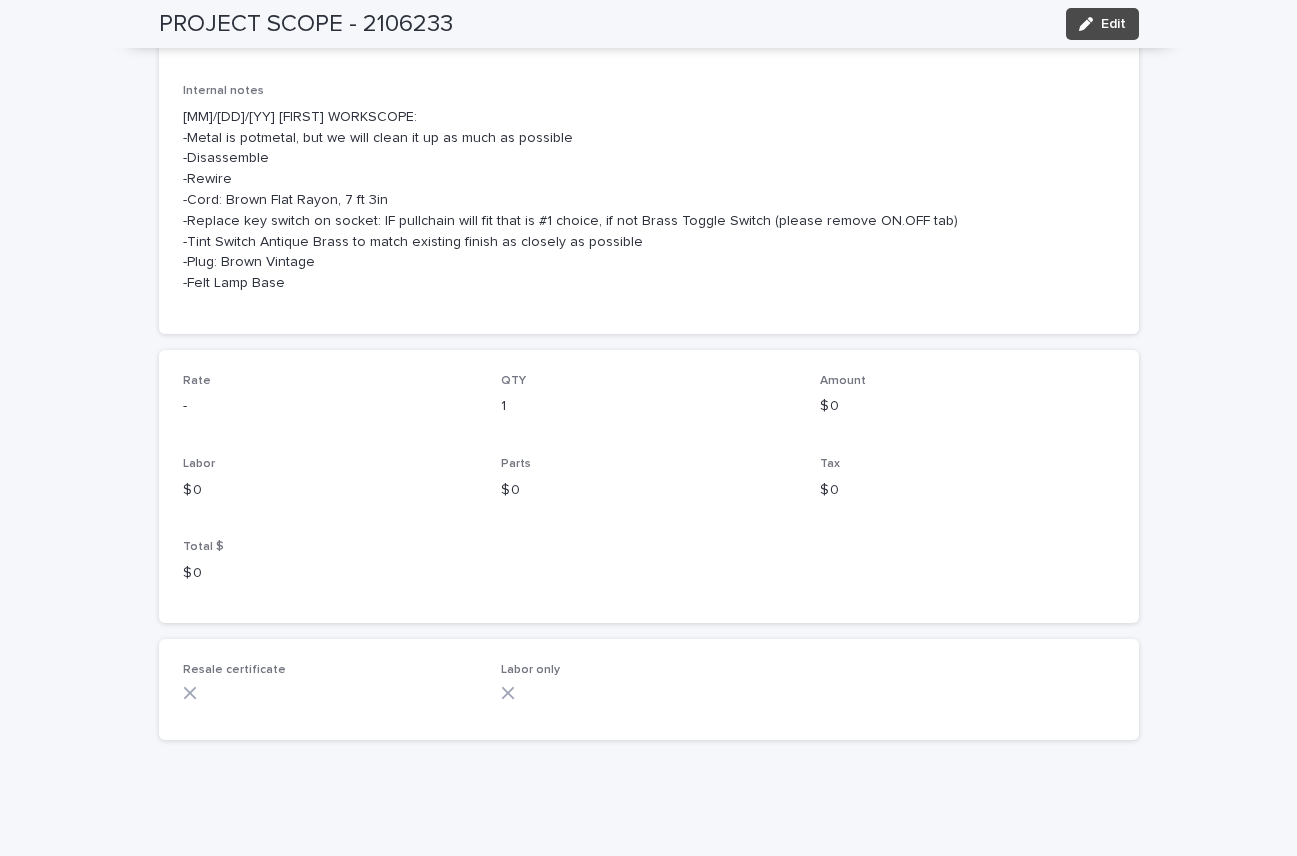 scroll, scrollTop: 0, scrollLeft: 0, axis: both 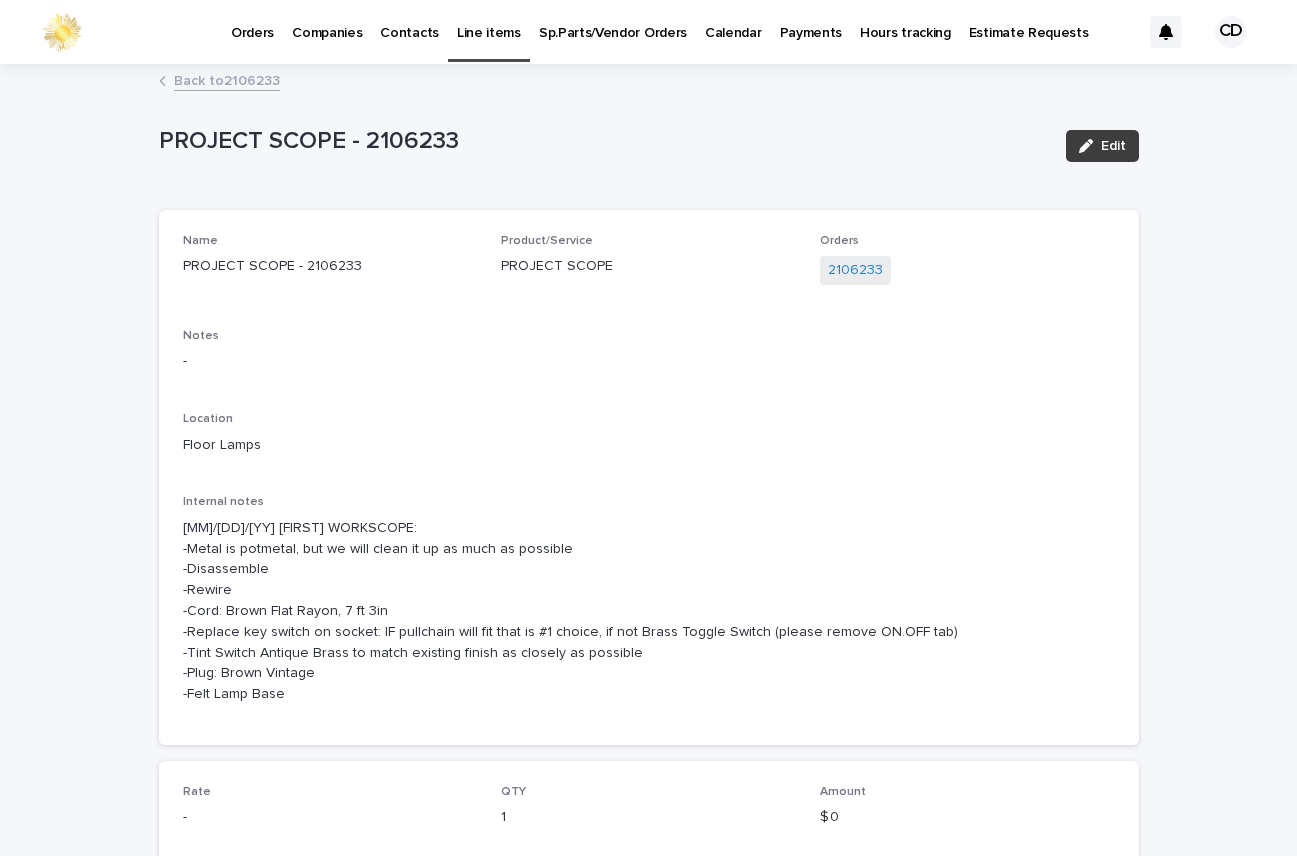 click on "Edit" at bounding box center (1113, 146) 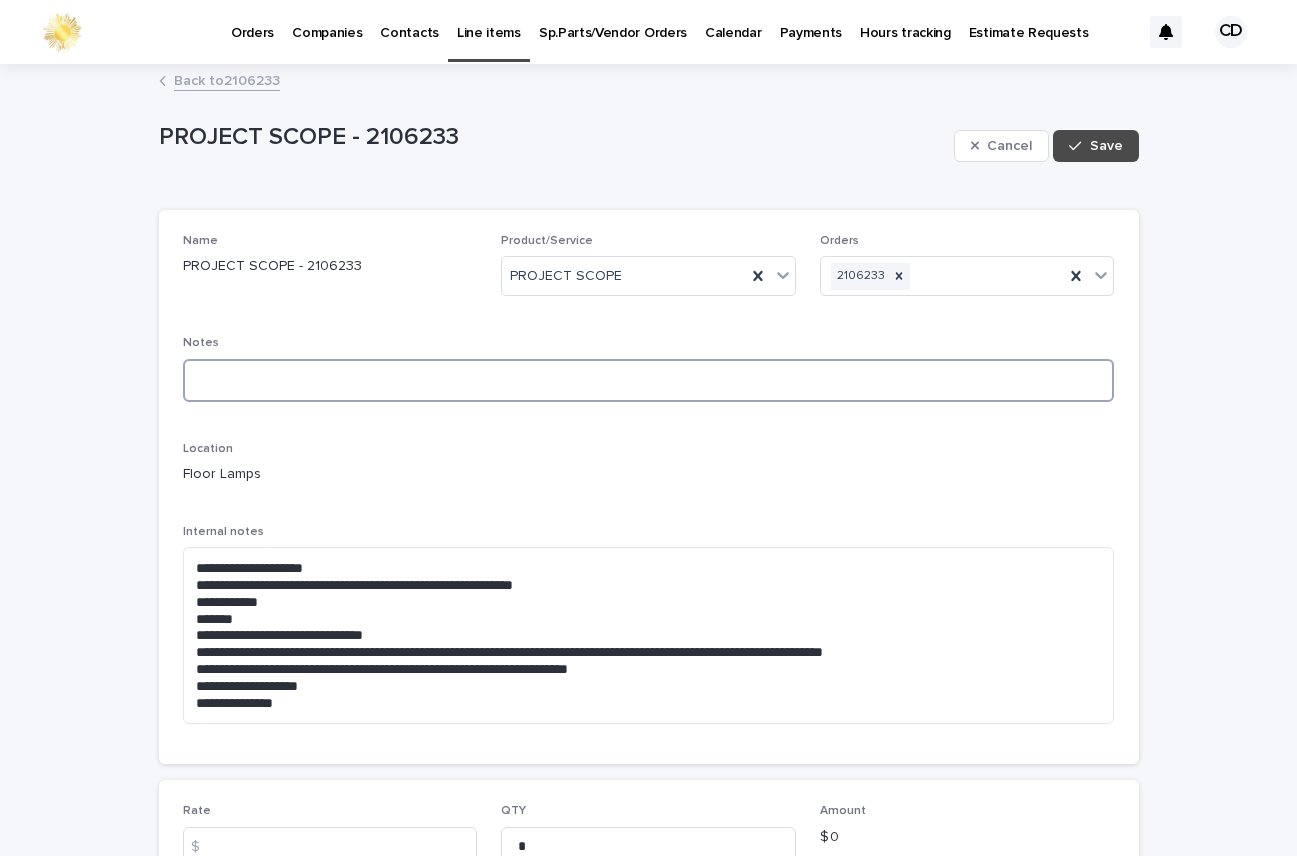 click at bounding box center [649, 380] 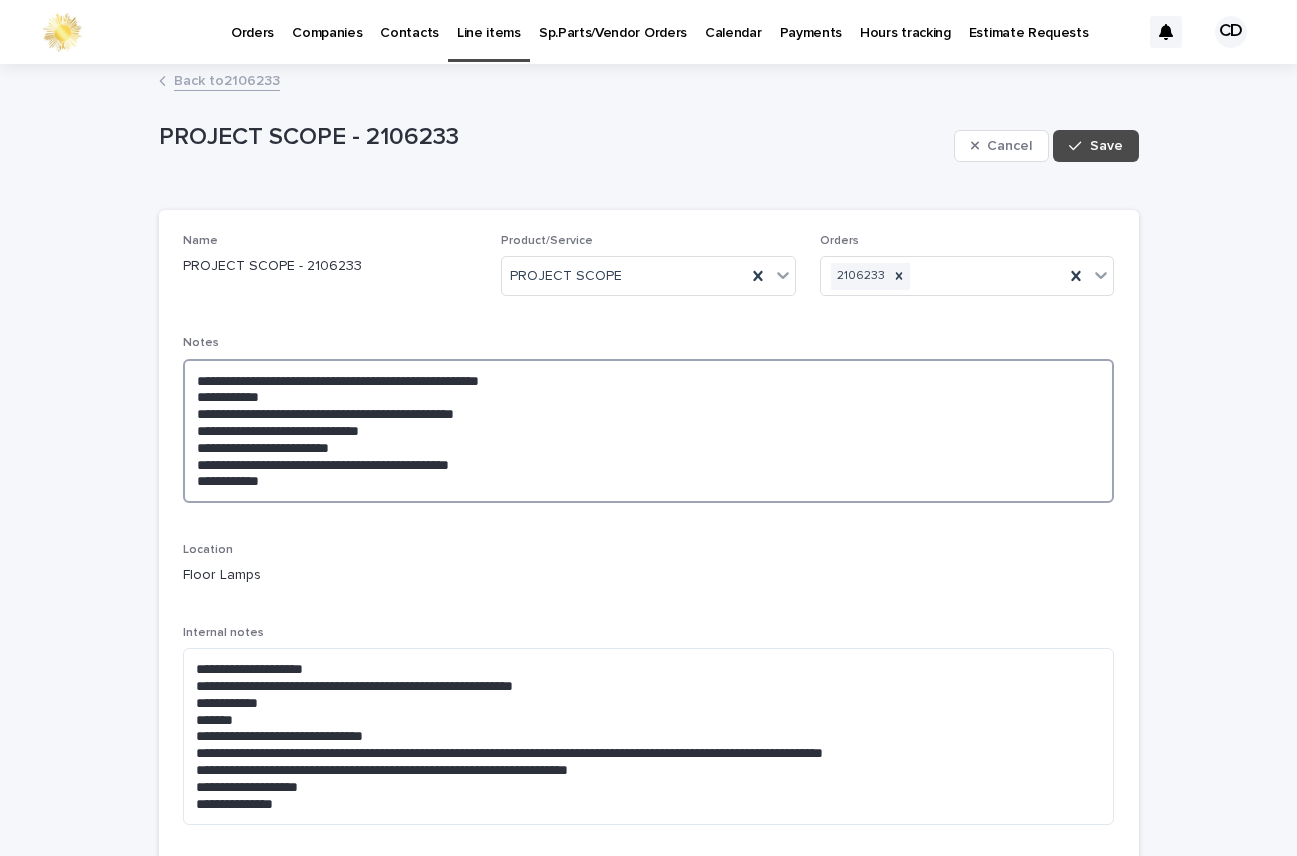 drag, startPoint x: 351, startPoint y: 447, endPoint x: 369, endPoint y: 446, distance: 18.027756 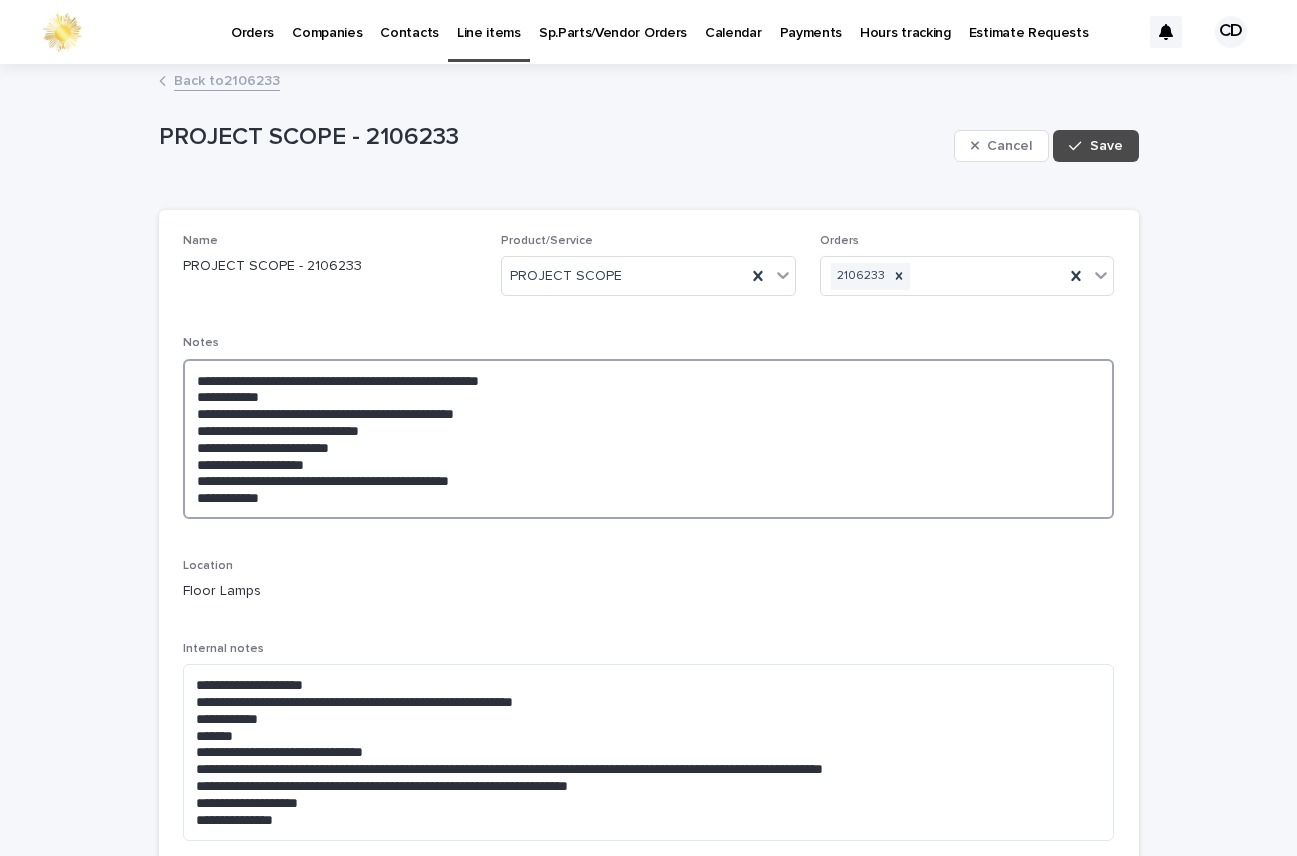 click on "**********" at bounding box center (649, 439) 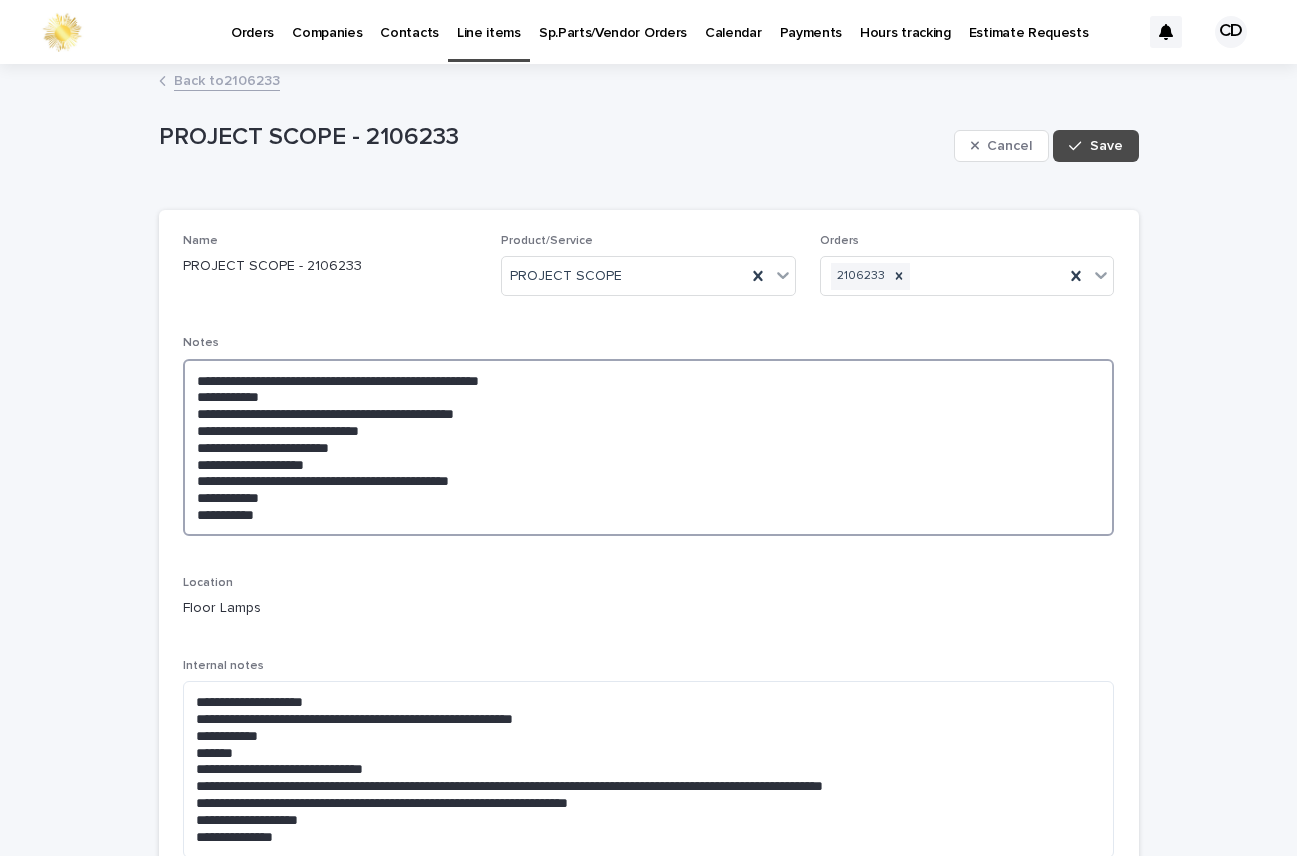 click on "**********" at bounding box center (649, 447) 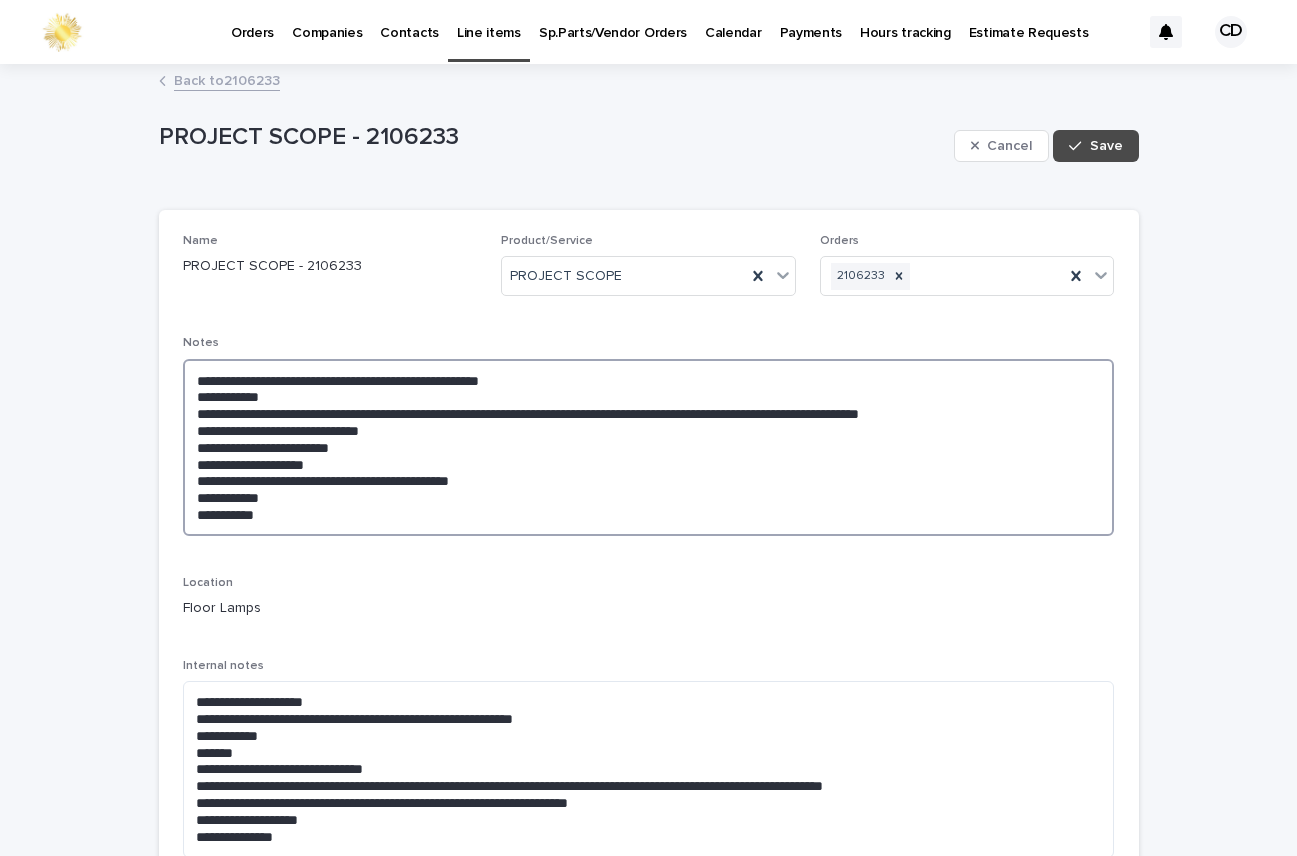 click on "**********" at bounding box center (649, 447) 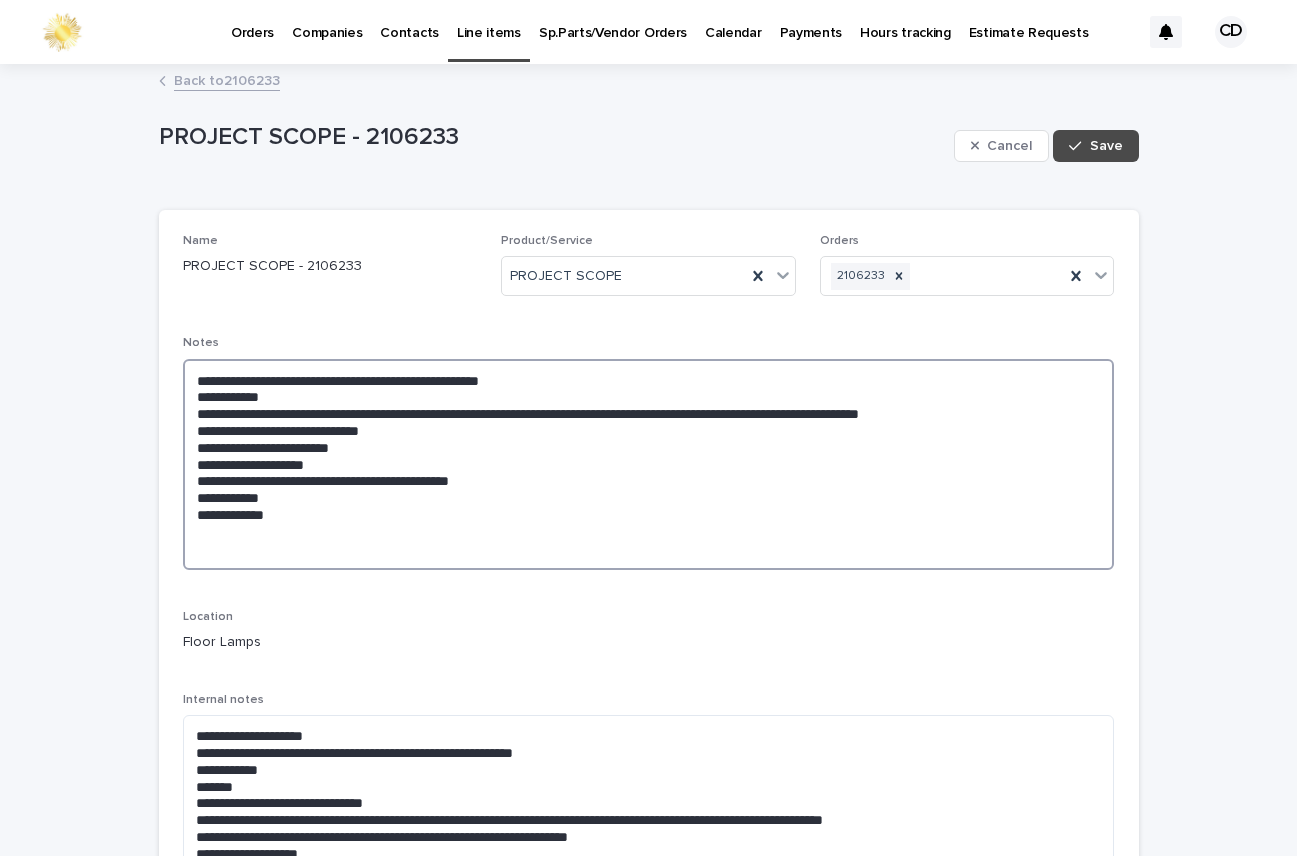 drag, startPoint x: 1027, startPoint y: 540, endPoint x: 963, endPoint y: 543, distance: 64.070274 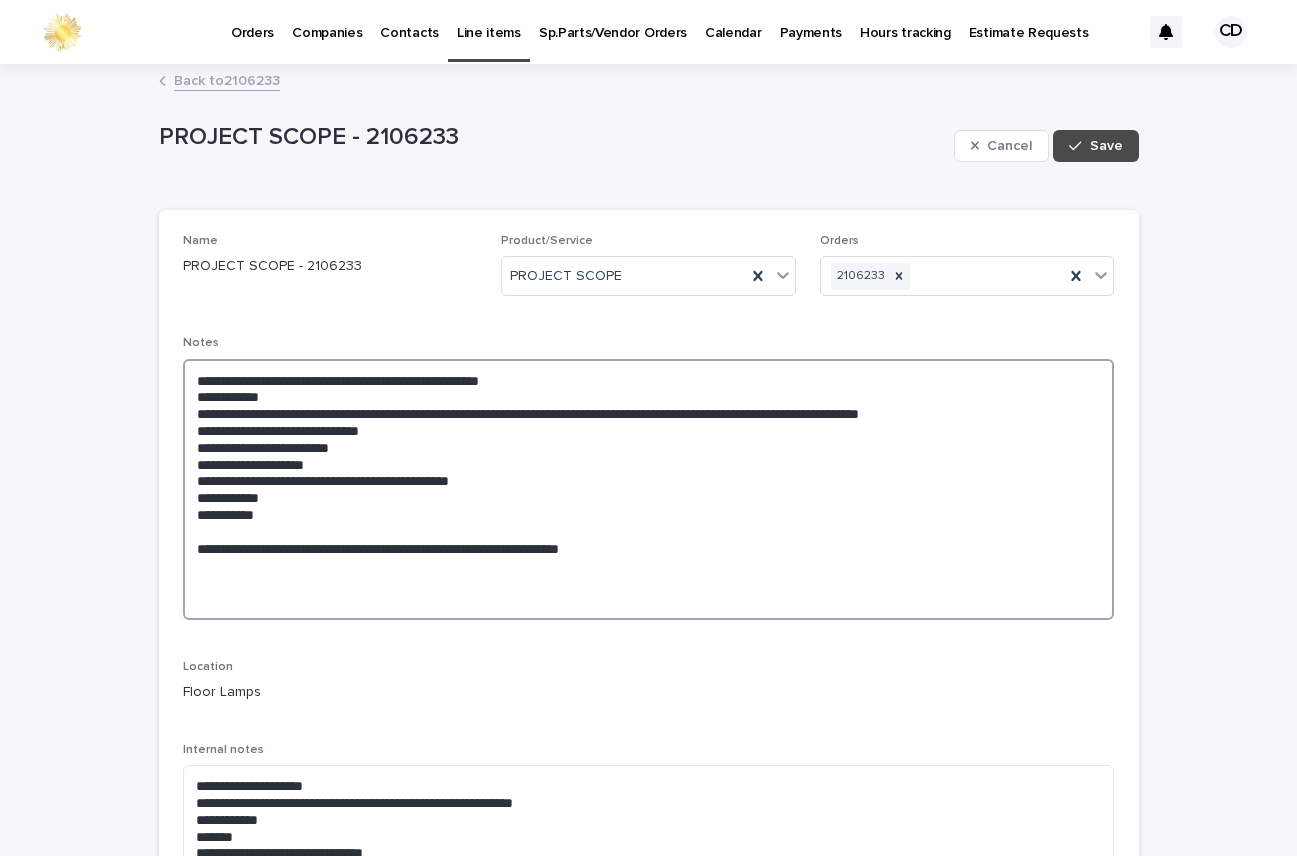 drag, startPoint x: 1015, startPoint y: 521, endPoint x: 753, endPoint y: 489, distance: 263.94696 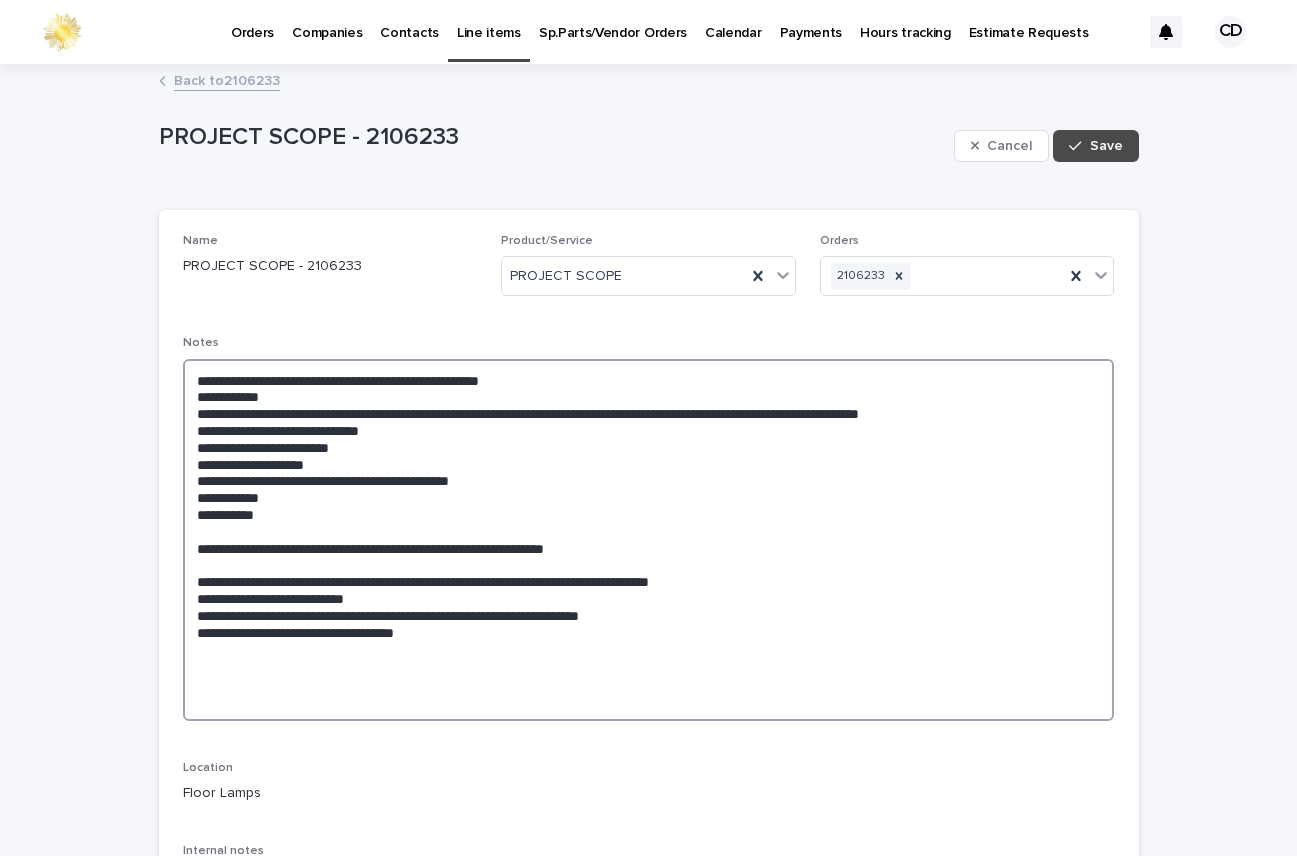 click on "**********" at bounding box center (649, 540) 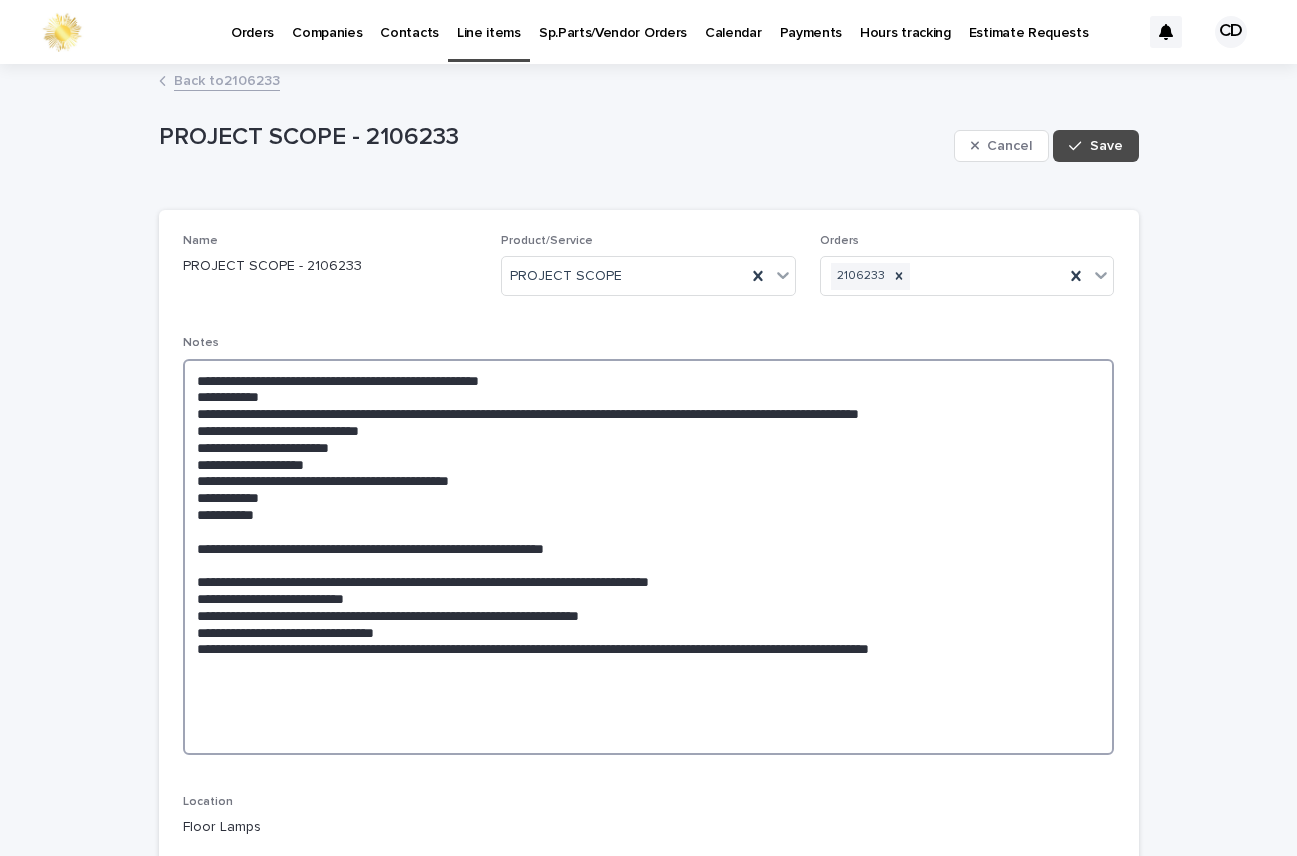 click on "**********" at bounding box center [649, 557] 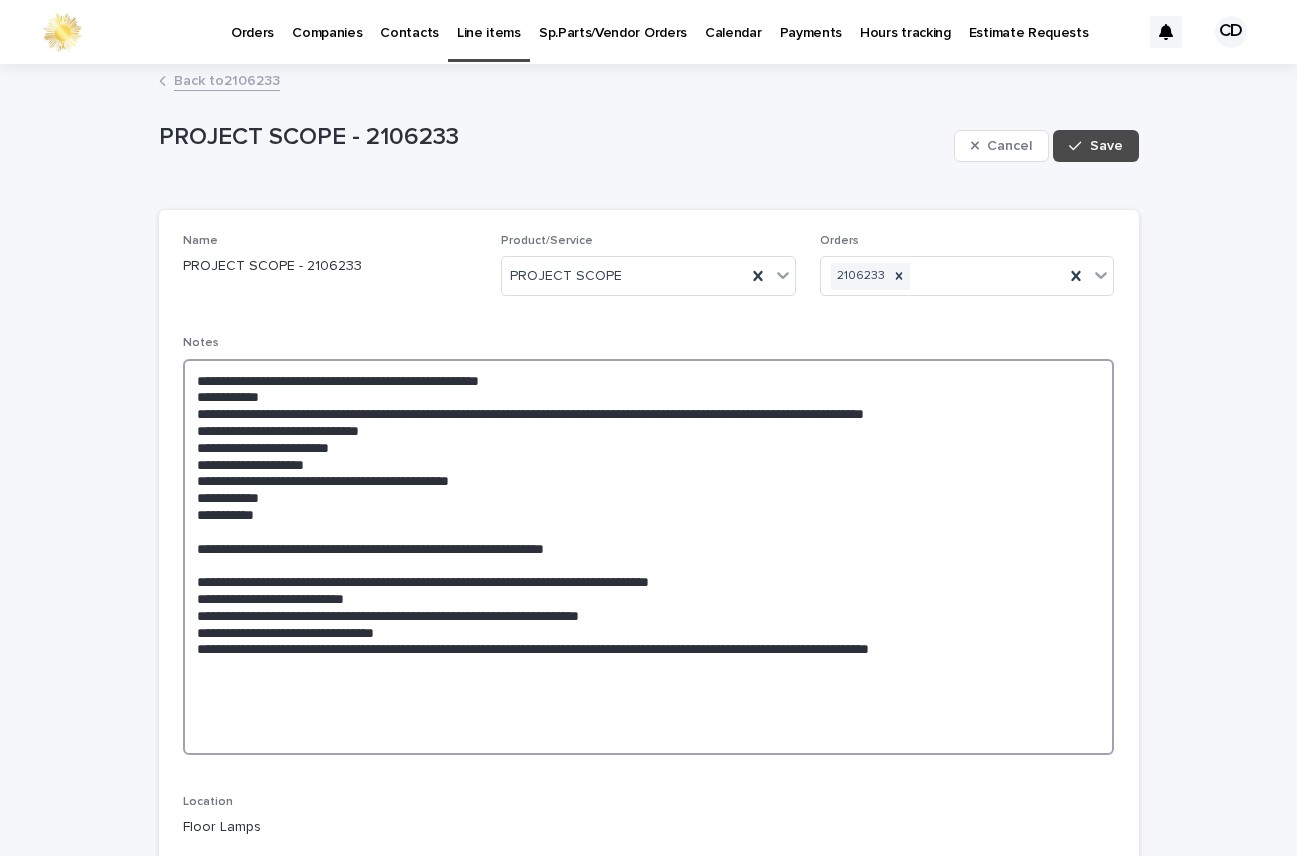 click on "**********" at bounding box center [649, 557] 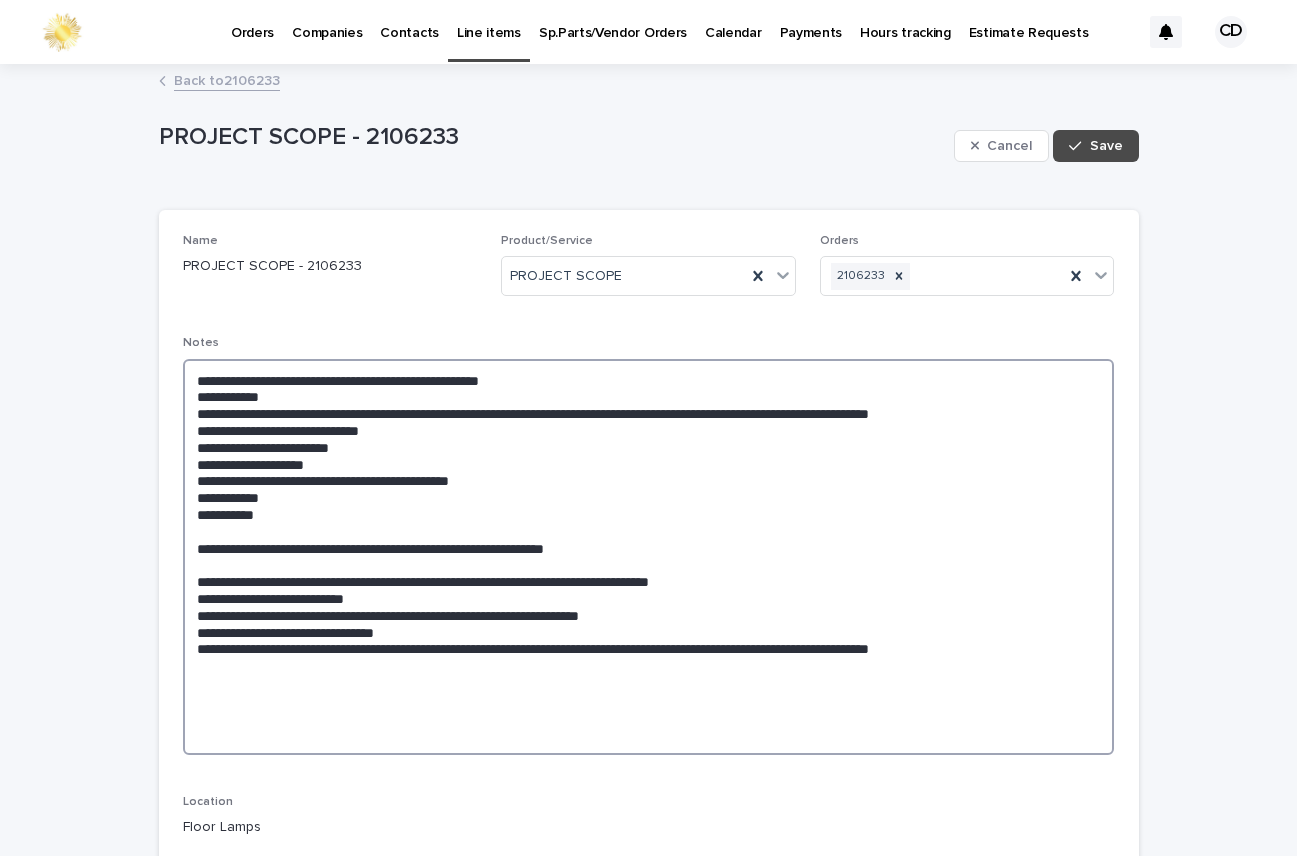click on "**********" at bounding box center [649, 557] 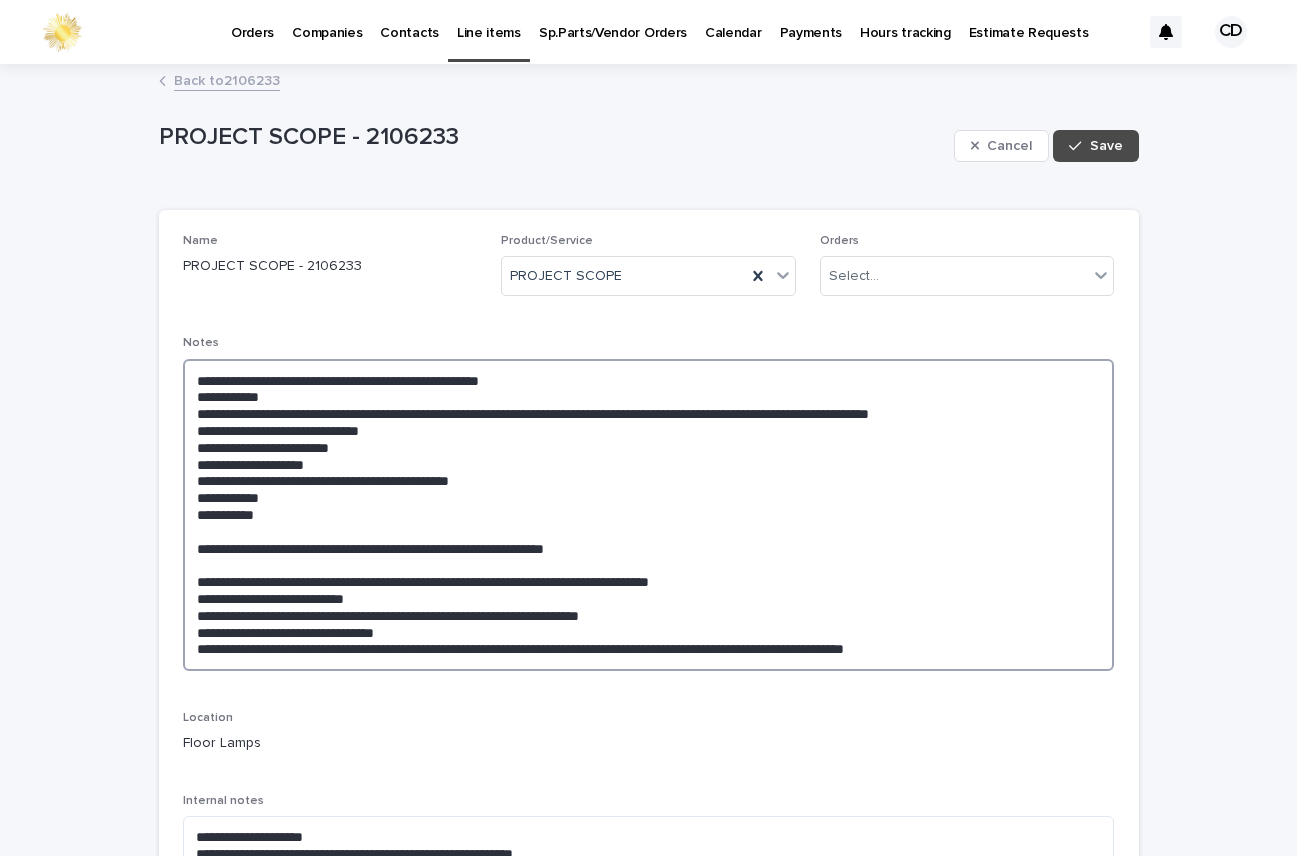 click on "**********" at bounding box center (649, 515) 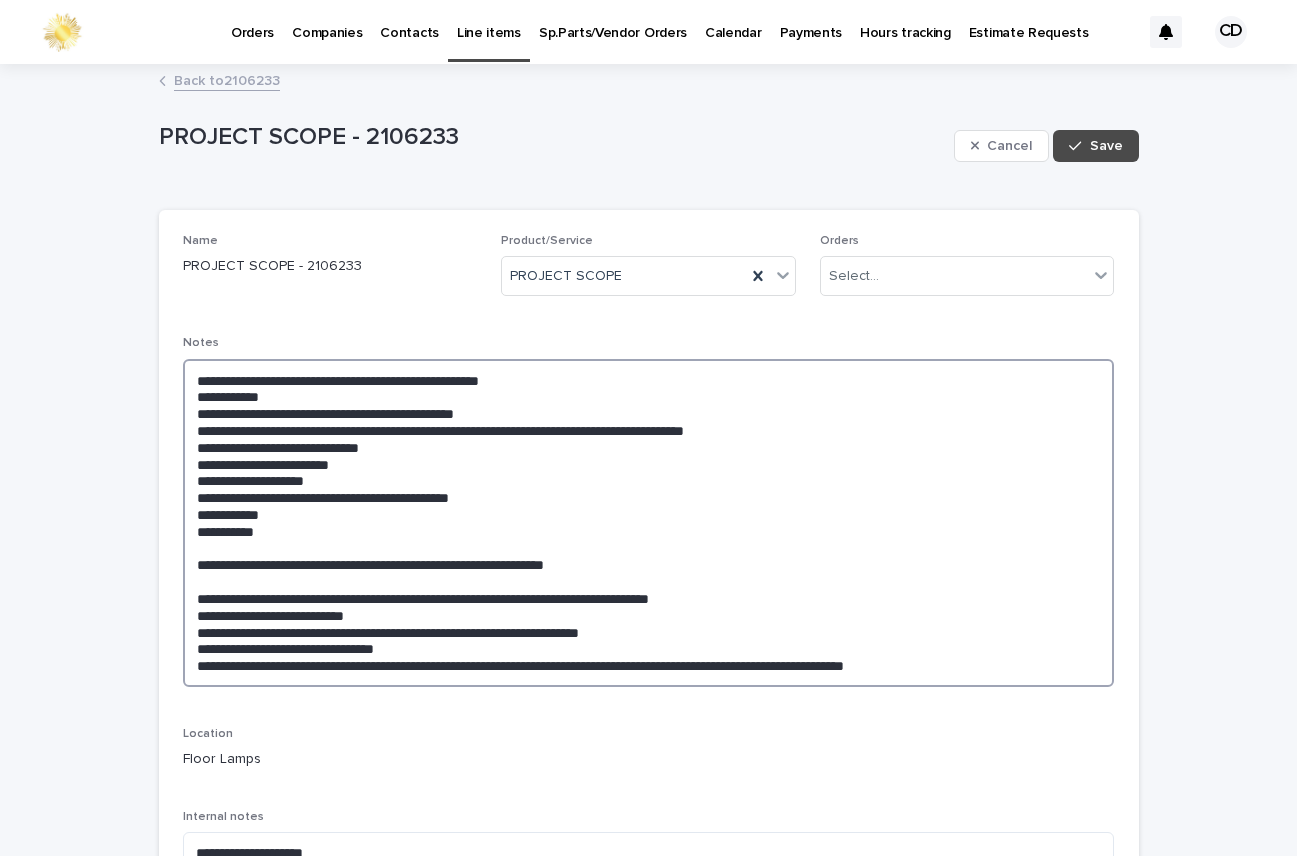 click on "**********" at bounding box center [649, 523] 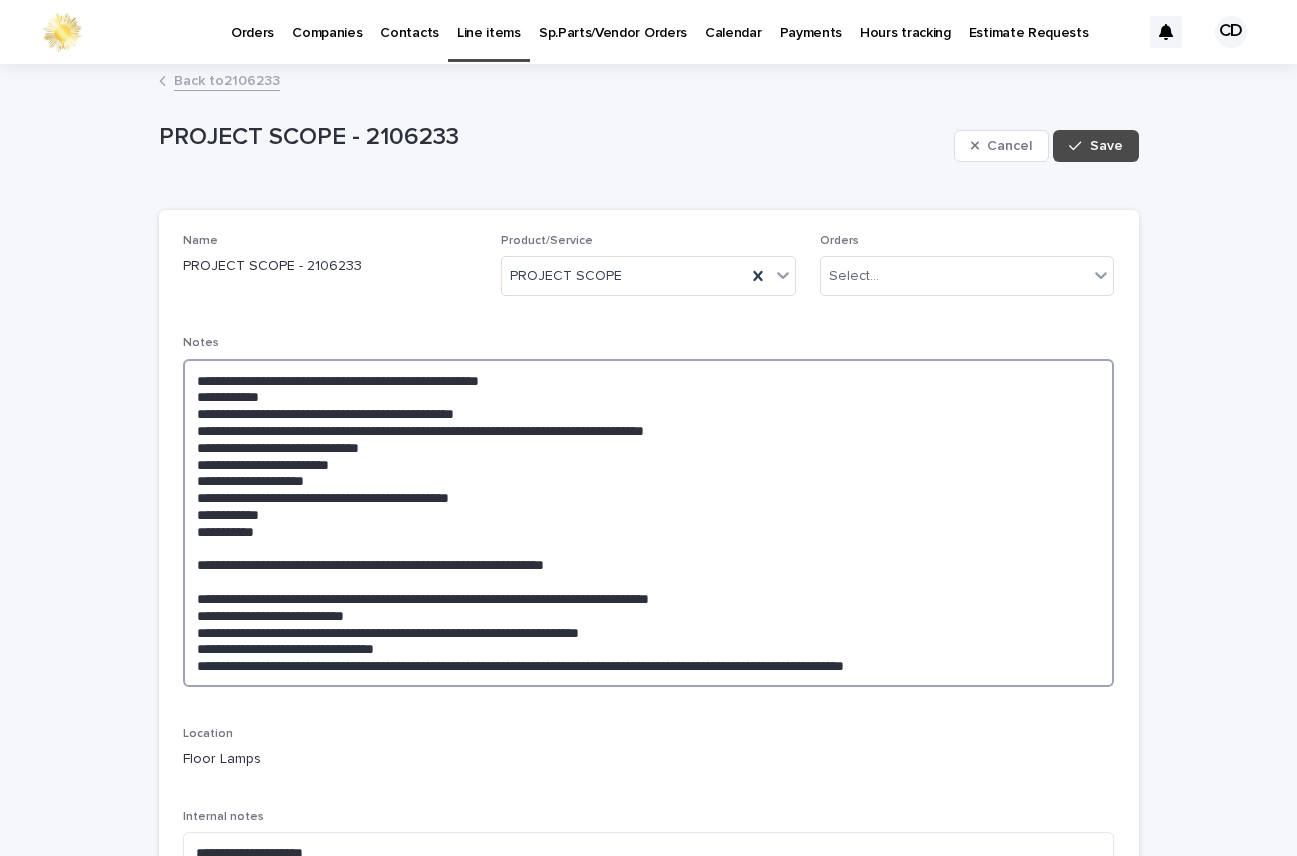 click on "**********" at bounding box center [649, 523] 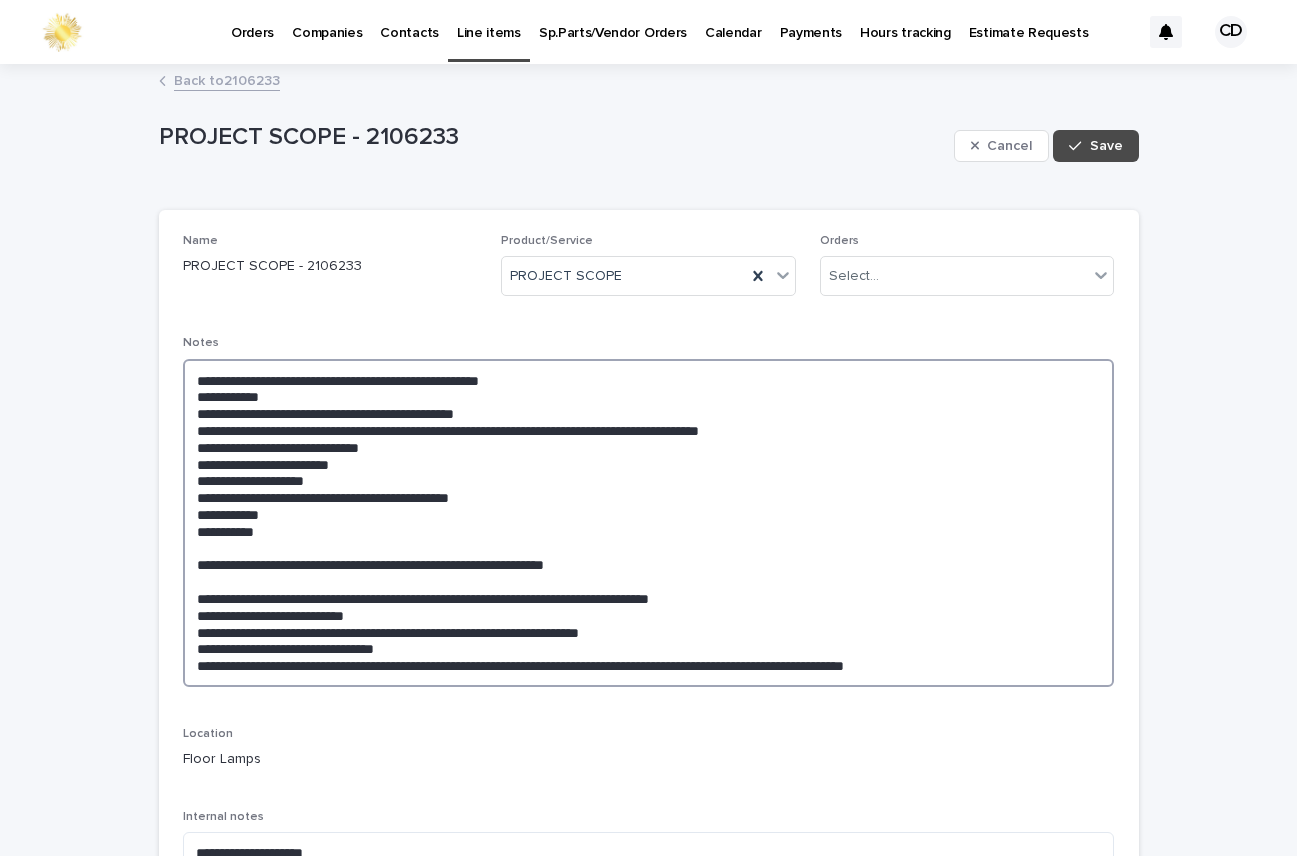 click on "**********" at bounding box center (649, 523) 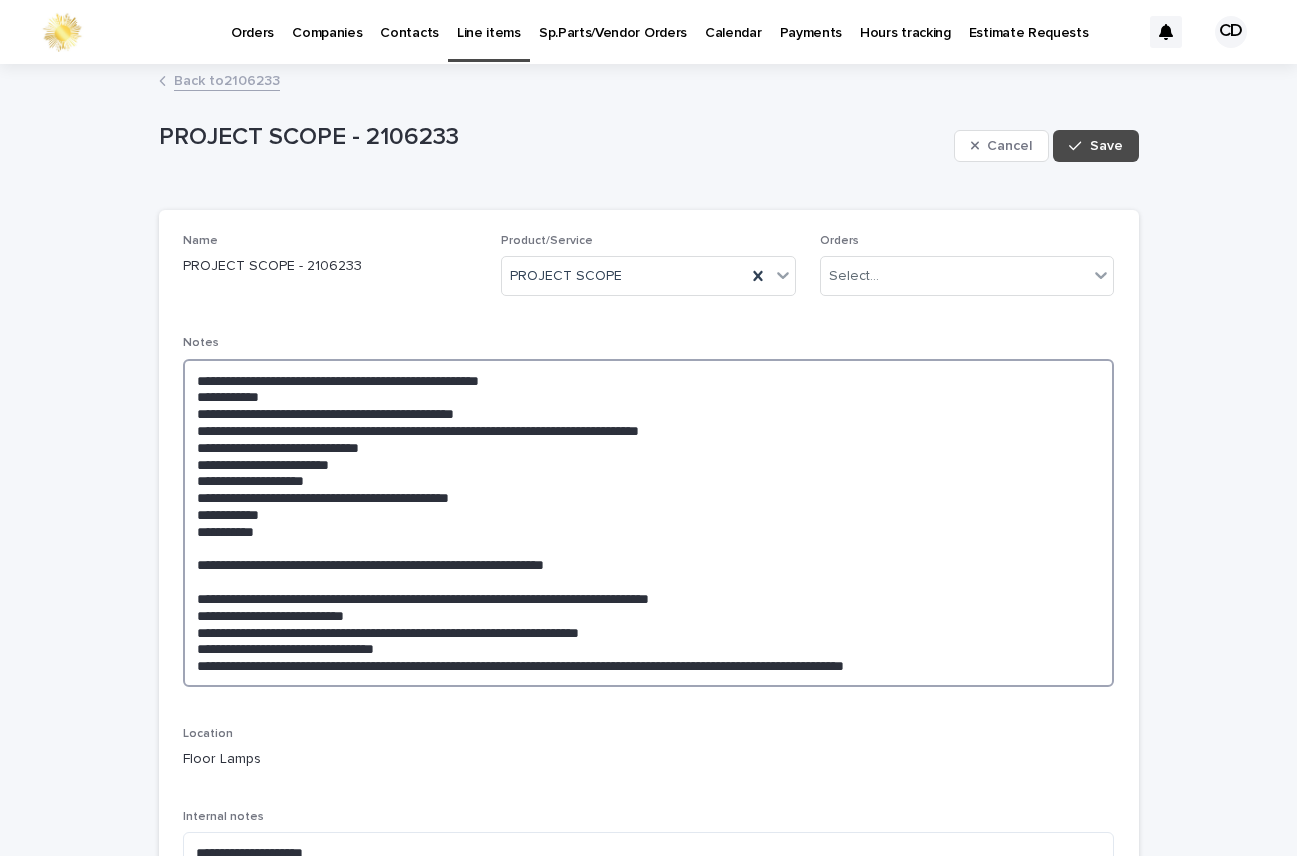 click on "**********" at bounding box center [649, 523] 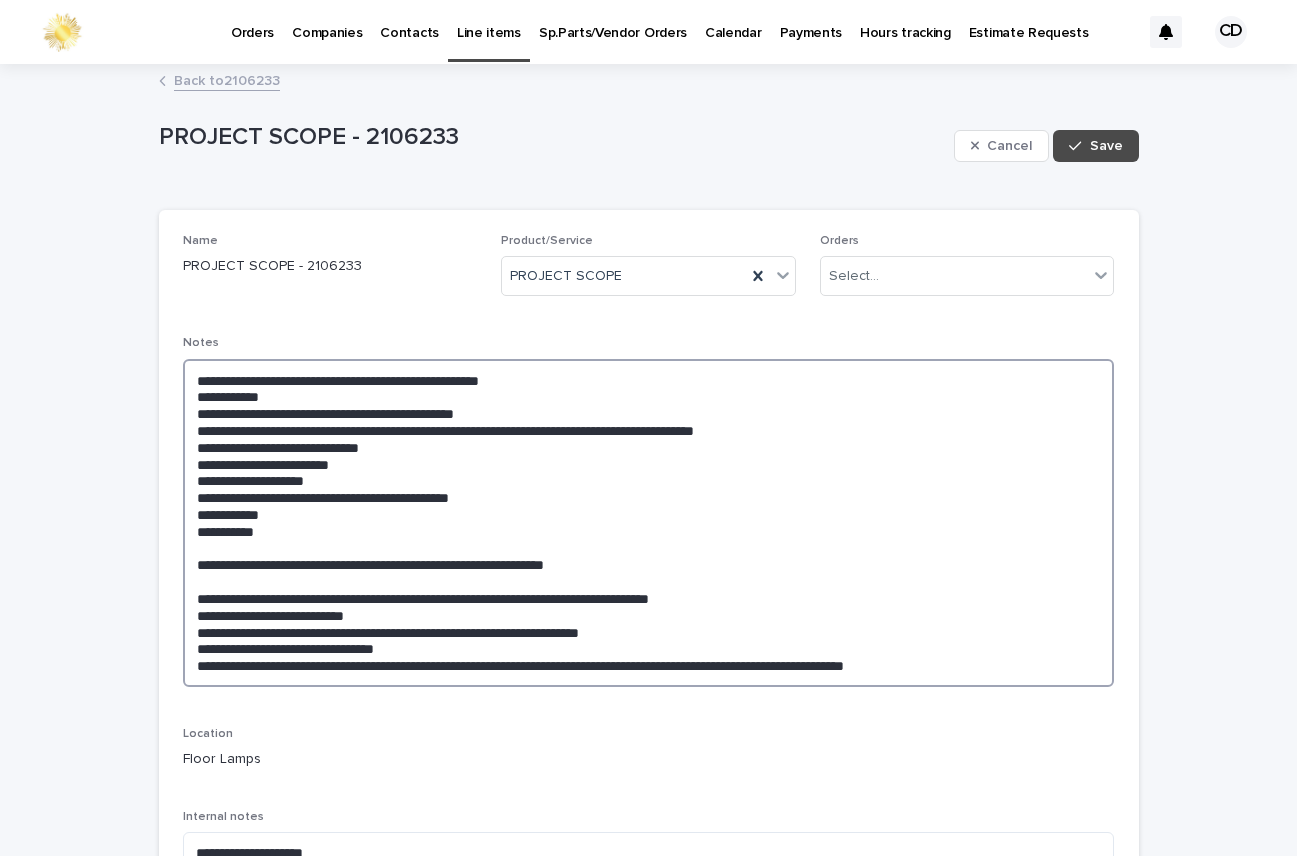 click on "**********" at bounding box center (649, 523) 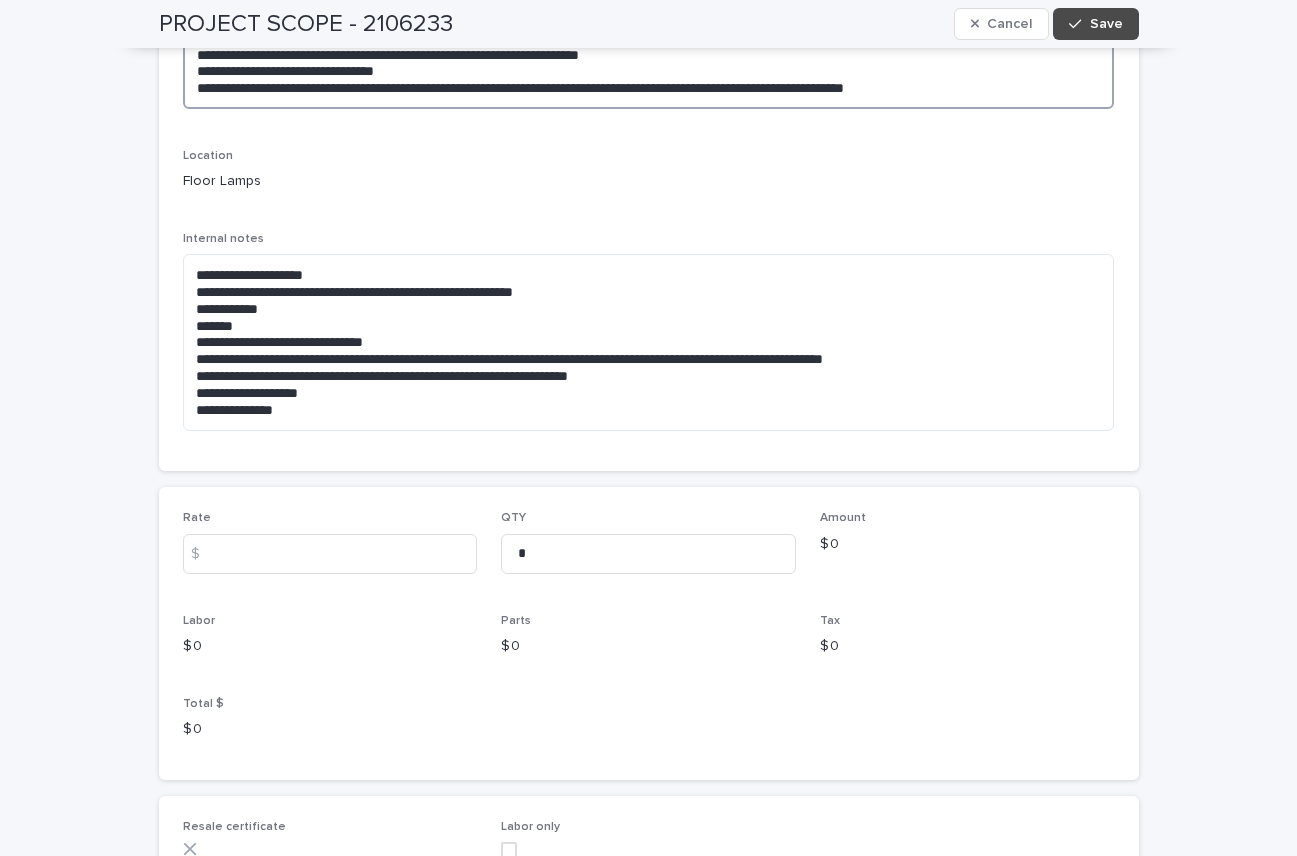 scroll, scrollTop: 631, scrollLeft: 0, axis: vertical 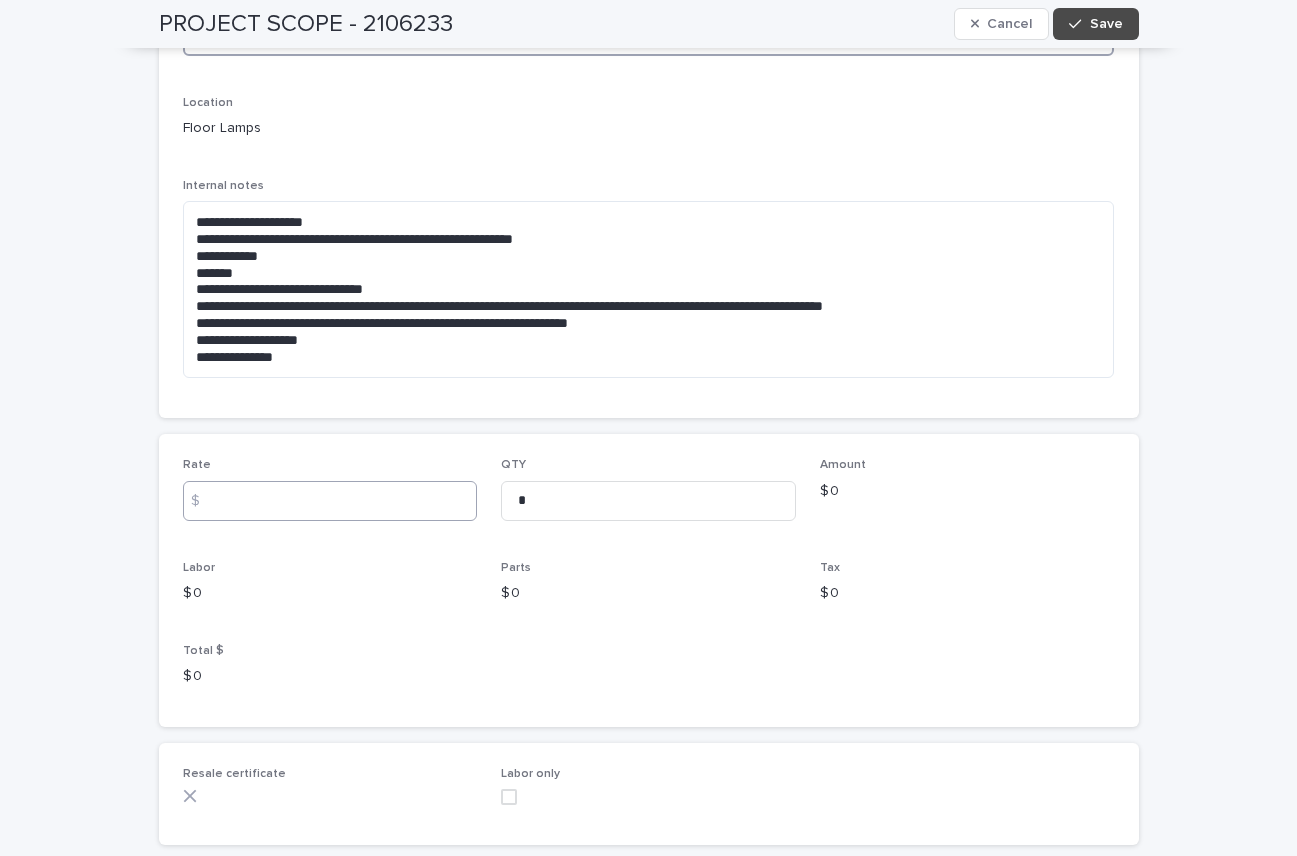 type on "**********" 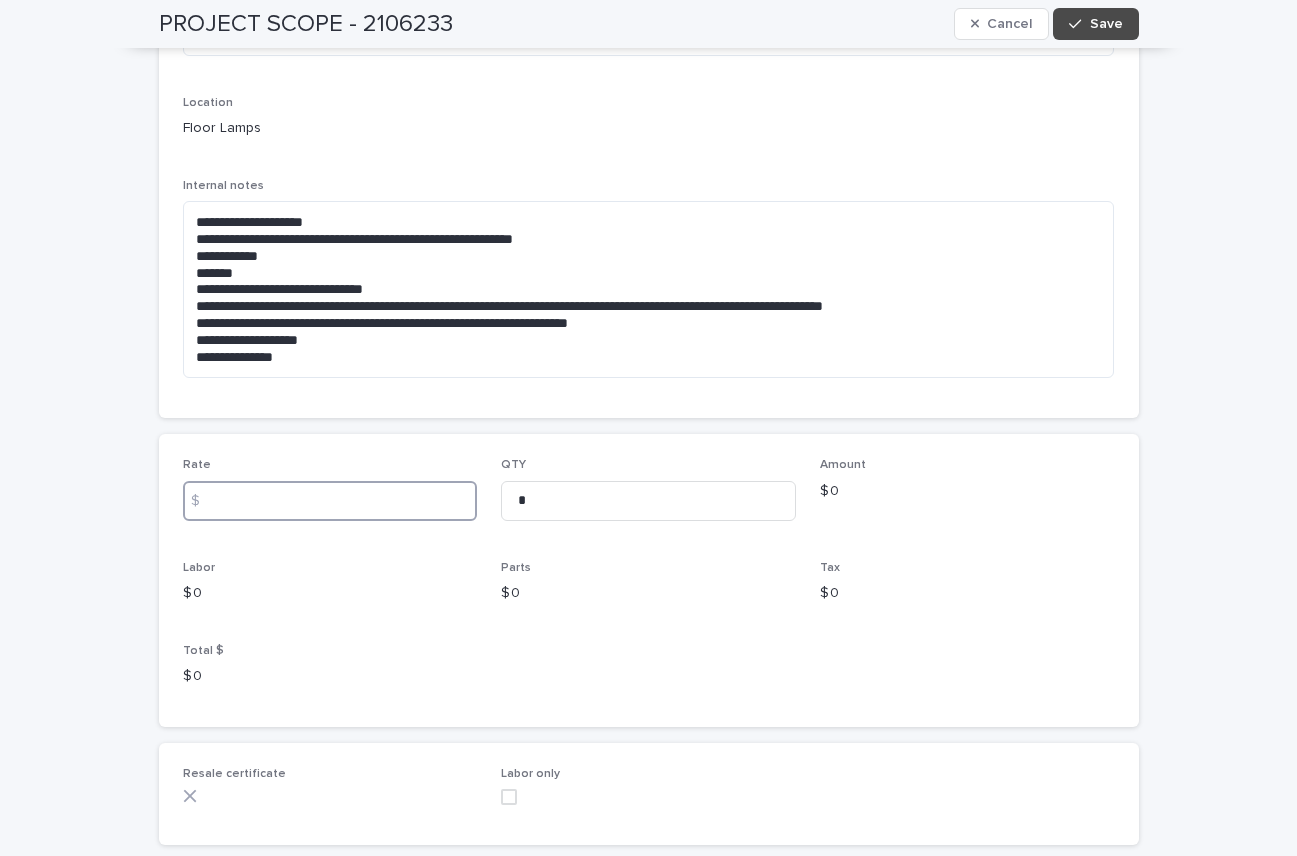 click at bounding box center [330, 501] 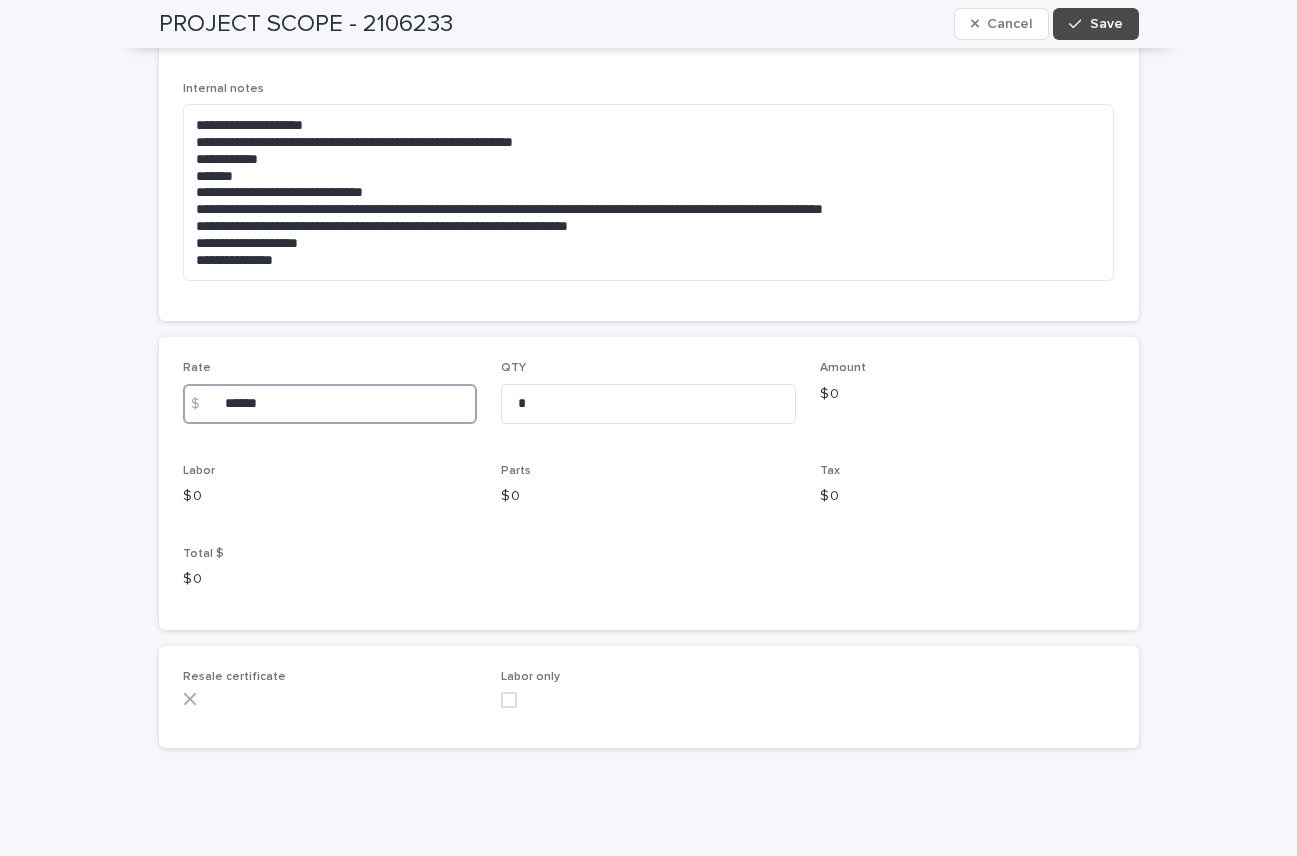 scroll, scrollTop: 730, scrollLeft: 0, axis: vertical 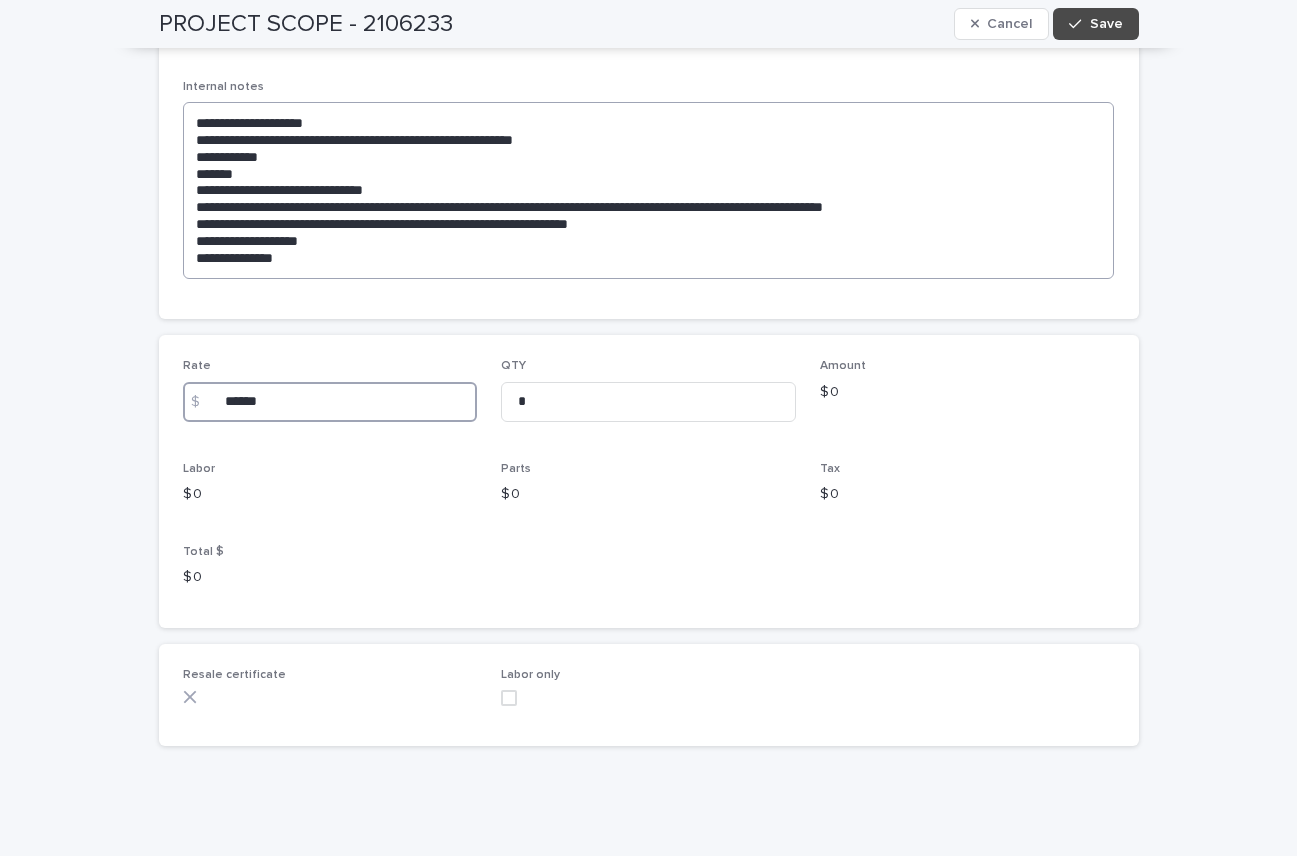 type on "******" 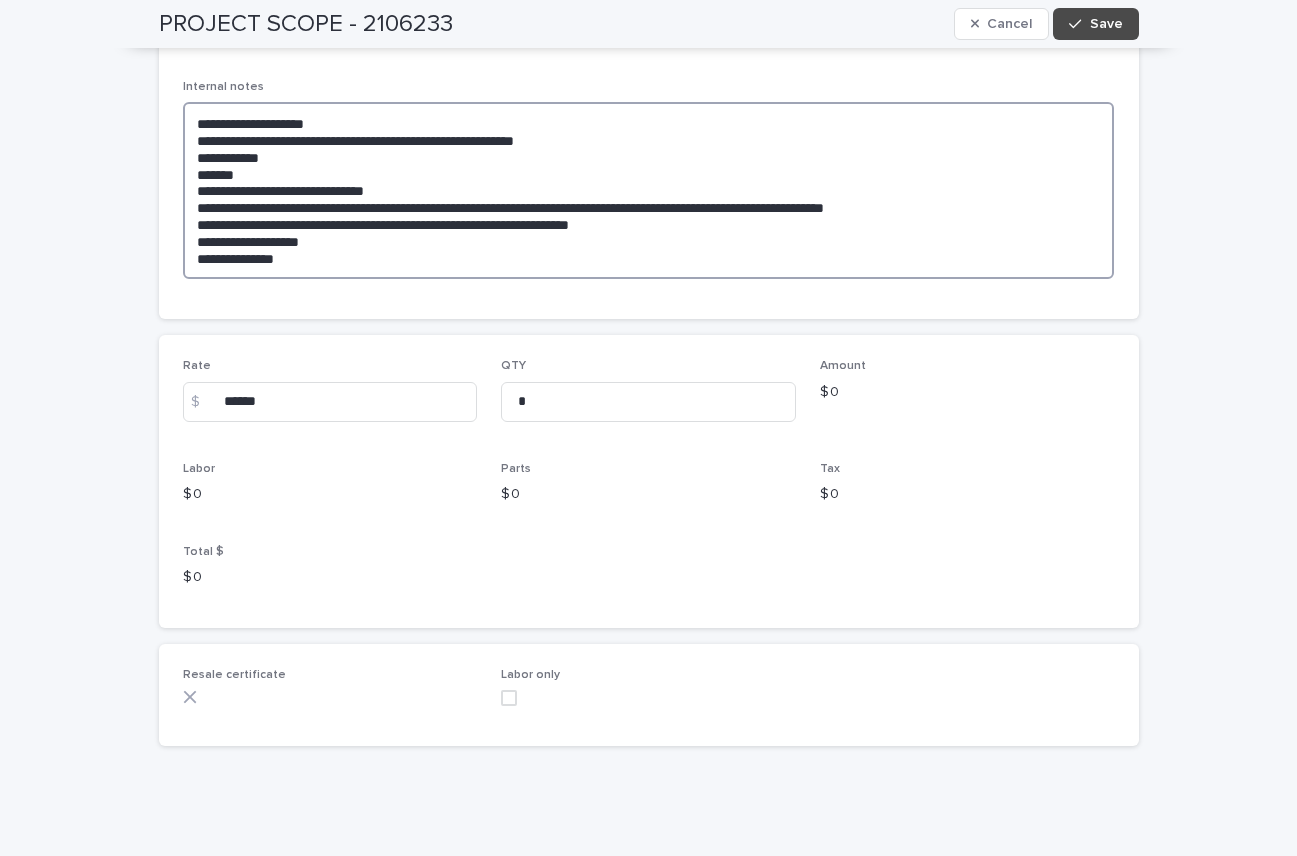 click on "**********" at bounding box center [649, 190] 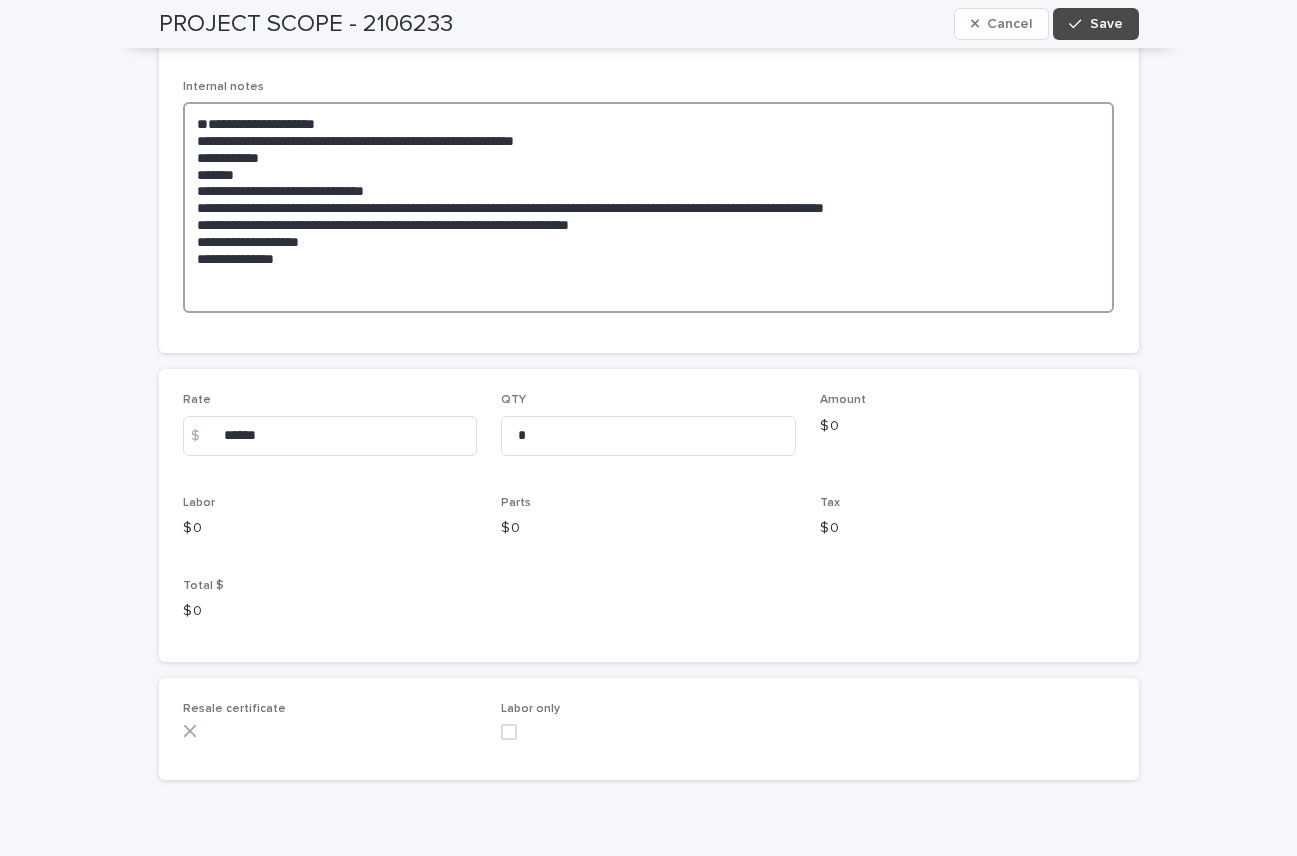 click on "**********" at bounding box center [649, 207] 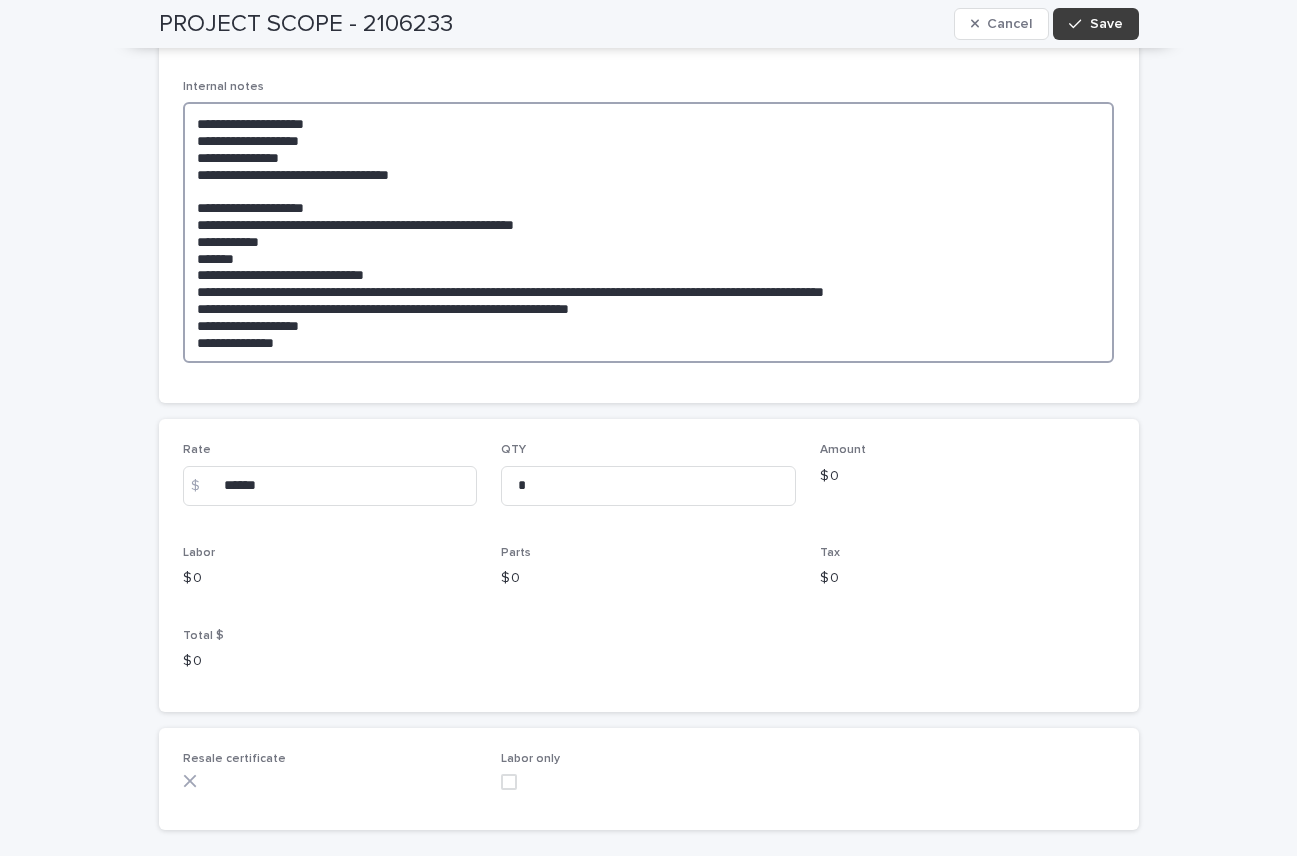 type on "**********" 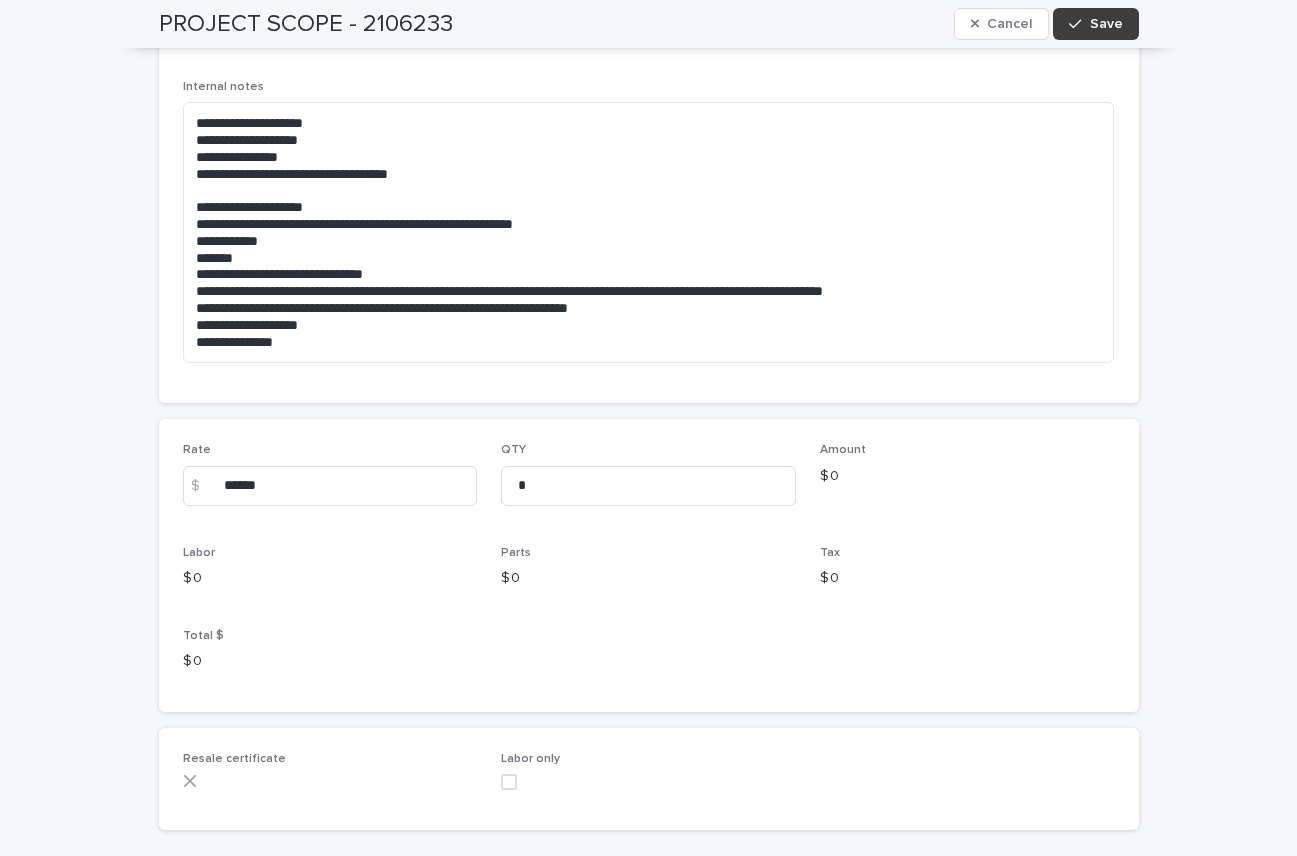 click on "Save" at bounding box center (1106, 24) 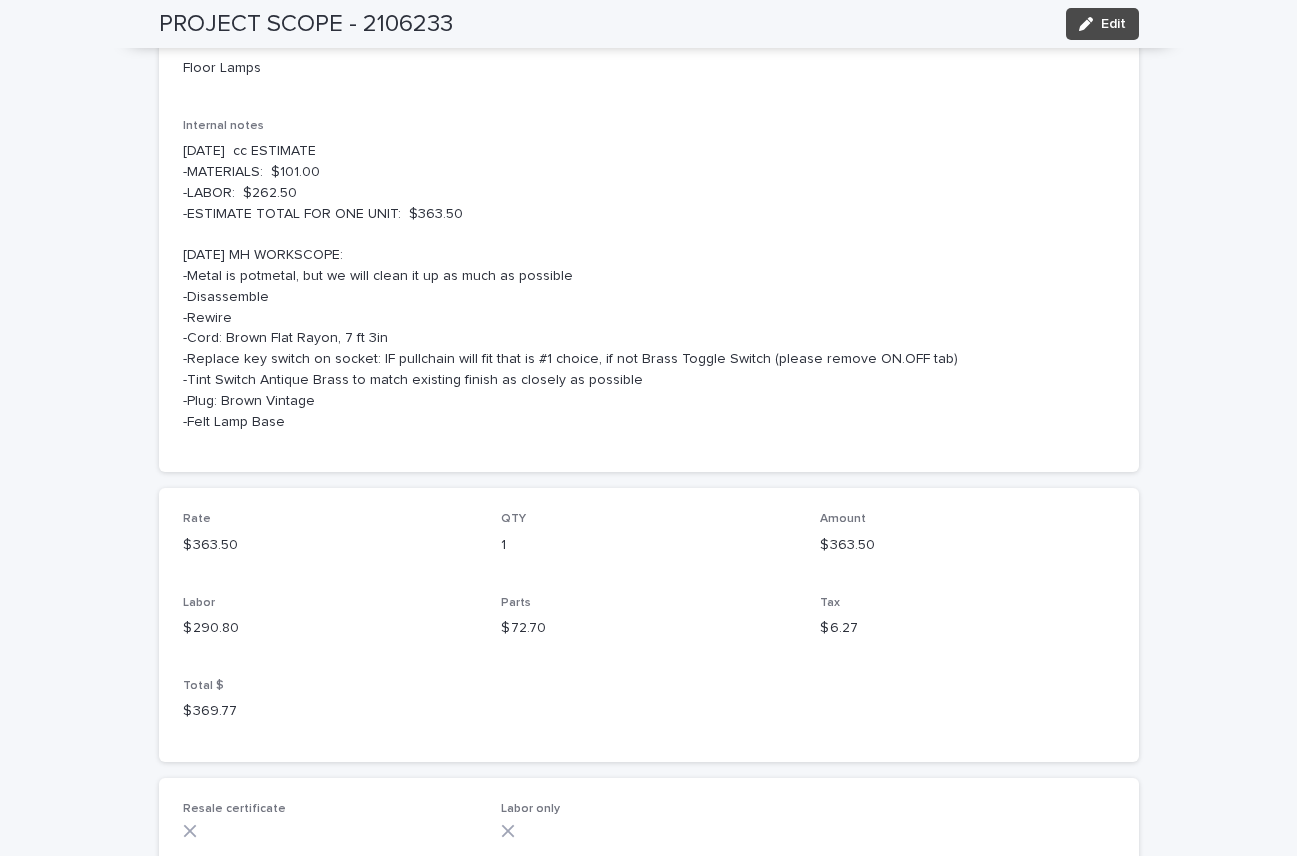 scroll, scrollTop: 754, scrollLeft: 0, axis: vertical 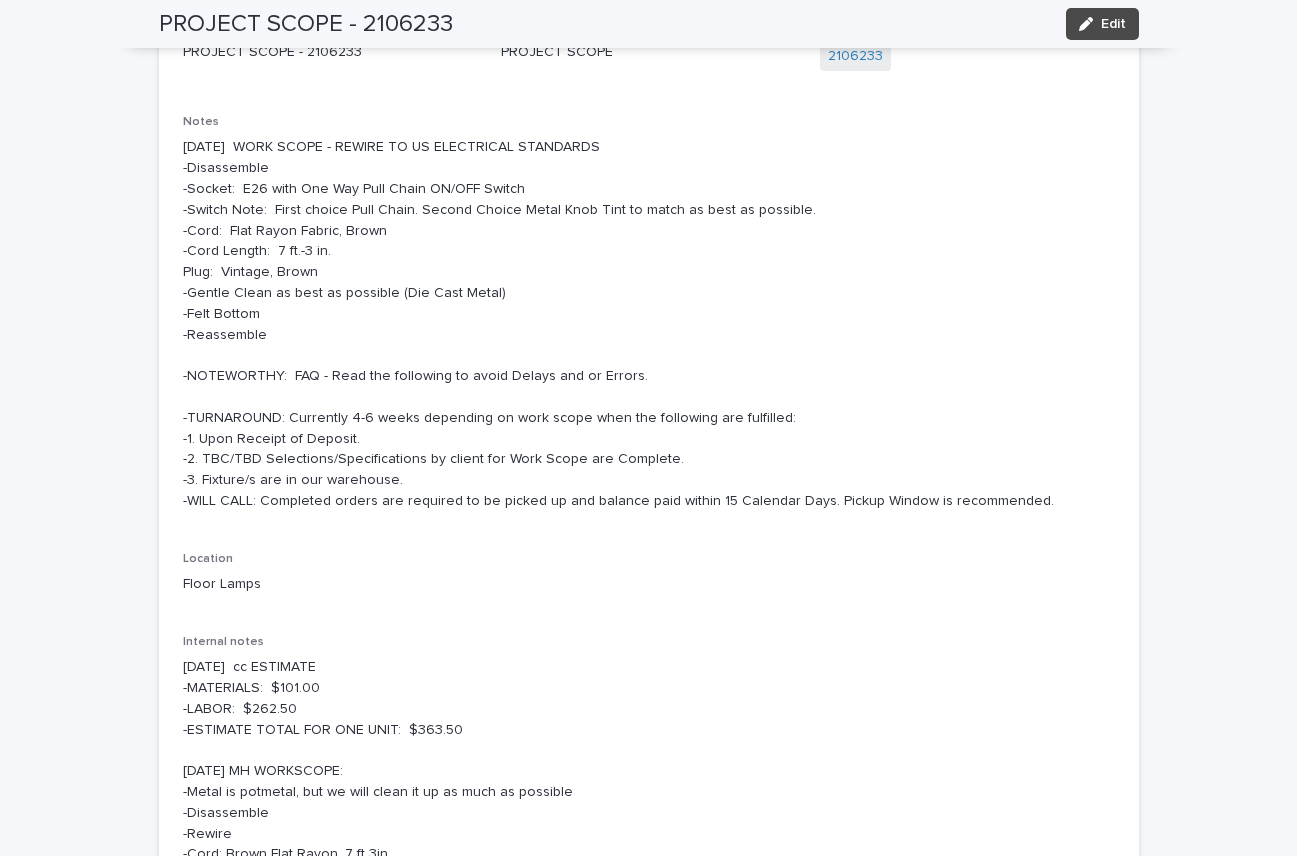 click on "[DATE]  WORK SCOPE - REWIRE TO US ELECTRICAL STANDARDS
-Disassemble
-Socket:  E26 with One Way Pull Chain ON/OFF Switch
-Switch Note:  First choice Pull Chain. Second Choice Metal Knob Tint to match as best as possible.
-Cord:  Flat Rayon Fabric, Brown
-Cord Length:  7 ft.-3 in.
Plug:  Vintage, Brown
-Gentle Clean as best as possible (Die Cast Metal)
-Felt Bottom
-Reassemble
-NOTEWORTHY:  FAQ - Read the following to avoid Delays and or Errors.
-TURNAROUND: Currently 4-6 weeks depending on work scope when the following are fulfilled:
-1. Upon Receipt of Deposit.
-2. TBC/TBD Selections/Specifications by client for Work Scope are Complete.
-3. Fixture/s are in our warehouse.
-WILL CALL: Completed orders are required to be picked up and balance paid within 15 Calendar Days. Pickup Window is recommended." at bounding box center [649, 324] 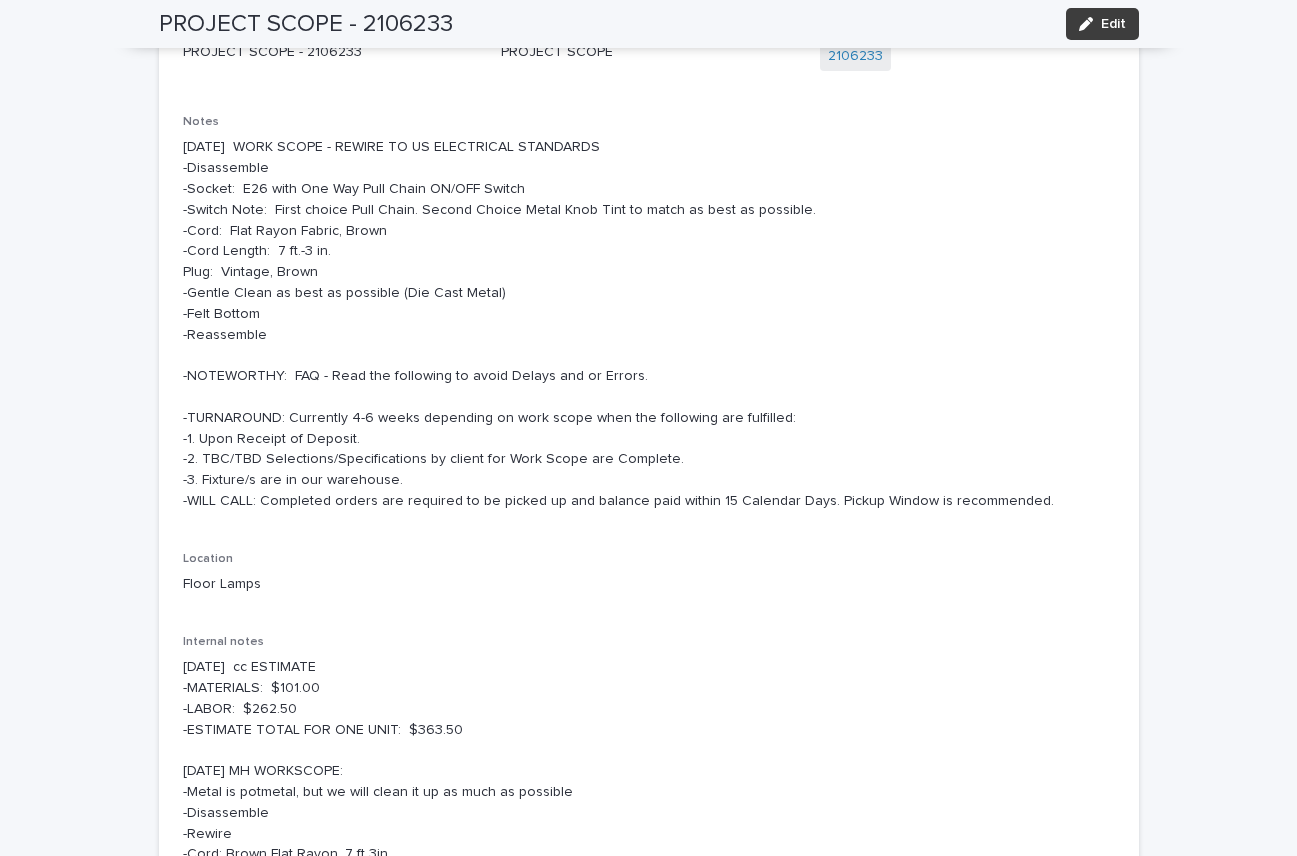 click on "Edit" at bounding box center (1113, 24) 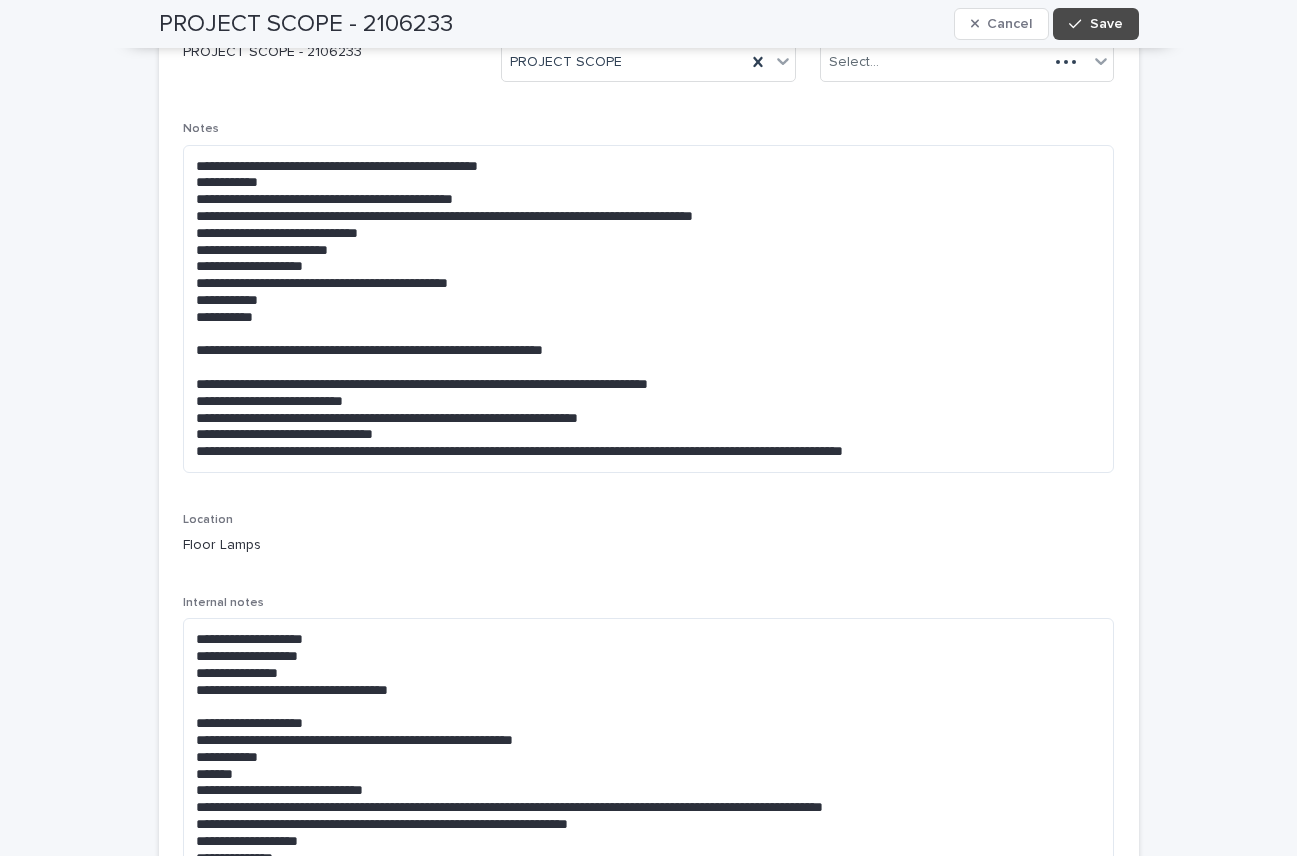 scroll, scrollTop: 0, scrollLeft: 0, axis: both 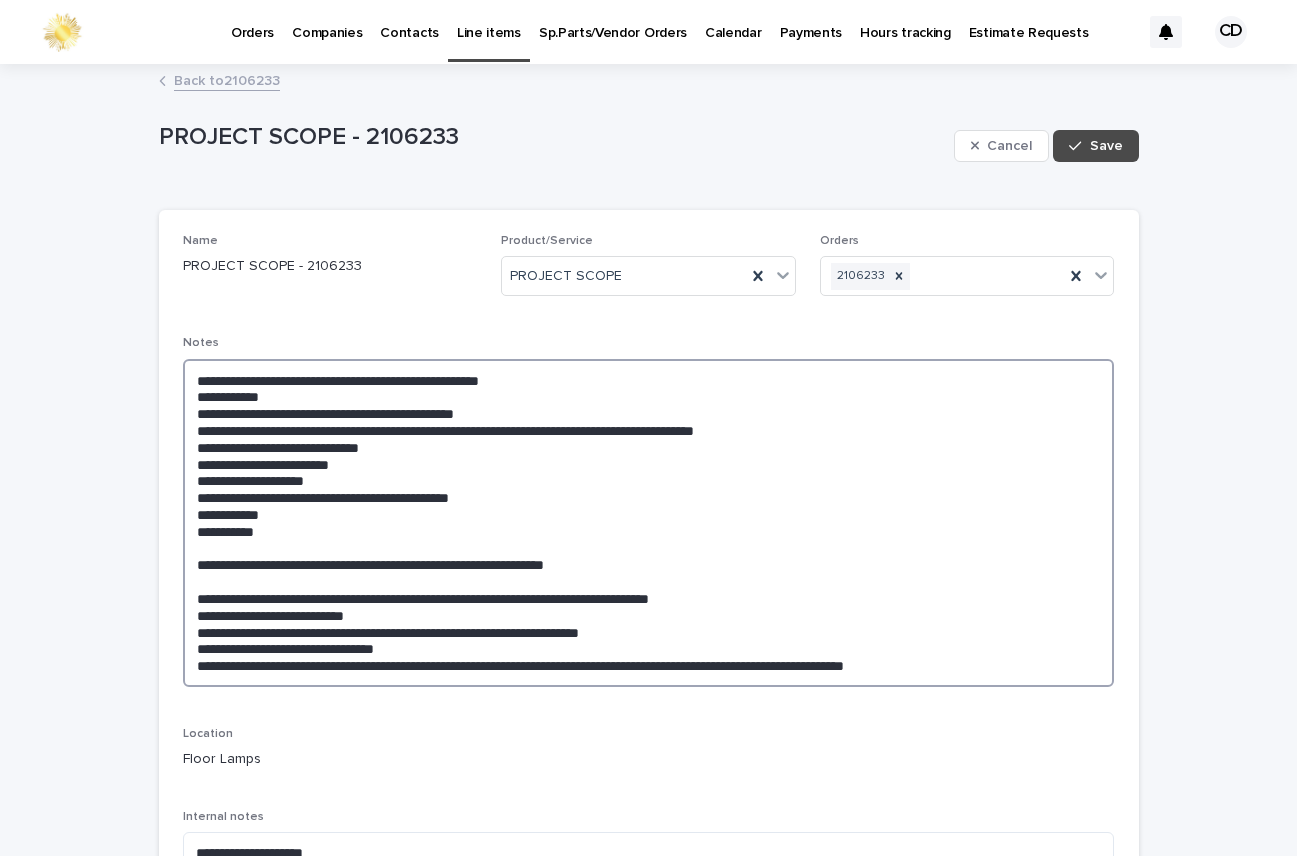 click on "**********" at bounding box center (649, 523) 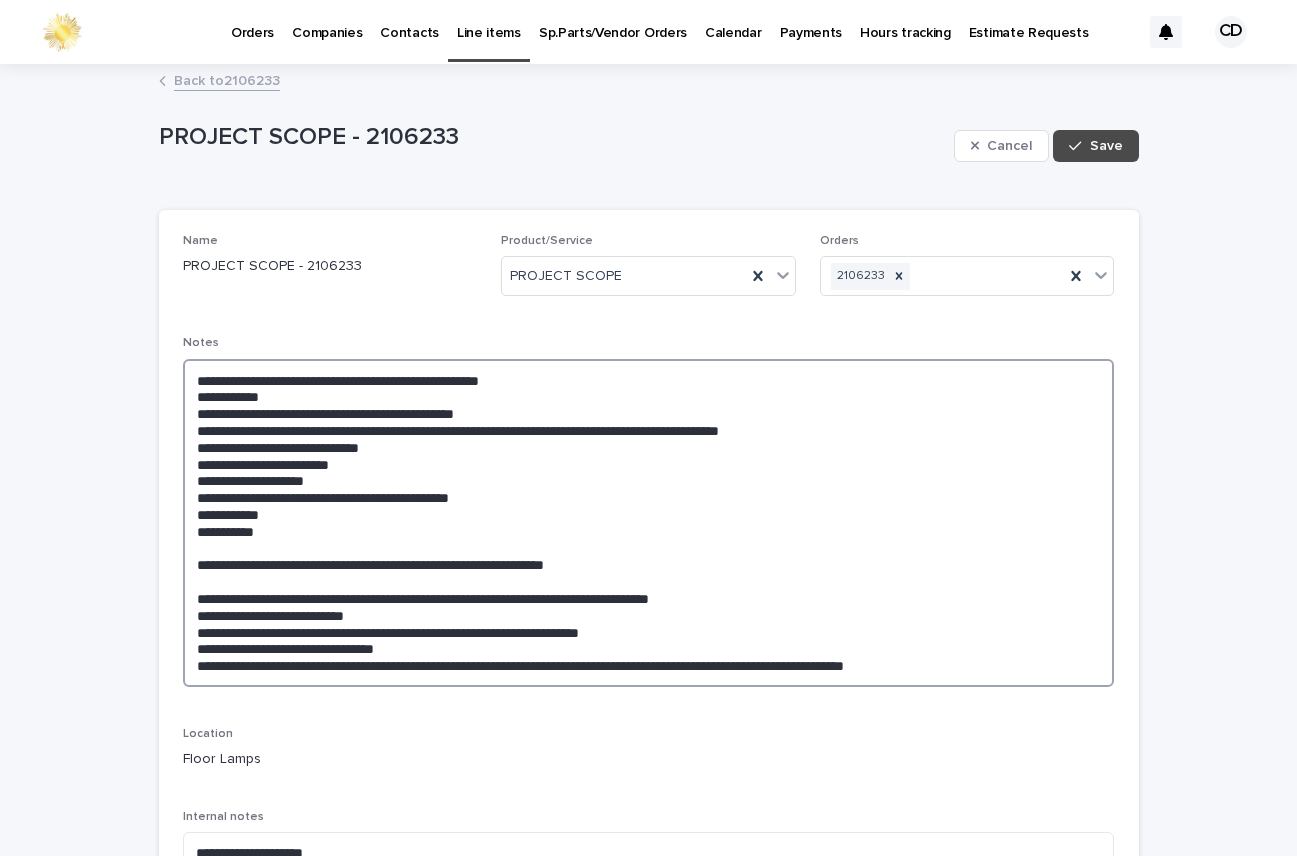 drag, startPoint x: 618, startPoint y: 428, endPoint x: 635, endPoint y: 431, distance: 17.262676 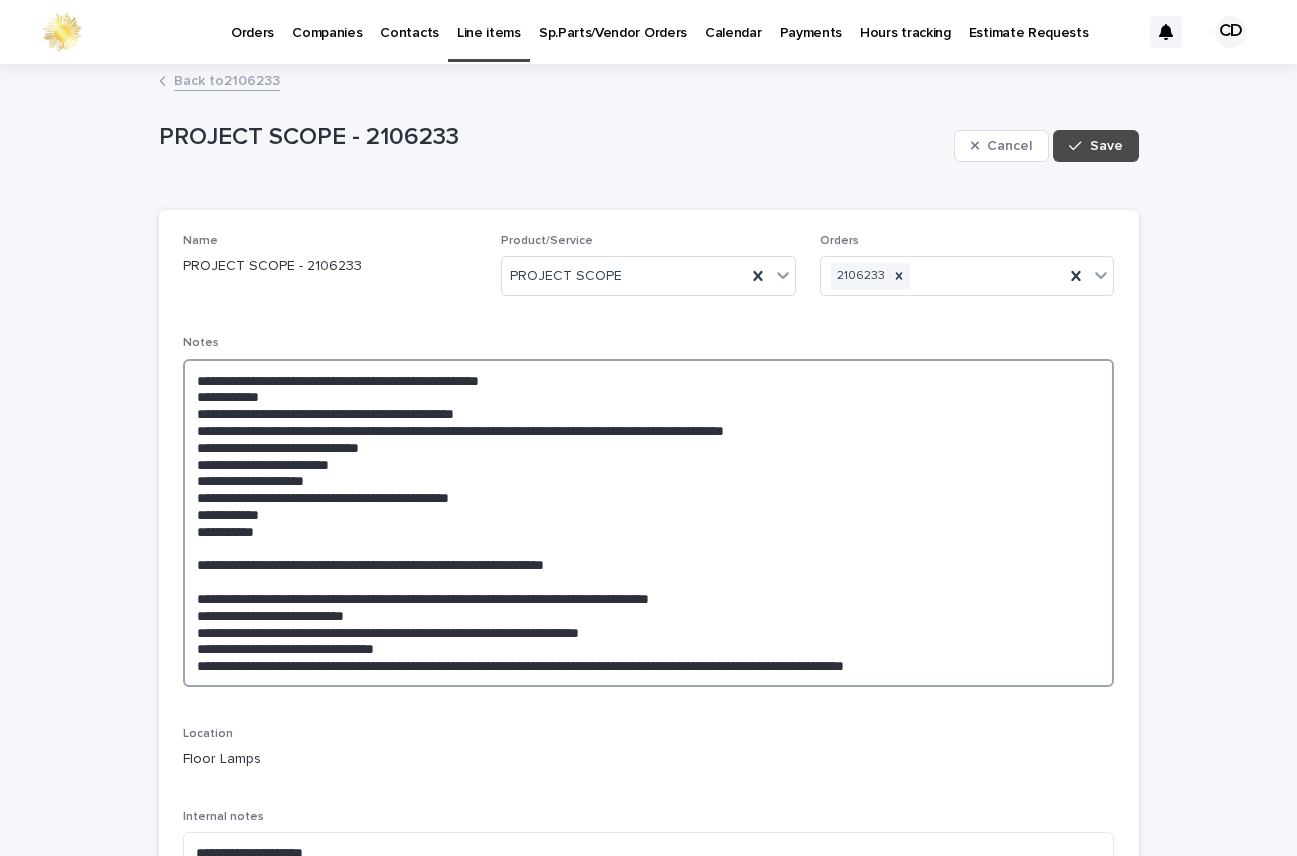 drag, startPoint x: 647, startPoint y: 429, endPoint x: 707, endPoint y: 440, distance: 61 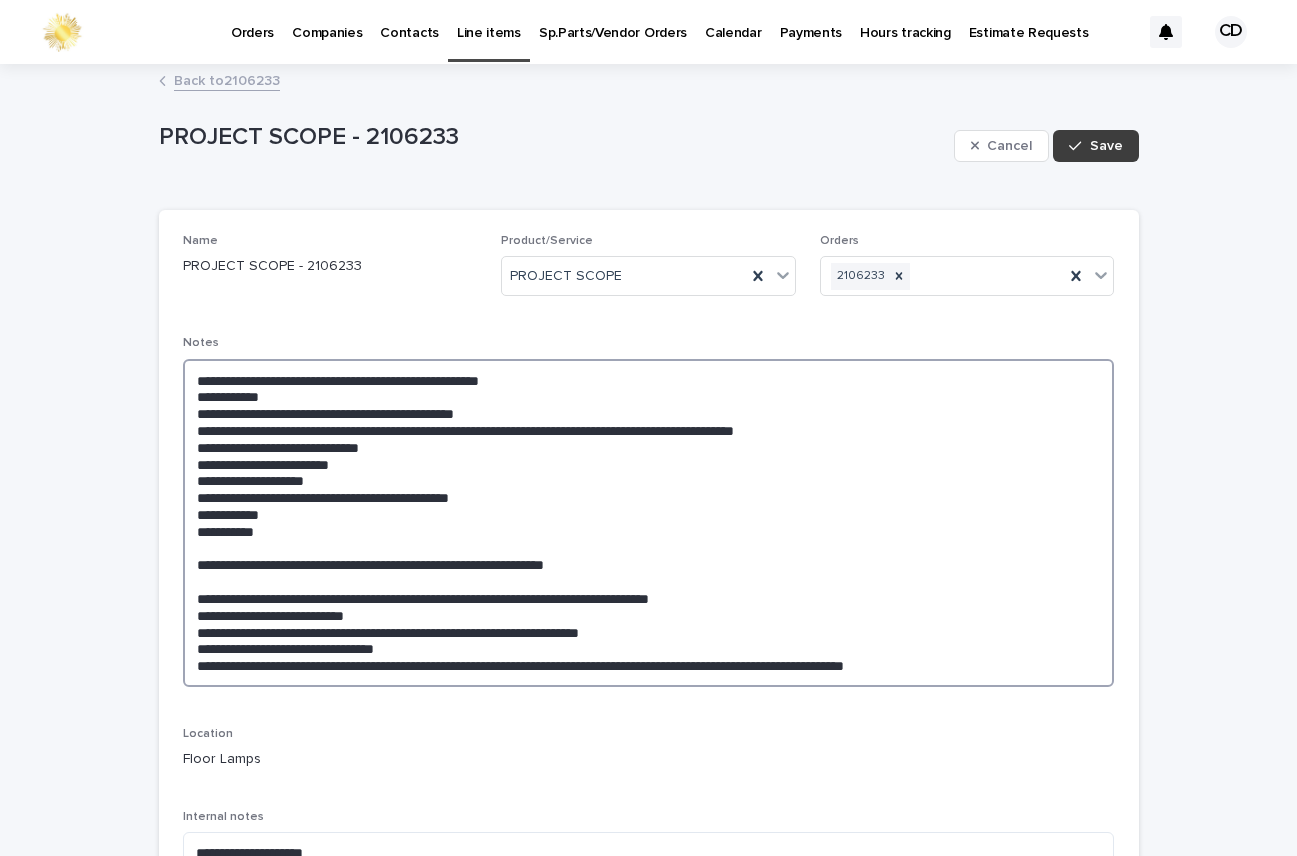 type on "**********" 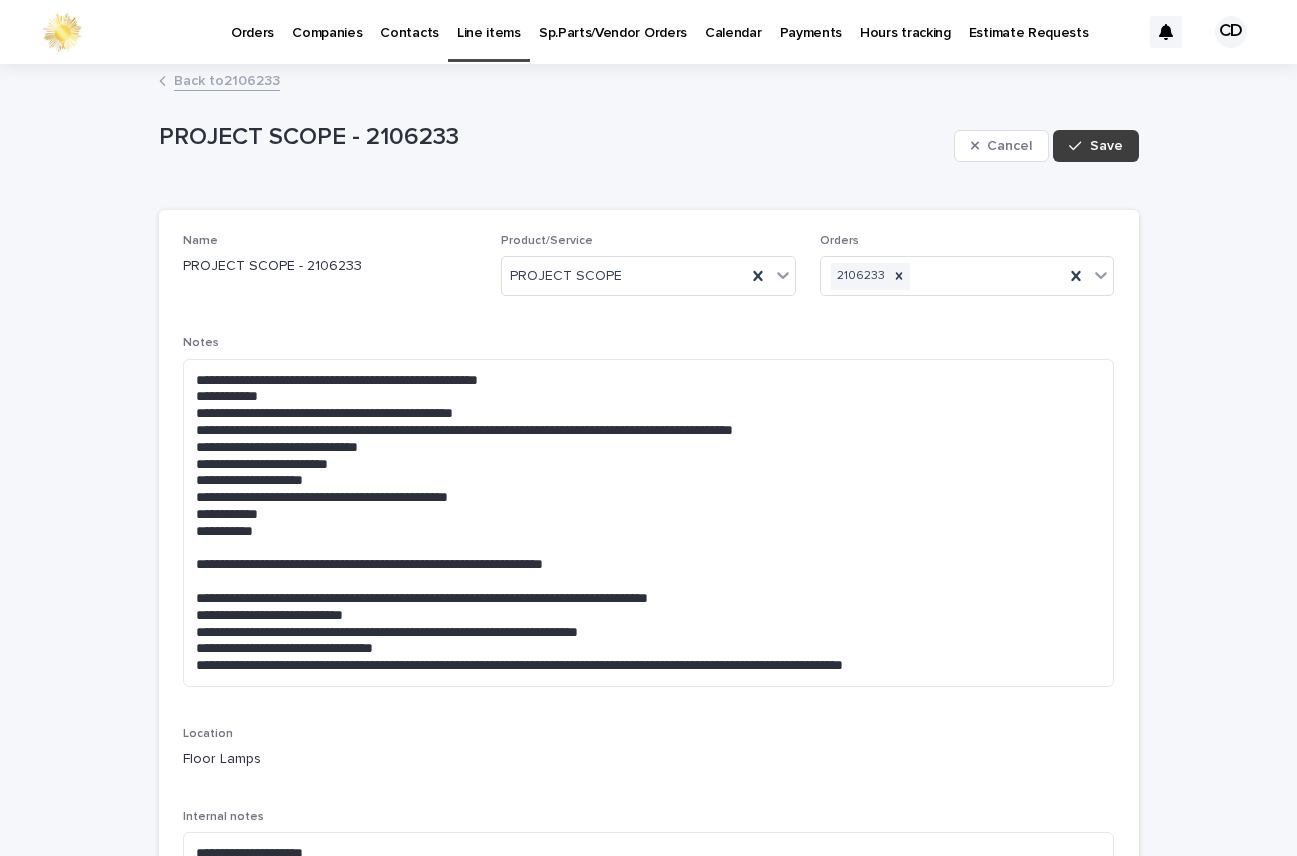 click on "Save" at bounding box center [1106, 146] 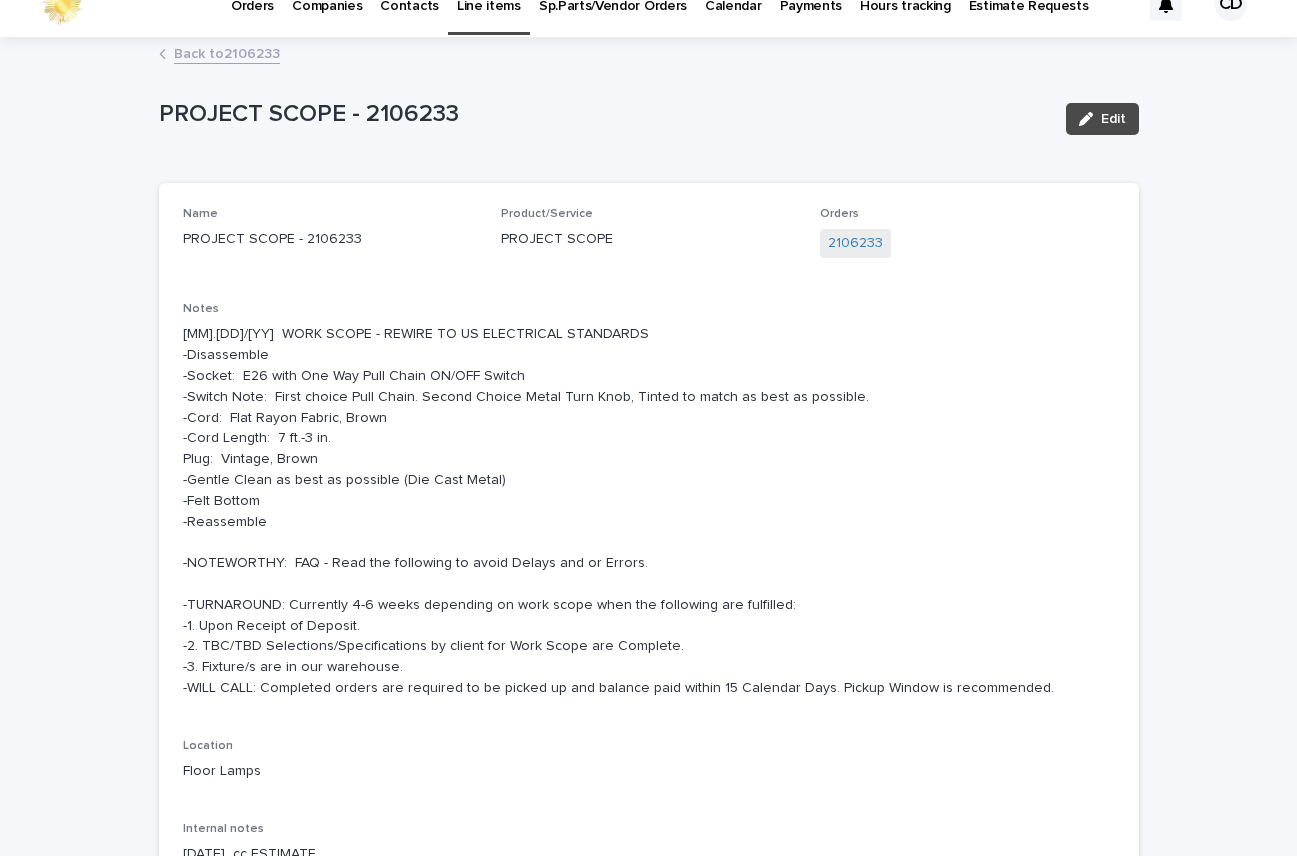 scroll, scrollTop: 31, scrollLeft: 0, axis: vertical 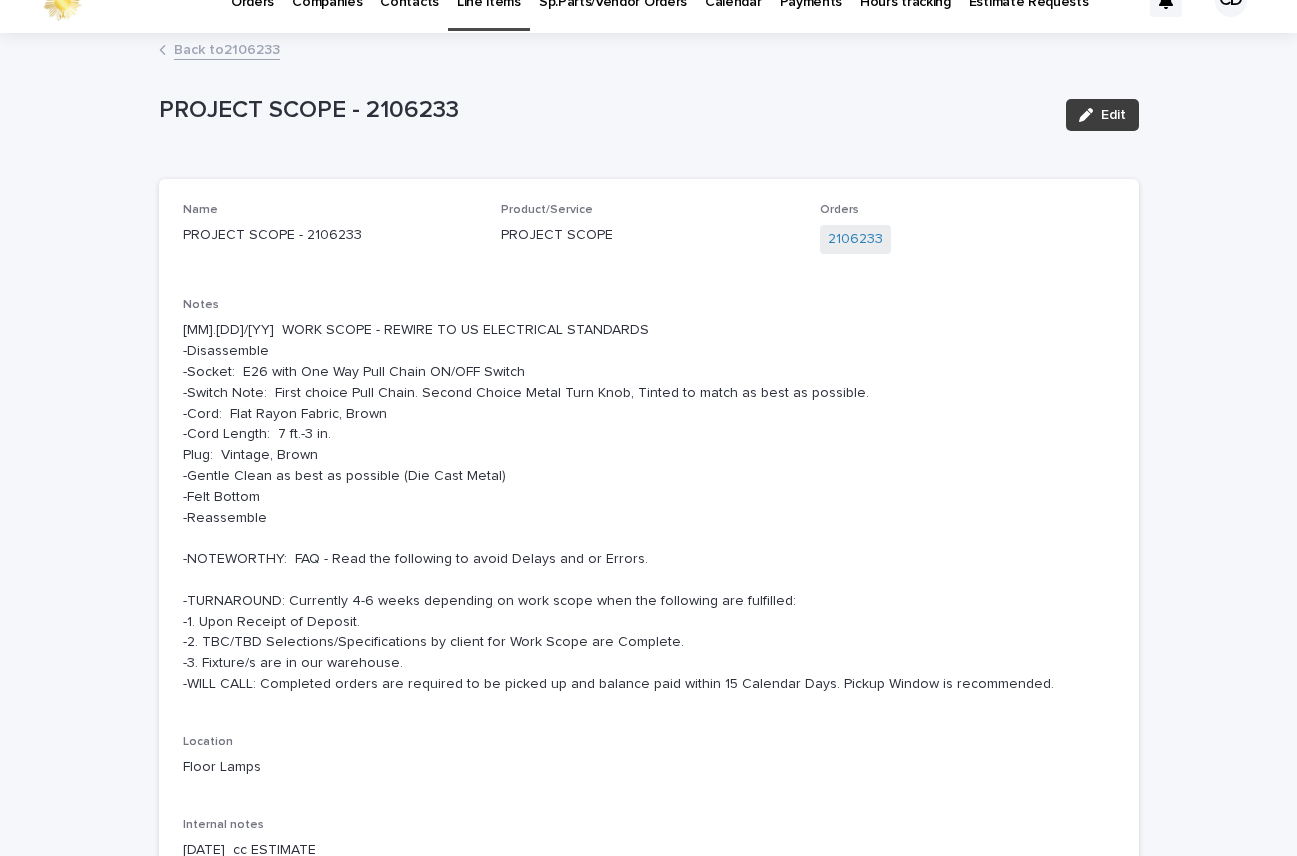 click on "Edit" at bounding box center (1113, 115) 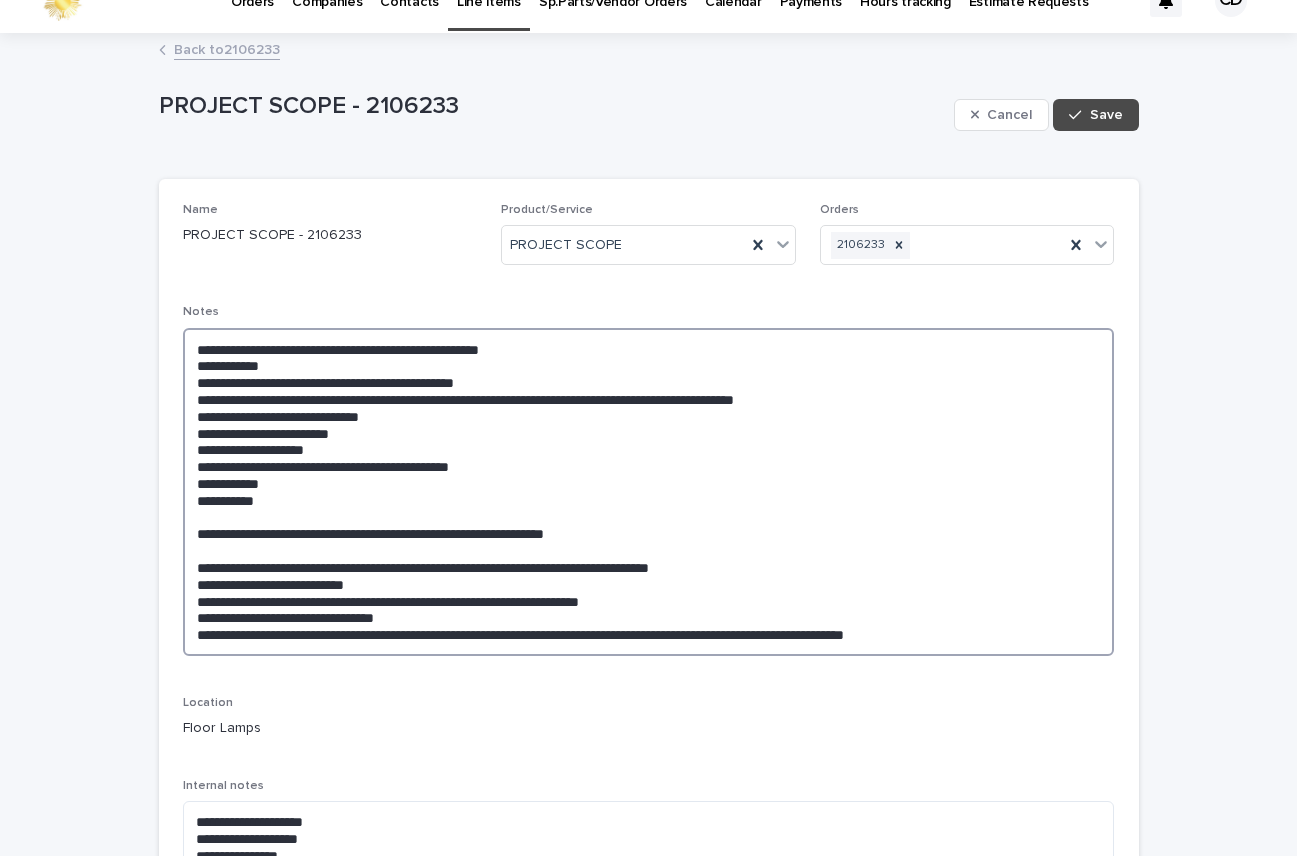 click on "**********" at bounding box center (649, 492) 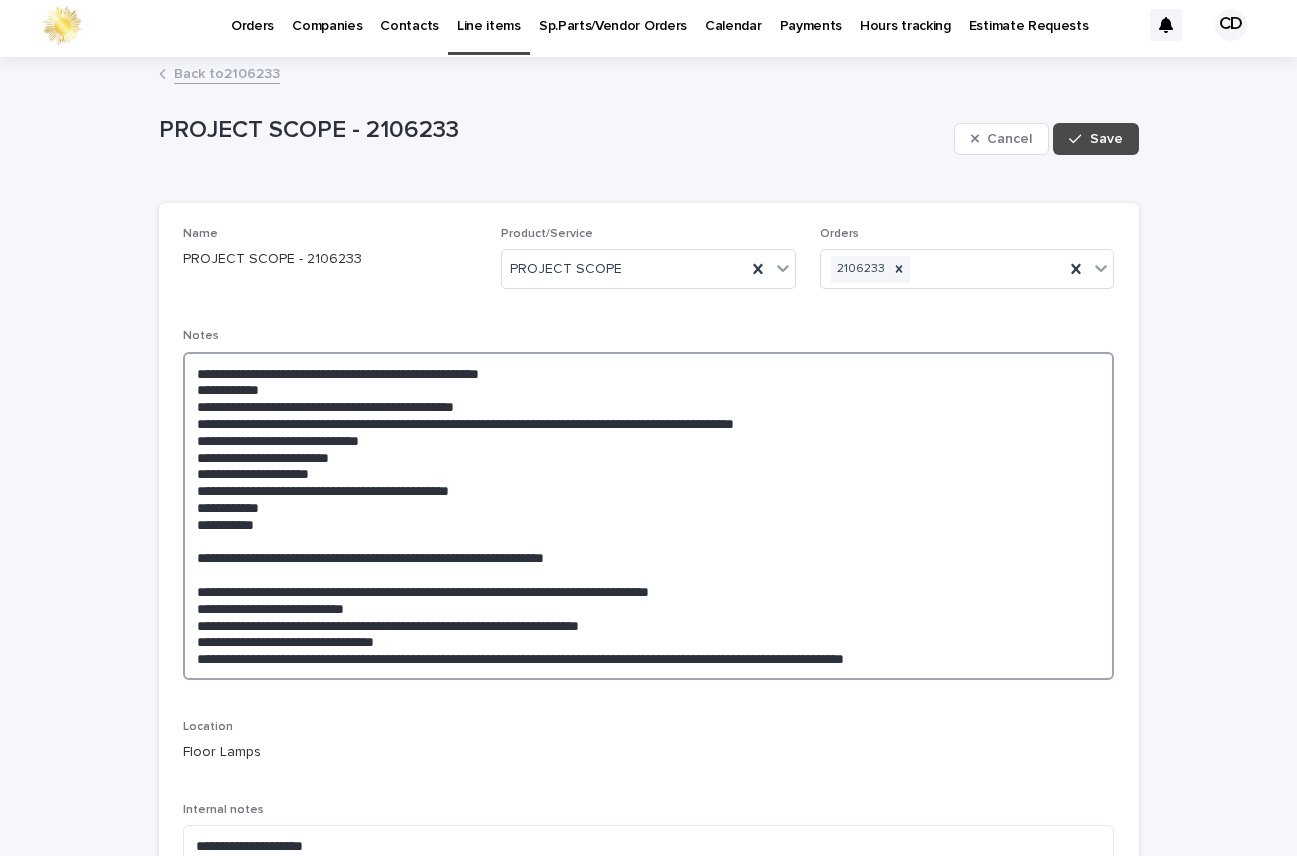 scroll, scrollTop: 3, scrollLeft: 0, axis: vertical 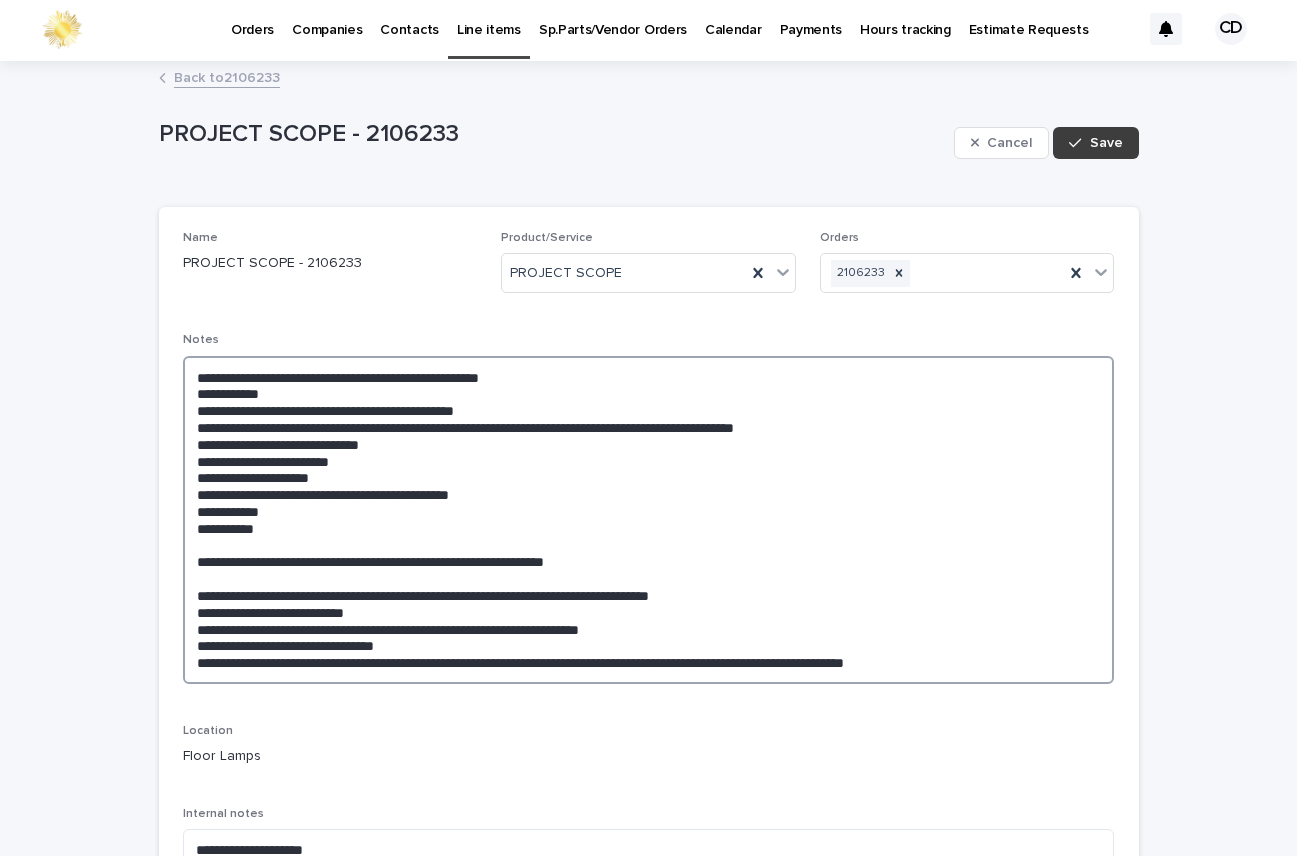 type on "**********" 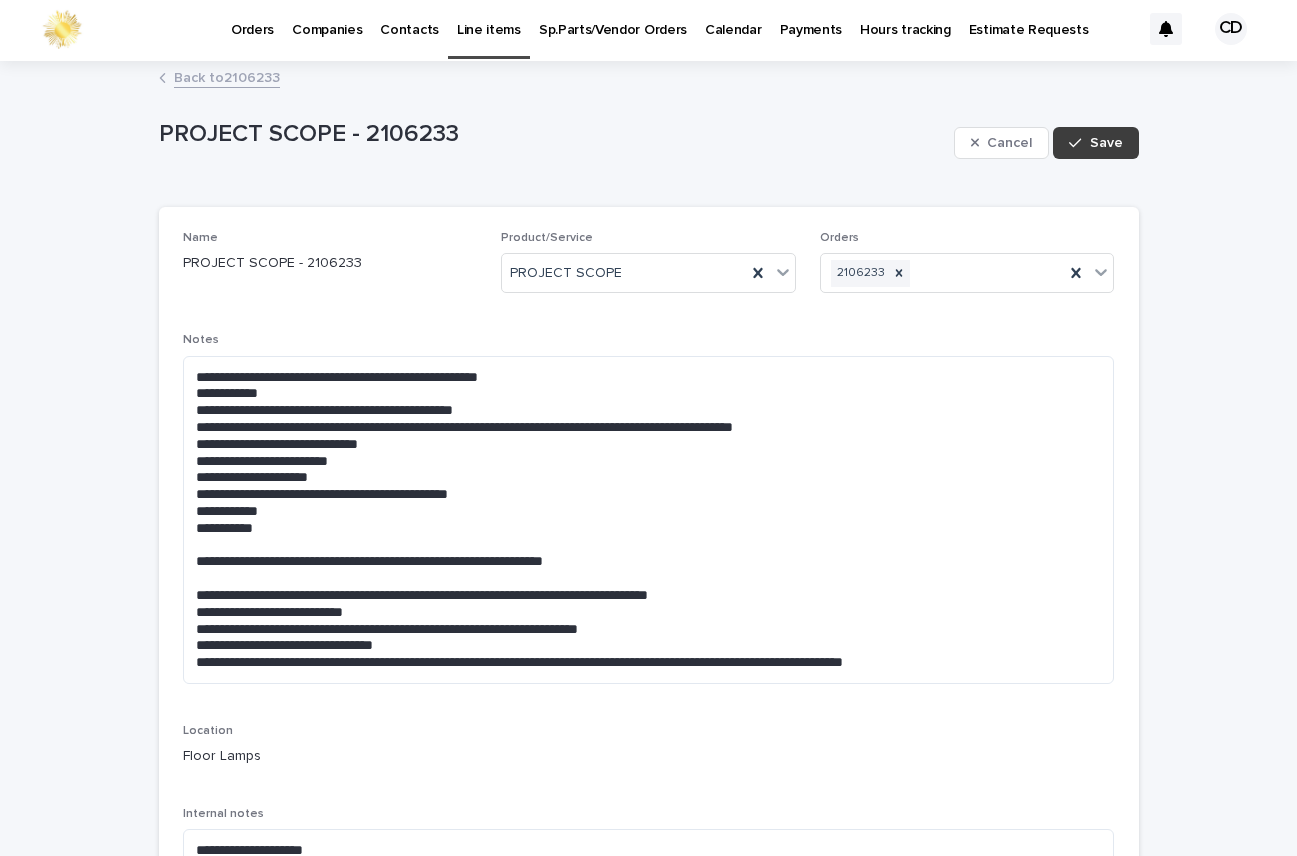 click on "Save" at bounding box center (1106, 143) 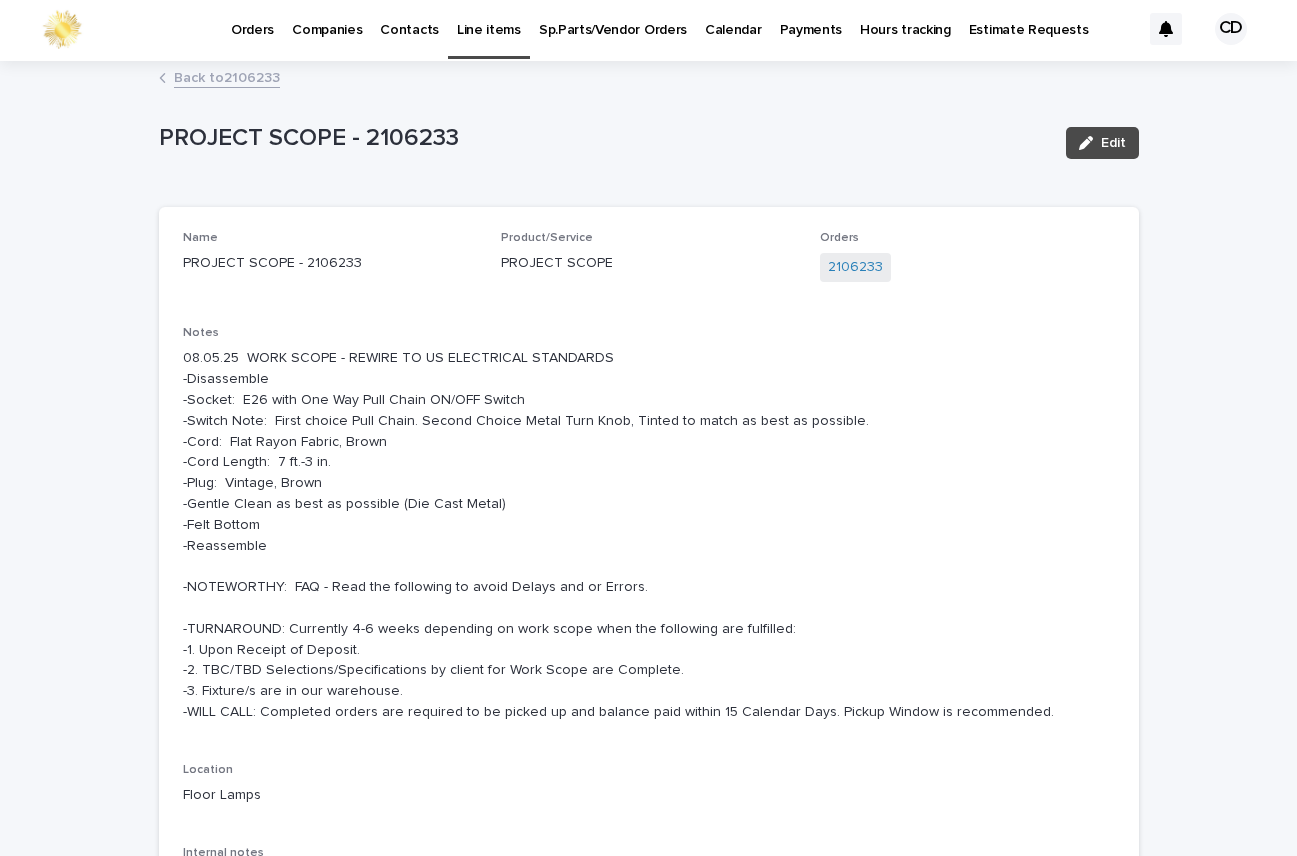 click on "Back to  2106233" at bounding box center (227, 76) 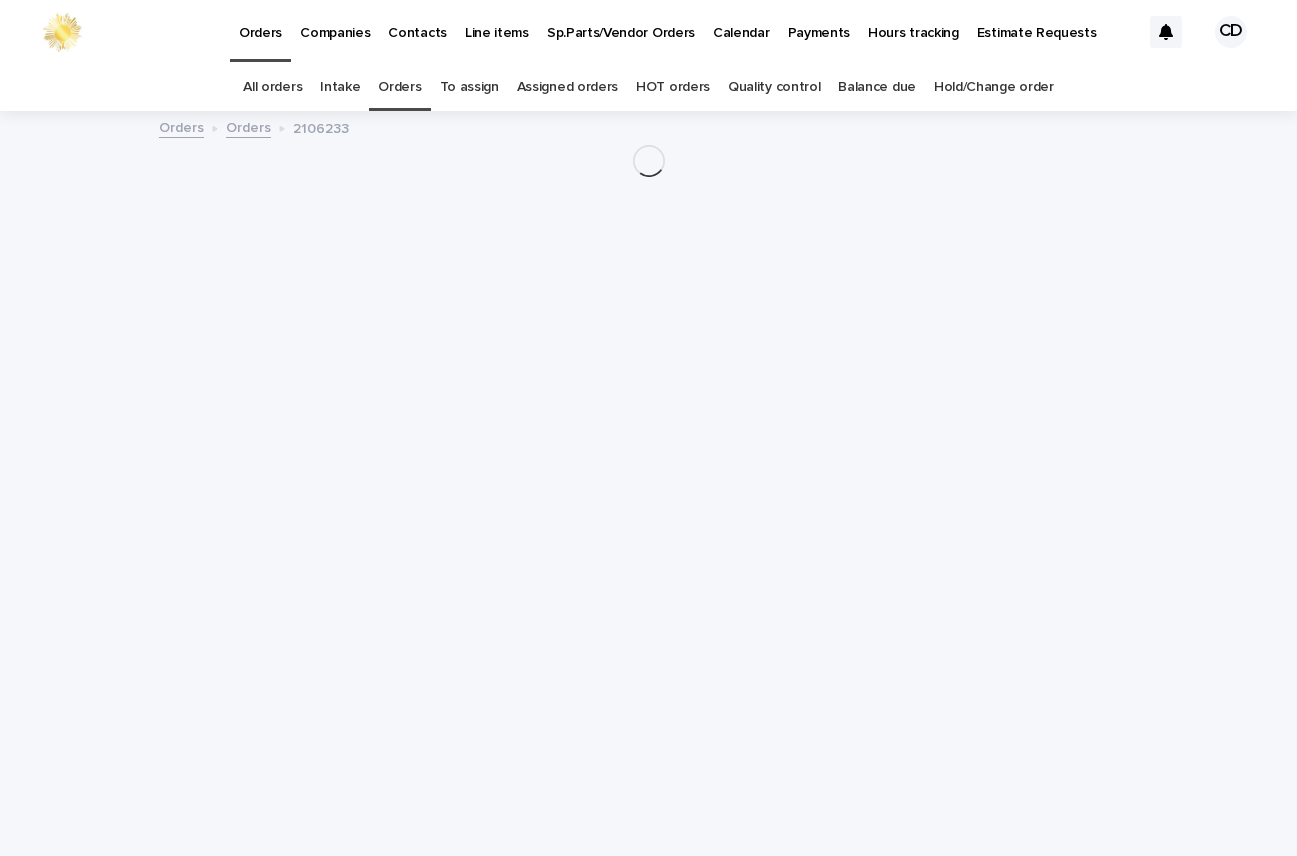 scroll, scrollTop: 0, scrollLeft: 0, axis: both 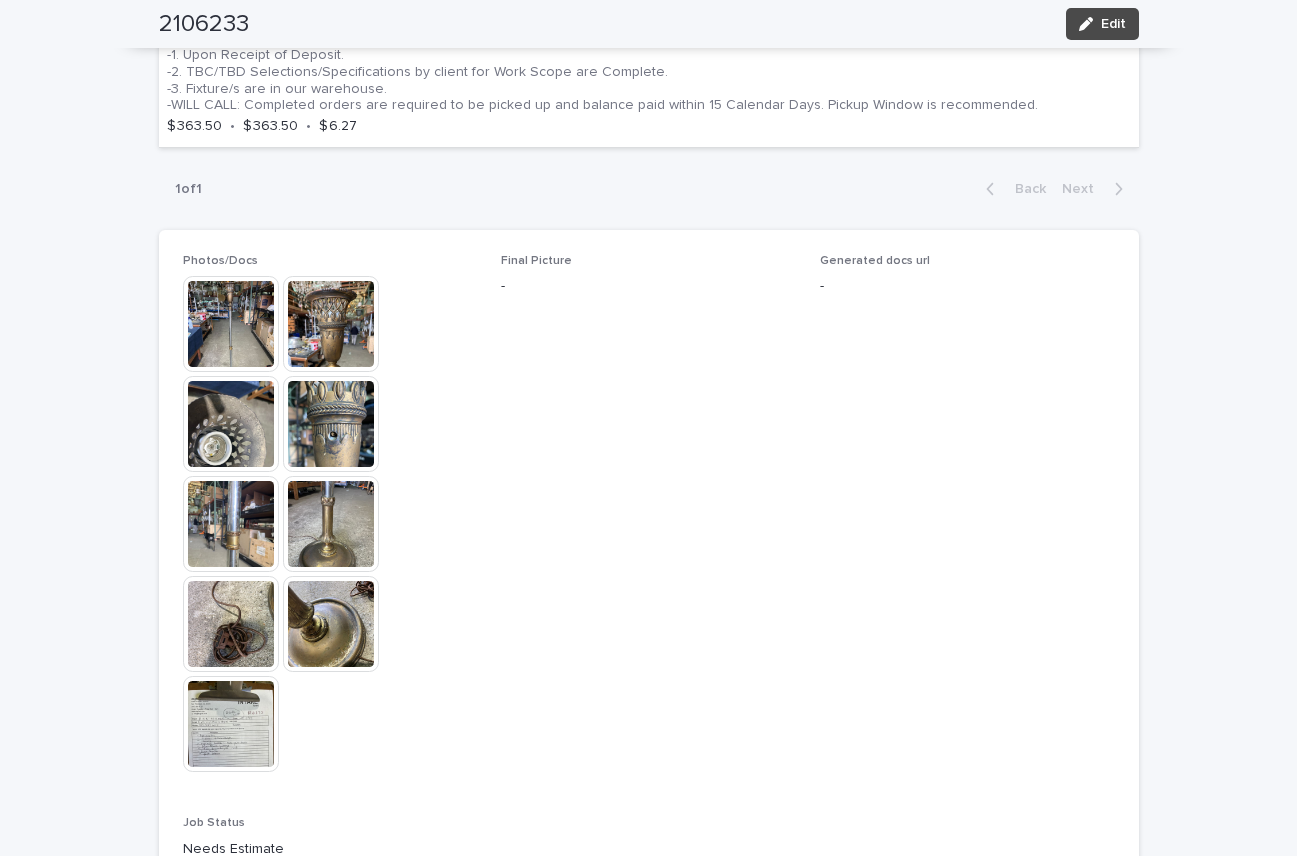click at bounding box center (231, 324) 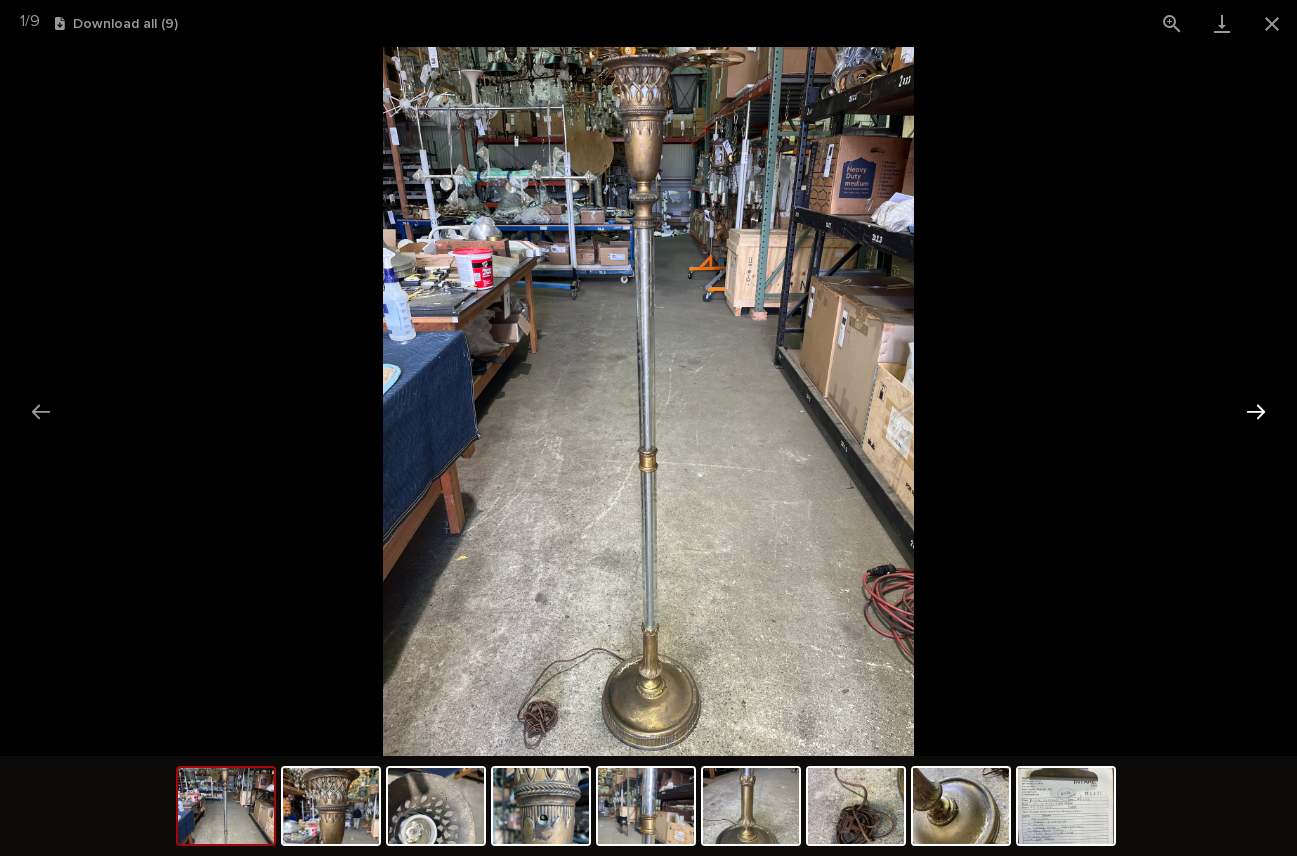click at bounding box center [1256, 411] 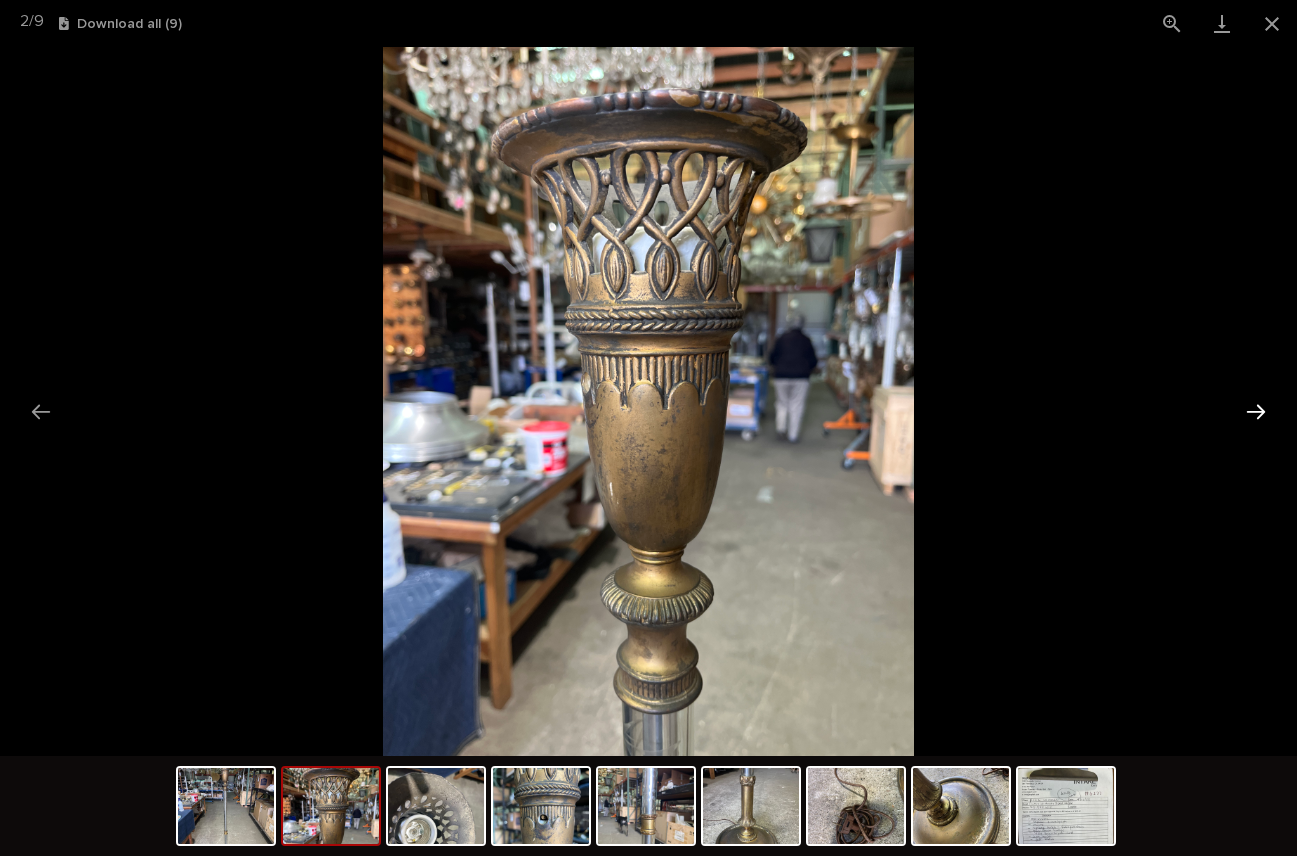 click at bounding box center (1256, 411) 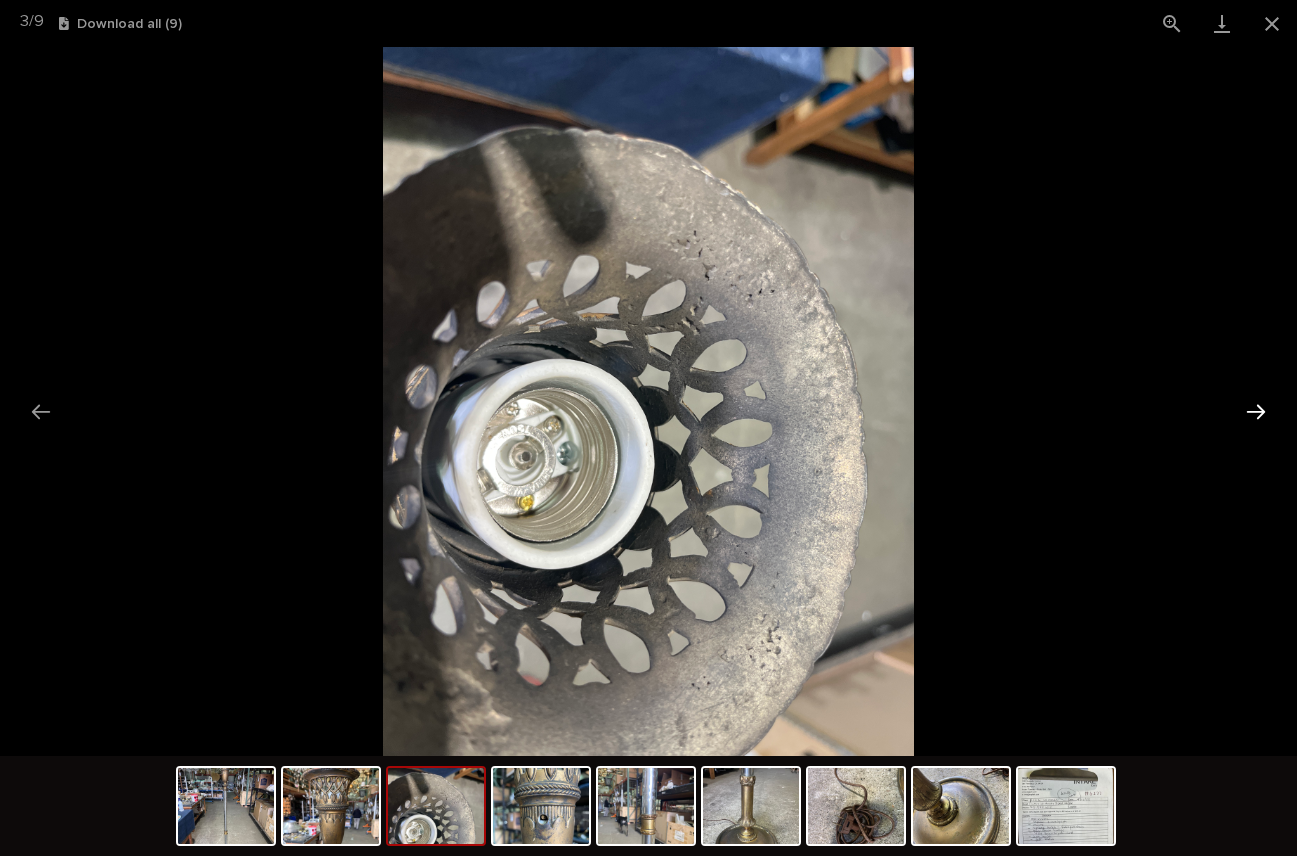click at bounding box center [1256, 411] 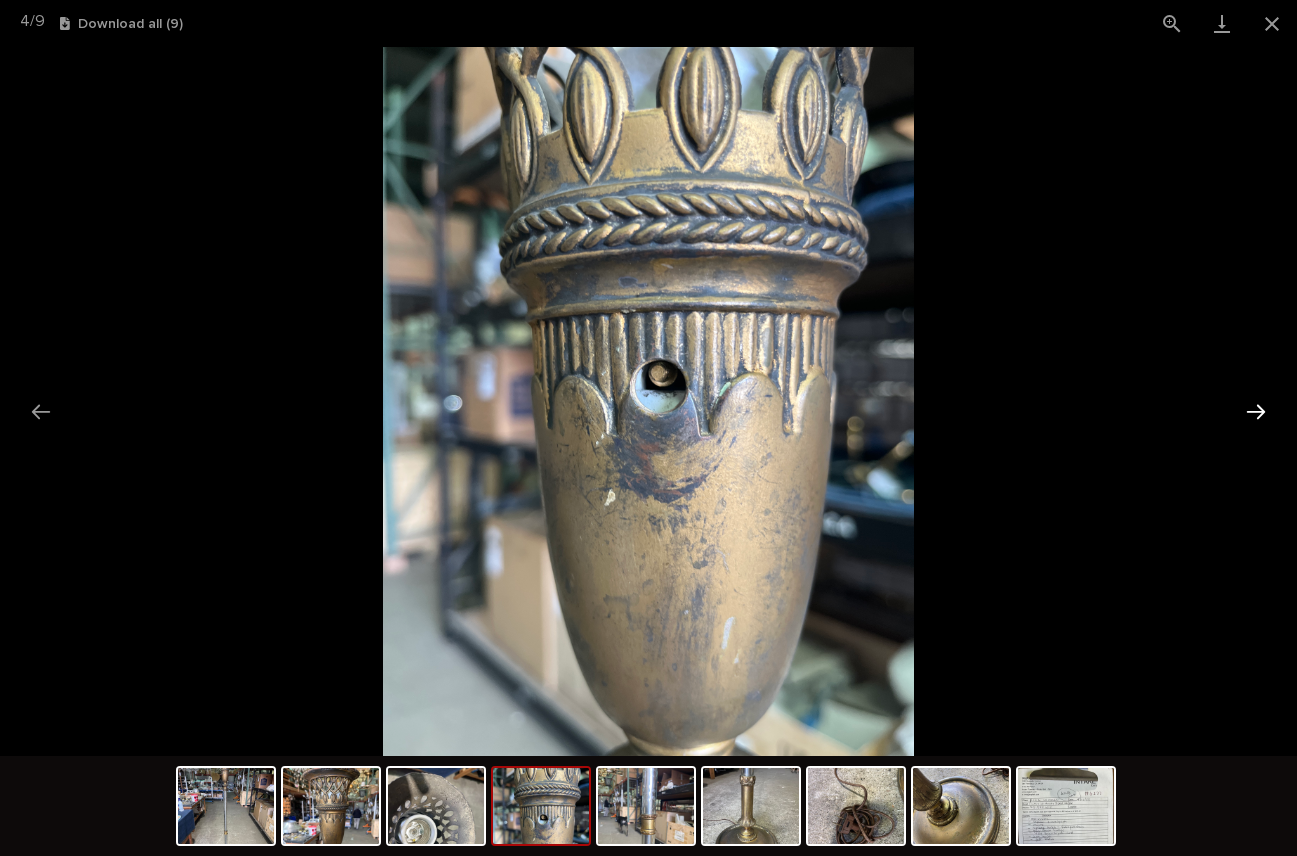 click at bounding box center [1256, 411] 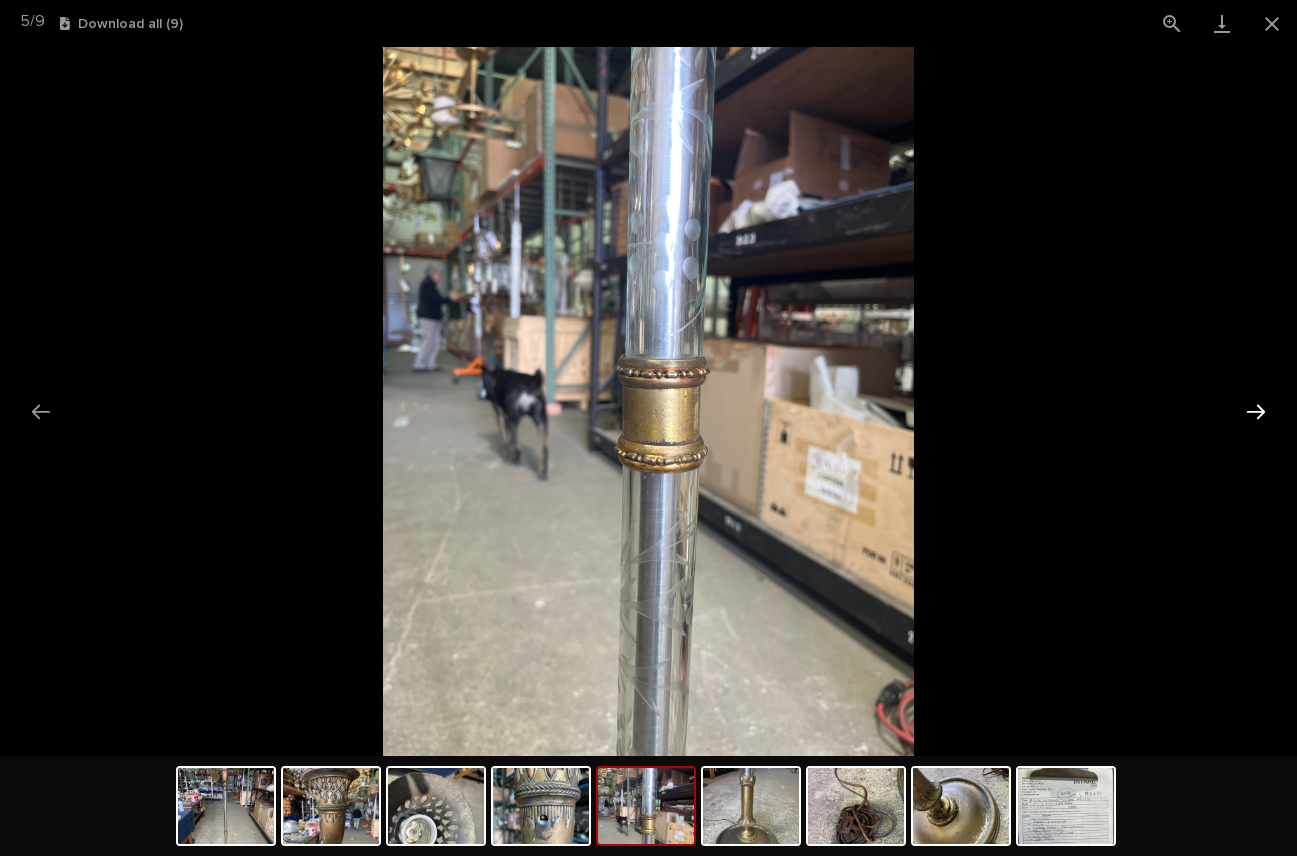 click at bounding box center [1256, 411] 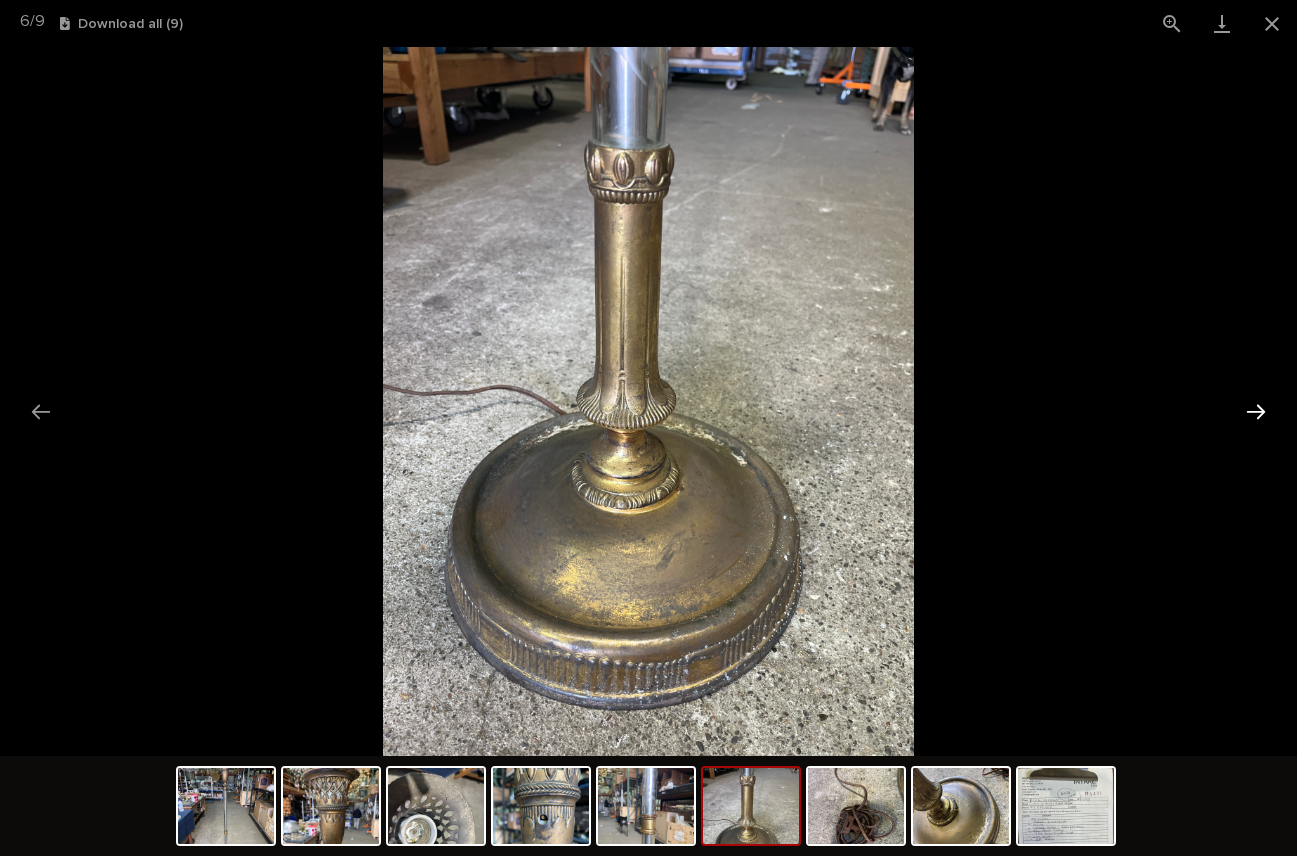 click at bounding box center (1256, 411) 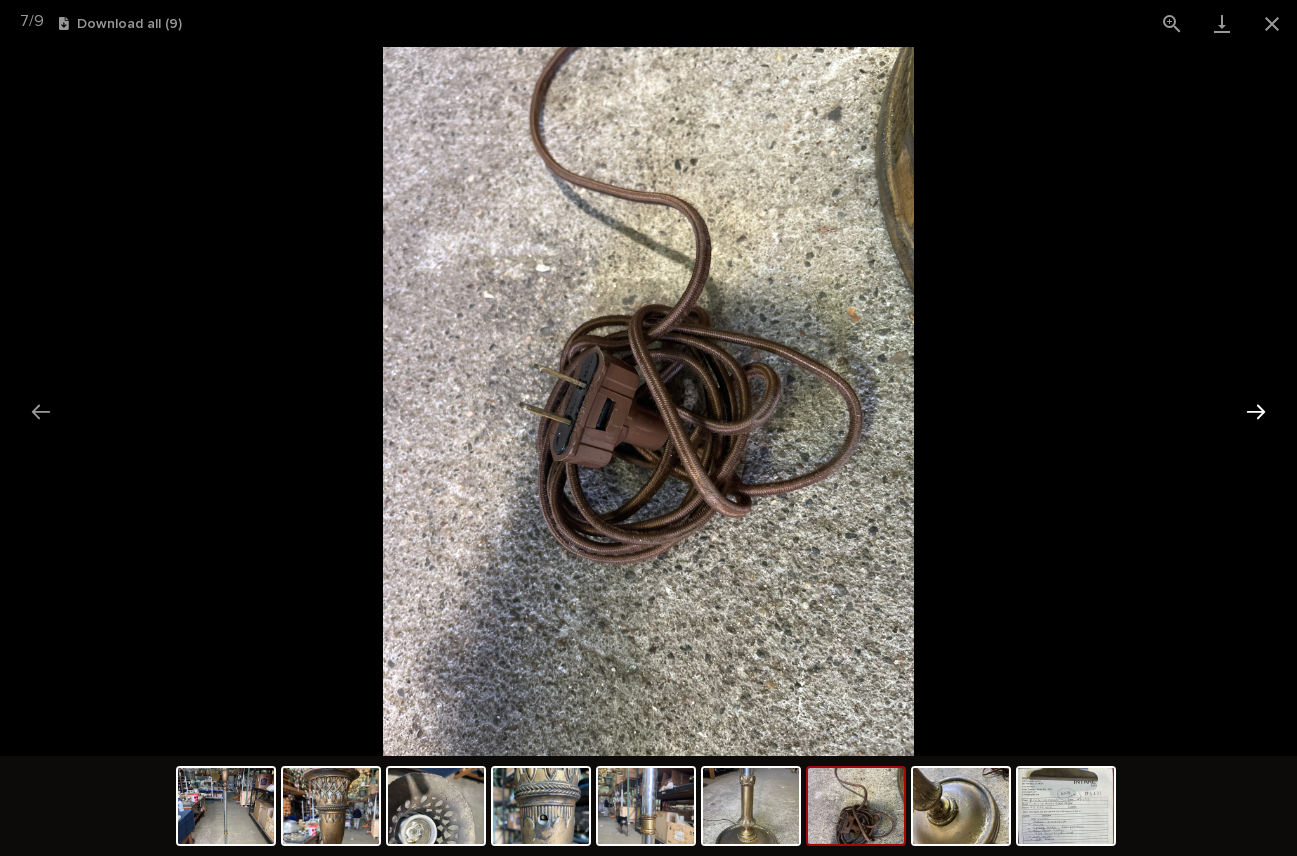 click at bounding box center (1256, 411) 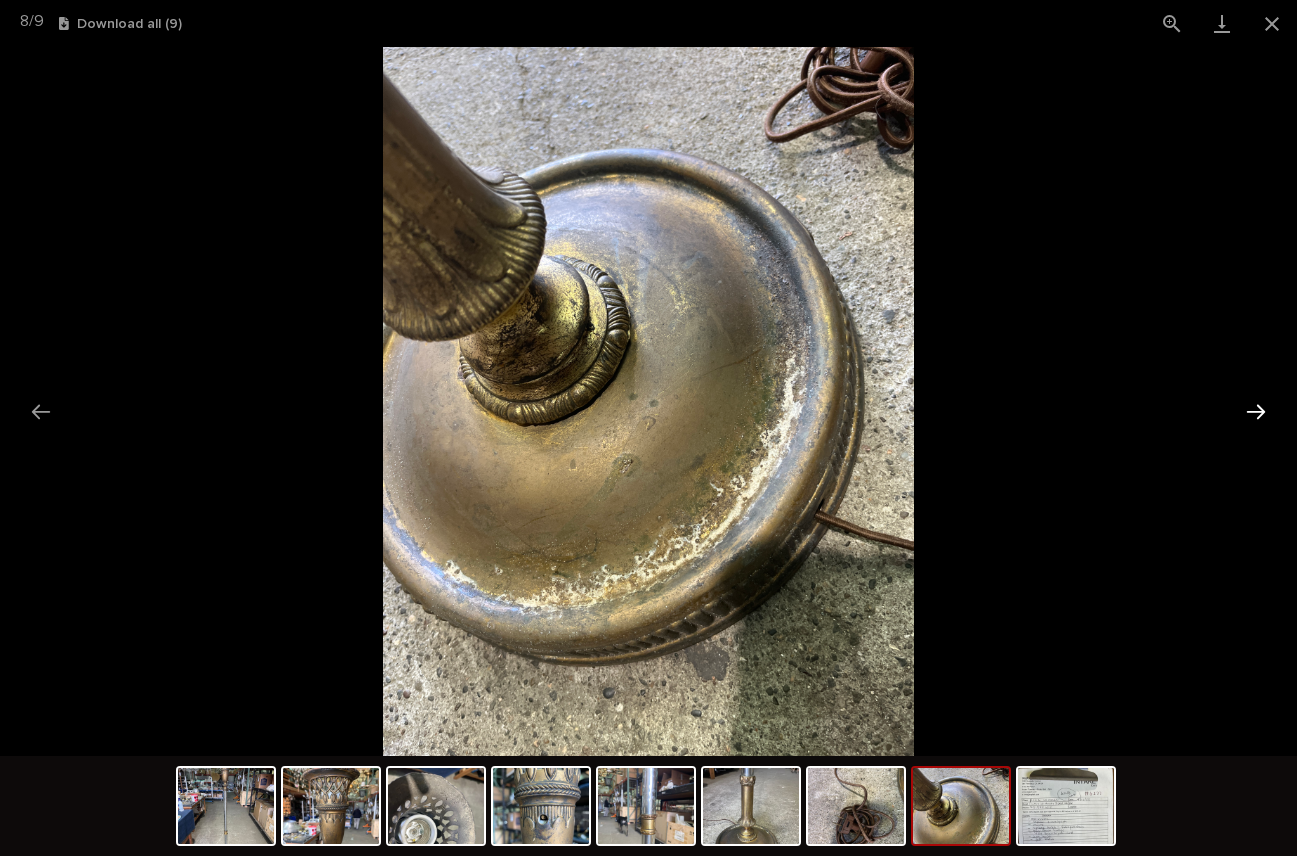 click at bounding box center (1256, 411) 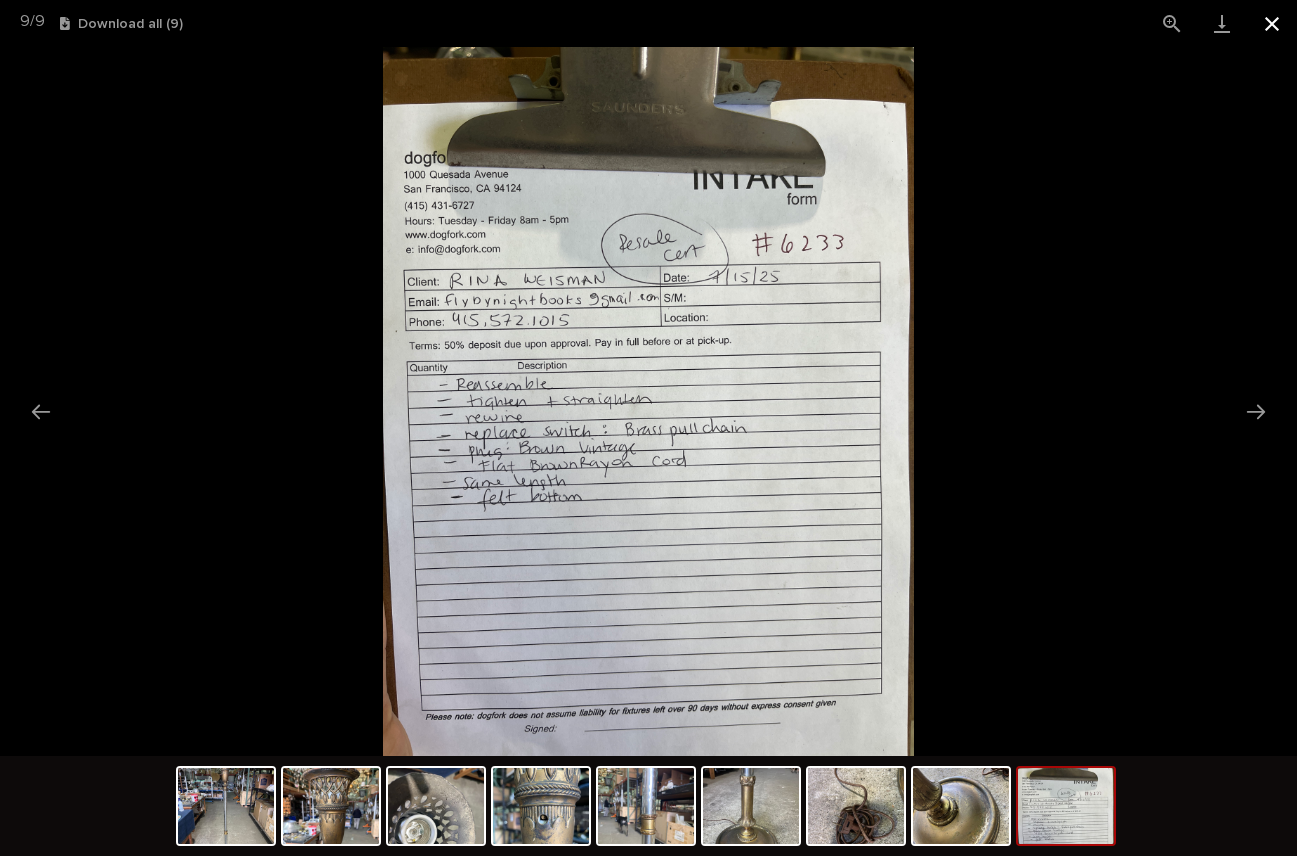 click at bounding box center [1272, 23] 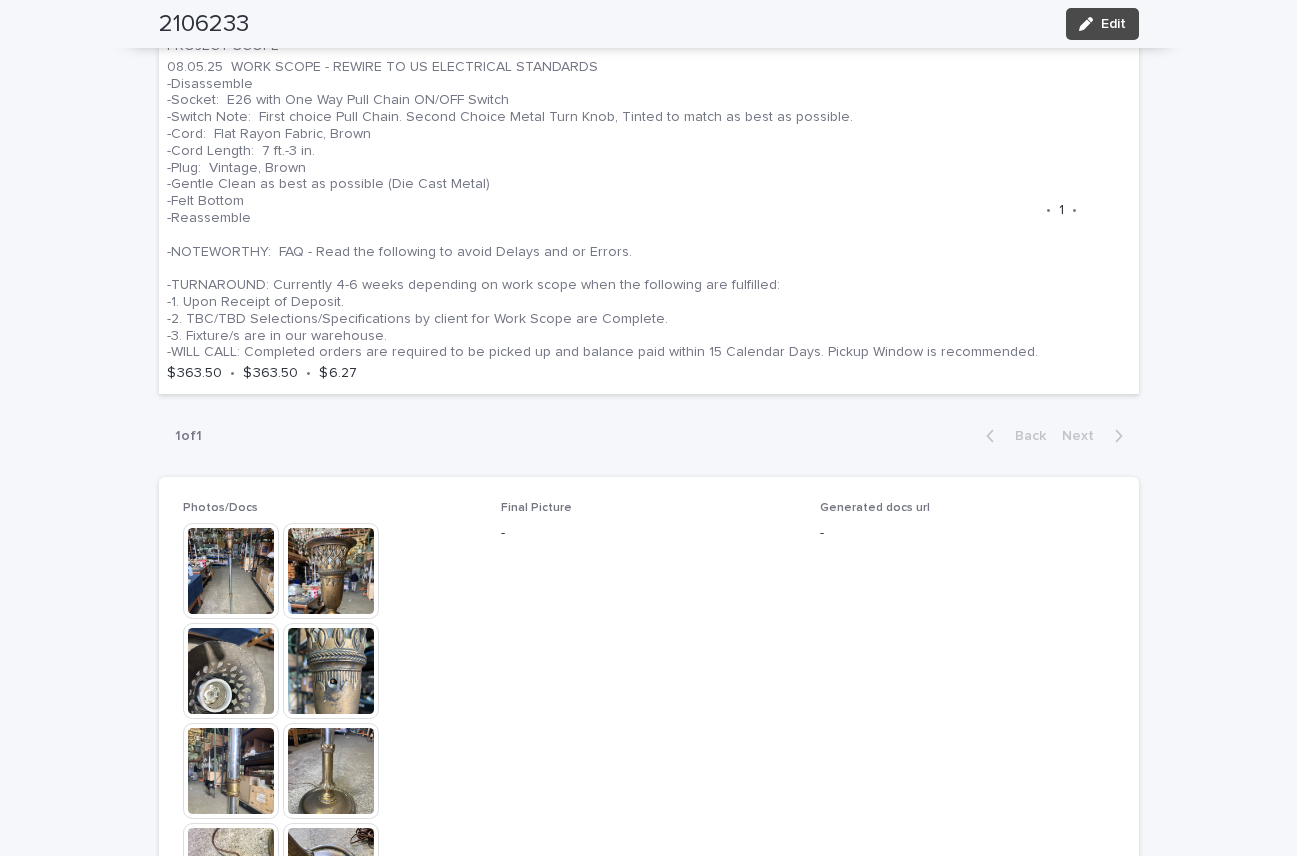 scroll, scrollTop: 1176, scrollLeft: 0, axis: vertical 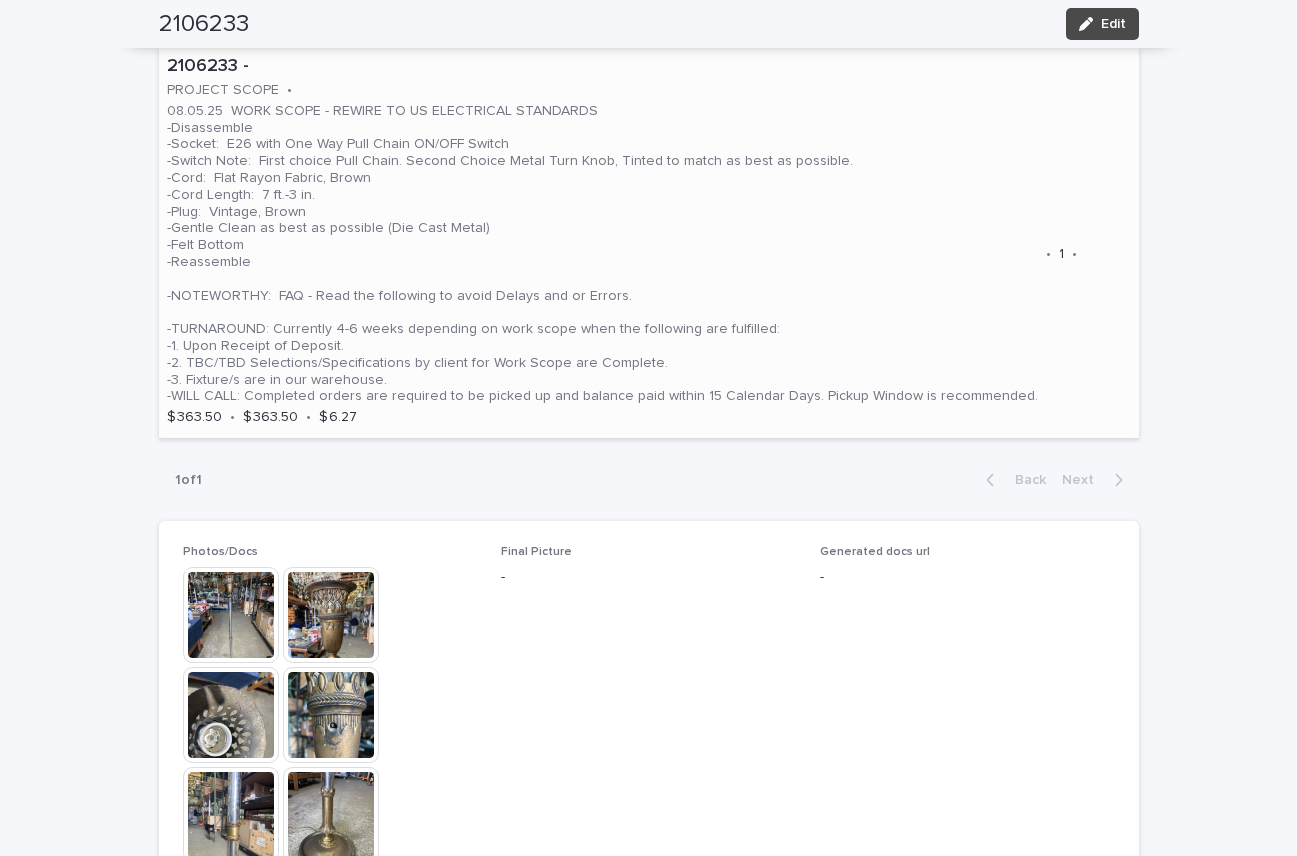 click on "08.05.25  WORK SCOPE - REWIRE TO US ELECTRICAL STANDARDS
-Disassemble
-Socket:  E26 with One Way Pull Chain ON/OFF Switch
-Switch Note:  First choice Pull Chain. Second Choice Metal Turn Knob, Tinted to match as best as possible.
-Cord:  Flat Rayon Fabric, Brown
-Cord Length:  7 ft.-3 in.
-Plug:  Vintage, Brown
-Gentle Clean as best as possible (Die Cast Metal)
-Felt Bottom
-Reassemble
-NOTEWORTHY:  FAQ - Read the following to avoid Delays and or Errors.
-TURNAROUND: Currently 4-6 weeks depending on work scope when the following are fulfilled:
-1. Upon Receipt of Deposit.
-2. TBC/TBD Selections/Specifications by client for Work Scope are Complete.
-3. Fixture/s are in our warehouse.
-WILL CALL: Completed orders are required to be picked up and balance paid within 15 Calendar Days. Pickup Window is recommended." at bounding box center [602, 254] 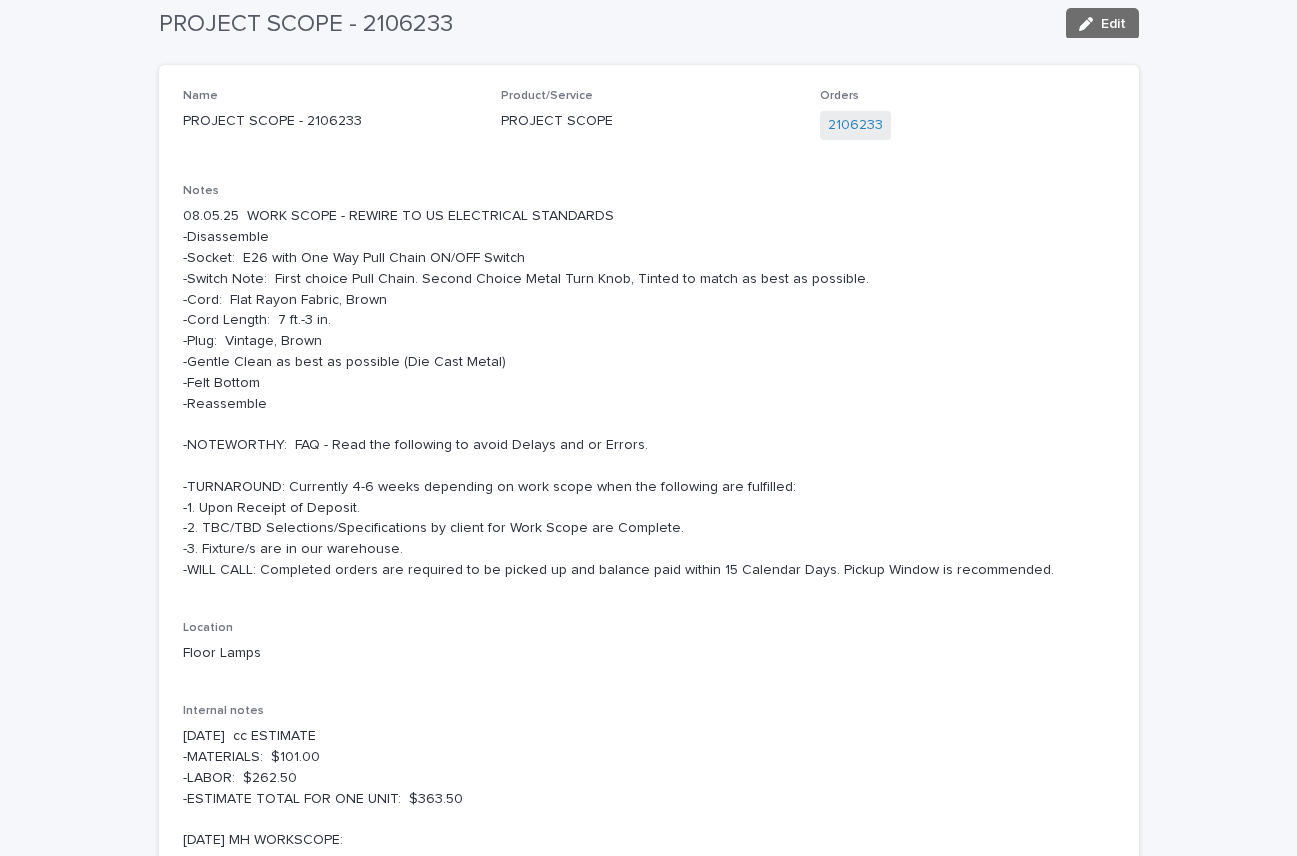 scroll, scrollTop: 0, scrollLeft: 0, axis: both 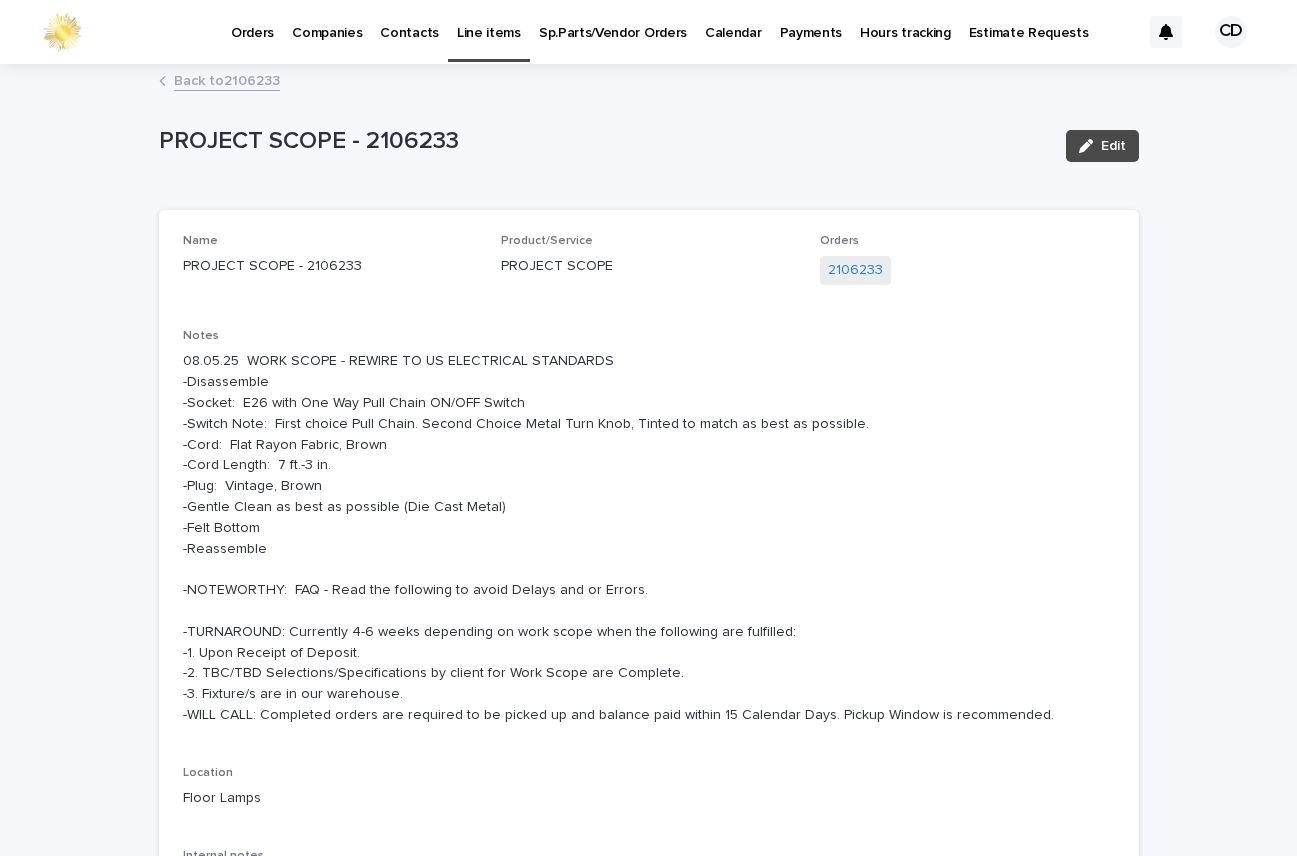 click on "Back to  2106233" at bounding box center [227, 79] 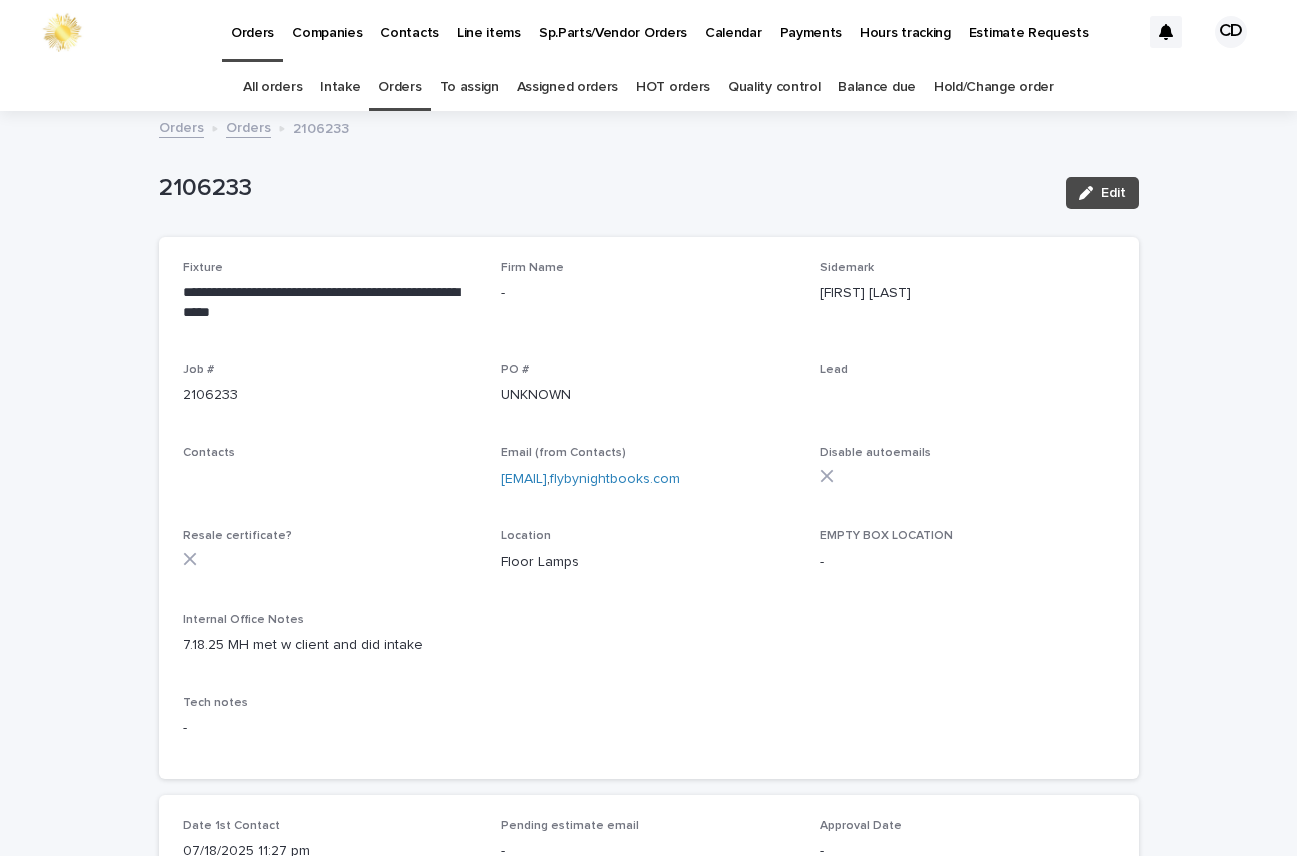 scroll, scrollTop: 64, scrollLeft: 0, axis: vertical 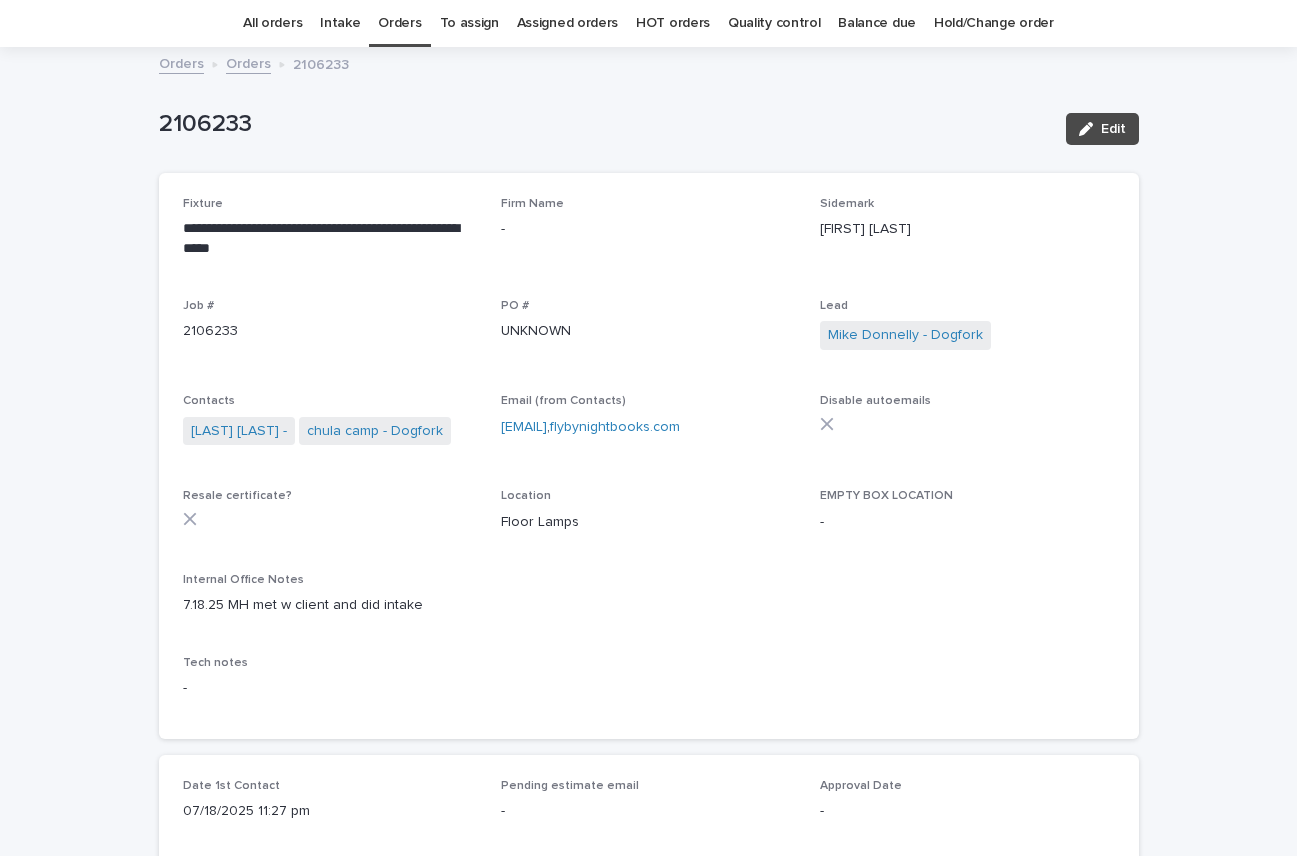 click on "Orders" at bounding box center (399, 23) 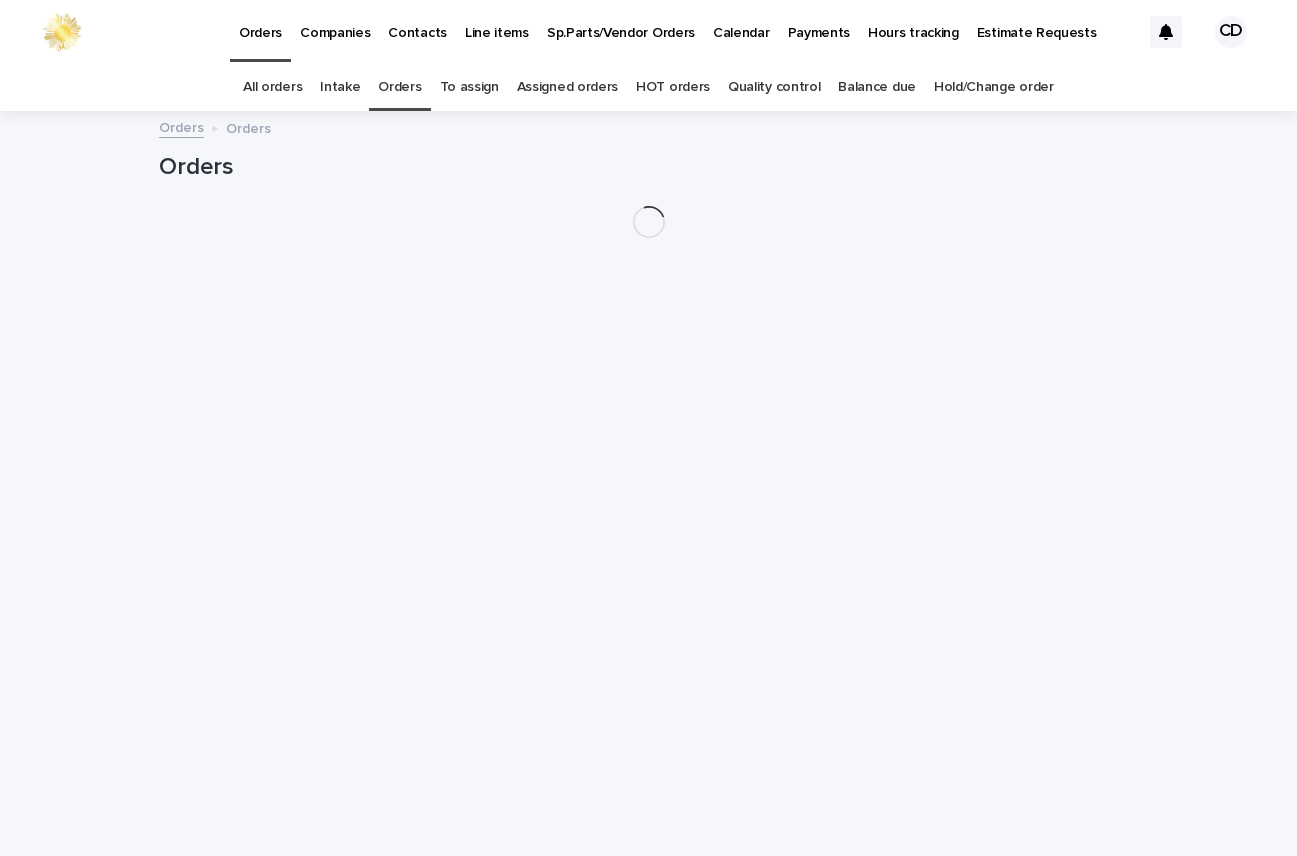 scroll, scrollTop: 0, scrollLeft: 0, axis: both 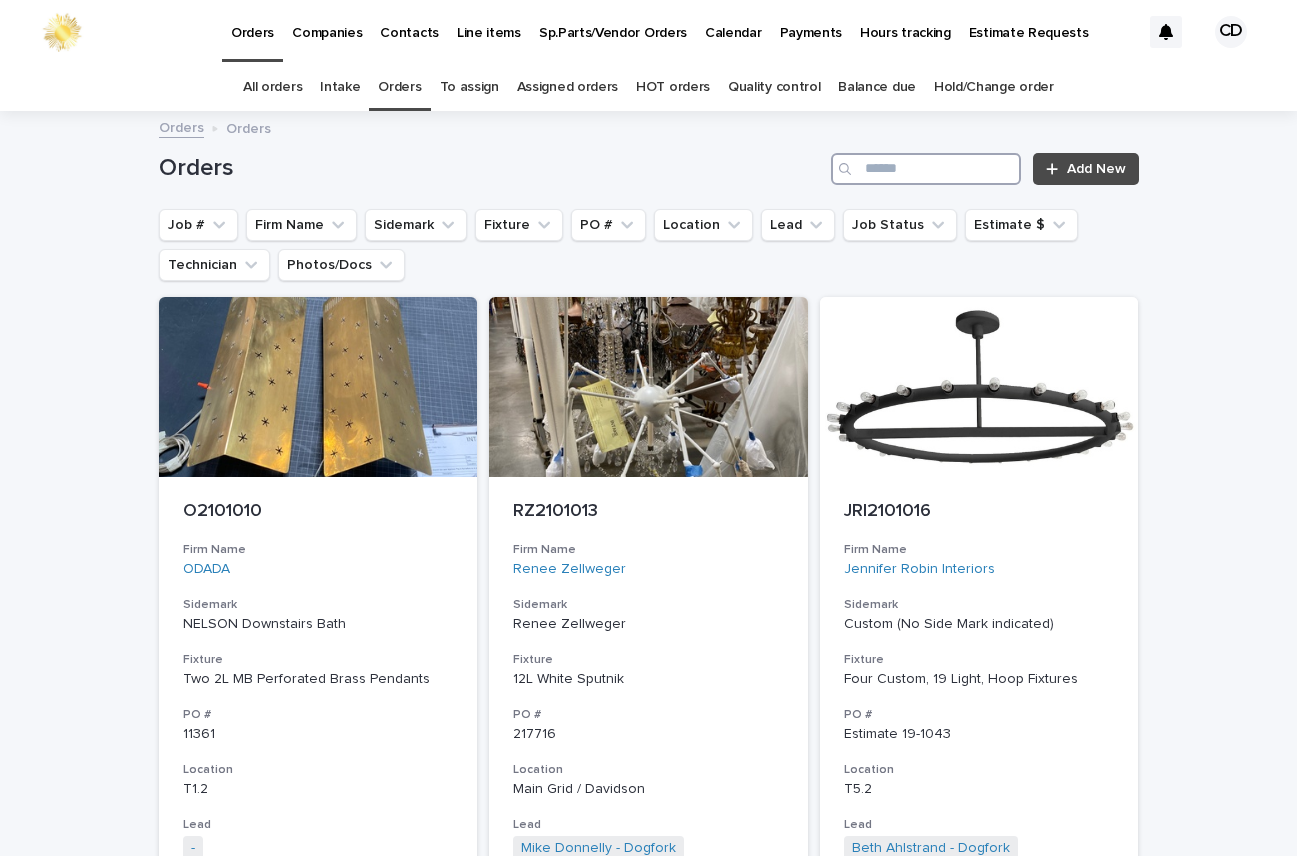 click at bounding box center [926, 169] 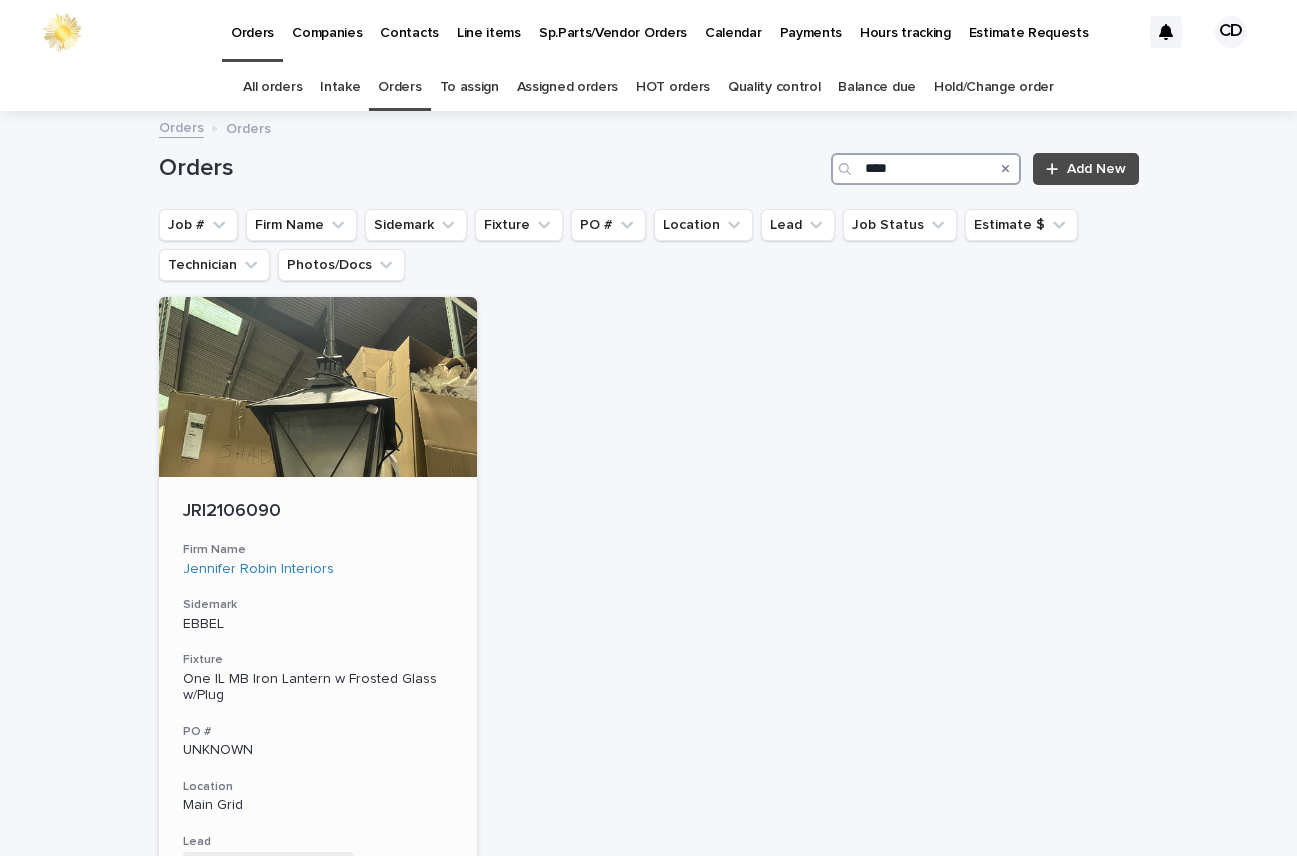 type on "****" 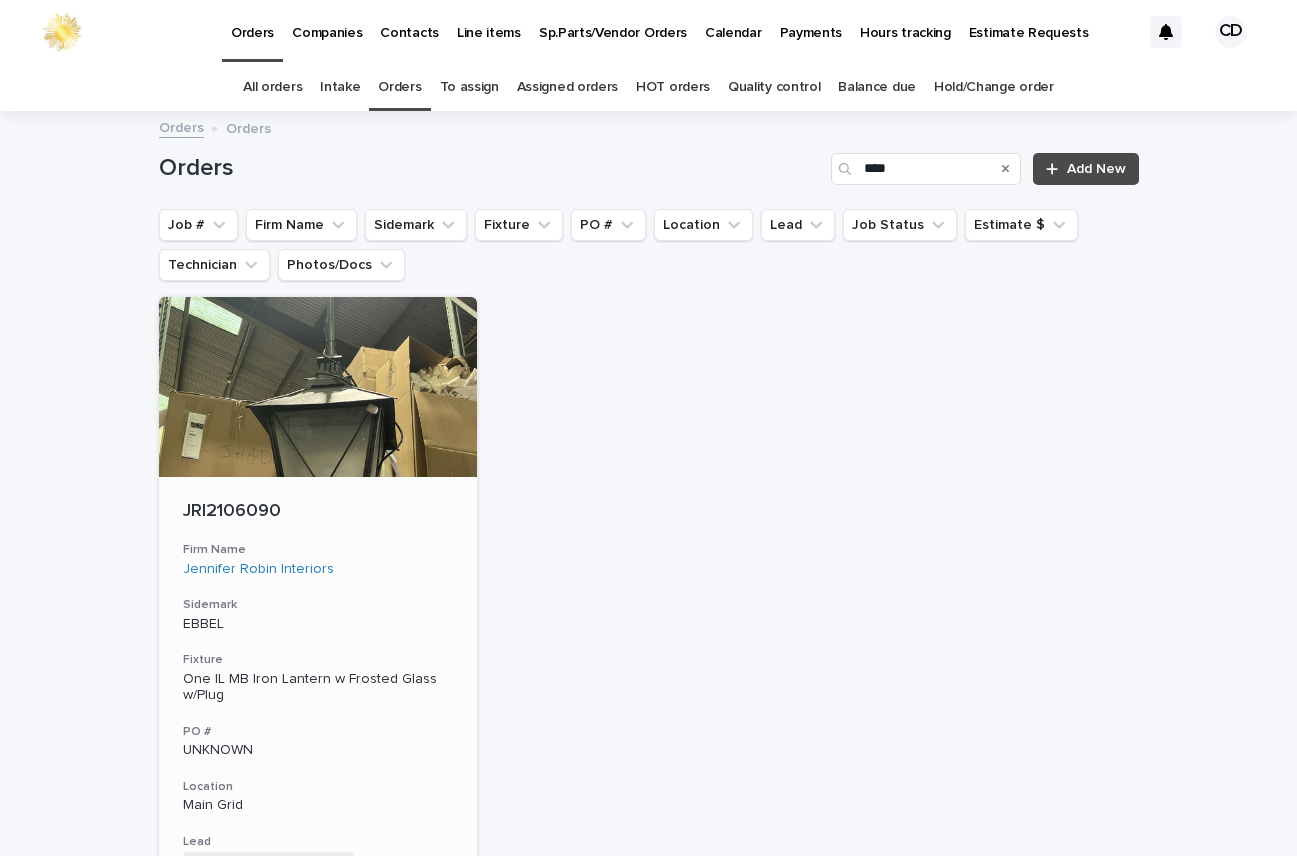 click on "Jennifer Robin Interiors" at bounding box center [318, 569] 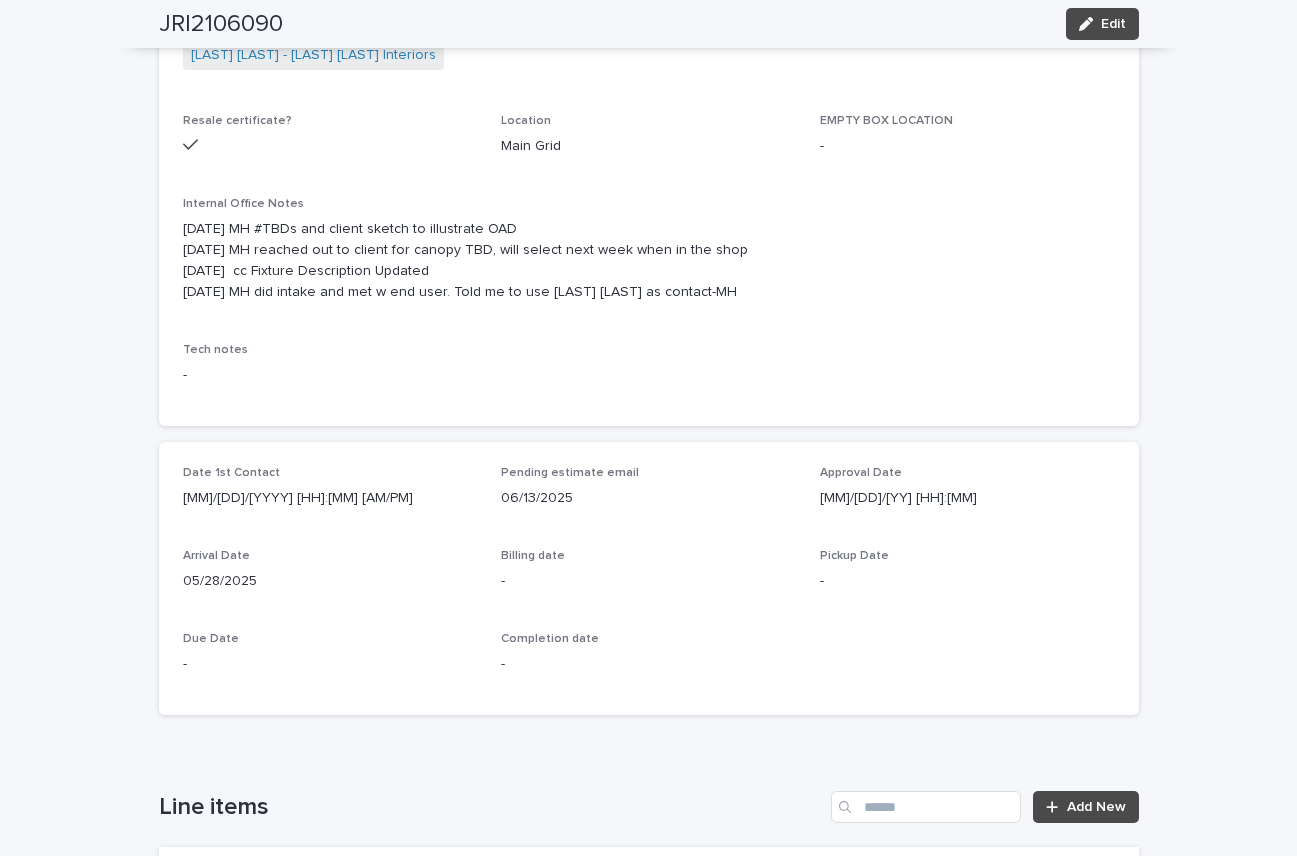 scroll, scrollTop: 514, scrollLeft: 0, axis: vertical 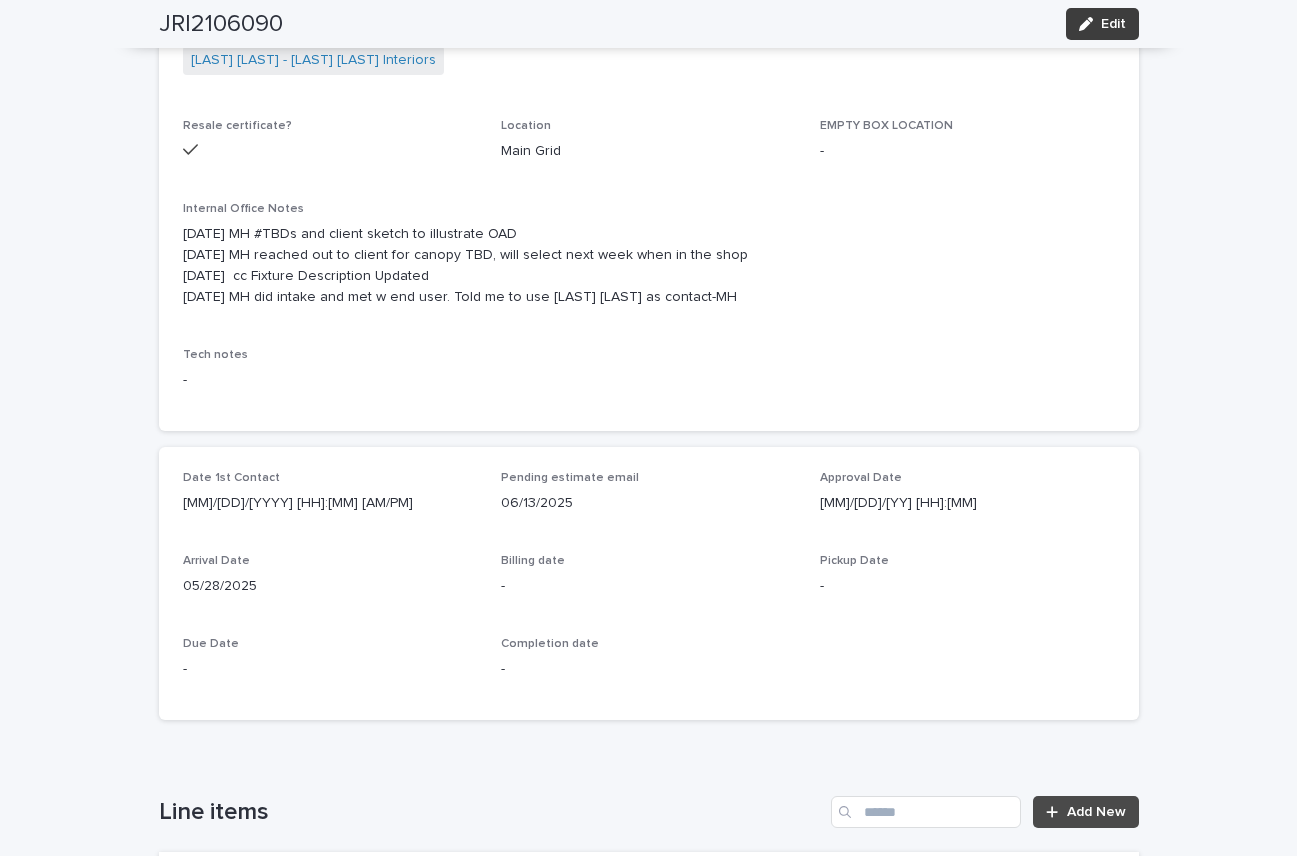 click on "Edit" at bounding box center (1113, 24) 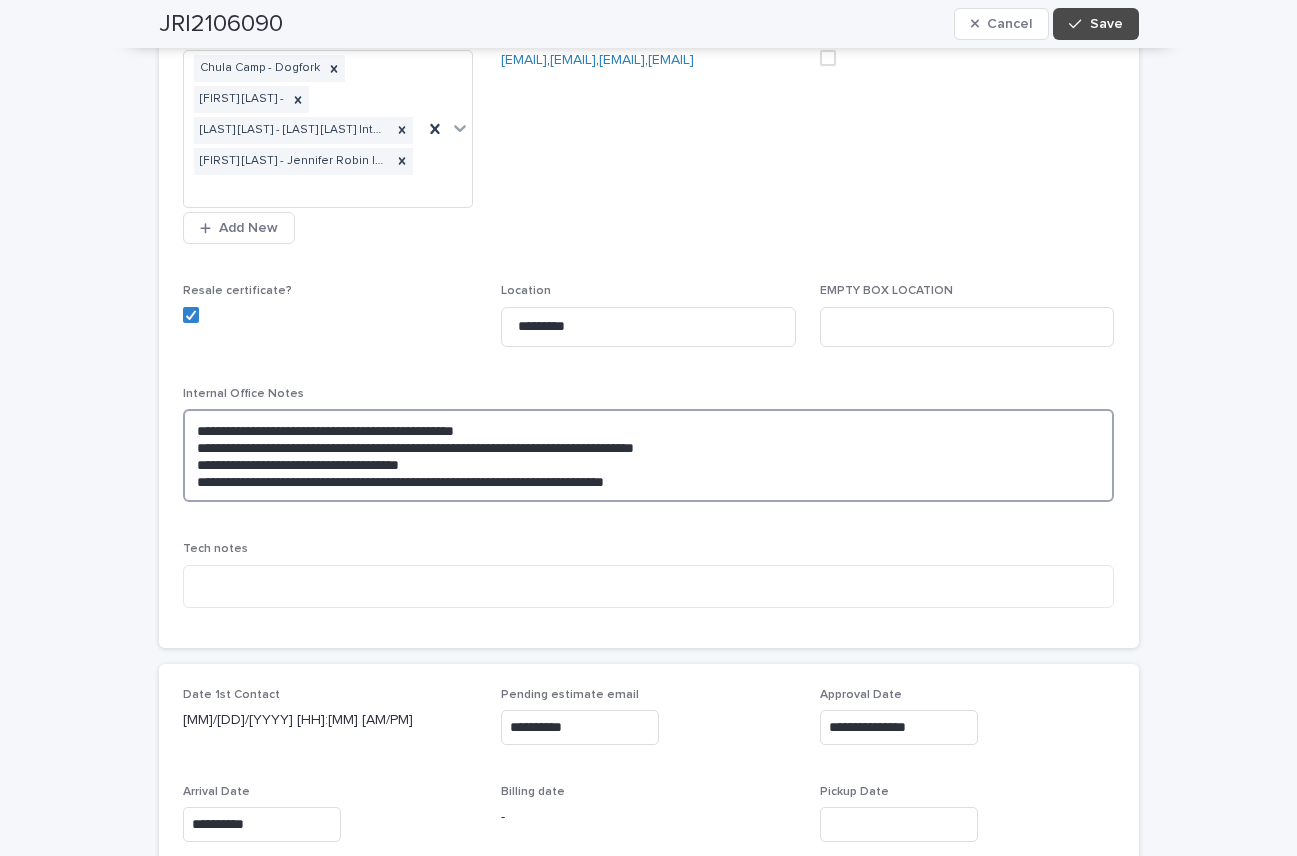 click on "**********" at bounding box center (649, 455) 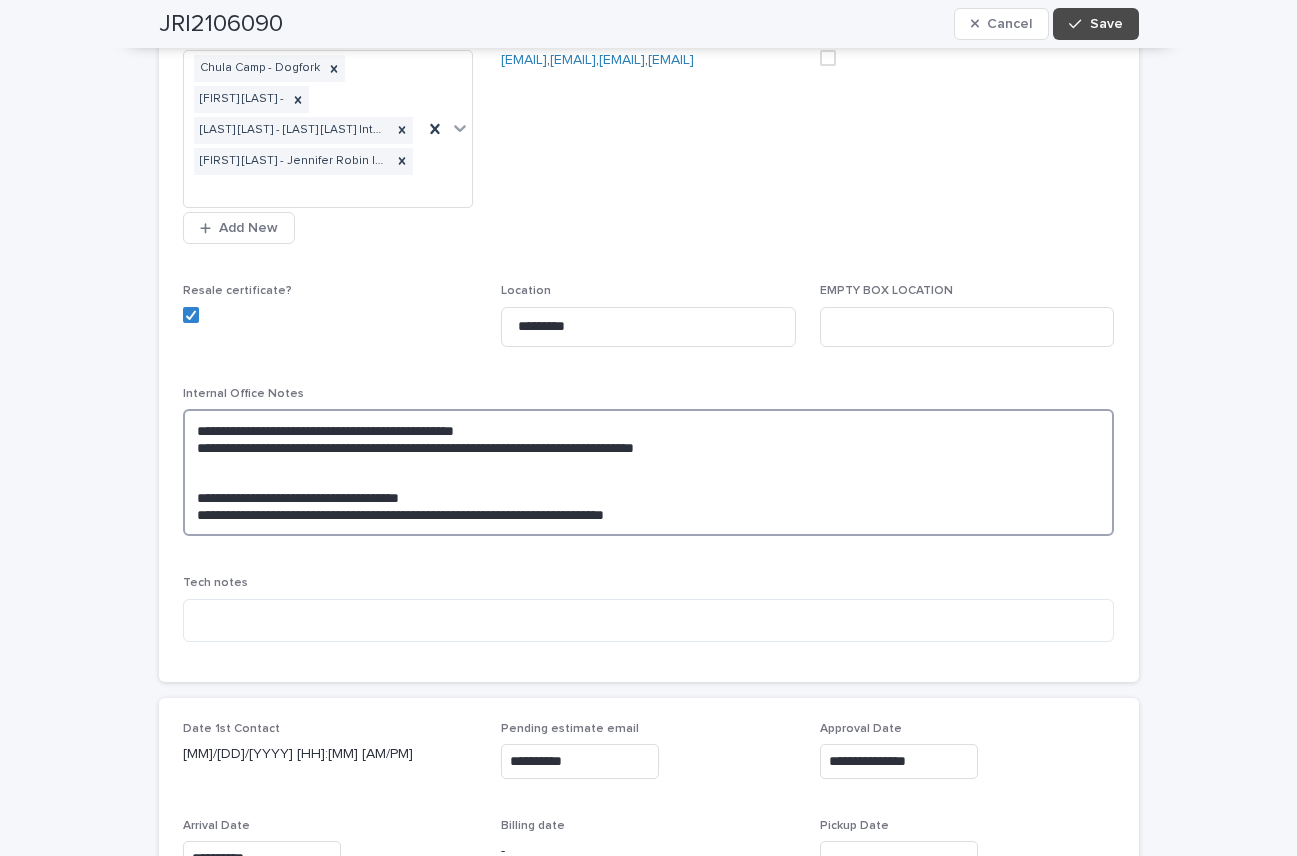 click on "**********" at bounding box center (649, 472) 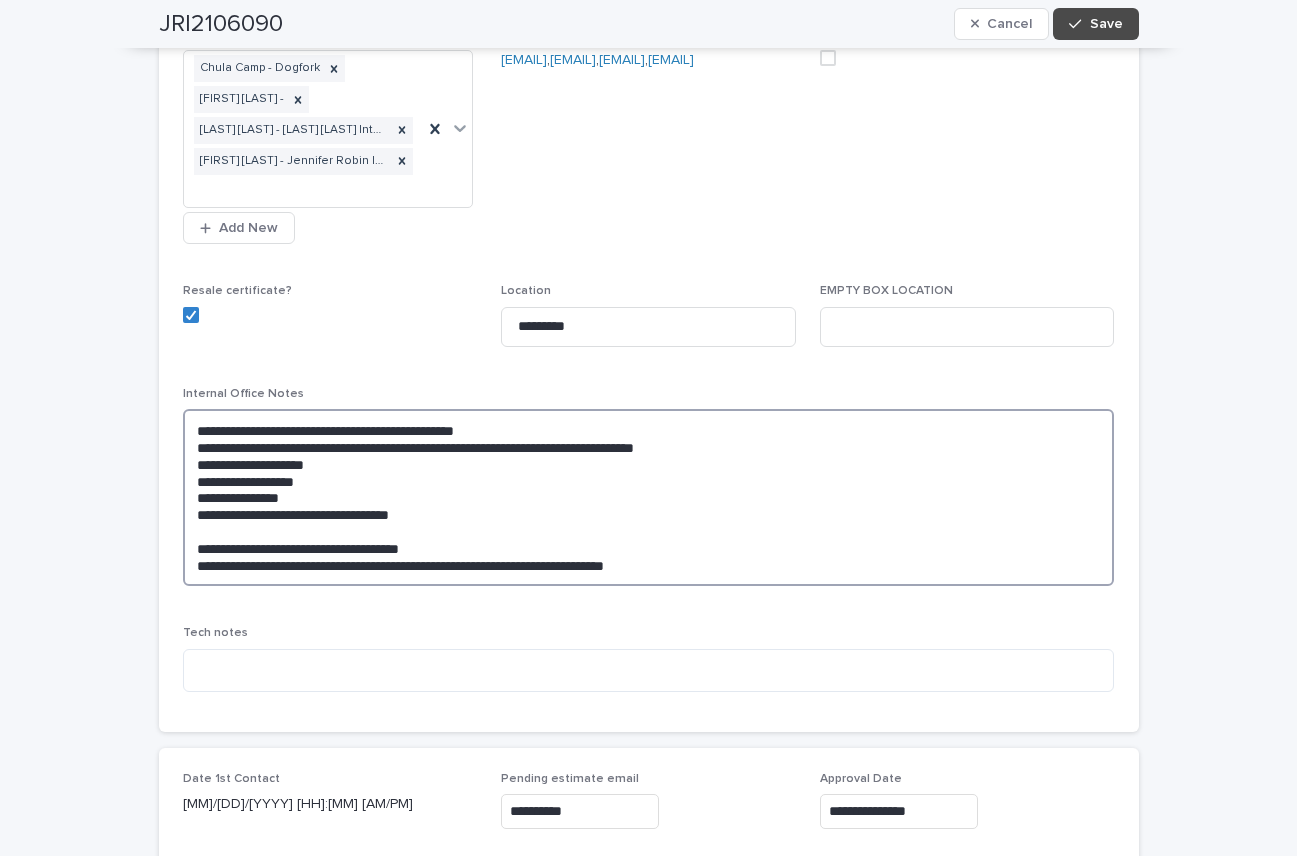 click on "**********" at bounding box center (649, 497) 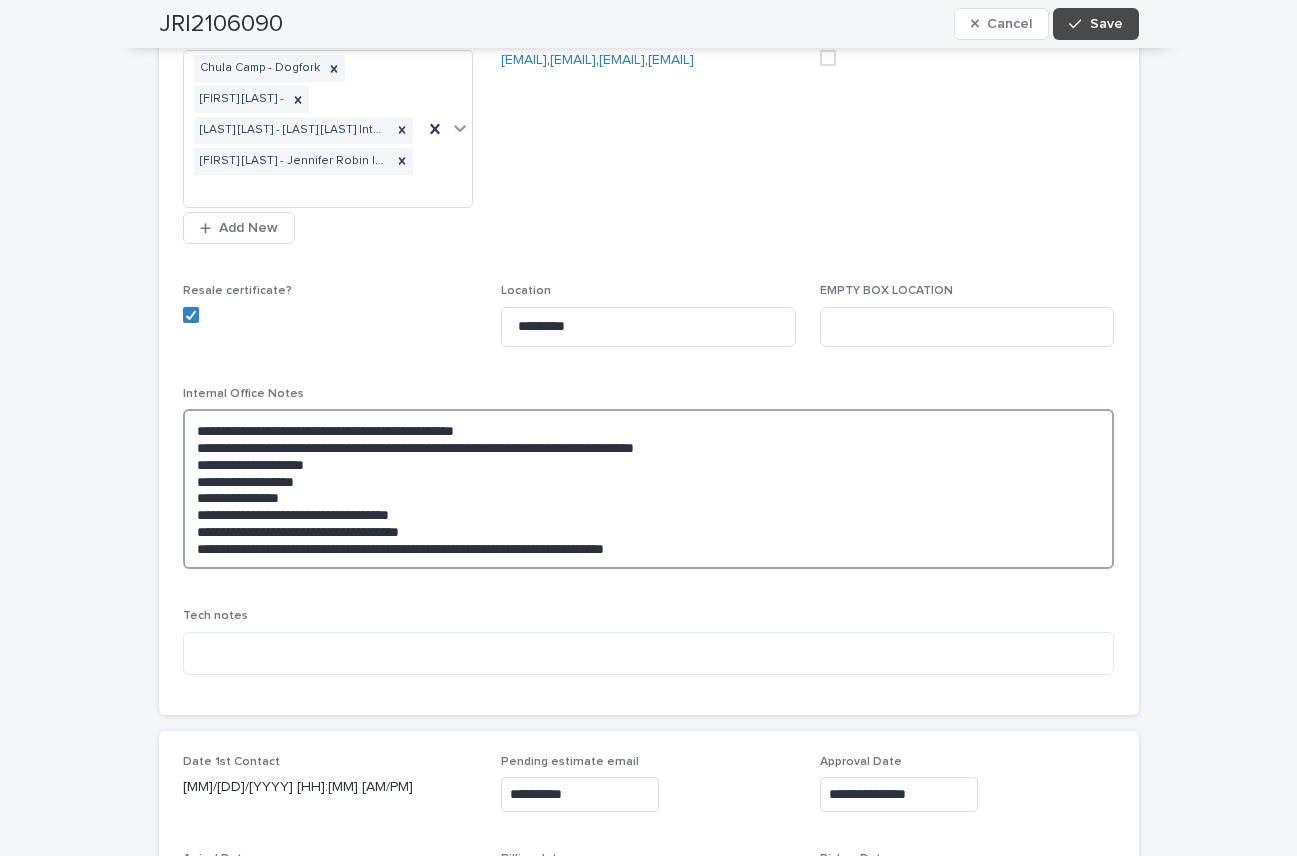 drag, startPoint x: 183, startPoint y: 418, endPoint x: 210, endPoint y: 420, distance: 27.073973 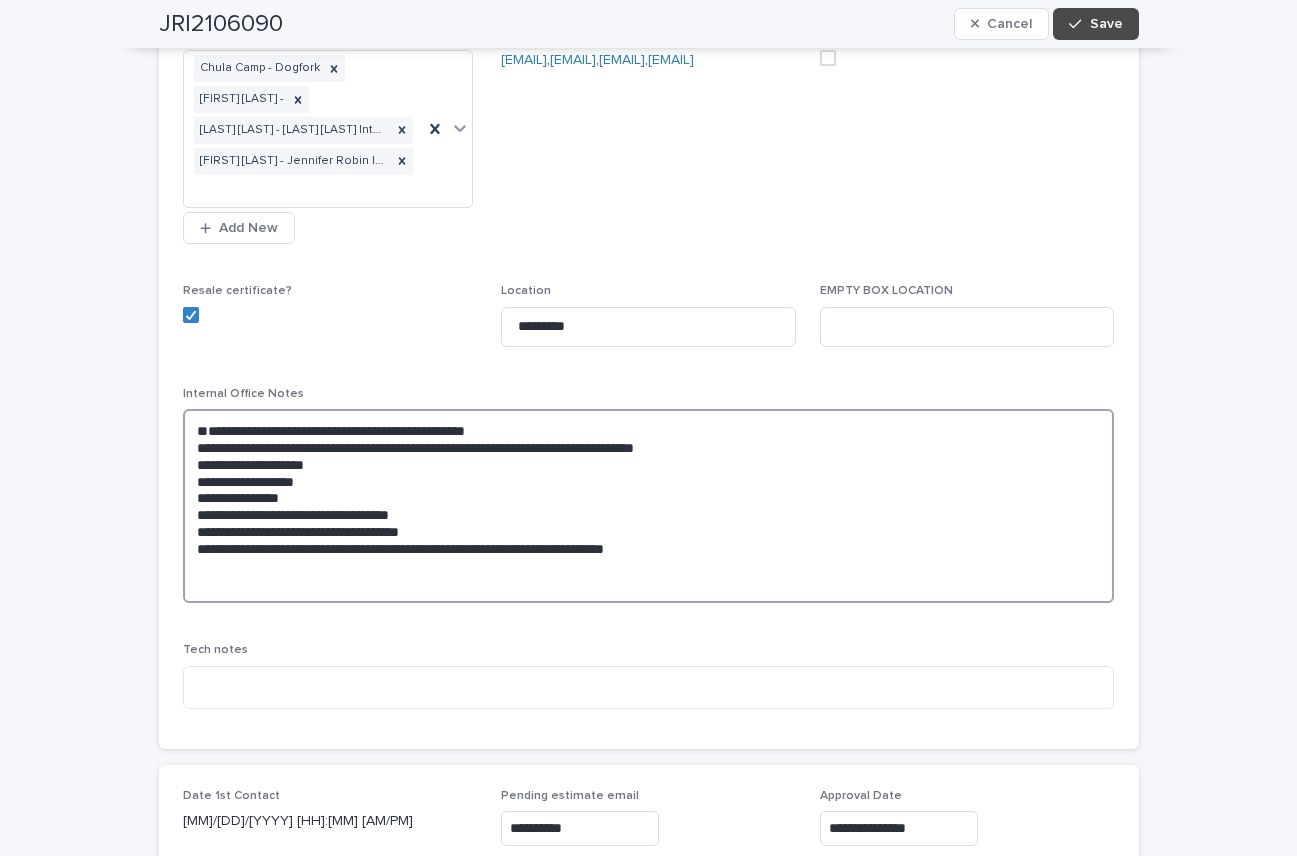 click on "**********" at bounding box center [649, 506] 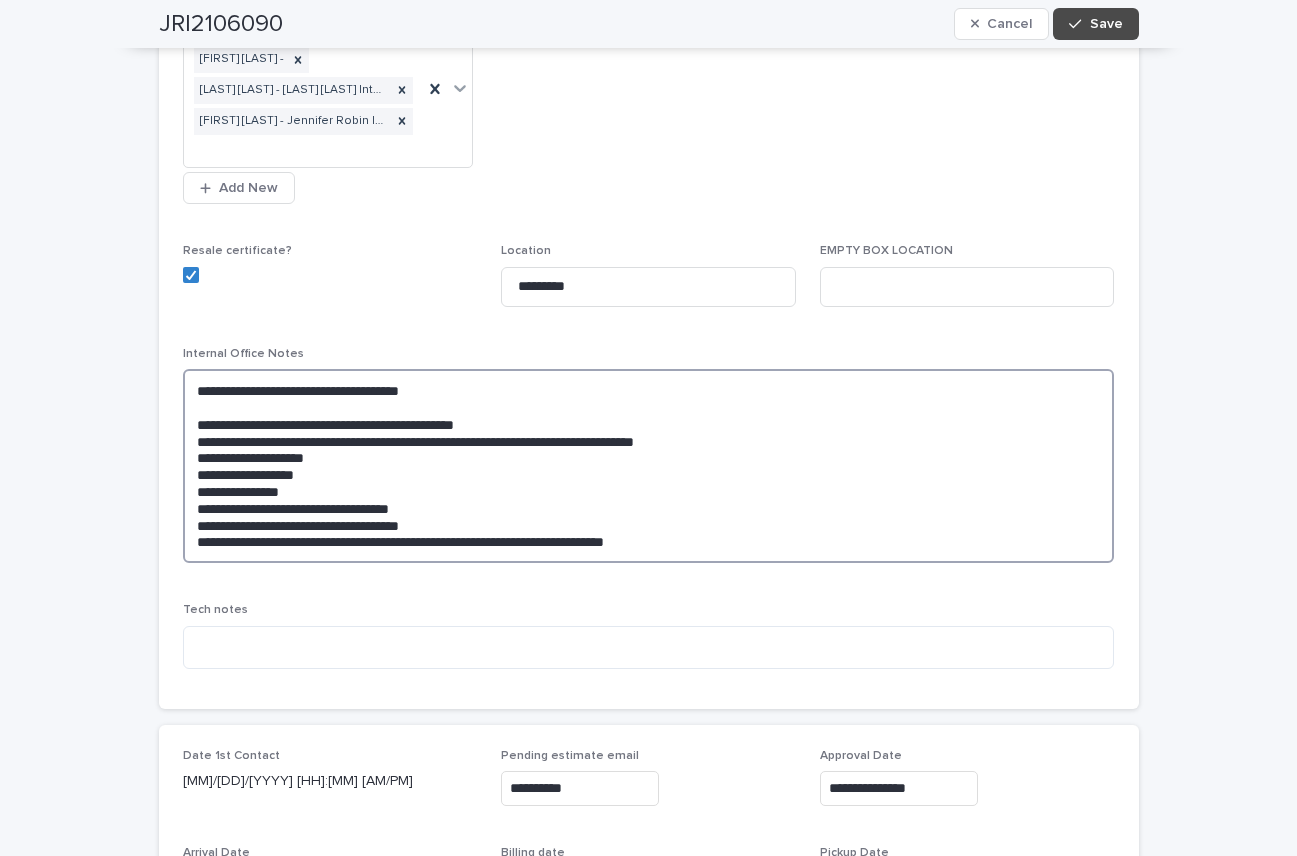 scroll, scrollTop: 503, scrollLeft: 0, axis: vertical 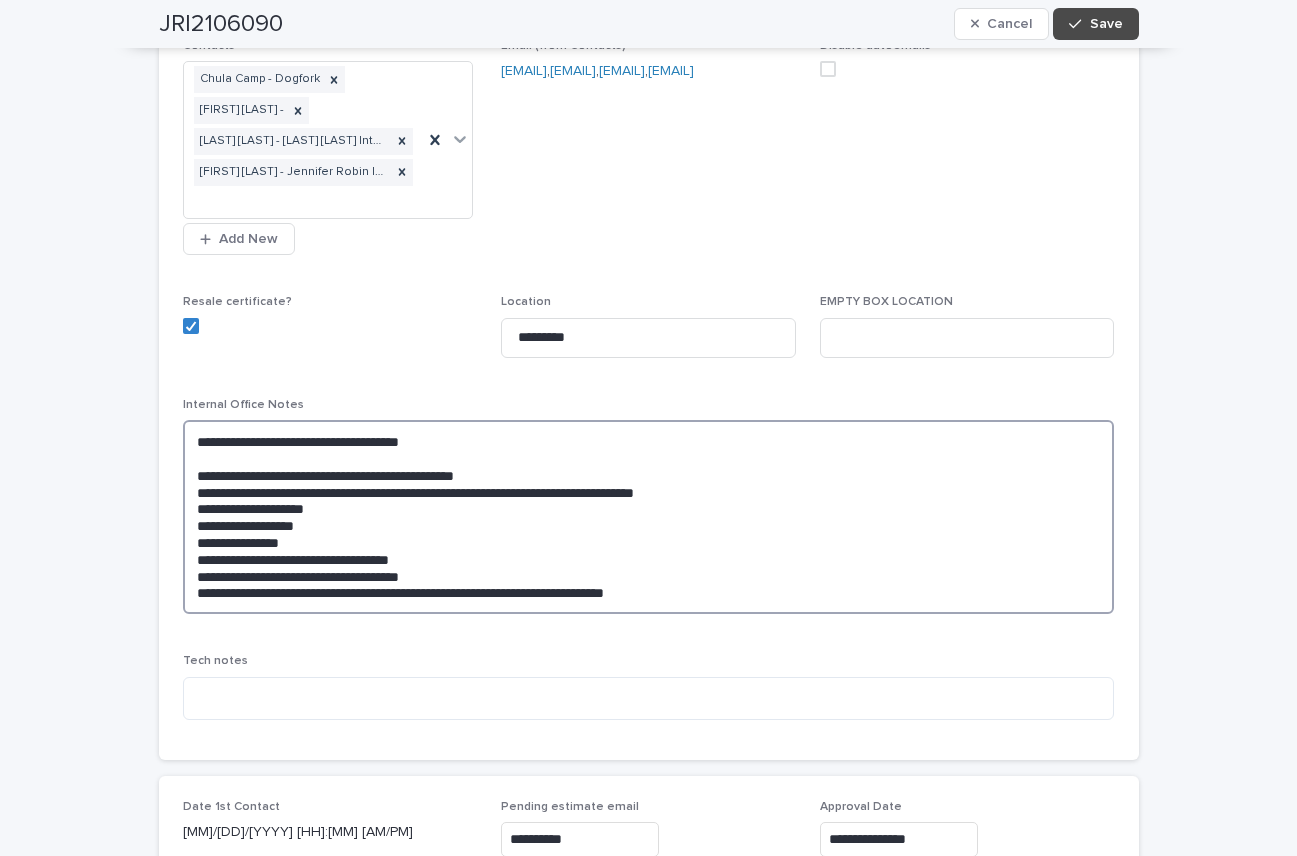 drag, startPoint x: 184, startPoint y: 502, endPoint x: 487, endPoint y: 550, distance: 306.7784 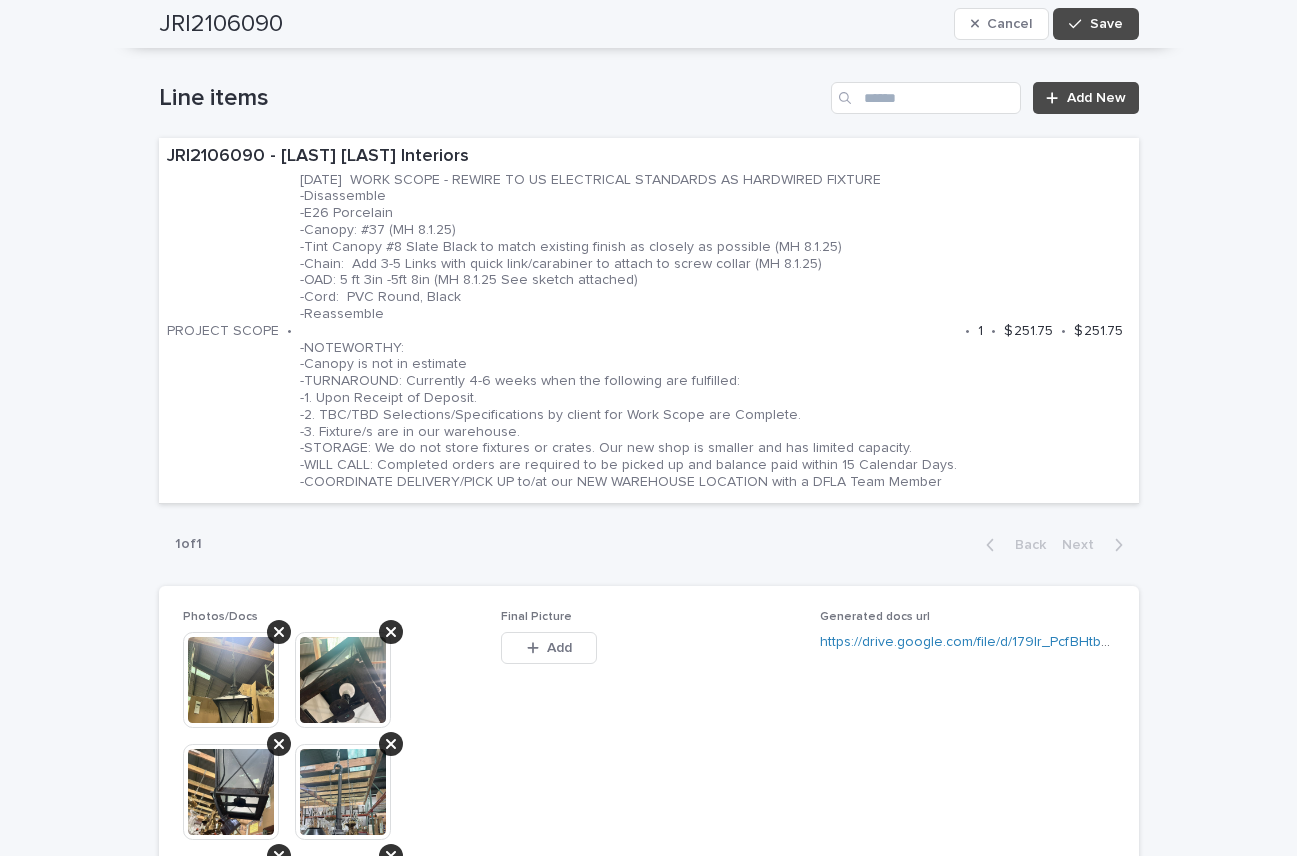 scroll, scrollTop: 1572, scrollLeft: 0, axis: vertical 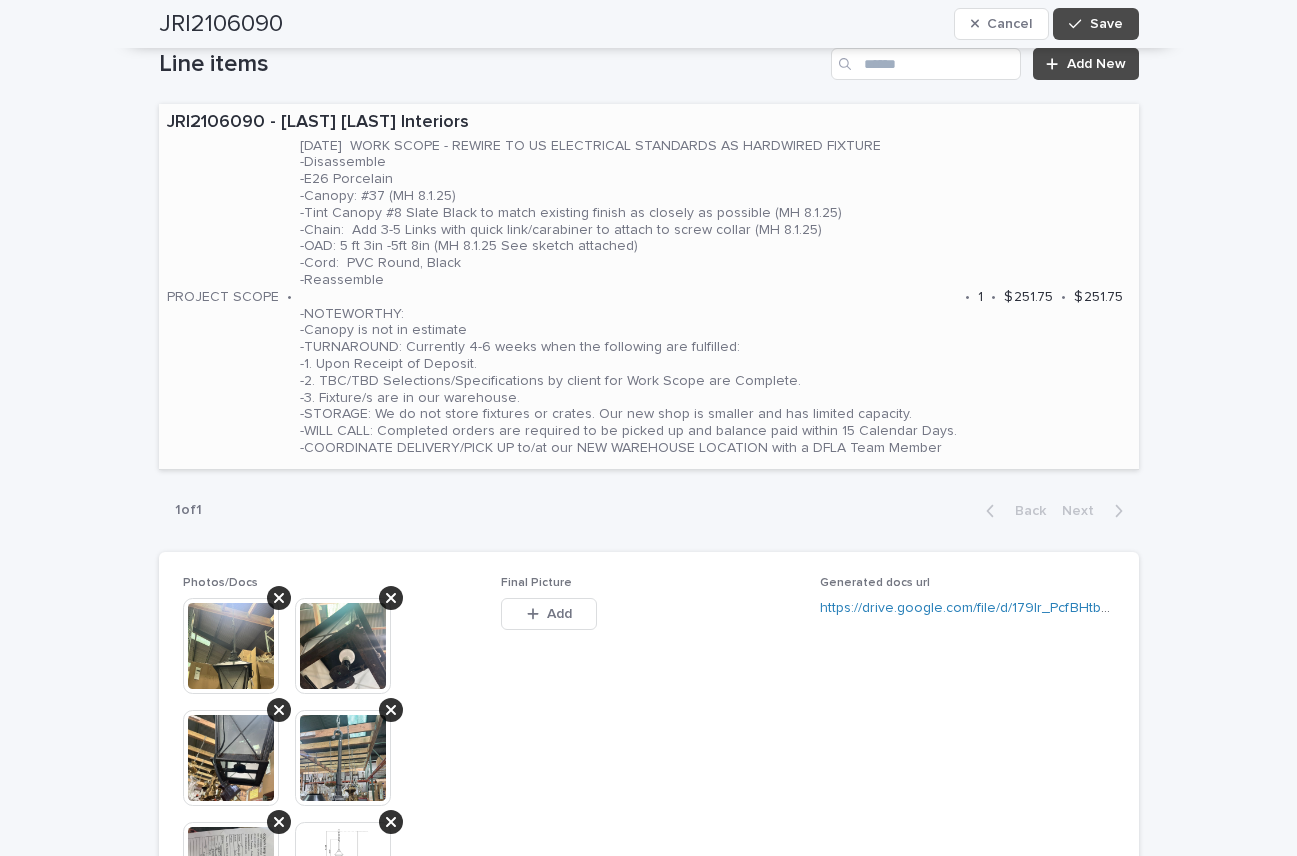 type on "**********" 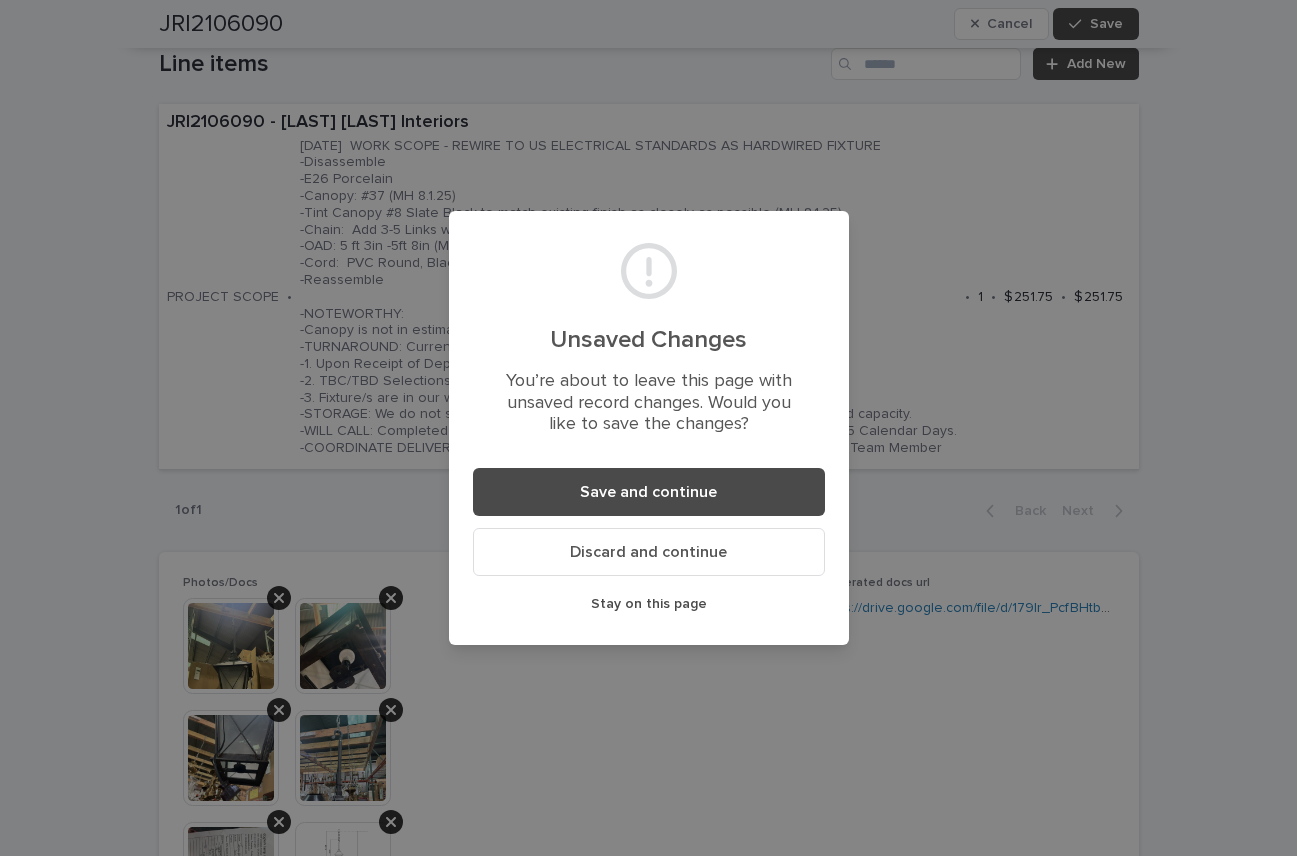 click on "Stay on this page" at bounding box center [649, 604] 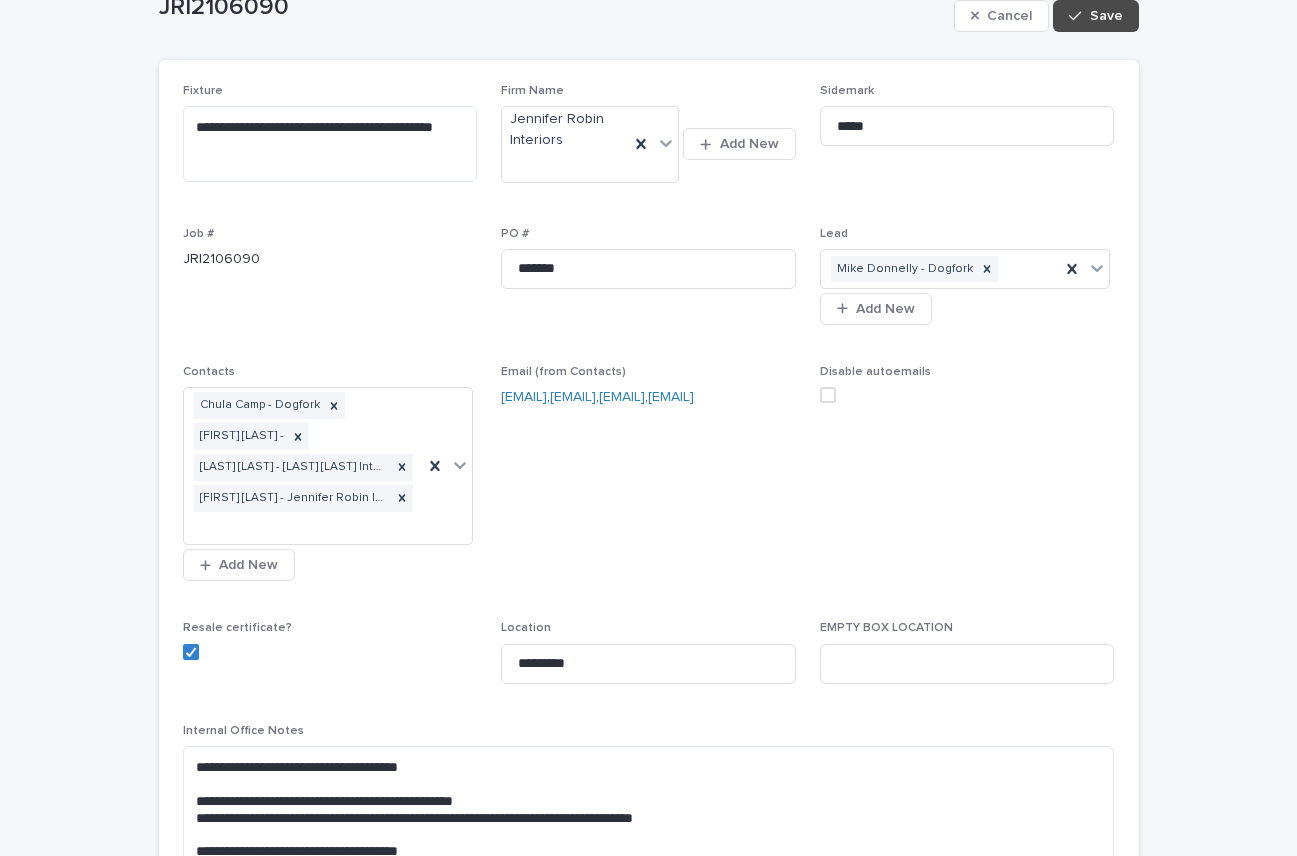 scroll, scrollTop: 0, scrollLeft: 0, axis: both 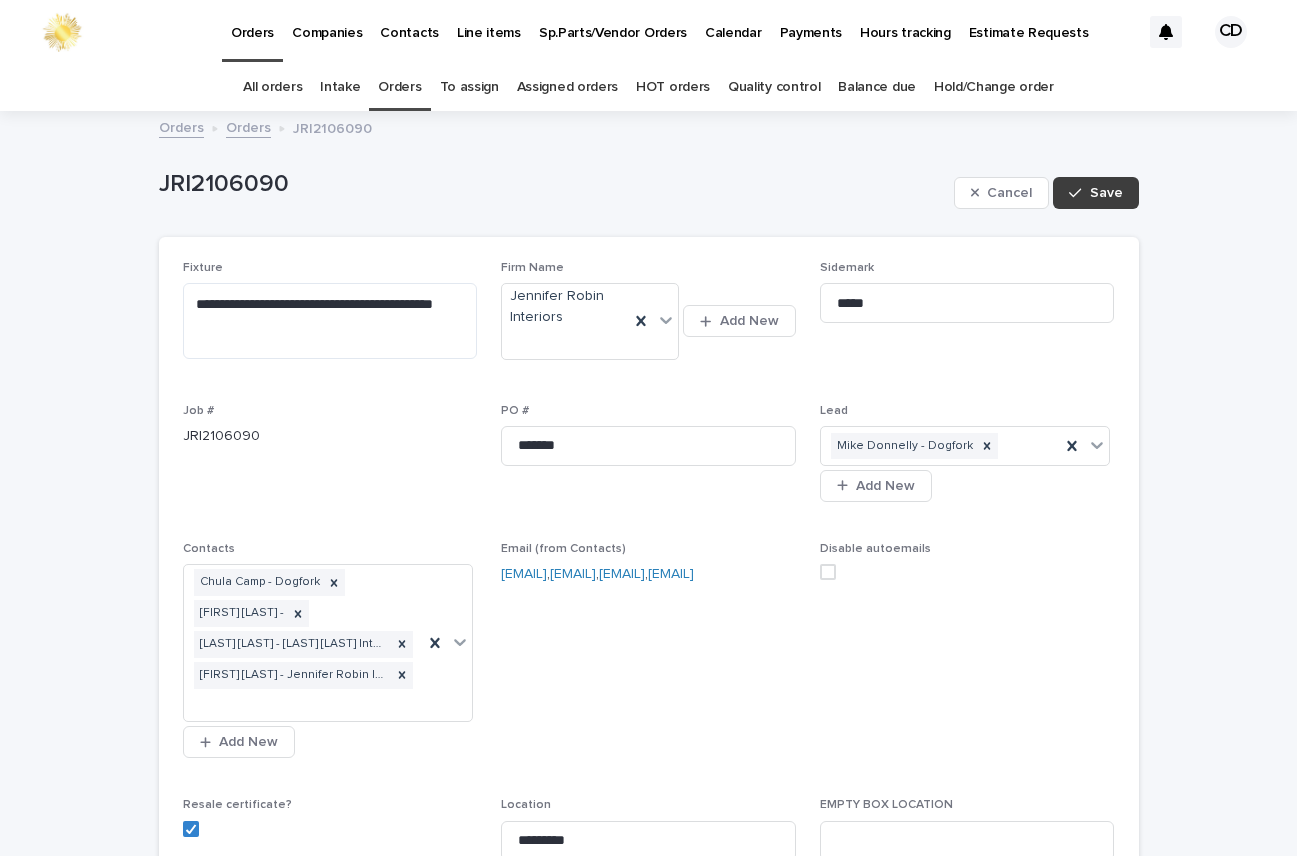 click on "Save" at bounding box center [1106, 193] 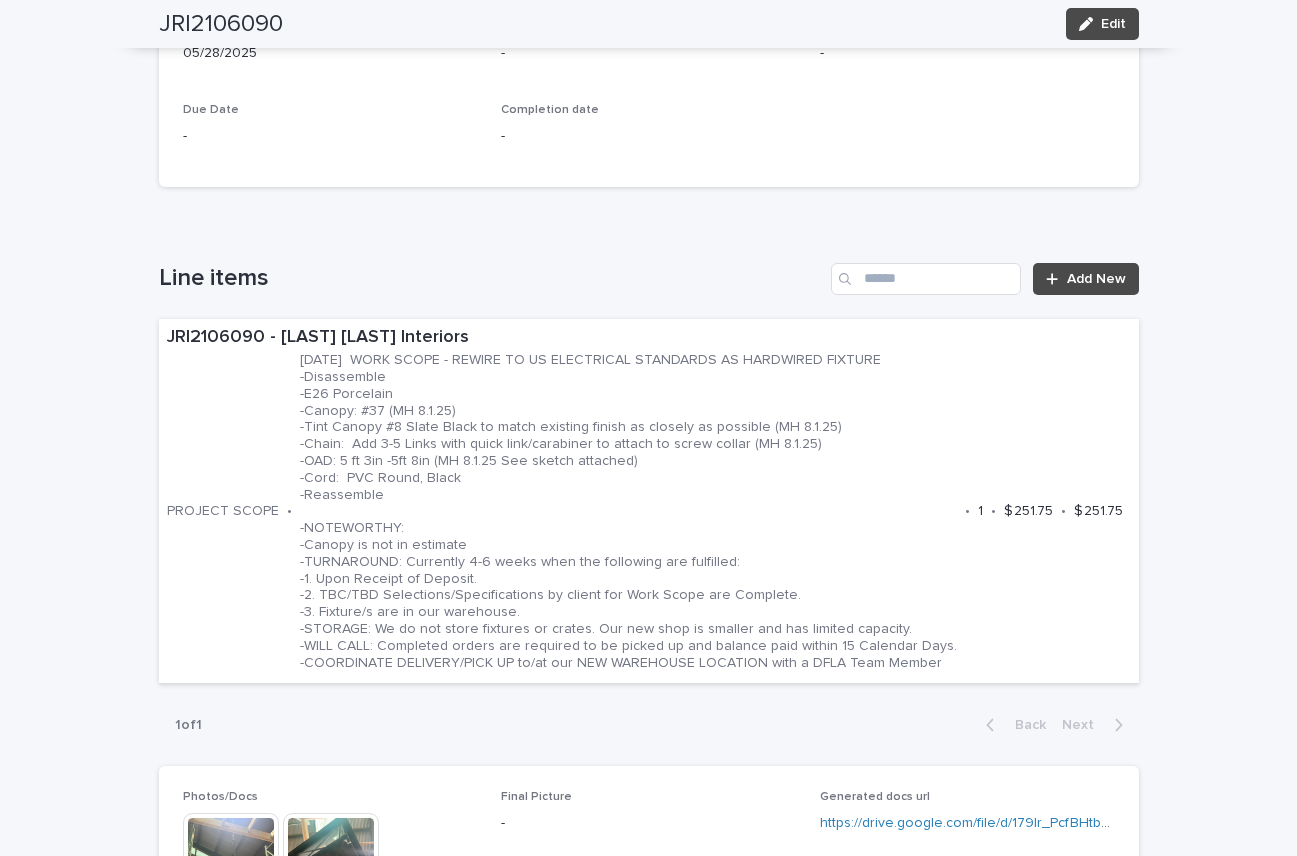 scroll, scrollTop: 1140, scrollLeft: 0, axis: vertical 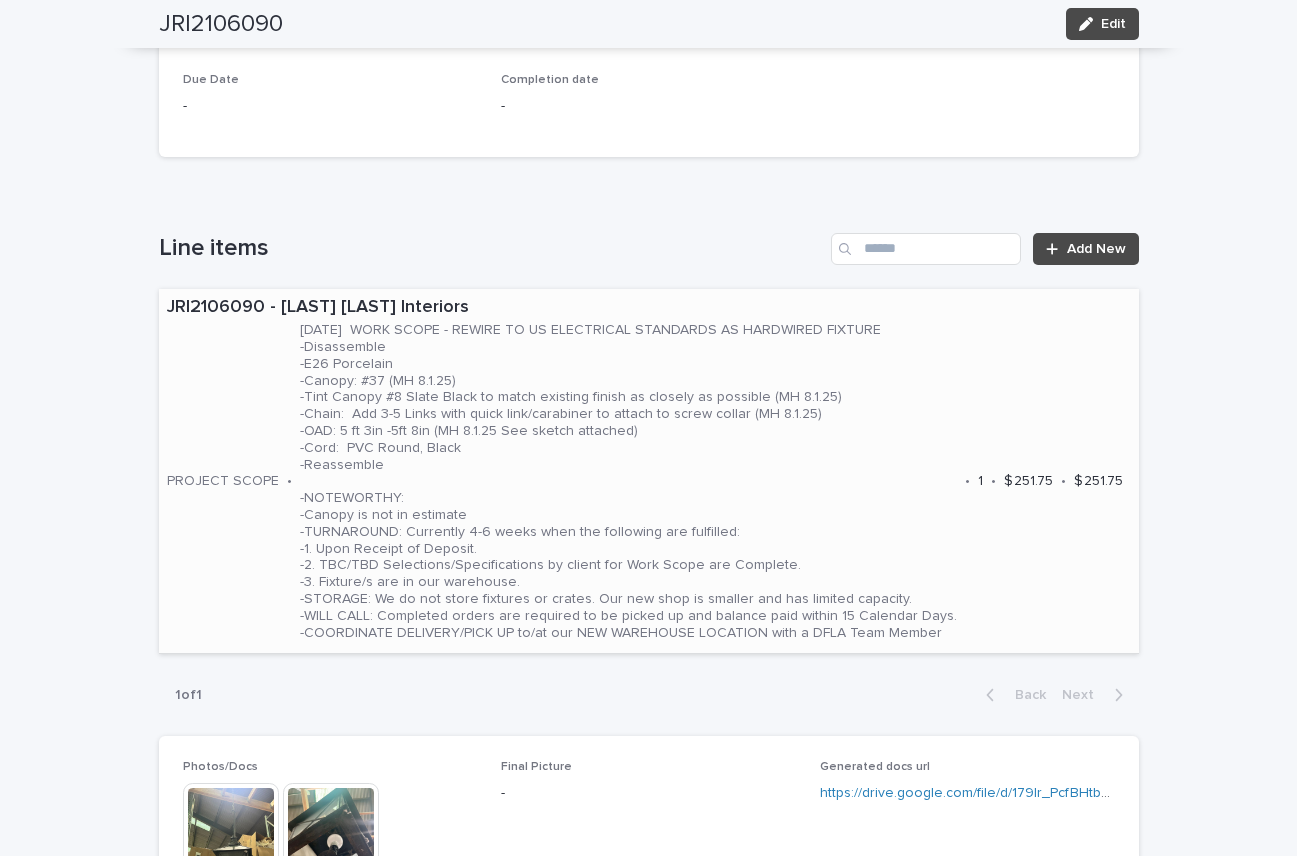 click on "[DATE]  WORK SCOPE - REWIRE TO US ELECTRICAL STANDARDS AS HARDWIRED FIXTURE
-Disassemble
-E26 Porcelain
-Canopy: #37 (MH 8.1.25)
-Tint Canopy #8 Slate Black to match existing finish as closely as possible (MH 8.1.25)
-Chain:  Add 3-5 Links with quick link/carabiner to attach to screw collar (MH 8.1.25)
-OAD: 5 ft 3in -5ft 8in (MH 8.1.25 See sketch attached)
-Cord:  PVC Round, Black
-Reassemble
-NOTEWORTHY:
-Canopy is not in estimate
-TURNAROUND: Currently 4-6 weeks when the following are fulfilled:
-1. Upon Receipt of Deposit.
-2. TBC/TBD Selections/Specifications by client for Work Scope are Complete.
-3. Fixture/s are in our warehouse.
-STORAGE: We do not store fixtures or crates. Our new shop is smaller and has limited capacity.
-WILL CALL: Completed orders are required to be picked up and balance paid within 15 Calendar Days.
-COORDINATE DELIVERY/PICK UP to/at our NEW WAREHOUSE LOCATION with a DFLA Team Member" at bounding box center [628, 481] 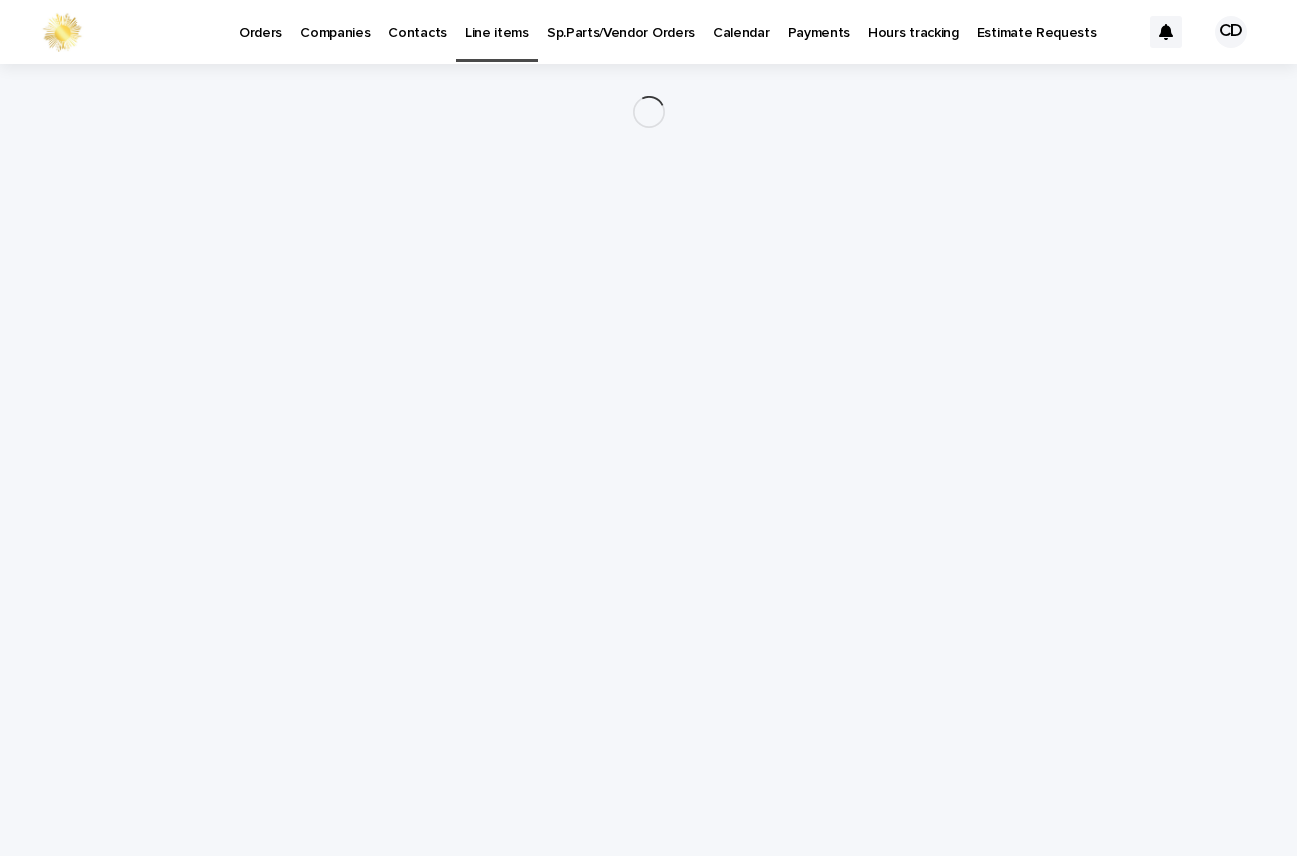 scroll, scrollTop: 0, scrollLeft: 0, axis: both 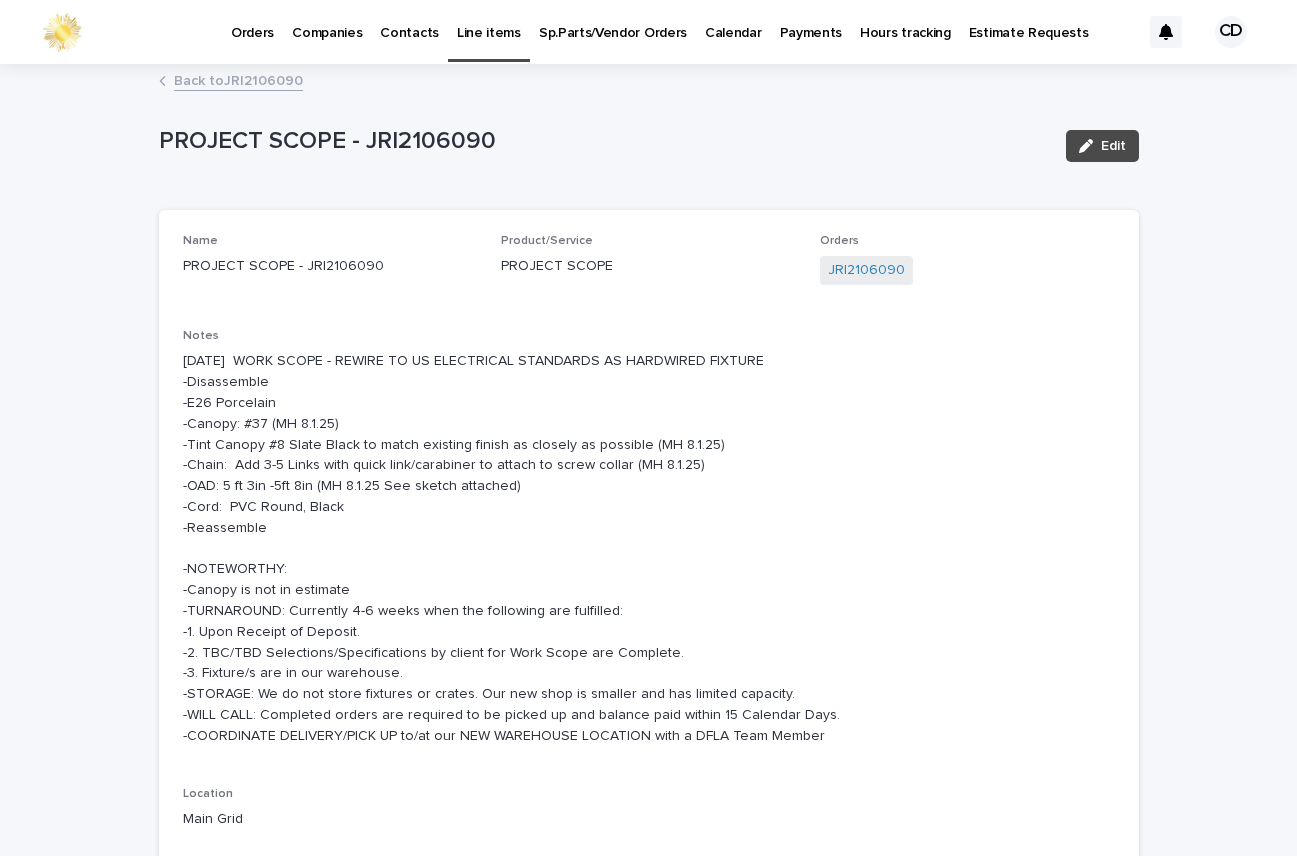 click on "Back to  JRI2106090" at bounding box center (238, 79) 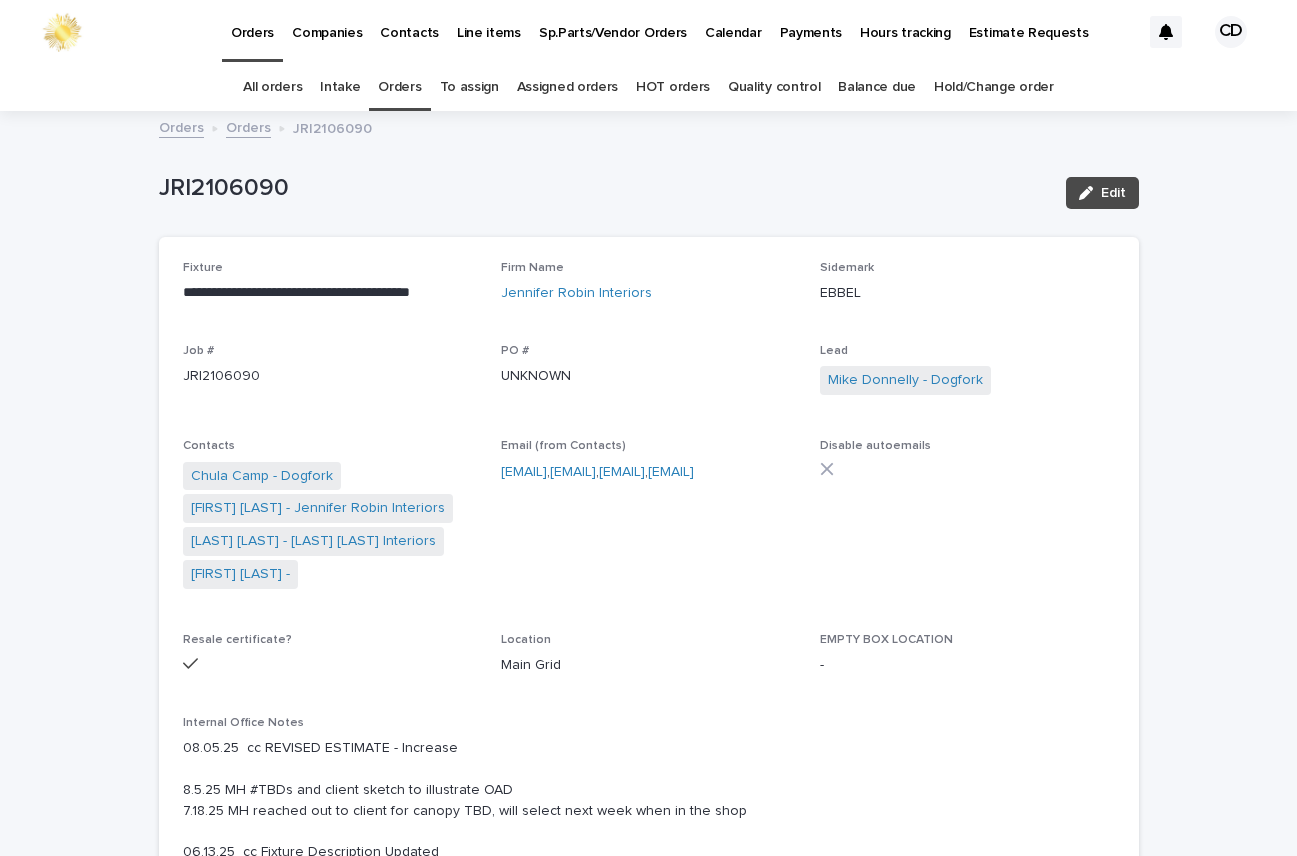scroll, scrollTop: 64, scrollLeft: 0, axis: vertical 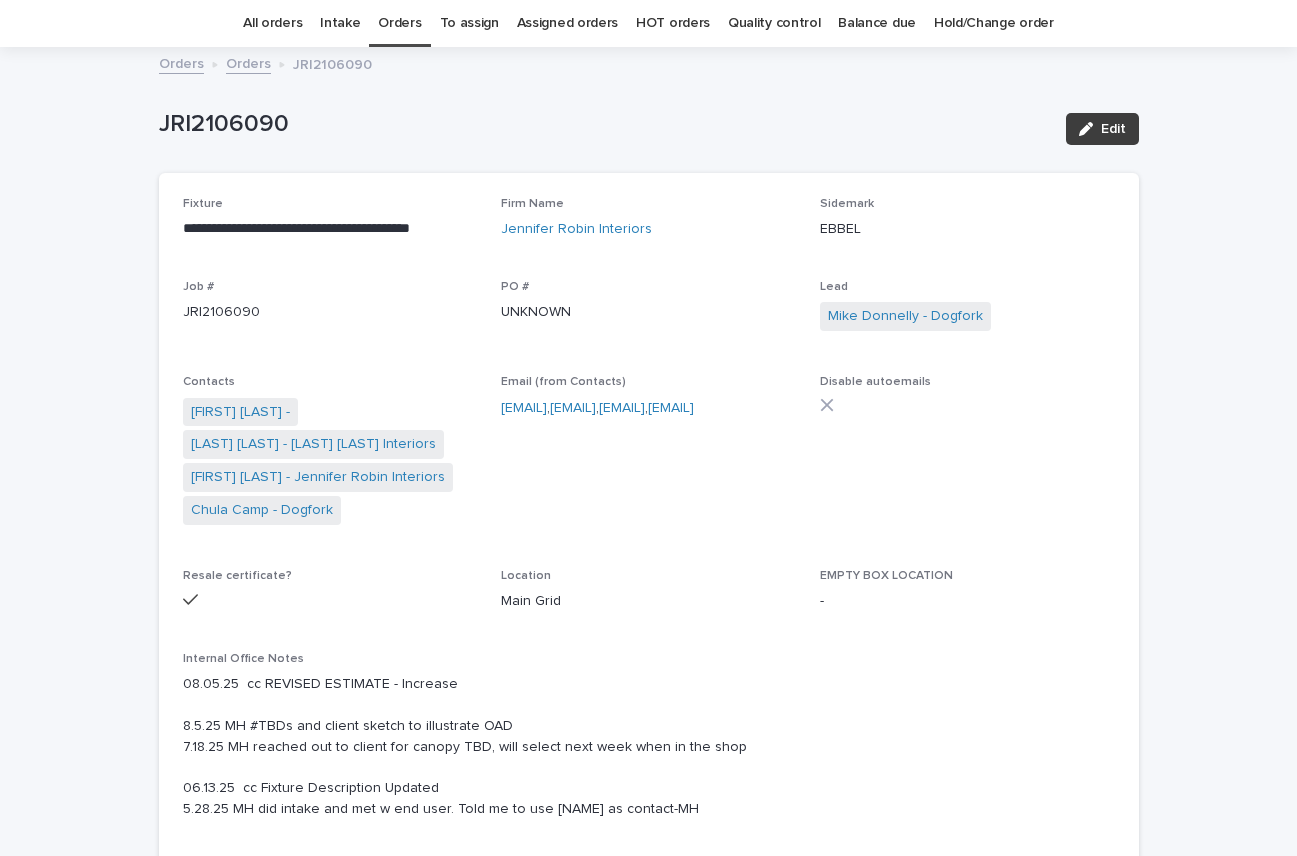 click on "Edit" at bounding box center [1113, 129] 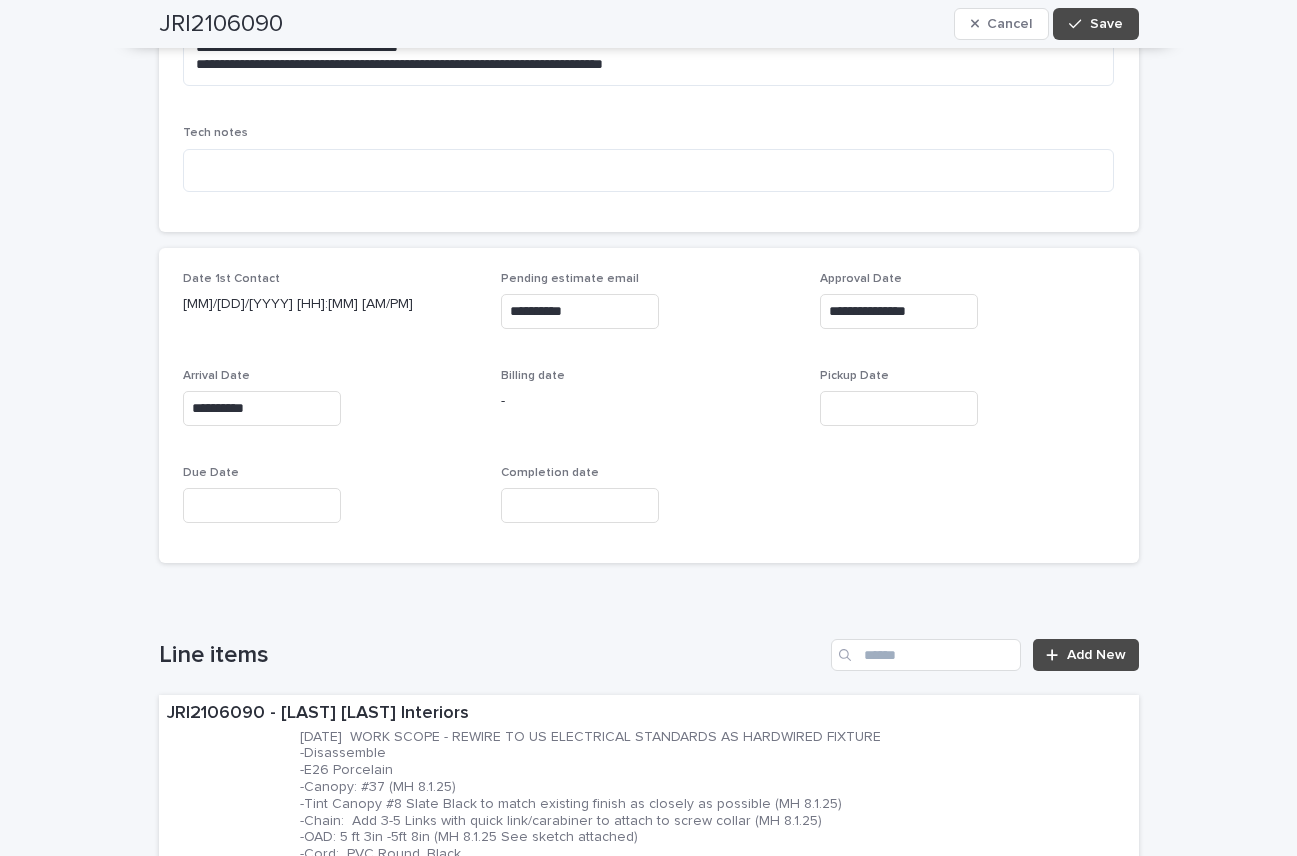 scroll, scrollTop: 666, scrollLeft: 0, axis: vertical 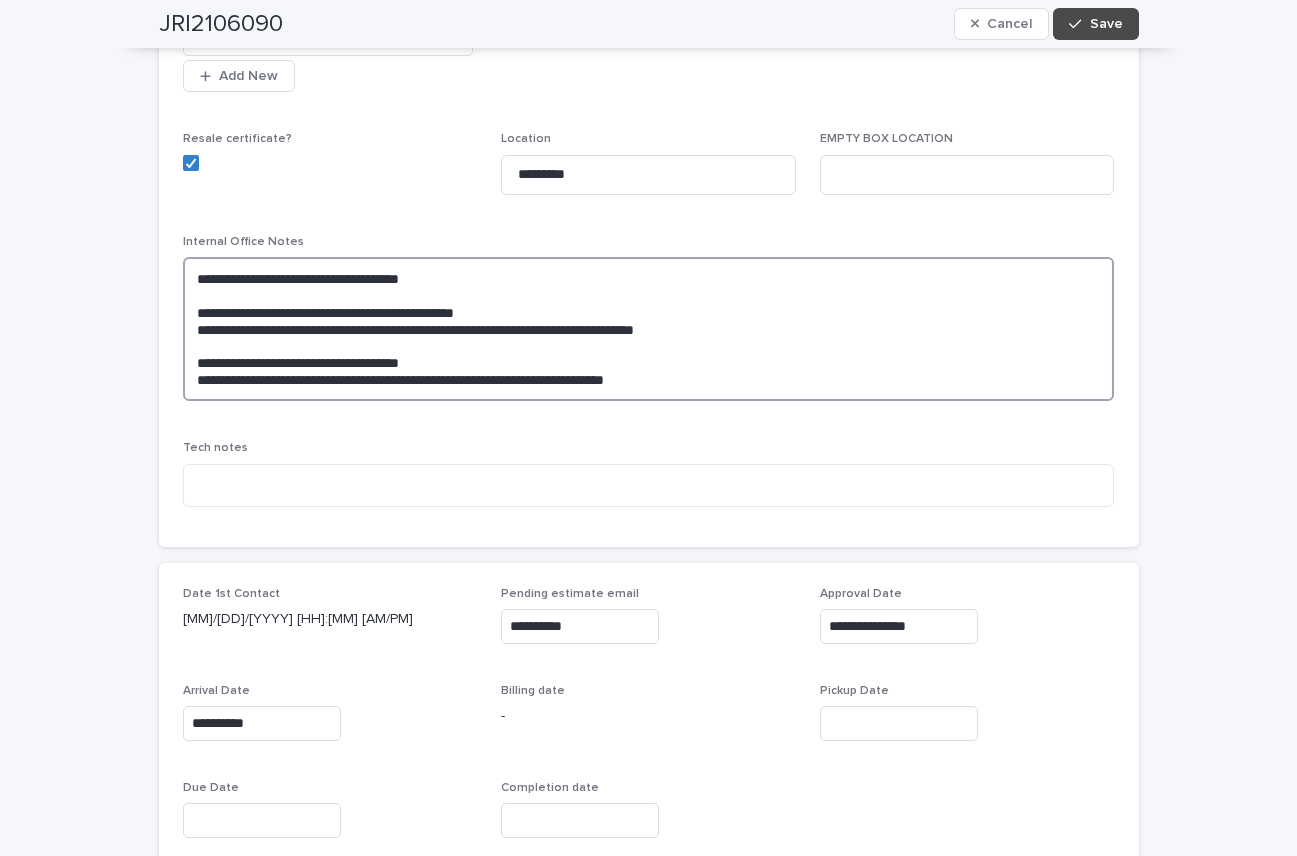 drag, startPoint x: 183, startPoint y: 263, endPoint x: 503, endPoint y: 270, distance: 320.07654 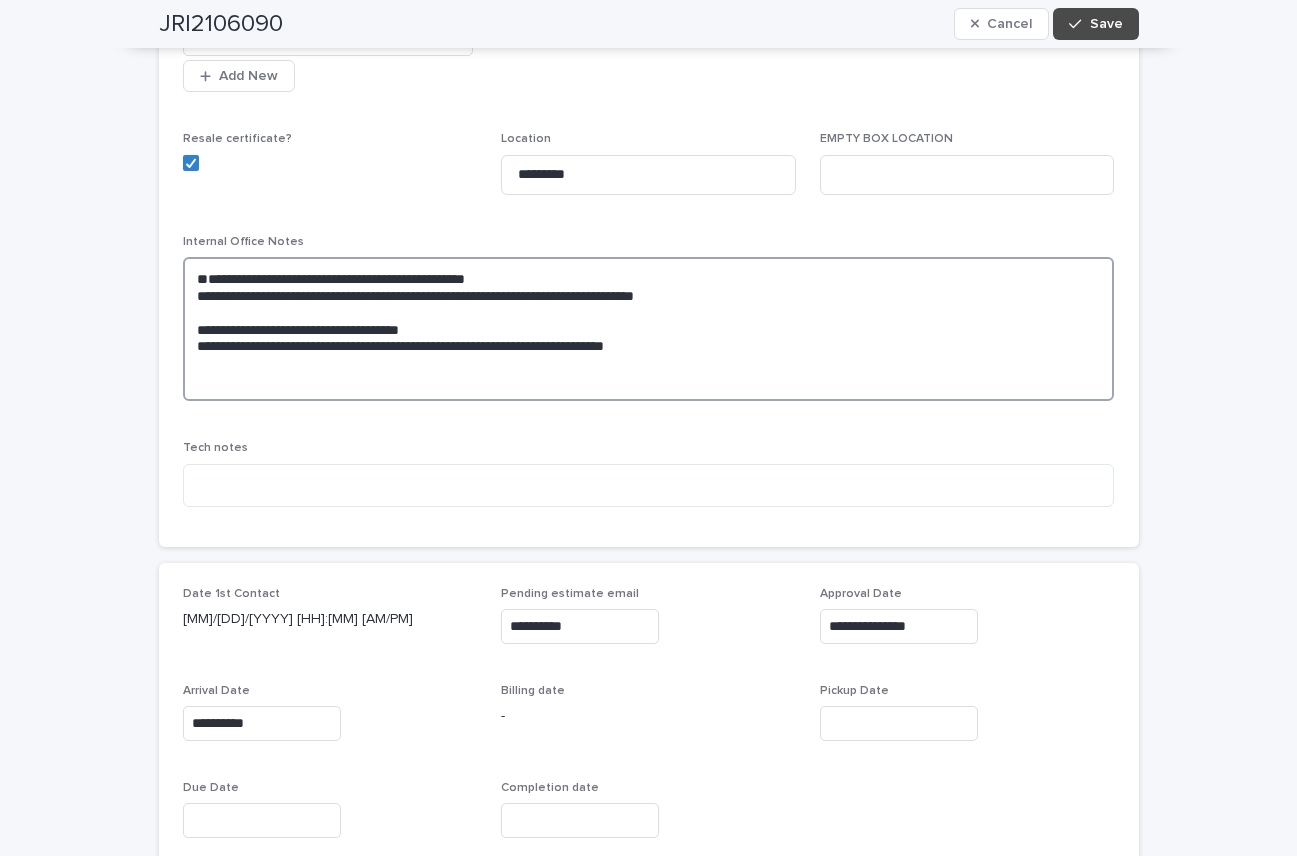 drag, startPoint x: 185, startPoint y: 303, endPoint x: 291, endPoint y: 307, distance: 106.07545 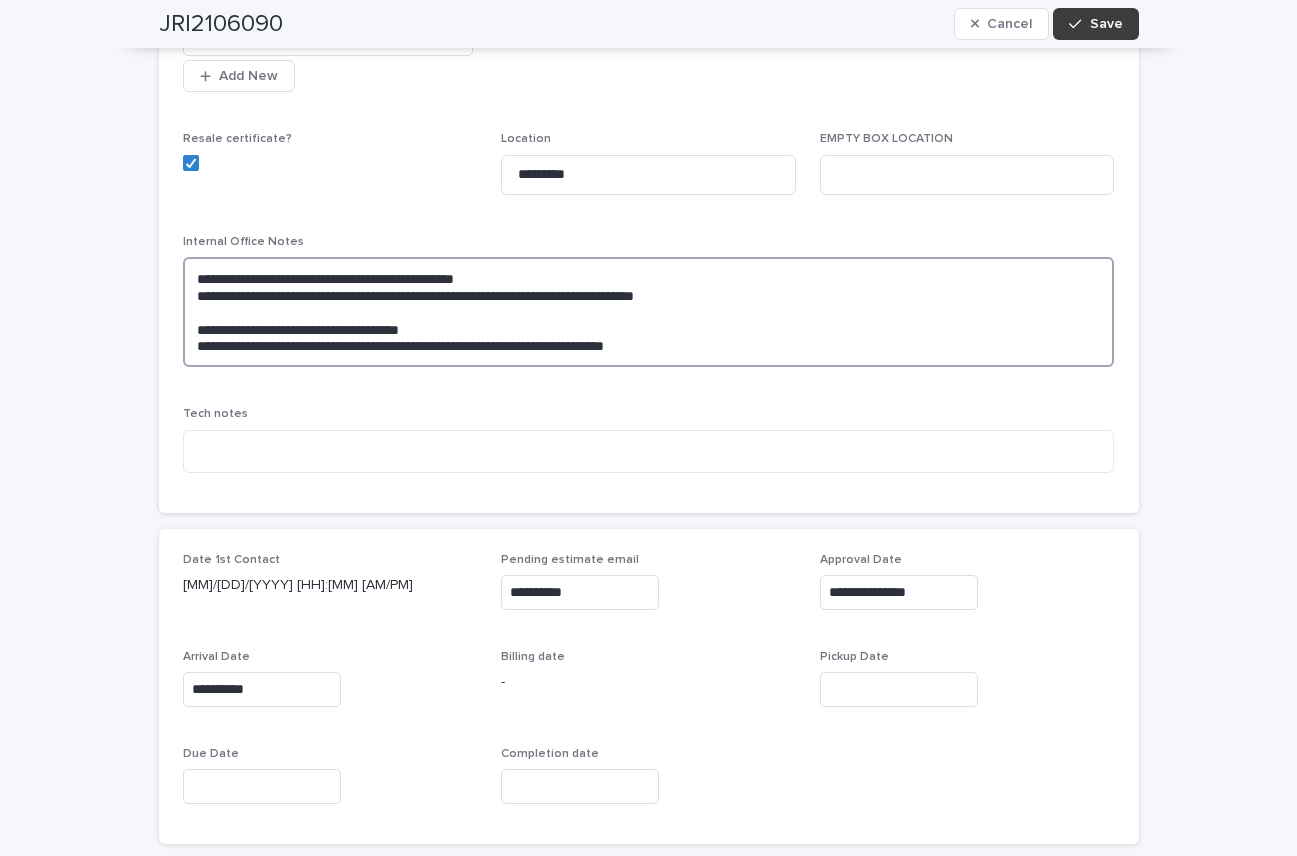 type on "**********" 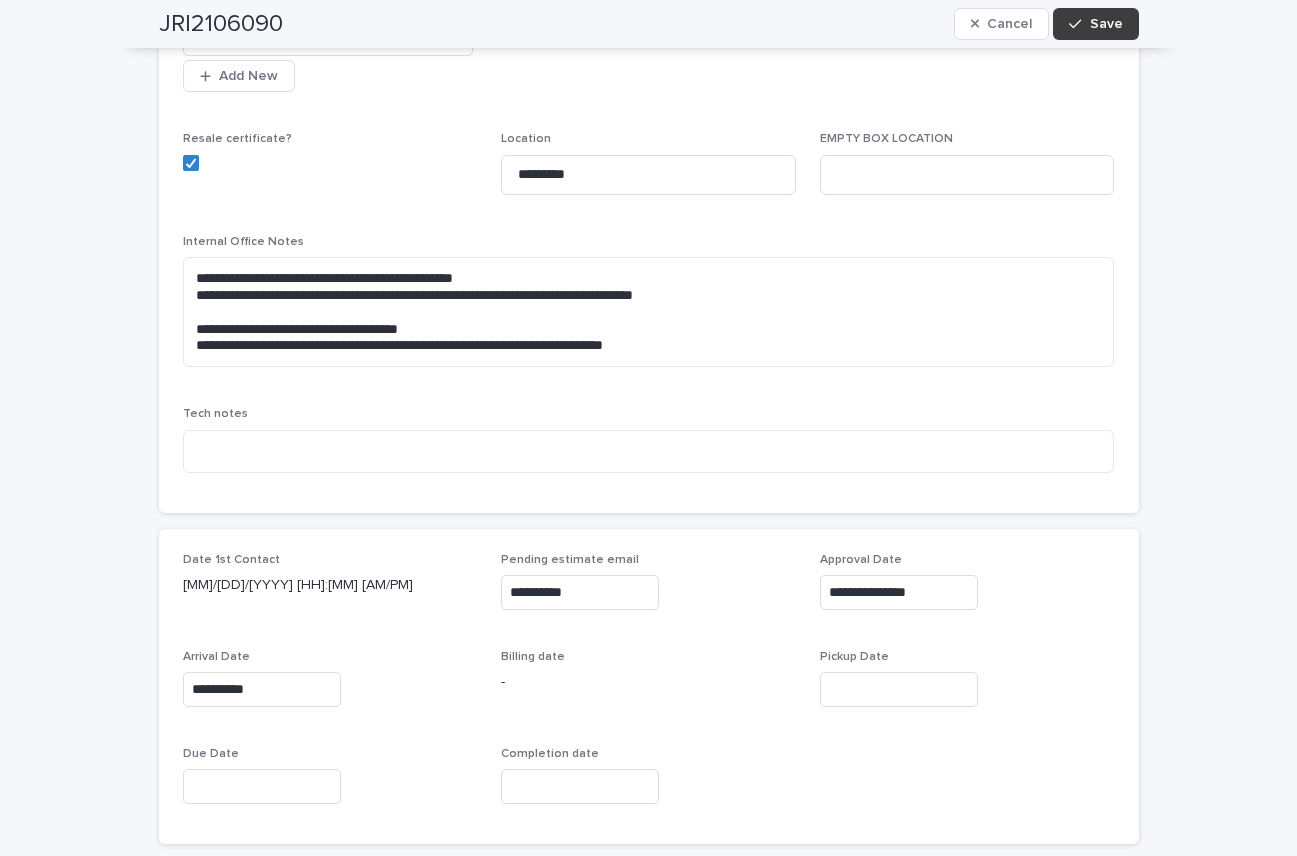 click on "Save" at bounding box center (1106, 24) 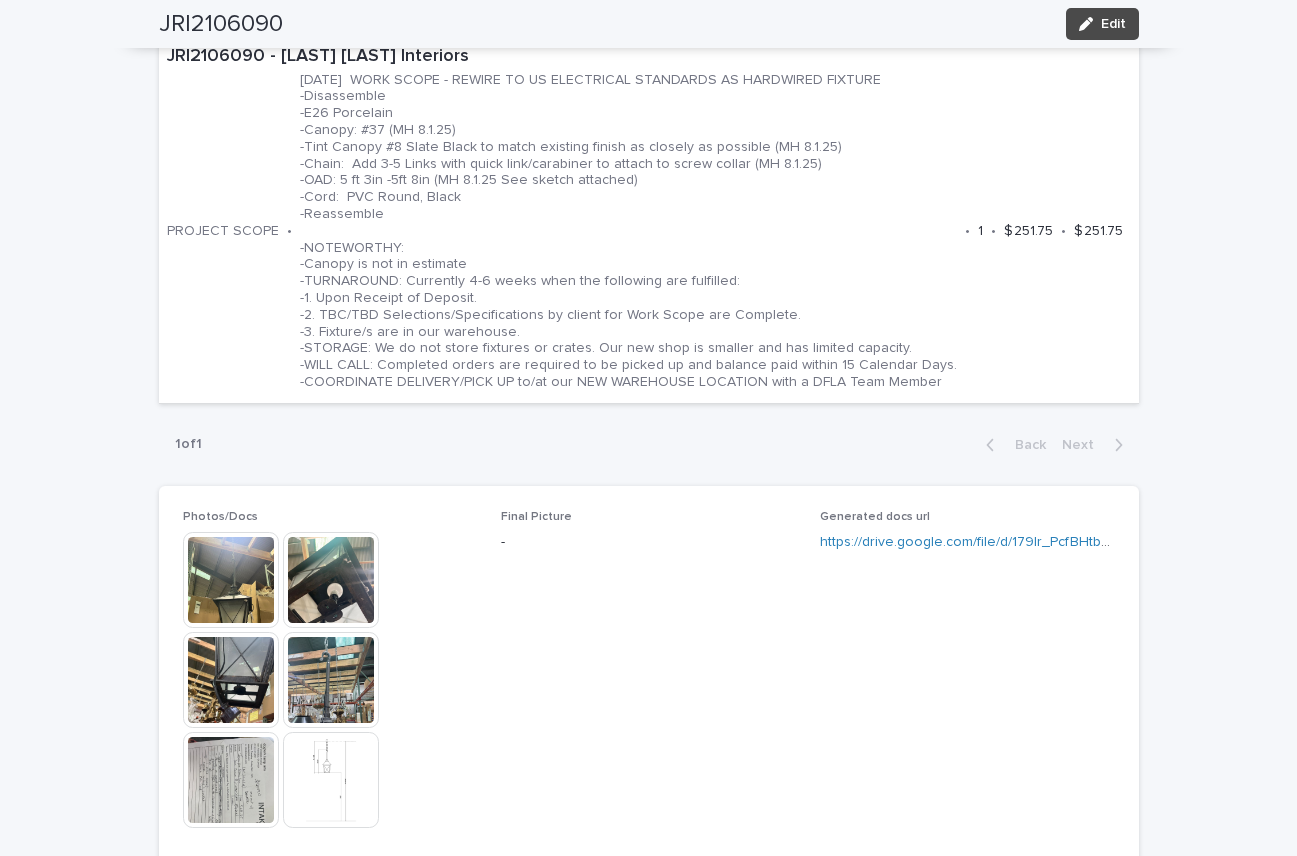 scroll, scrollTop: 1432, scrollLeft: 0, axis: vertical 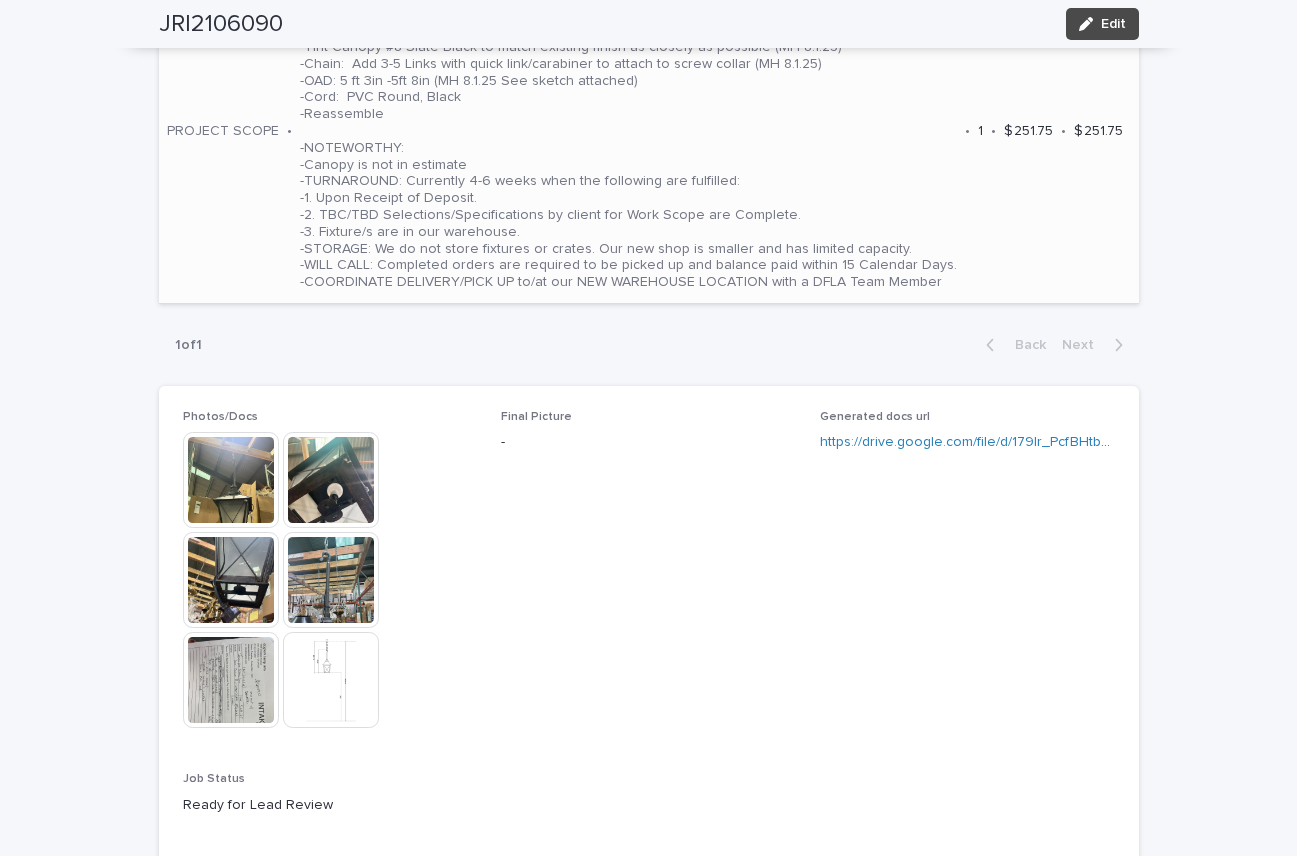 click on "[DATE]  WORK SCOPE - REWIRE TO US ELECTRICAL STANDARDS AS HARDWIRED FIXTURE
-Disassemble
-E26 Porcelain
-Canopy: #37 (MH 8.1.25)
-Tint Canopy #8 Slate Black to match existing finish as closely as possible (MH 8.1.25)
-Chain:  Add 3-5 Links with quick link/carabiner to attach to screw collar (MH 8.1.25)
-OAD: 5 ft 3in -5ft 8in (MH 8.1.25 See sketch attached)
-Cord:  PVC Round, Black
-Reassemble
-NOTEWORTHY:
-Canopy is not in estimate
-TURNAROUND: Currently 4-6 weeks when the following are fulfilled:
-1. Upon Receipt of Deposit.
-2. TBC/TBD Selections/Specifications by client for Work Scope are Complete.
-3. Fixture/s are in our warehouse.
-STORAGE: We do not store fixtures or crates. Our new shop is smaller and has limited capacity.
-WILL CALL: Completed orders are required to be picked up and balance paid within 15 Calendar Days.
-COORDINATE DELIVERY/PICK UP to/at our NEW WAREHOUSE LOCATION with a DFLA Team Member" at bounding box center [628, 131] 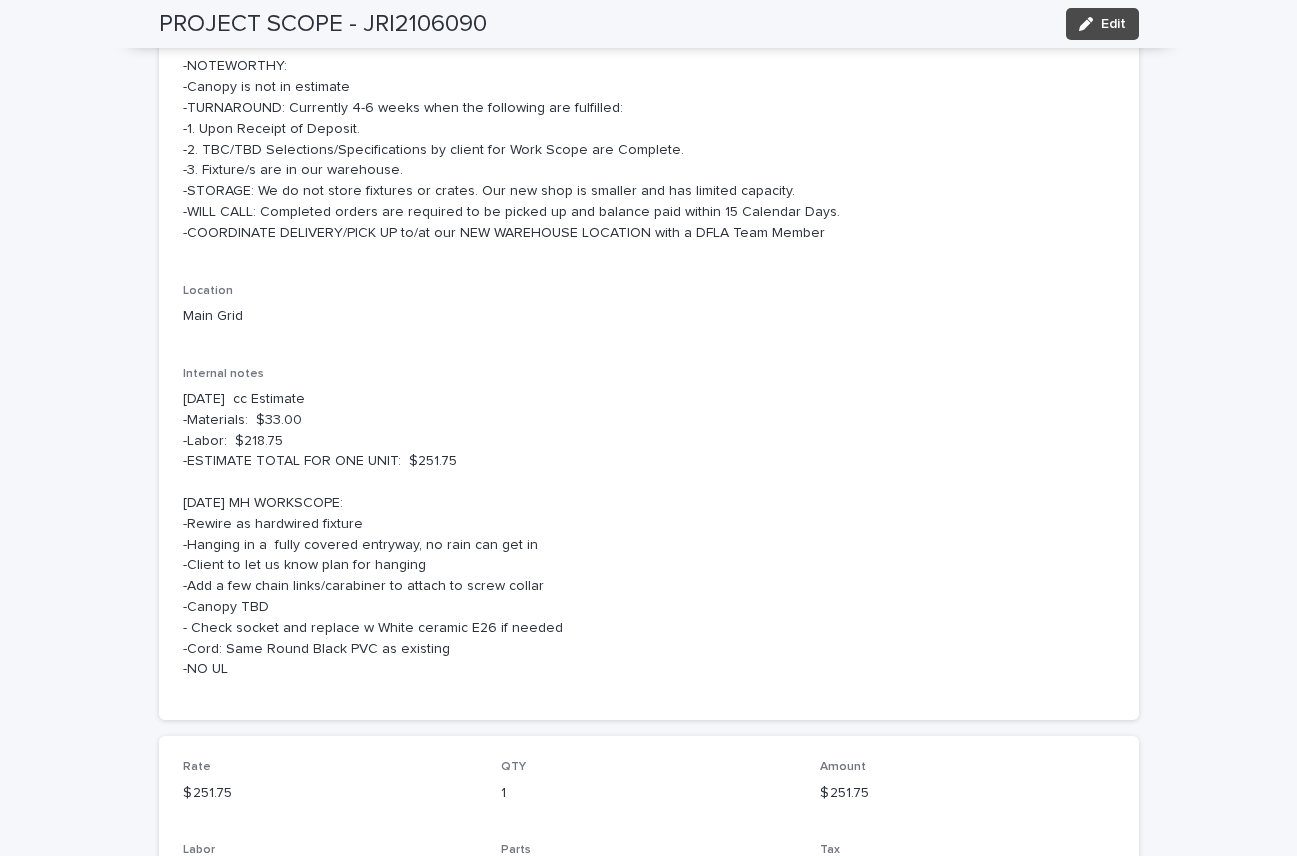 scroll, scrollTop: 513, scrollLeft: 0, axis: vertical 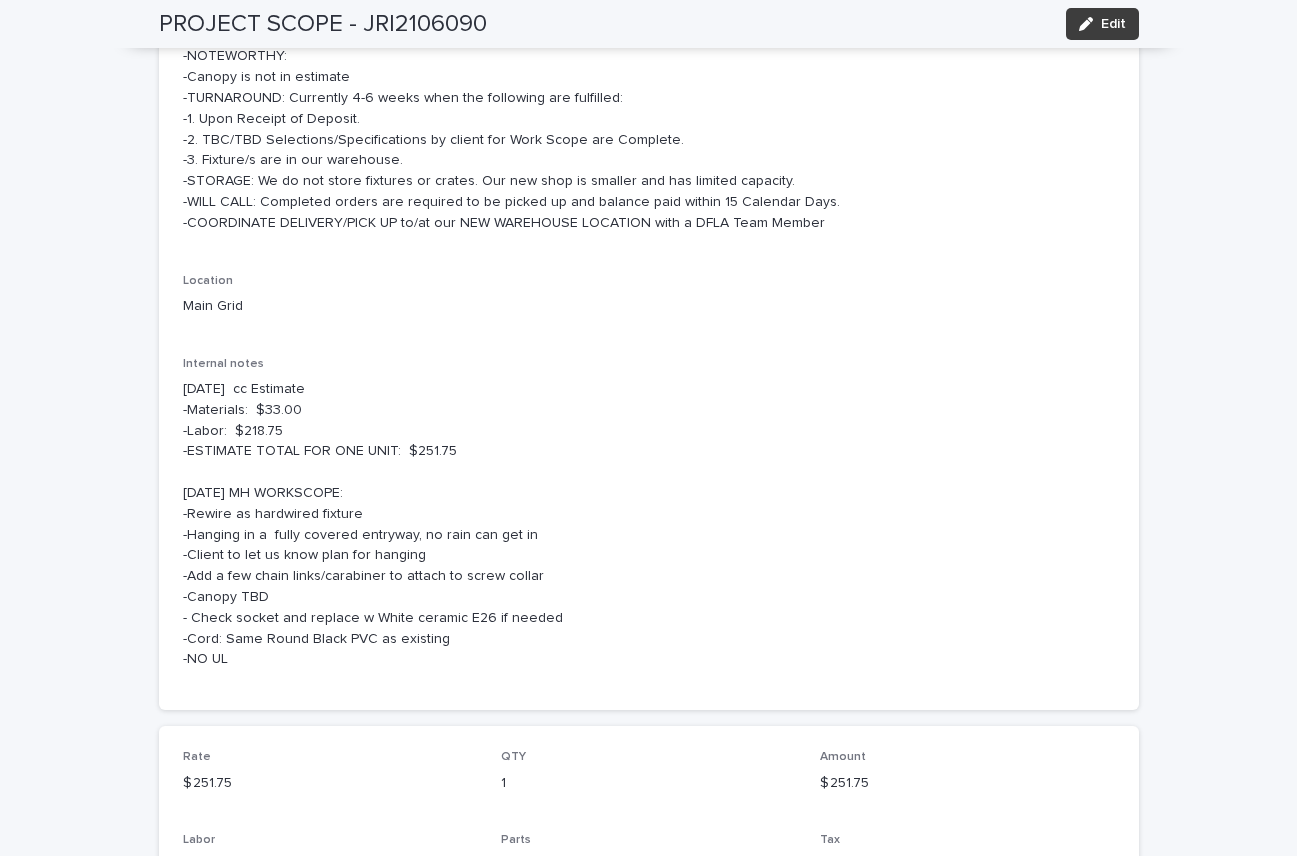 click on "Edit" at bounding box center (1113, 24) 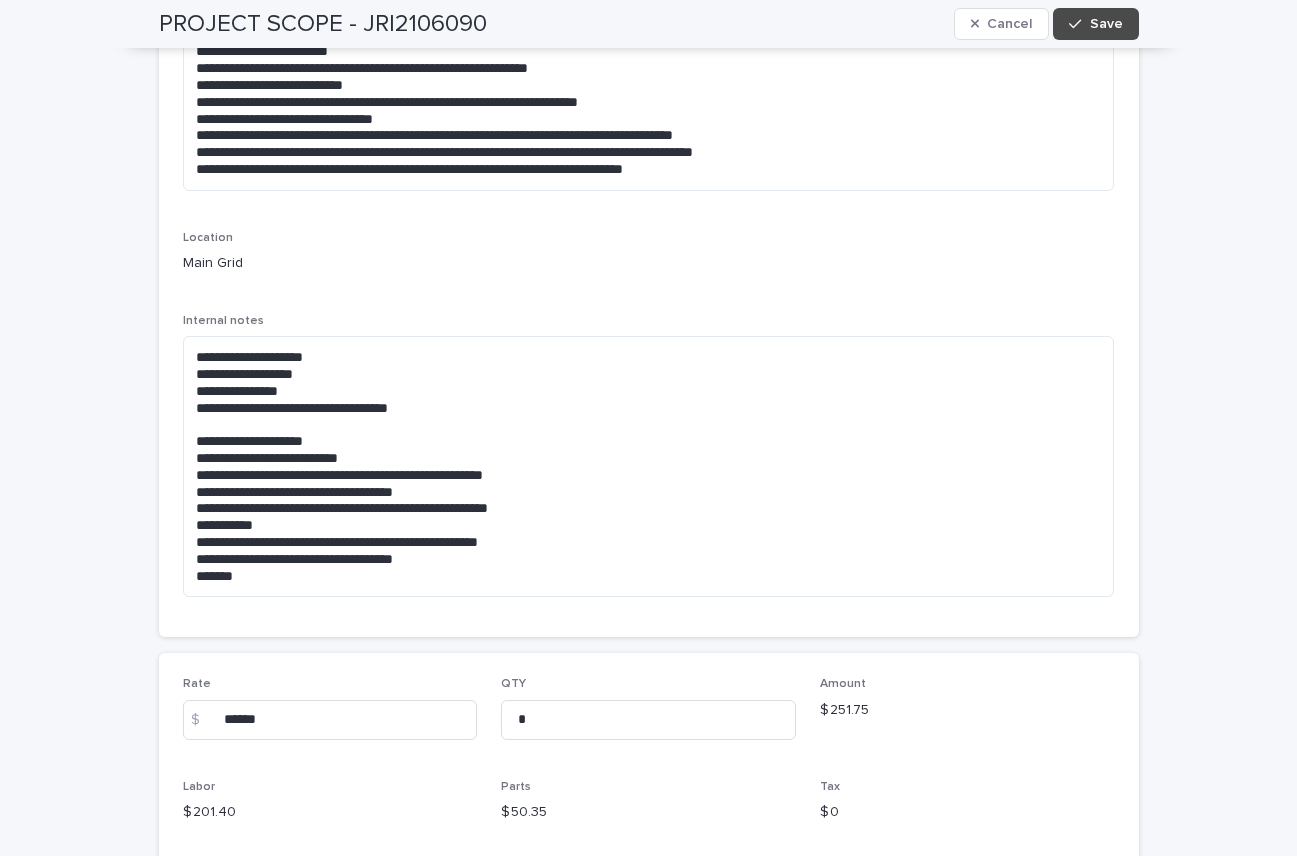 scroll, scrollTop: 226, scrollLeft: 0, axis: vertical 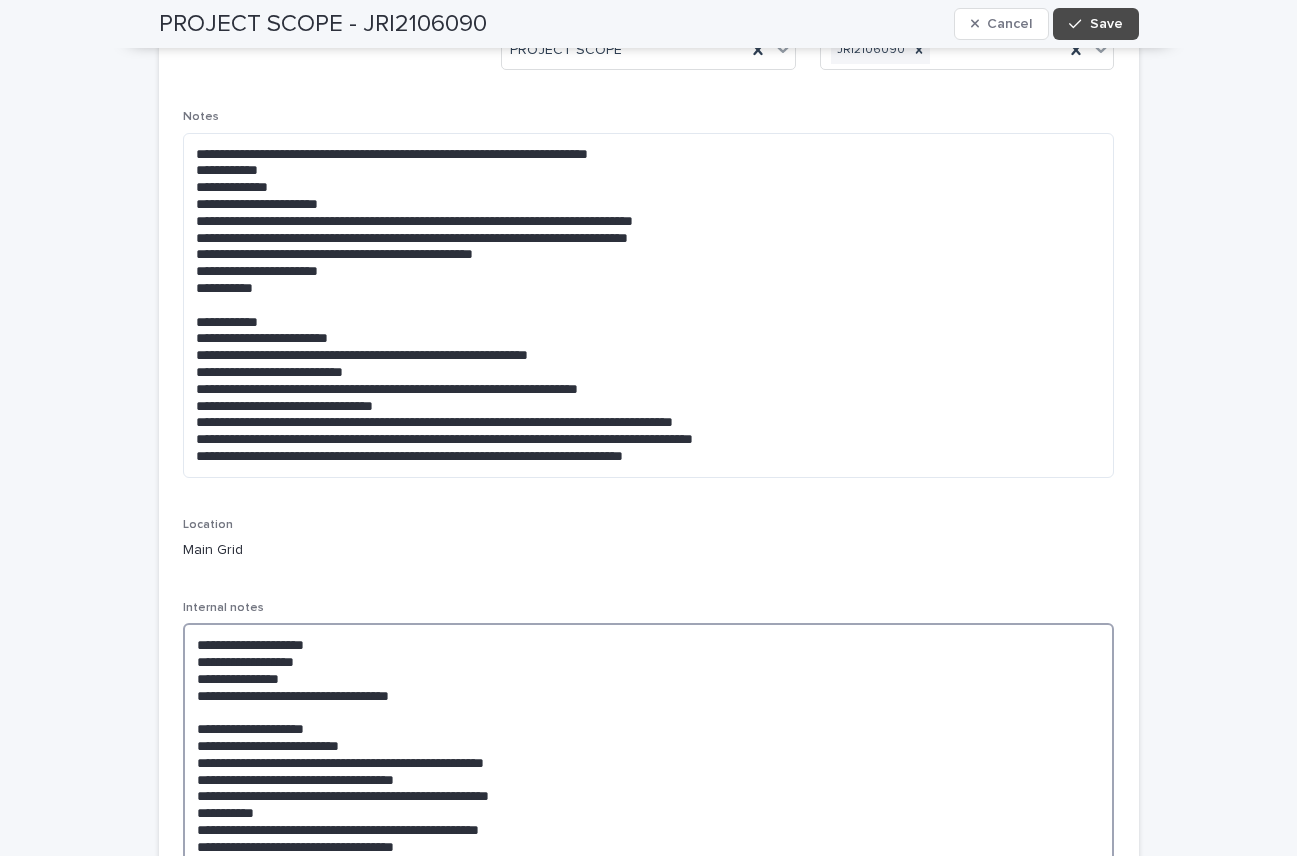 click on "**********" at bounding box center (649, 753) 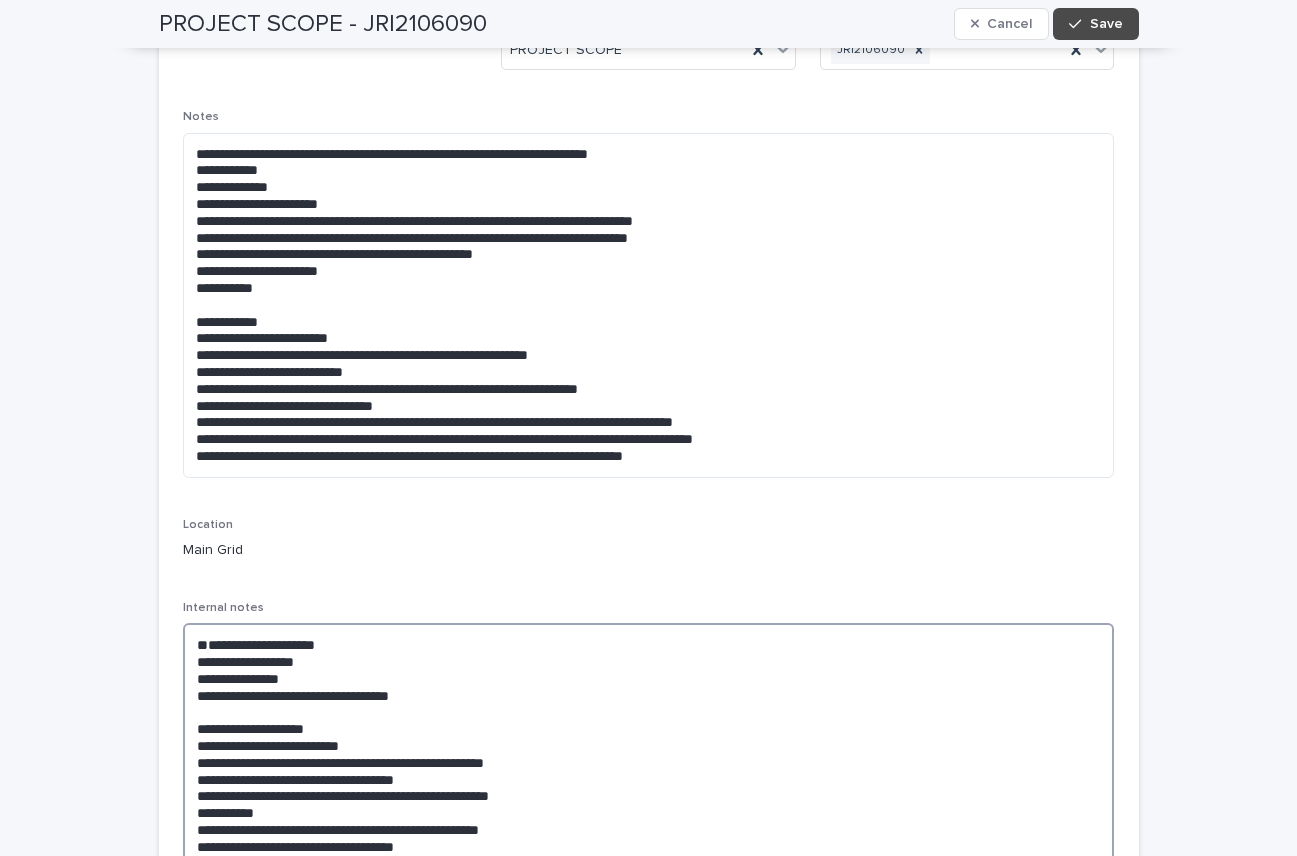 click on "**********" at bounding box center [649, 770] 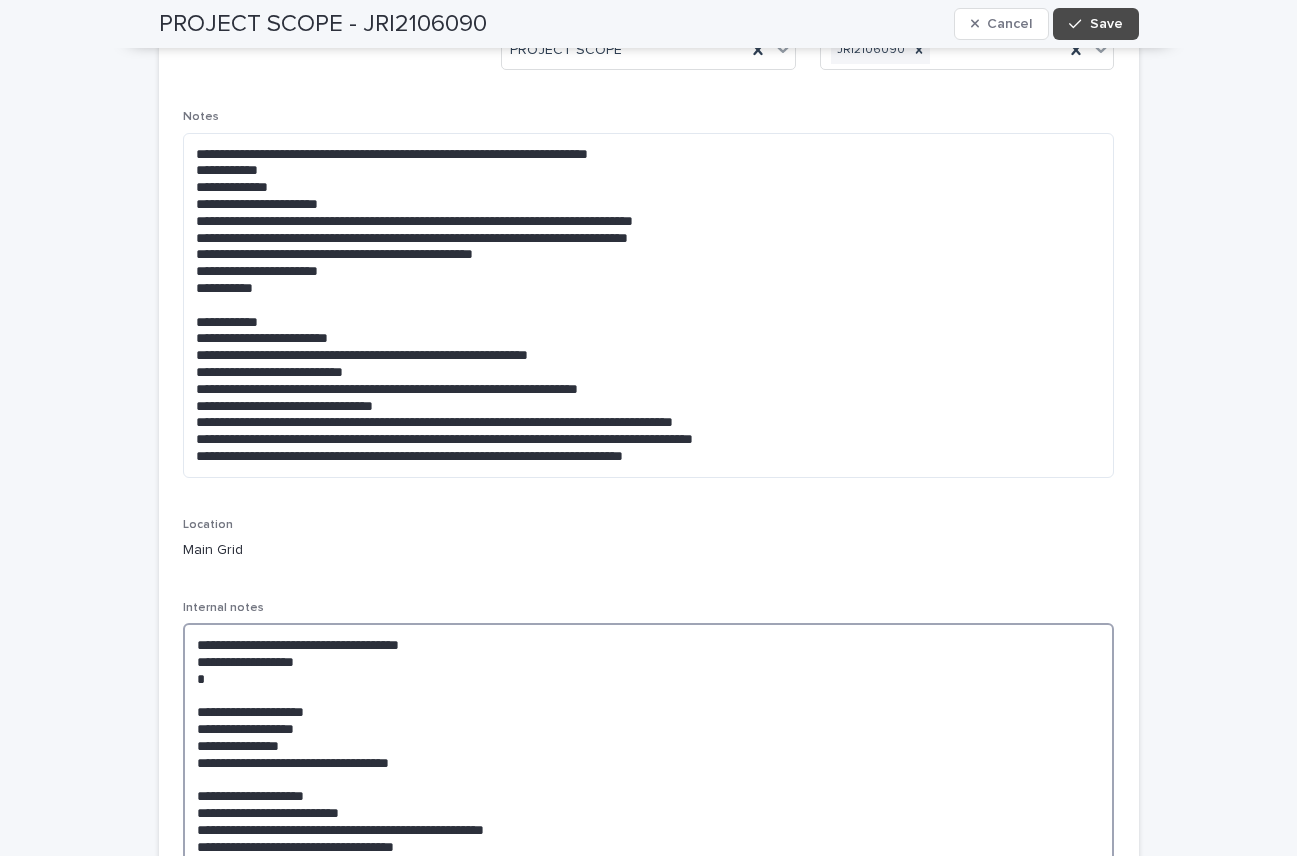 click on "**********" at bounding box center (649, 787) 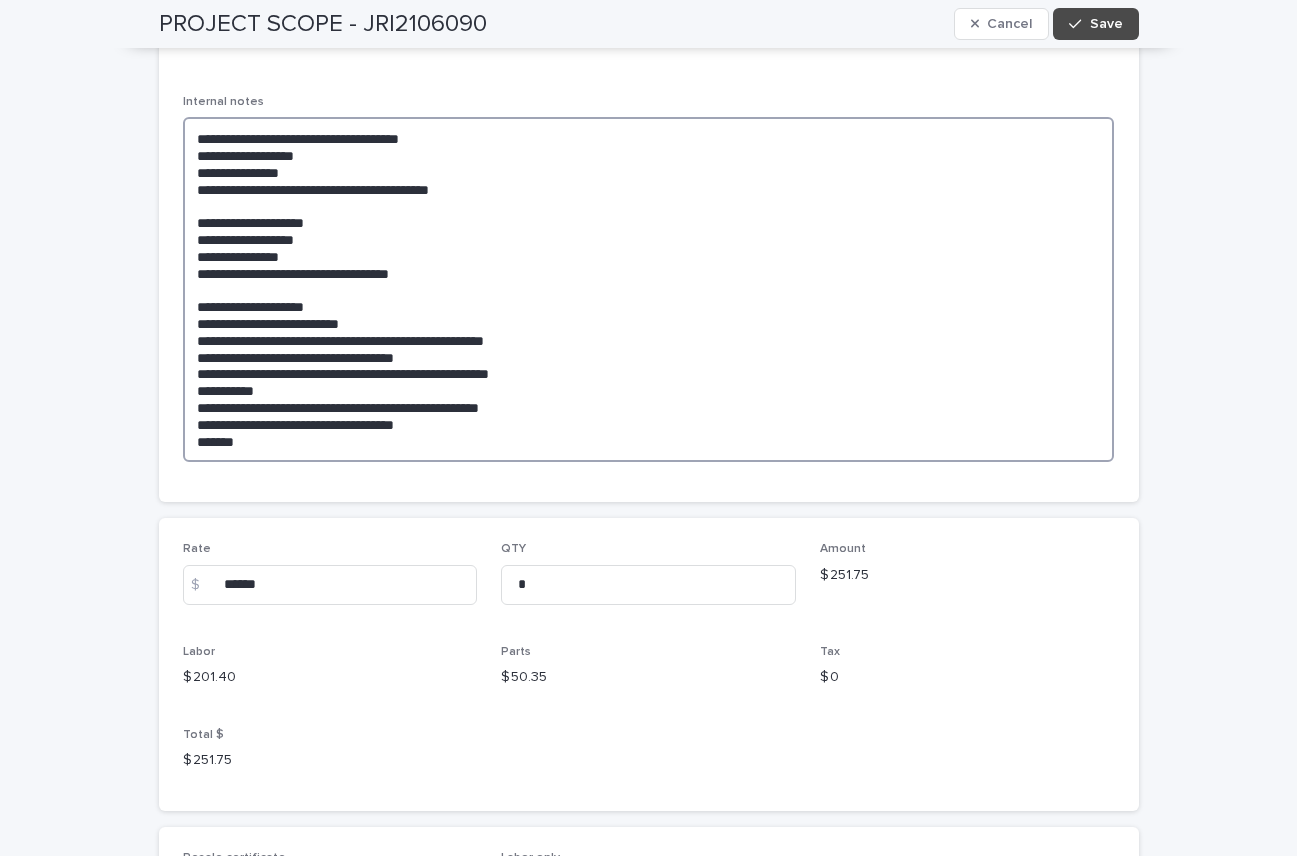 scroll, scrollTop: 734, scrollLeft: 0, axis: vertical 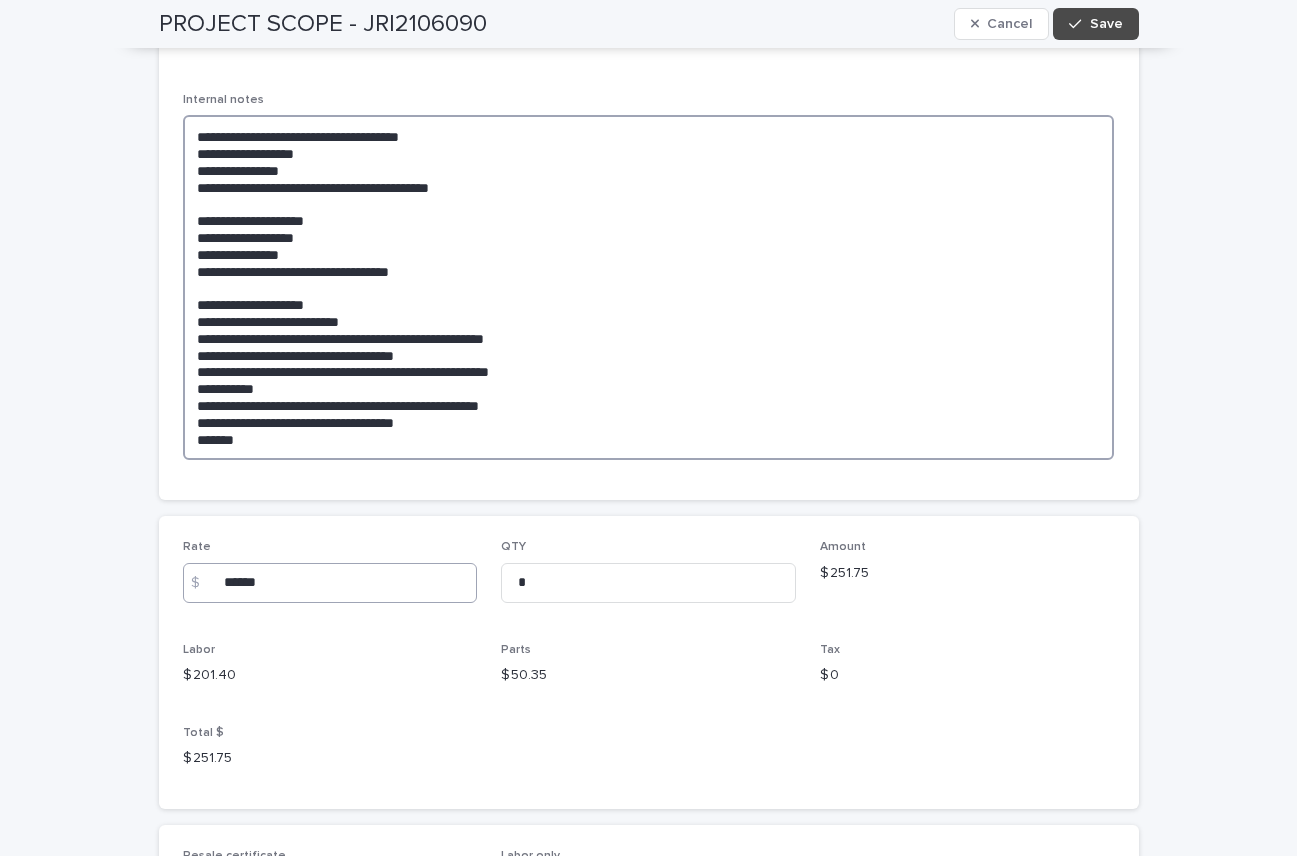 type on "**********" 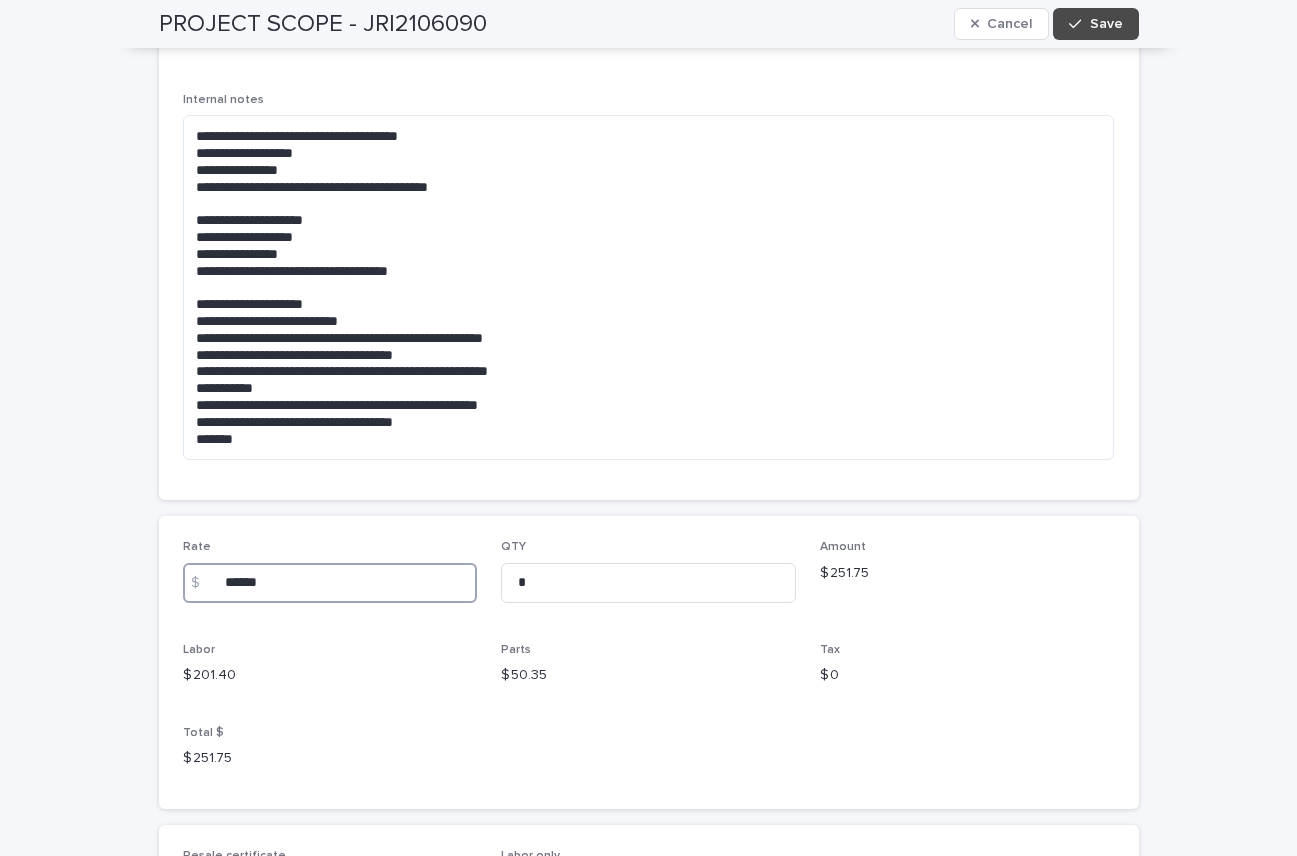 click on "******" at bounding box center (330, 583) 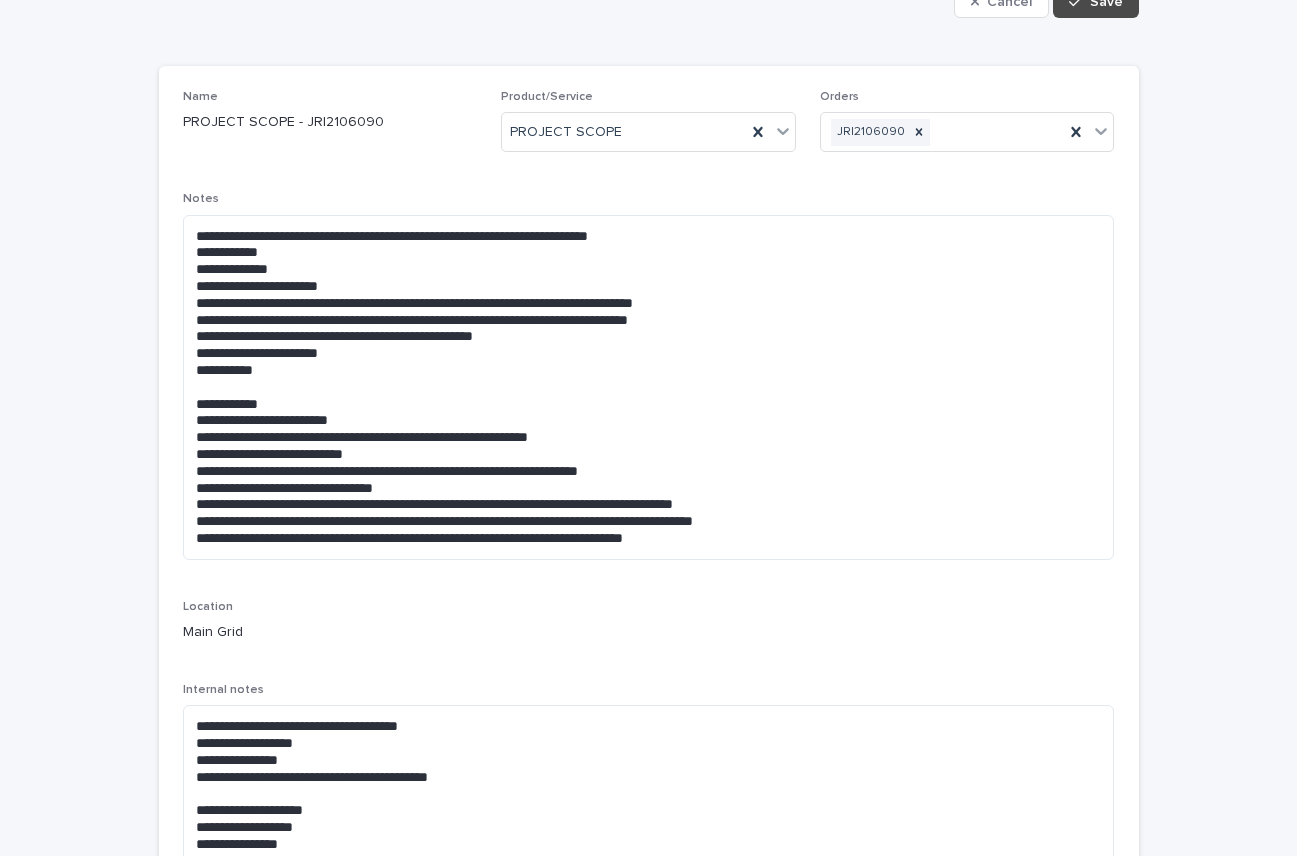 scroll, scrollTop: 137, scrollLeft: 0, axis: vertical 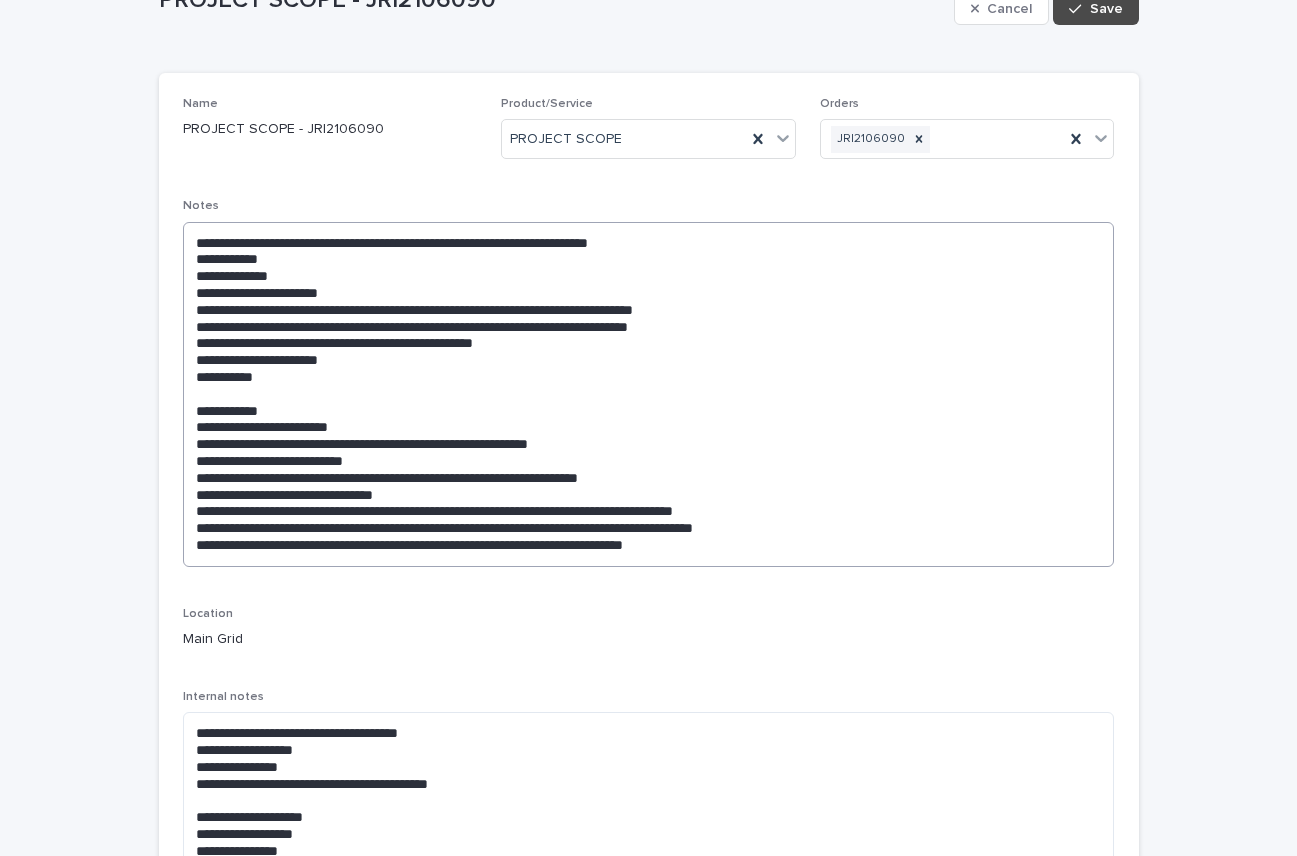 type on "******" 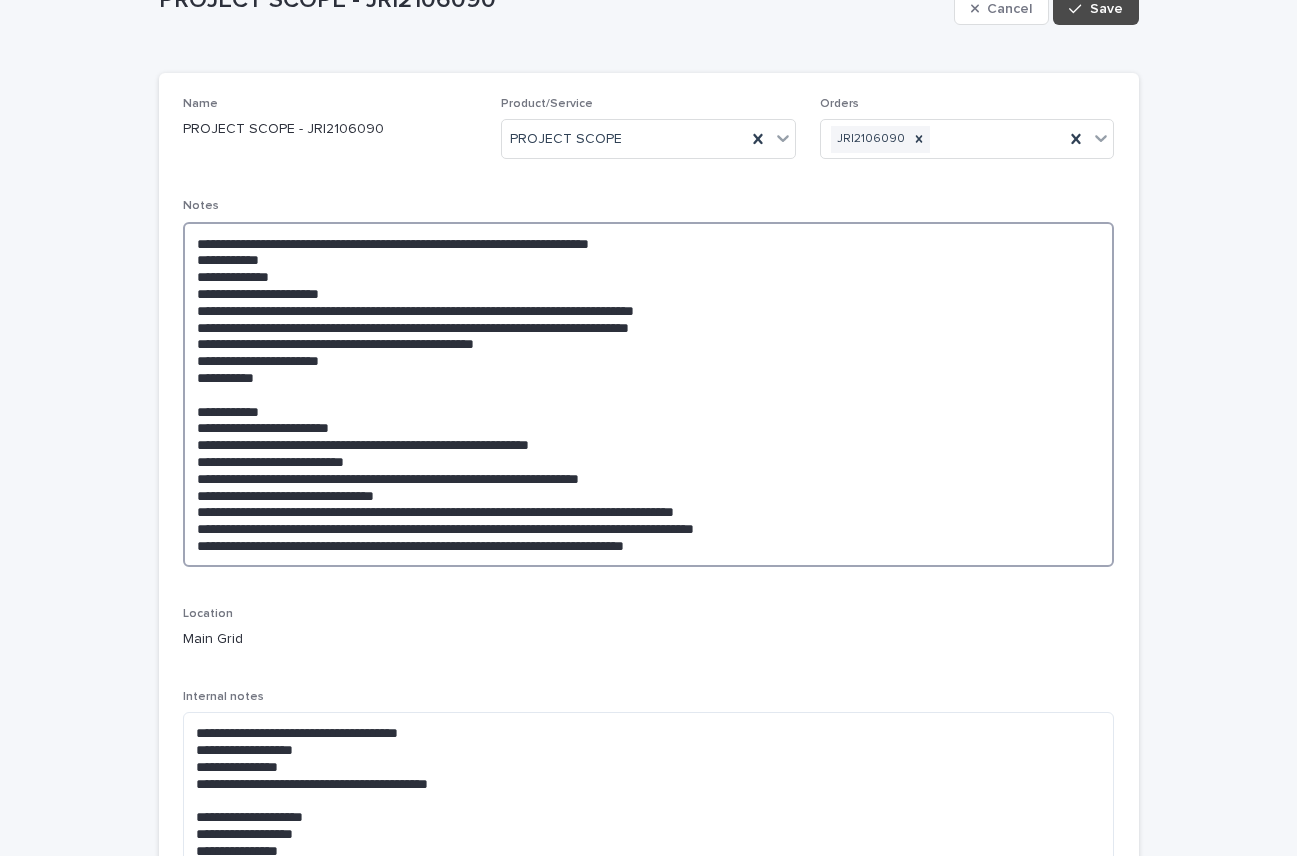 click on "**********" at bounding box center [649, 394] 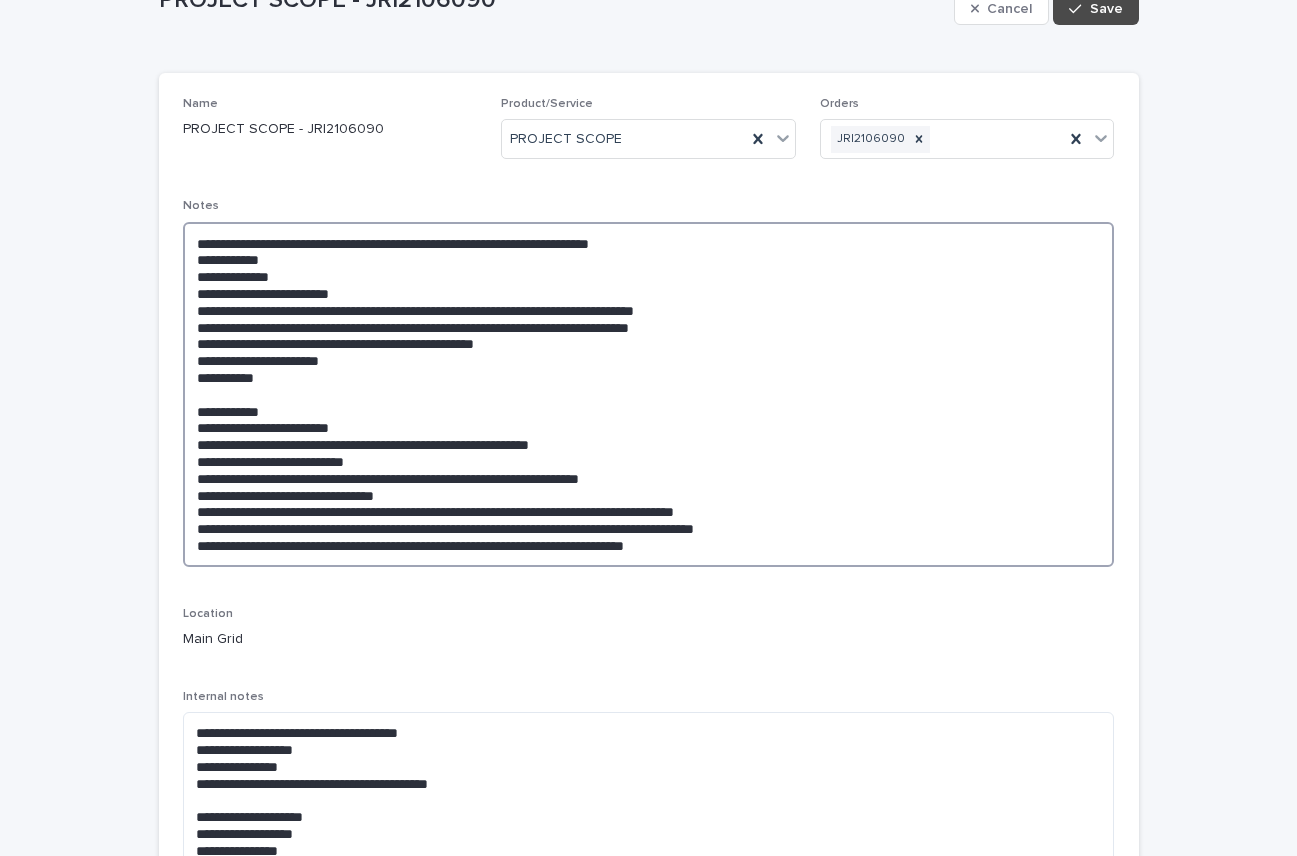 drag, startPoint x: 187, startPoint y: 239, endPoint x: 275, endPoint y: 244, distance: 88.14193 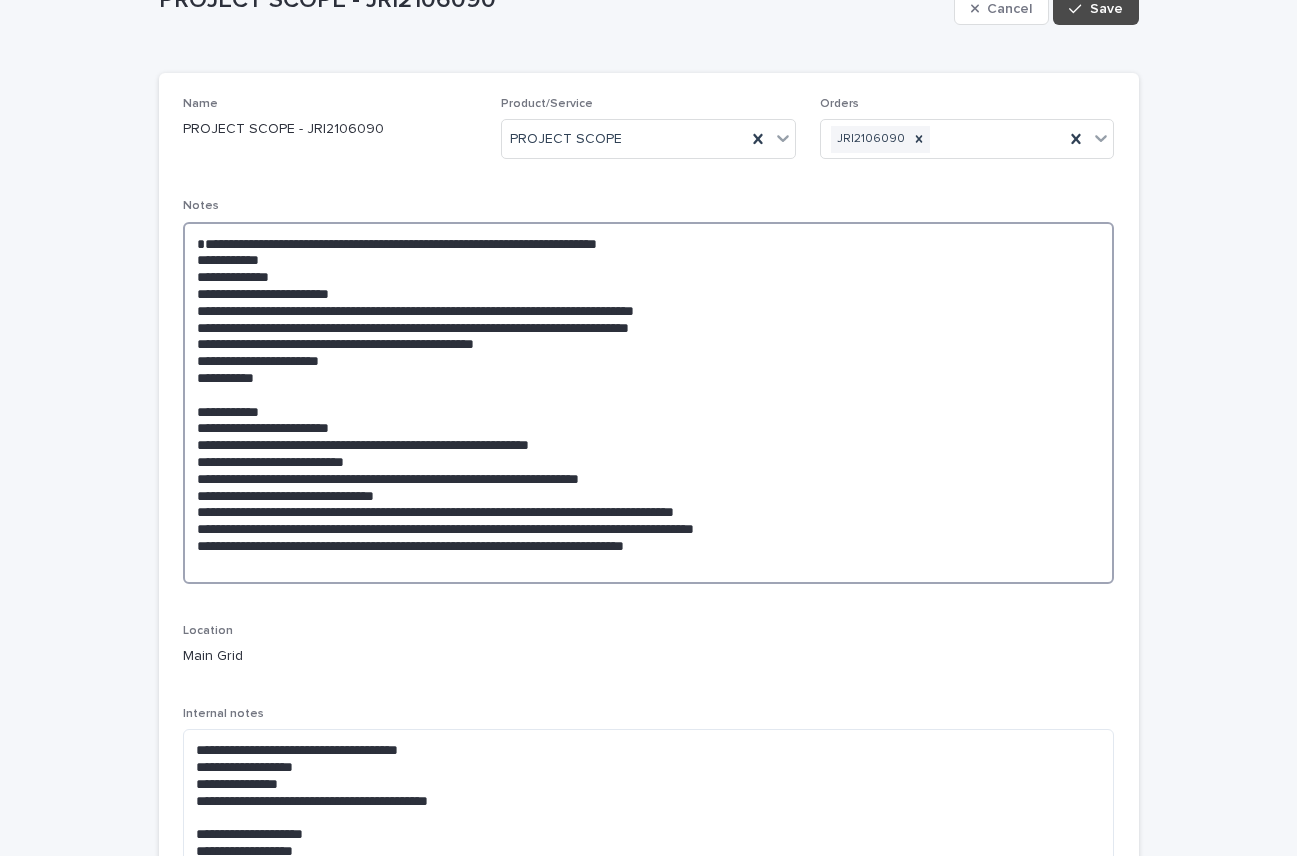 click on "**********" at bounding box center [649, 403] 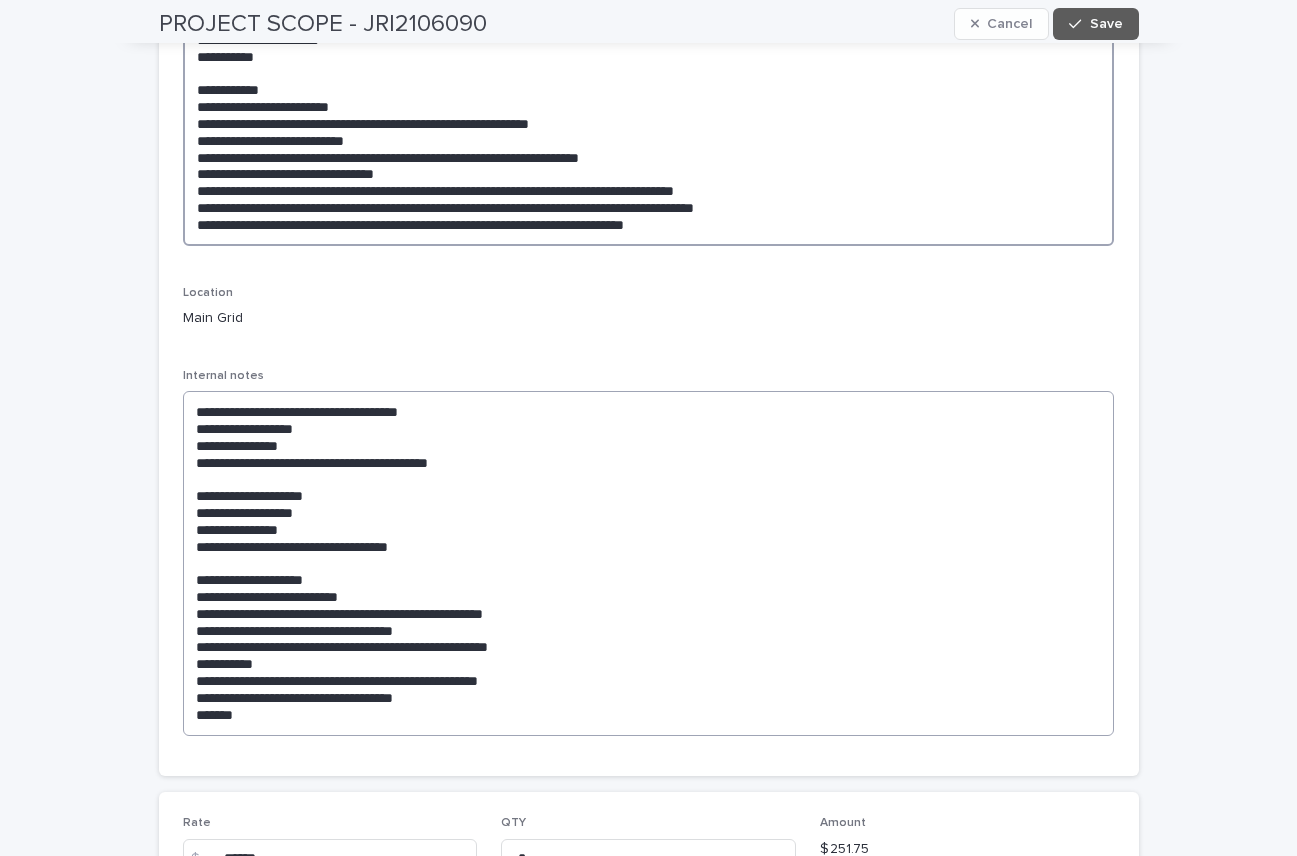 scroll, scrollTop: 479, scrollLeft: 0, axis: vertical 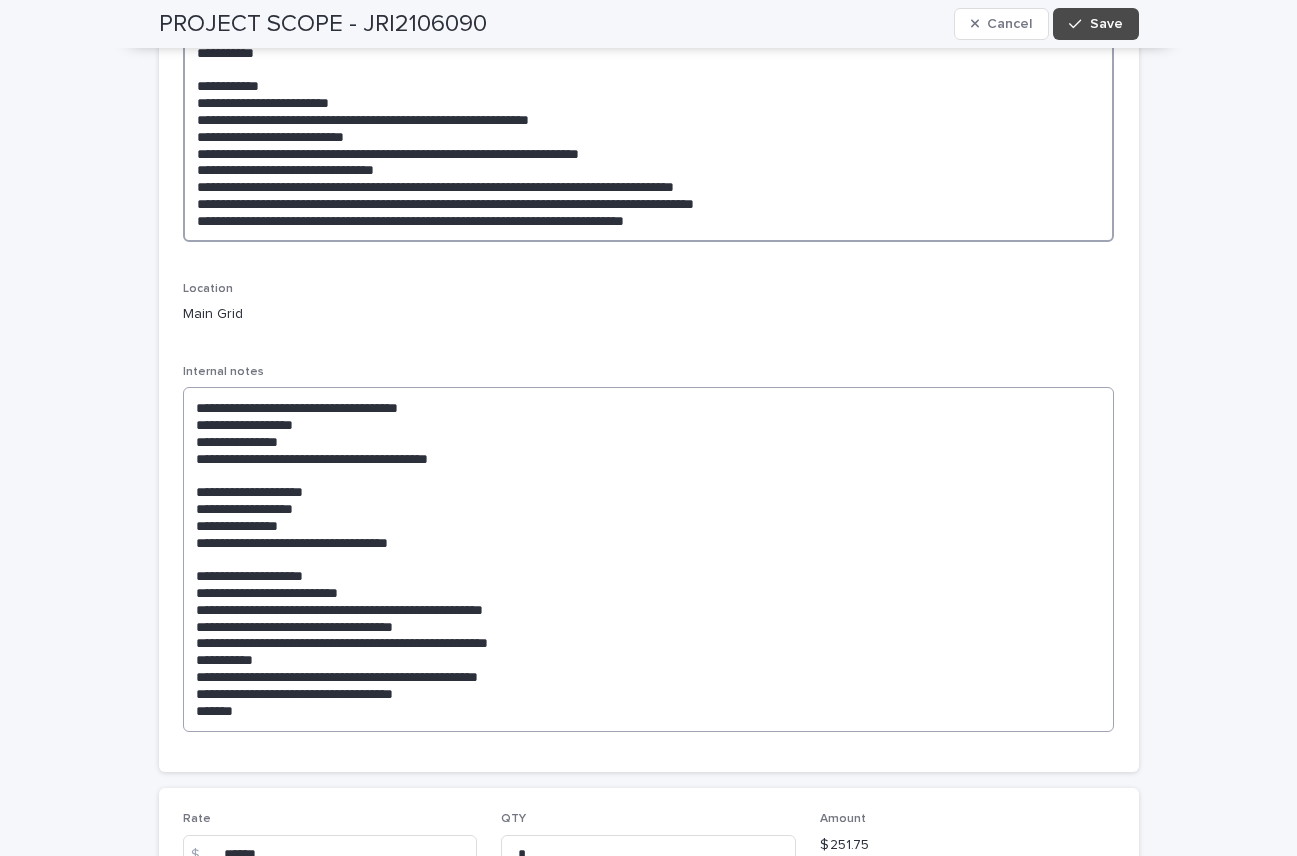type on "**********" 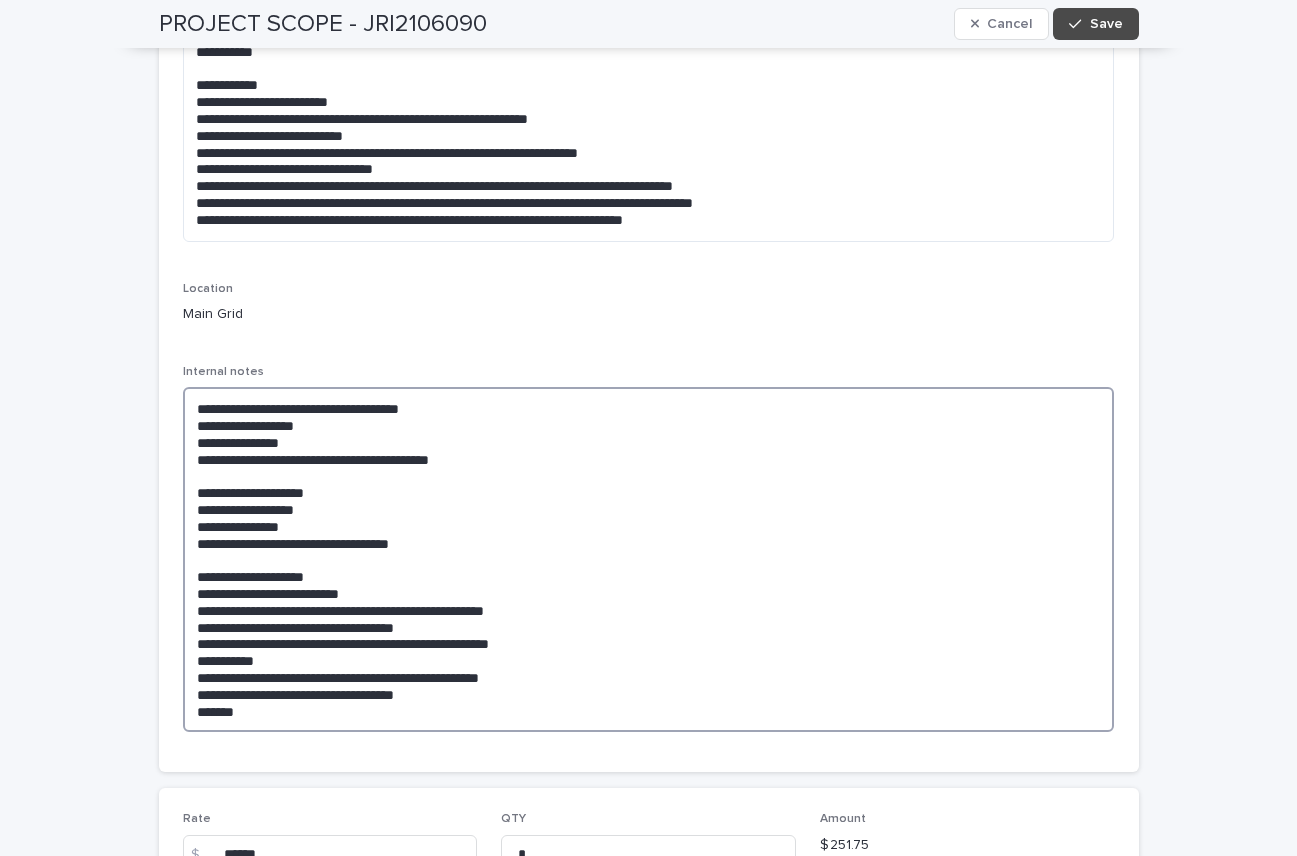 click on "**********" at bounding box center (649, 559) 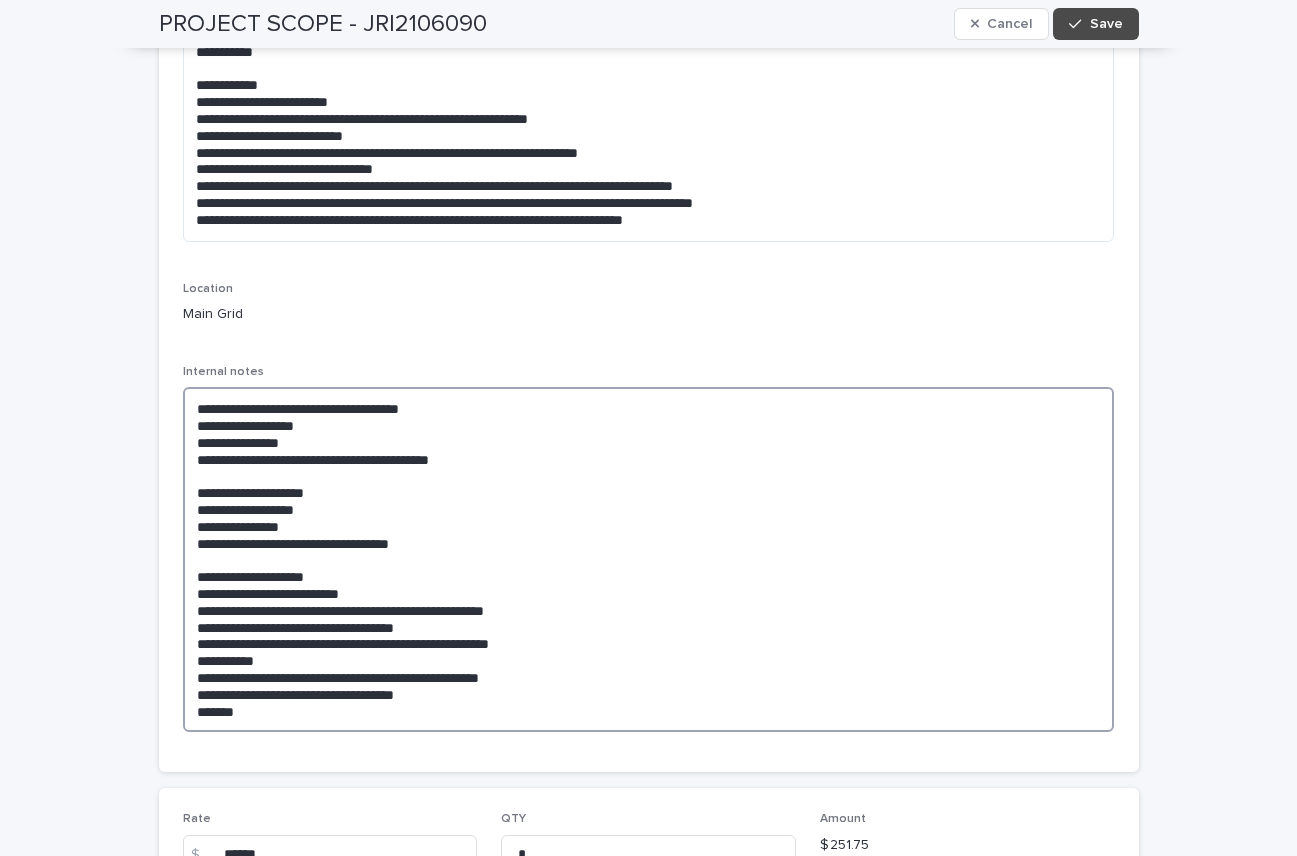 click on "**********" at bounding box center [649, 559] 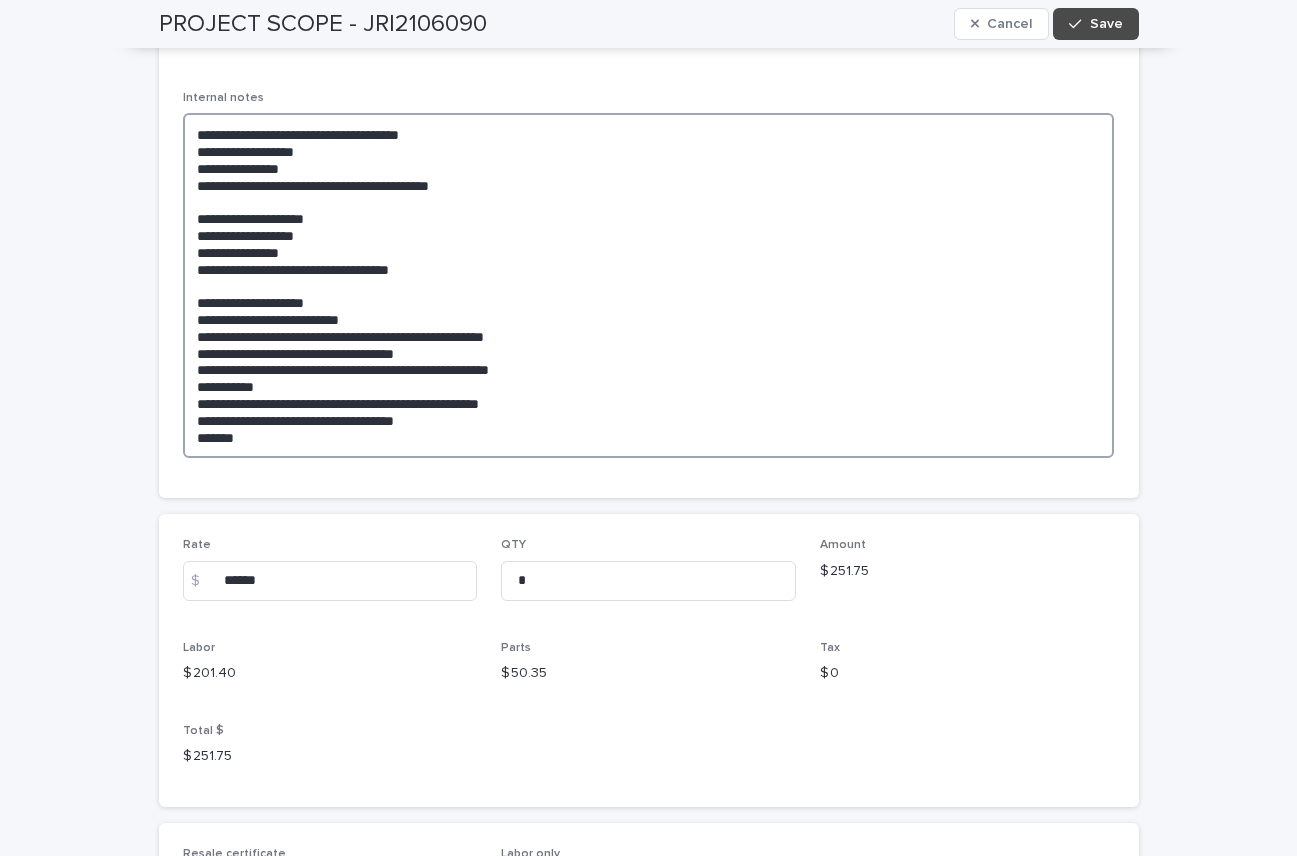 scroll, scrollTop: 786, scrollLeft: 0, axis: vertical 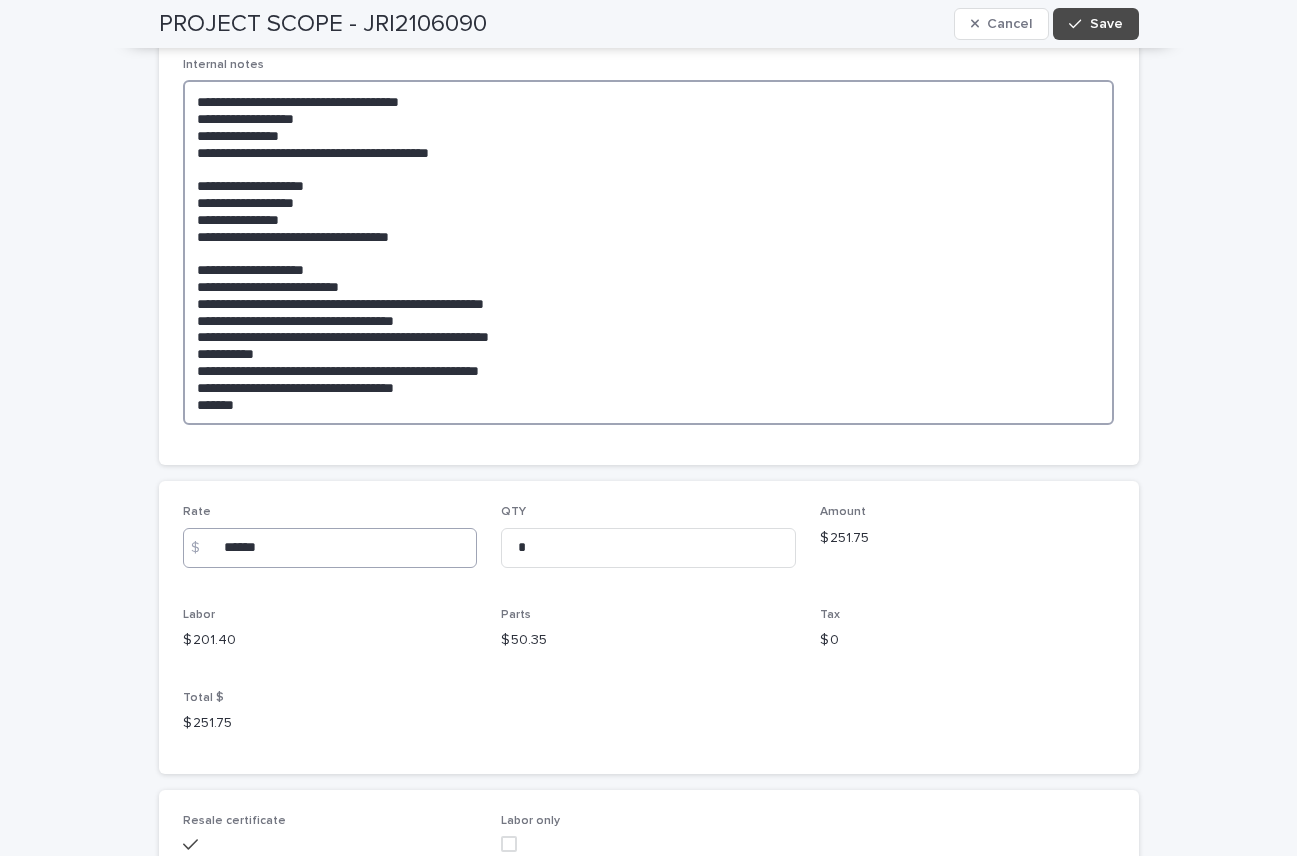 type on "**********" 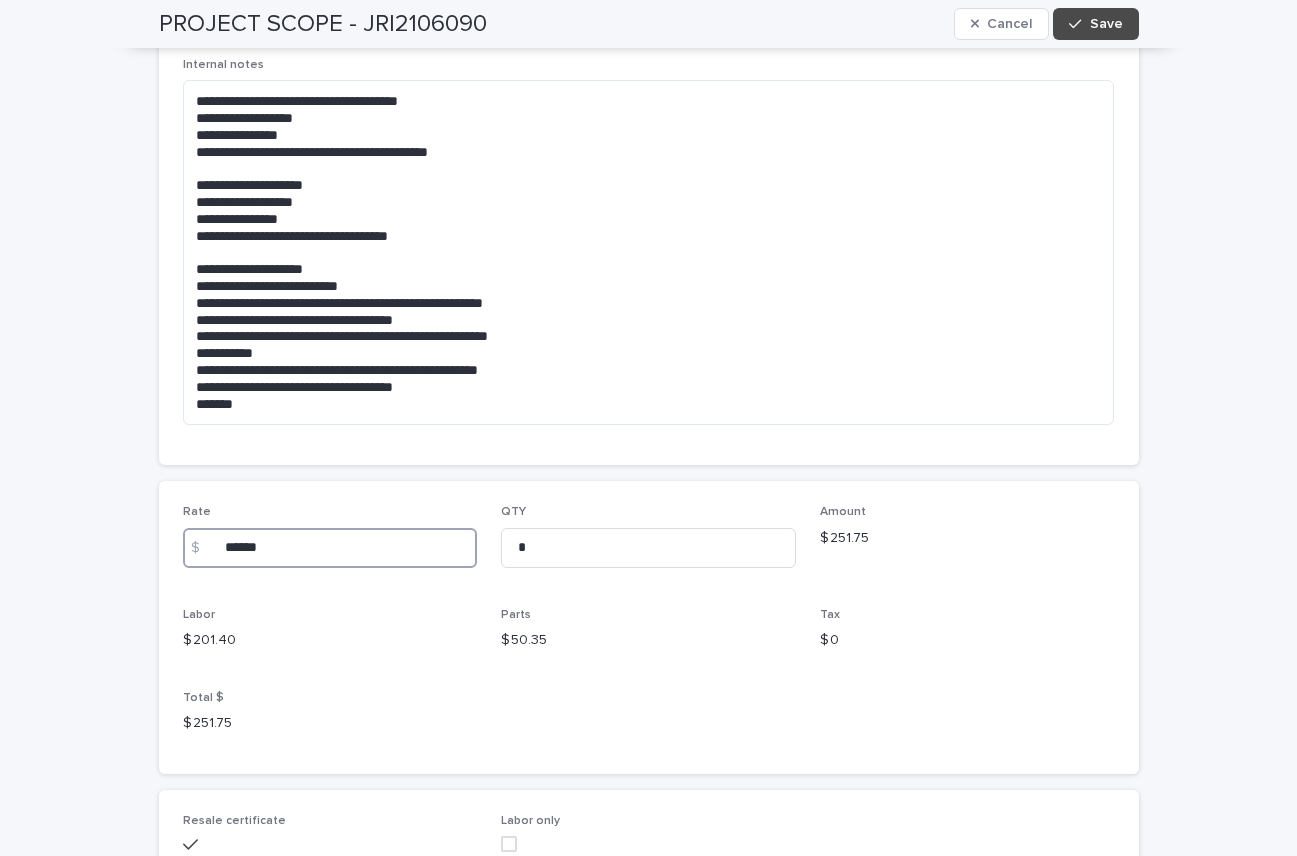 click on "******" at bounding box center [330, 548] 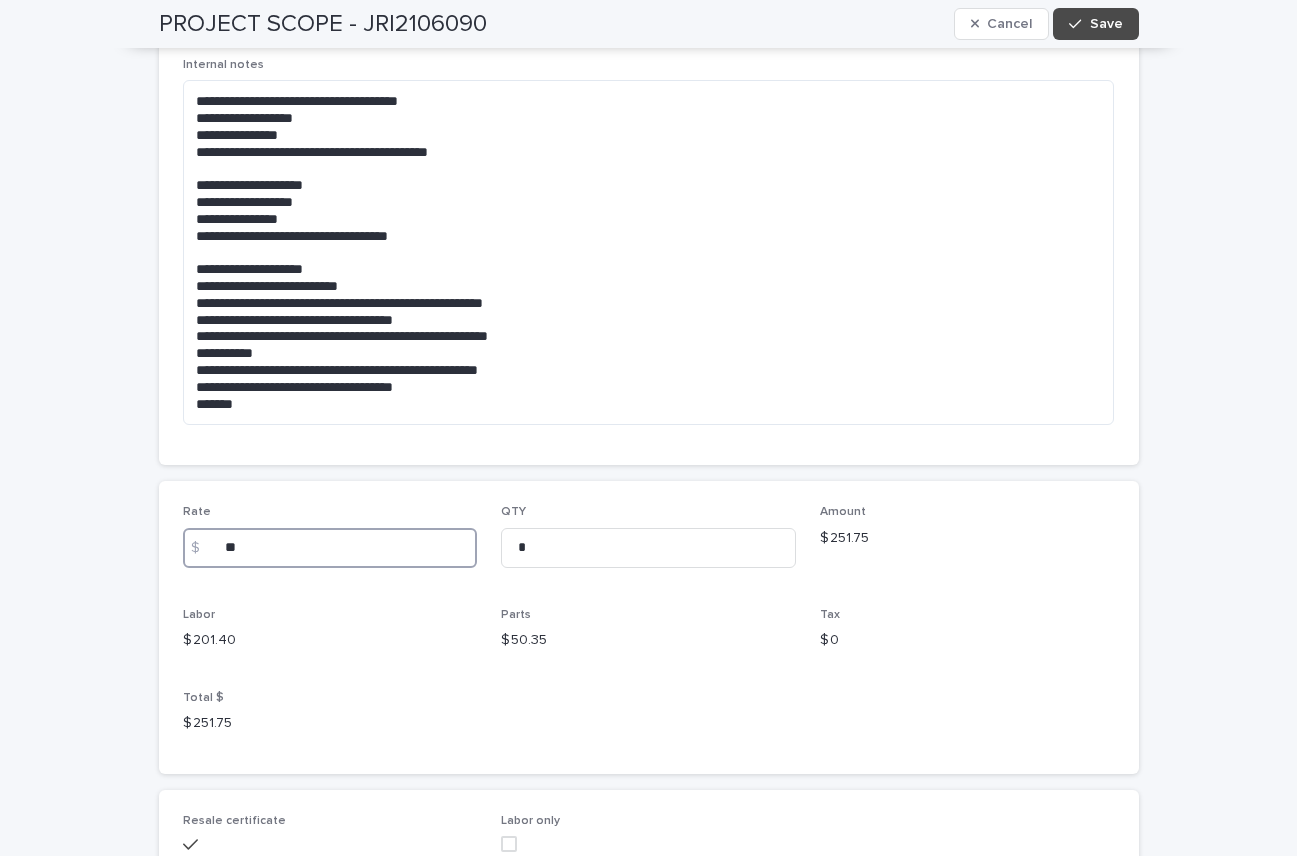 type on "*" 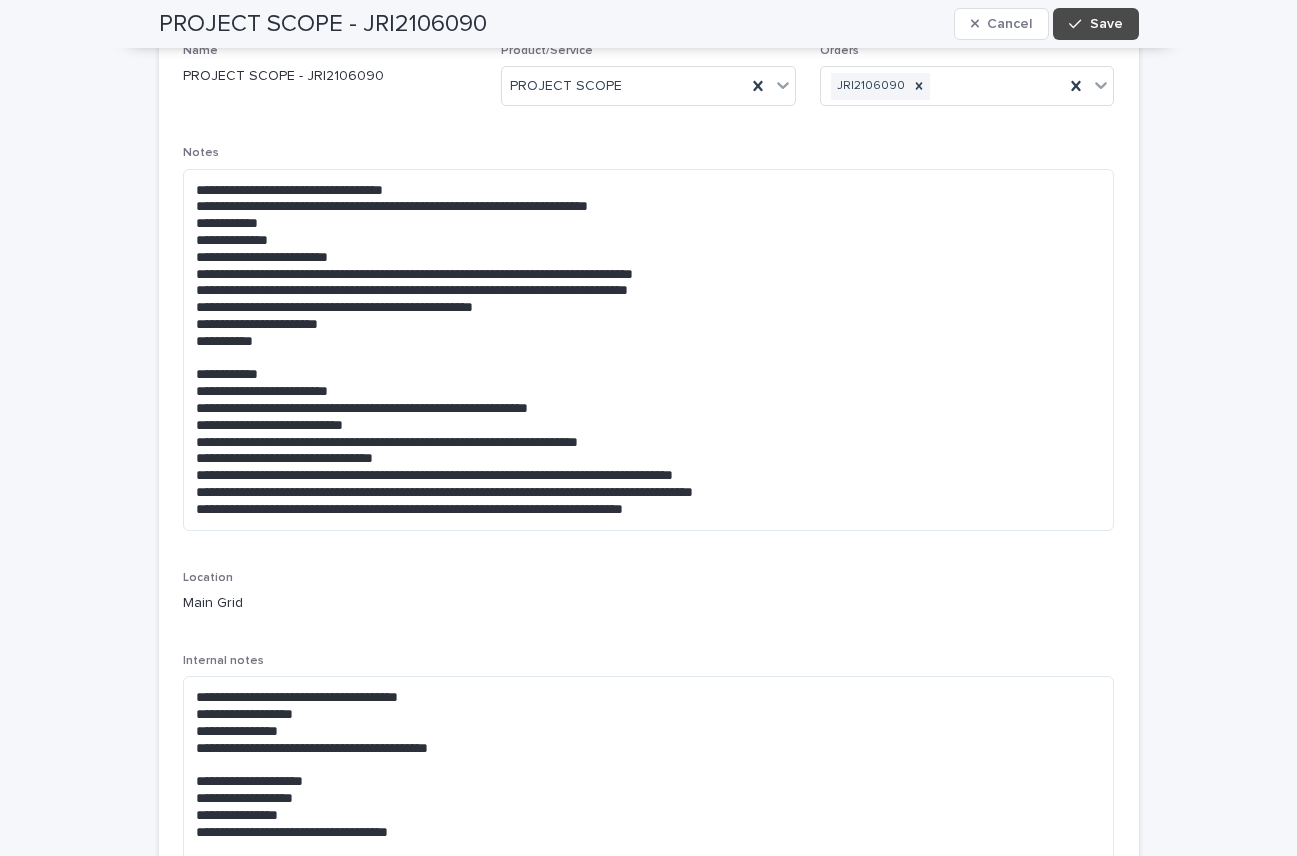 scroll, scrollTop: 207, scrollLeft: 0, axis: vertical 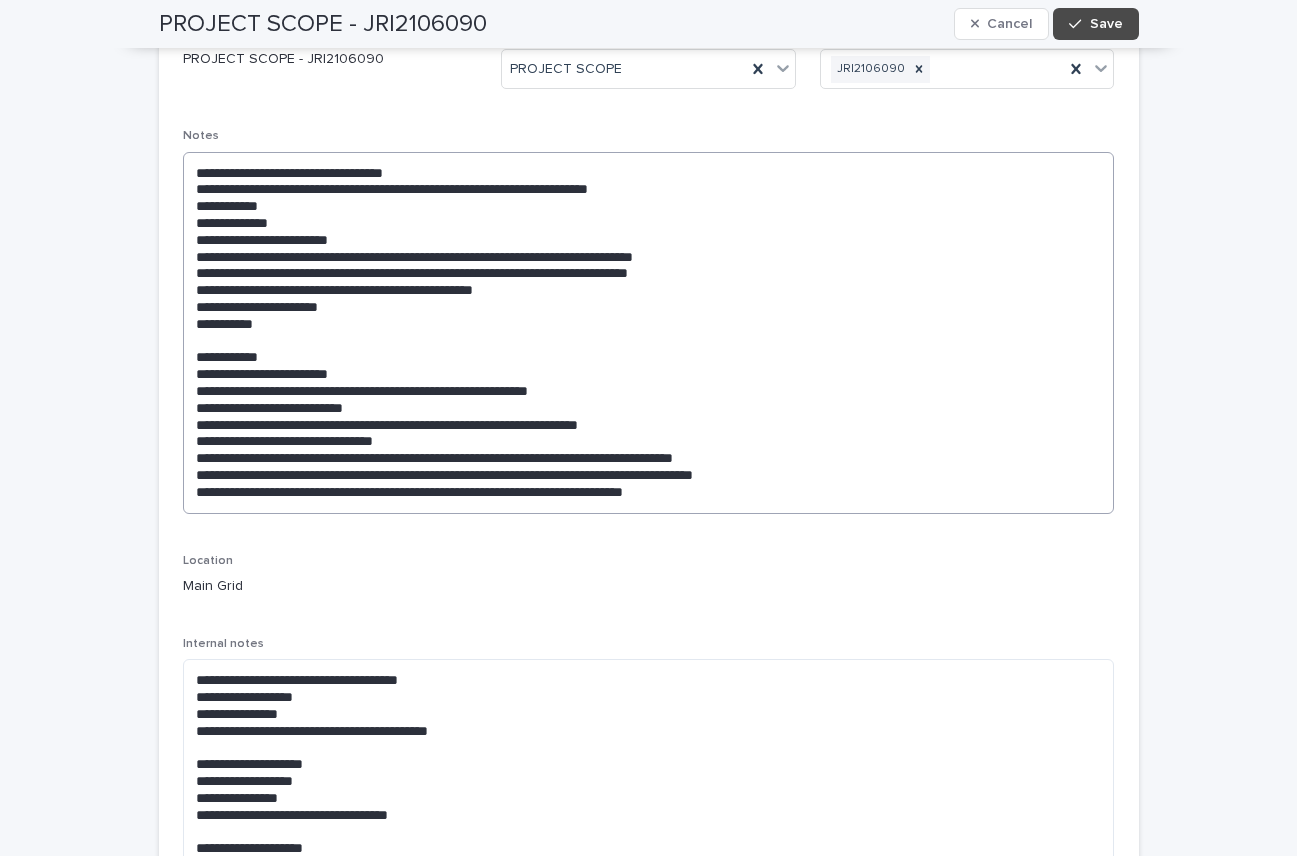 type on "******" 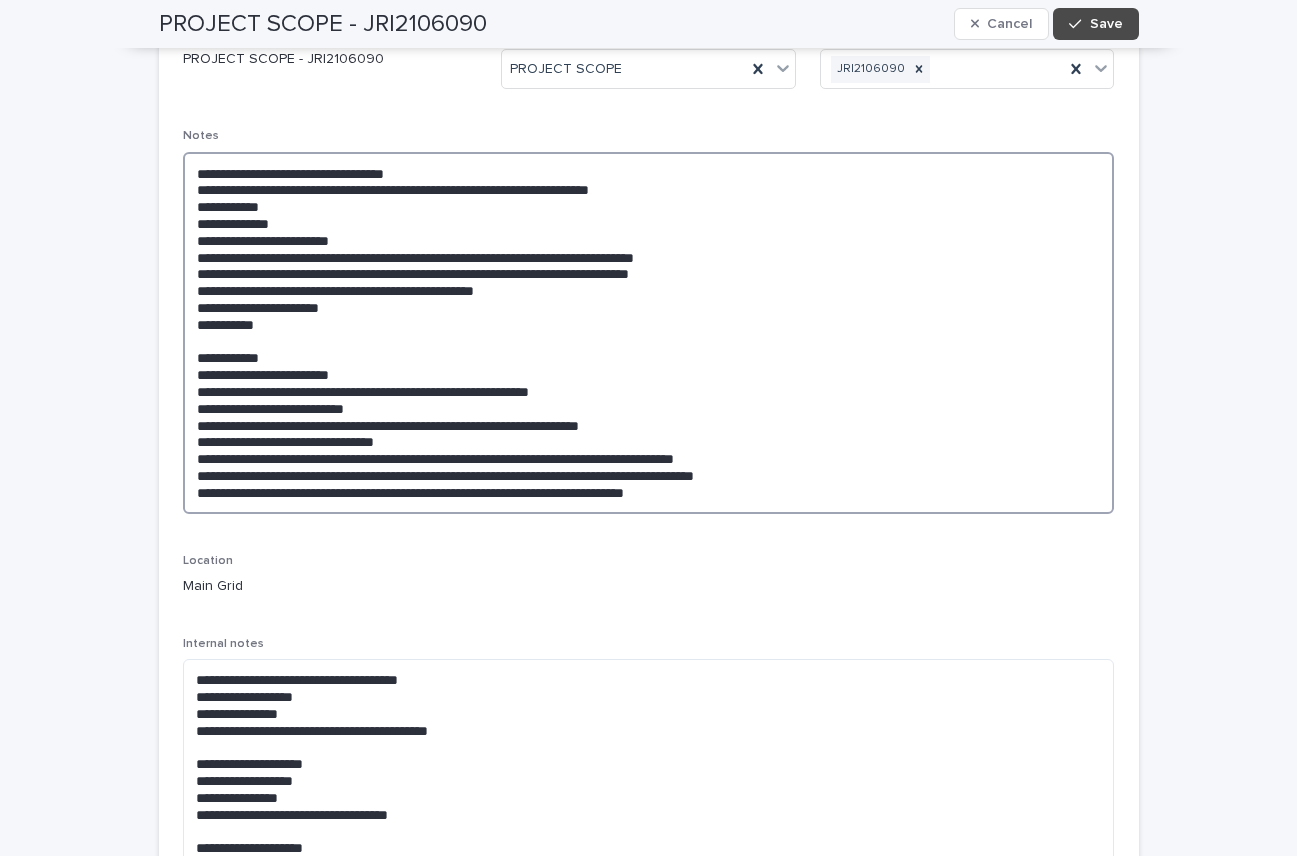 click on "**********" at bounding box center (649, 333) 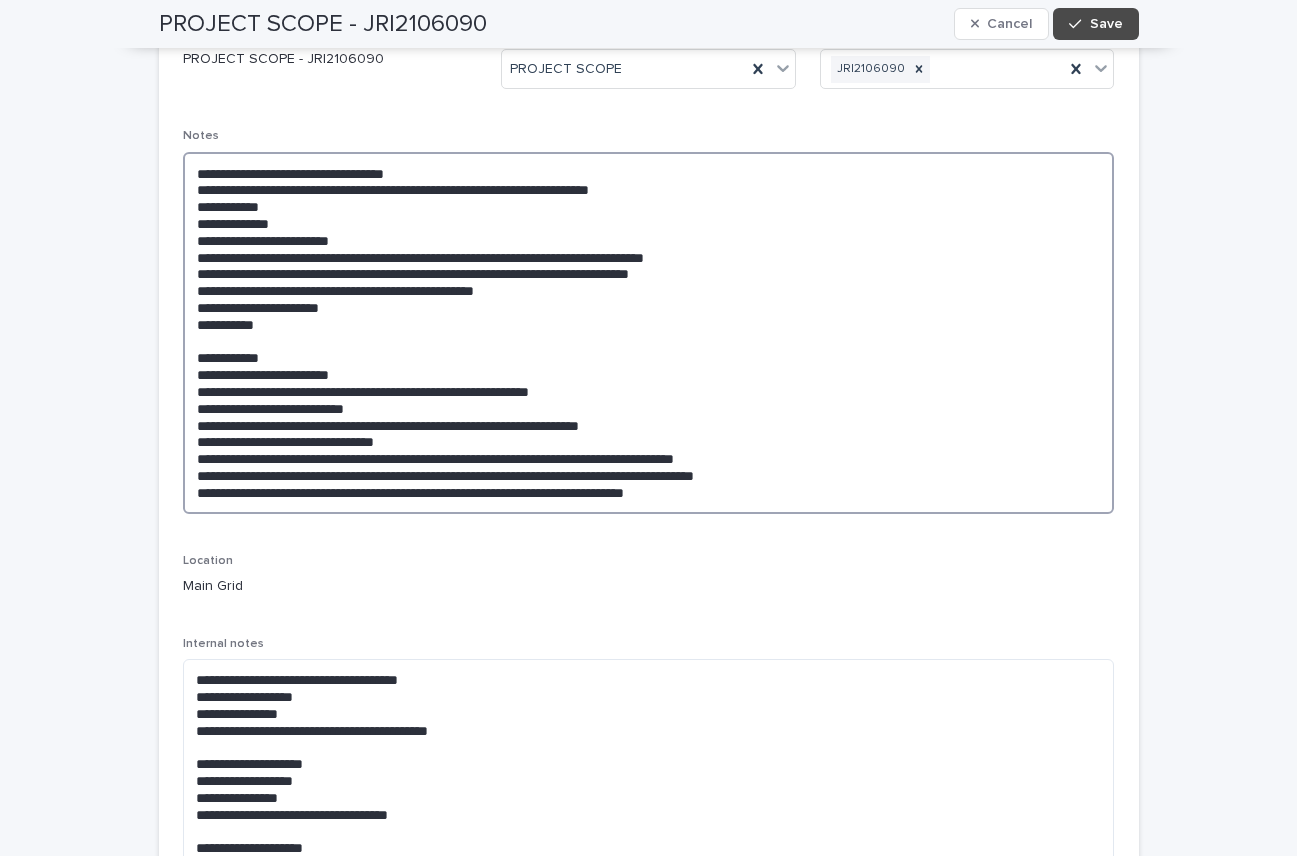 click on "**********" at bounding box center [649, 333] 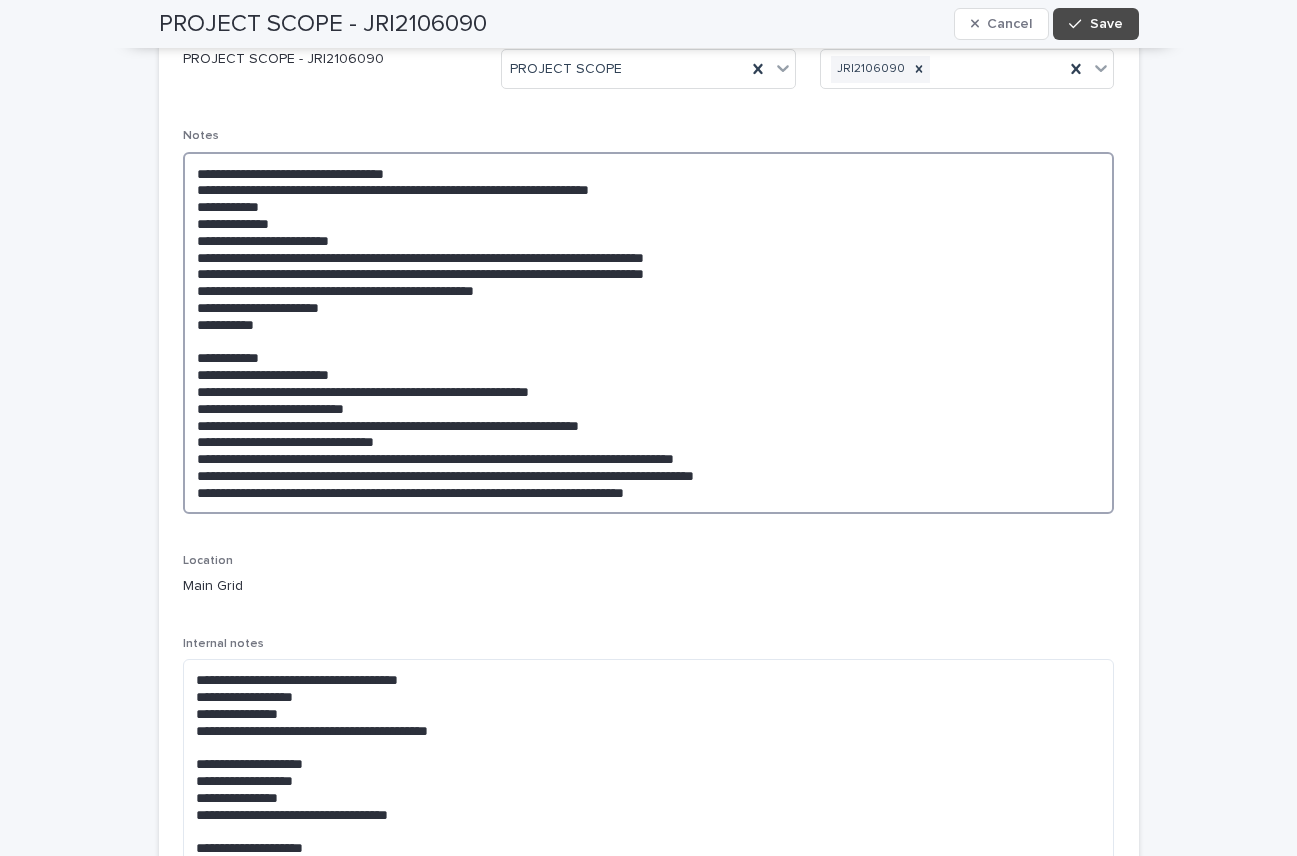 click on "**********" at bounding box center (649, 333) 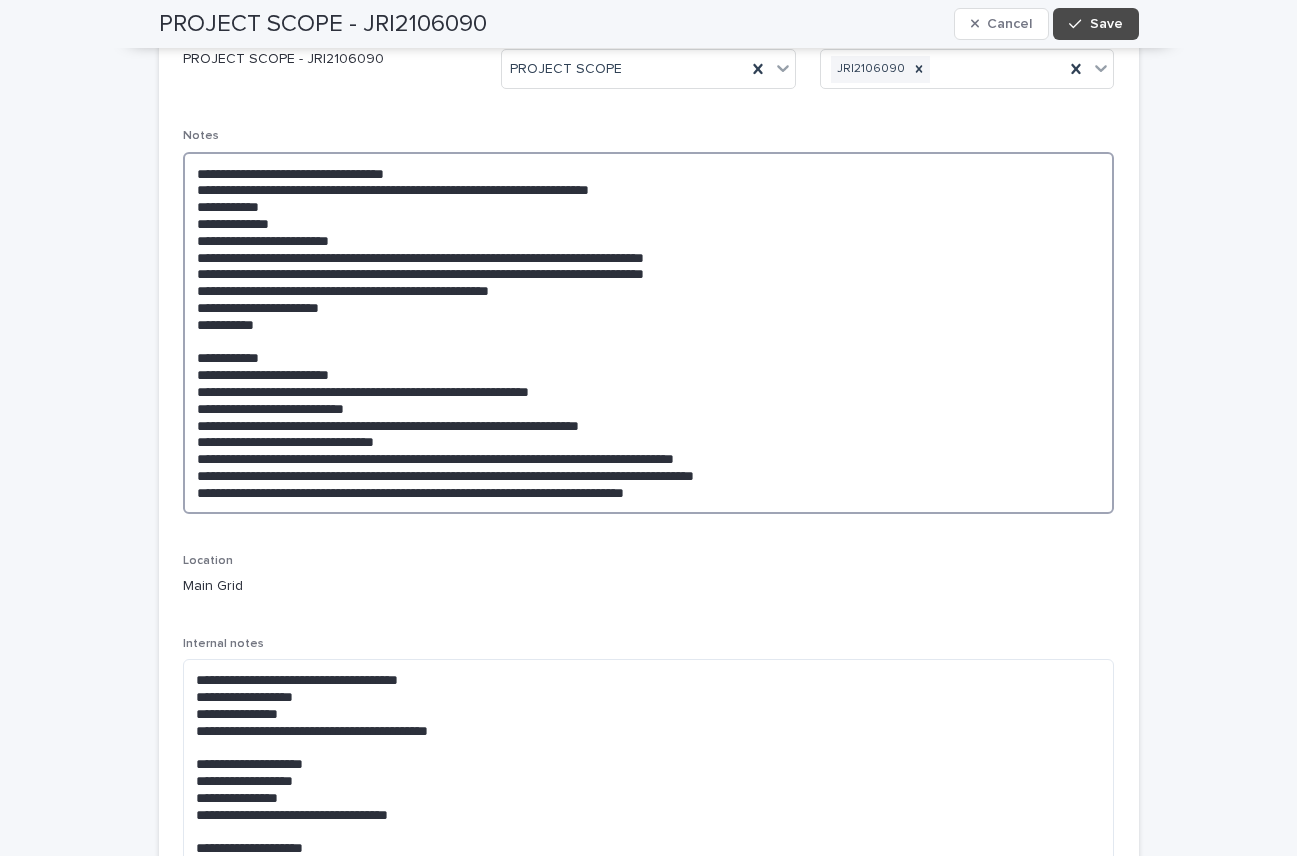 drag, startPoint x: 730, startPoint y: 273, endPoint x: 771, endPoint y: 276, distance: 41.109608 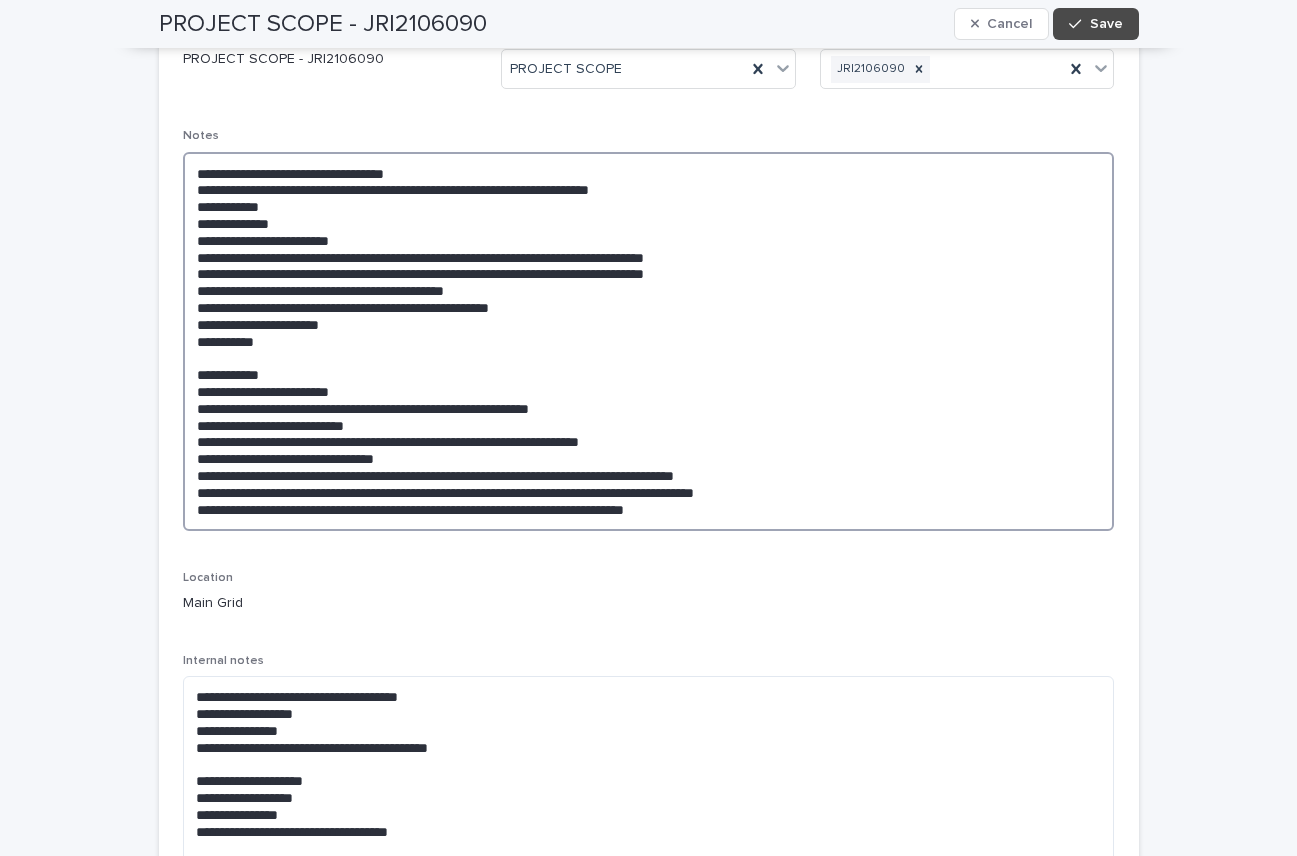 click at bounding box center [649, 341] 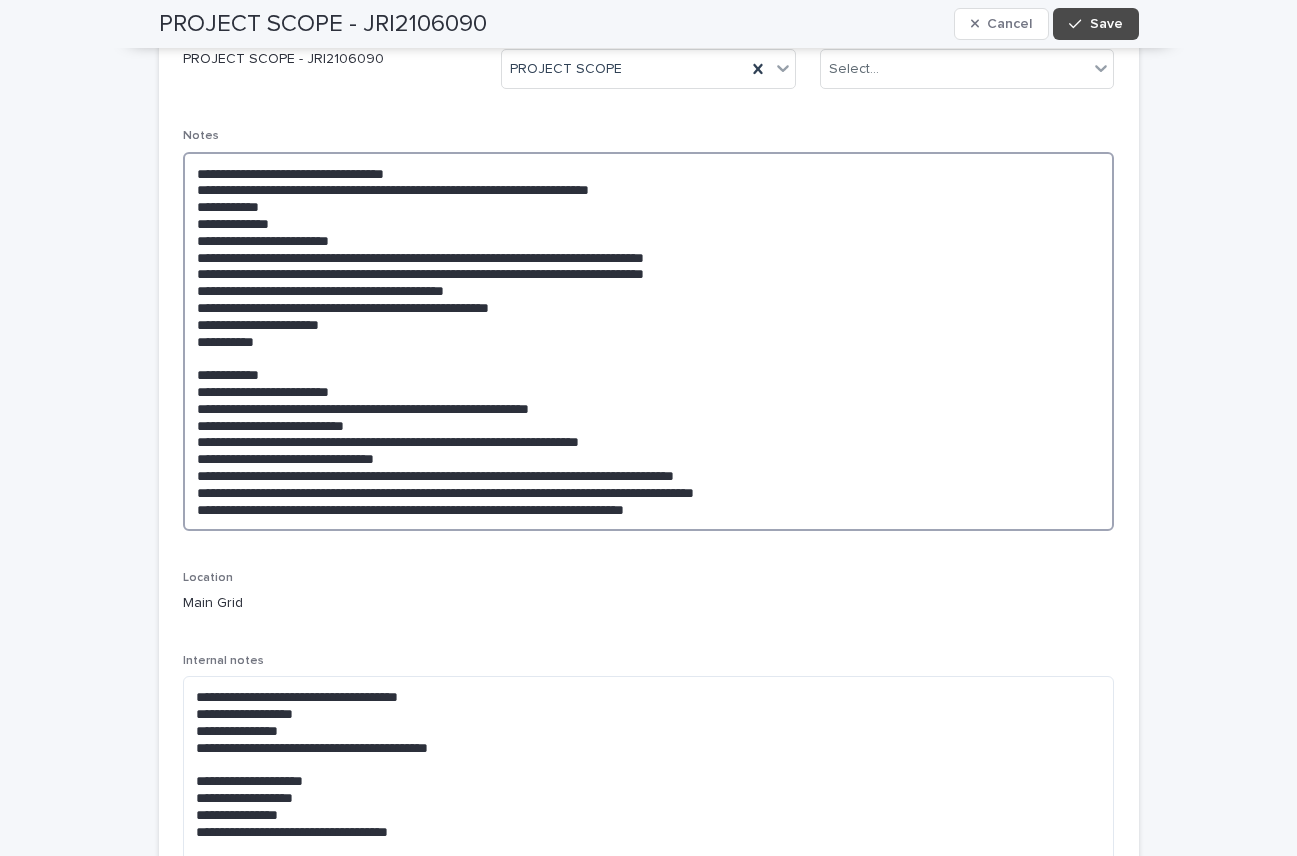 drag, startPoint x: 227, startPoint y: 294, endPoint x: 442, endPoint y: 305, distance: 215.2812 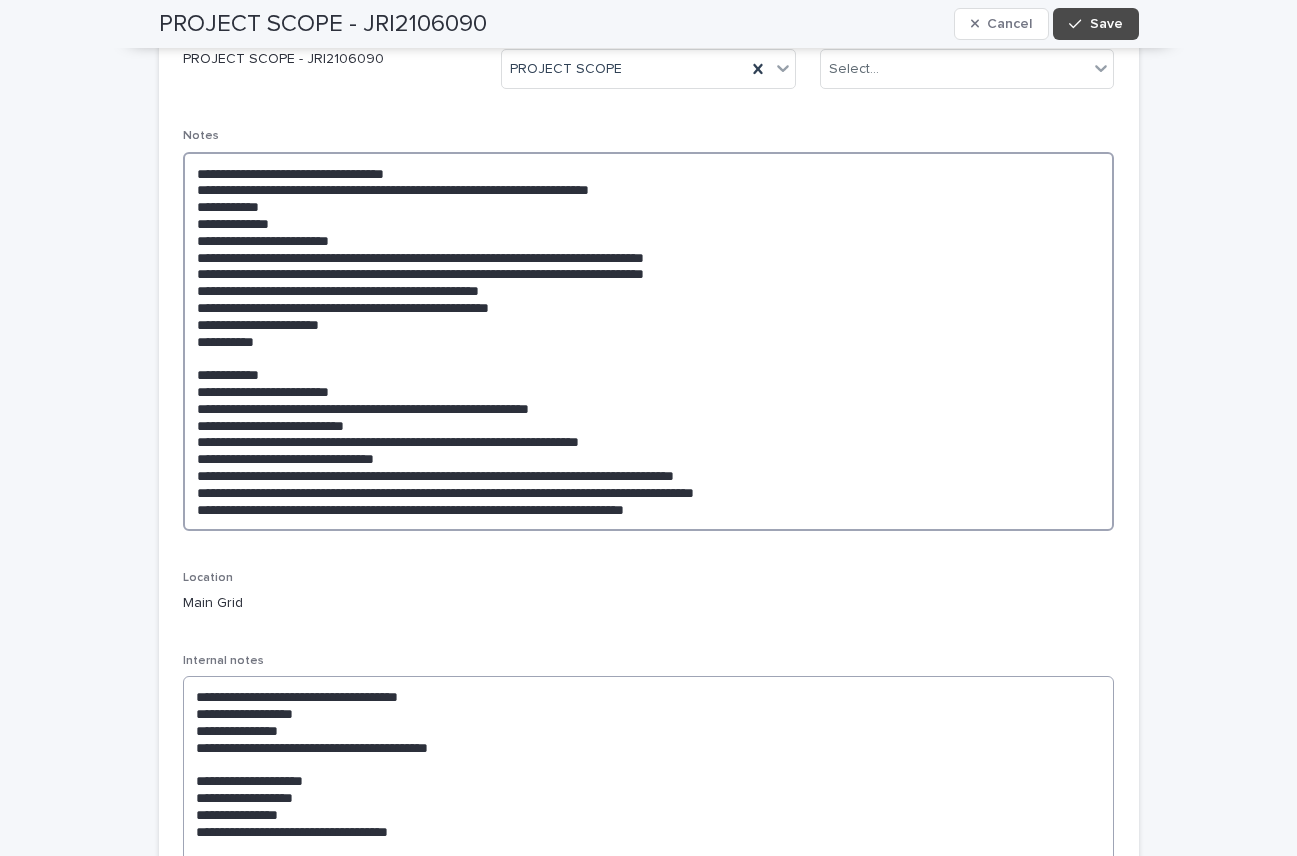 type on "**********" 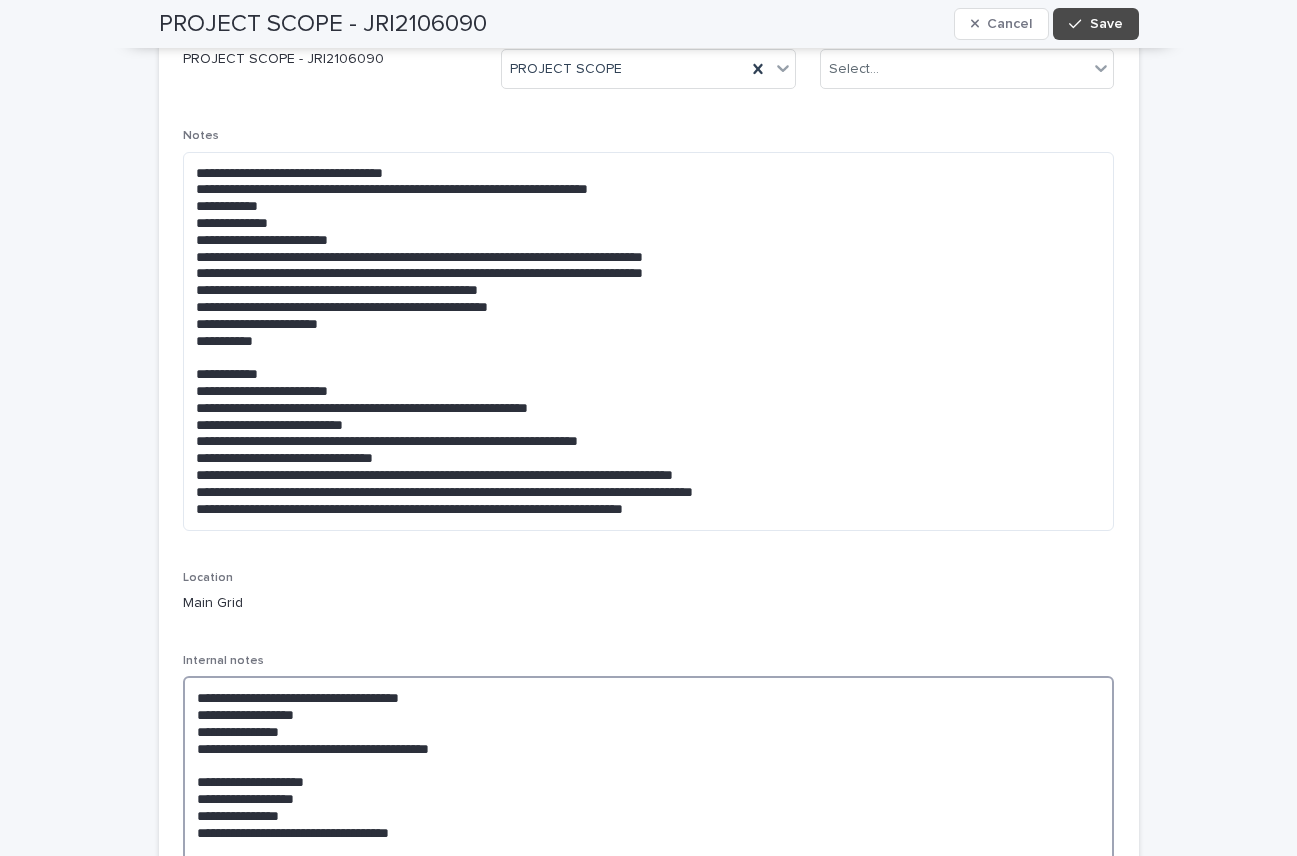 click on "**********" at bounding box center [649, 848] 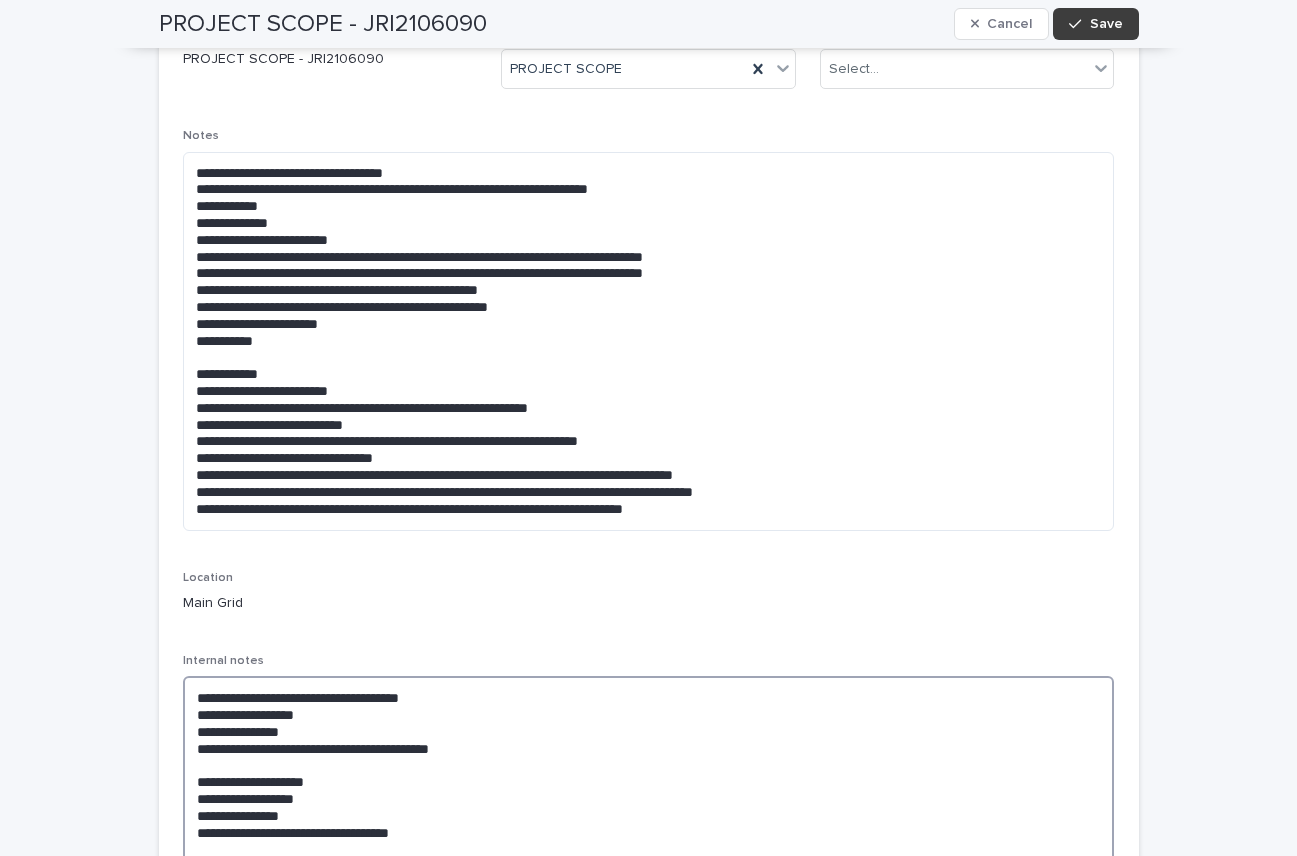 type on "**********" 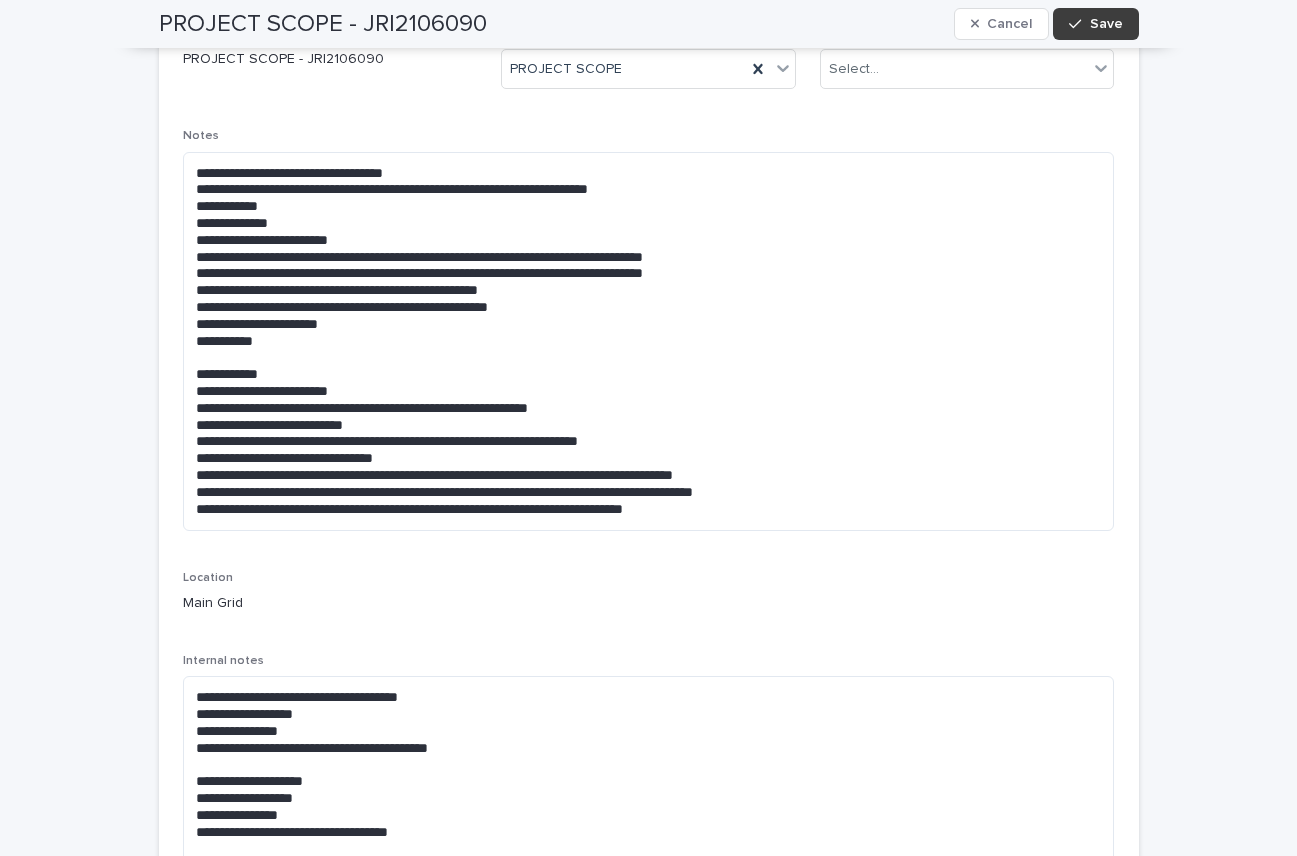 click on "Save" at bounding box center [1106, 24] 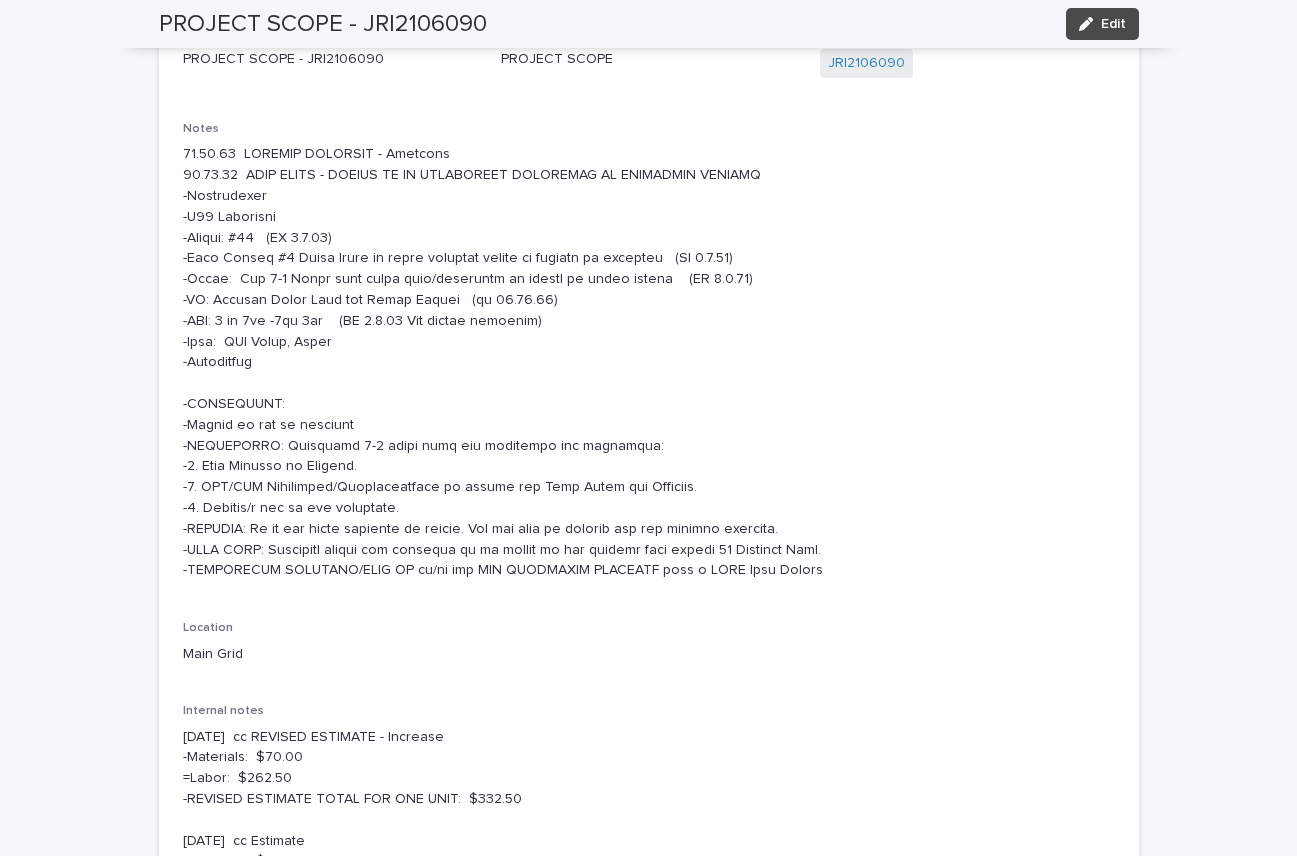 scroll, scrollTop: 248, scrollLeft: 0, axis: vertical 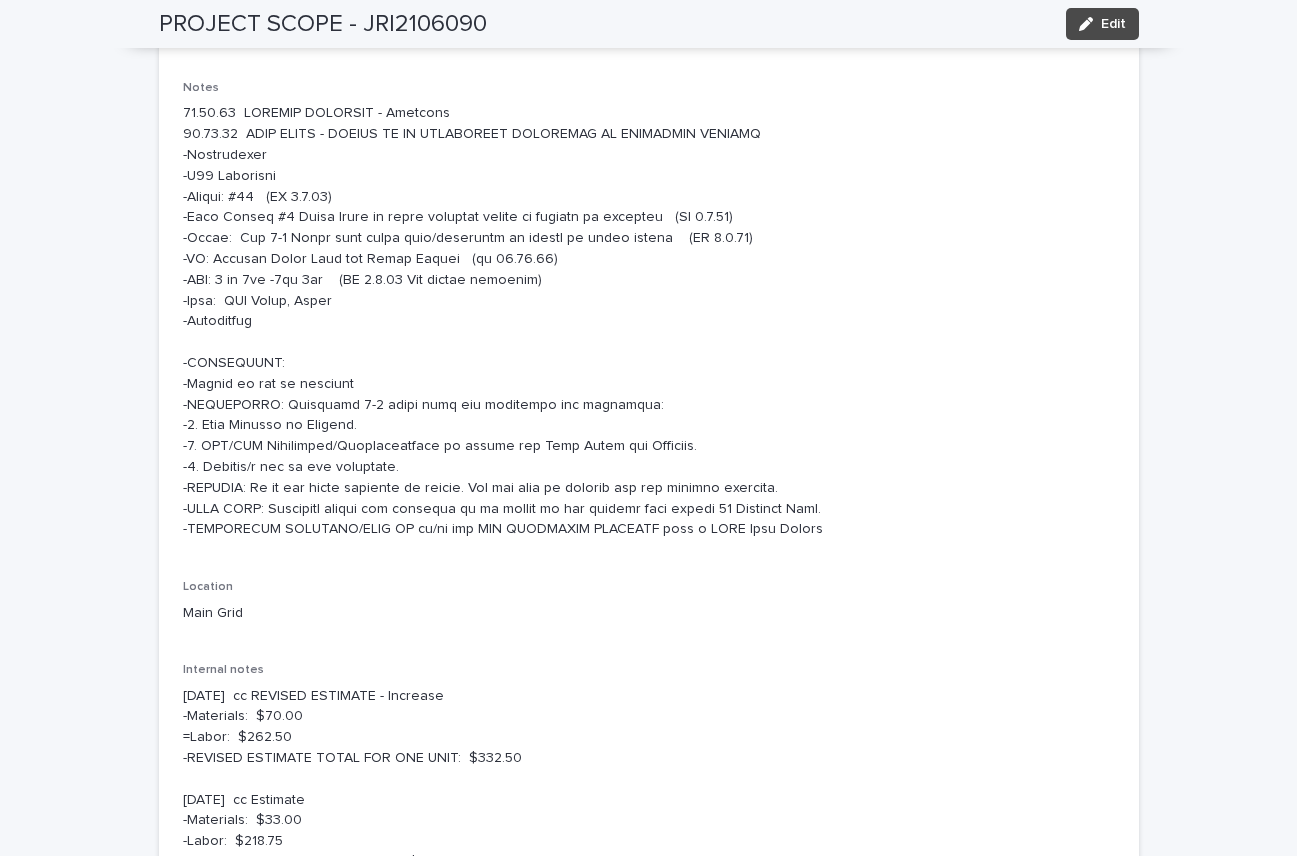 click at bounding box center [649, 321] 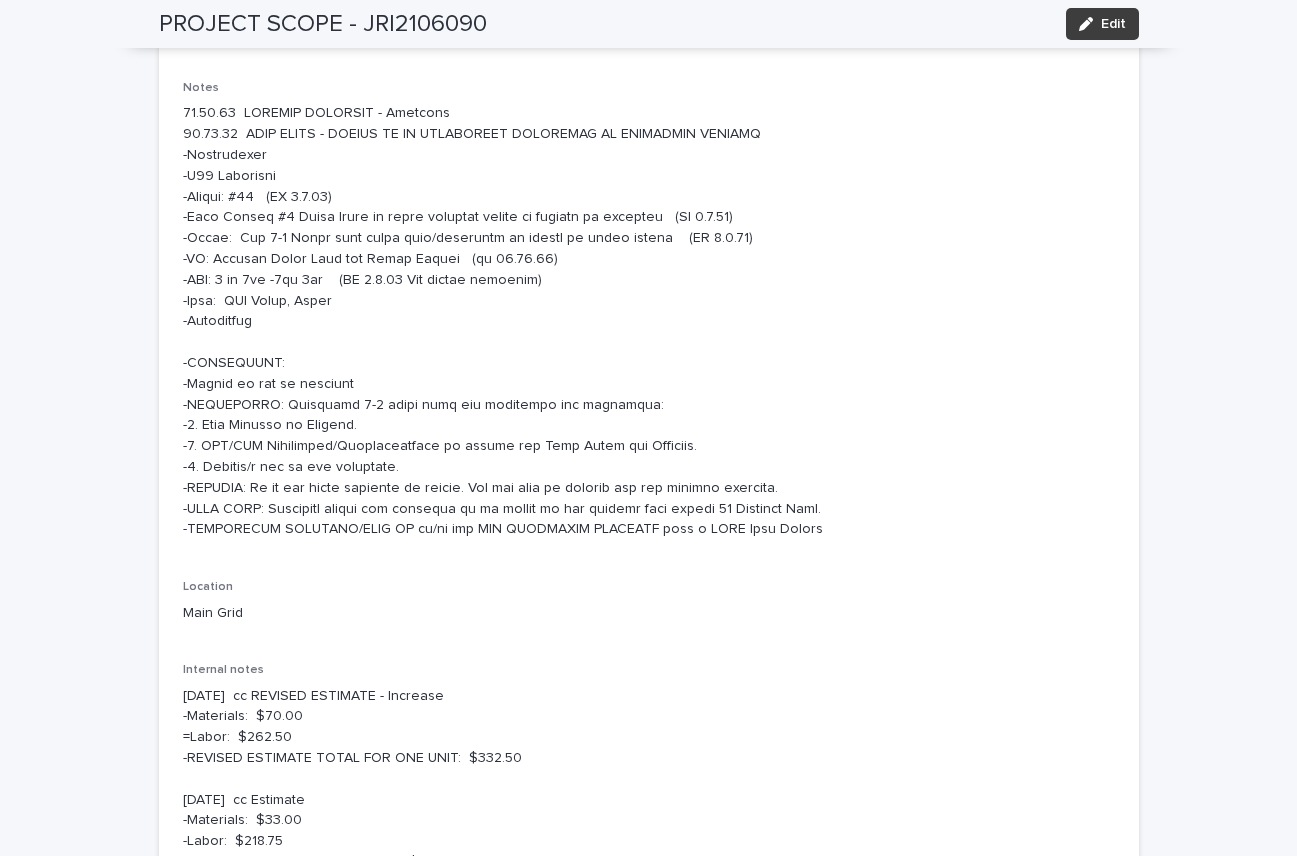 click on "Edit" at bounding box center (1113, 24) 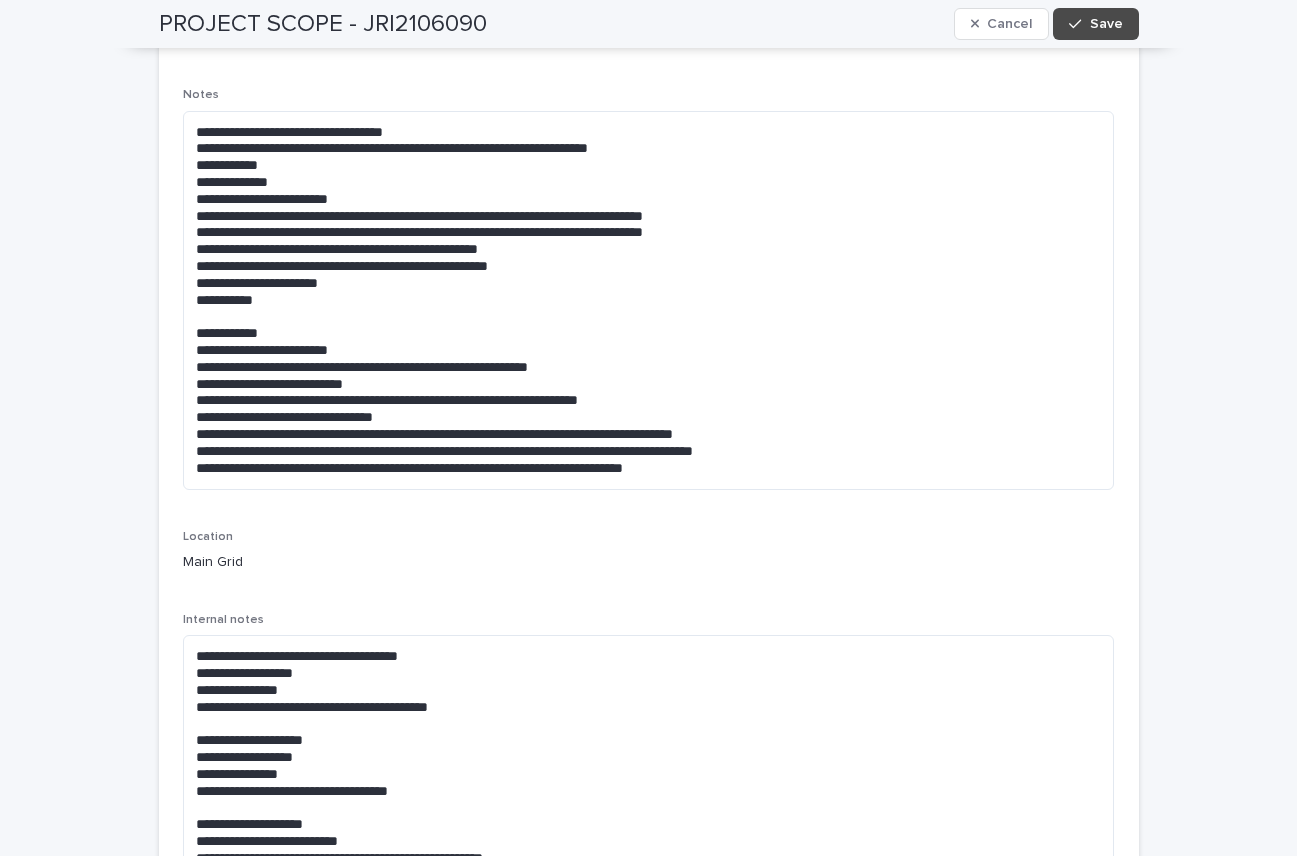 scroll, scrollTop: 0, scrollLeft: 0, axis: both 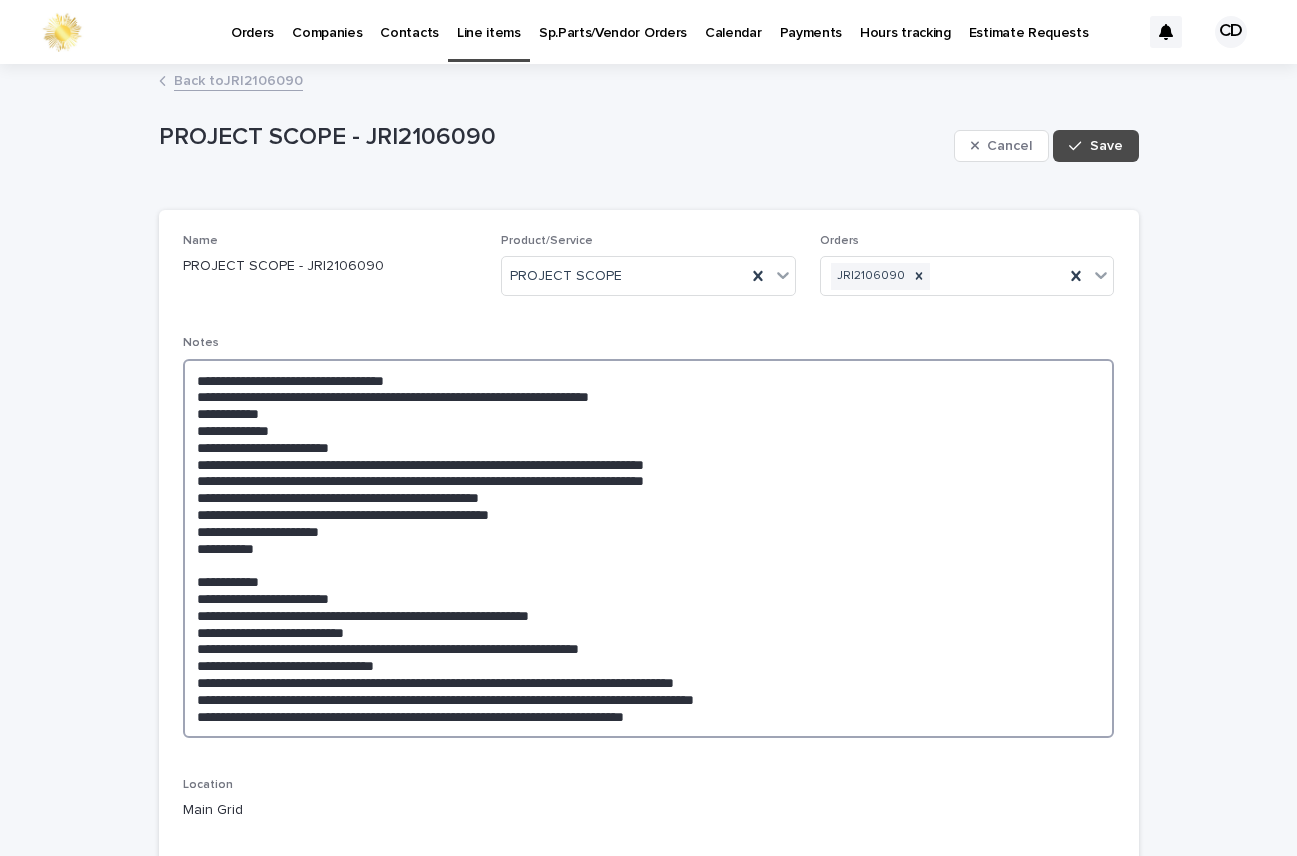 click at bounding box center (649, 548) 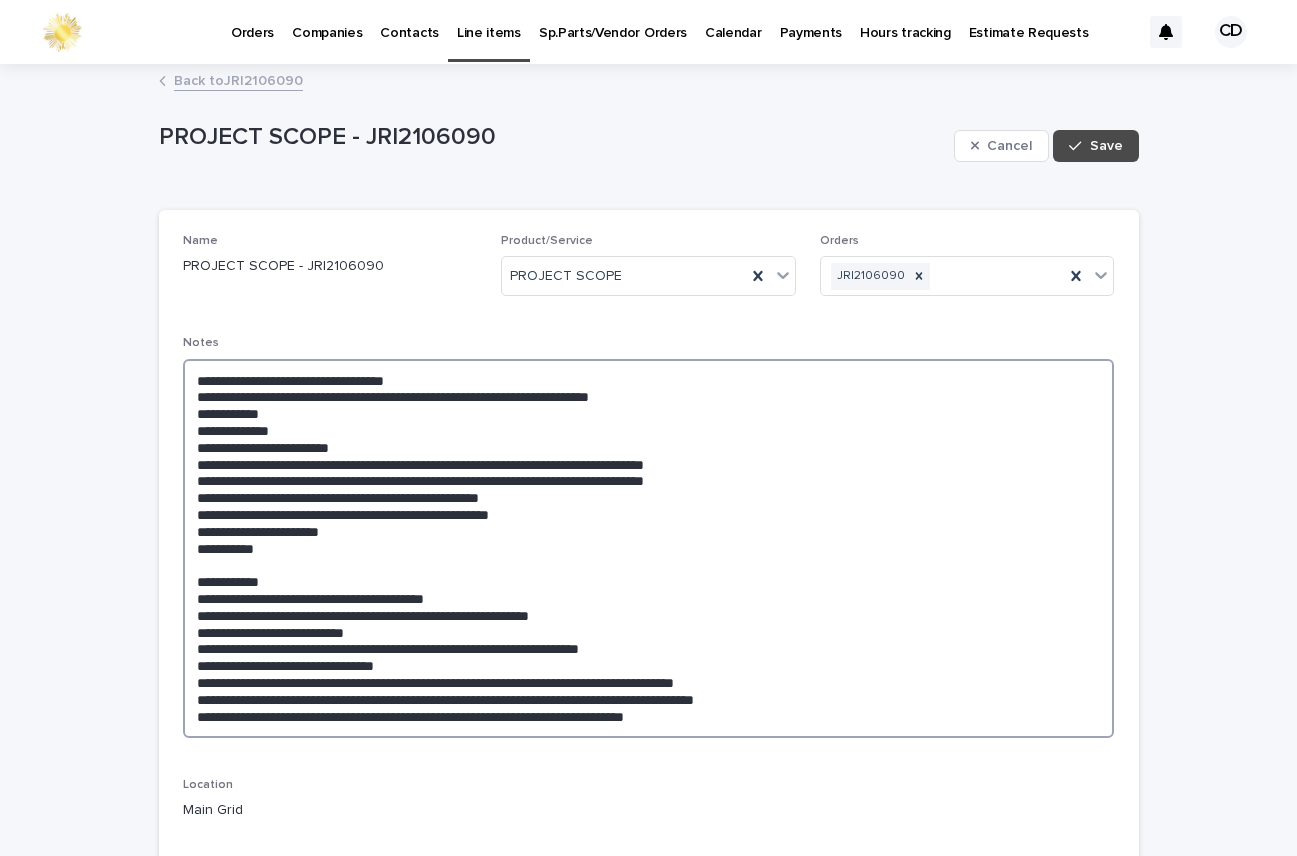 click at bounding box center (649, 548) 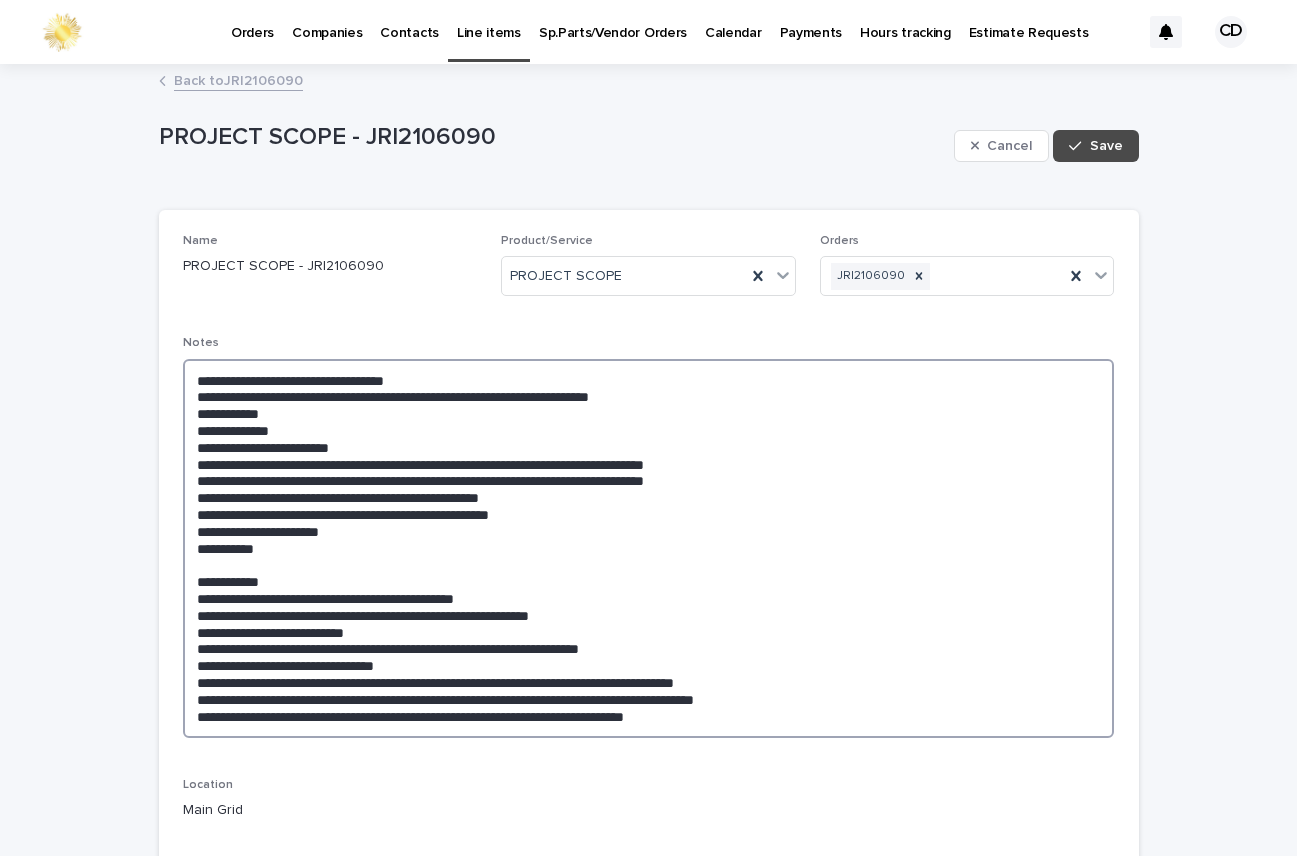 click at bounding box center [649, 548] 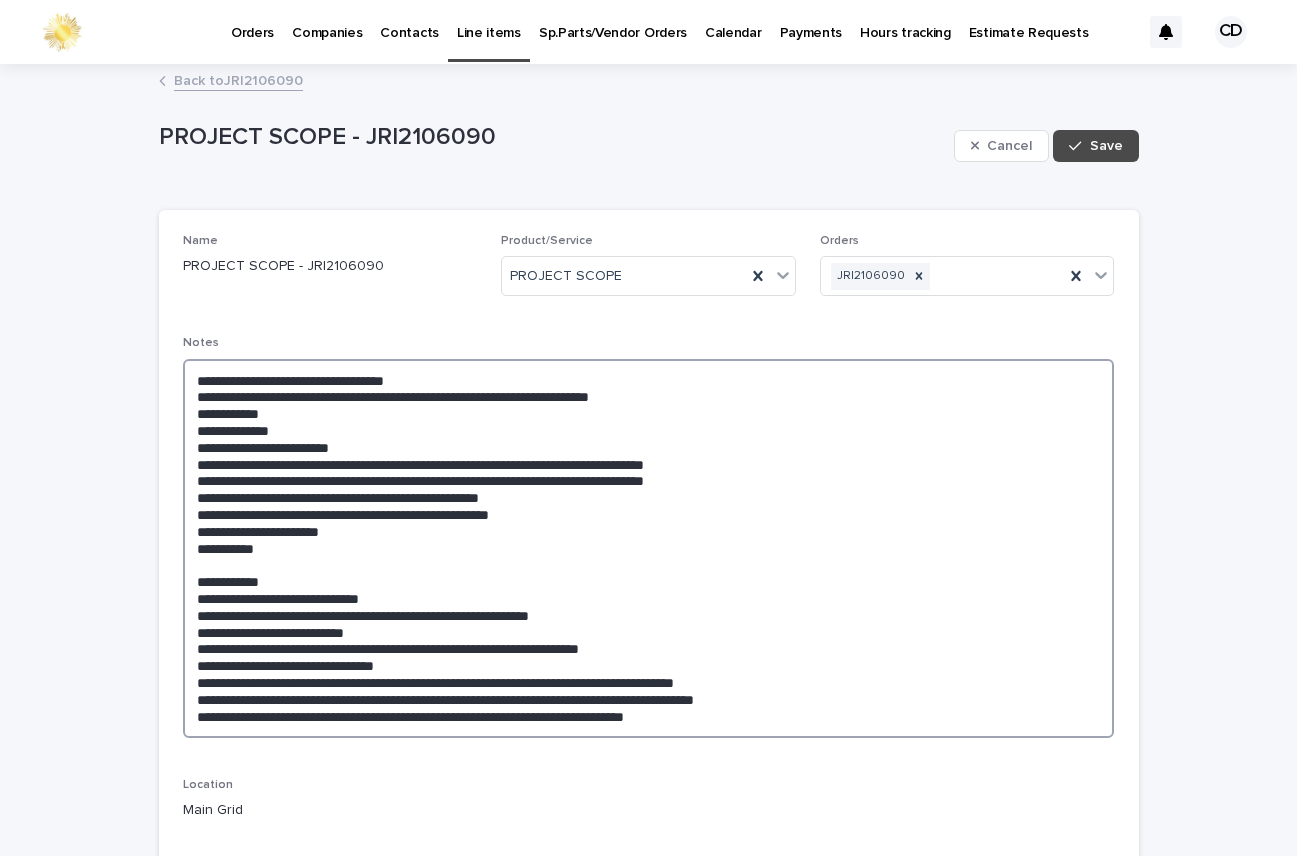 drag, startPoint x: 240, startPoint y: 598, endPoint x: 258, endPoint y: 598, distance: 18 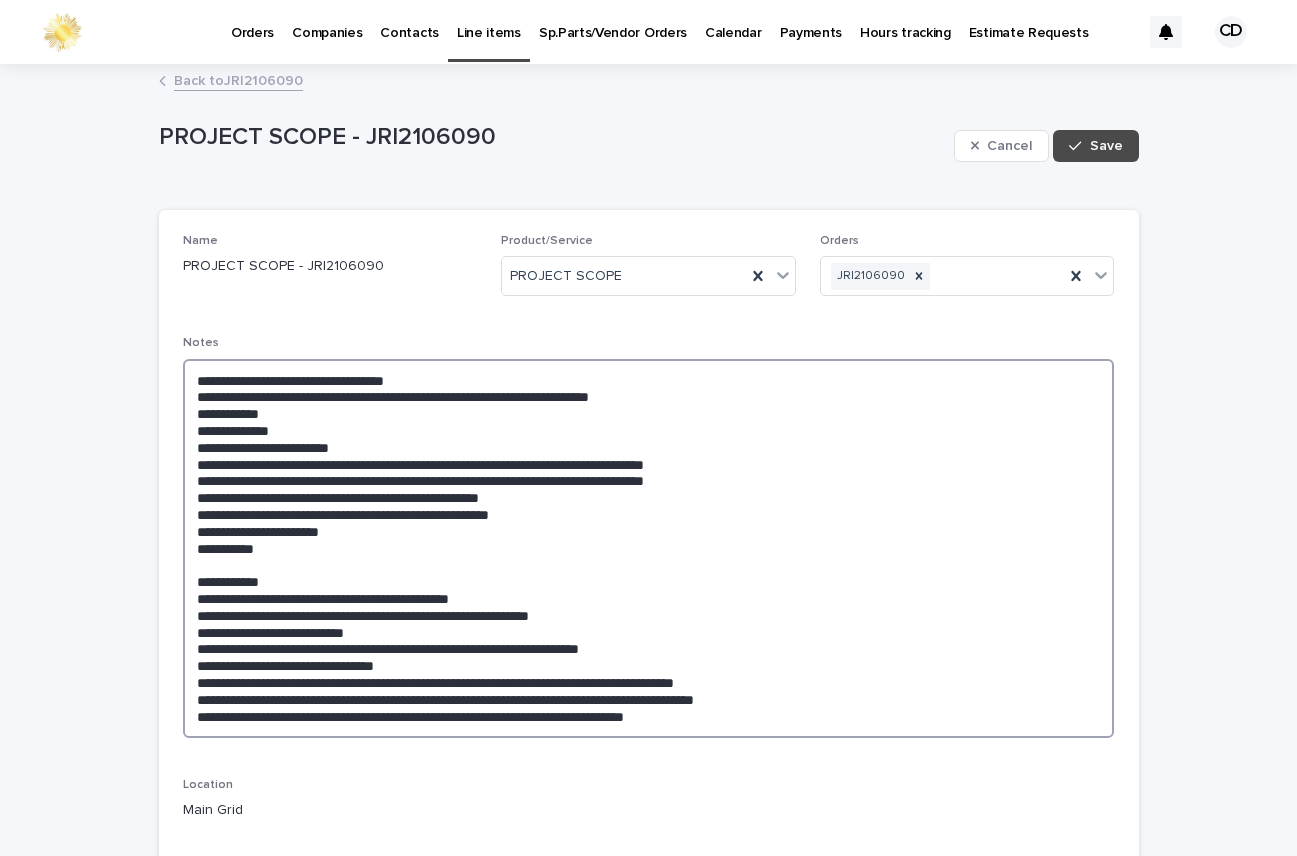 click at bounding box center (649, 548) 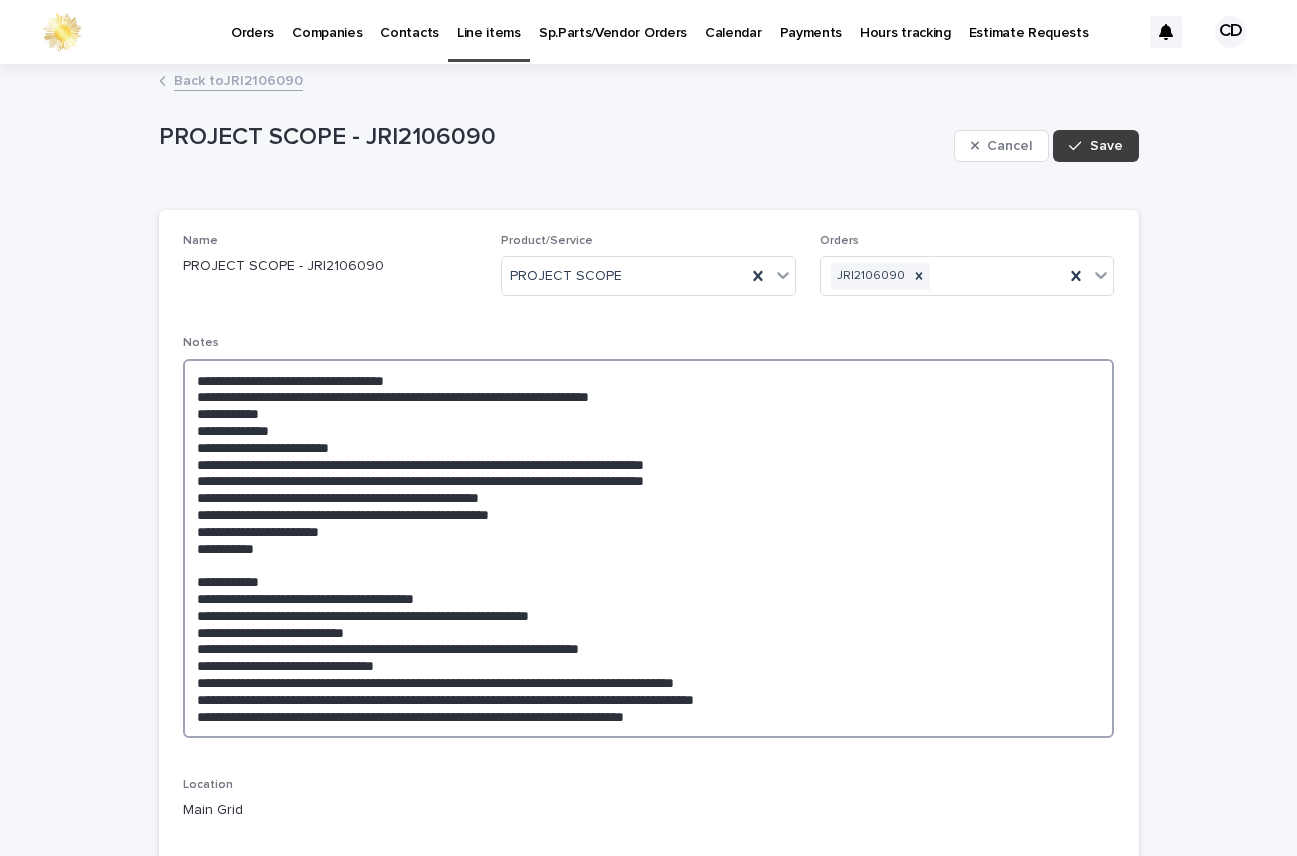 type on "**********" 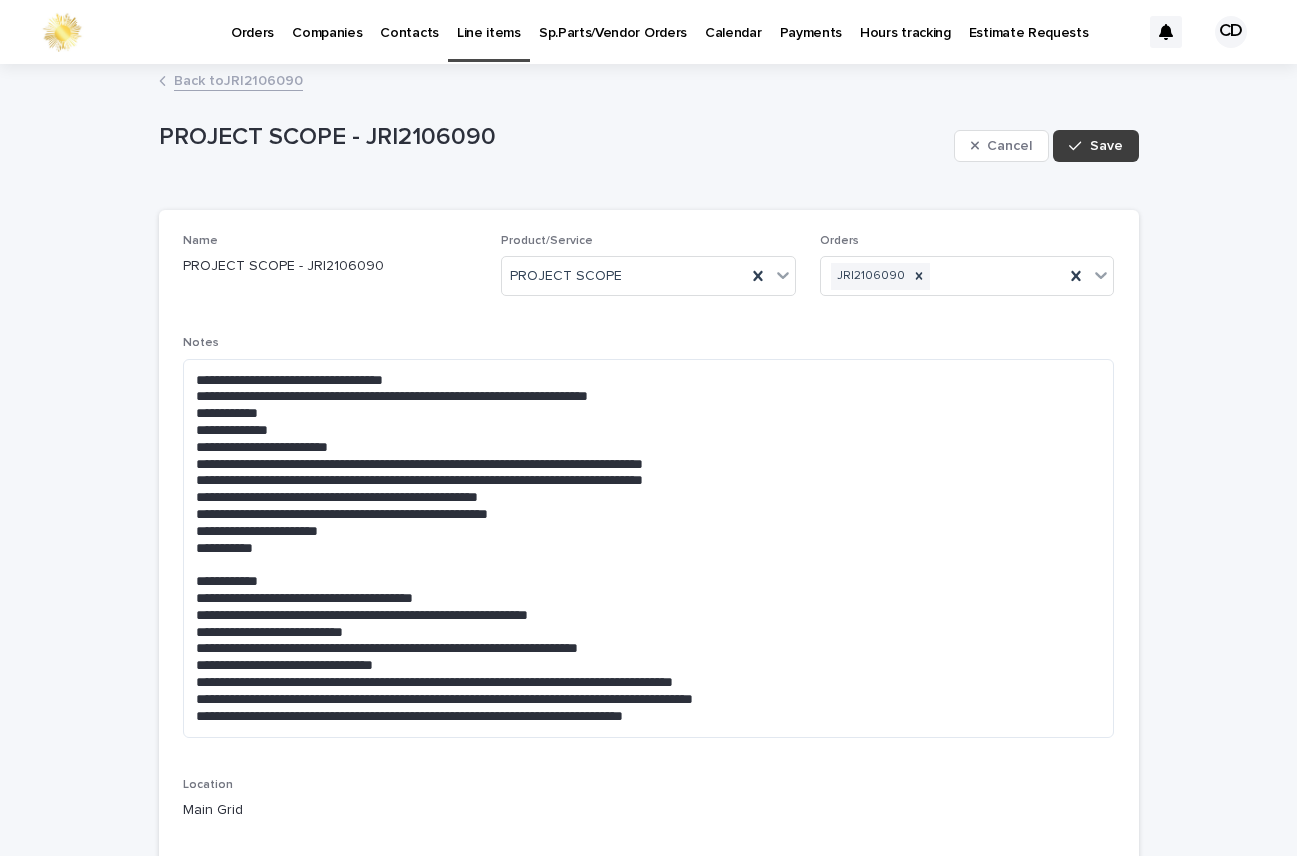 click on "Save" at bounding box center [1106, 146] 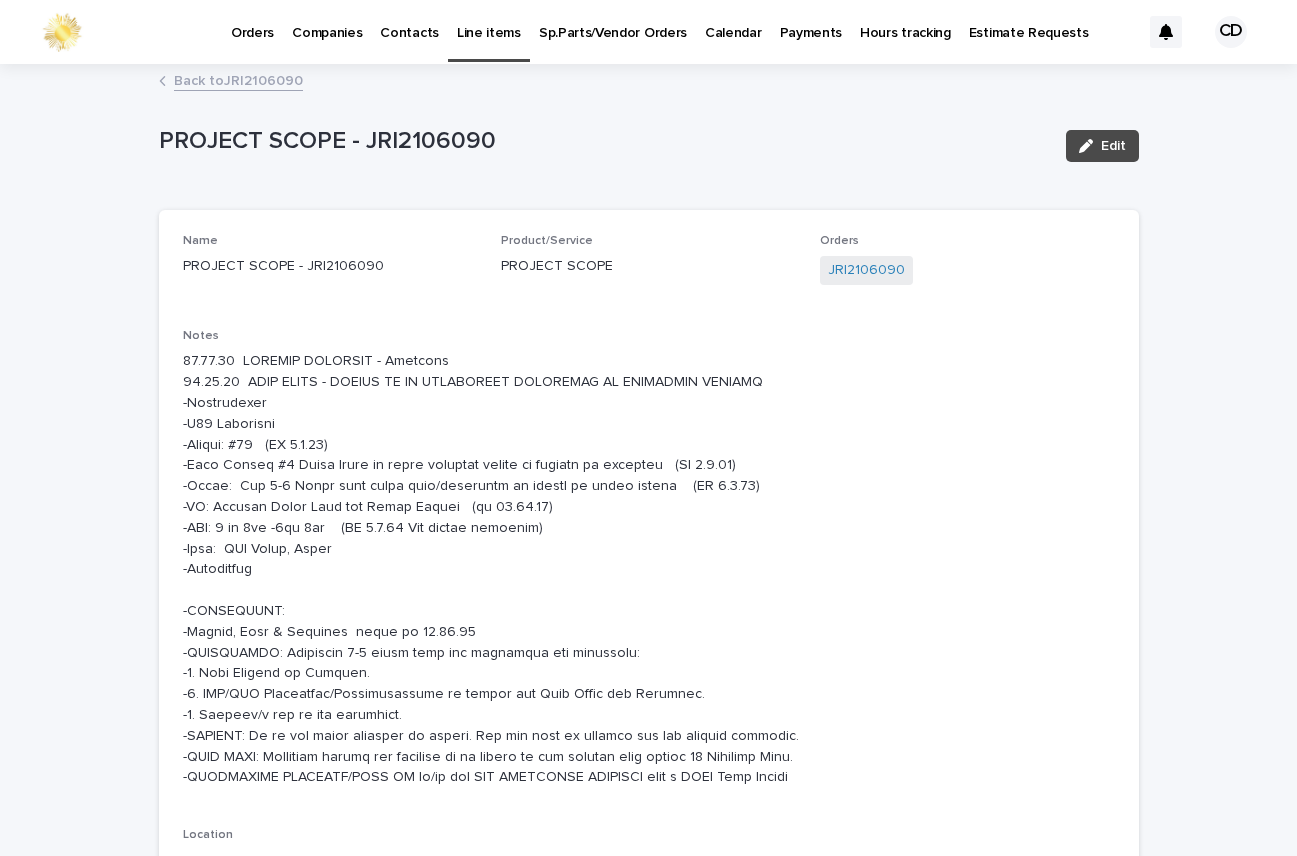 click on "Back to  JRI2106090" at bounding box center (238, 79) 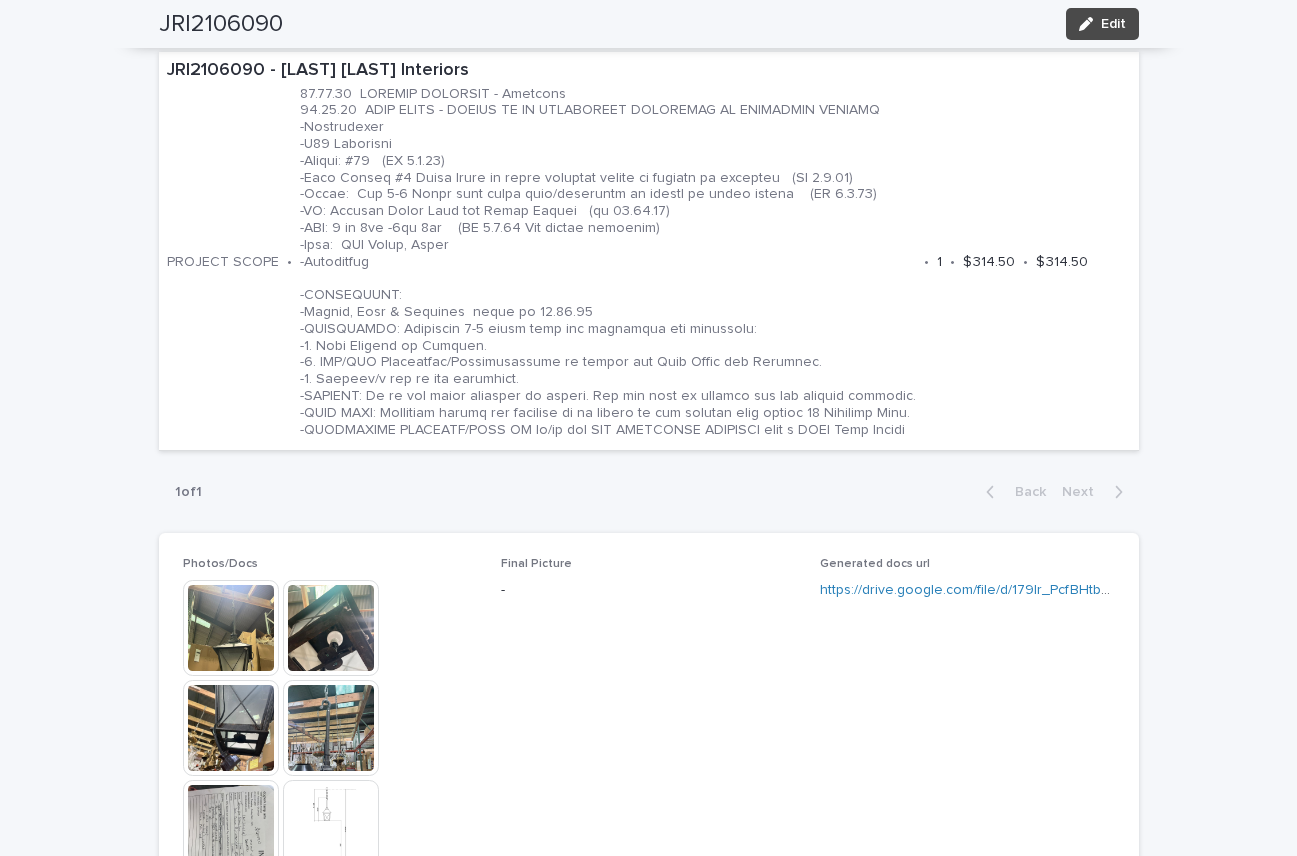scroll, scrollTop: 1222, scrollLeft: 0, axis: vertical 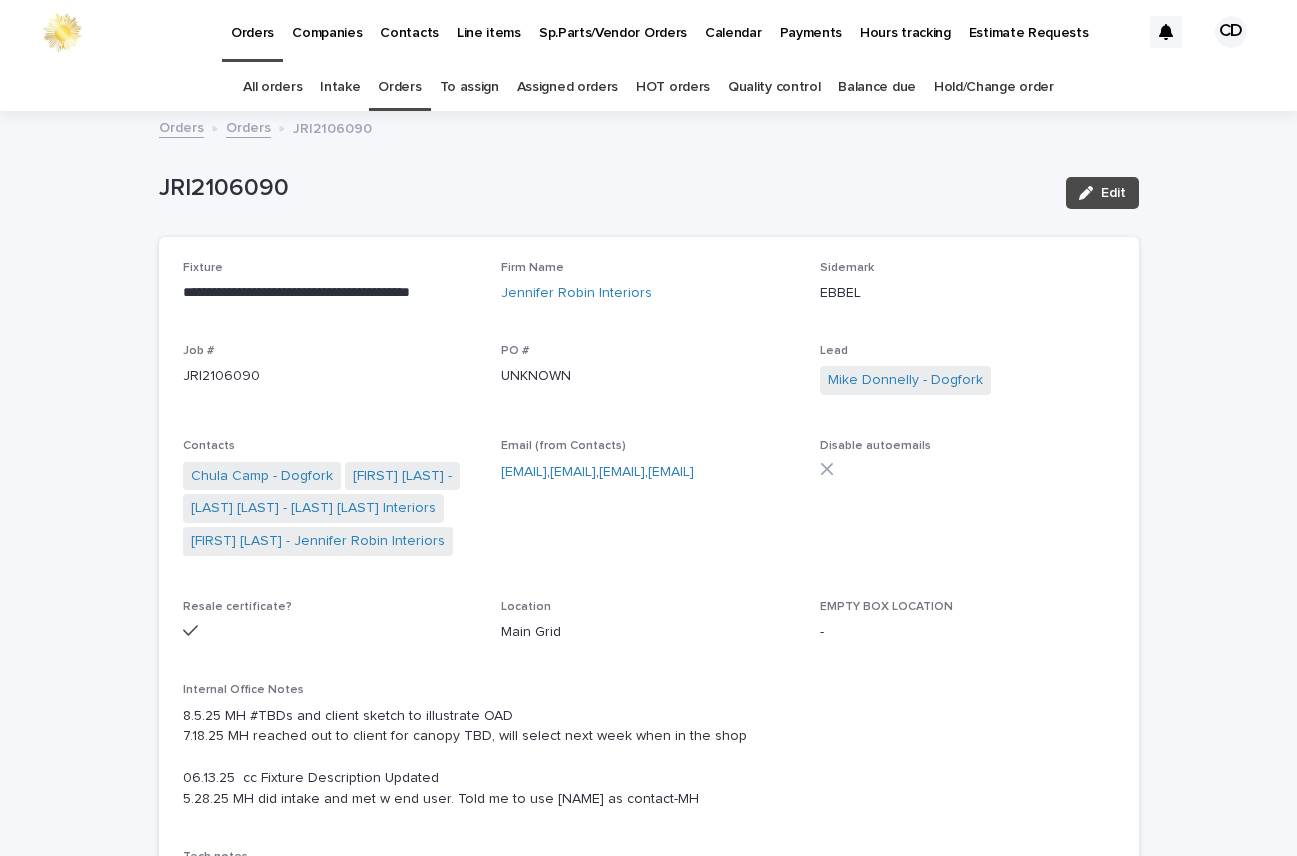 click on "Orders" at bounding box center [399, 87] 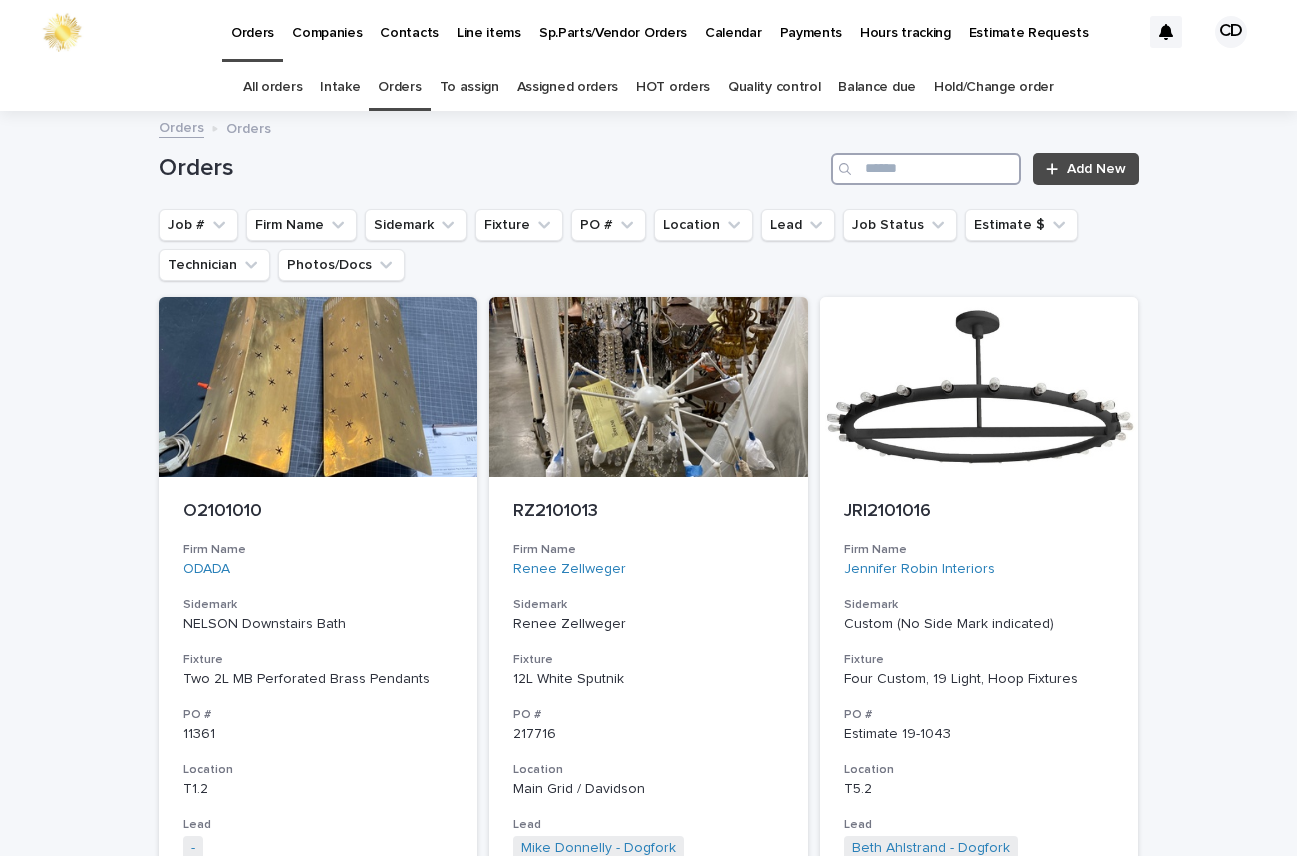 click at bounding box center [926, 169] 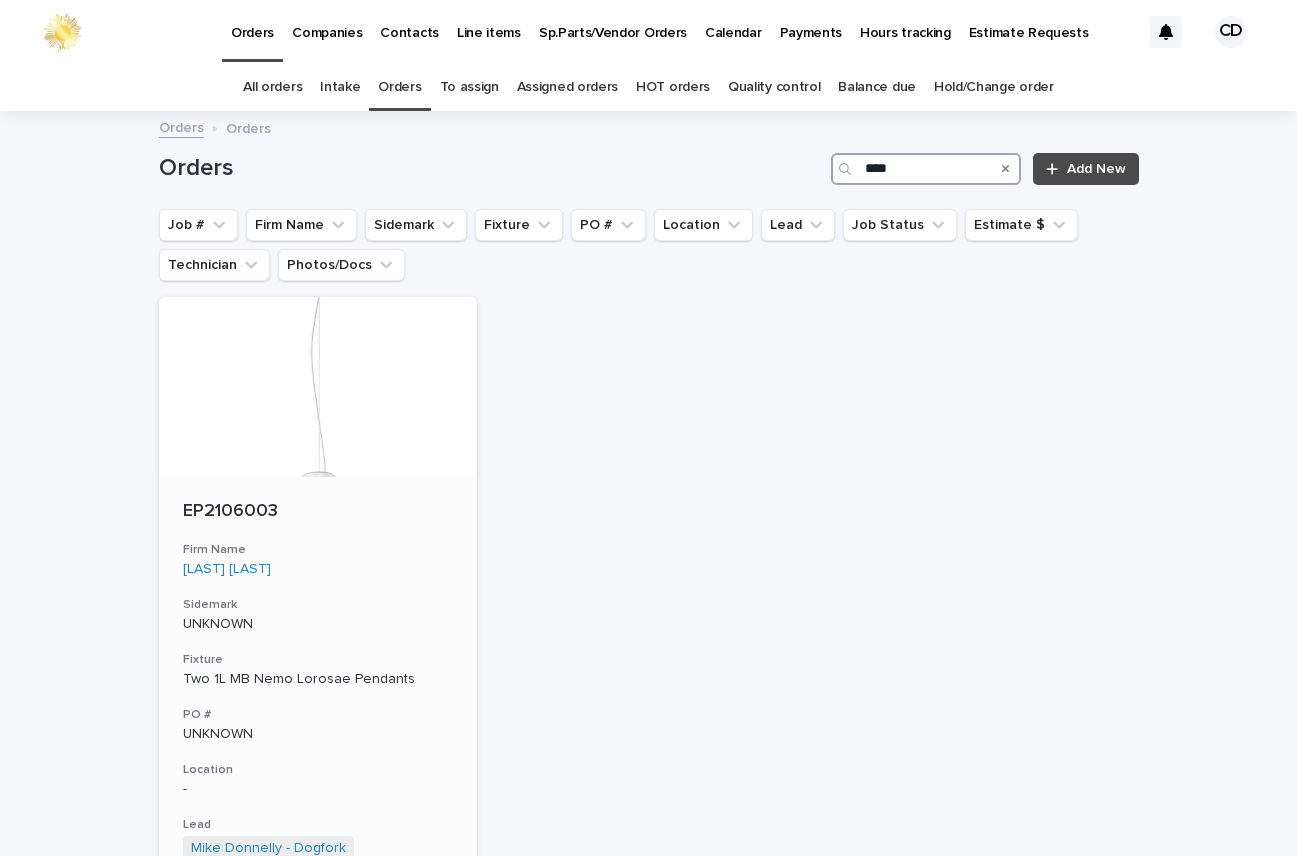 type on "****" 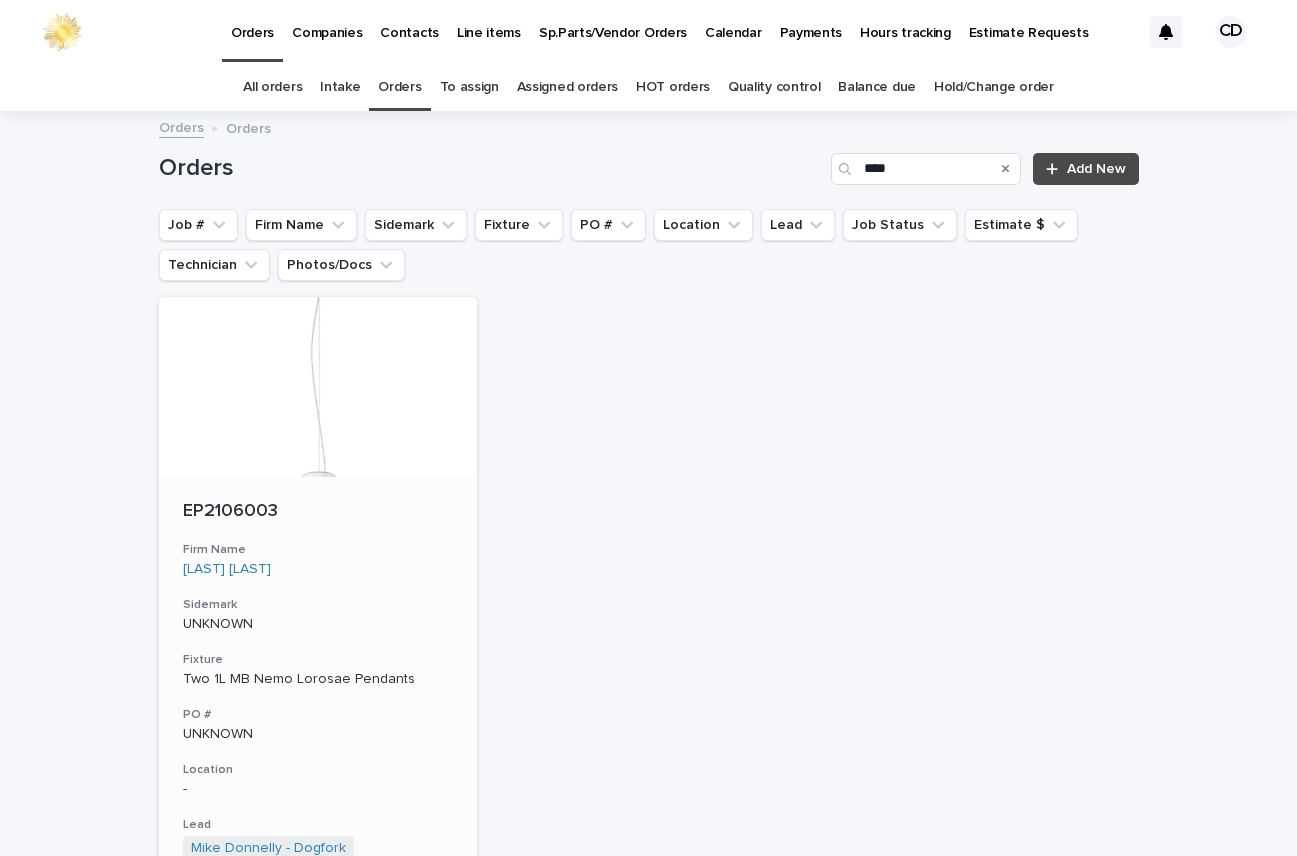 click at bounding box center [318, 387] 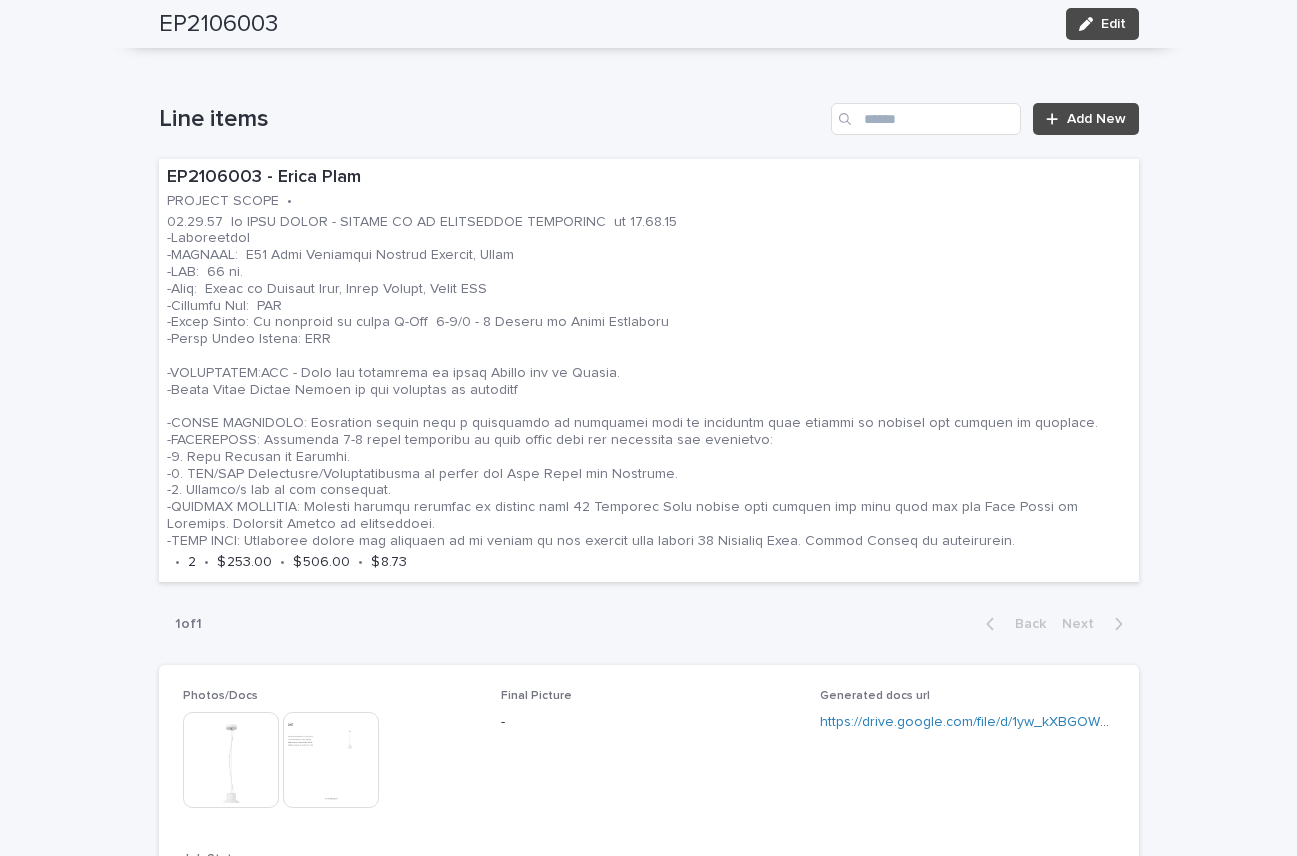 scroll, scrollTop: 0, scrollLeft: 0, axis: both 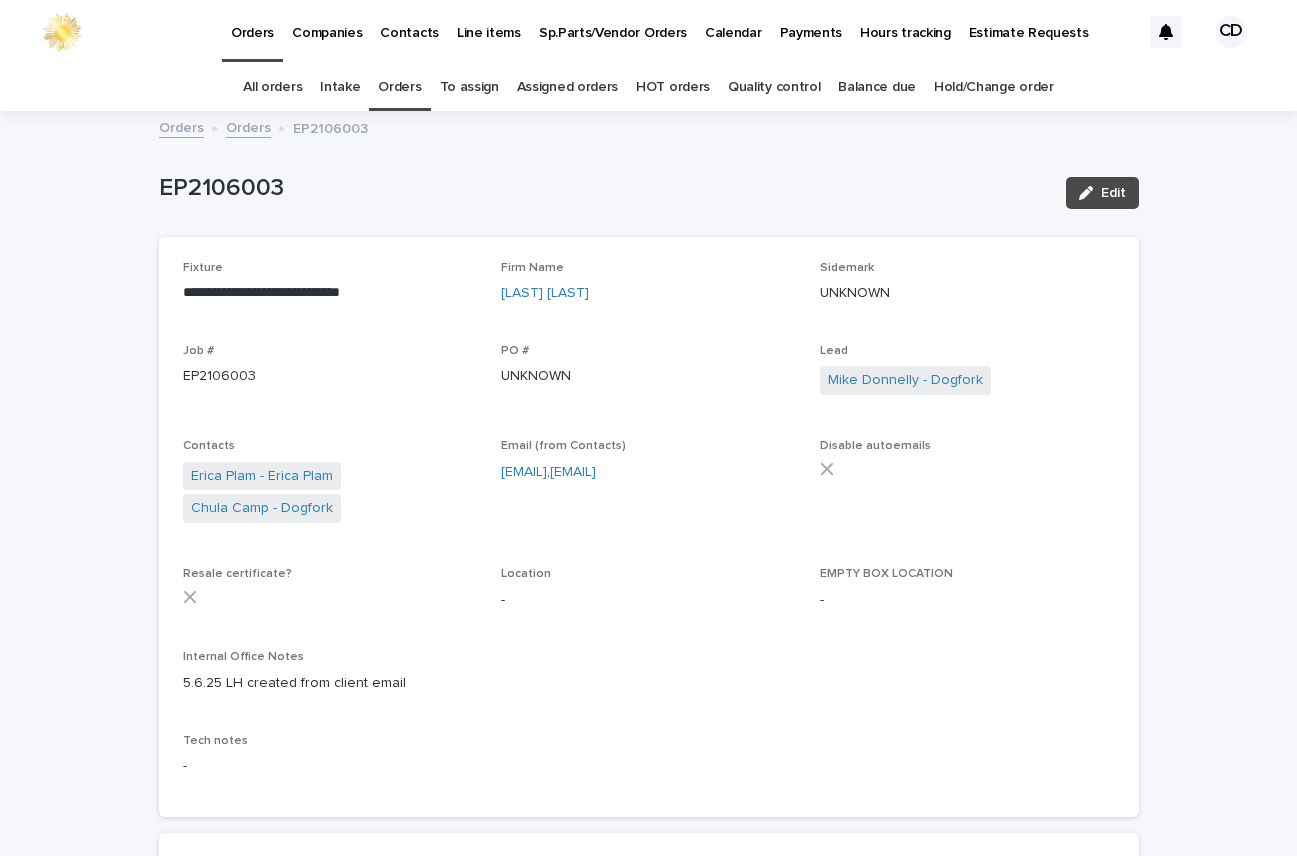 click on "Orders" at bounding box center [399, 87] 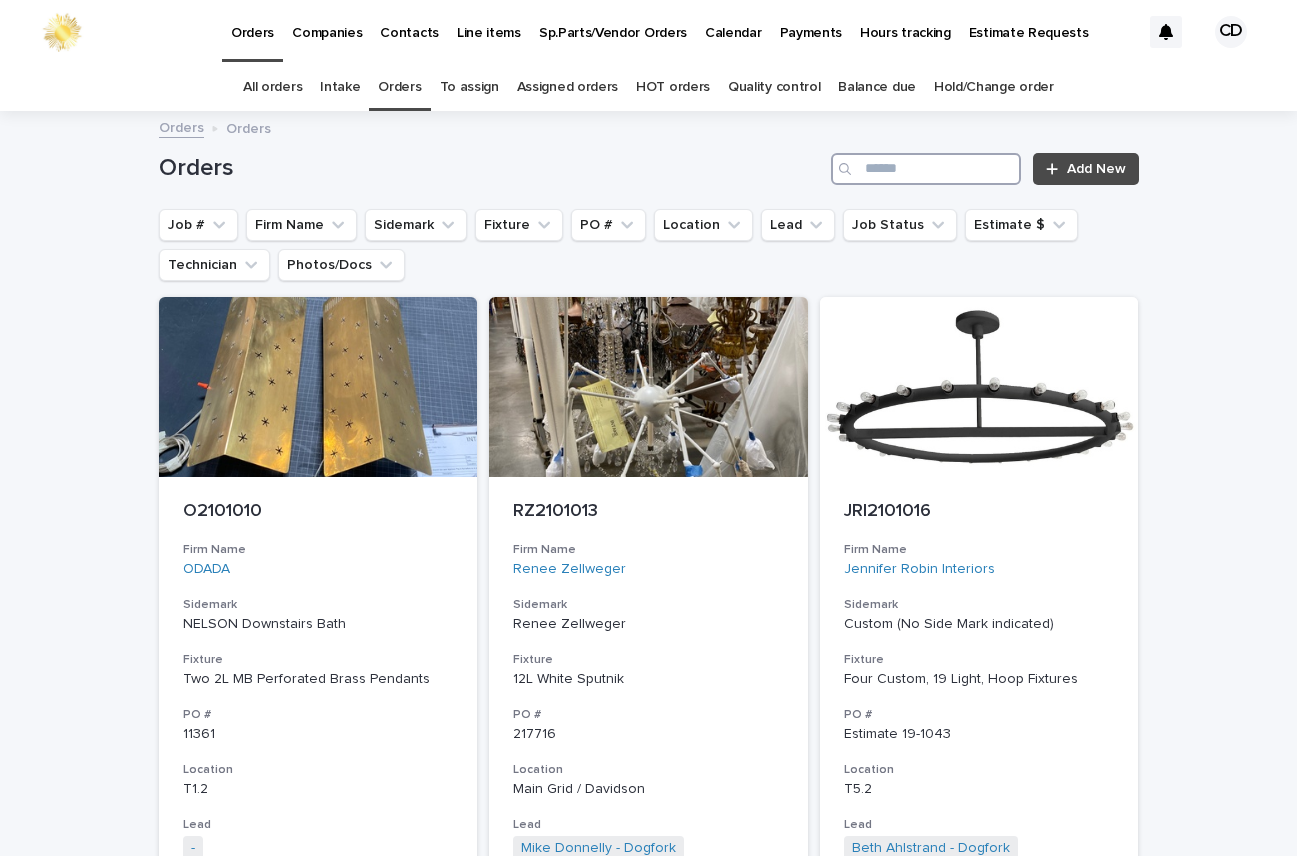 click at bounding box center (926, 169) 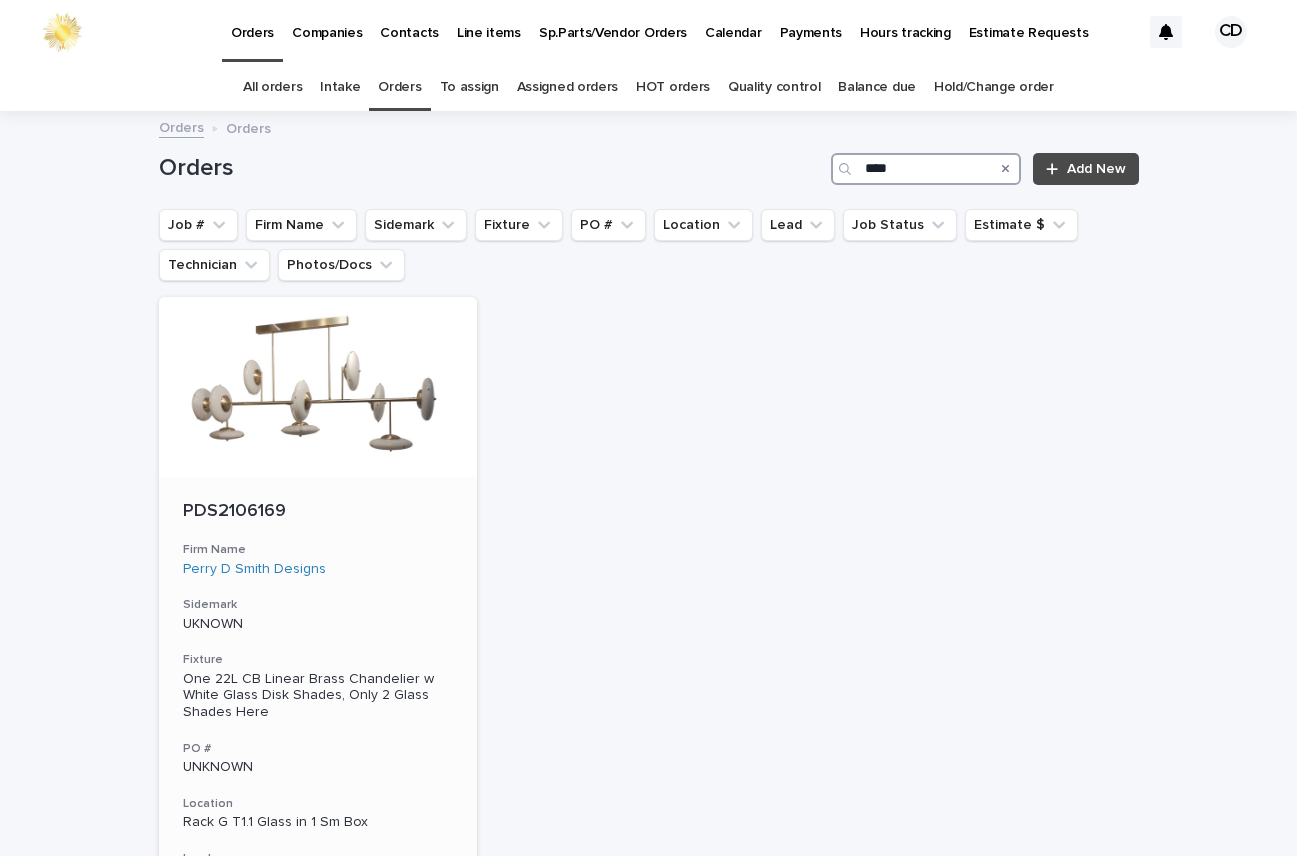 type on "****" 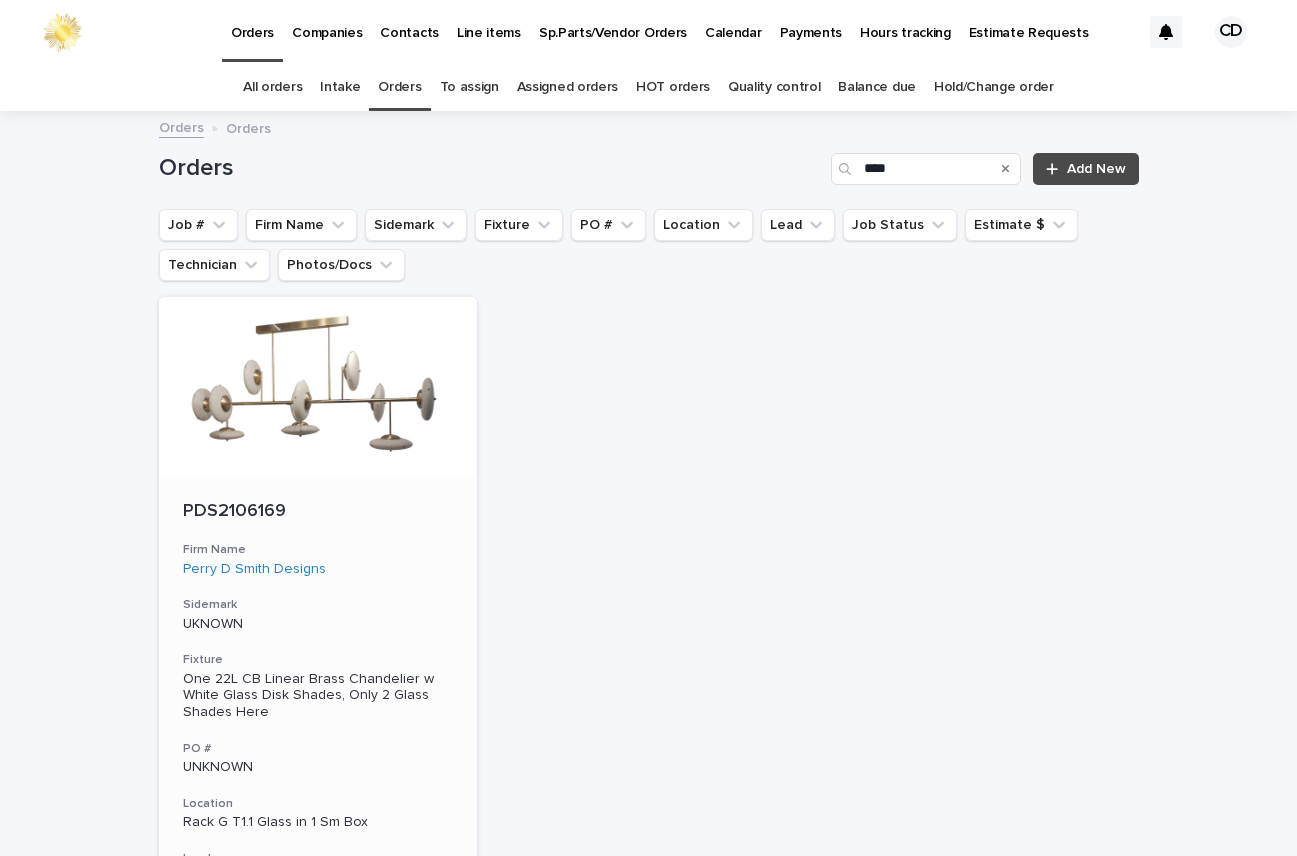 click on "PDS2106169 Firm Name [FIRST] [LAST] Designs   Sidemark UKNOWN Fixture One 22L CB Linear Brass Chandelier w White Glass Disk Shades, Only 2 Glass Shades Here
PO # UNKNOWN Location Rack G T1.1 Glass in 1 Sm Box Lead Mike Donnelly - Dogfork   + 0 Job Status Ready for Lead Review Estimate $ $ 4,210.50 Technician -" at bounding box center (318, 780) 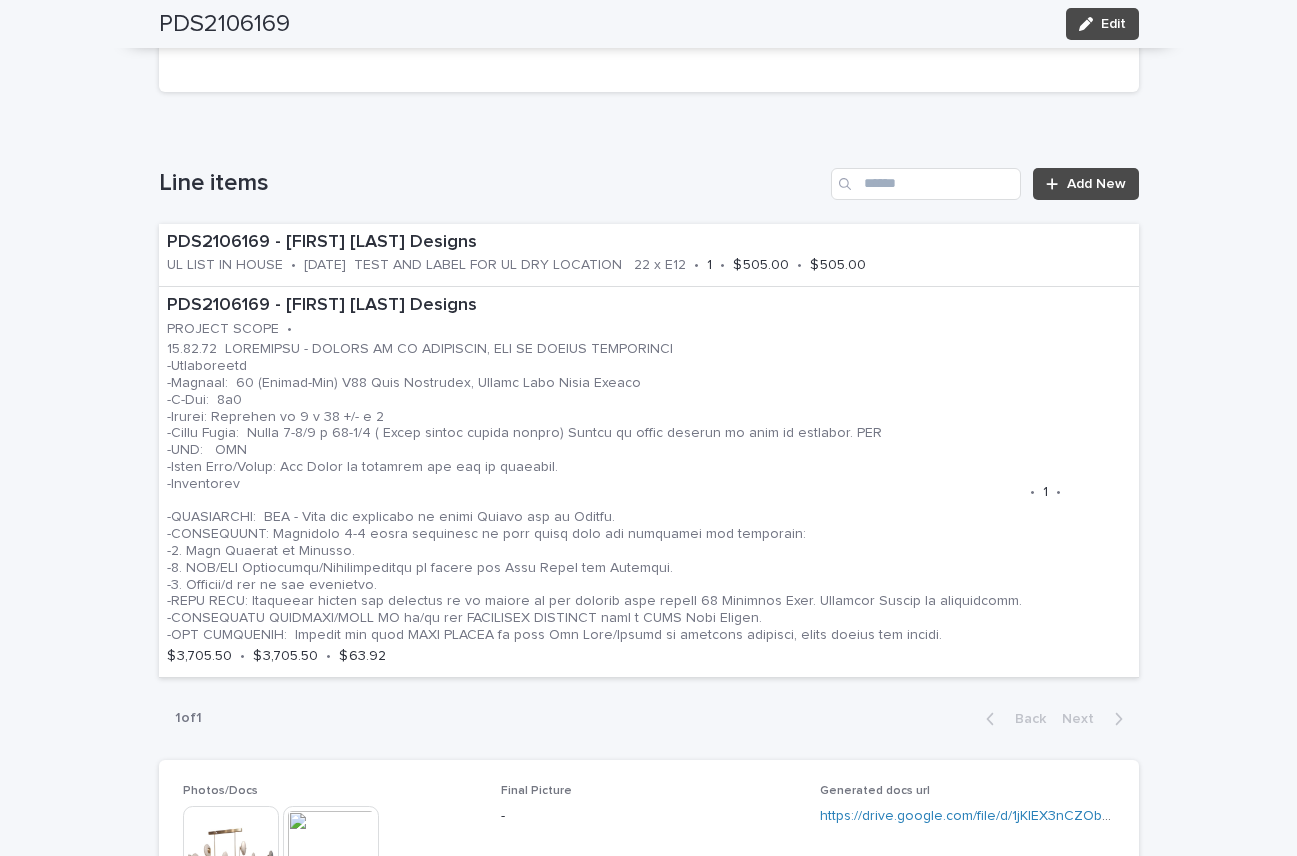 scroll, scrollTop: 1369, scrollLeft: 0, axis: vertical 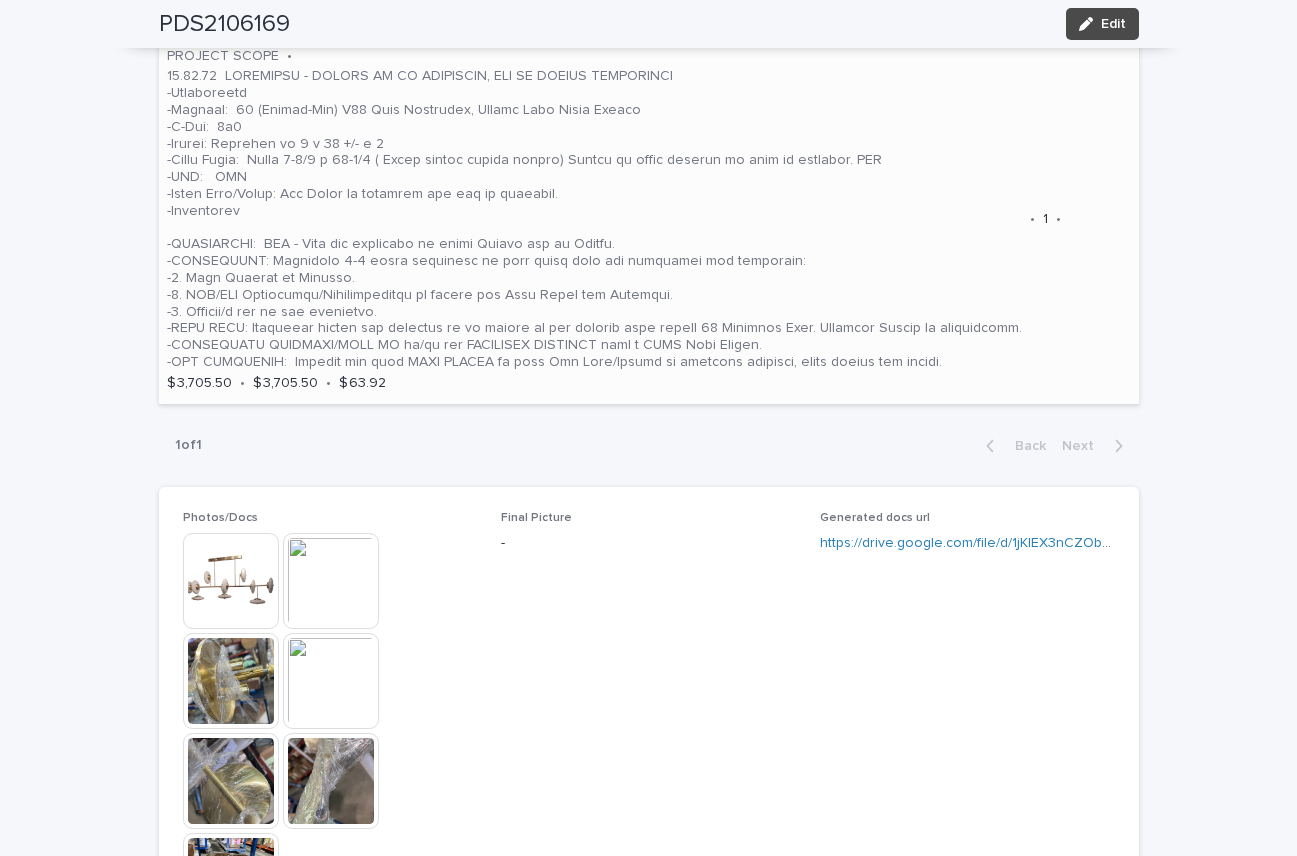 click at bounding box center [594, 219] 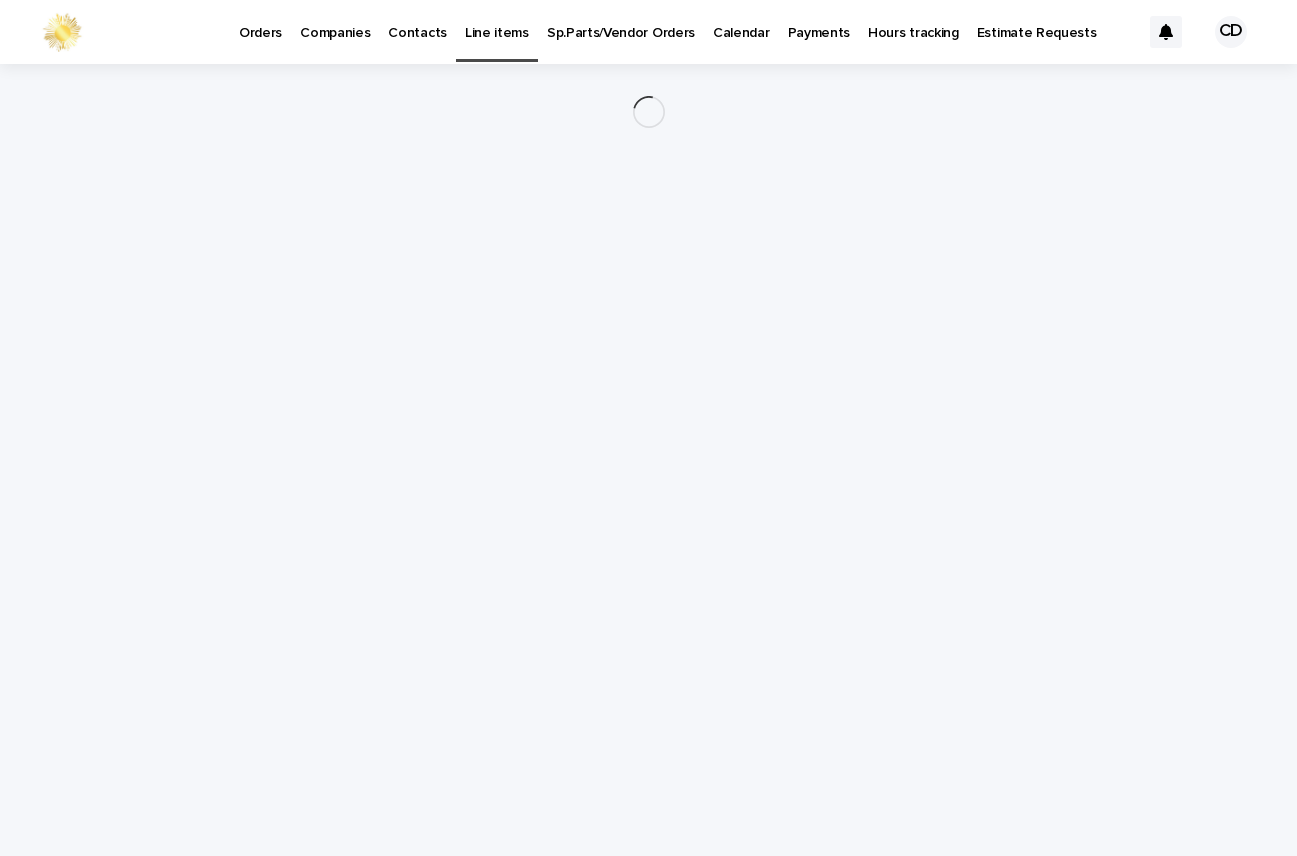 scroll, scrollTop: 0, scrollLeft: 0, axis: both 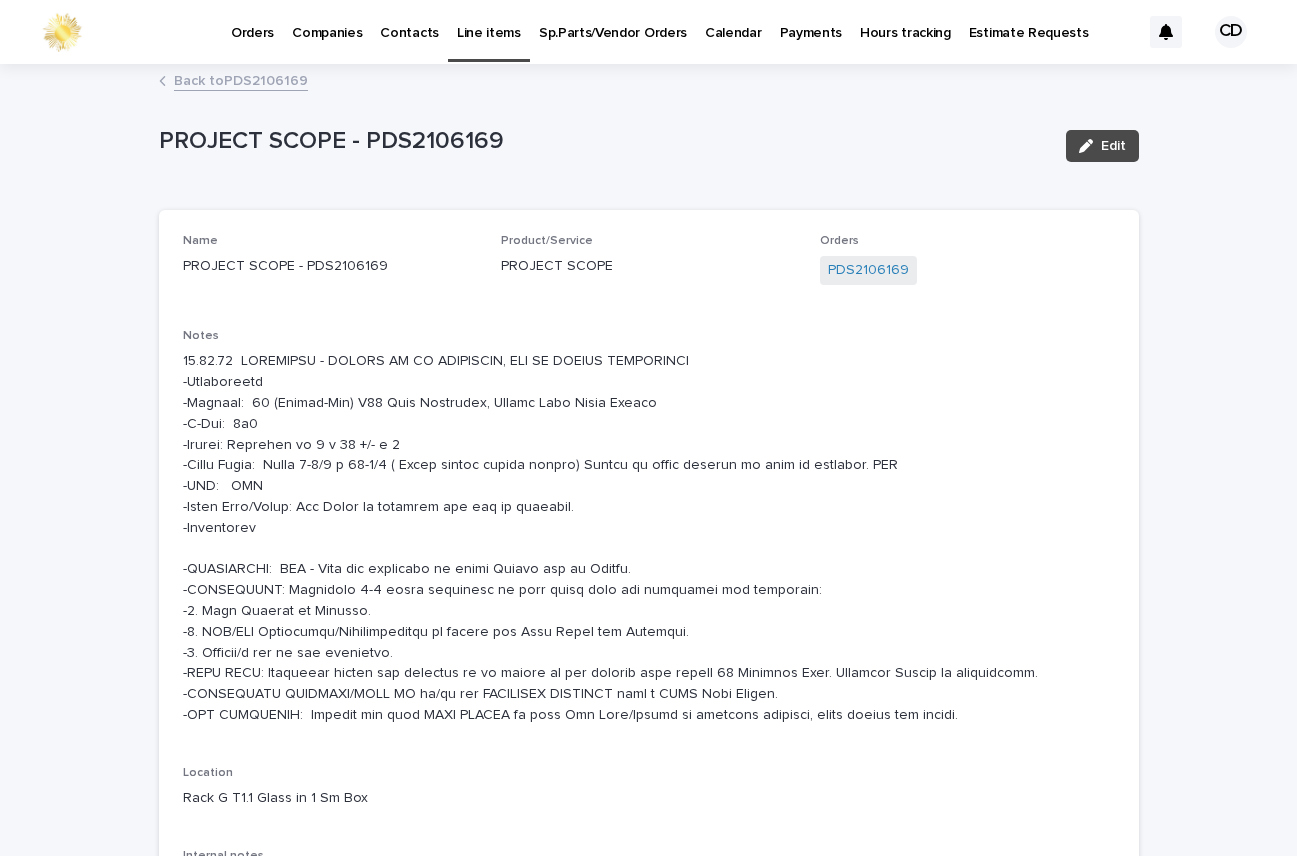 click on "Back to  PDS2106169" at bounding box center [241, 79] 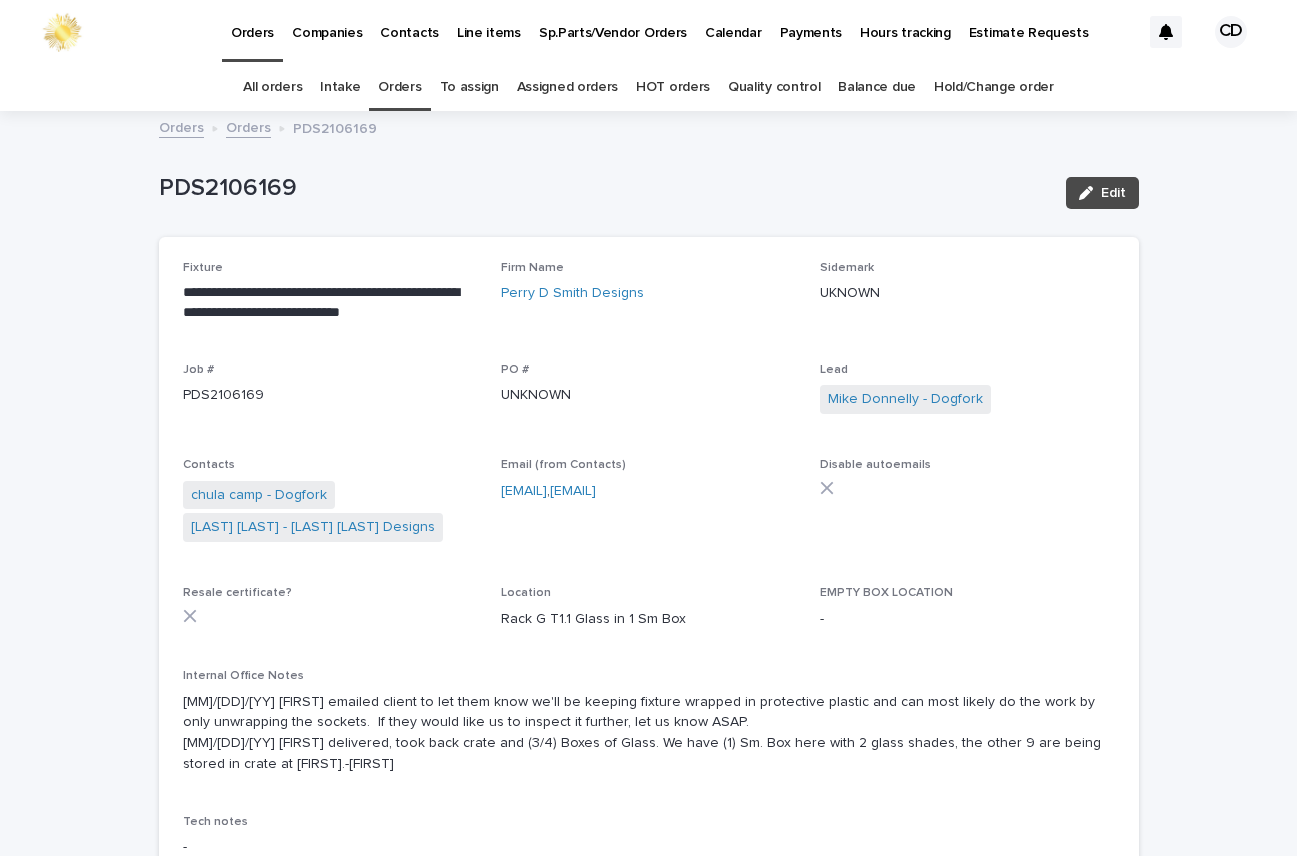 scroll, scrollTop: 1120, scrollLeft: 0, axis: vertical 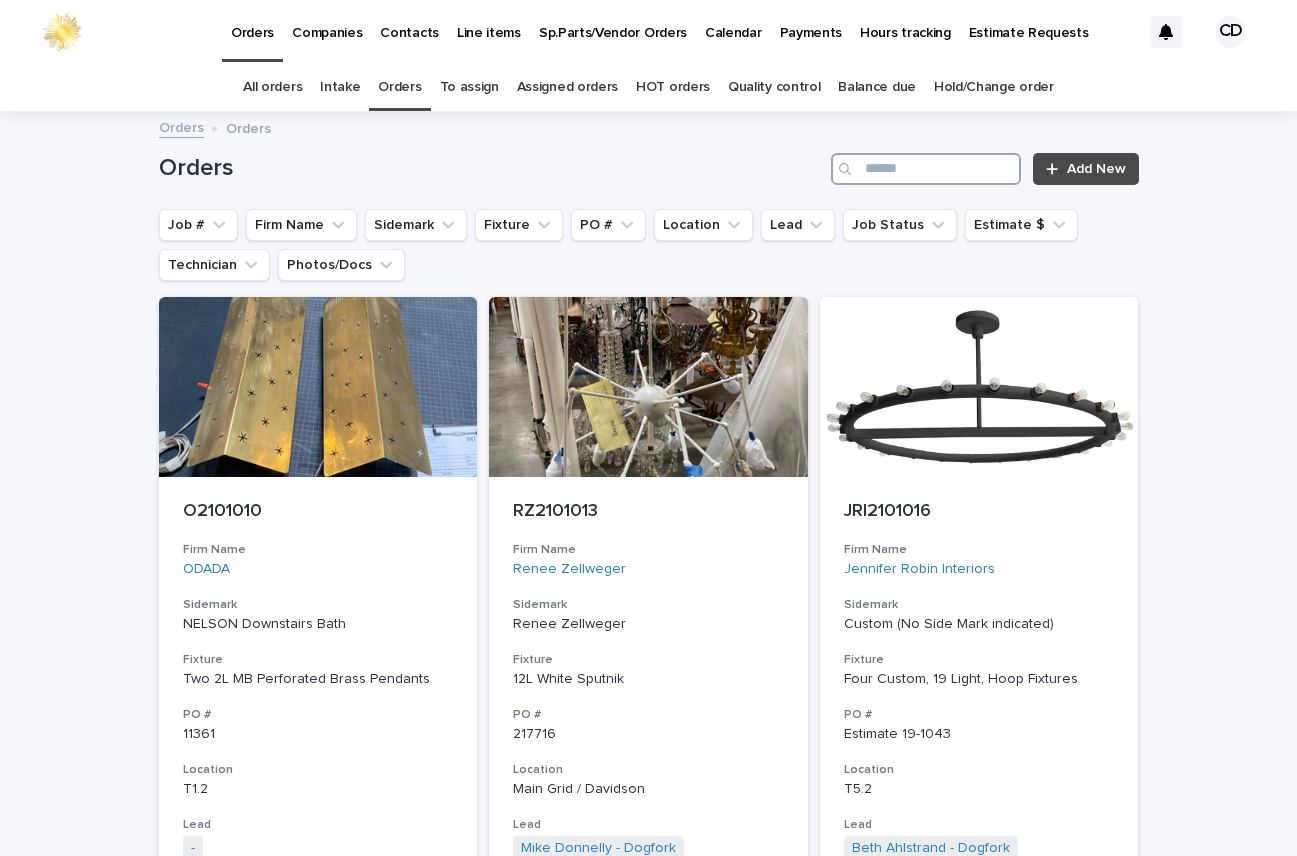 click at bounding box center (926, 169) 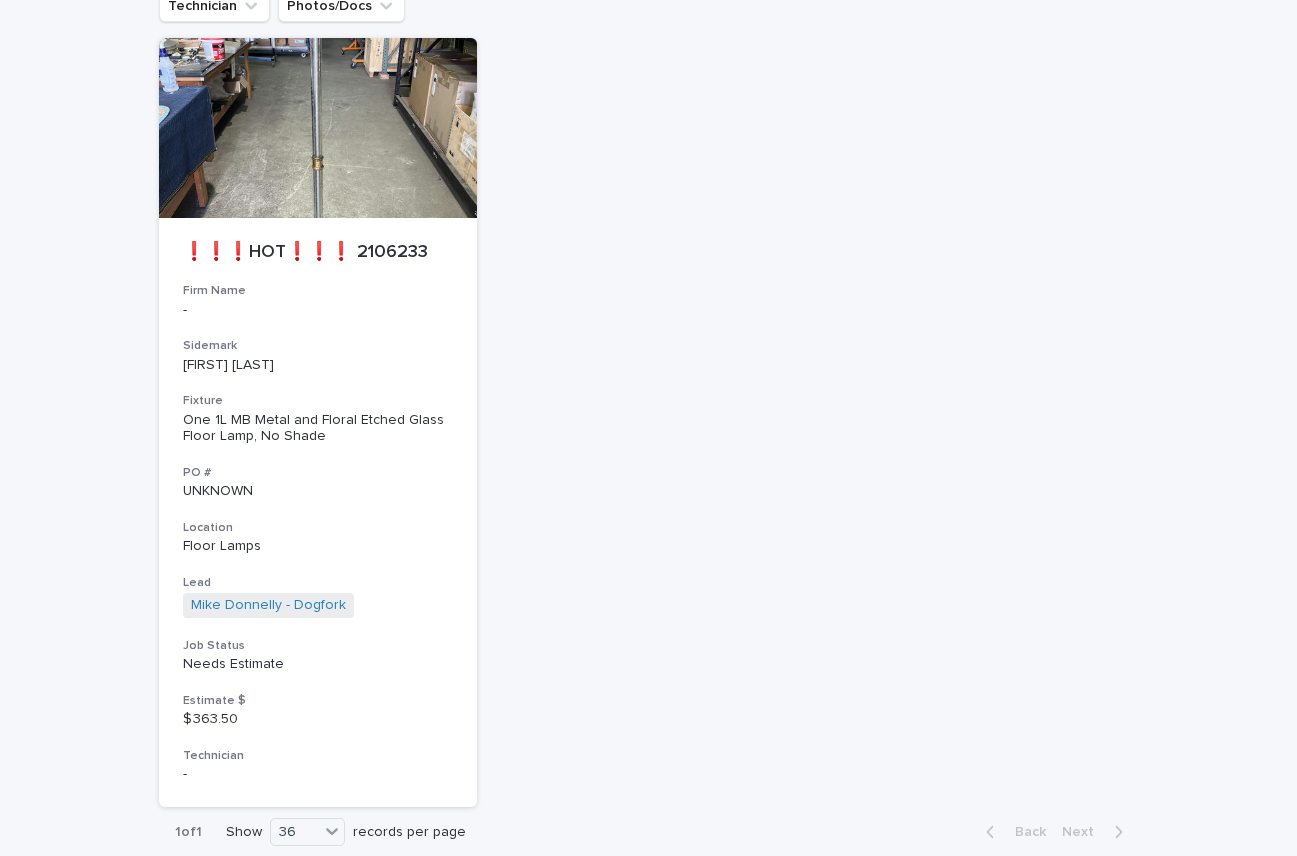 scroll, scrollTop: 360, scrollLeft: 0, axis: vertical 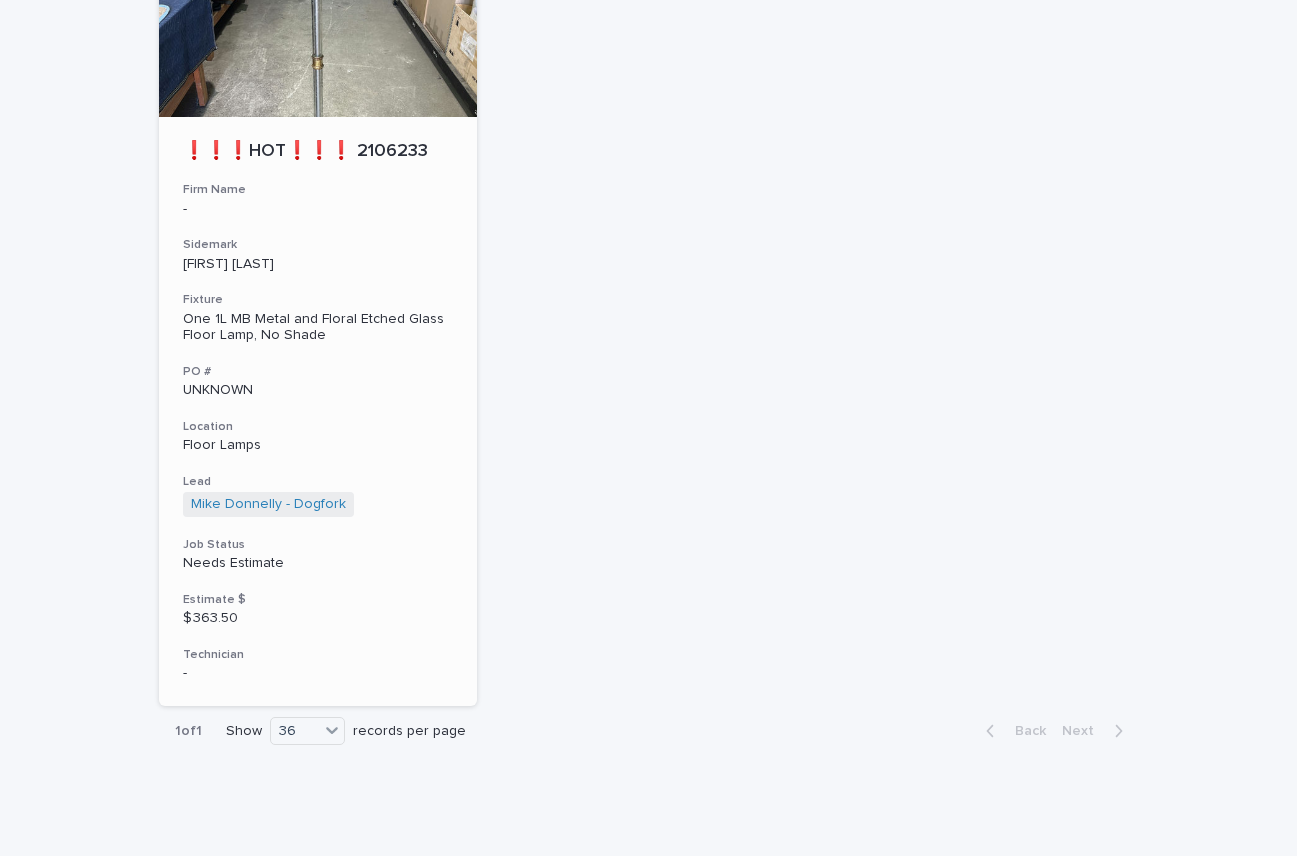 type on "****" 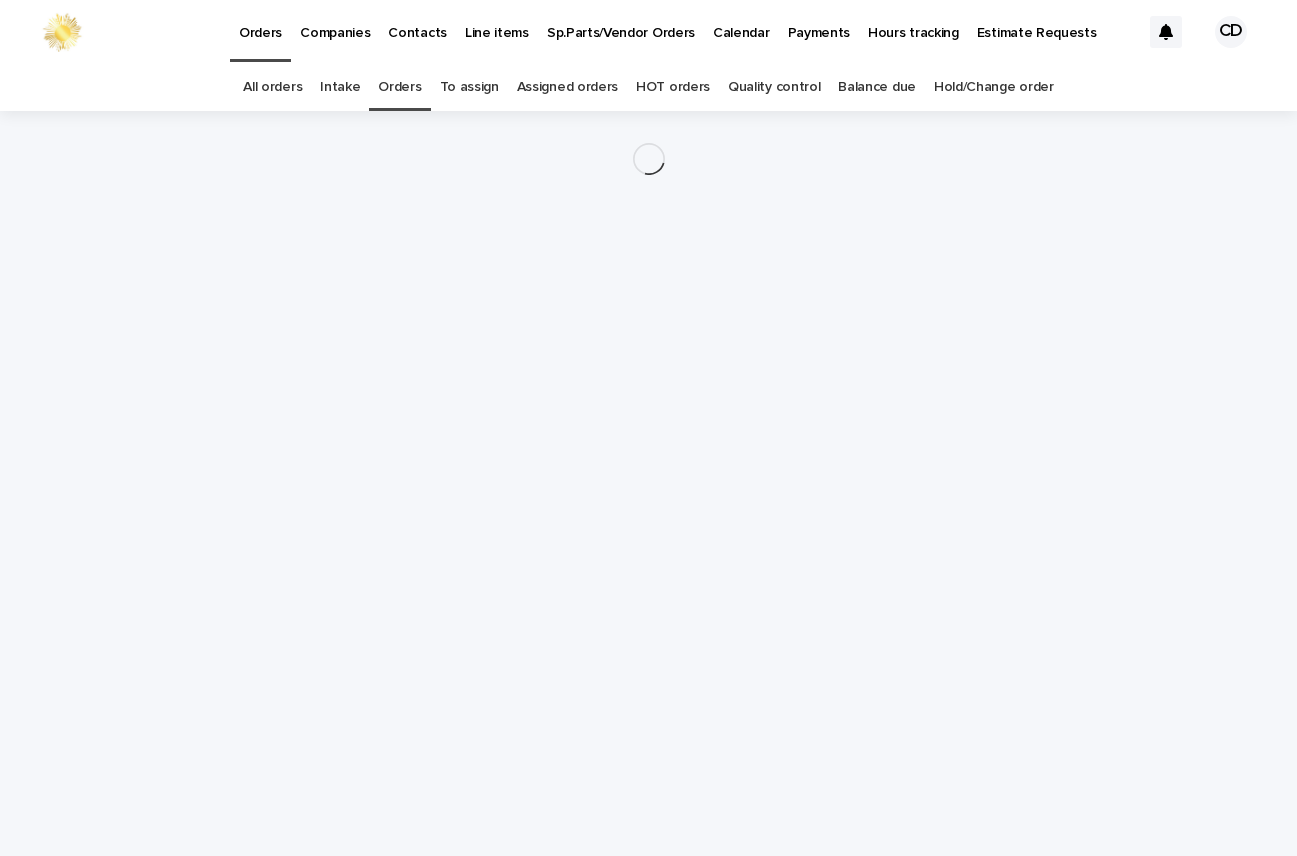 scroll, scrollTop: 0, scrollLeft: 0, axis: both 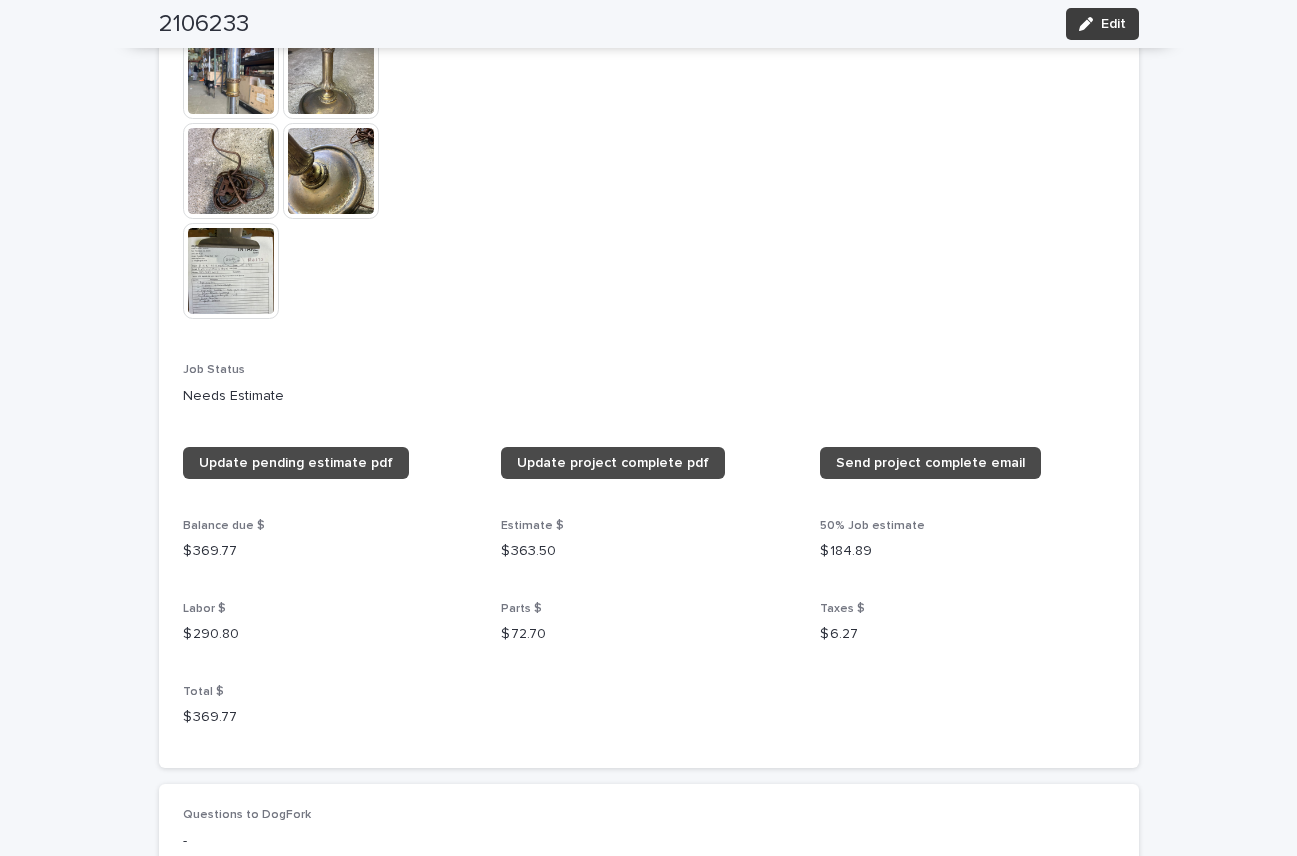 click on "Edit" at bounding box center (1113, 24) 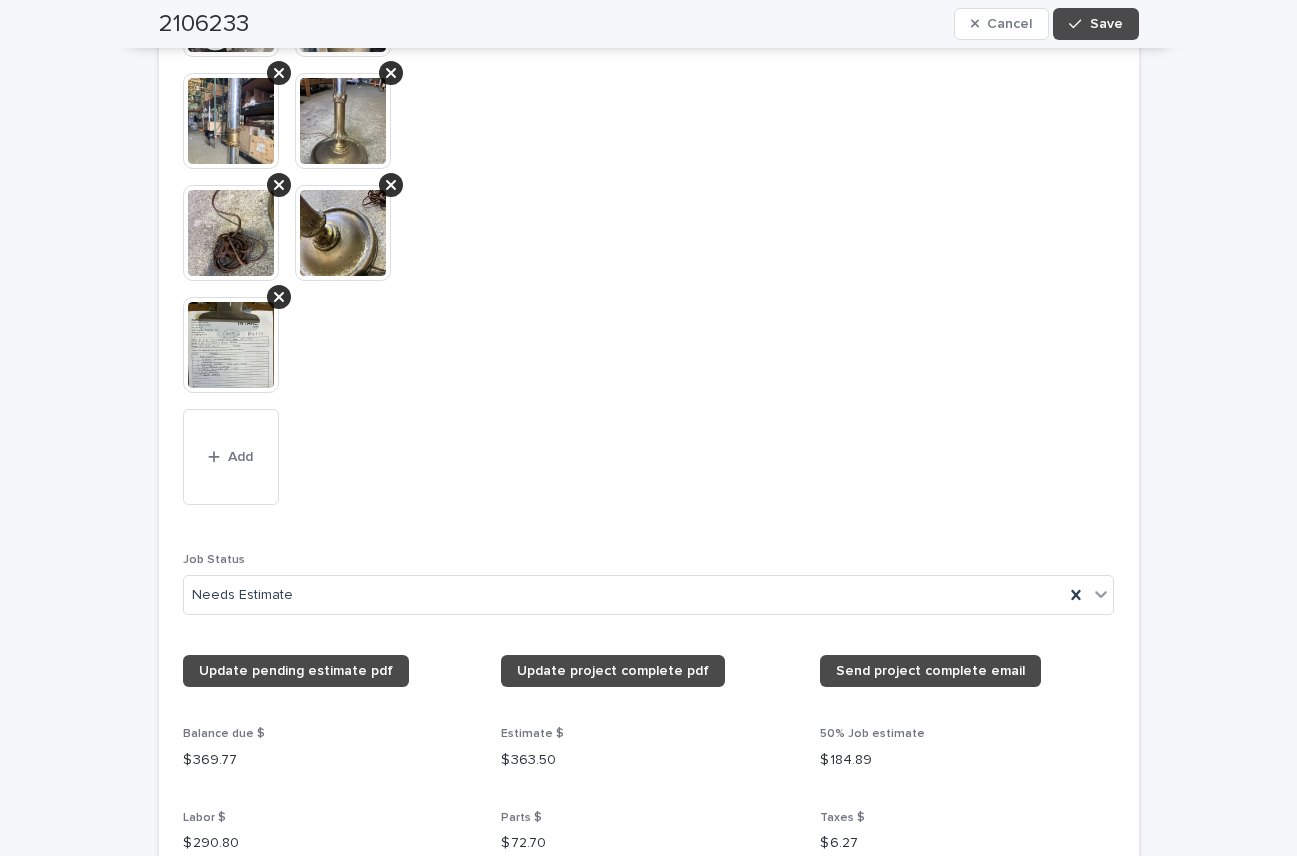 scroll, scrollTop: 2188, scrollLeft: 0, axis: vertical 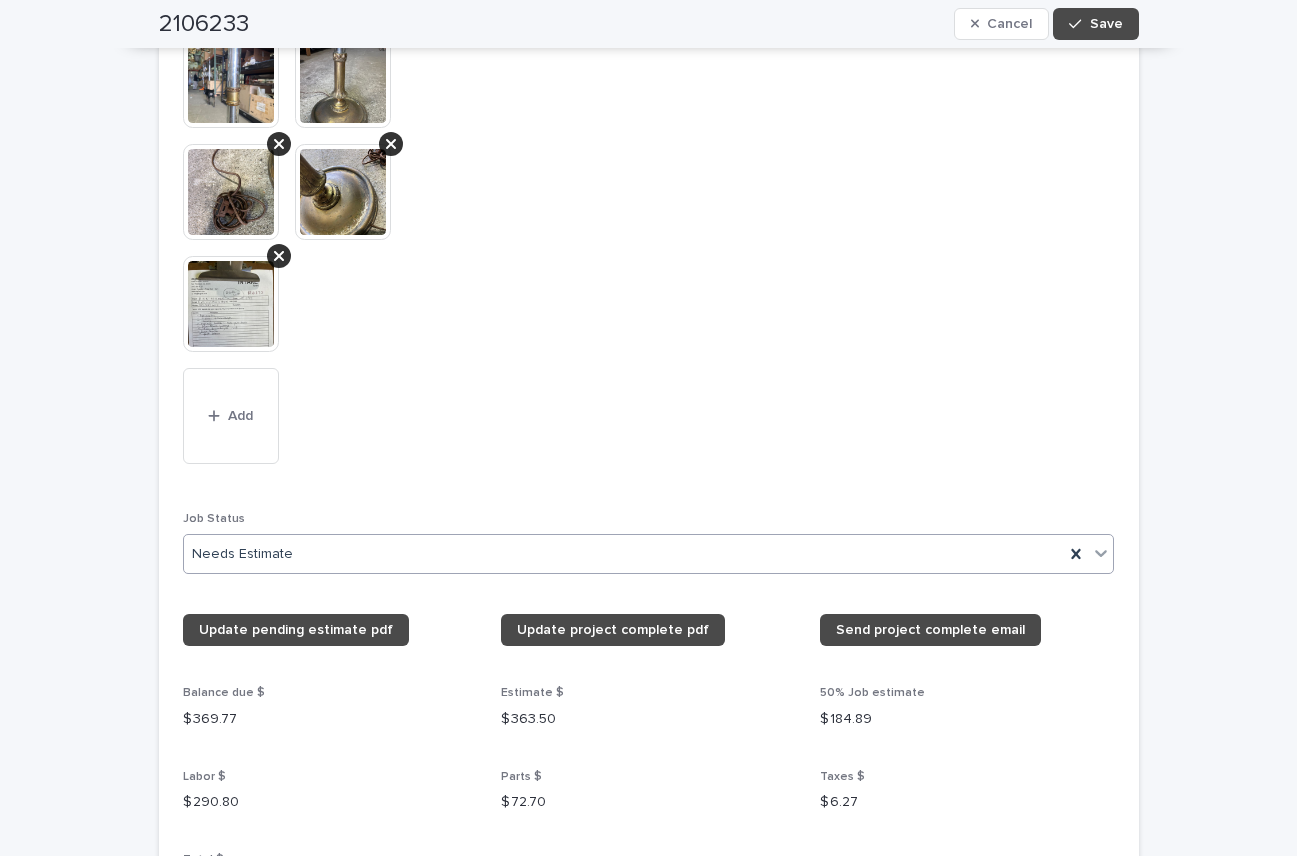 click 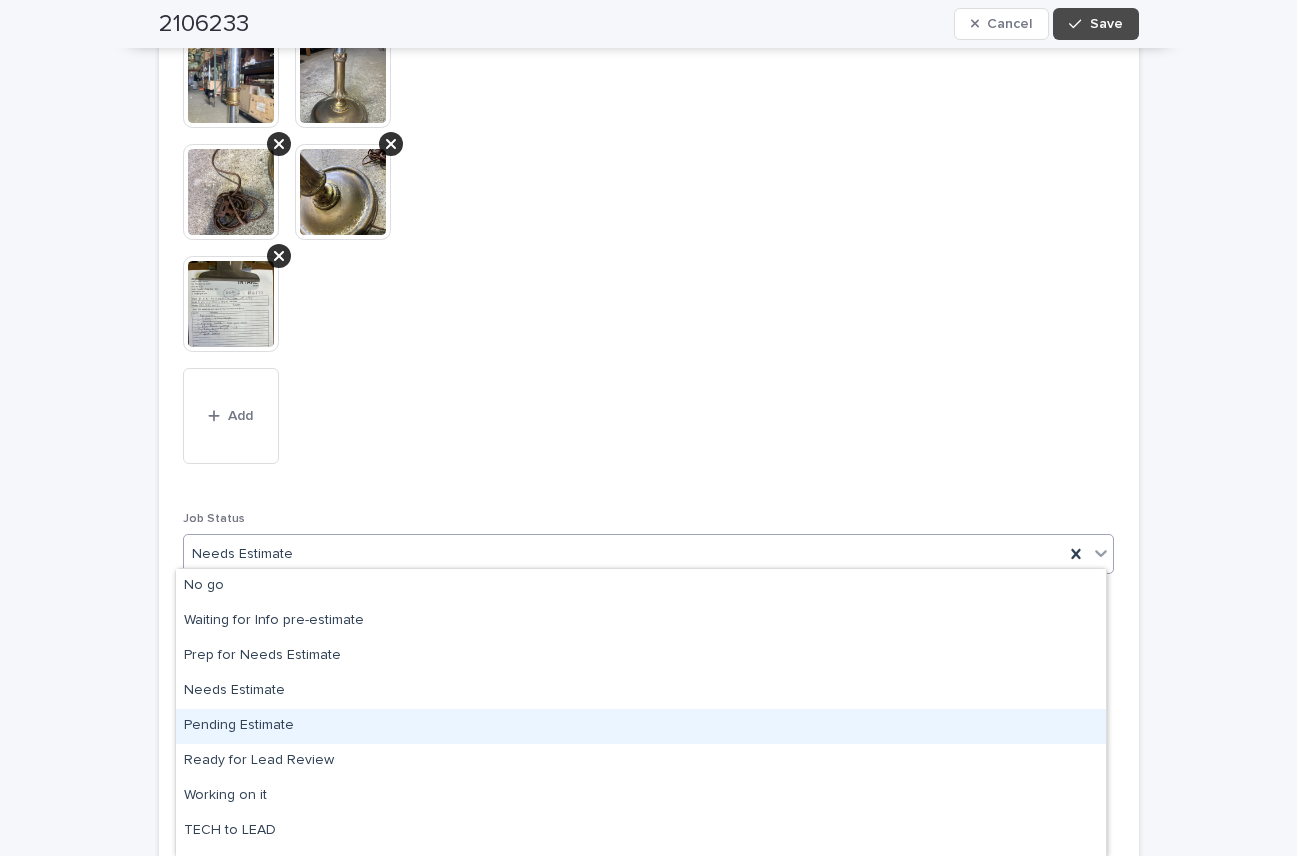 click on "Pending Estimate" at bounding box center (641, 726) 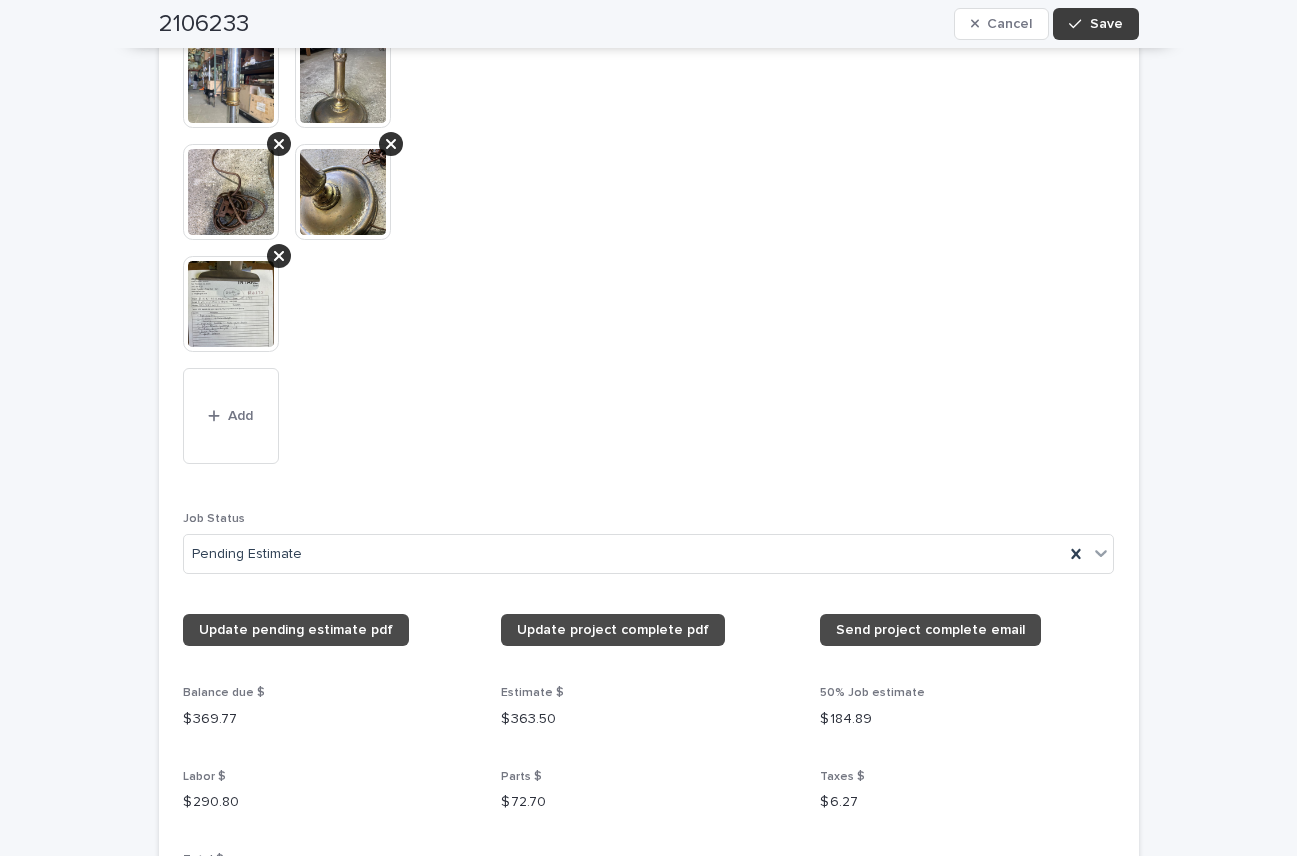 click on "Save" at bounding box center [1106, 24] 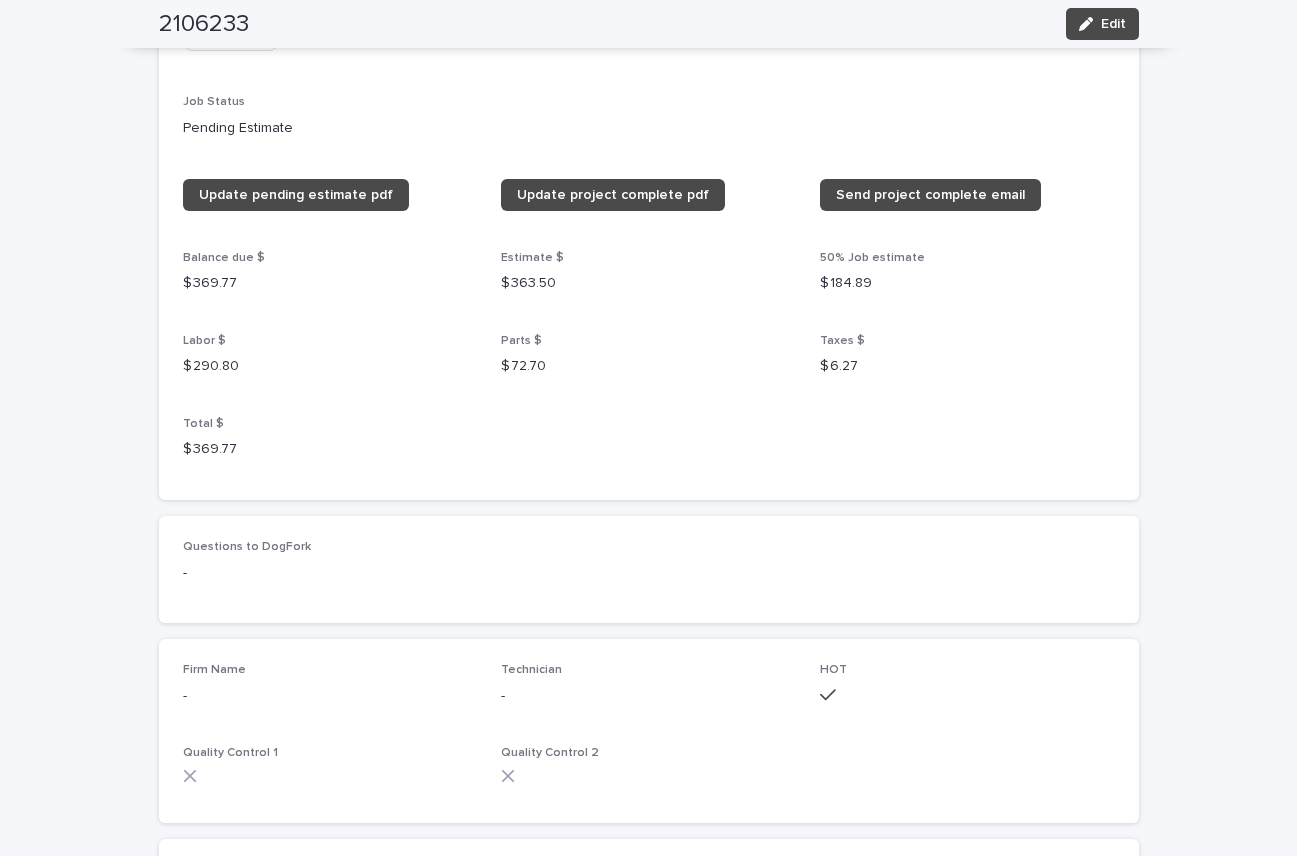 scroll, scrollTop: 1904, scrollLeft: 0, axis: vertical 